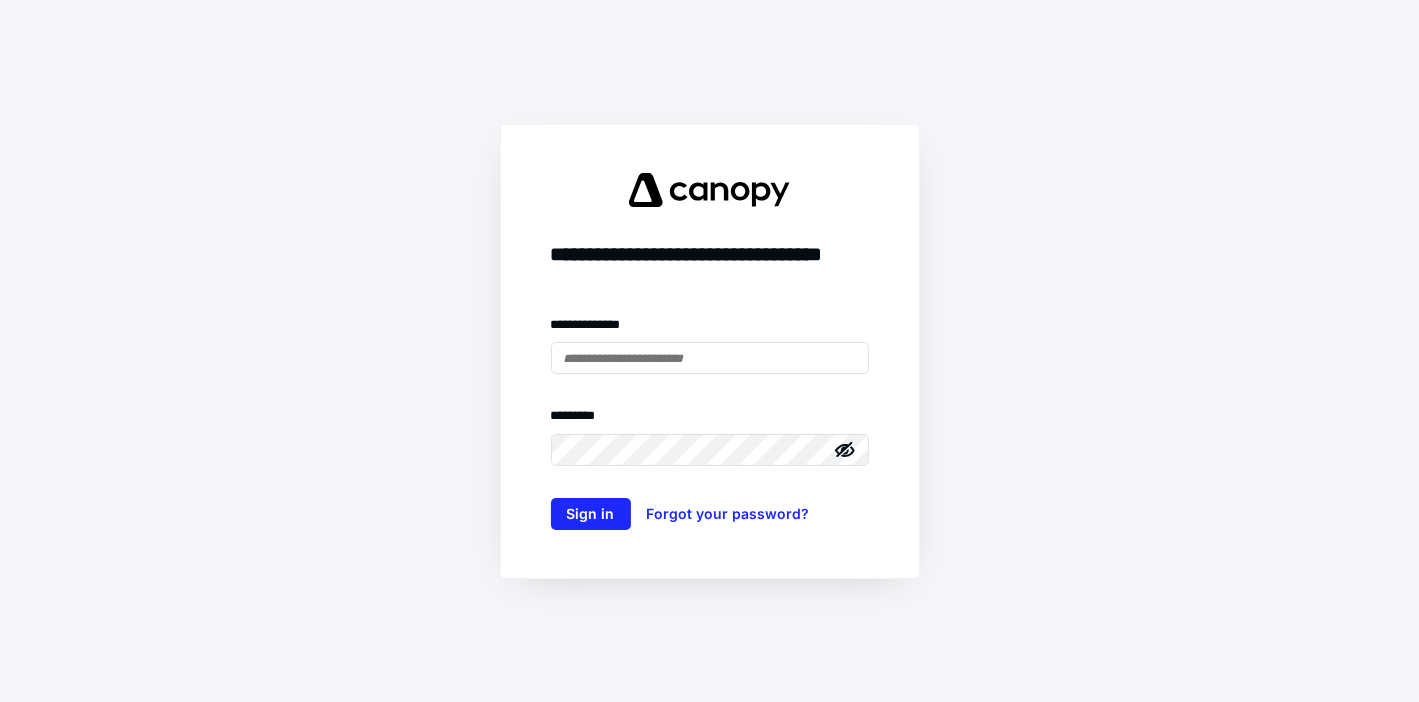 scroll, scrollTop: 0, scrollLeft: 0, axis: both 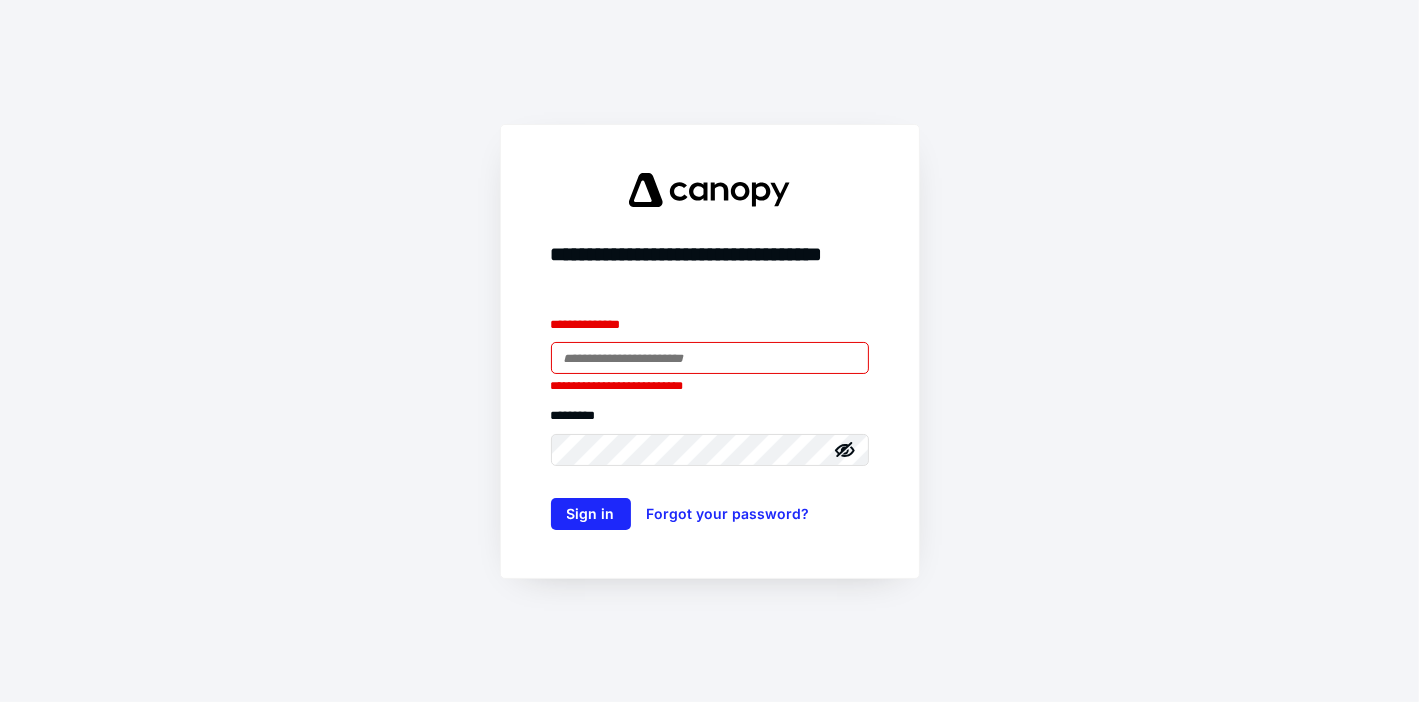 type on "**********" 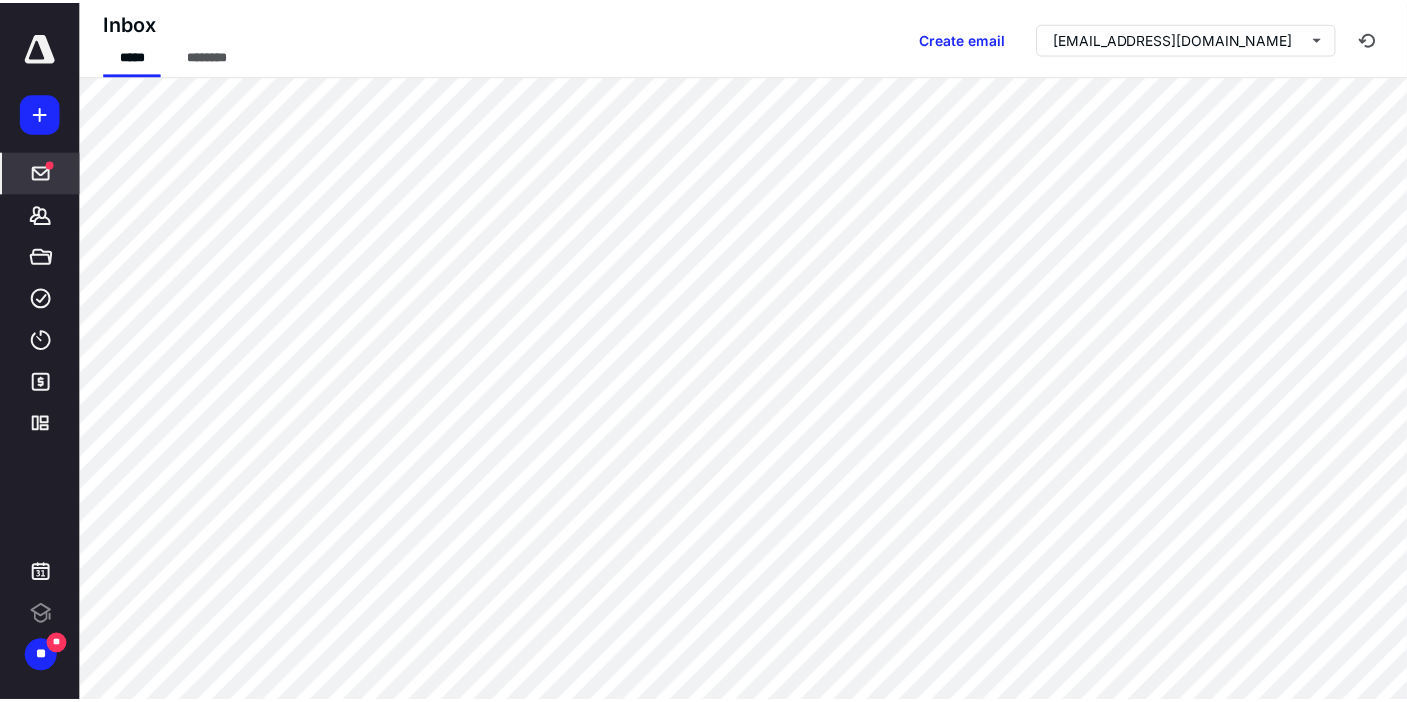 scroll, scrollTop: 0, scrollLeft: 0, axis: both 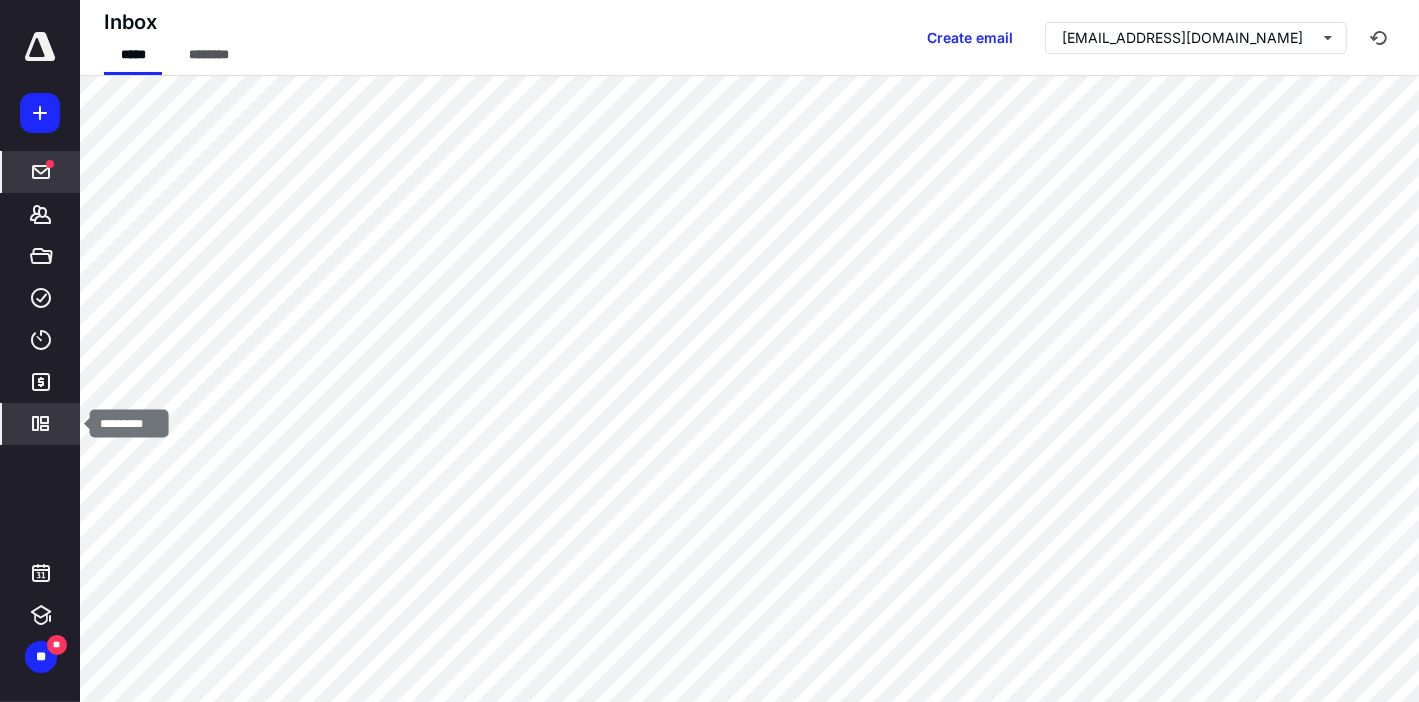 click 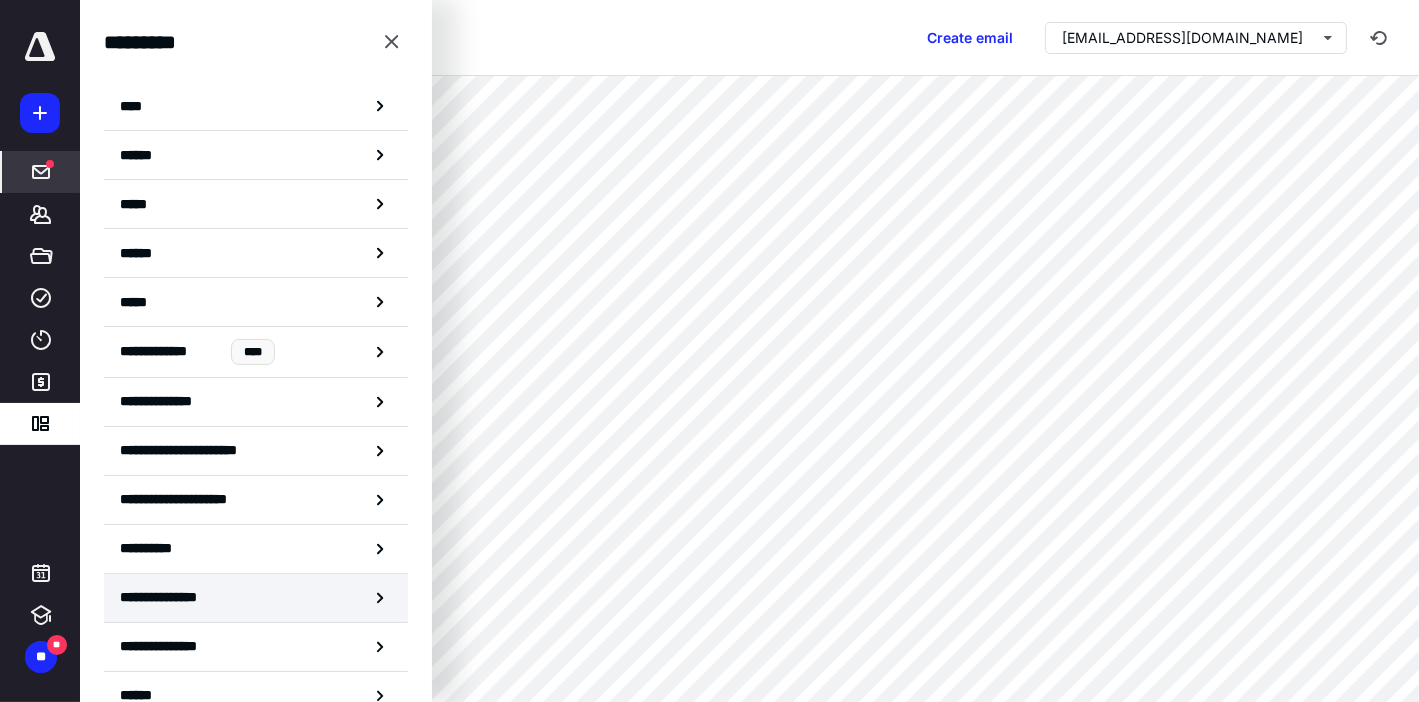 click on "**********" at bounding box center [179, 597] 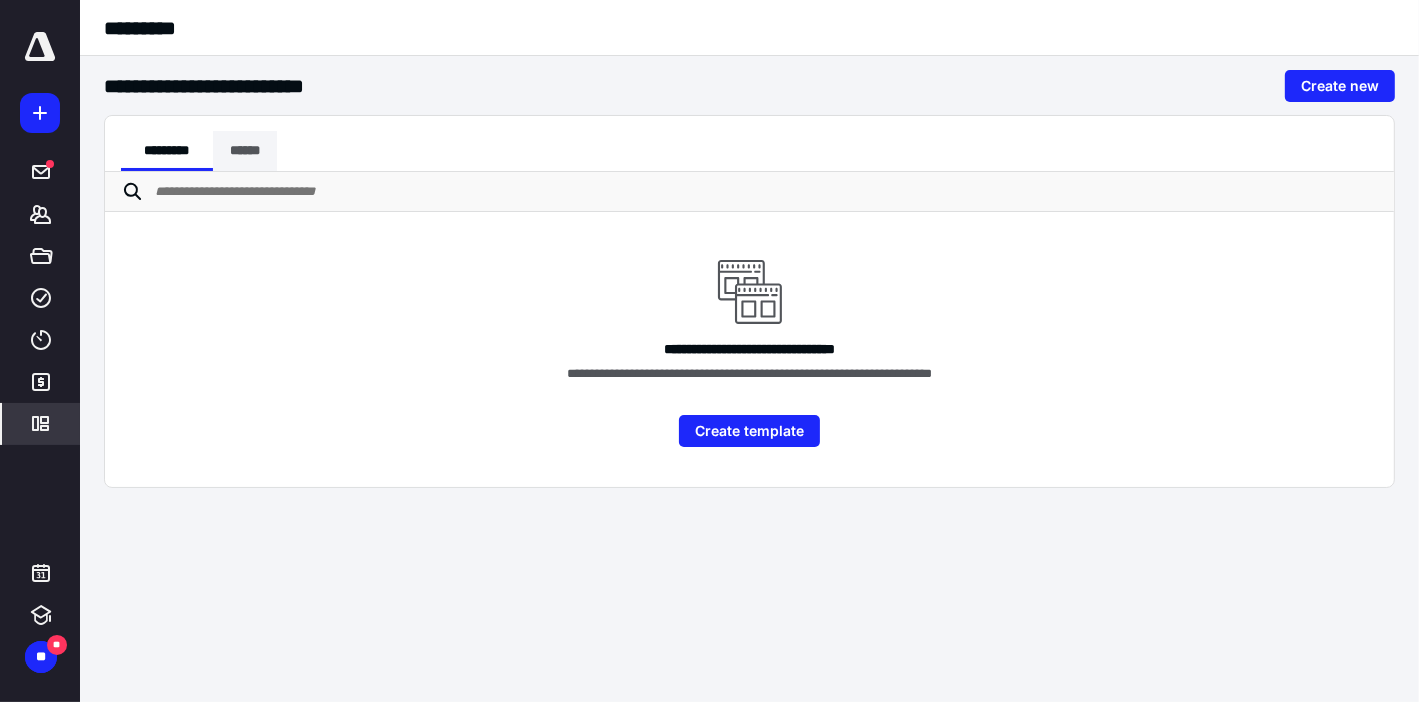click on "******" at bounding box center [245, 151] 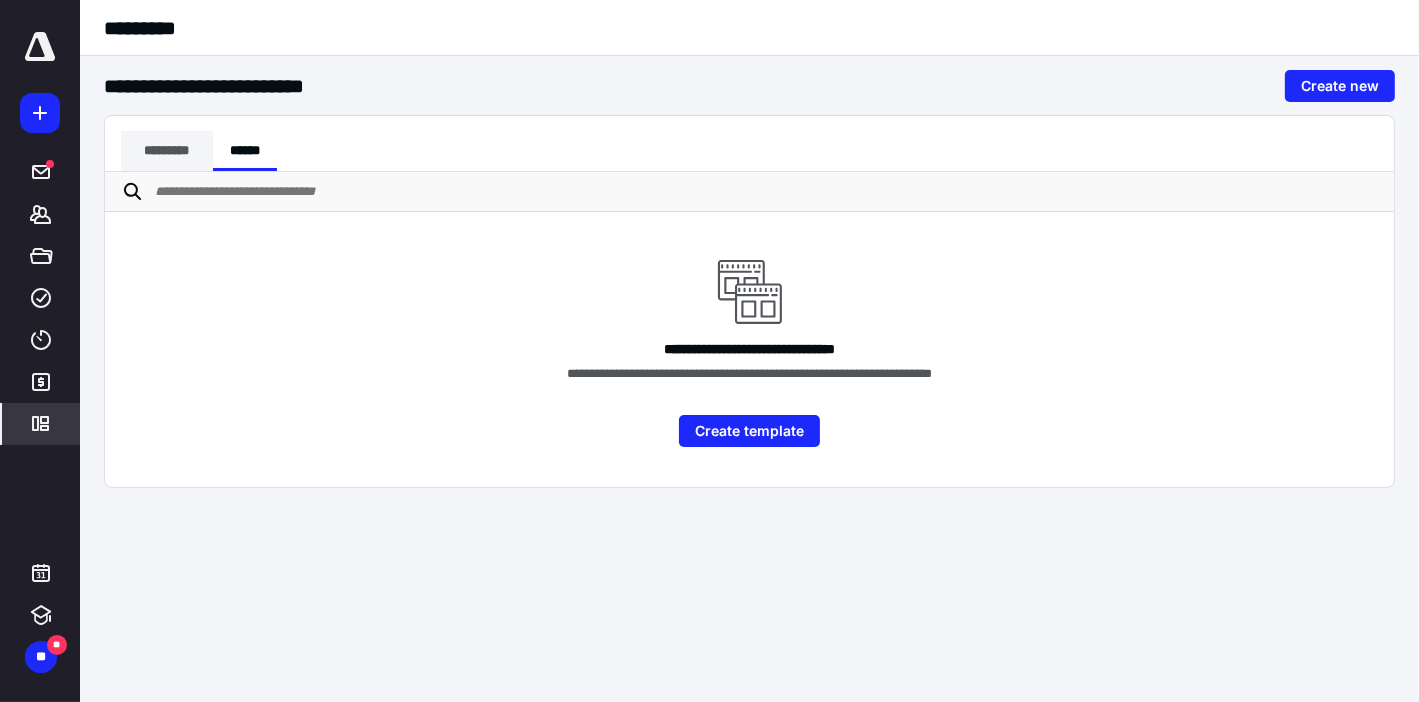 click on "*********" at bounding box center [167, 151] 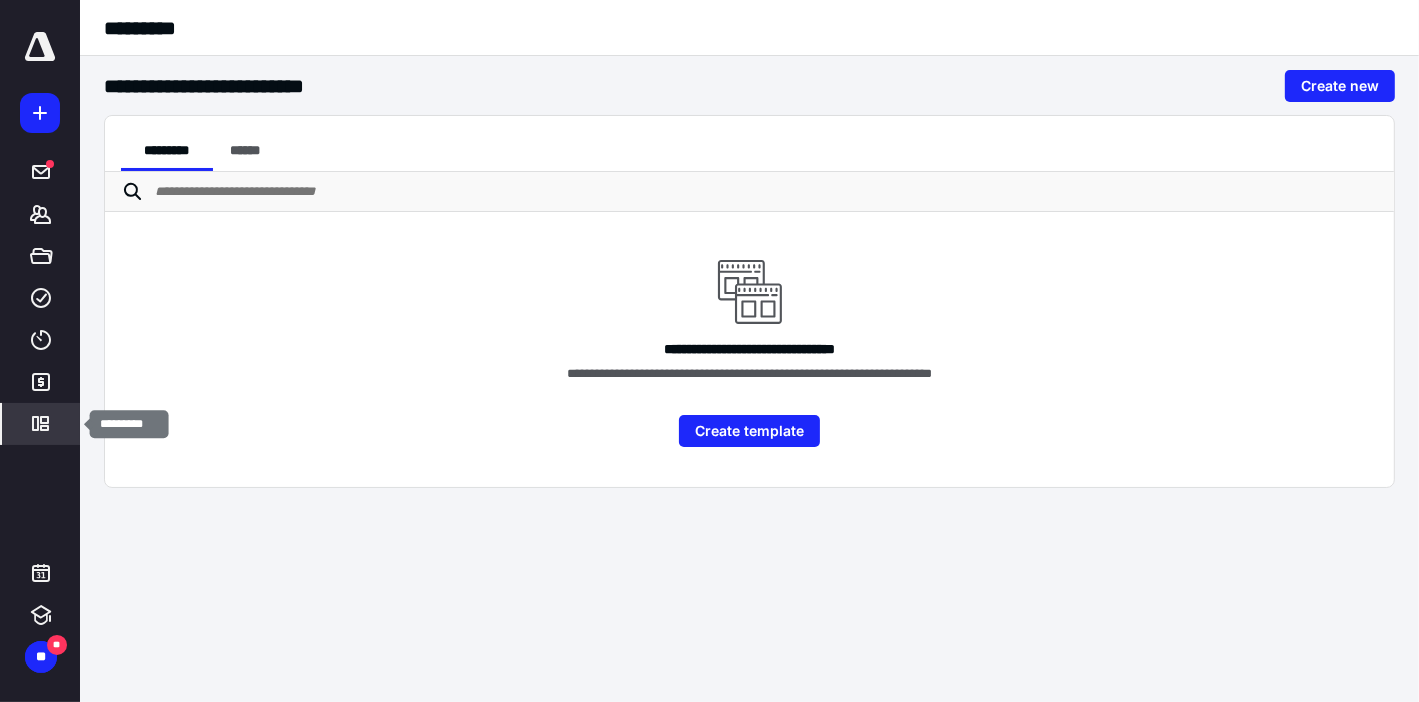 click 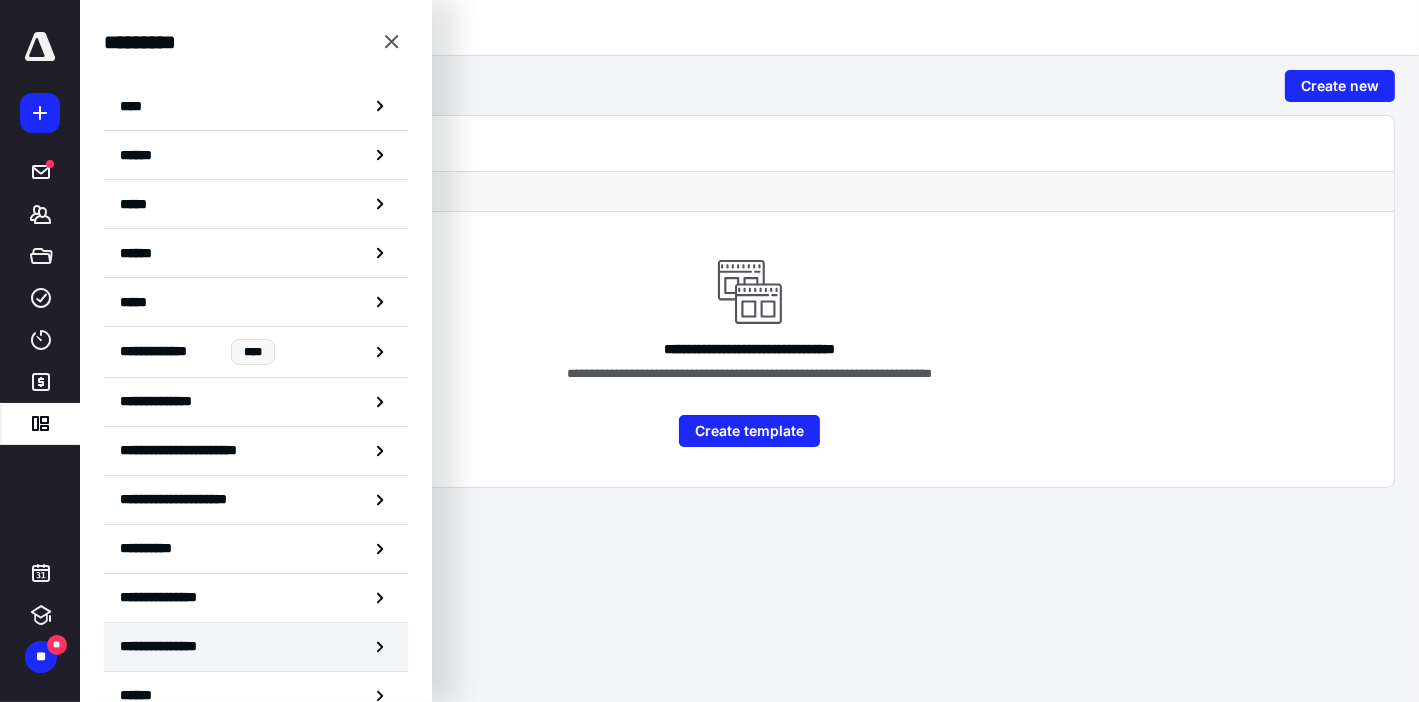 click on "**********" at bounding box center [174, 646] 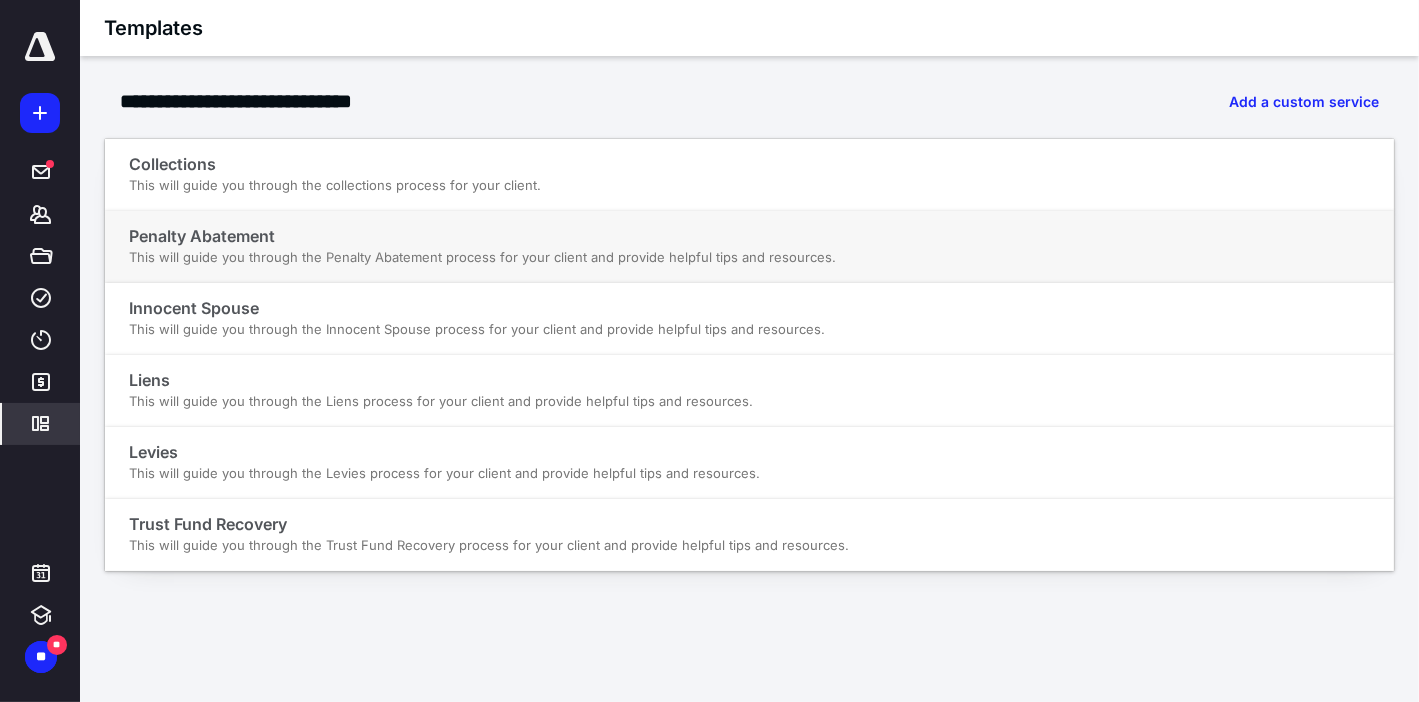 click on "Penalty Abatement This will guide you through the Penalty Abatement process for your client and provide helpful tips and resources." at bounding box center (482, 246) 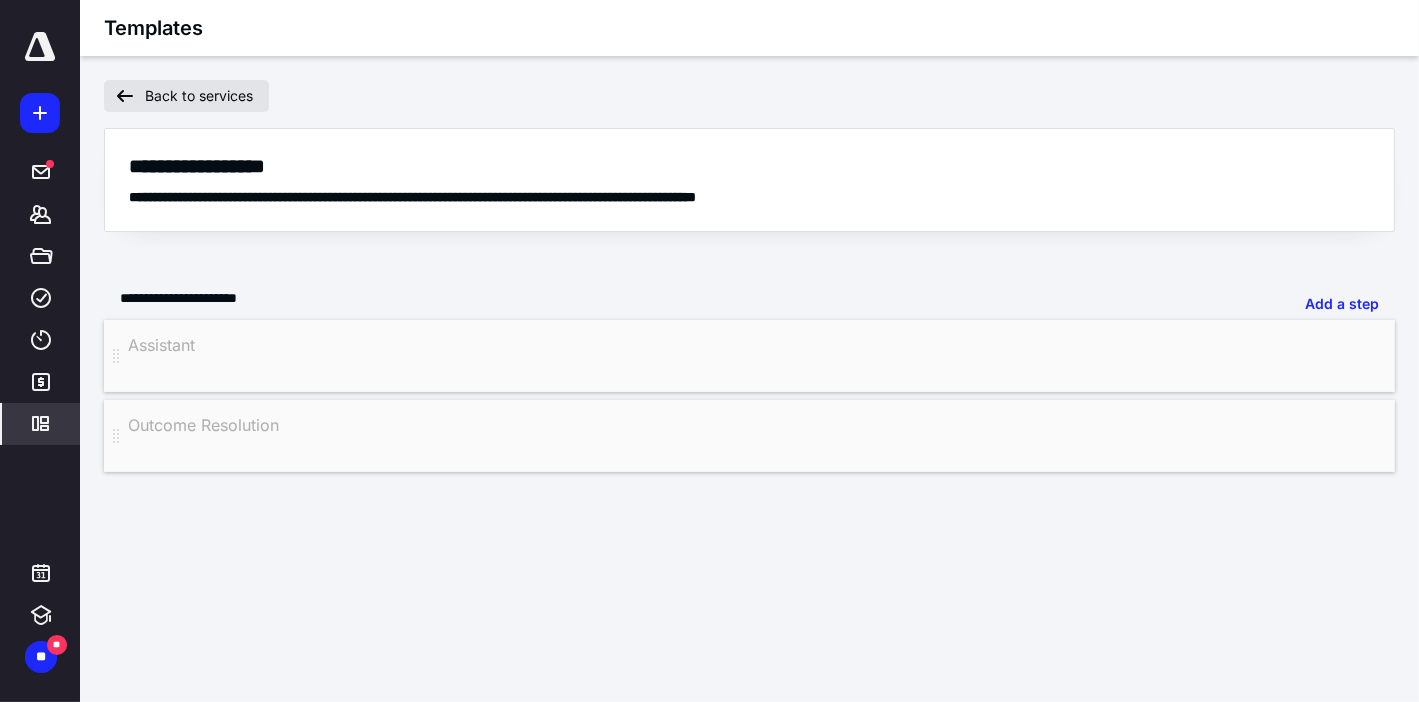 click on "Back to services" at bounding box center [186, 96] 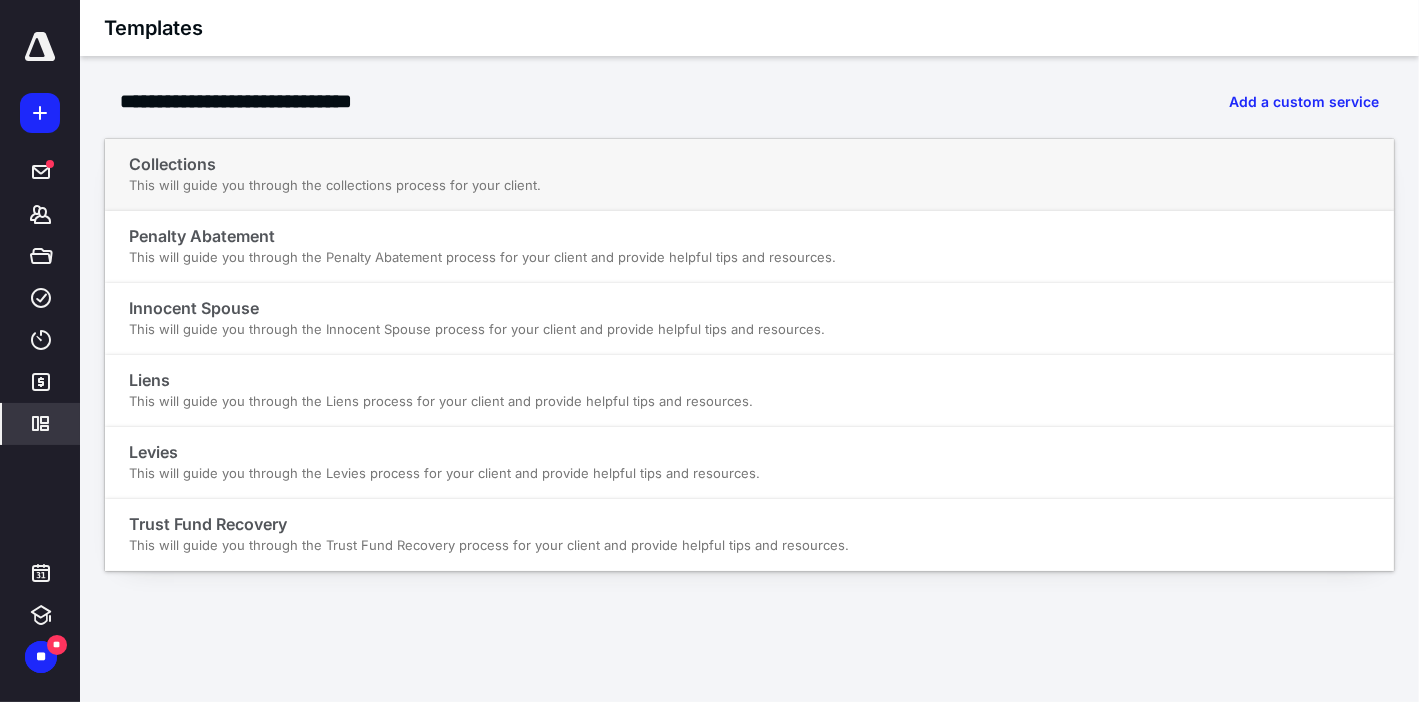 click on "Collections This will guide you through the collections process for your client." at bounding box center (335, 174) 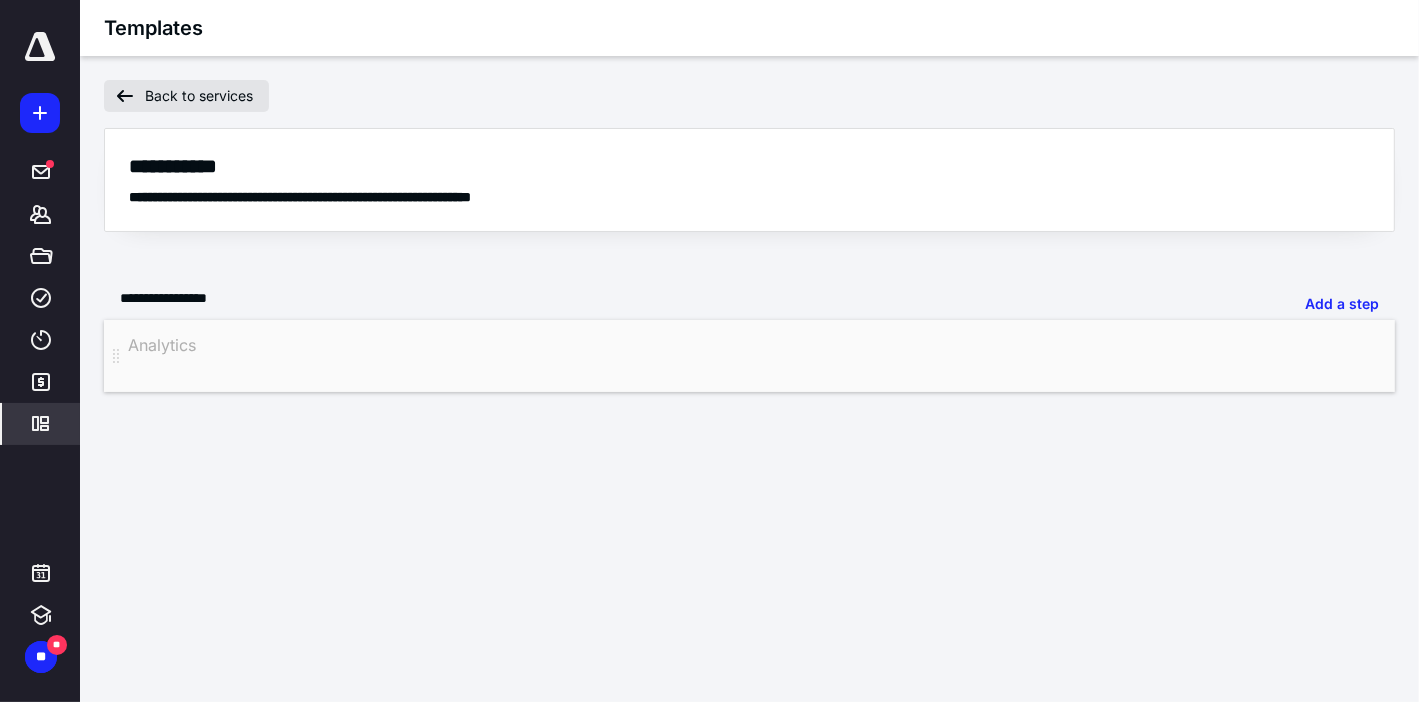 click on "Back to services" at bounding box center (186, 96) 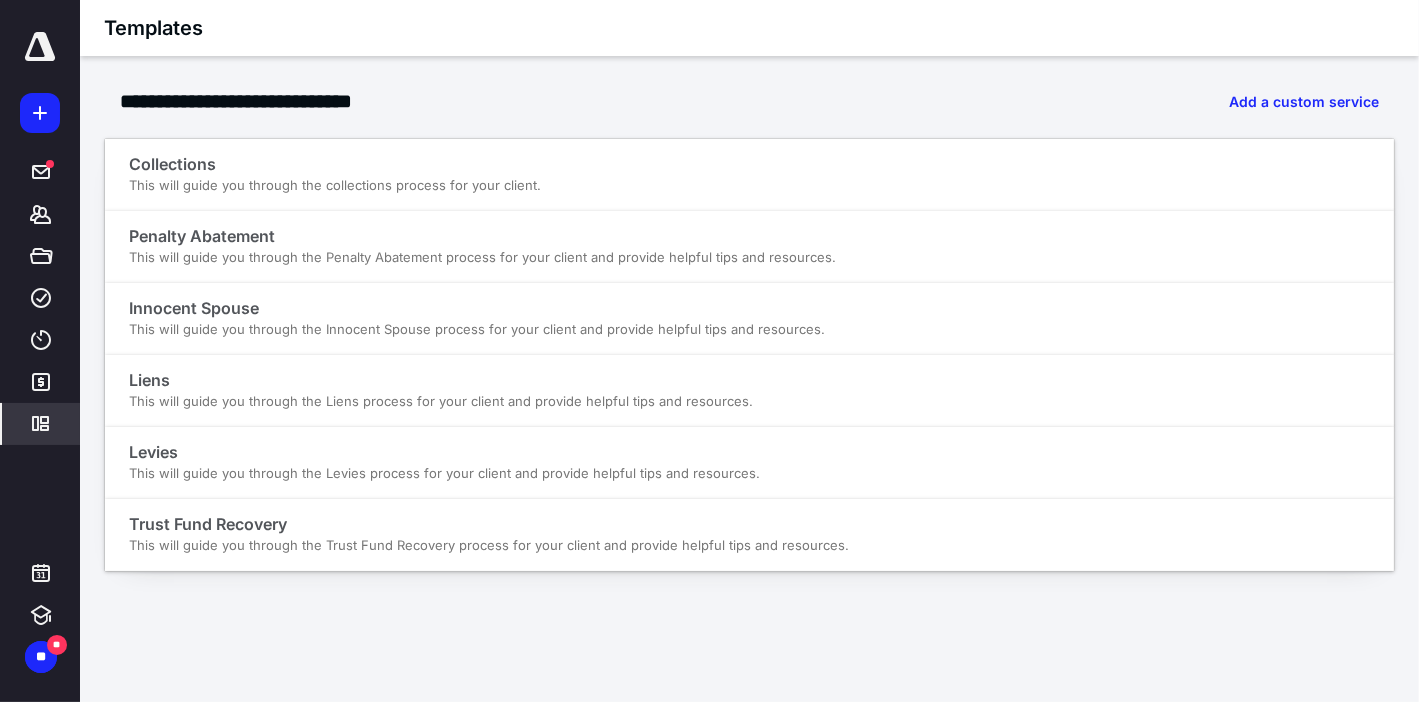 click on "*********" at bounding box center [41, 424] 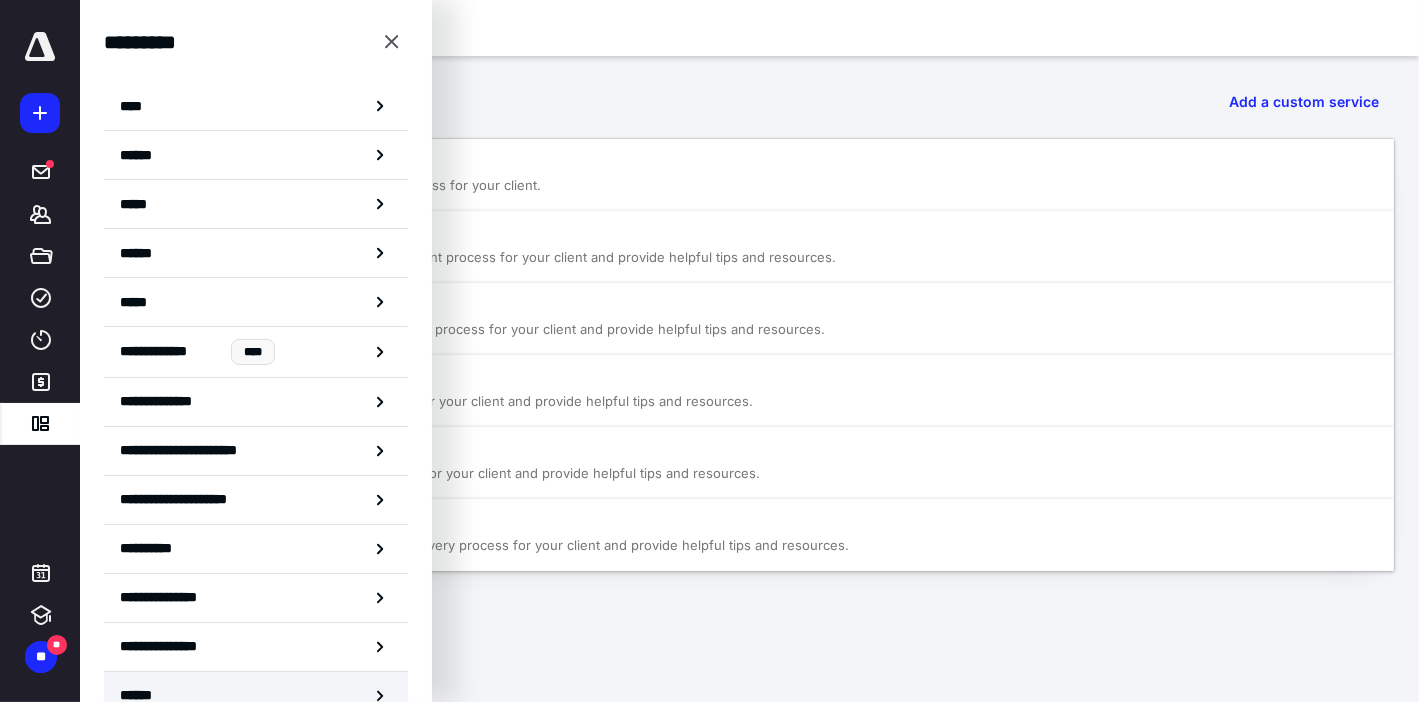 click on "******" at bounding box center [256, 696] 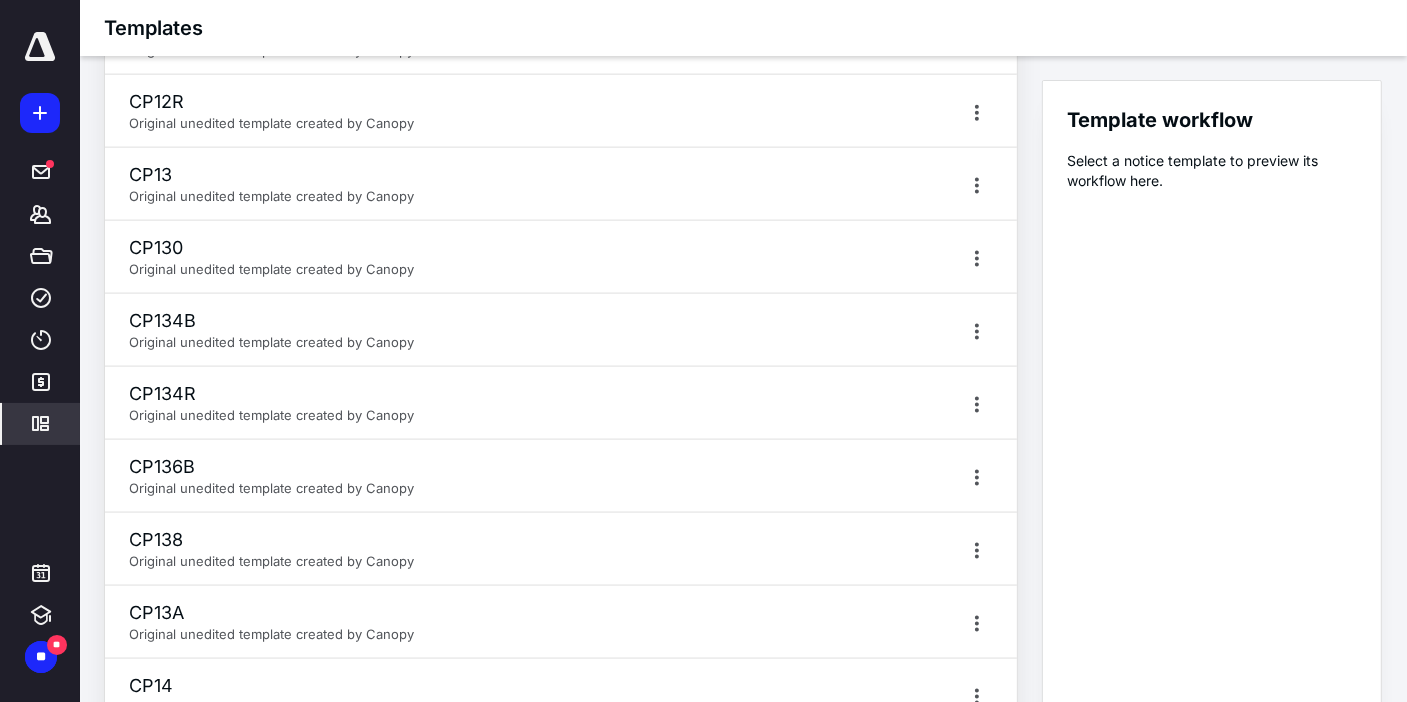 scroll, scrollTop: 2526, scrollLeft: 0, axis: vertical 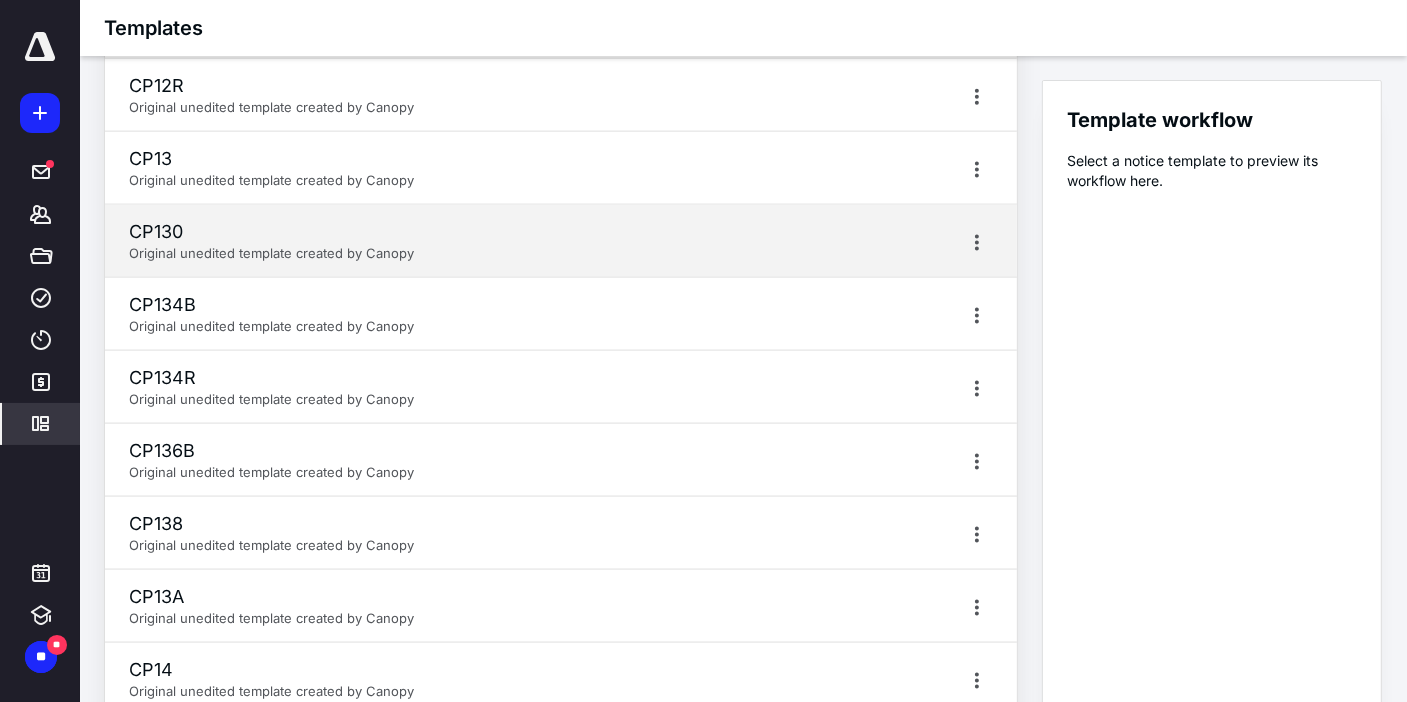 click on "CP130 Original unedited template created by Canopy" at bounding box center [561, 241] 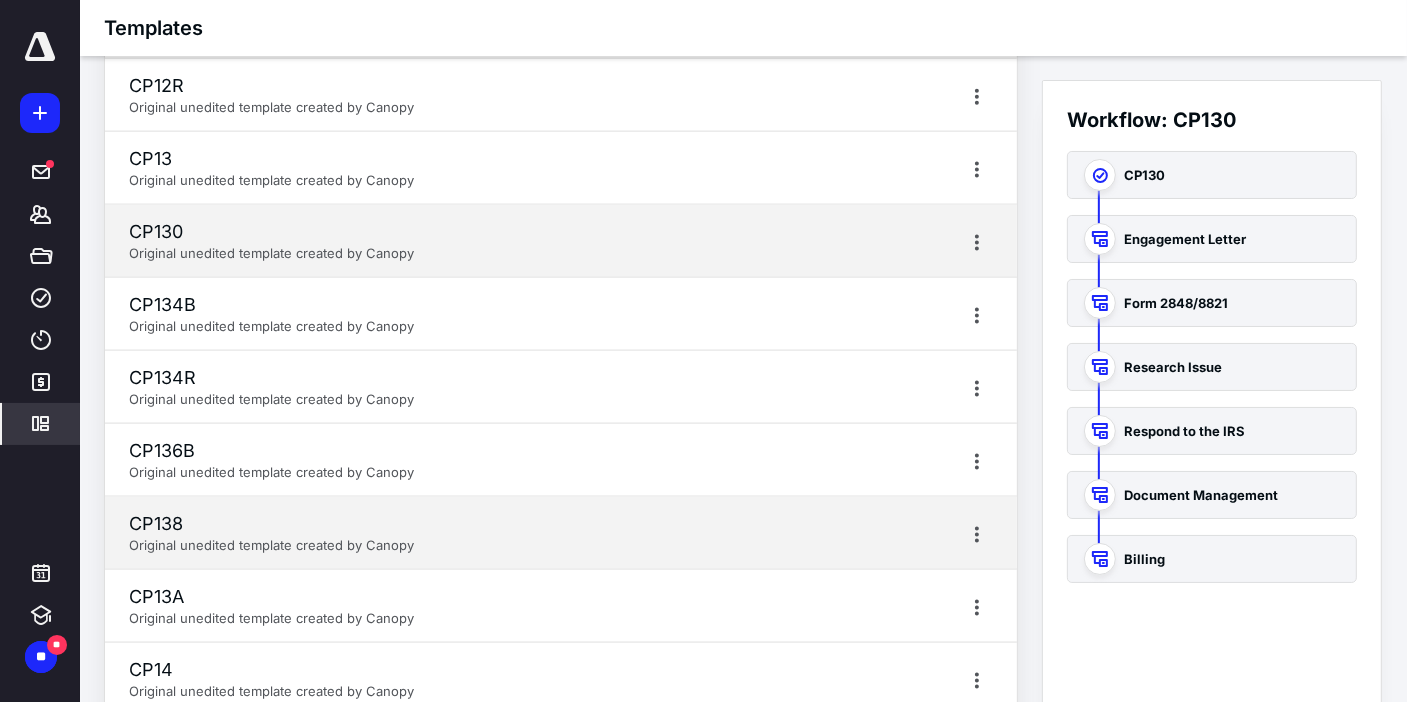 click on "CP138" at bounding box center (271, 524) 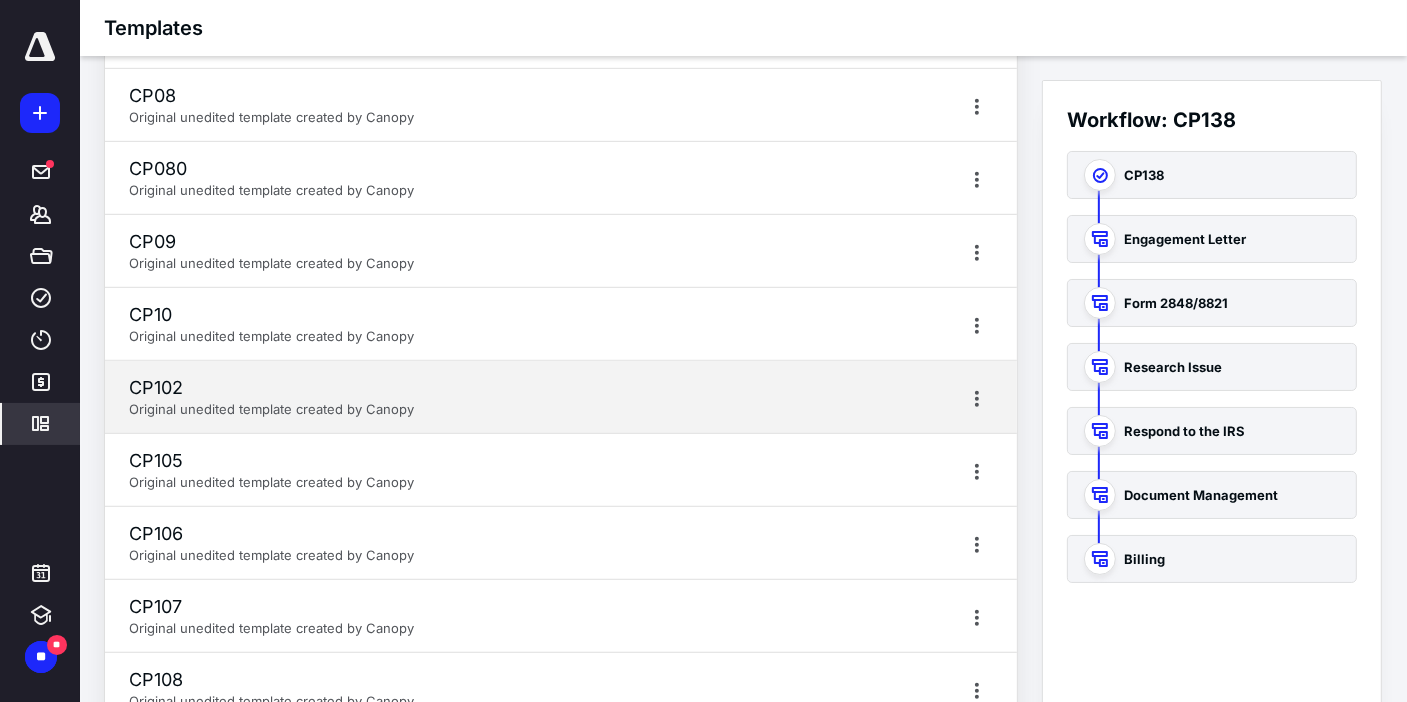 scroll, scrollTop: 912, scrollLeft: 0, axis: vertical 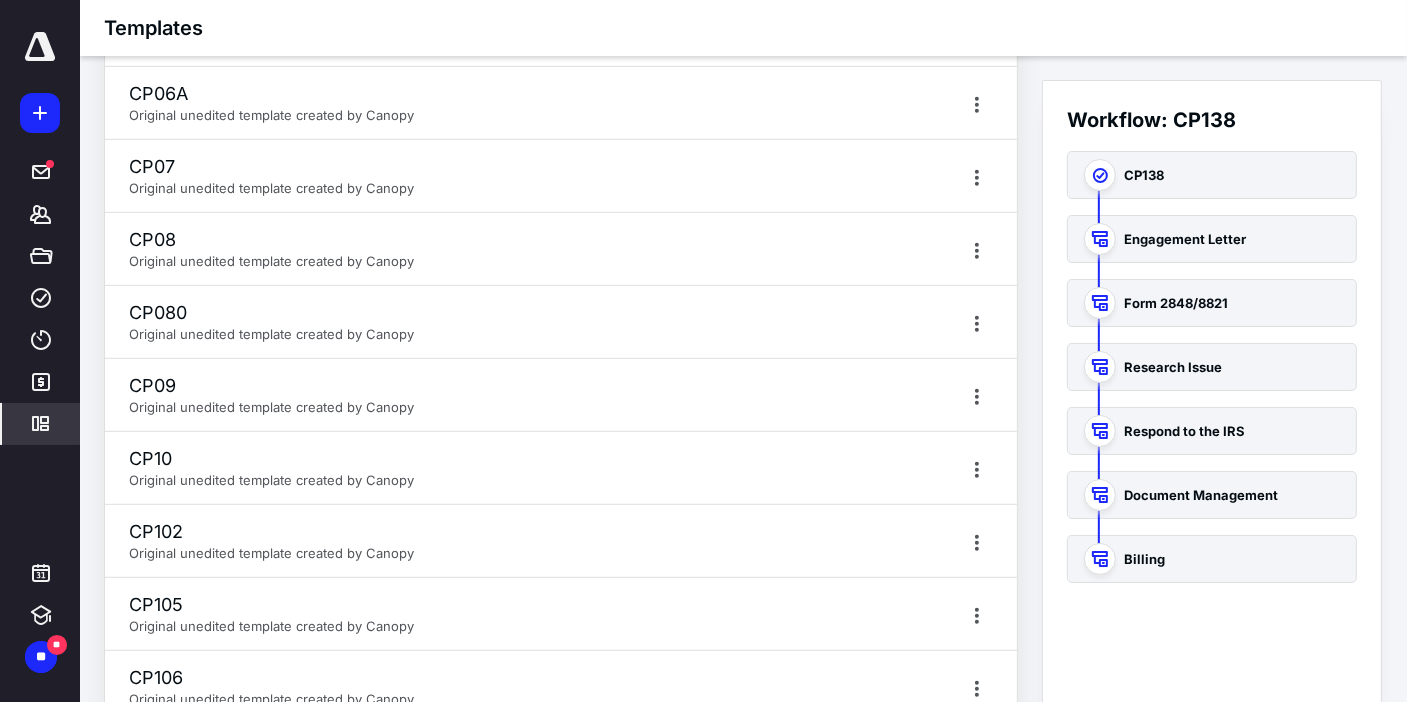 click 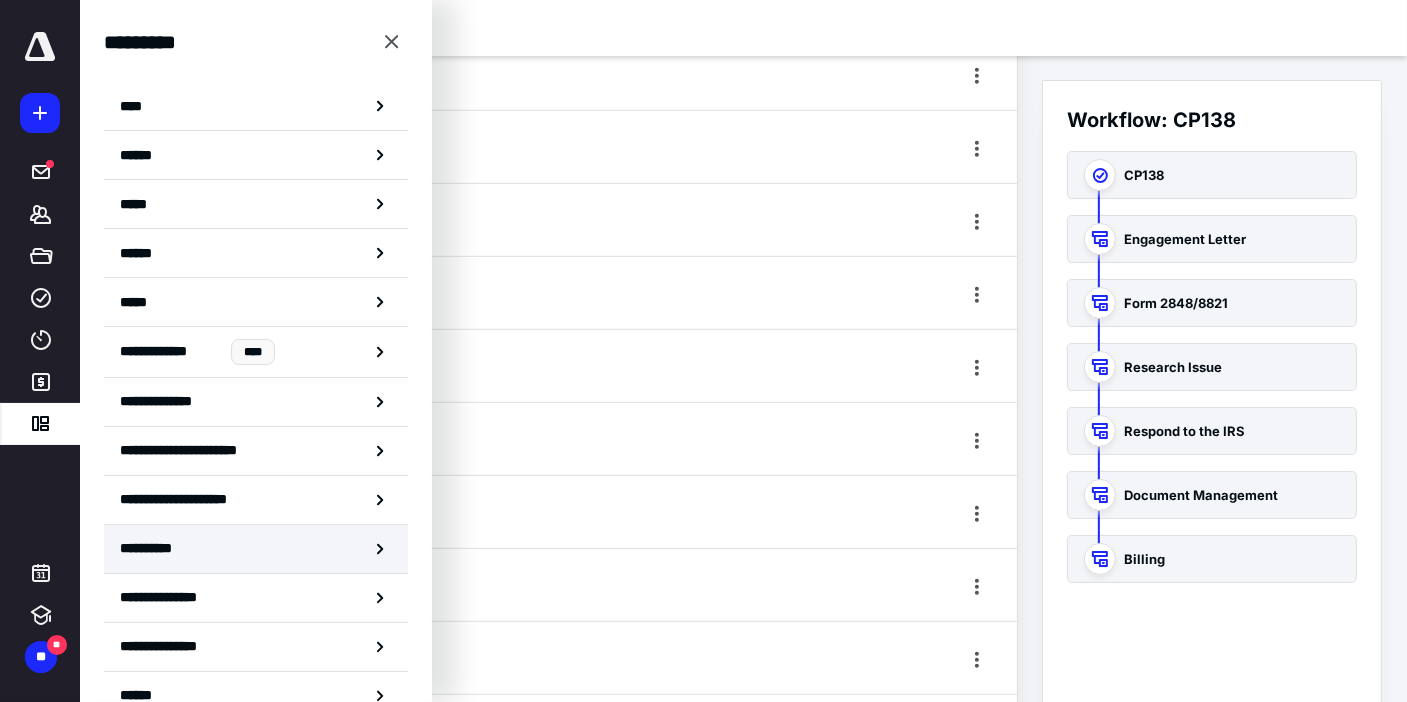 scroll, scrollTop: 1017, scrollLeft: 0, axis: vertical 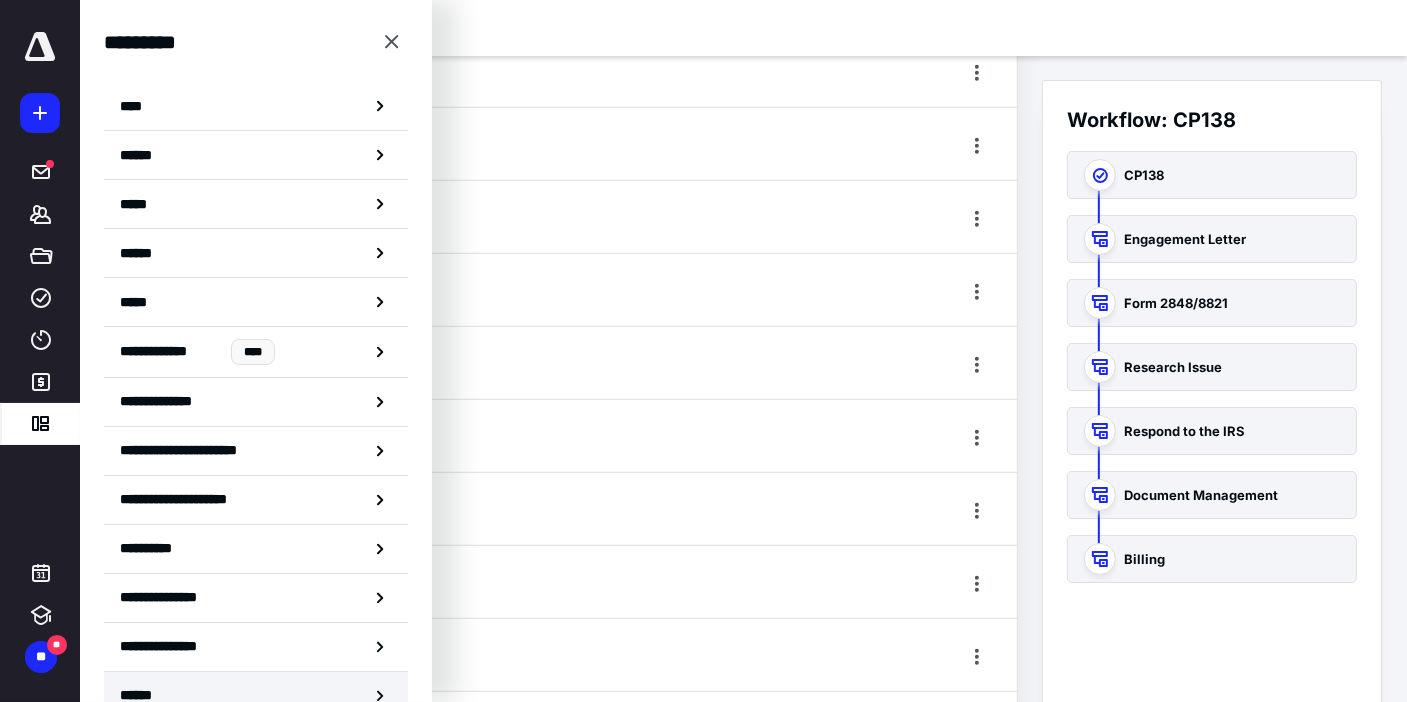 click on "******" at bounding box center (256, 696) 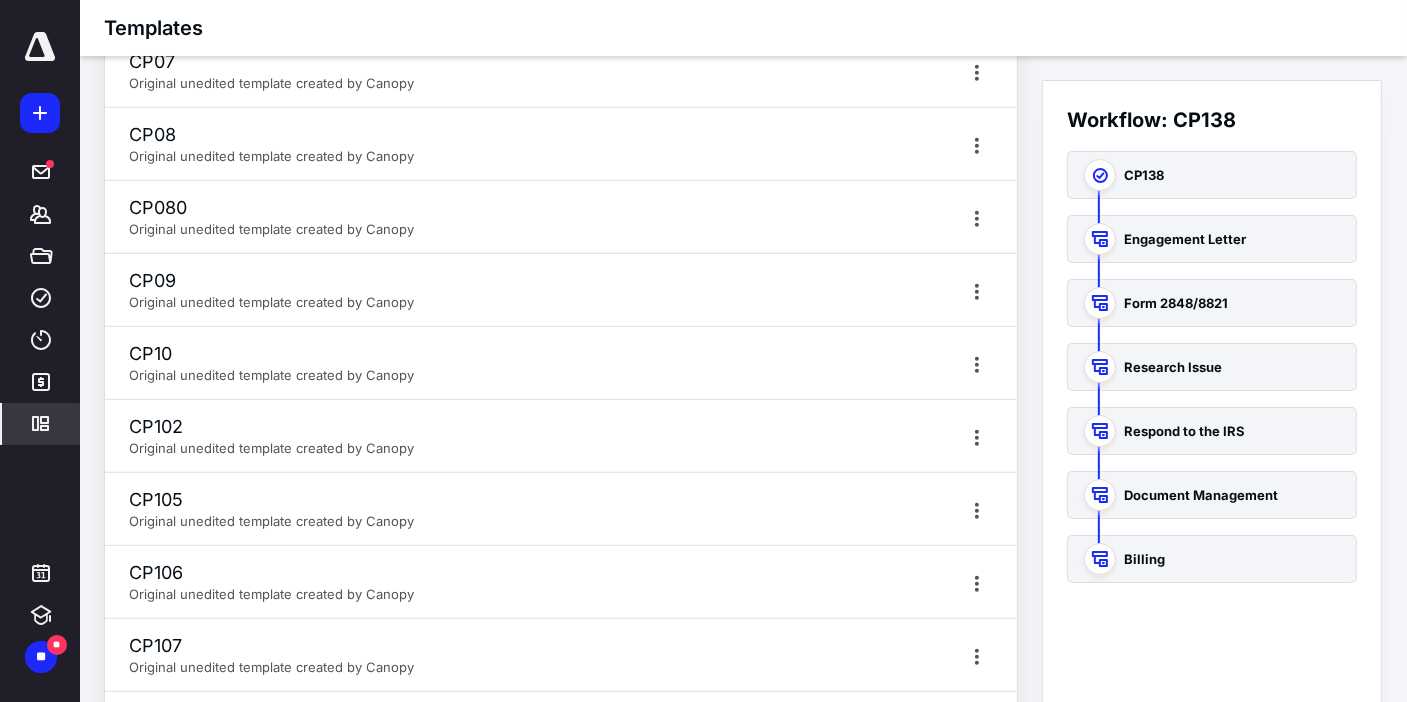 click 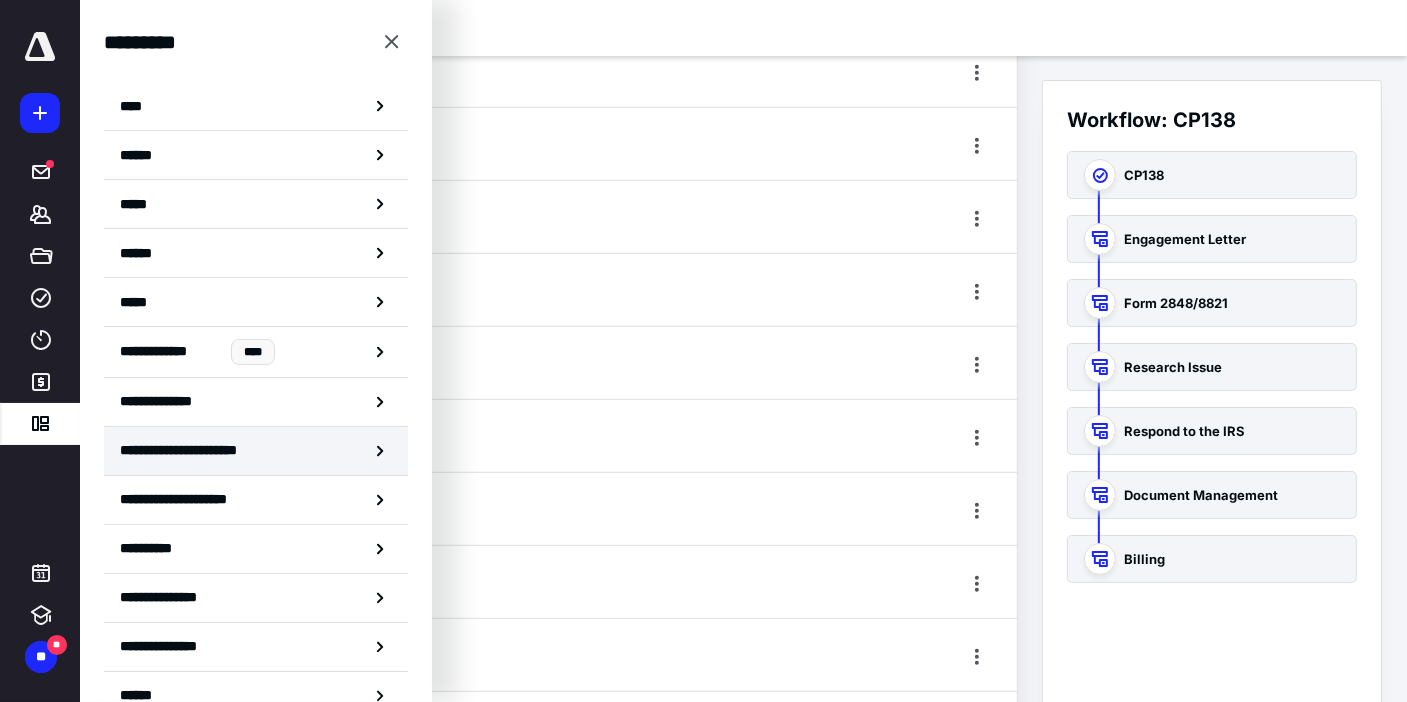 click on "**********" at bounding box center [194, 450] 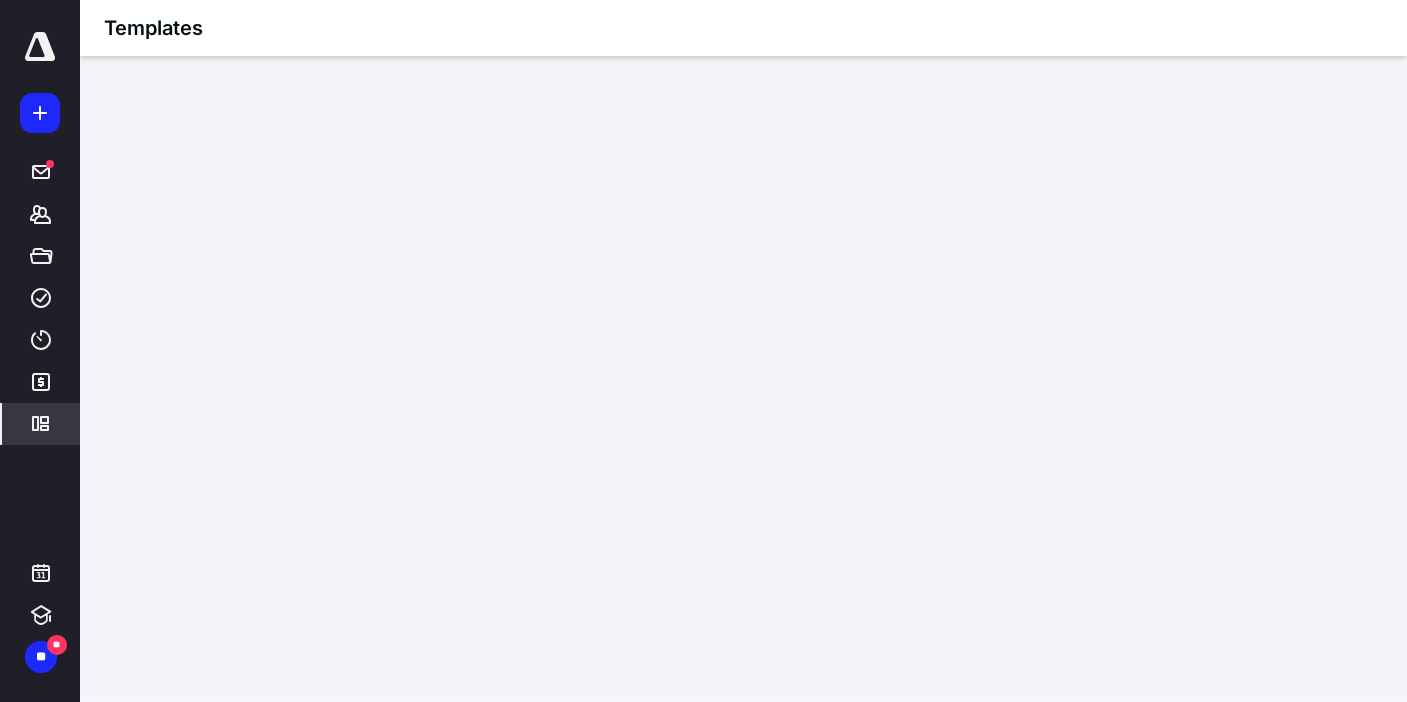 scroll, scrollTop: 0, scrollLeft: 0, axis: both 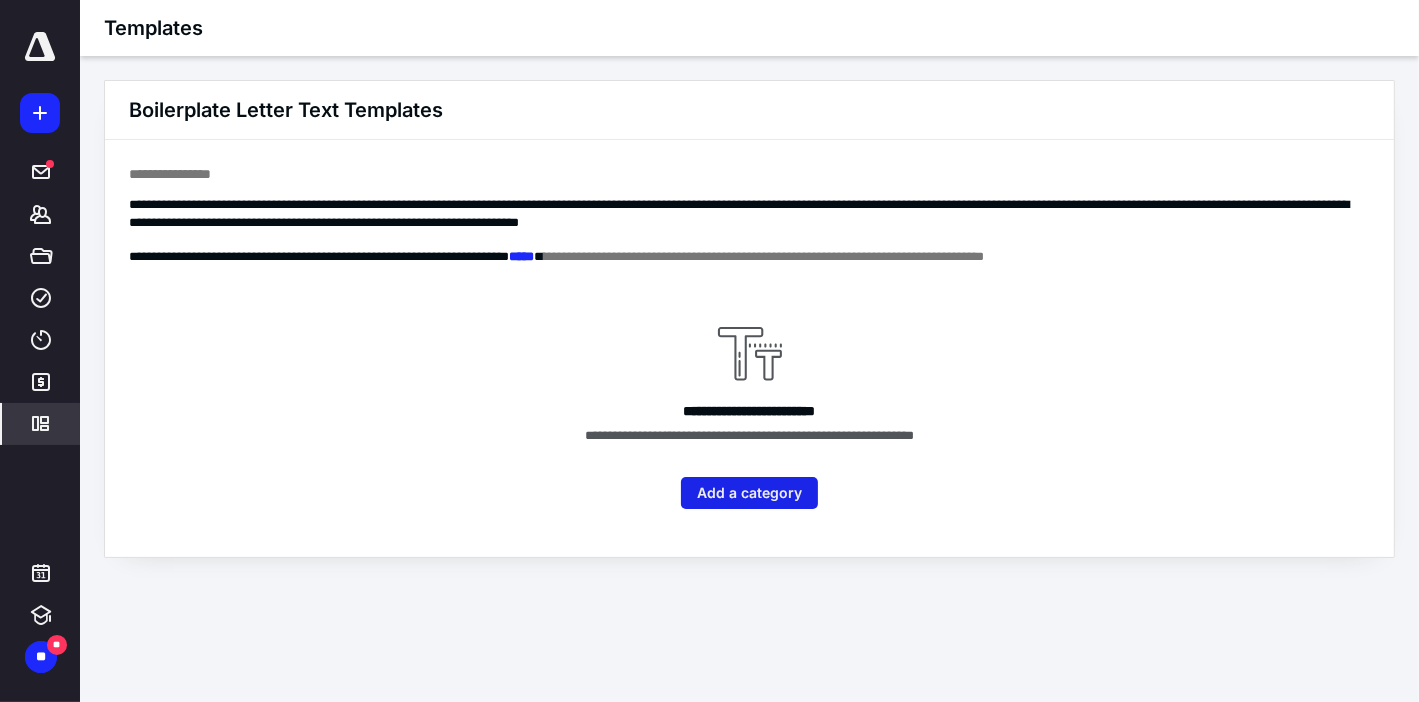 click on "Add a category" at bounding box center (749, 493) 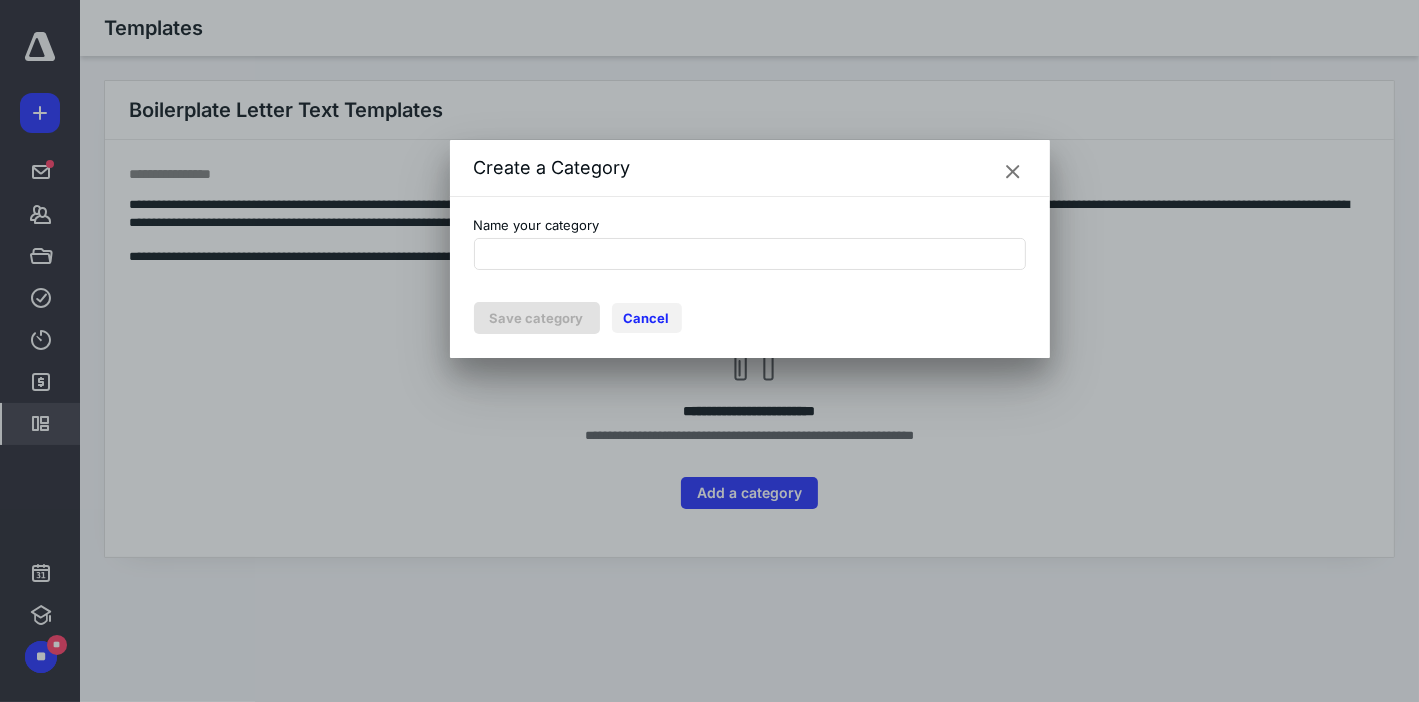click on "Cancel" at bounding box center [647, 318] 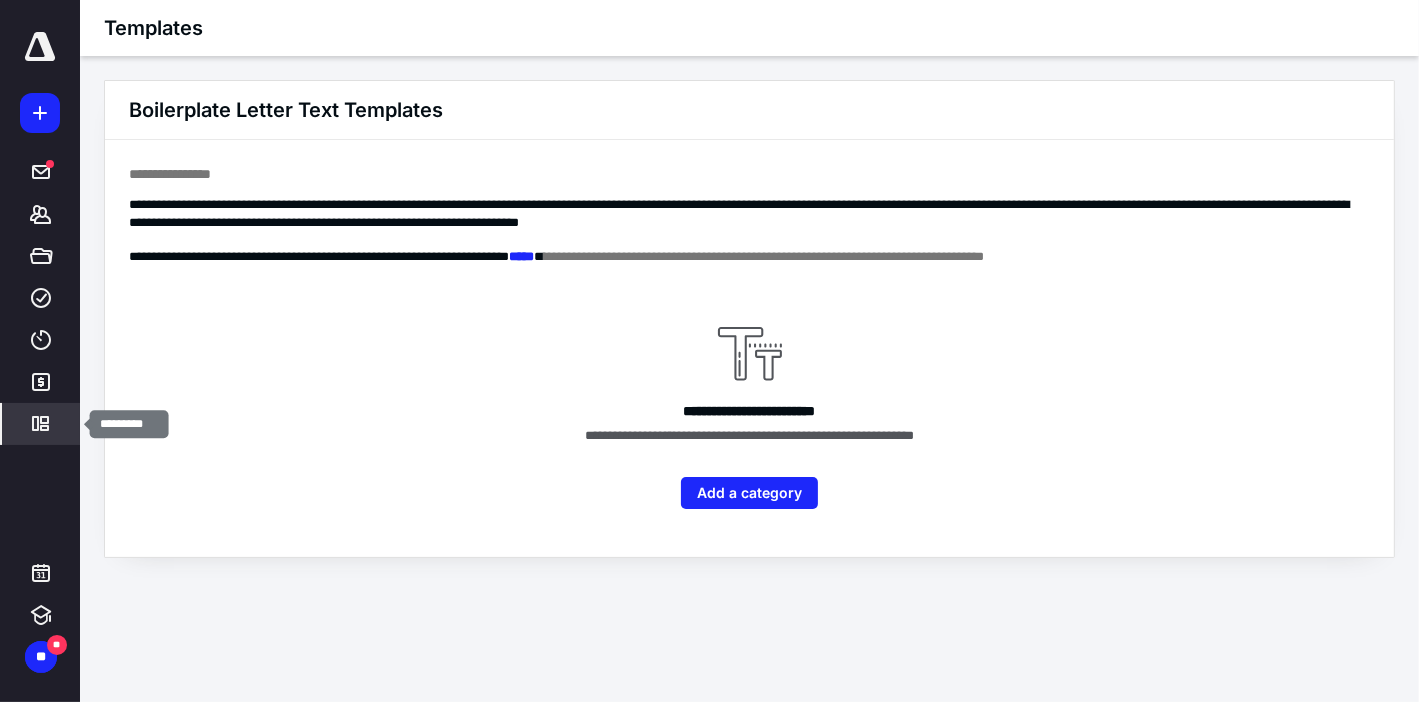 click 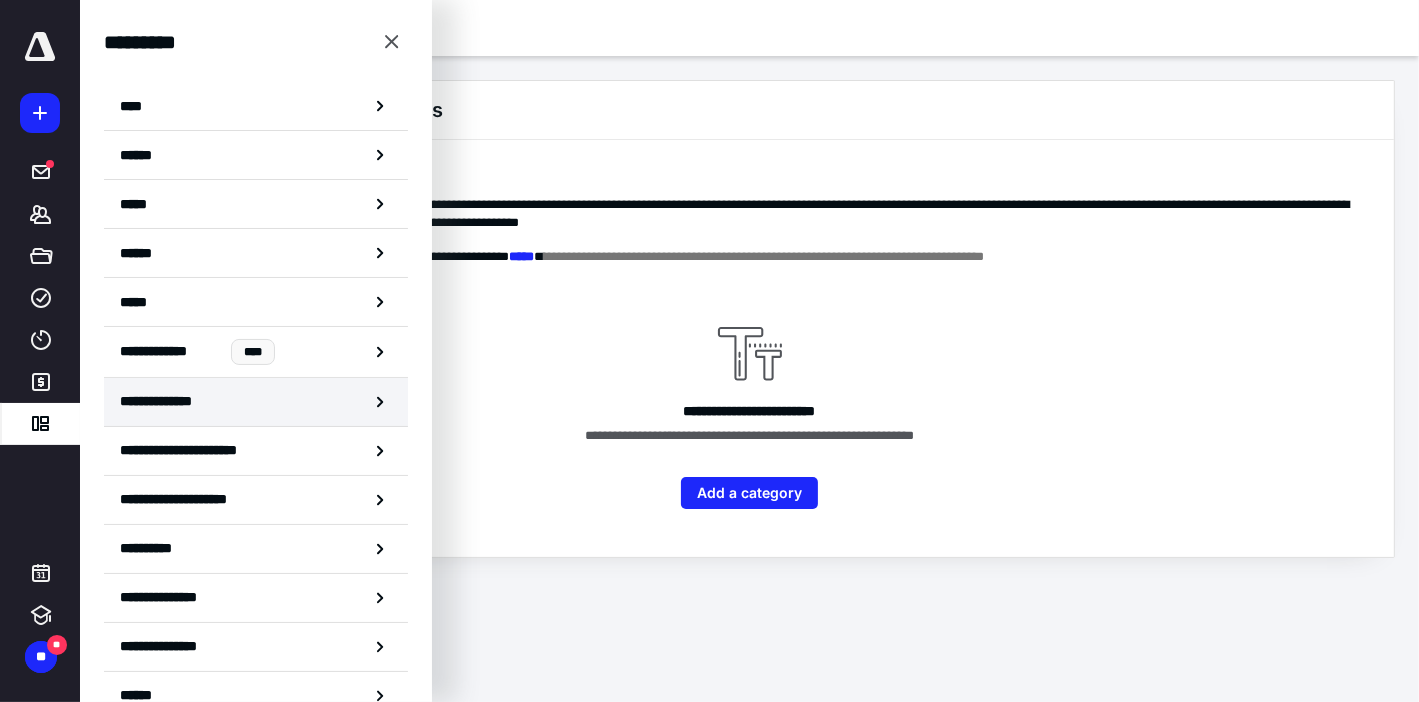 click on "**********" at bounding box center (169, 401) 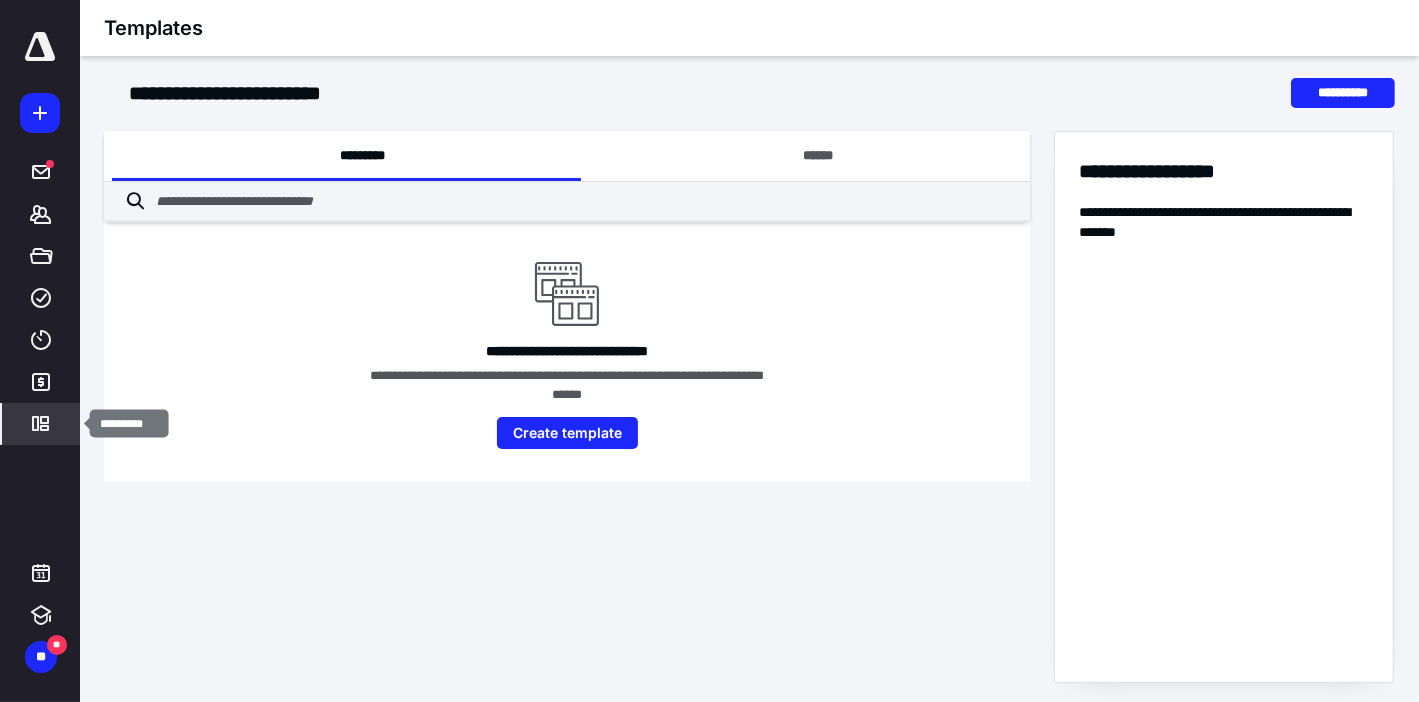 click 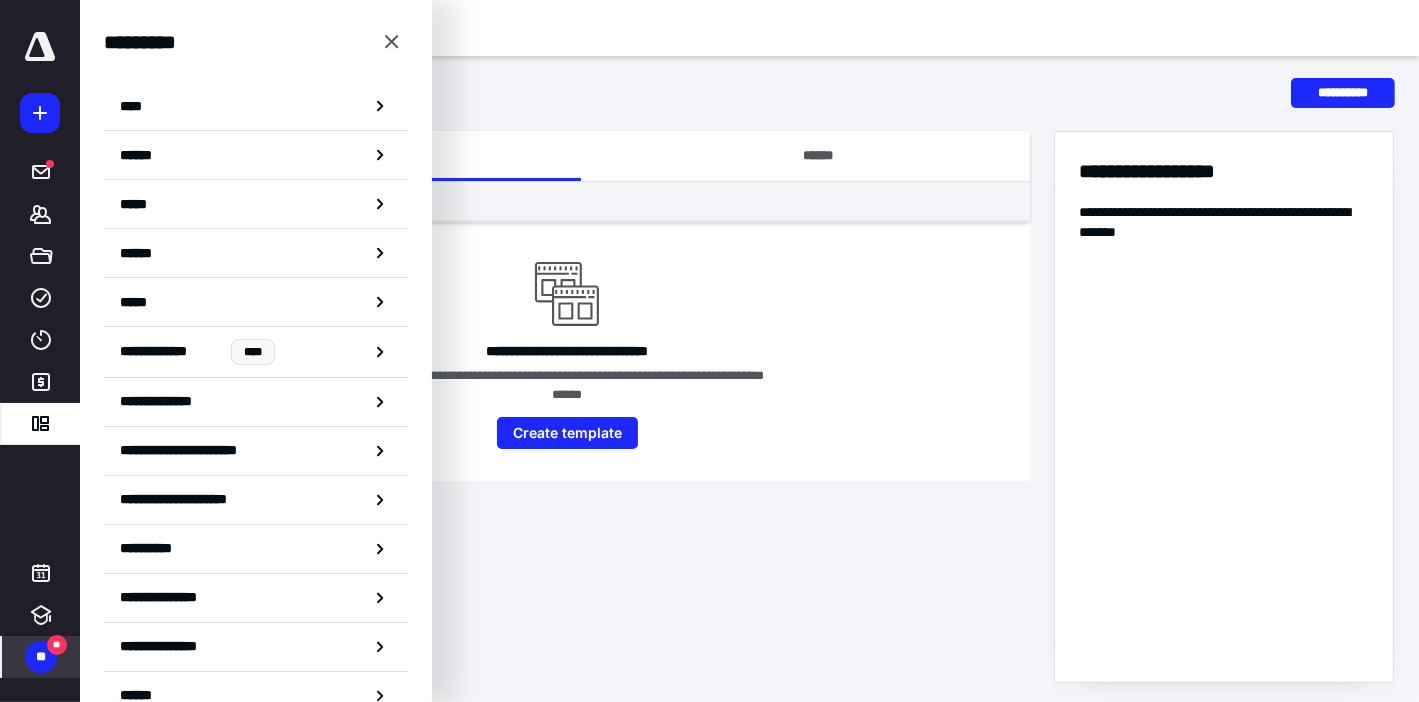 click on "**" at bounding box center (41, 657) 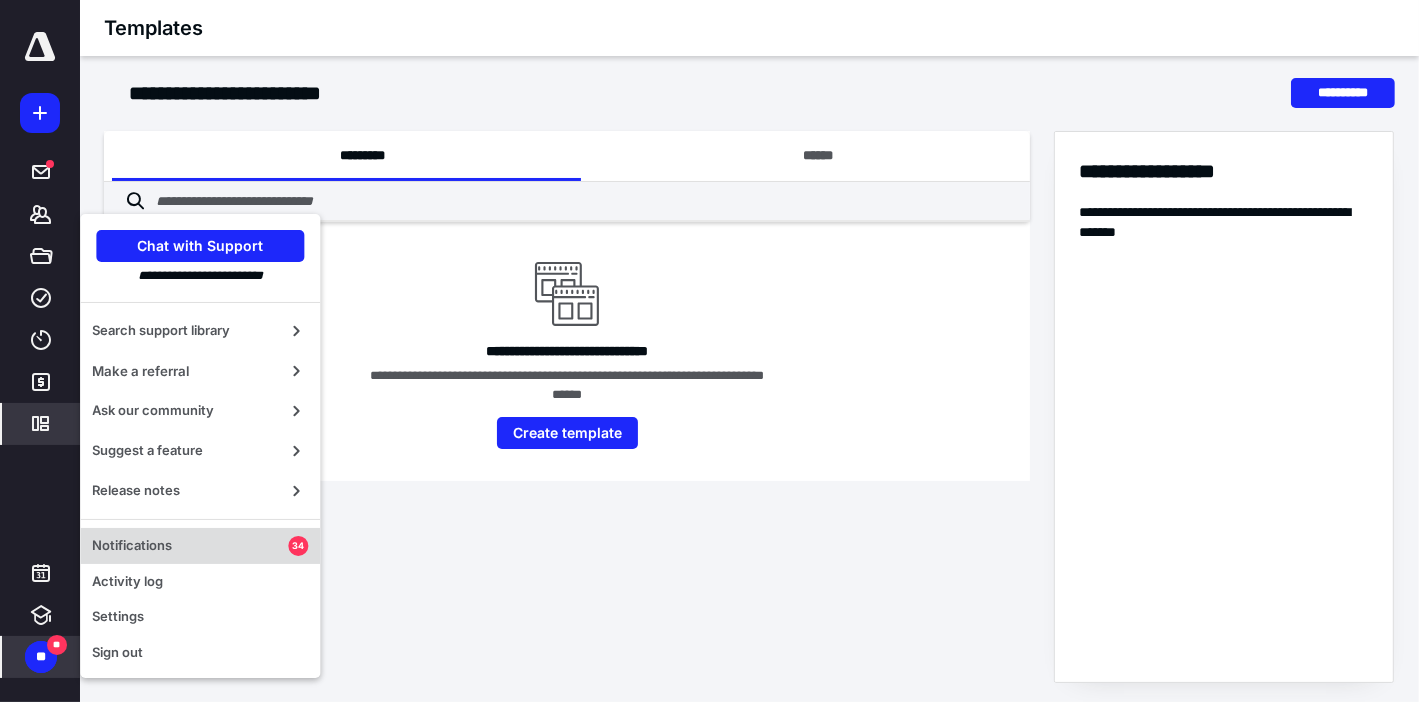 click on "Notifications" at bounding box center [190, 546] 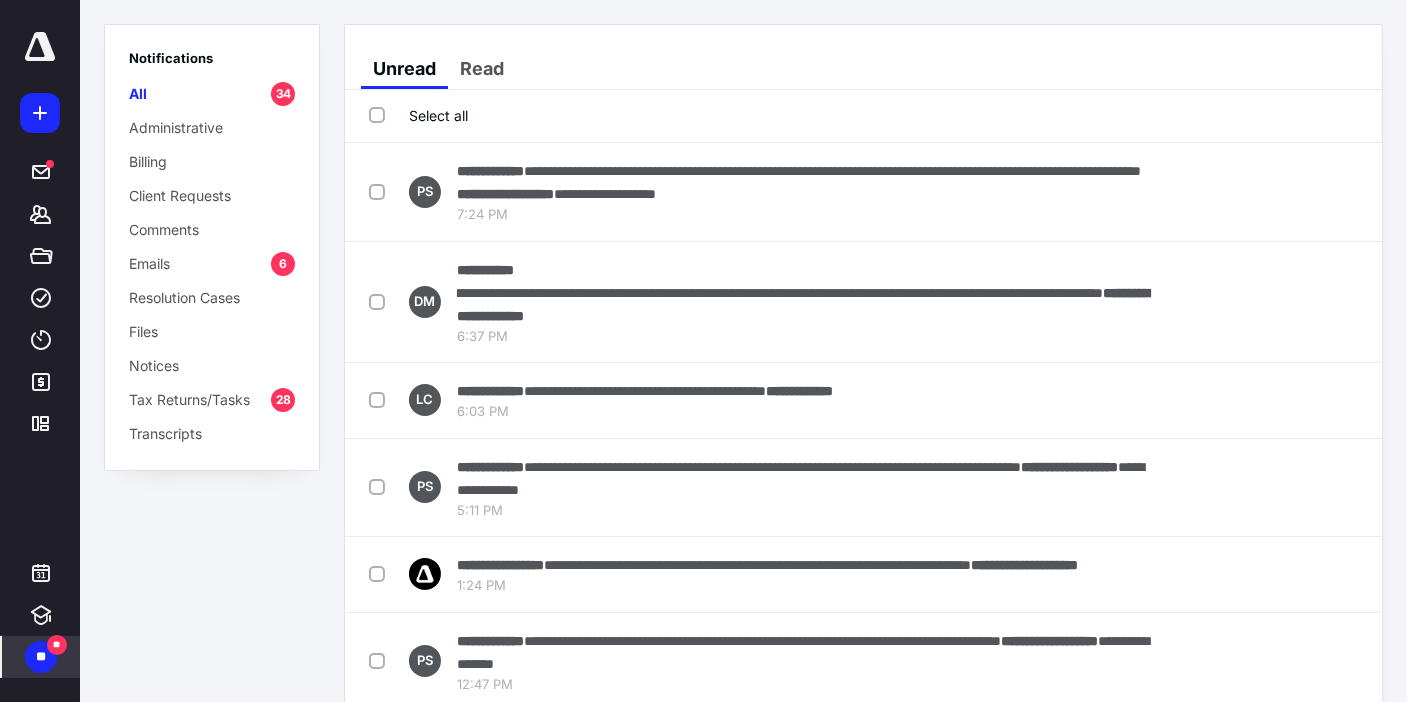 click on "Tax Returns/Tasks" at bounding box center [189, 399] 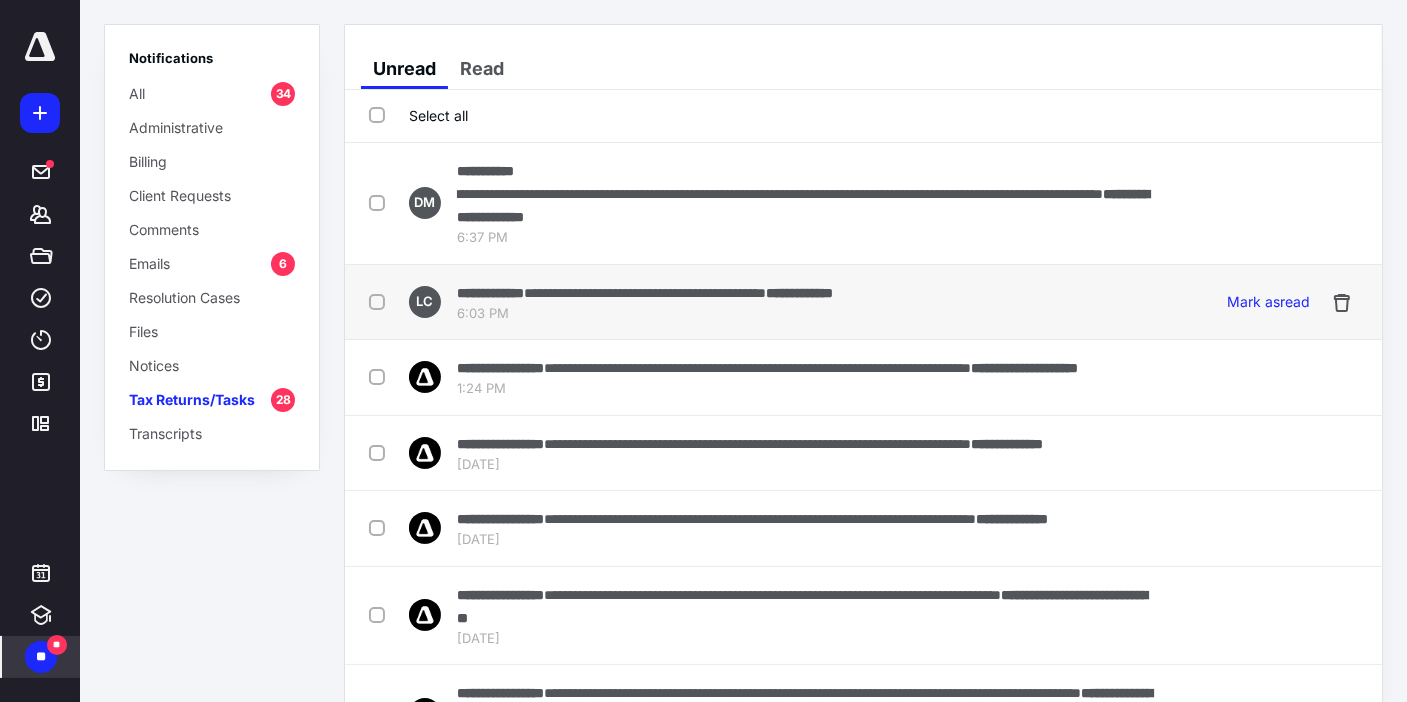 click on "**********" at bounding box center (645, 293) 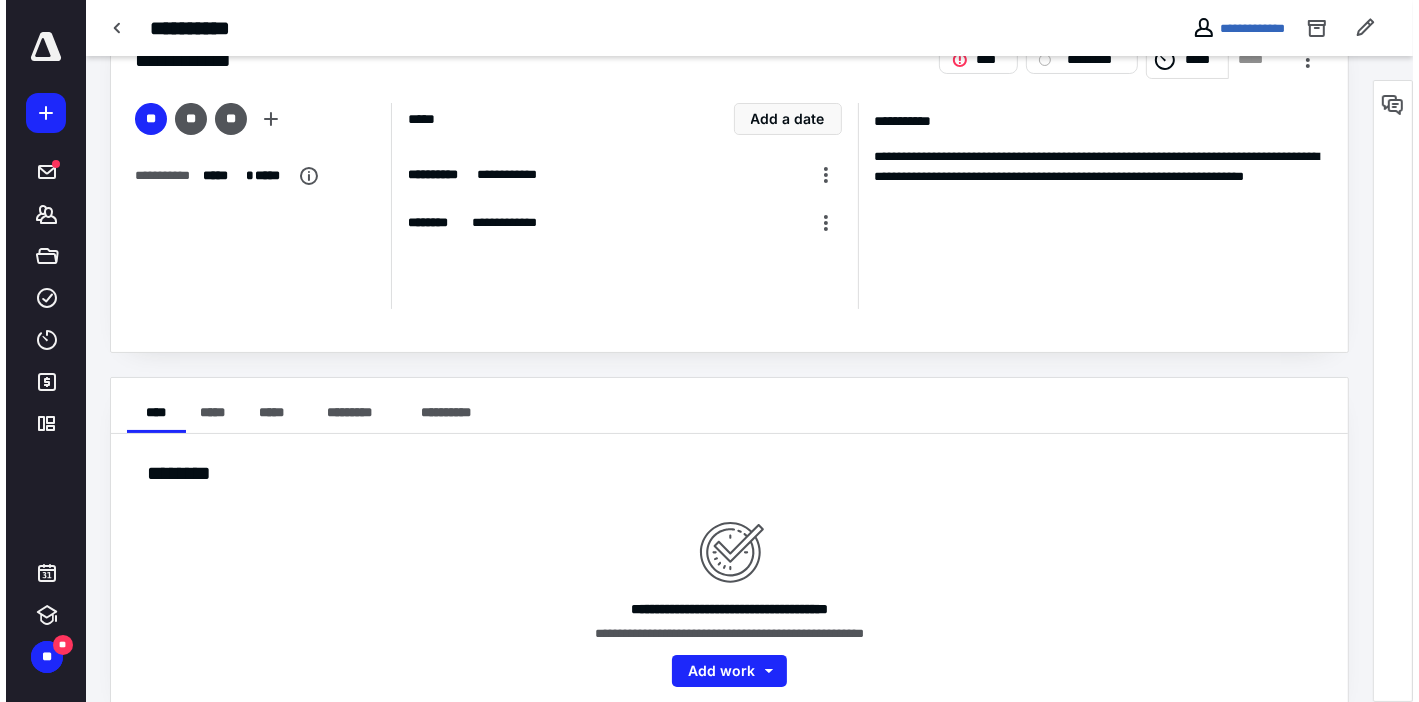 scroll, scrollTop: 96, scrollLeft: 0, axis: vertical 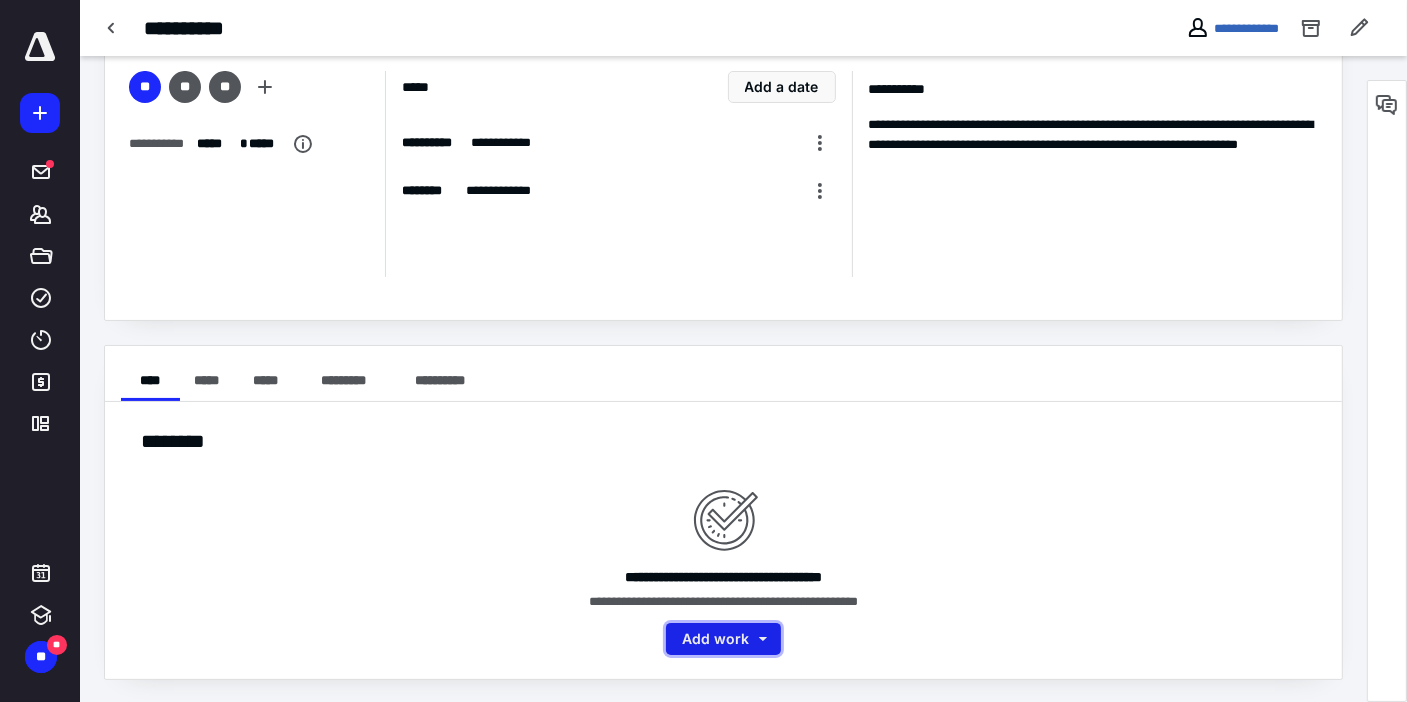 click on "Add work" at bounding box center (723, 639) 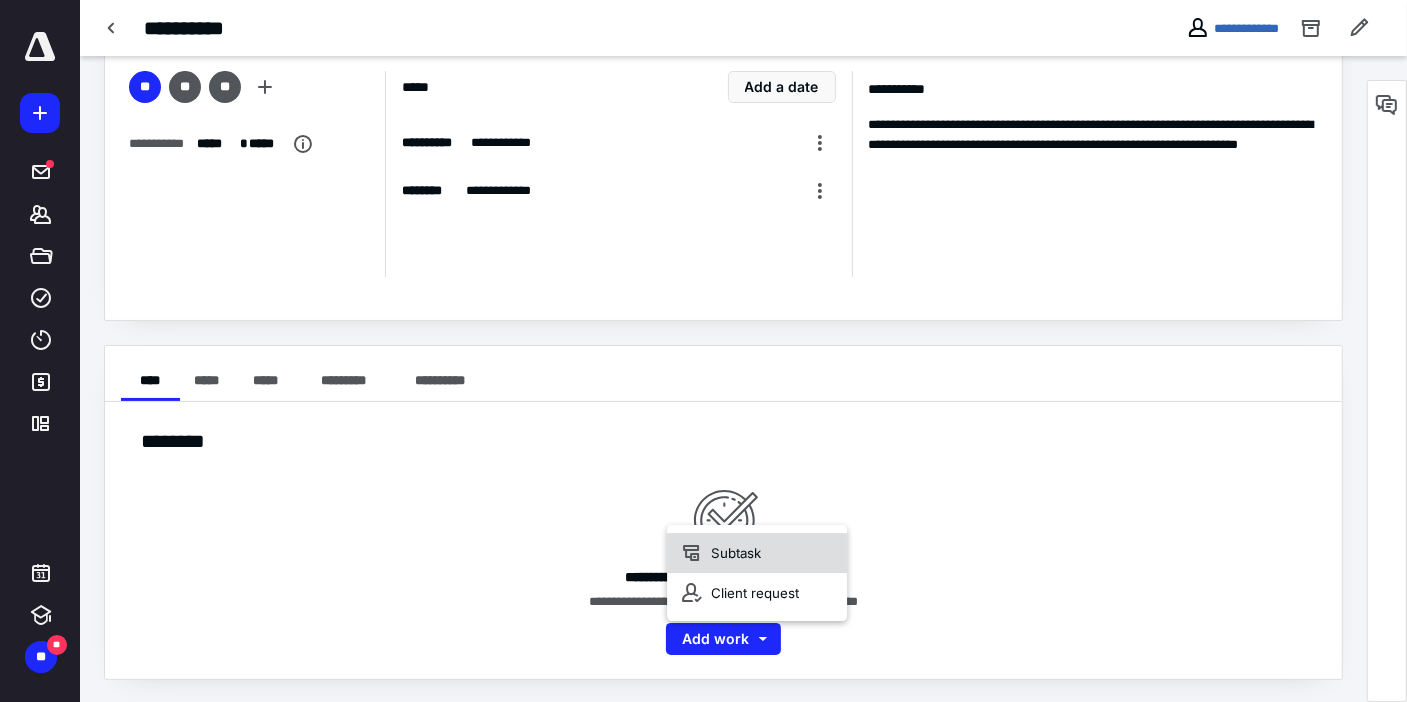 click on "Subtask" at bounding box center [757, 553] 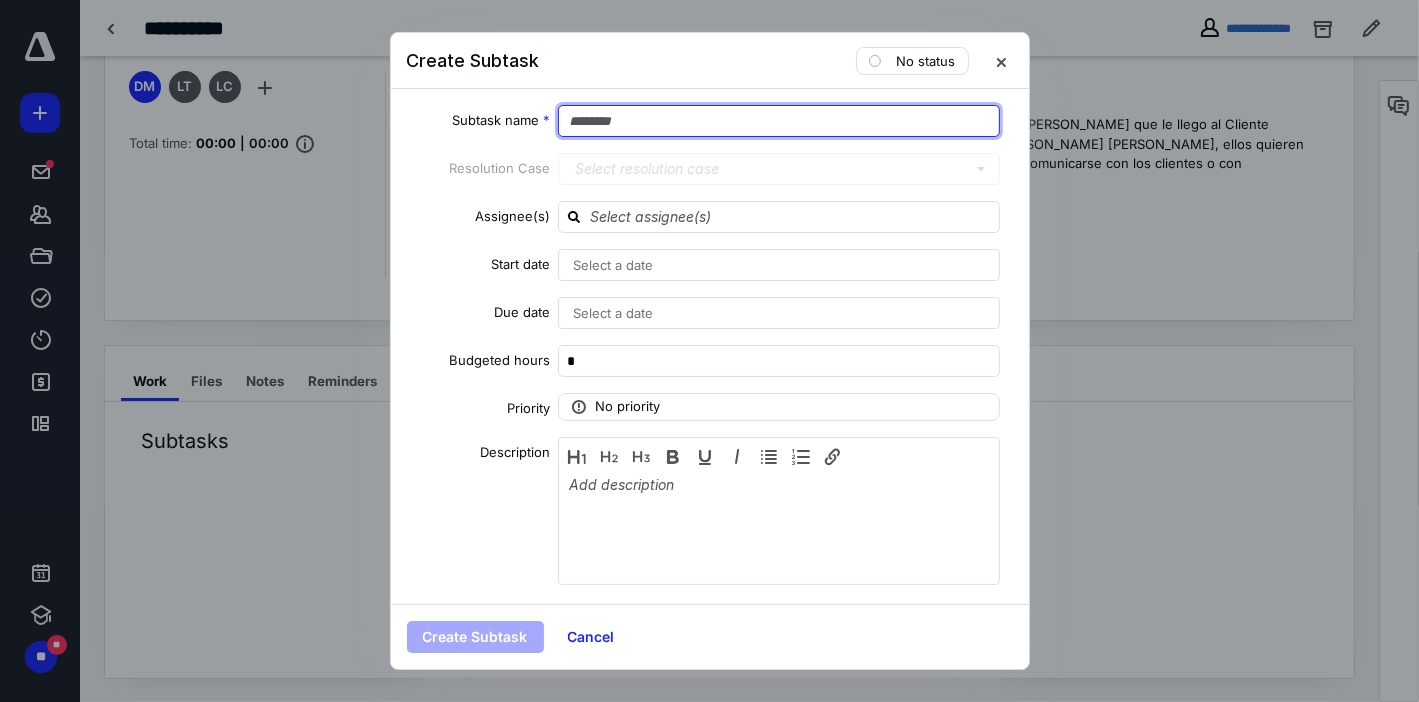 click at bounding box center (779, 121) 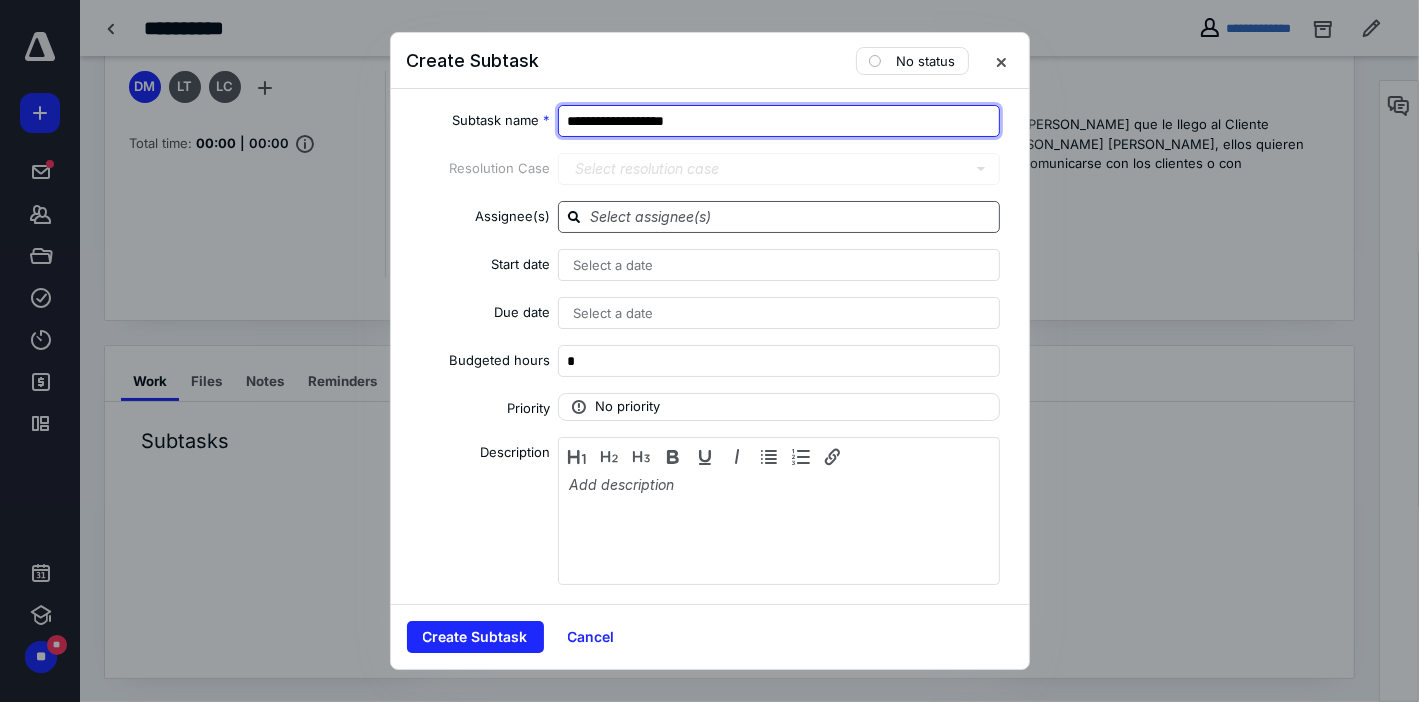 type on "**********" 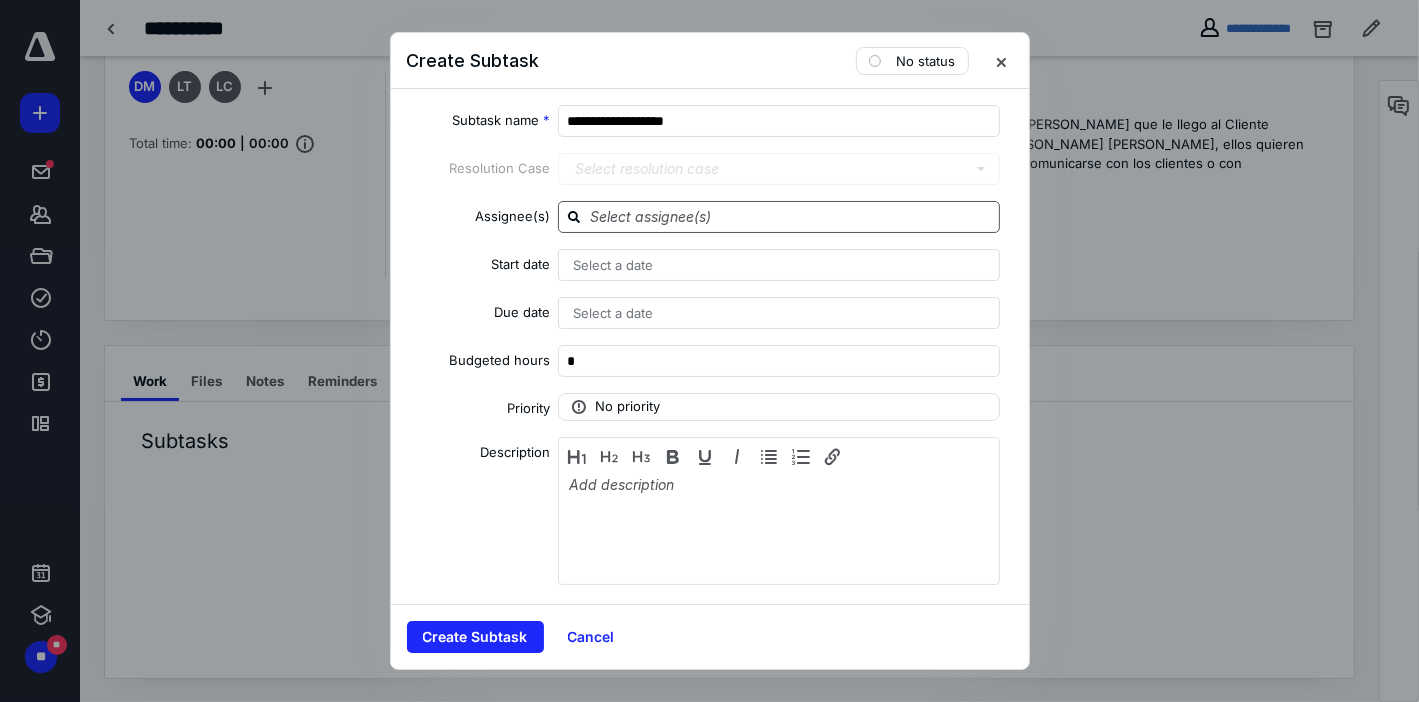 click at bounding box center (791, 216) 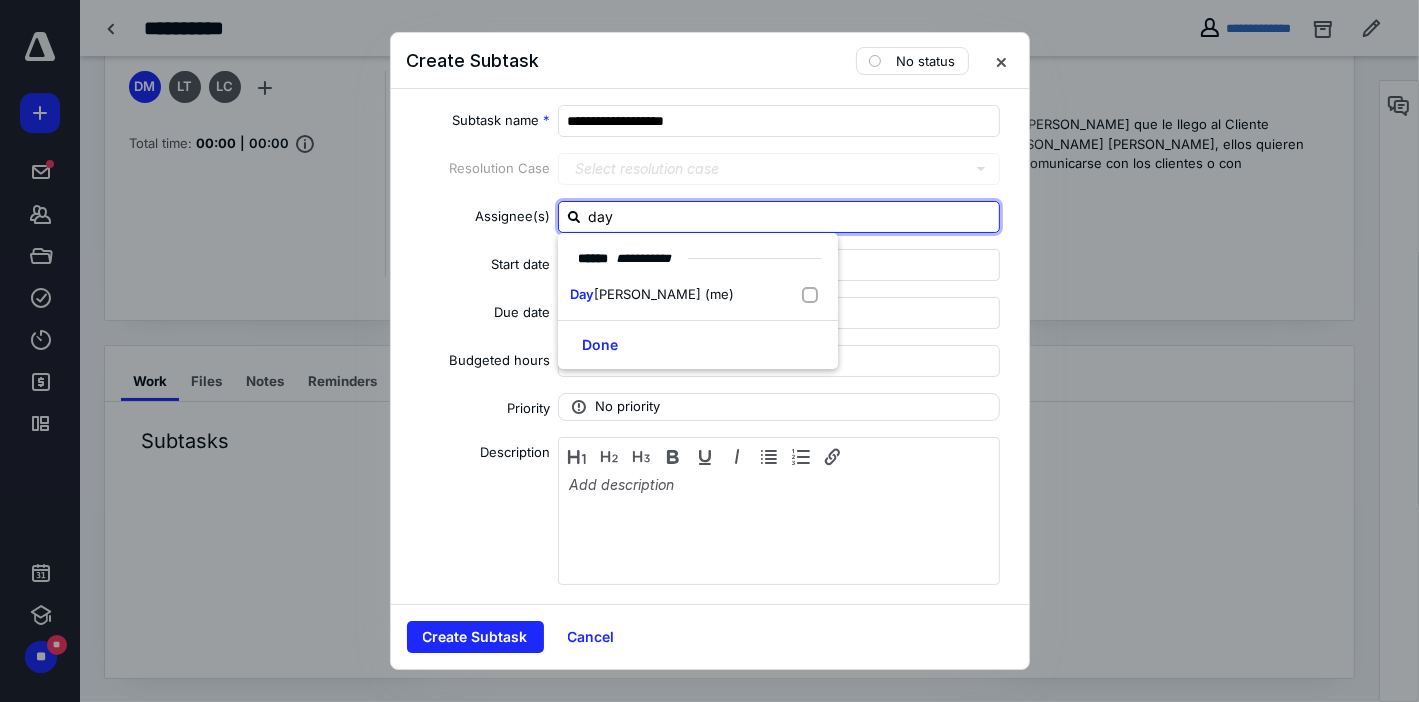 type on "daya" 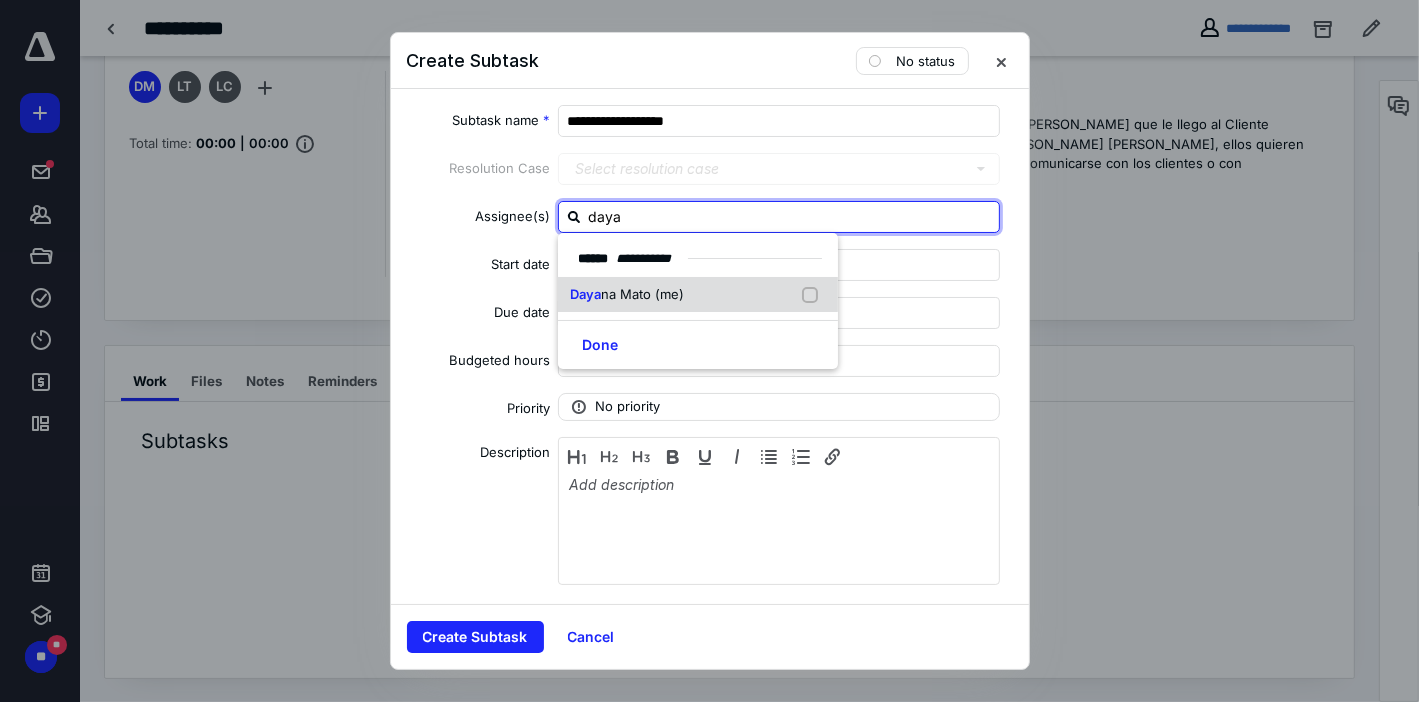 click at bounding box center [814, 295] 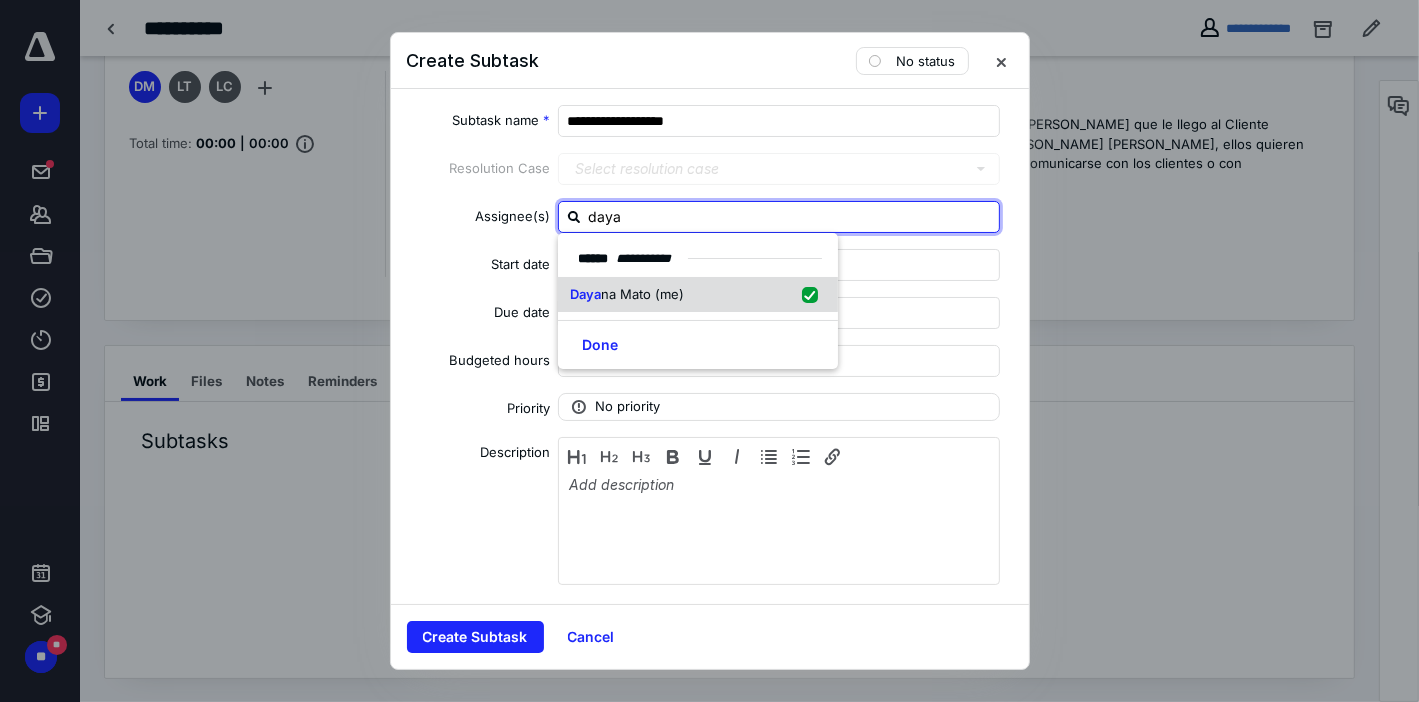 checkbox on "true" 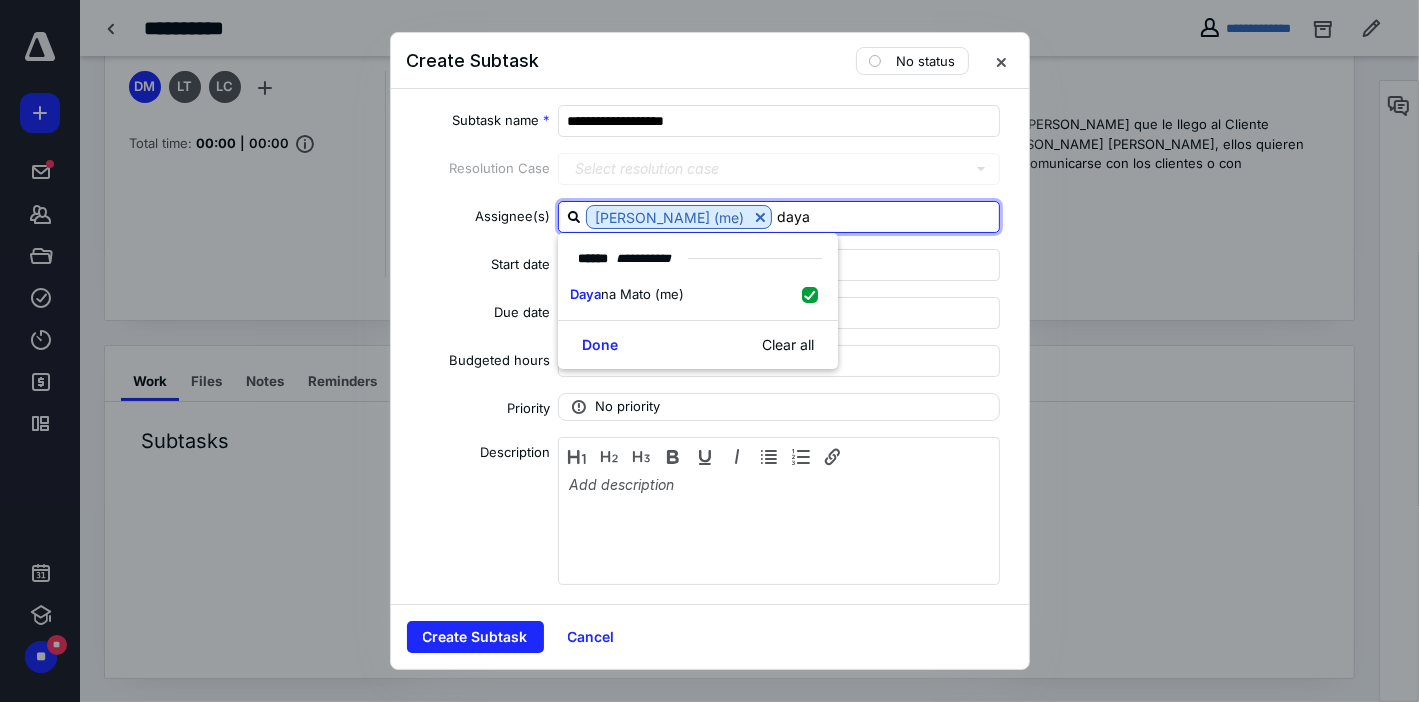 type on "daya" 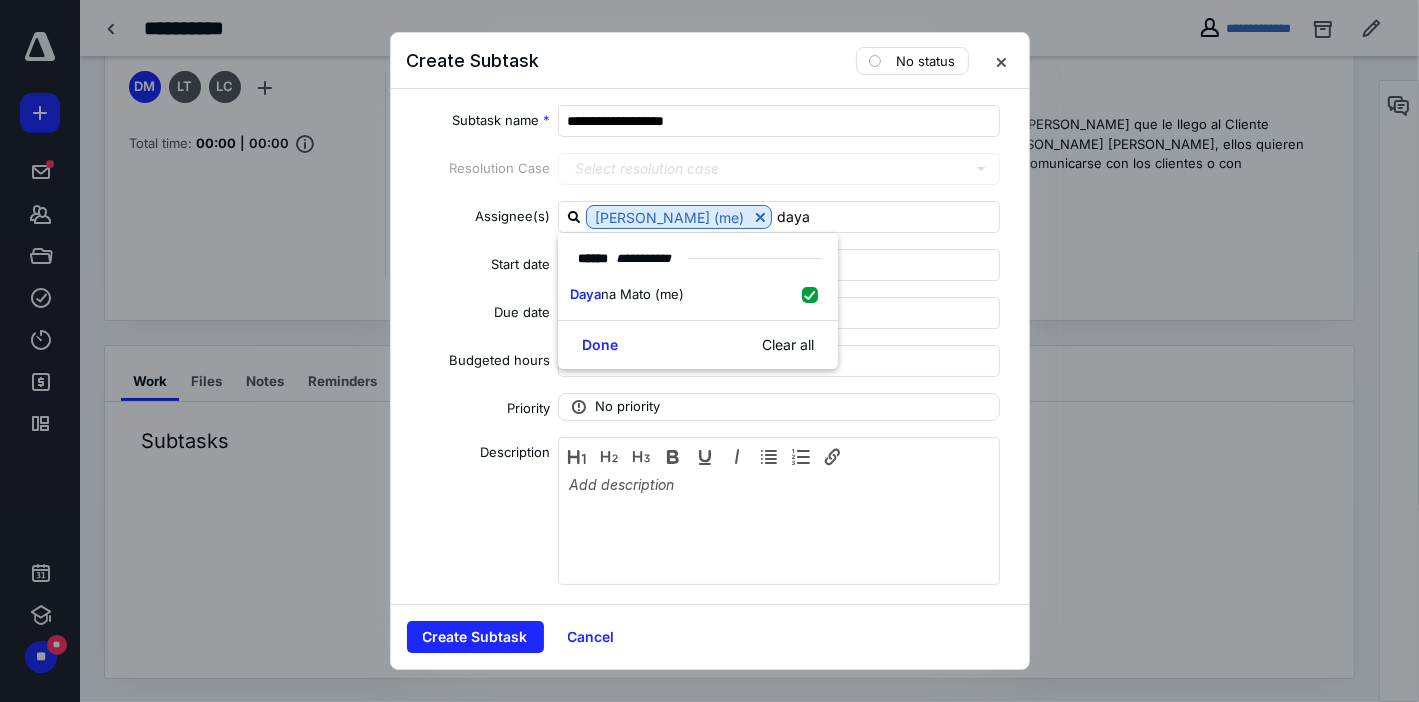 click on "Description" at bounding box center (479, 514) 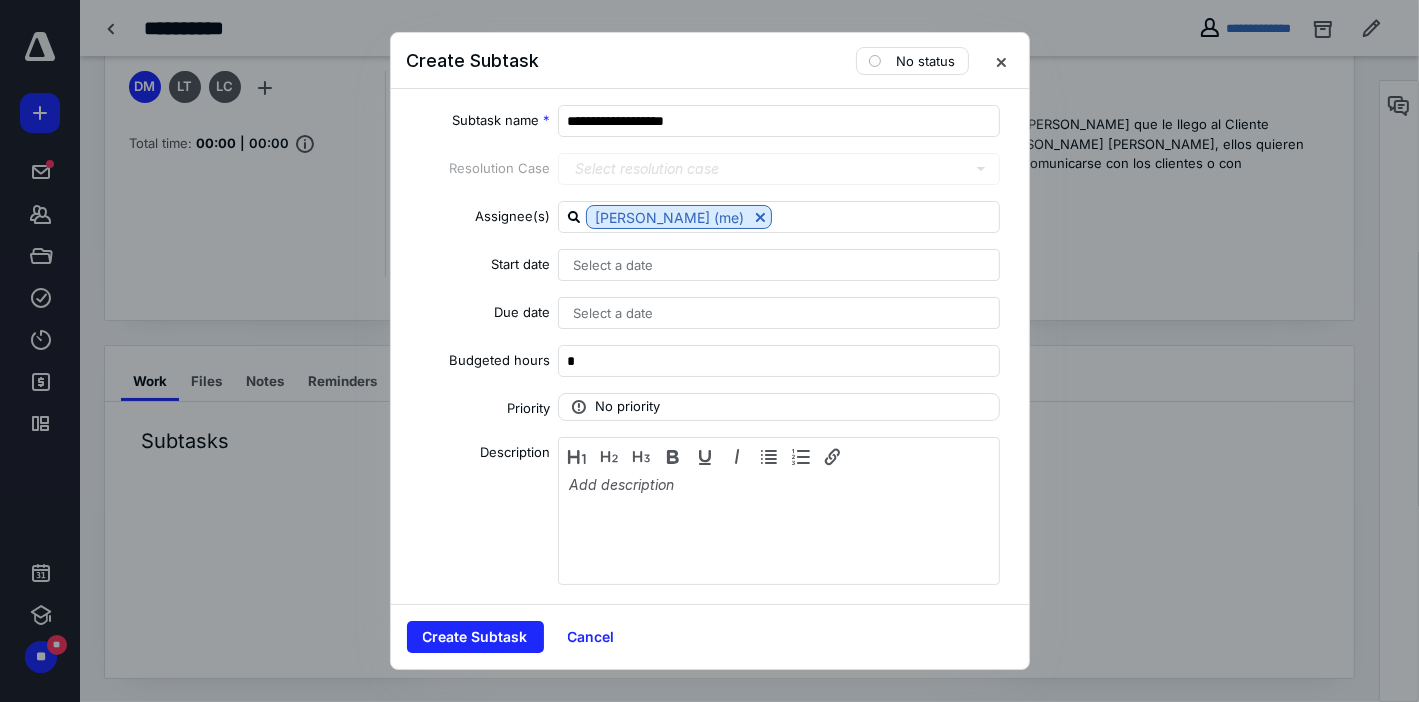 click on "Select a date" at bounding box center [779, 313] 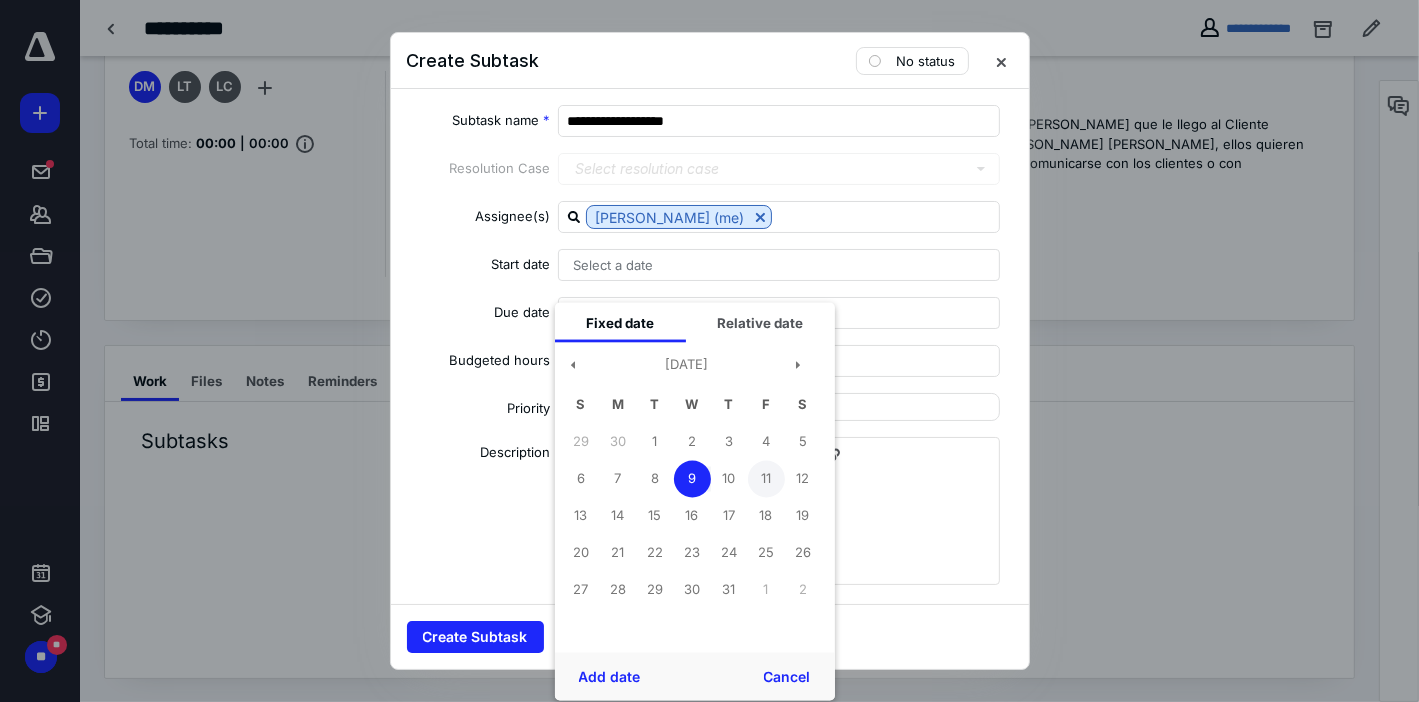click on "11" at bounding box center [766, 478] 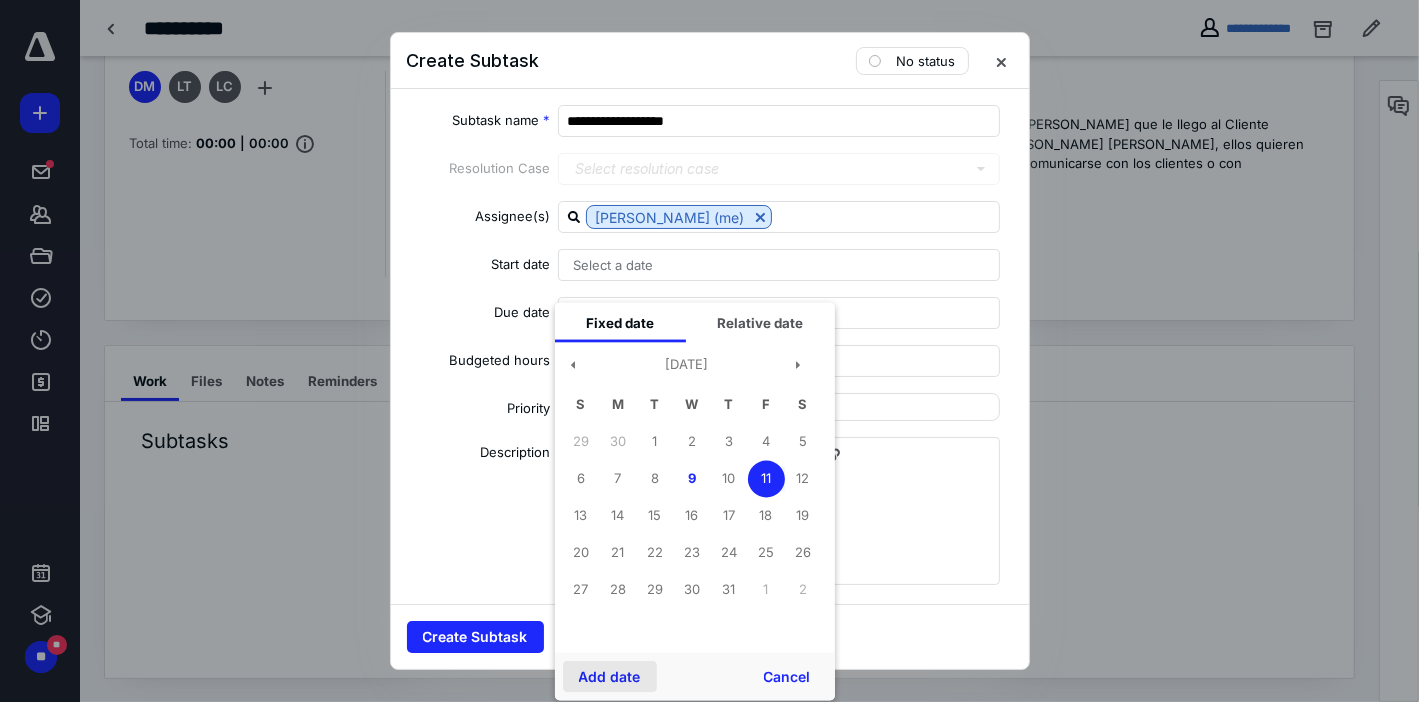 click on "Add date" at bounding box center [610, 677] 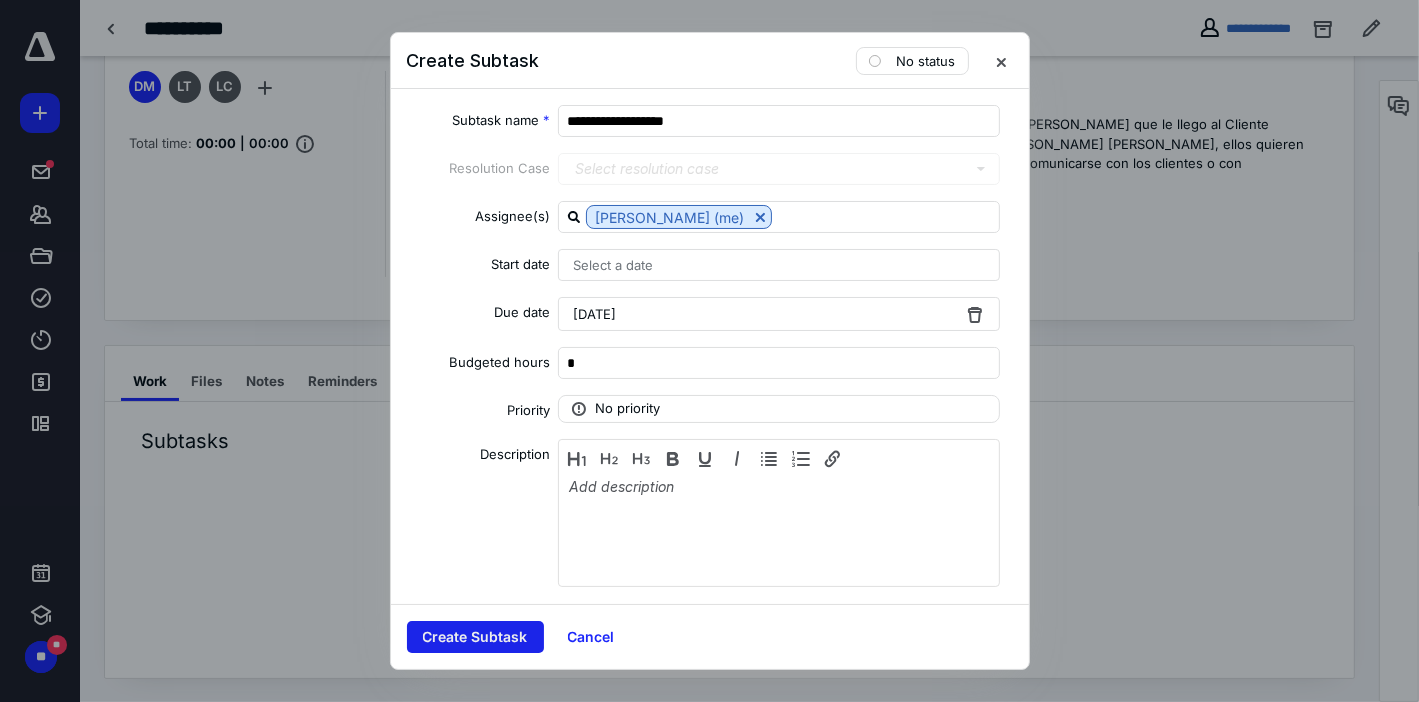 click on "Create Subtask" at bounding box center (475, 637) 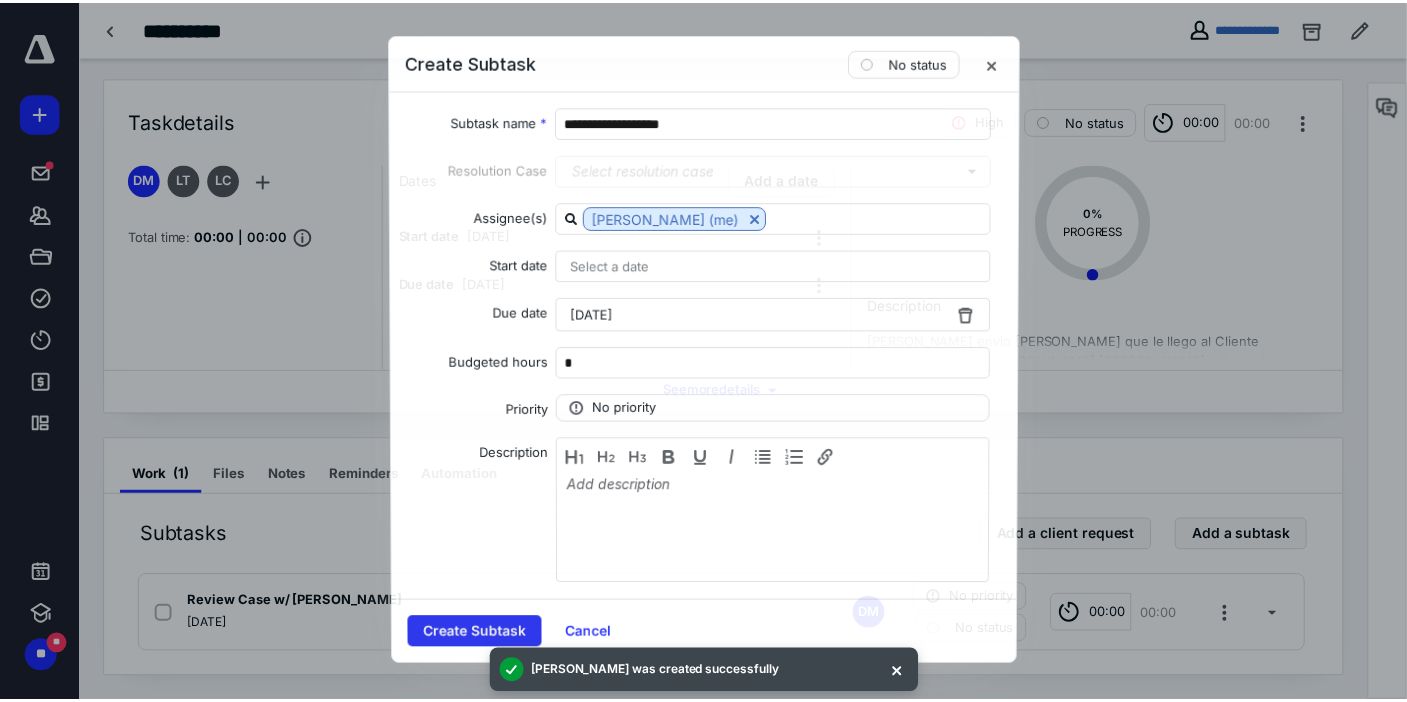 scroll, scrollTop: 2, scrollLeft: 0, axis: vertical 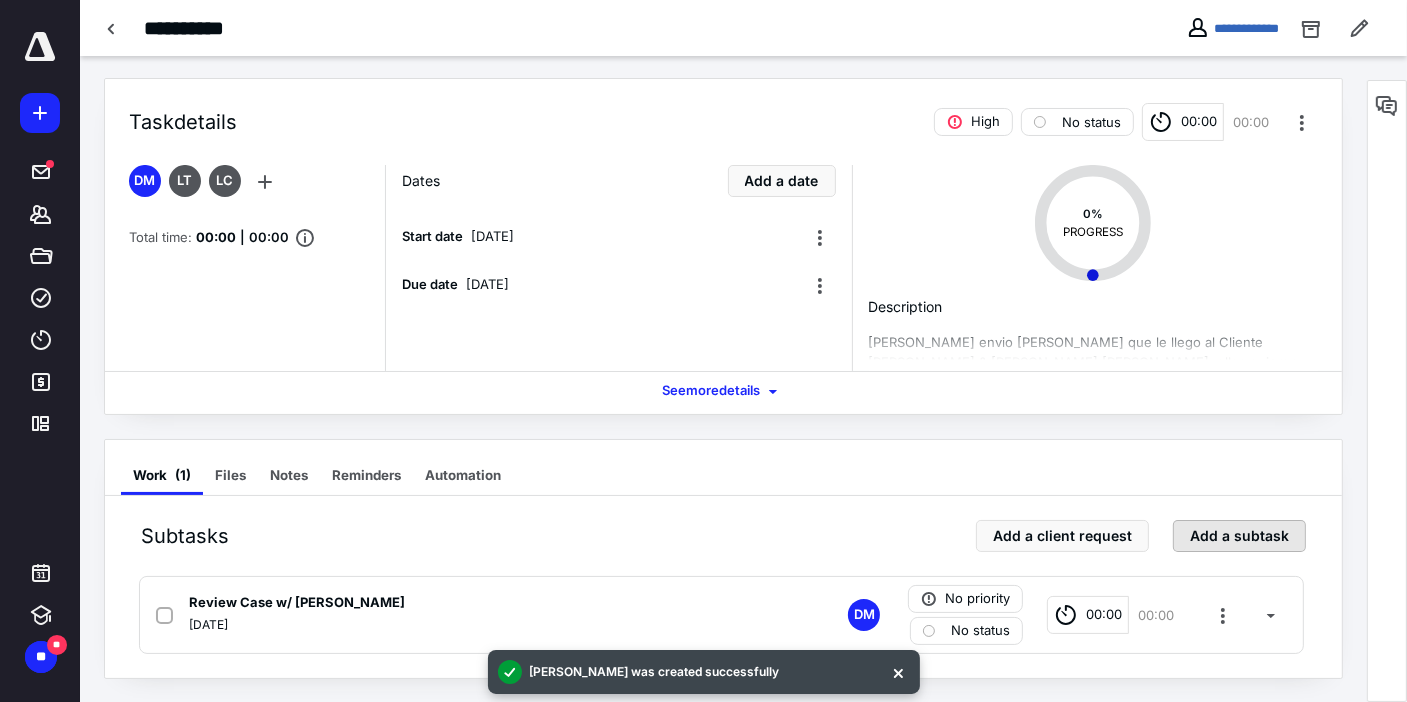 click on "Add a subtask" at bounding box center [1239, 536] 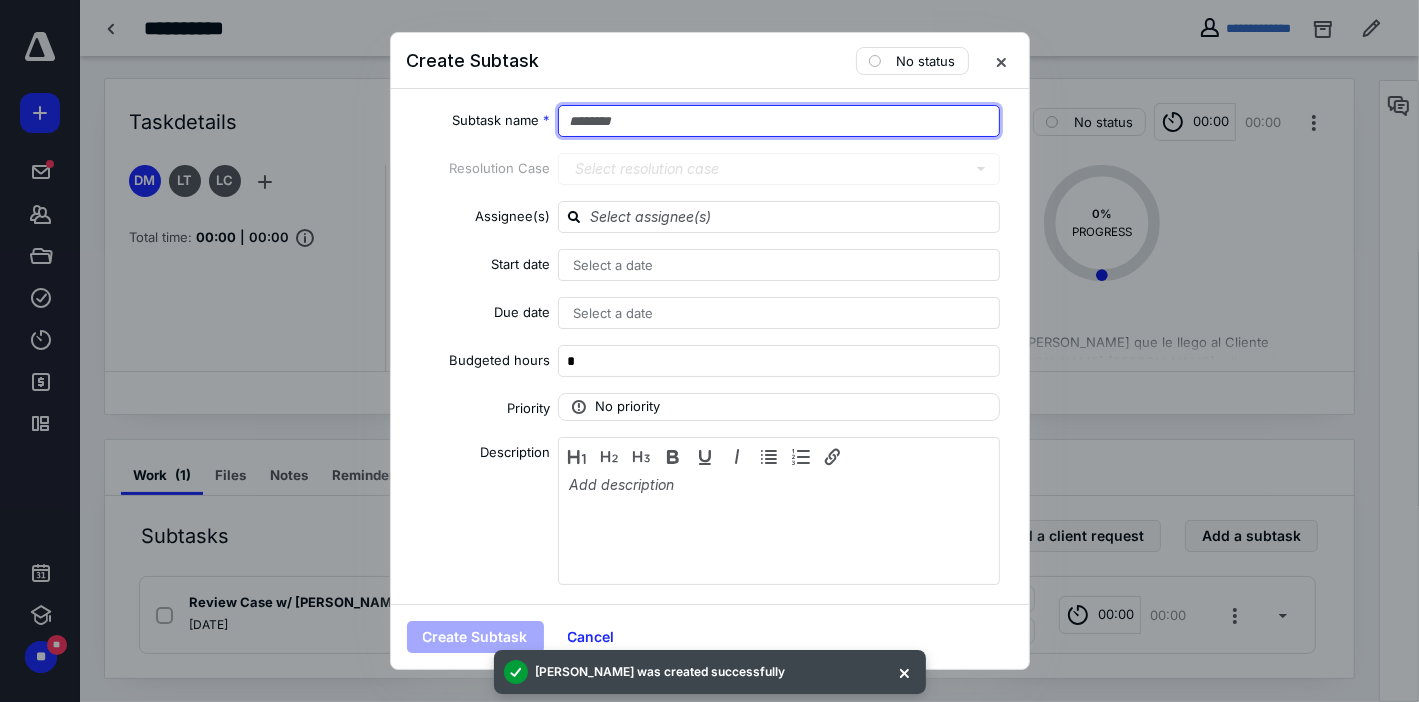 click at bounding box center [779, 121] 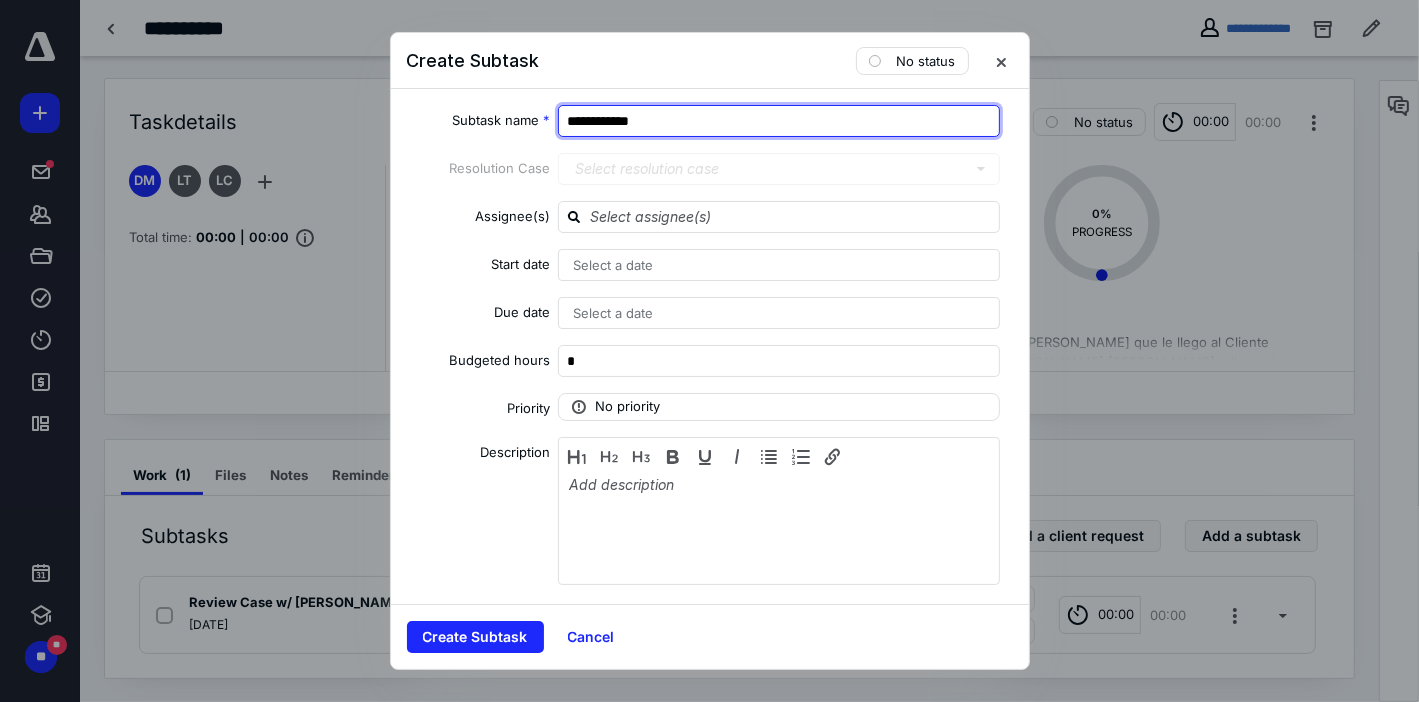 click on "**********" at bounding box center [779, 121] 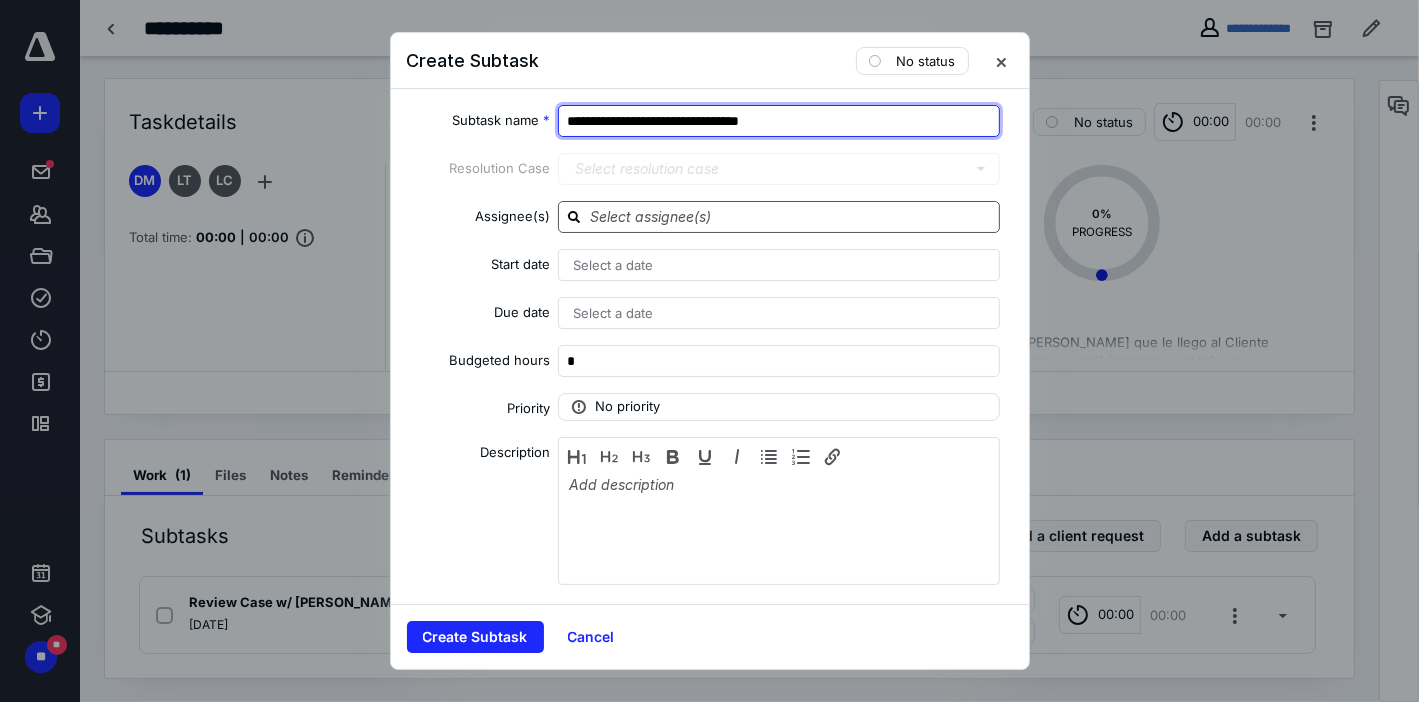 type on "**********" 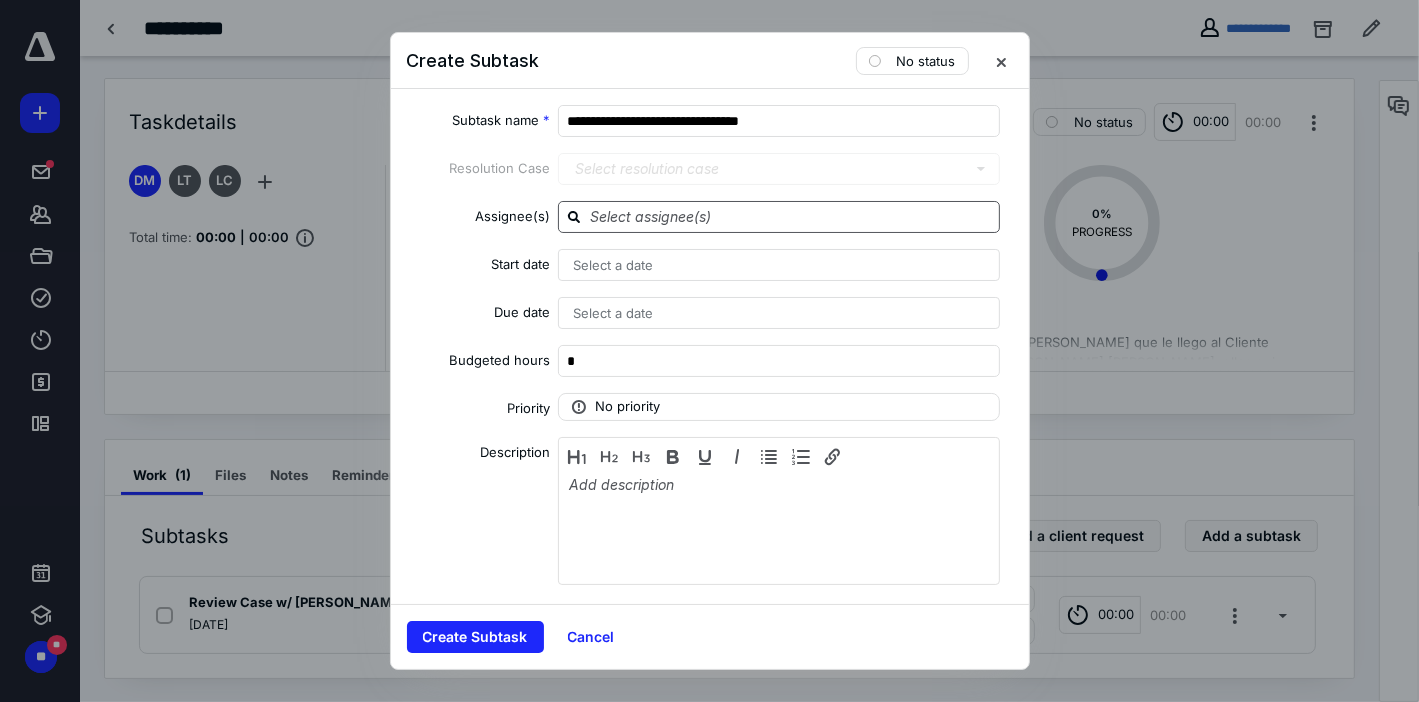 click at bounding box center (791, 216) 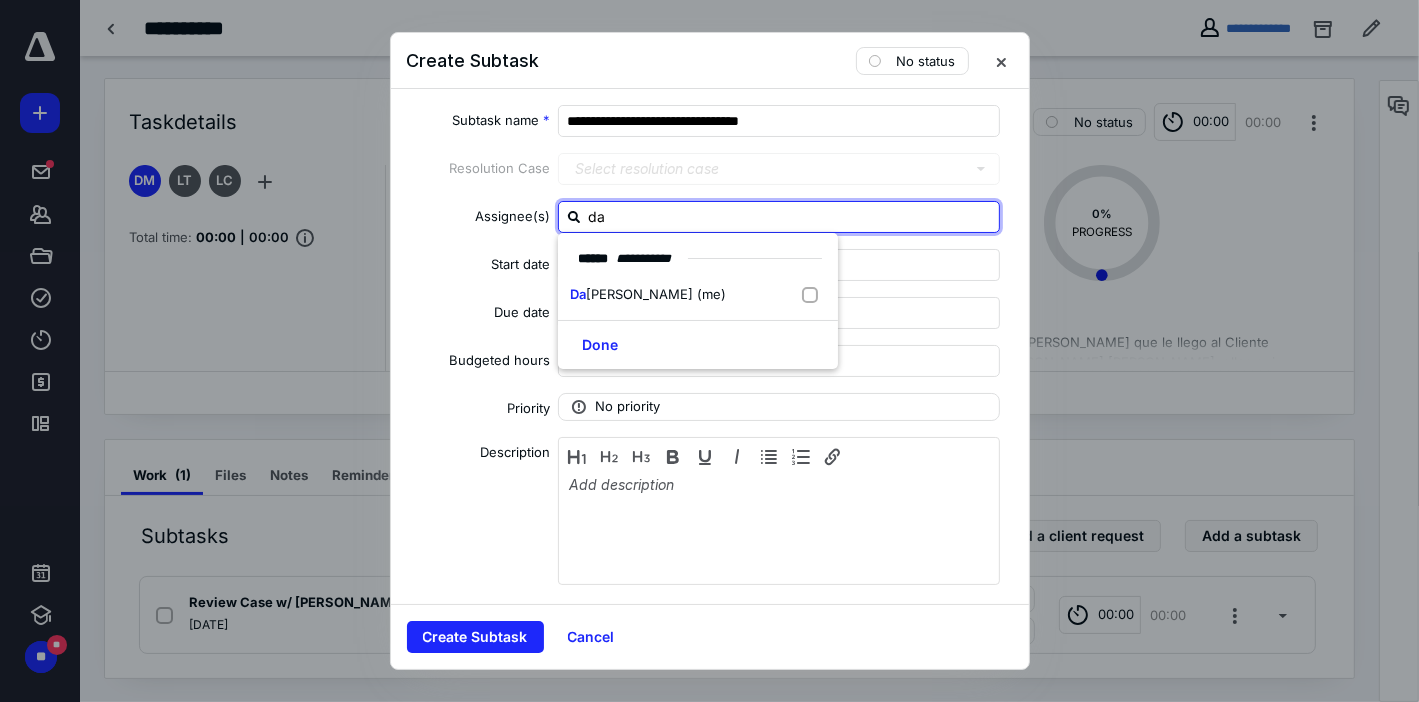 type on "day" 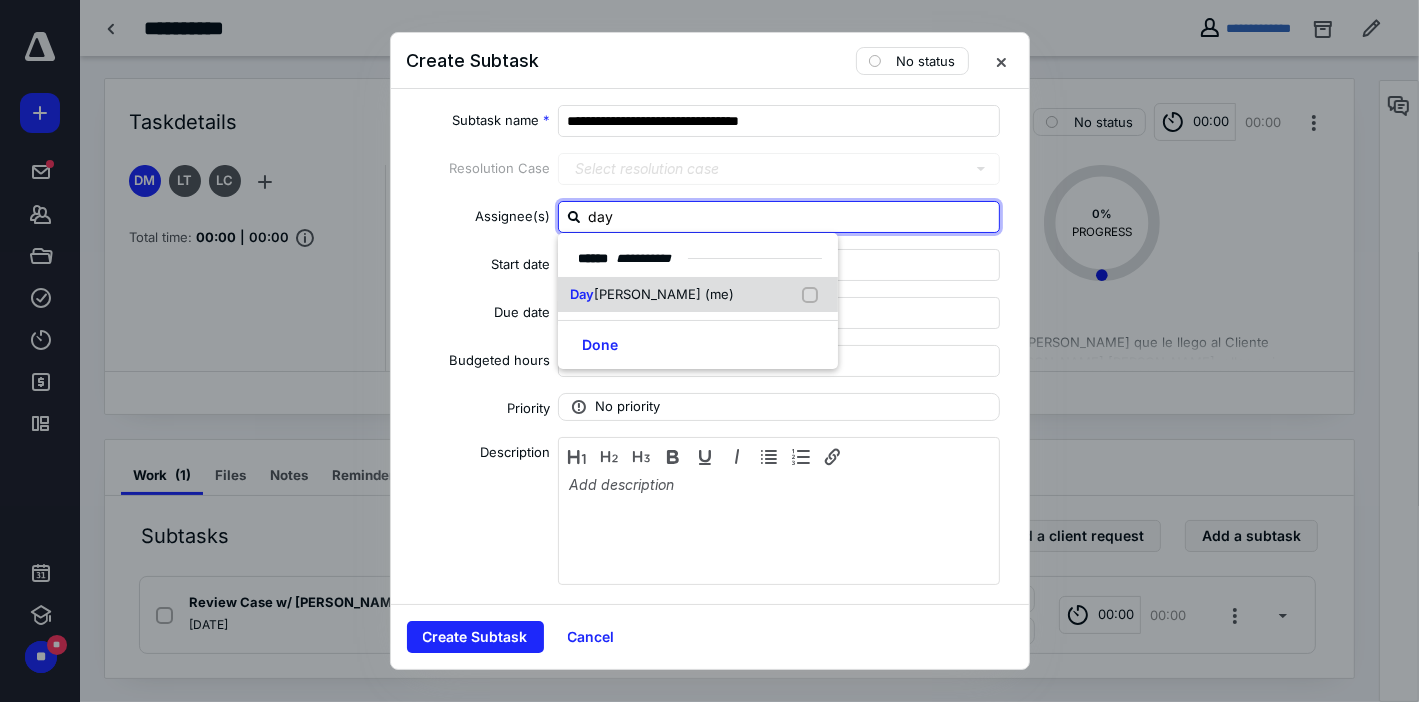 click at bounding box center [814, 295] 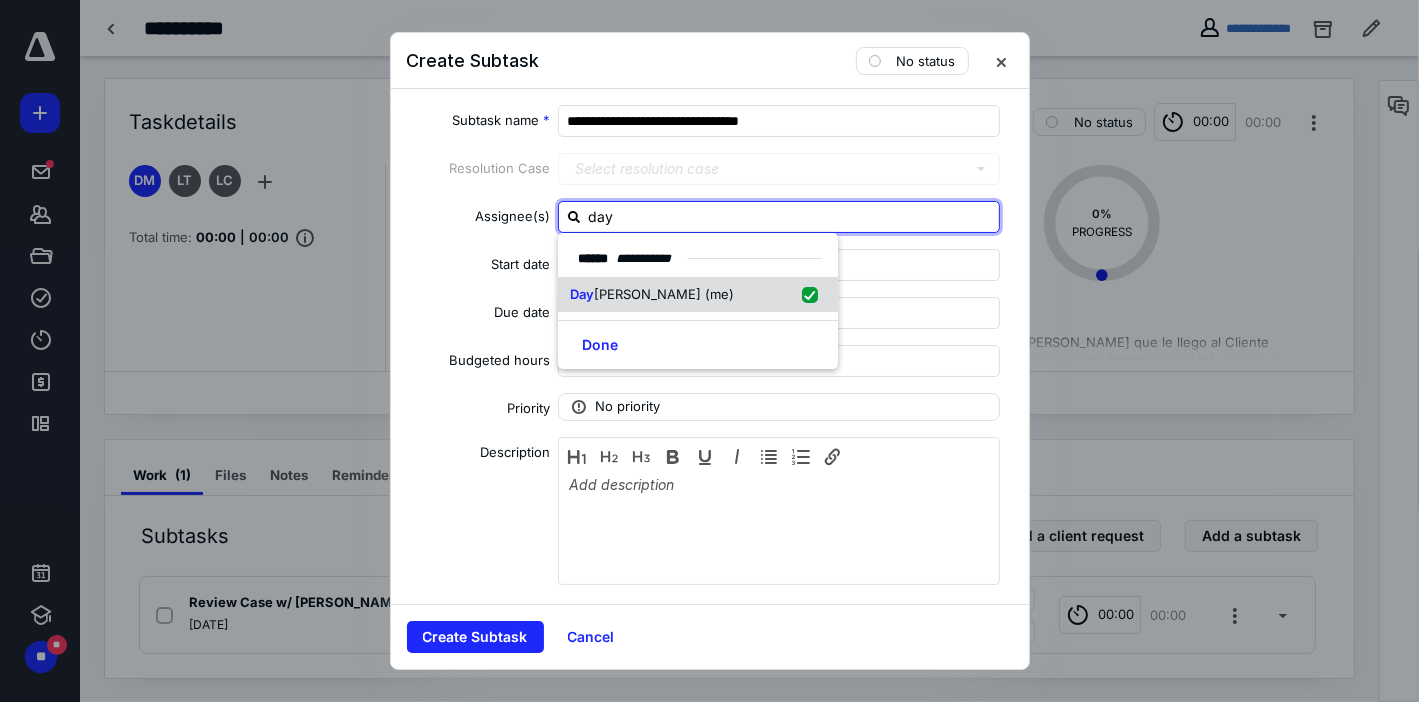 checkbox on "true" 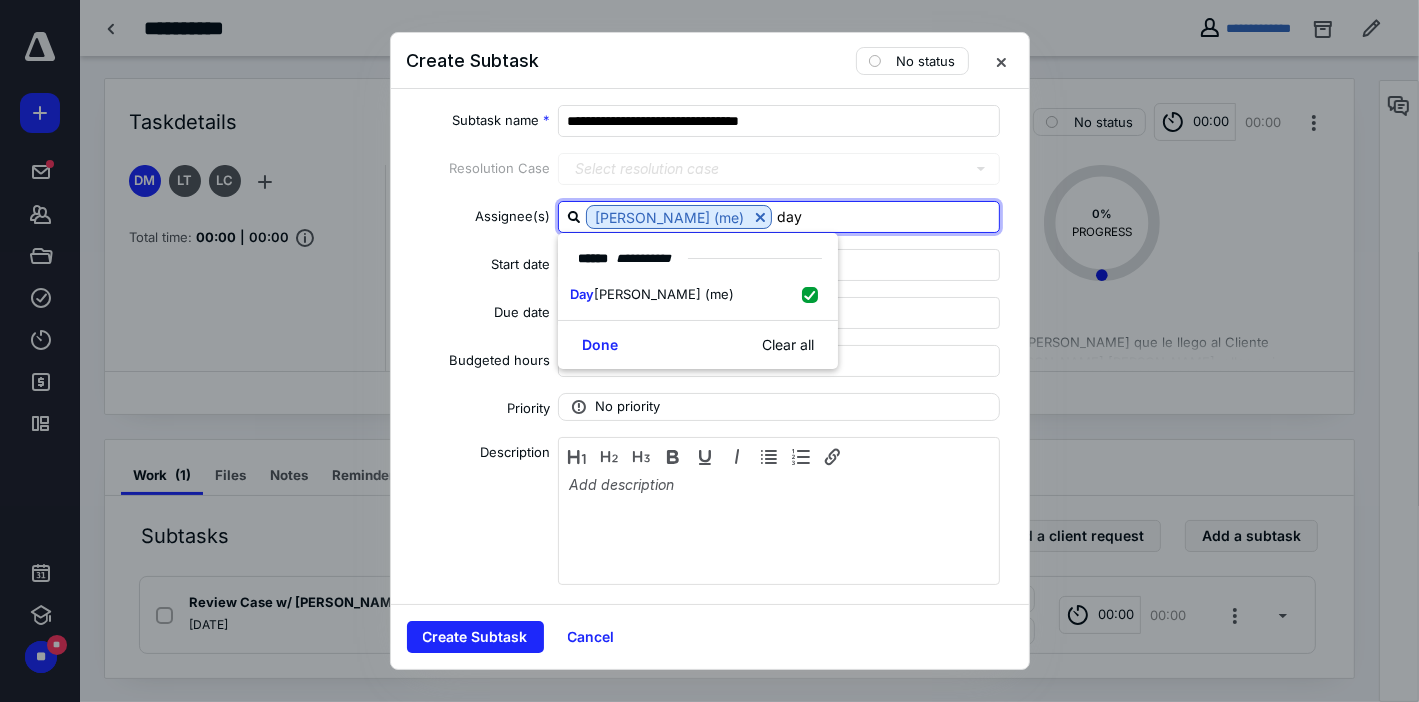 type on "day" 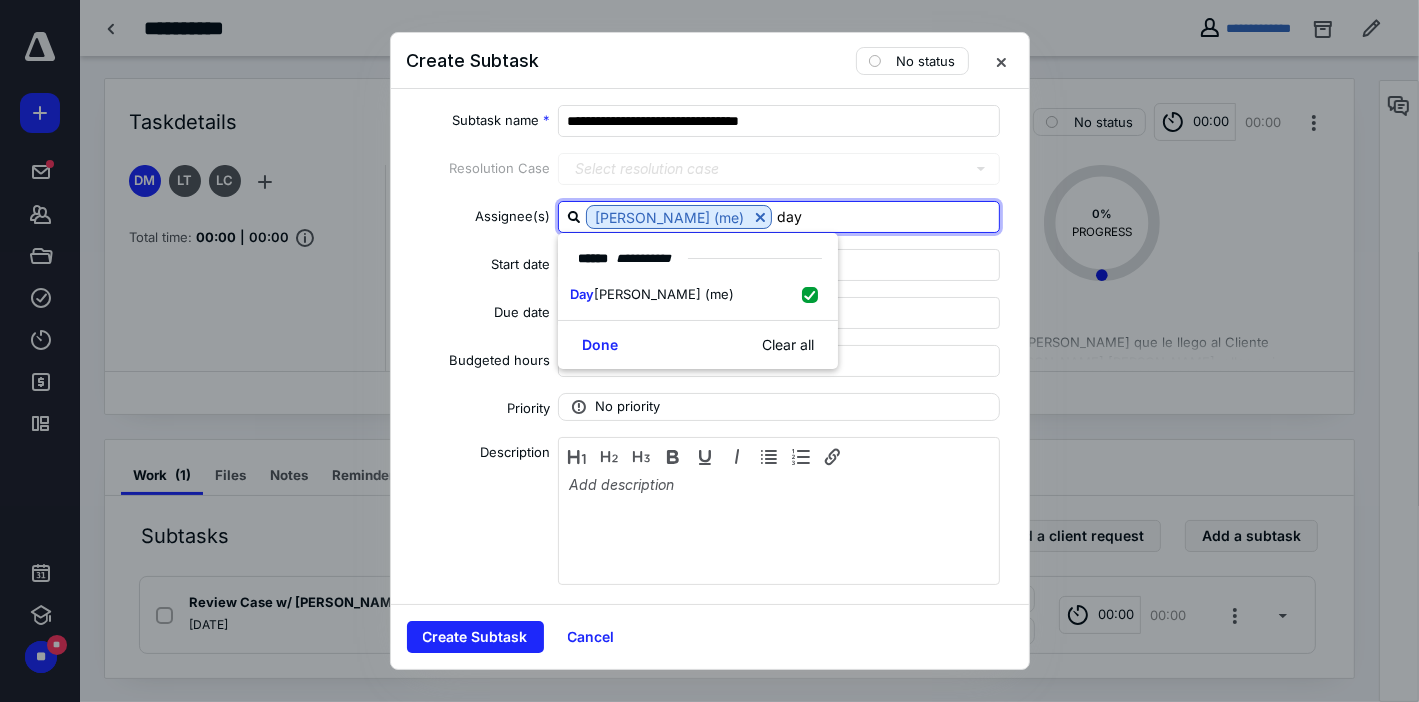 click on "Description" at bounding box center (479, 514) 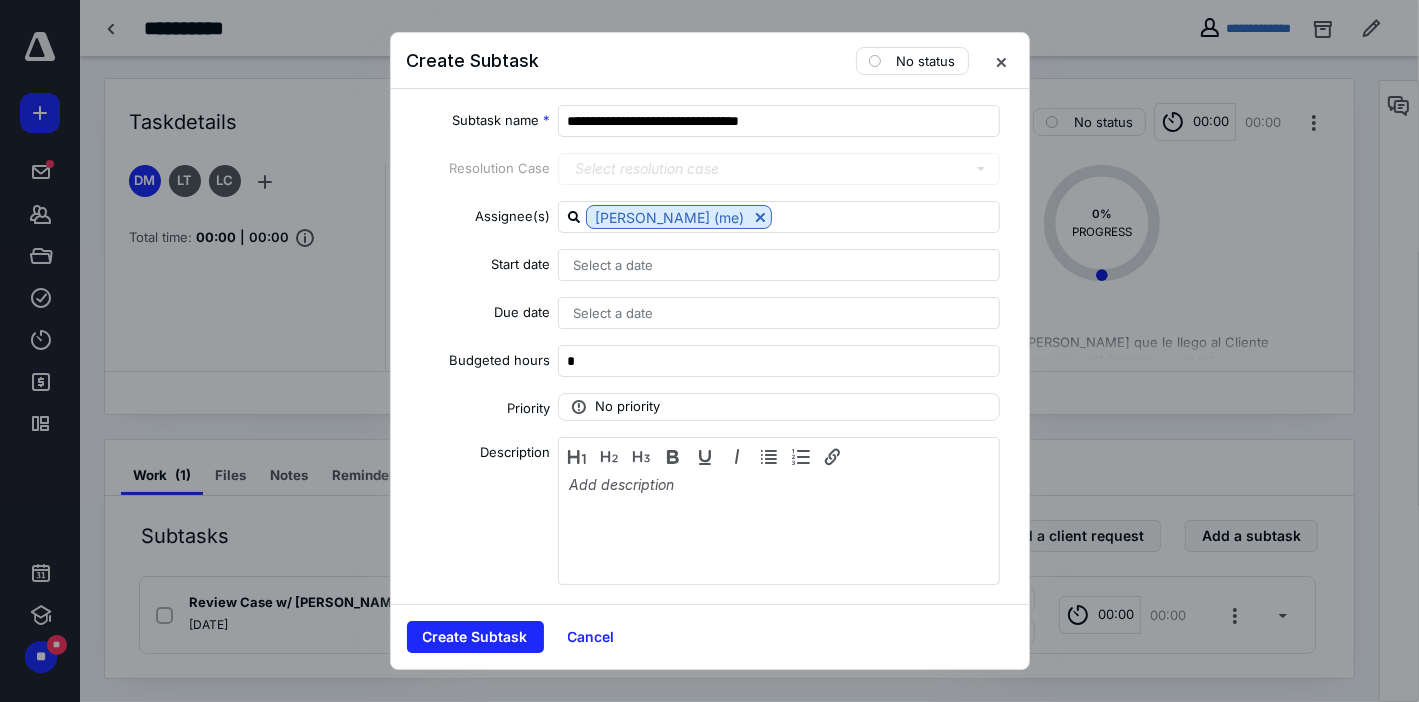 click on "Select a date" at bounding box center (779, 313) 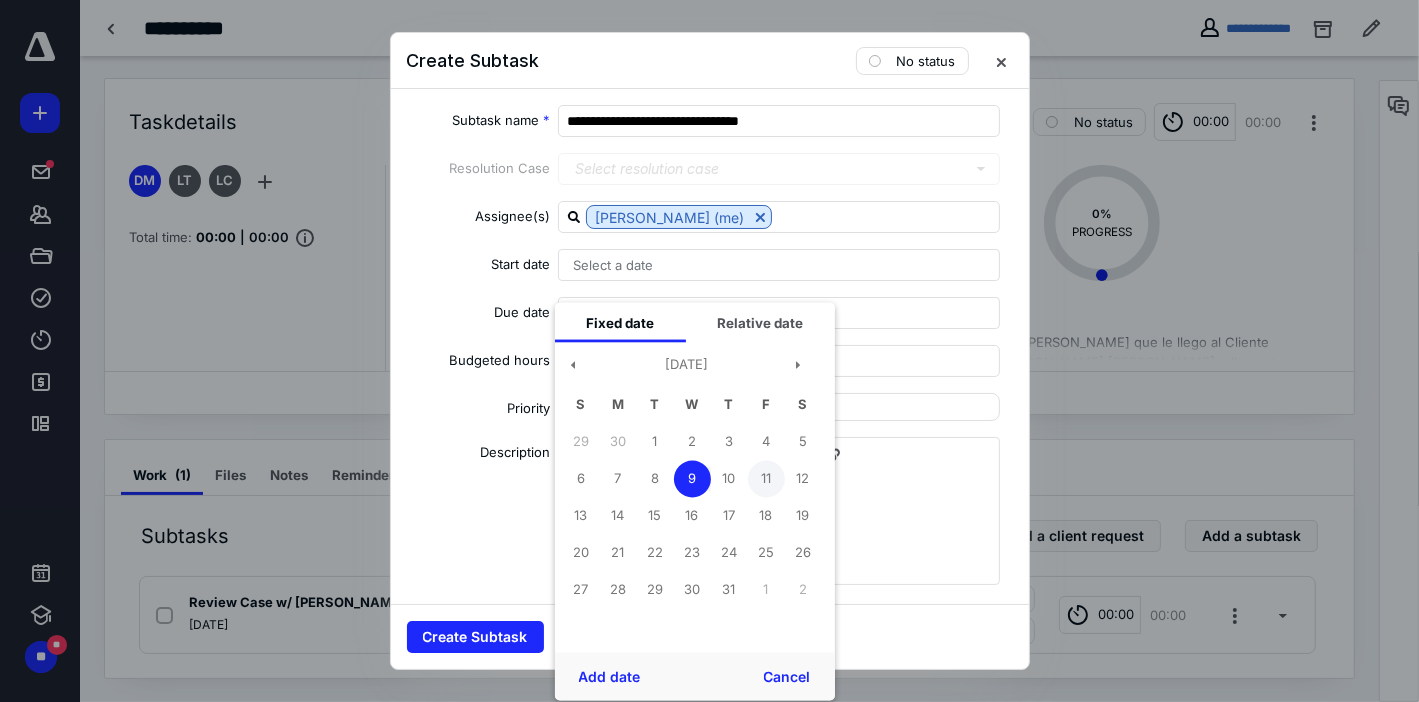 click on "11" at bounding box center (766, 478) 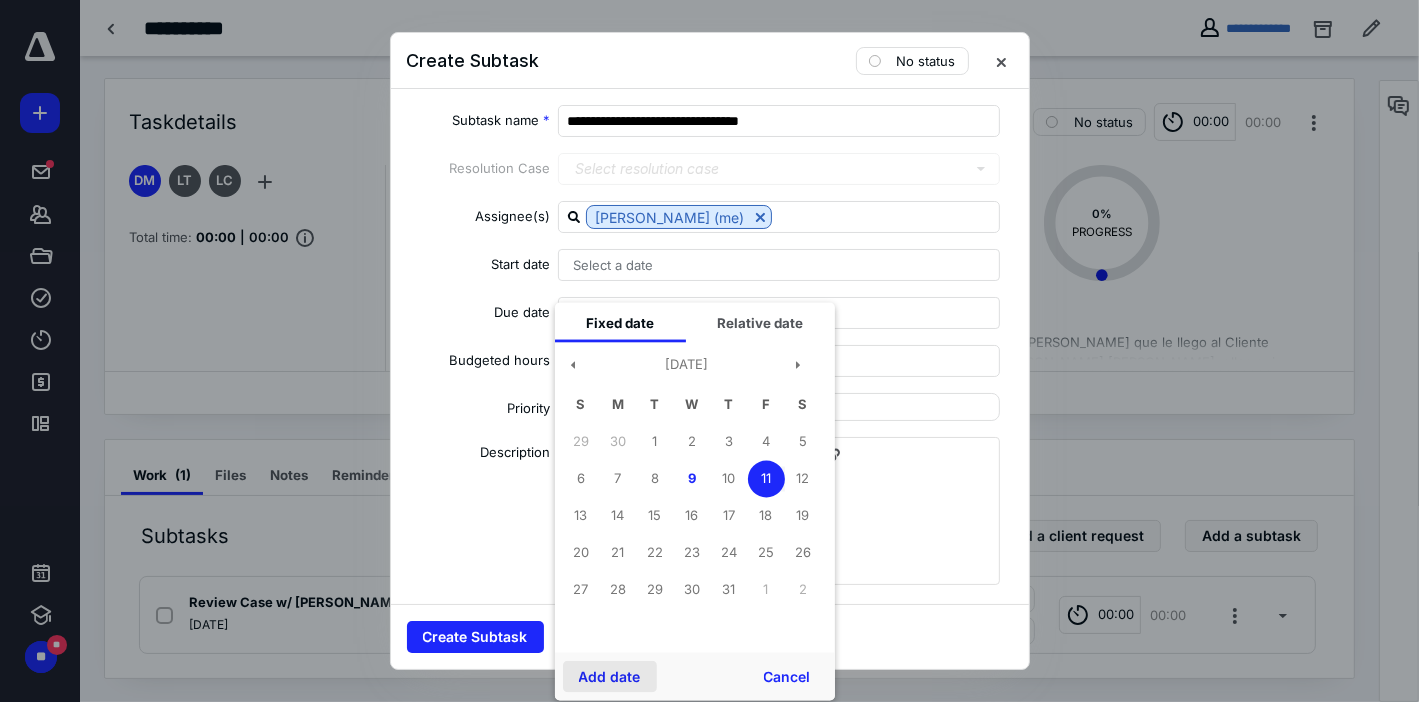 click on "Add date" at bounding box center [610, 677] 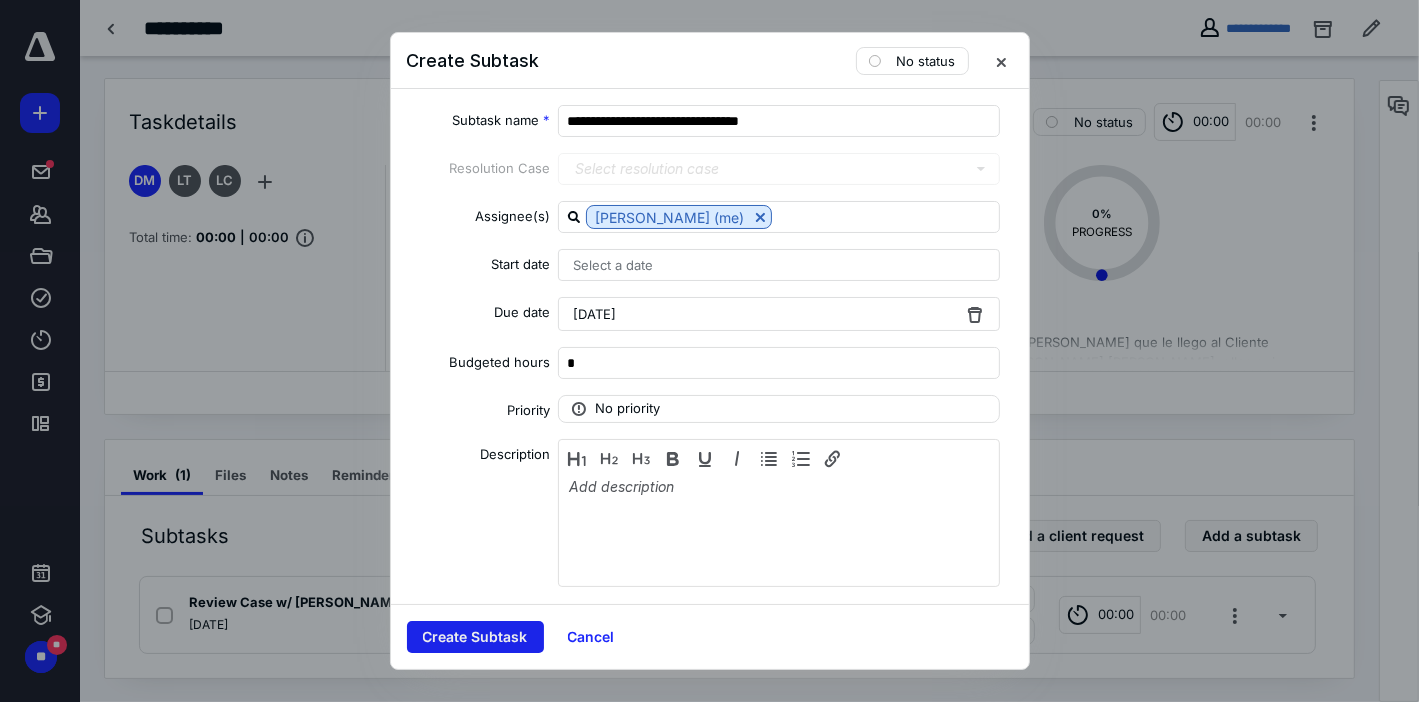 click on "Create Subtask" at bounding box center (475, 637) 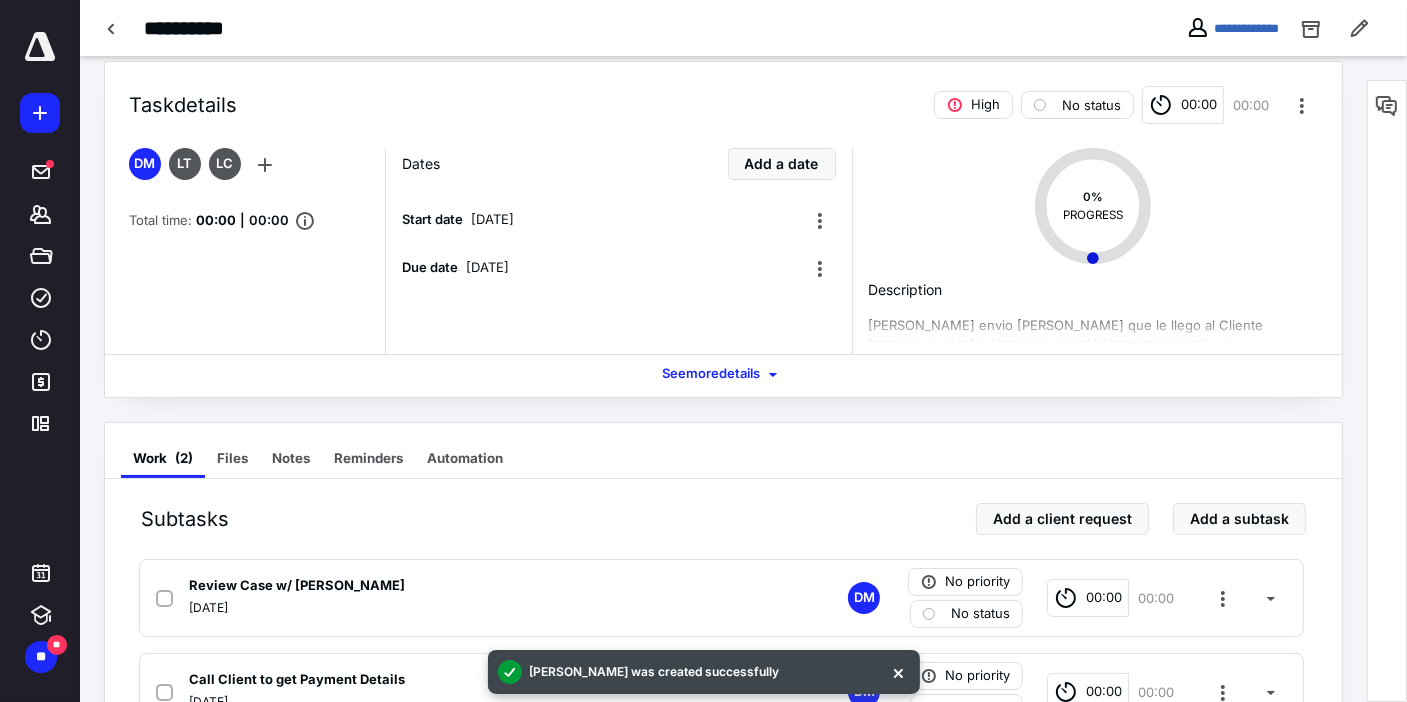 scroll, scrollTop: 96, scrollLeft: 0, axis: vertical 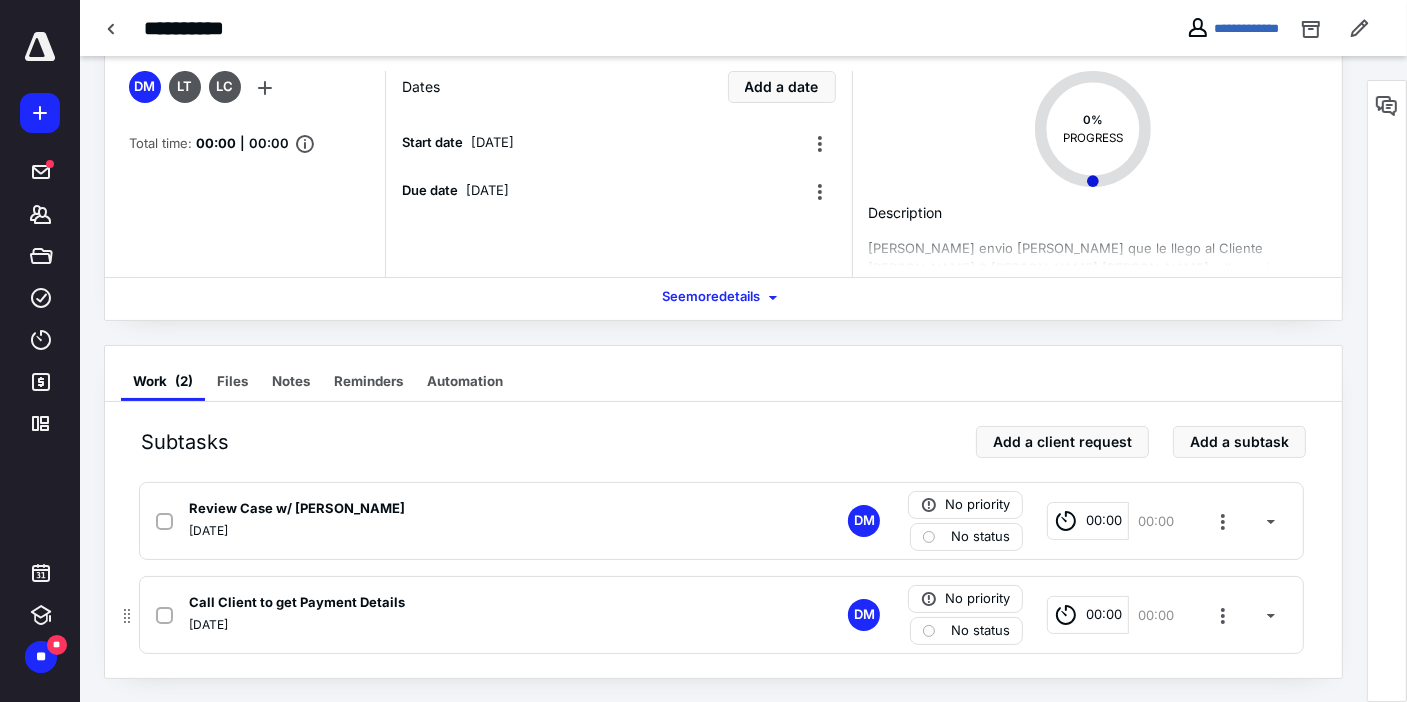 click on "Call Client to get Payment Details" at bounding box center (459, 603) 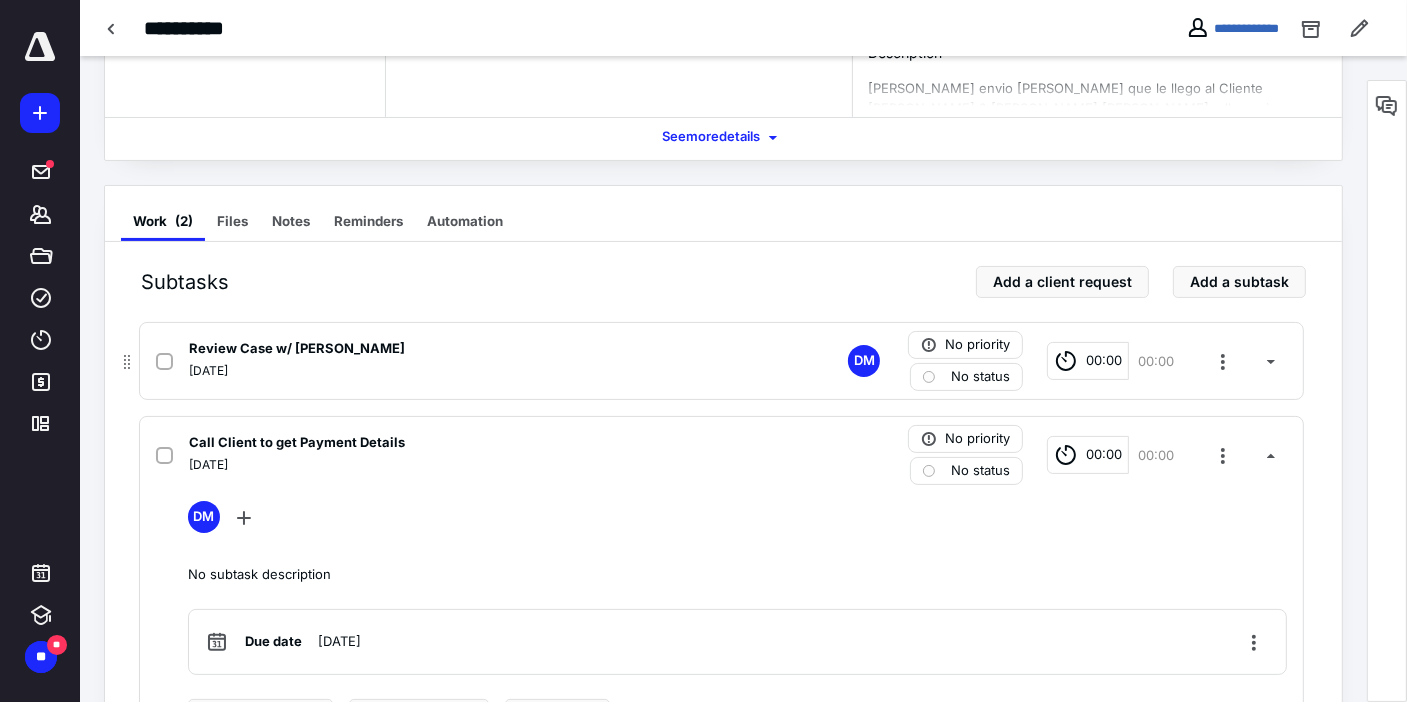 scroll, scrollTop: 348, scrollLeft: 0, axis: vertical 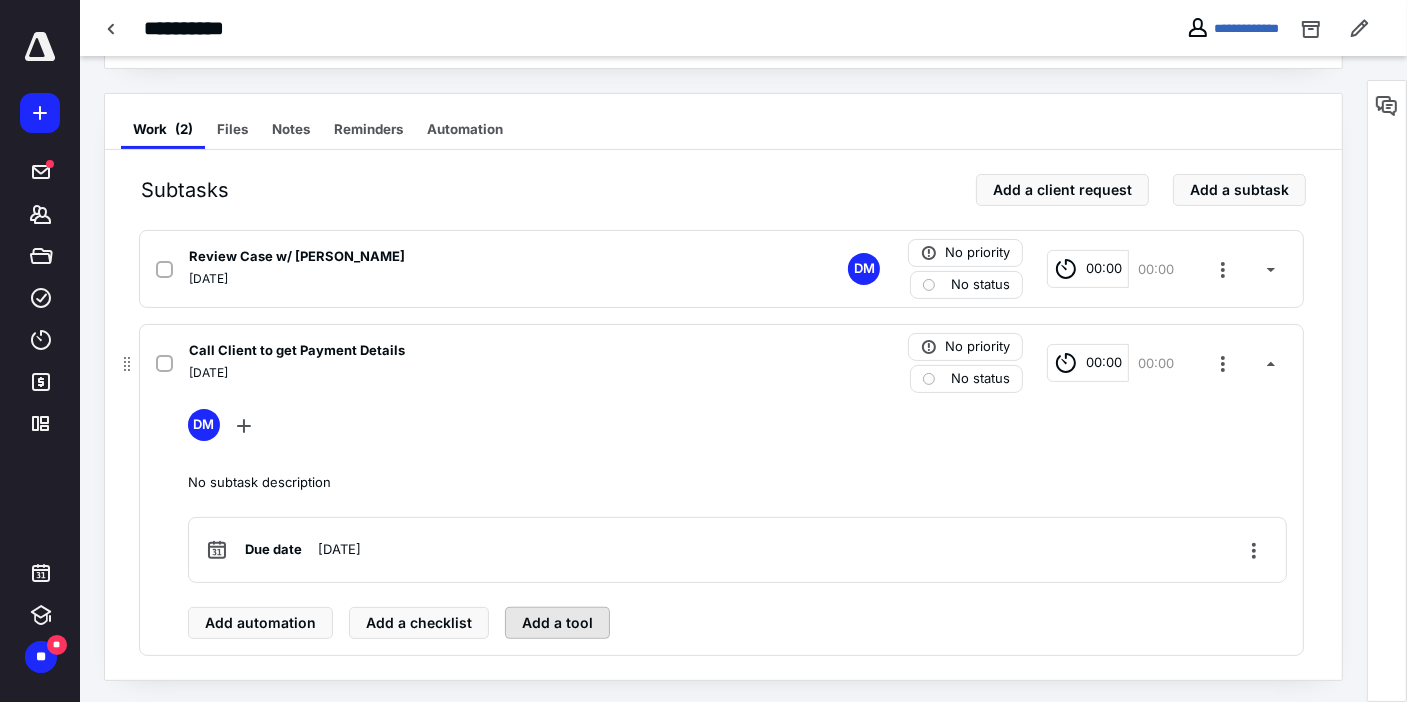 click on "Add a tool" at bounding box center (557, 623) 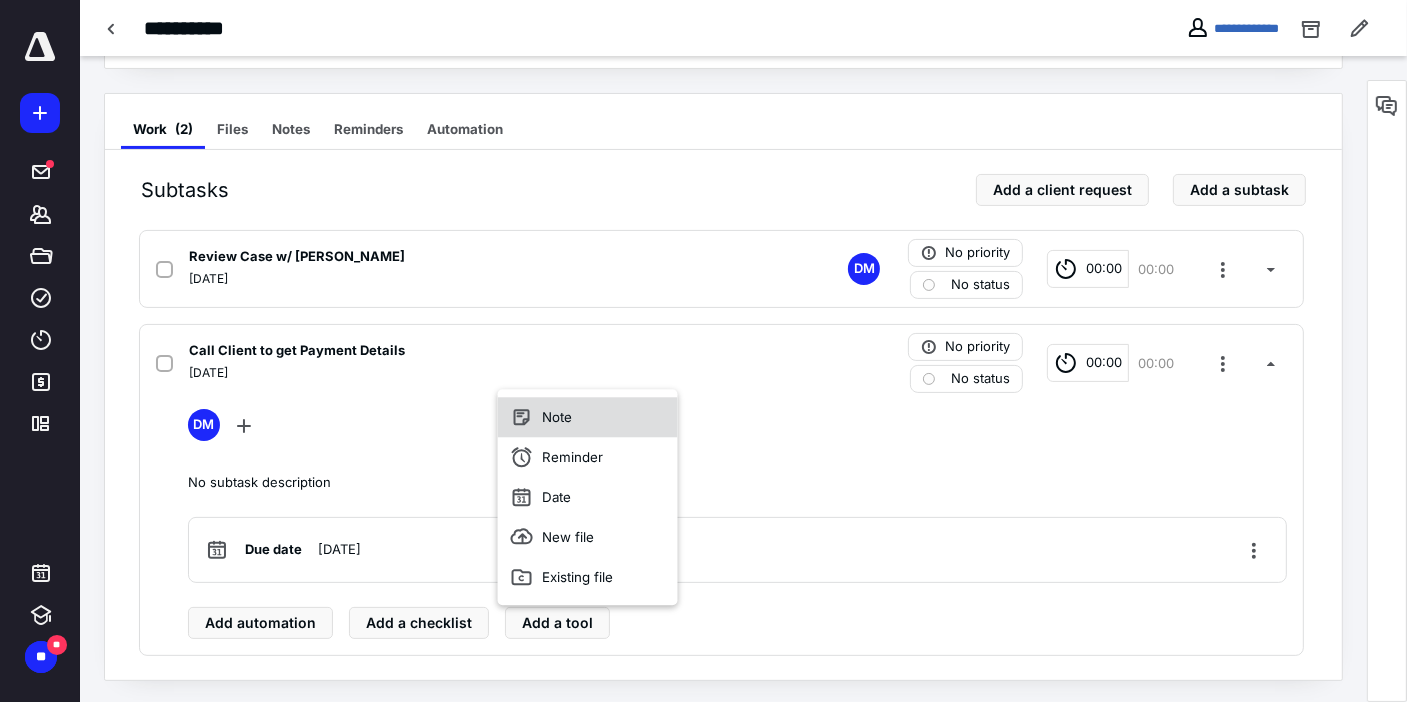 click on "Note" at bounding box center [588, 418] 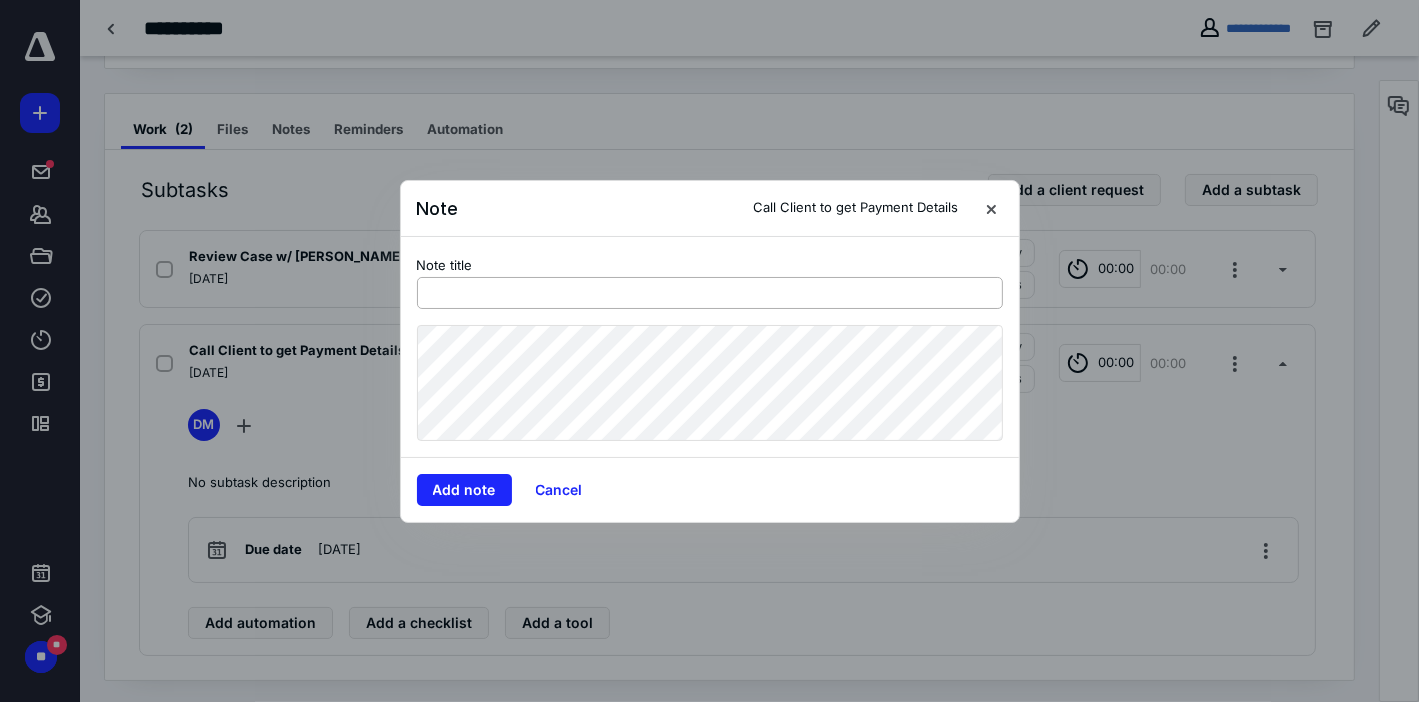 click at bounding box center (710, 293) 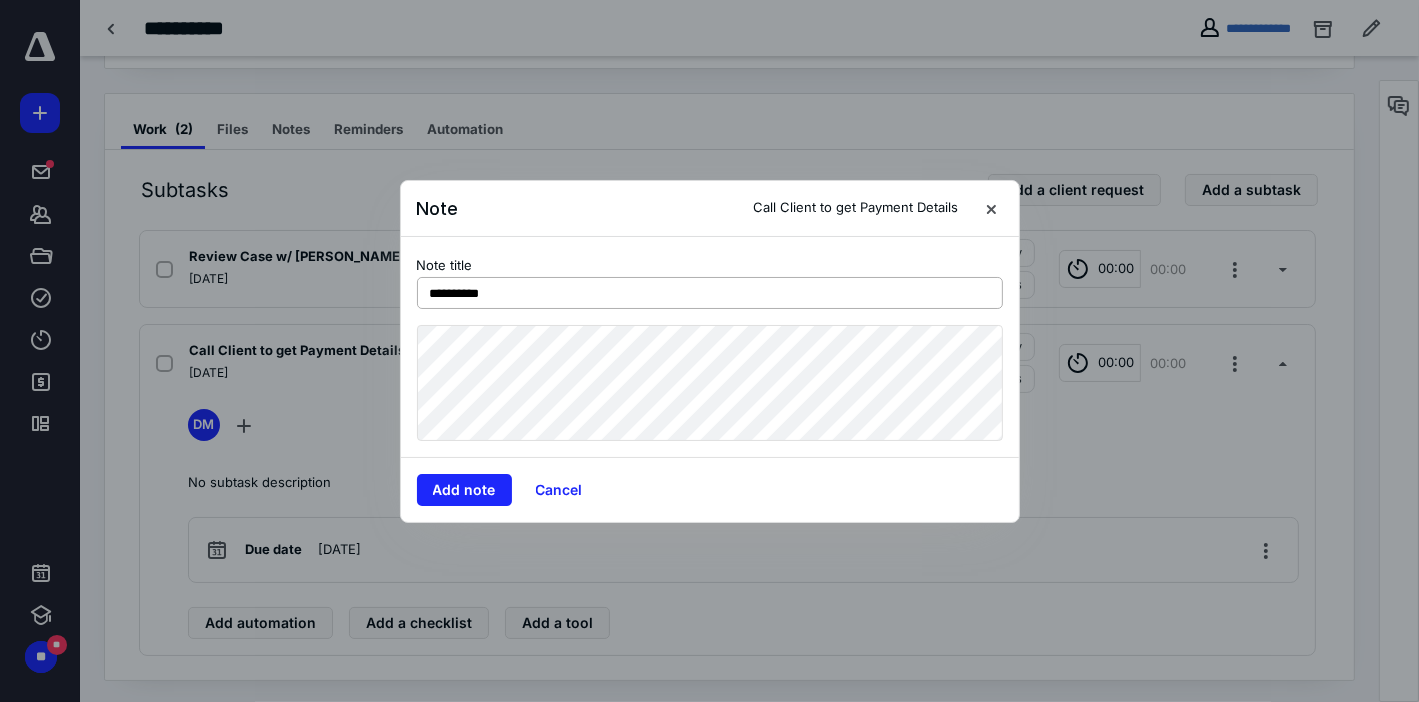click on "**********" at bounding box center (710, 293) 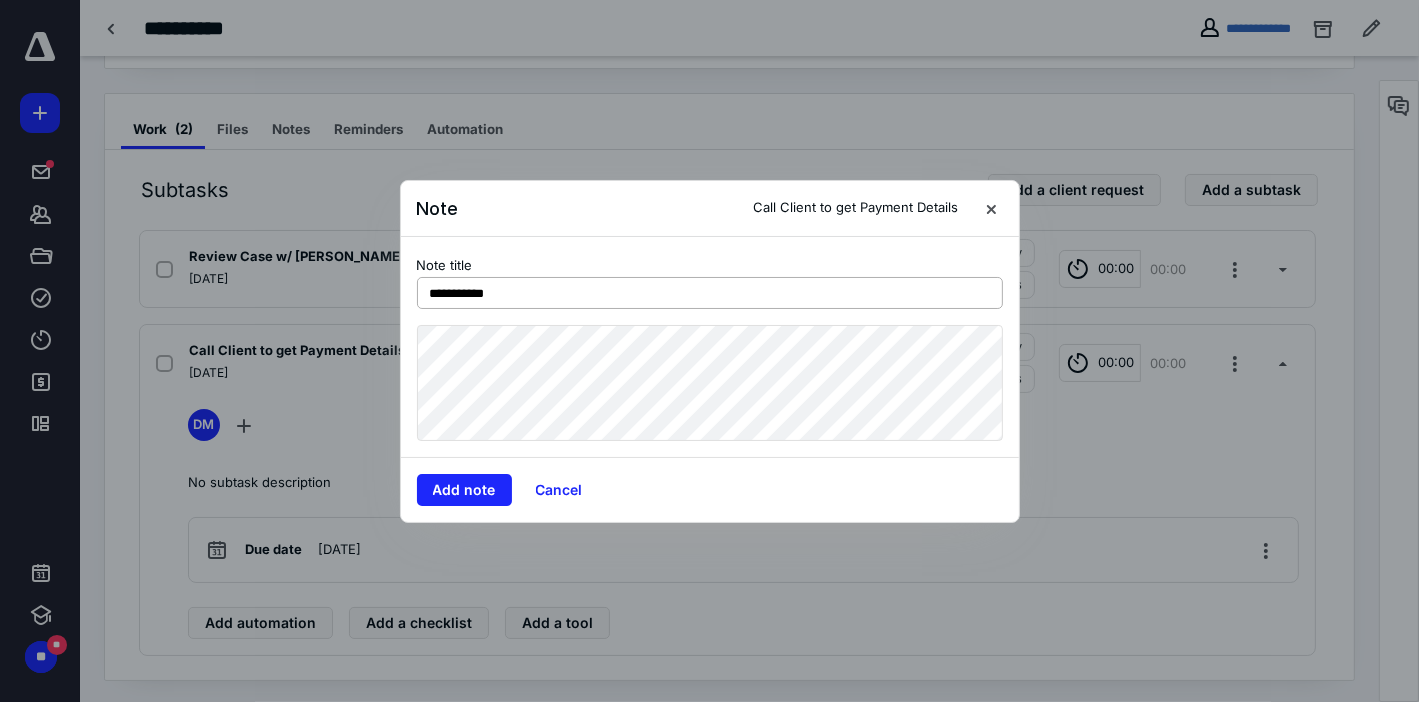 type on "**********" 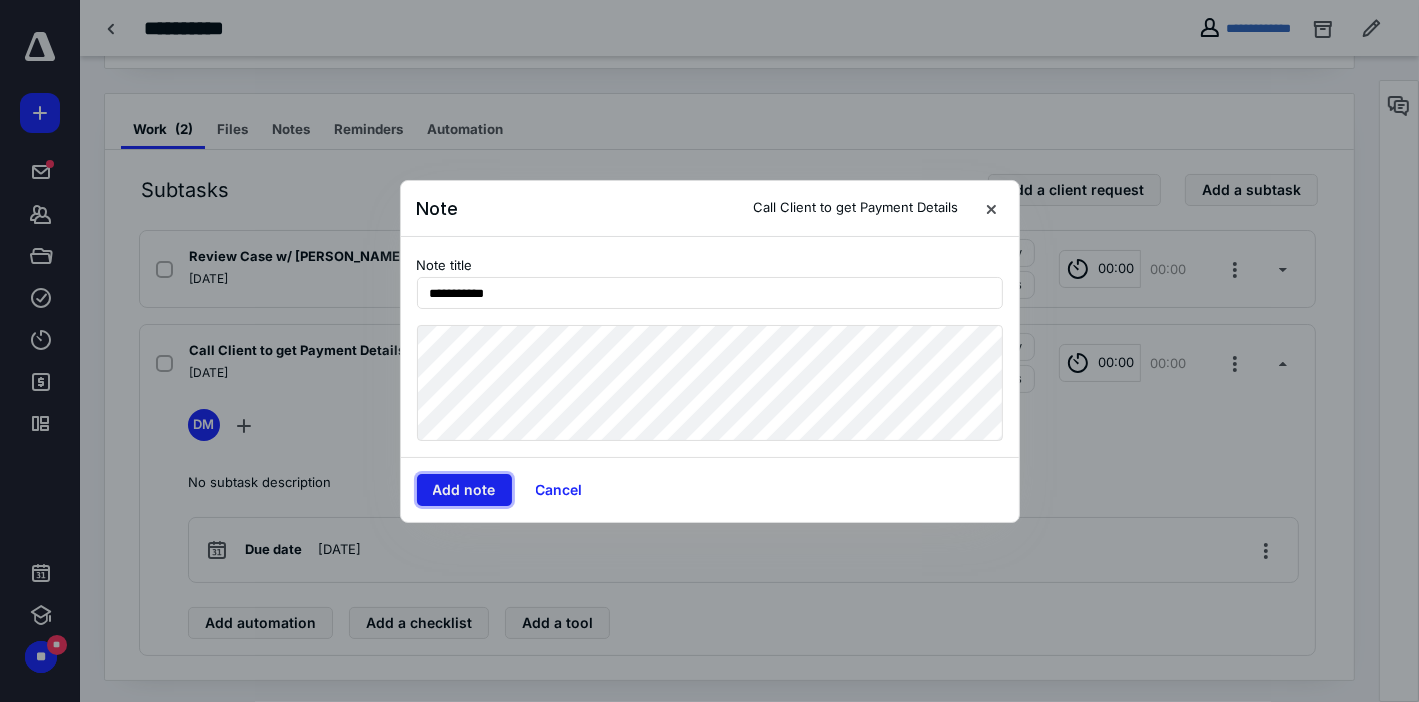 click on "Add note" at bounding box center (464, 490) 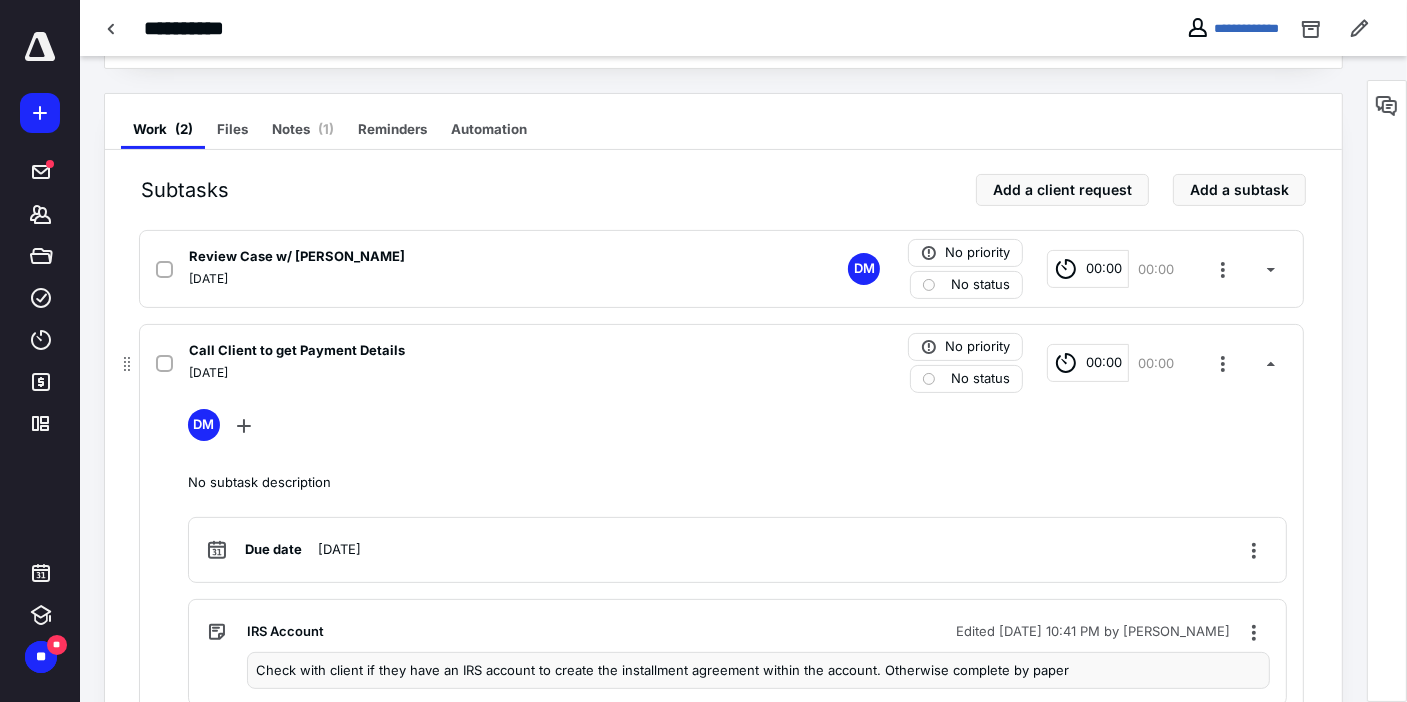 click on "Call Client to get Payment Details" at bounding box center (459, 351) 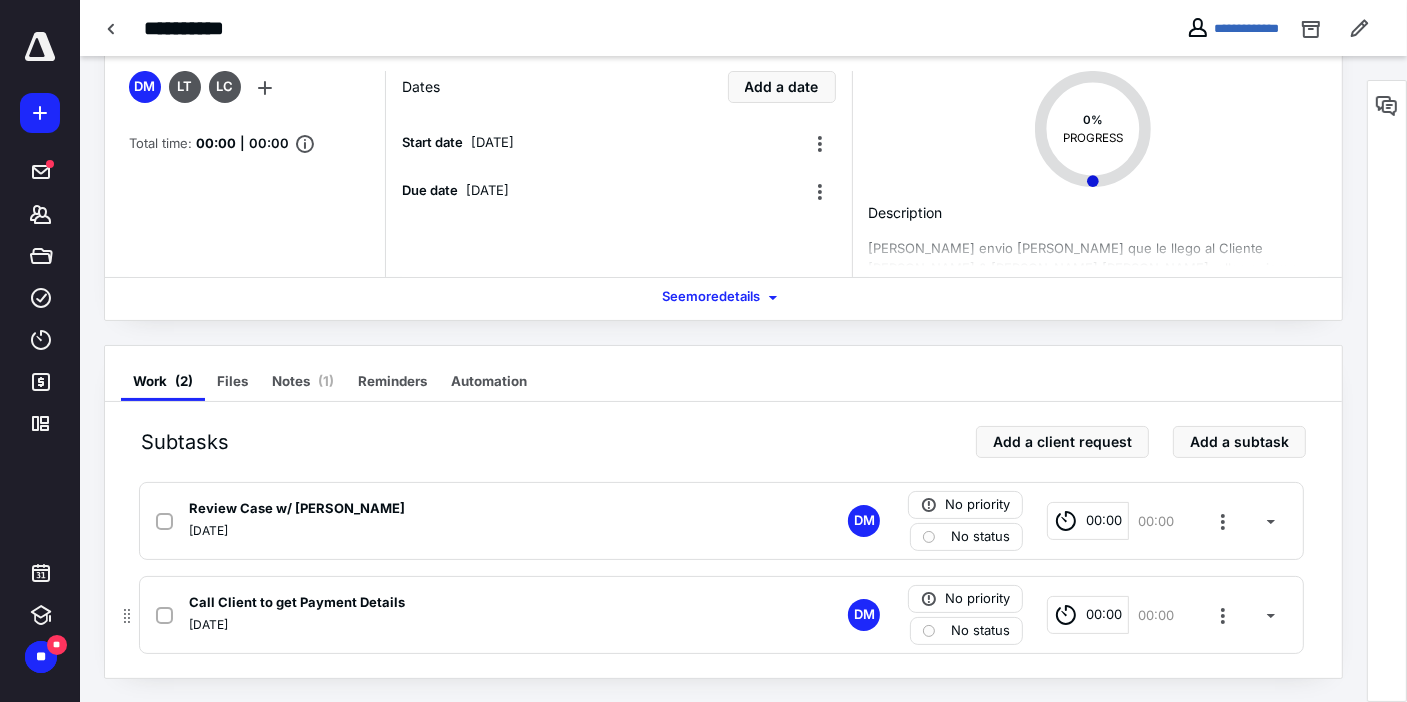 click on "Call Client to get Payment Details" at bounding box center (459, 603) 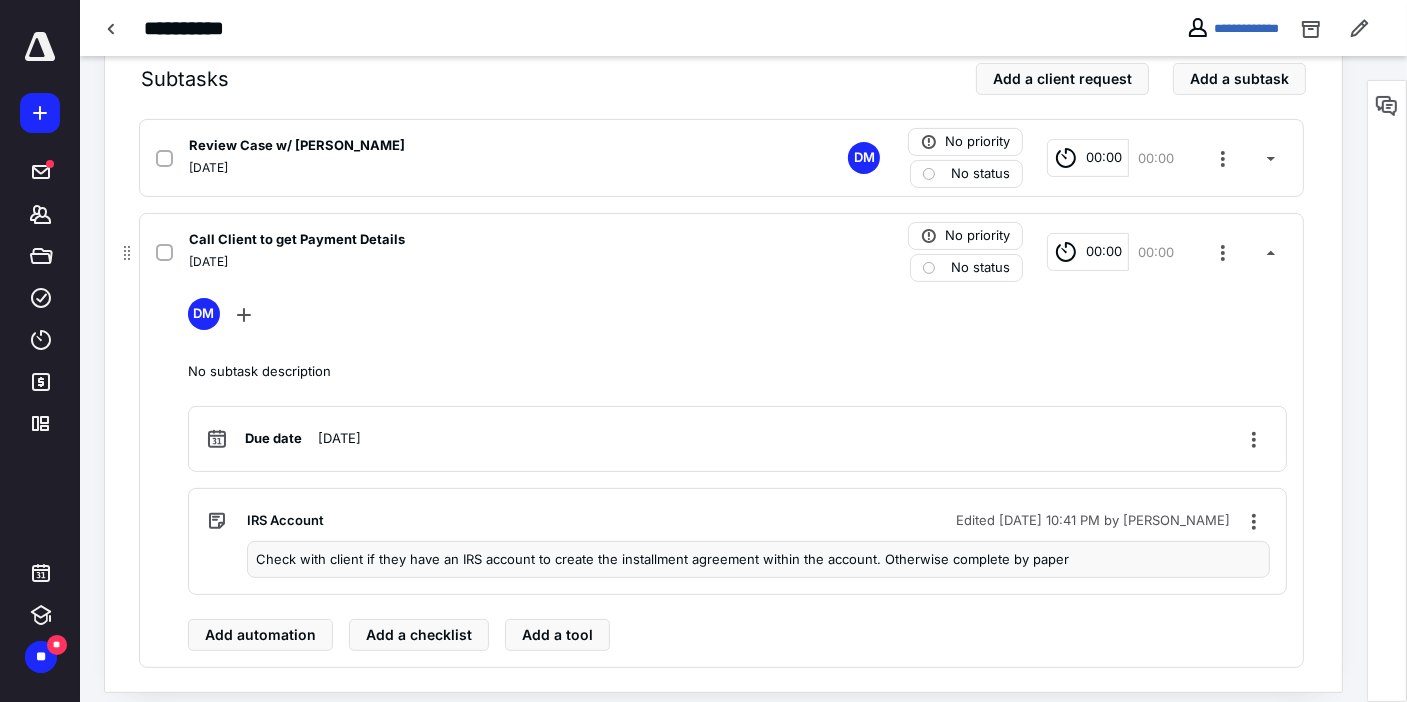 scroll, scrollTop: 472, scrollLeft: 0, axis: vertical 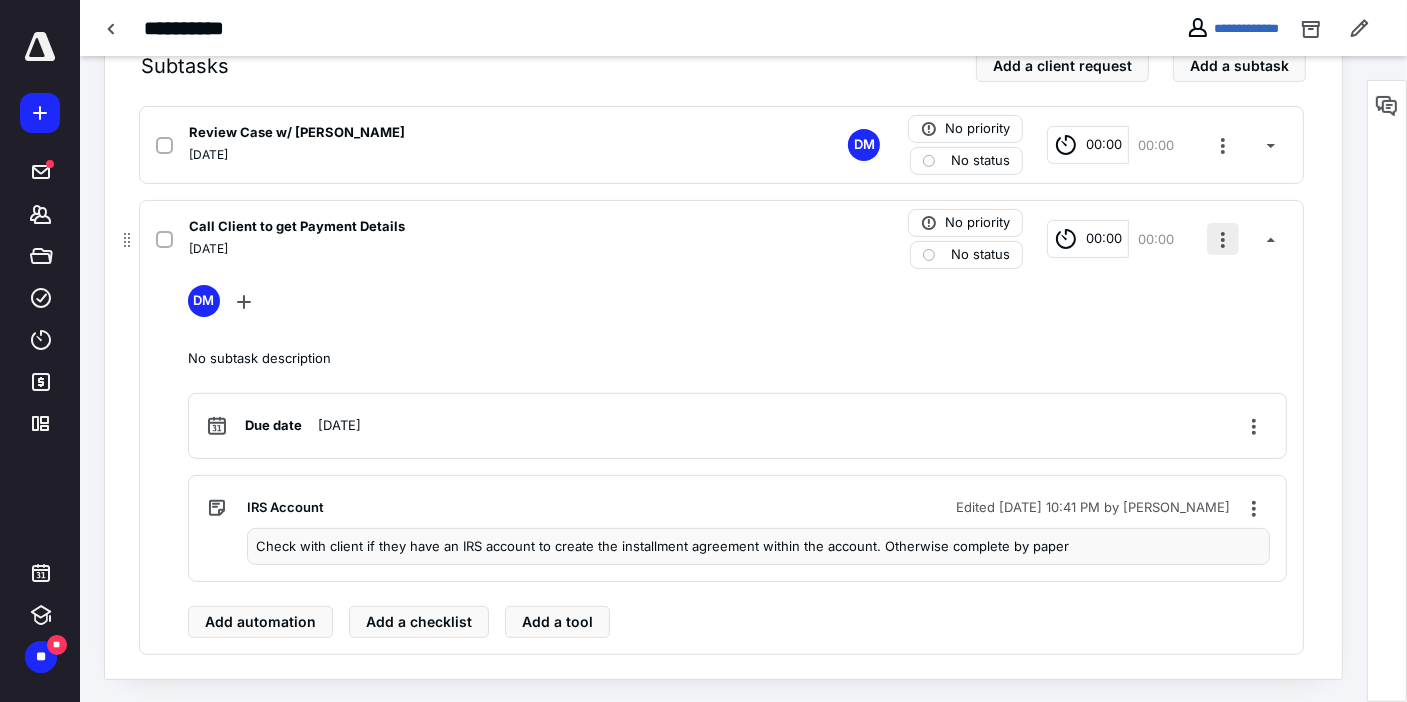 click at bounding box center [1223, 239] 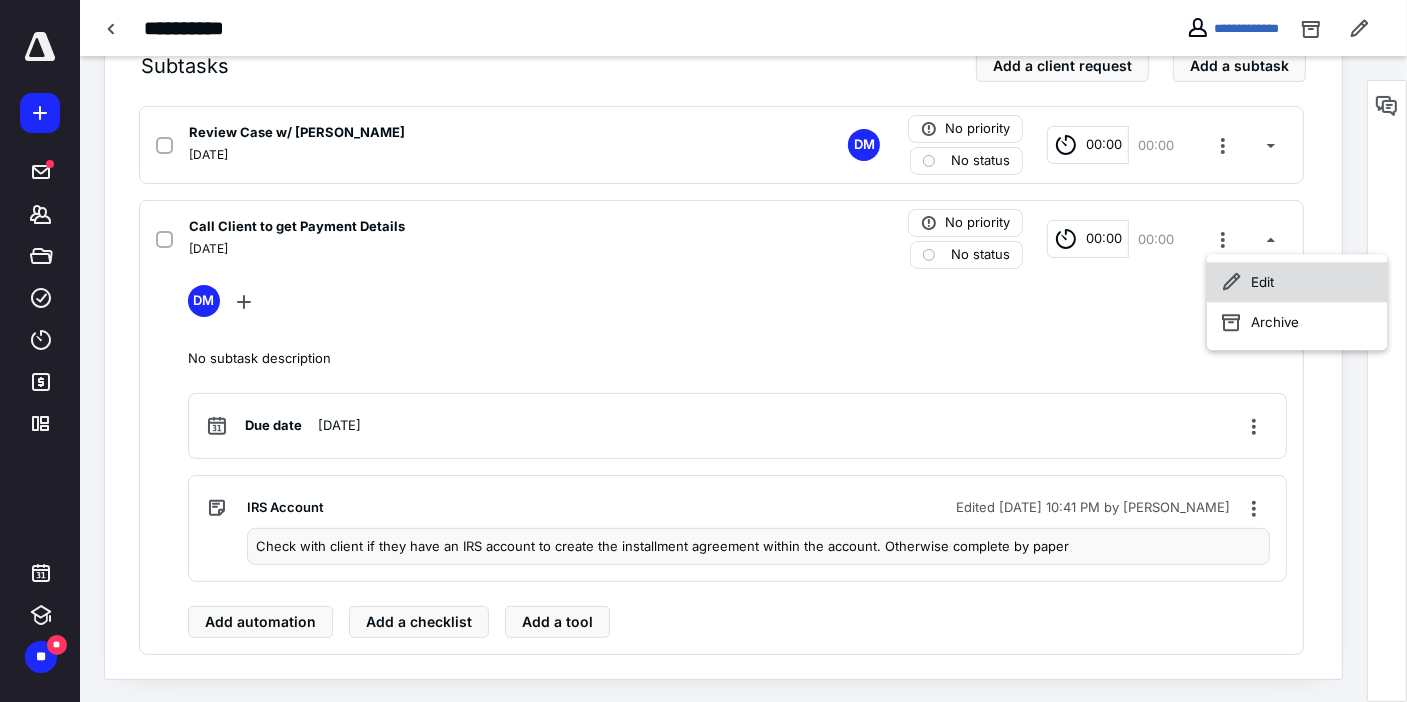 click 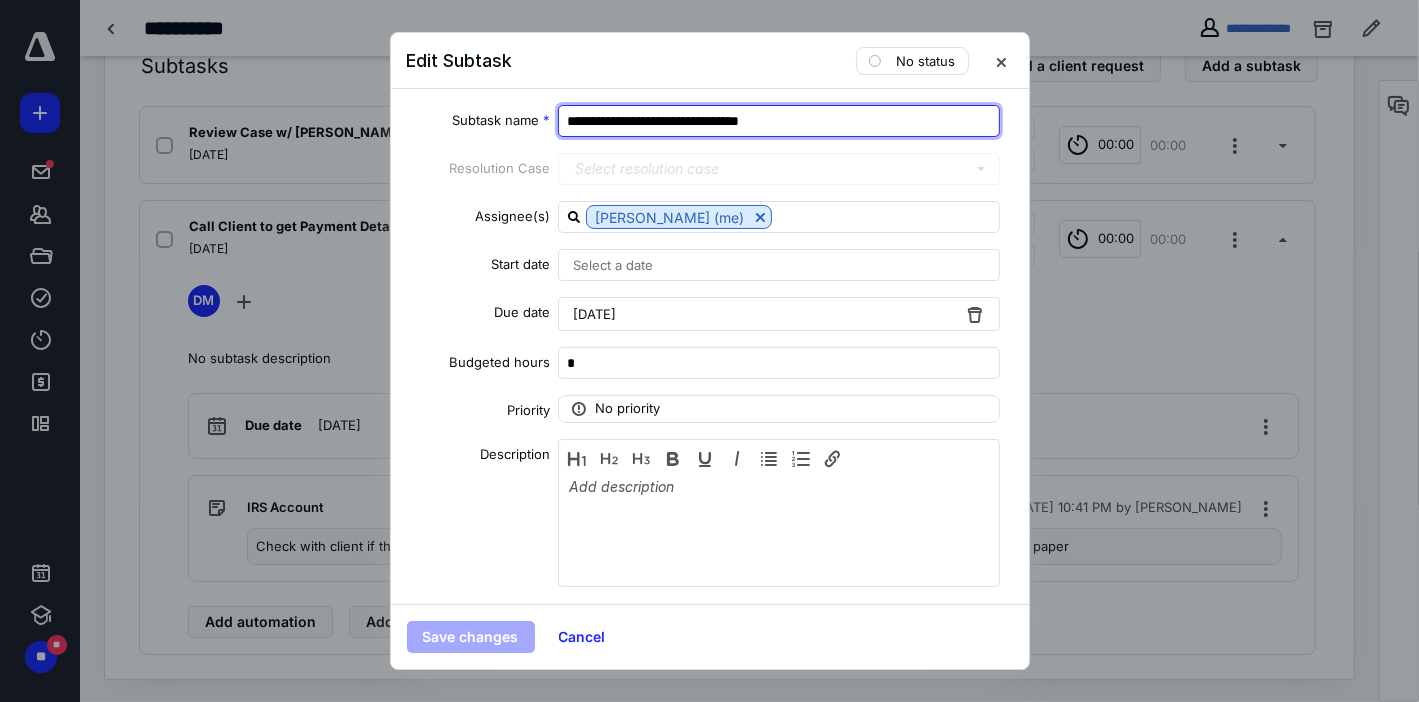 drag, startPoint x: 735, startPoint y: 119, endPoint x: 690, endPoint y: 118, distance: 45.01111 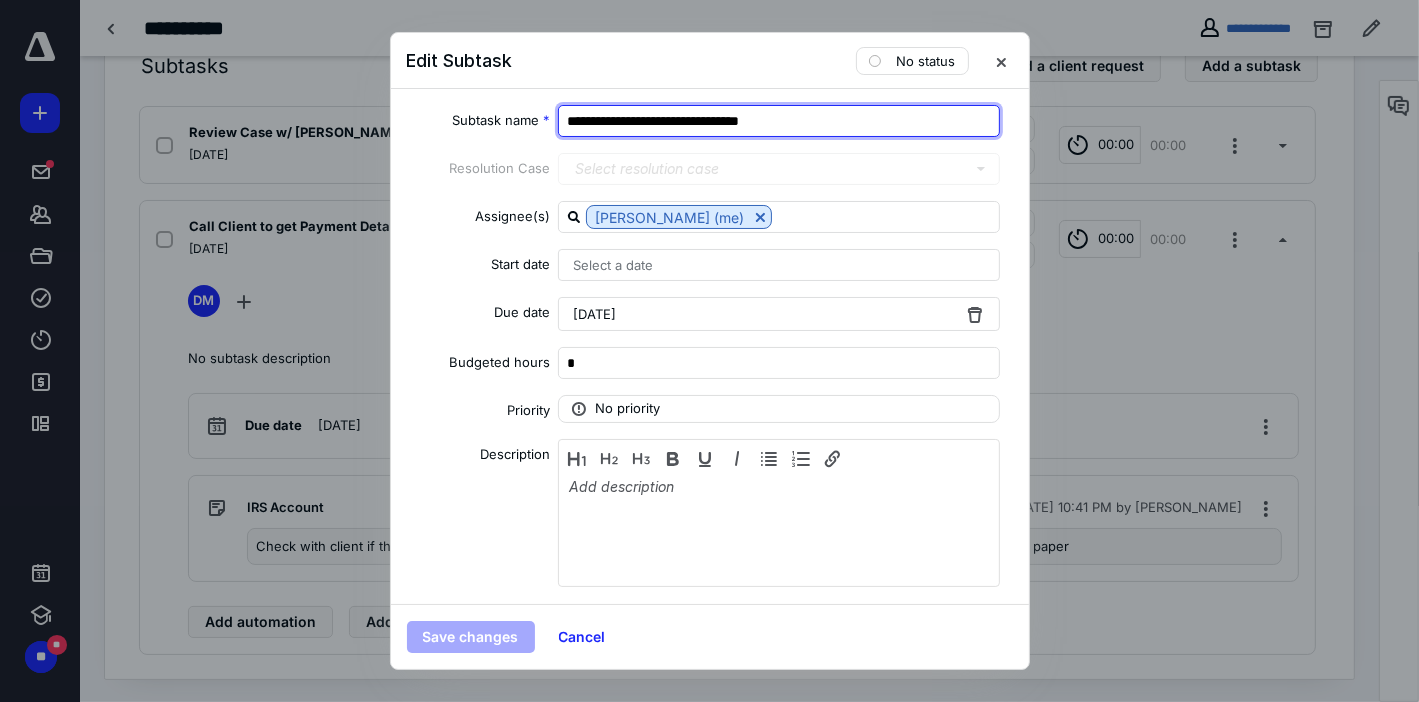 click on "**********" at bounding box center (779, 121) 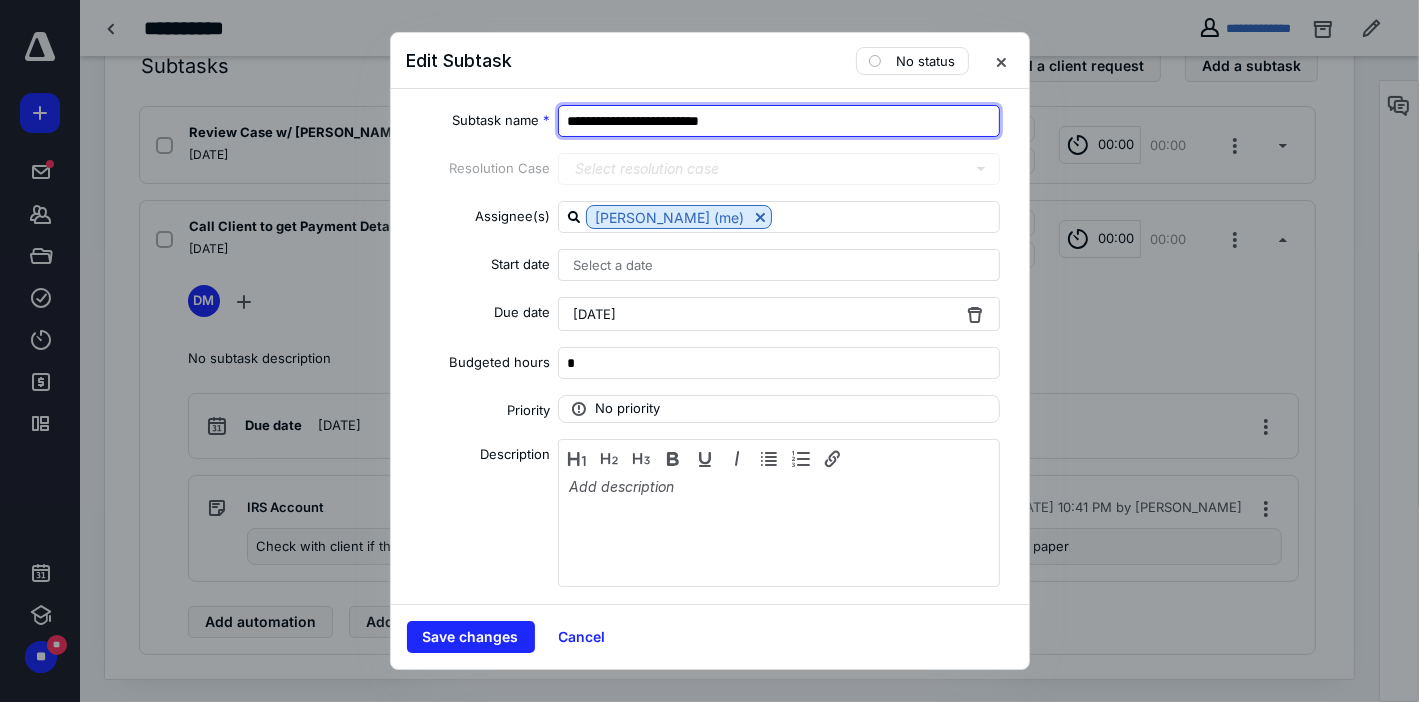 type on "**********" 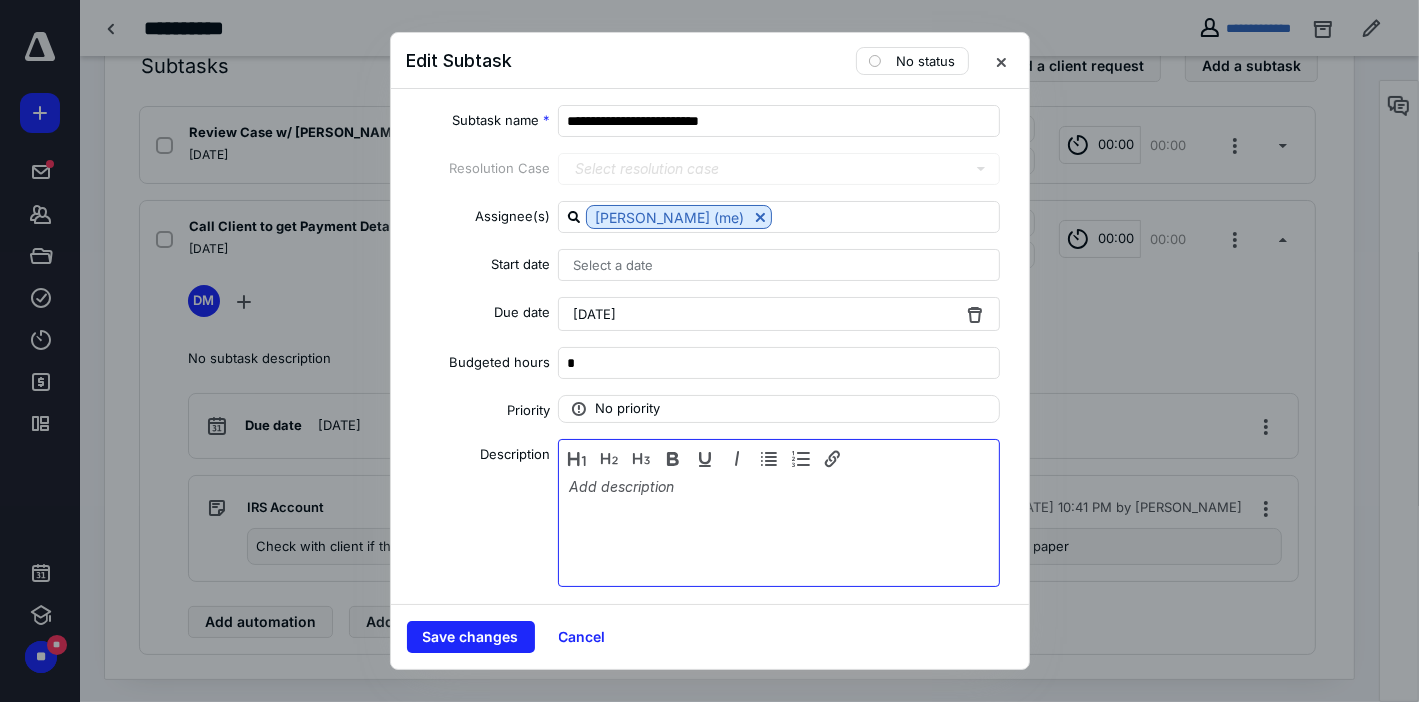 click at bounding box center [779, 528] 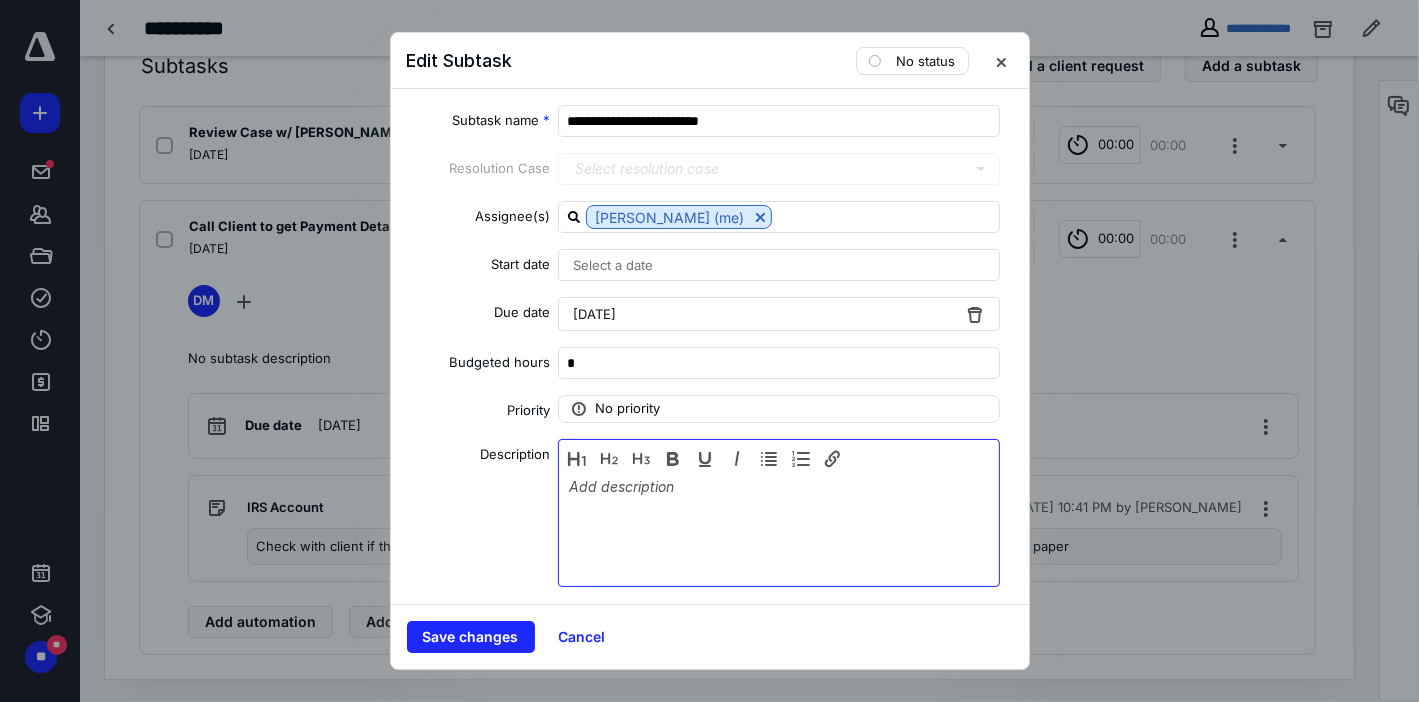 type 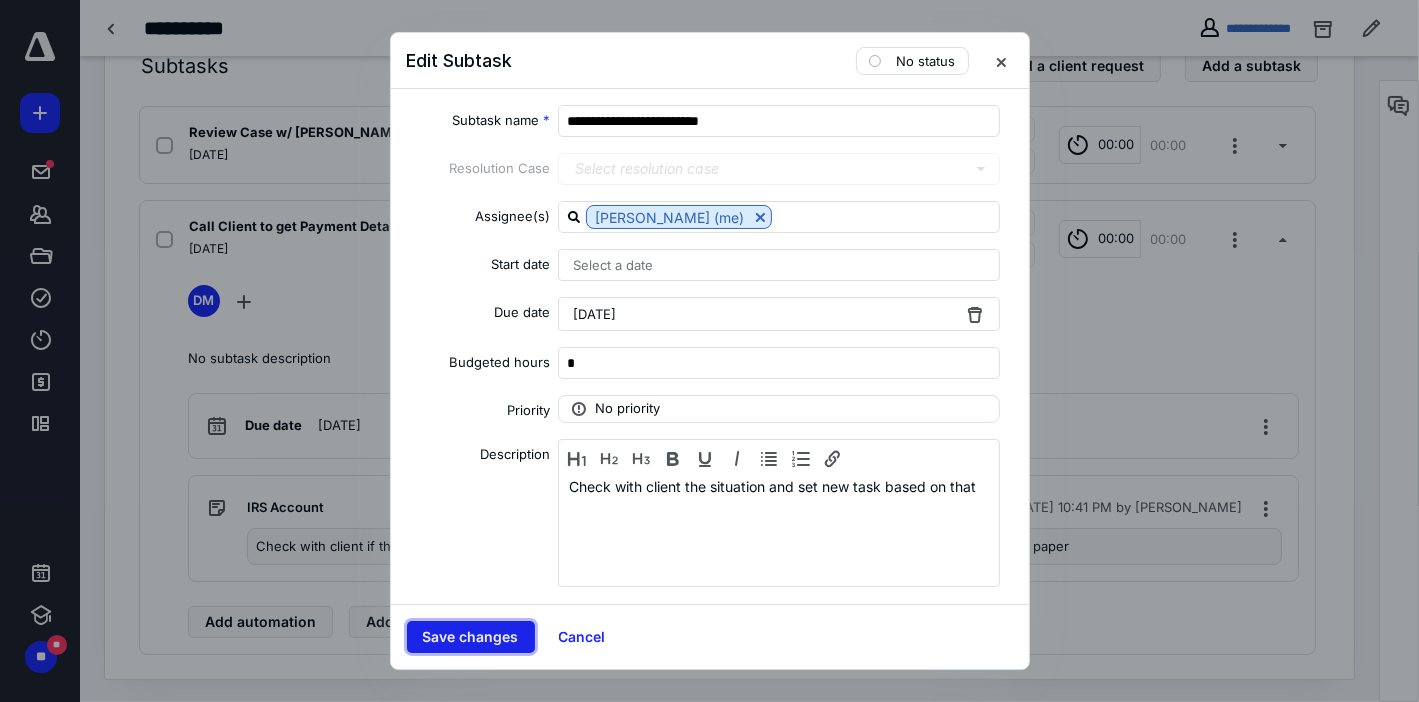 click on "Save changes" at bounding box center (471, 637) 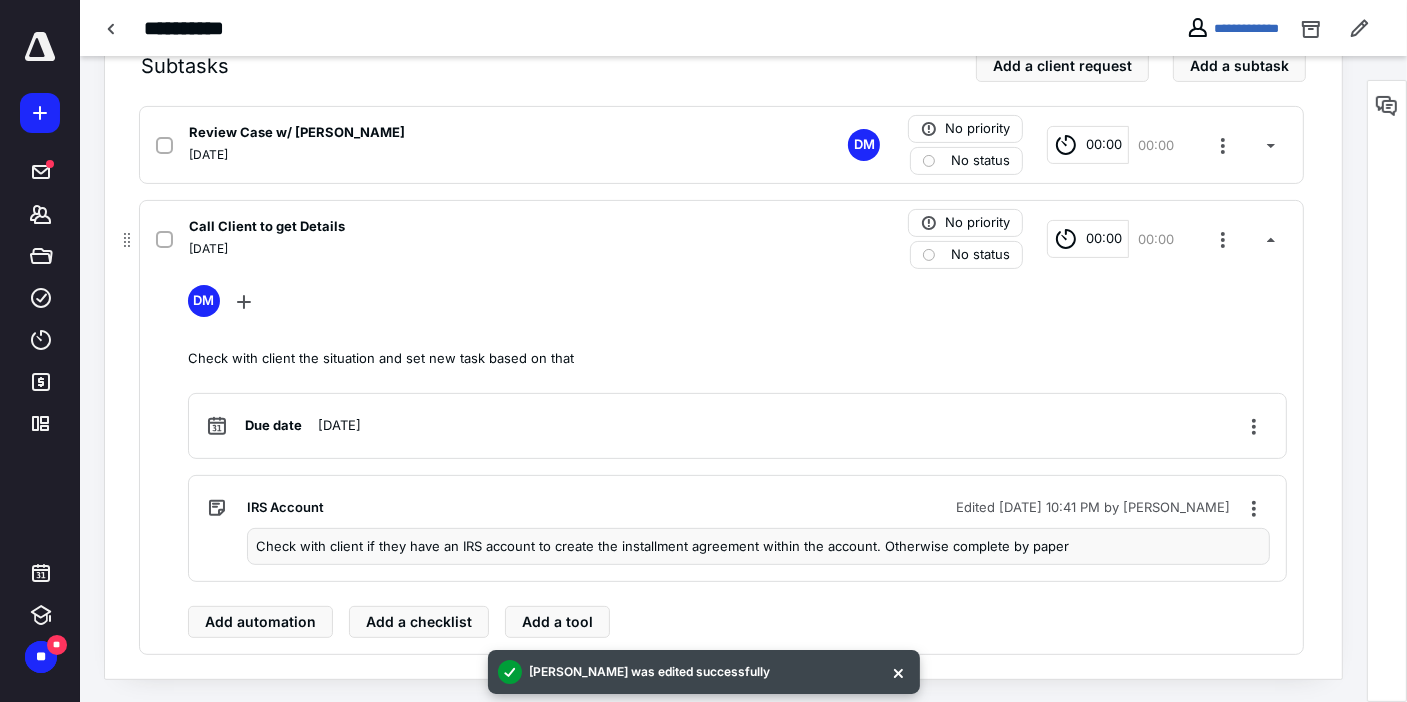 click on "July 11, 2025" at bounding box center (459, 249) 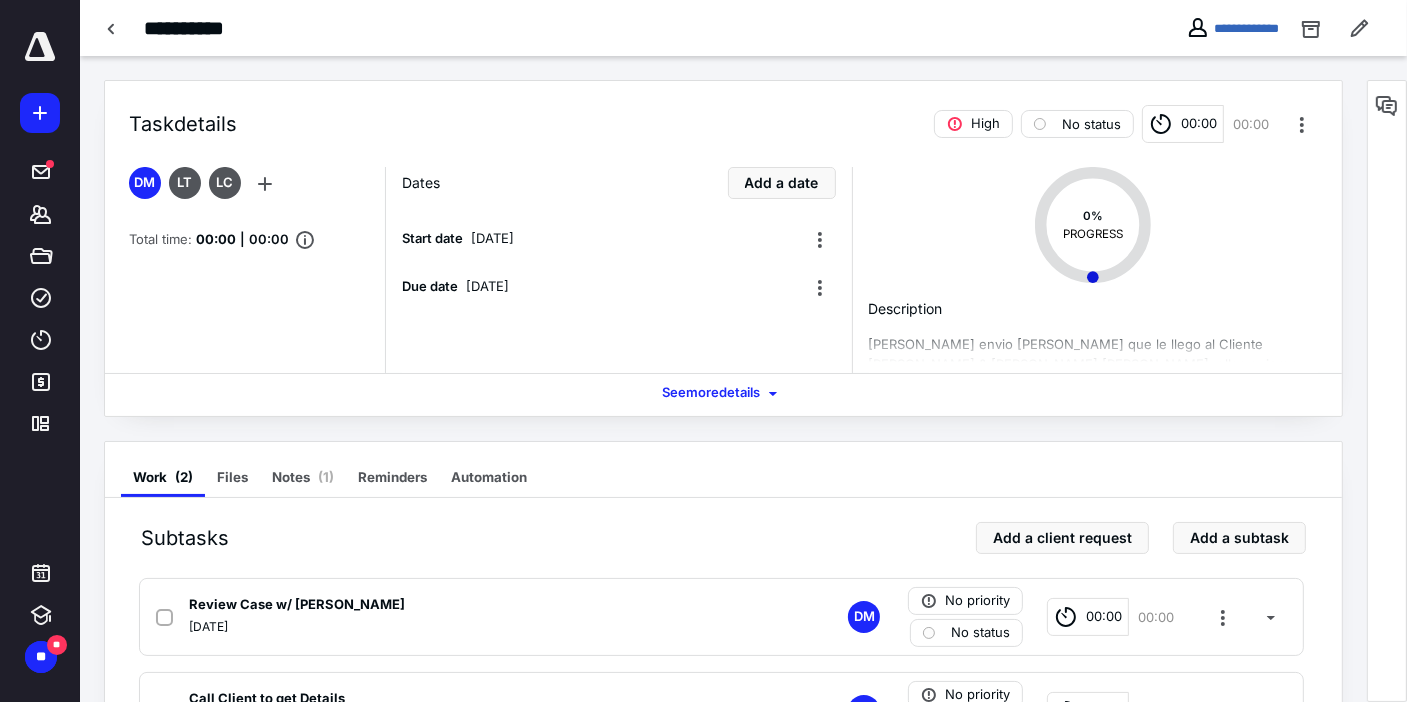 scroll, scrollTop: 0, scrollLeft: 0, axis: both 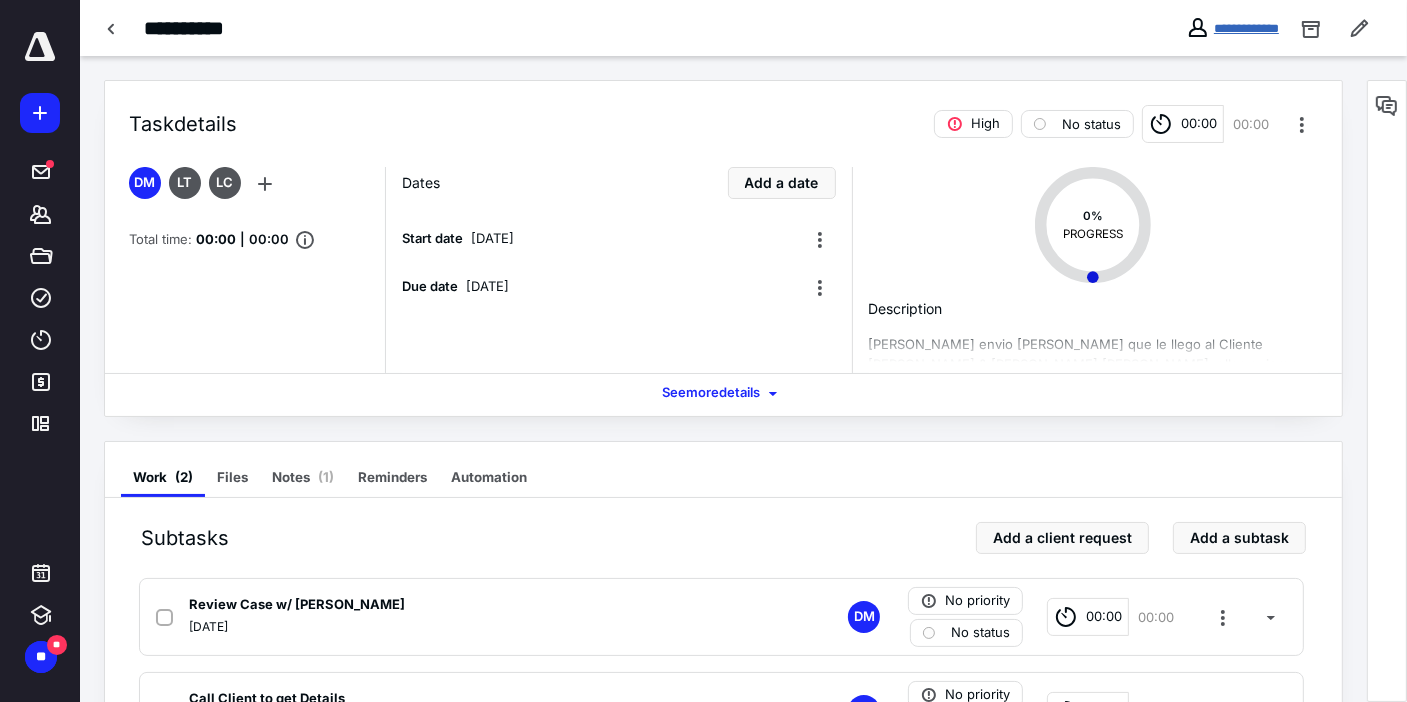 click on "**********" at bounding box center [1246, 28] 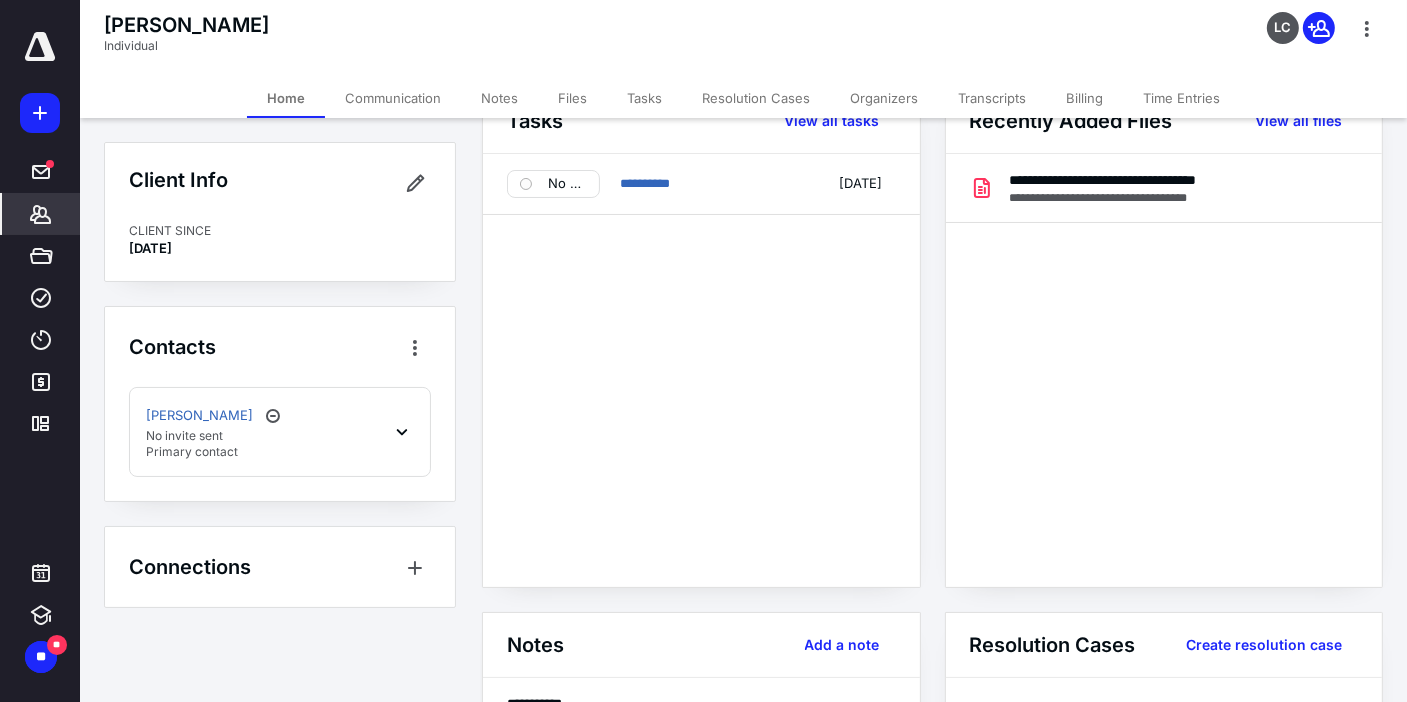 scroll, scrollTop: 0, scrollLeft: 0, axis: both 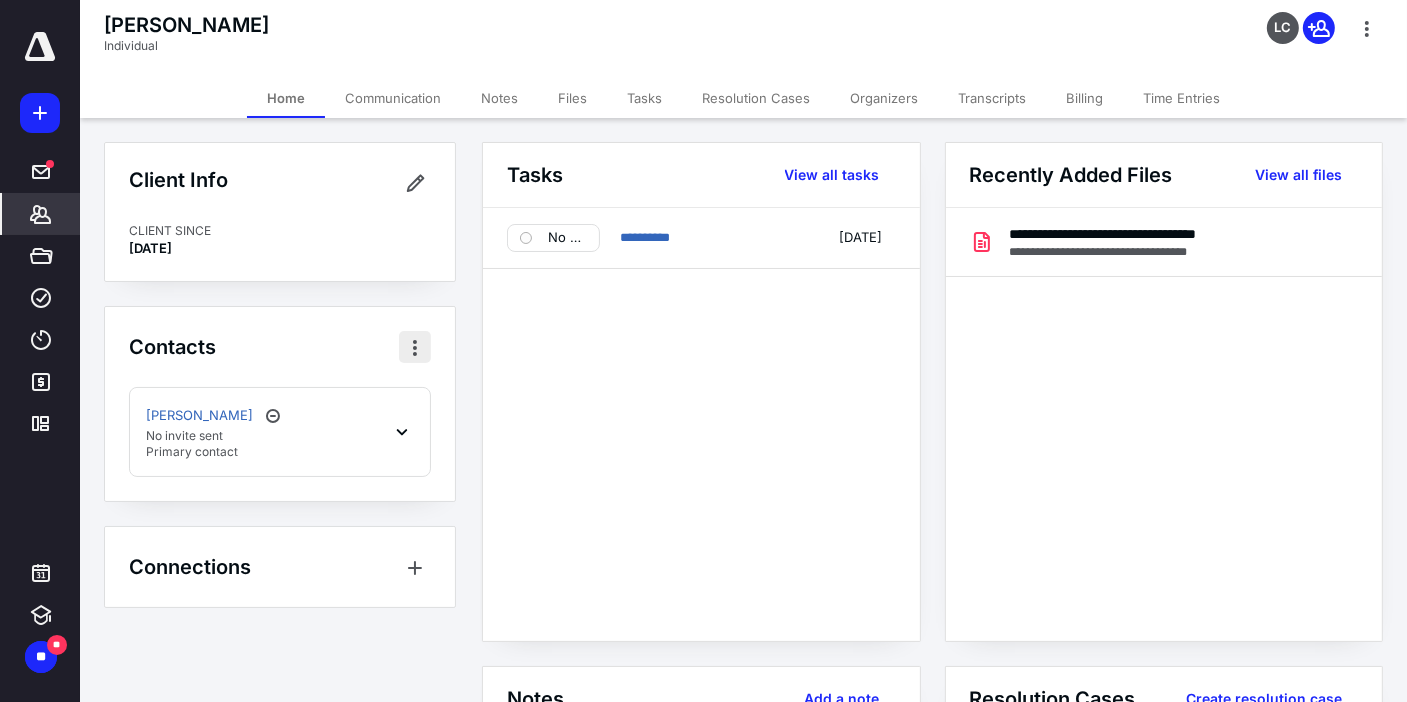 click at bounding box center (415, 347) 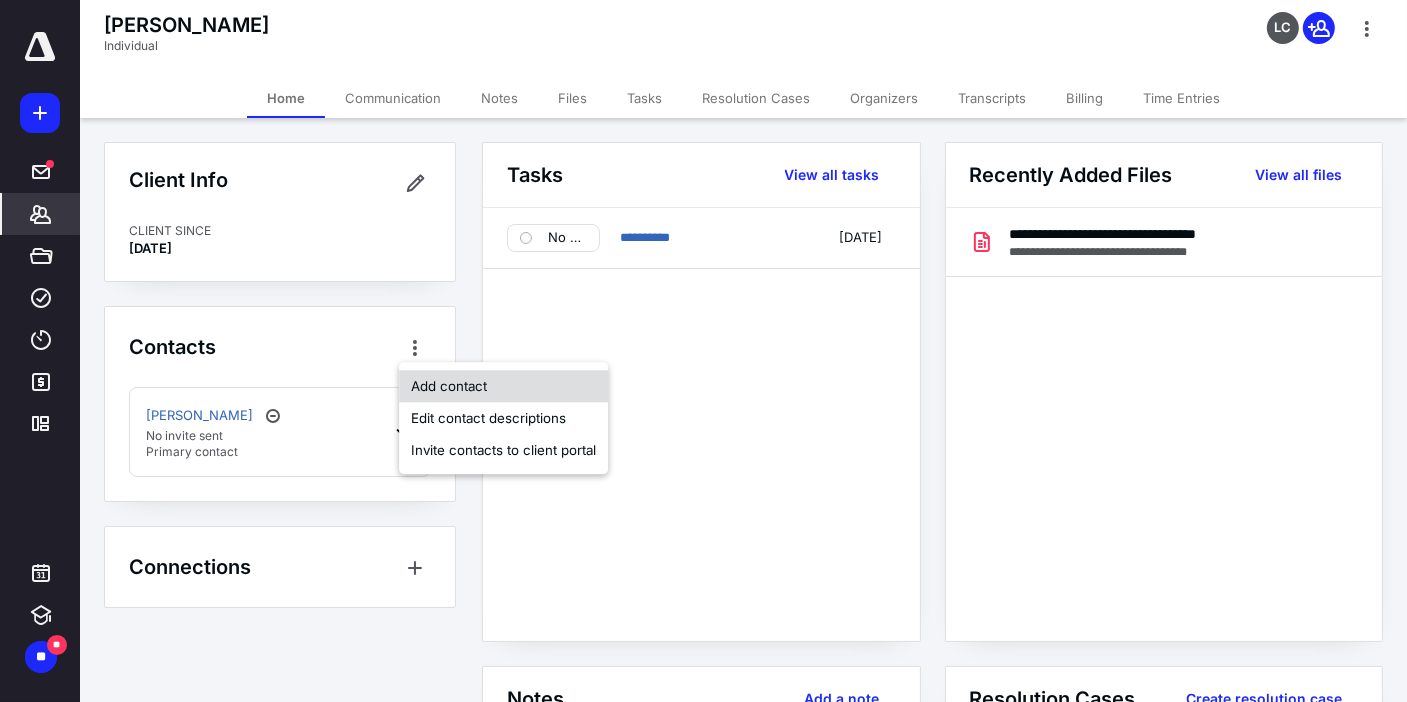 click on "Add contact" at bounding box center (503, 386) 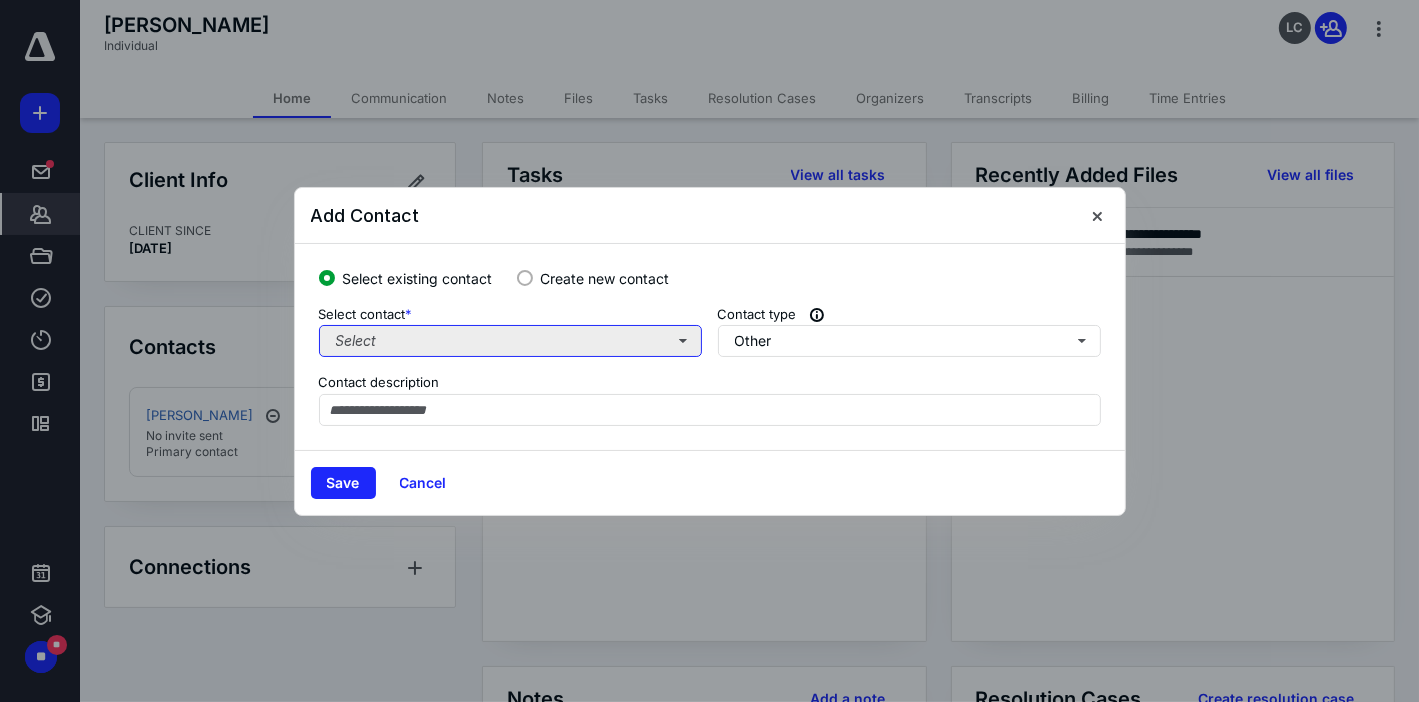 click on "Select" at bounding box center [510, 341] 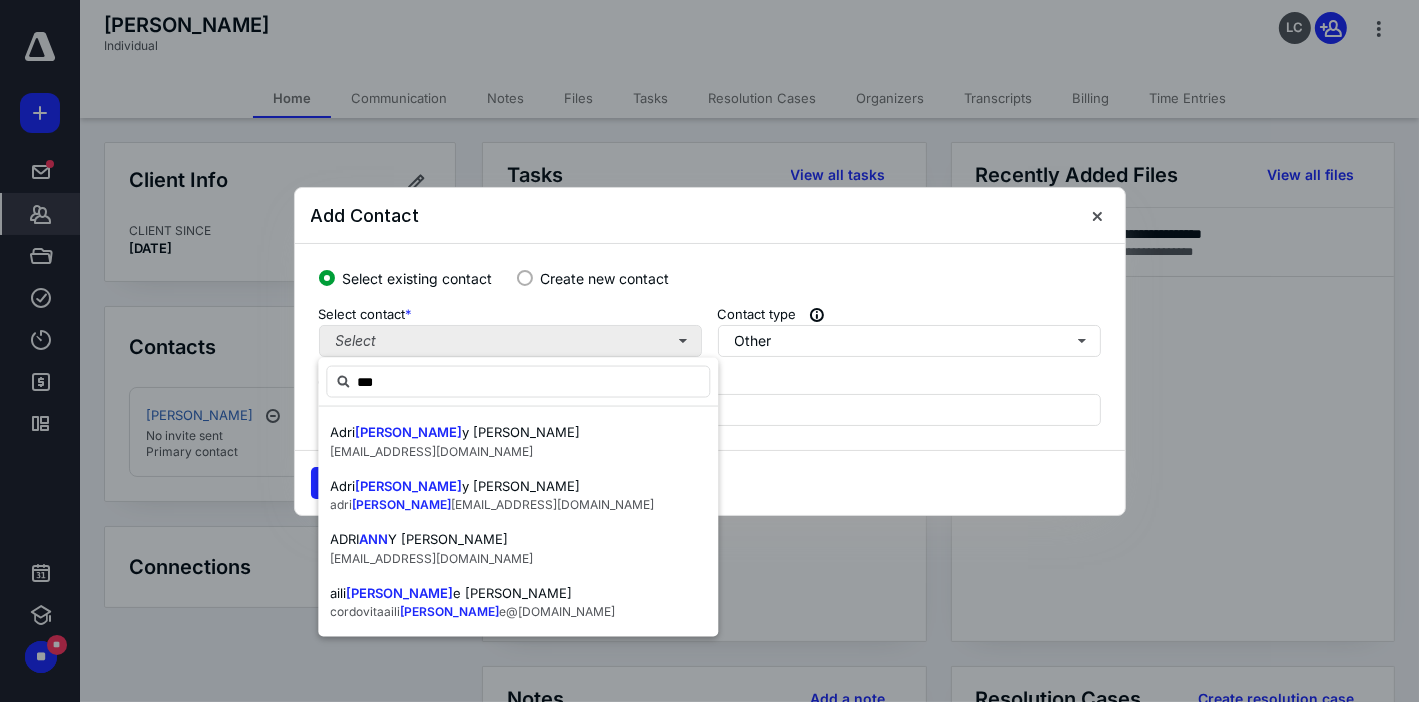 type on "****" 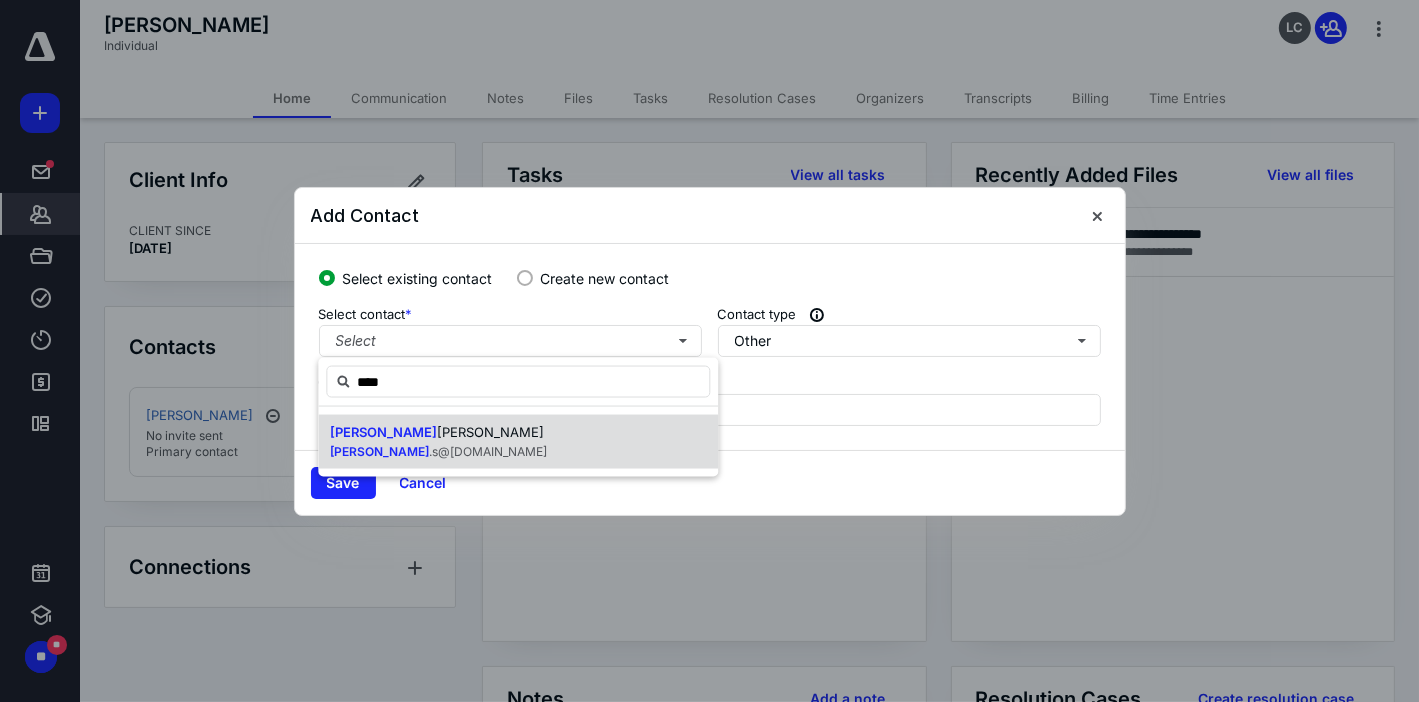 click on "Anna  Stefanelli anna .s@camioli.com" at bounding box center [518, 442] 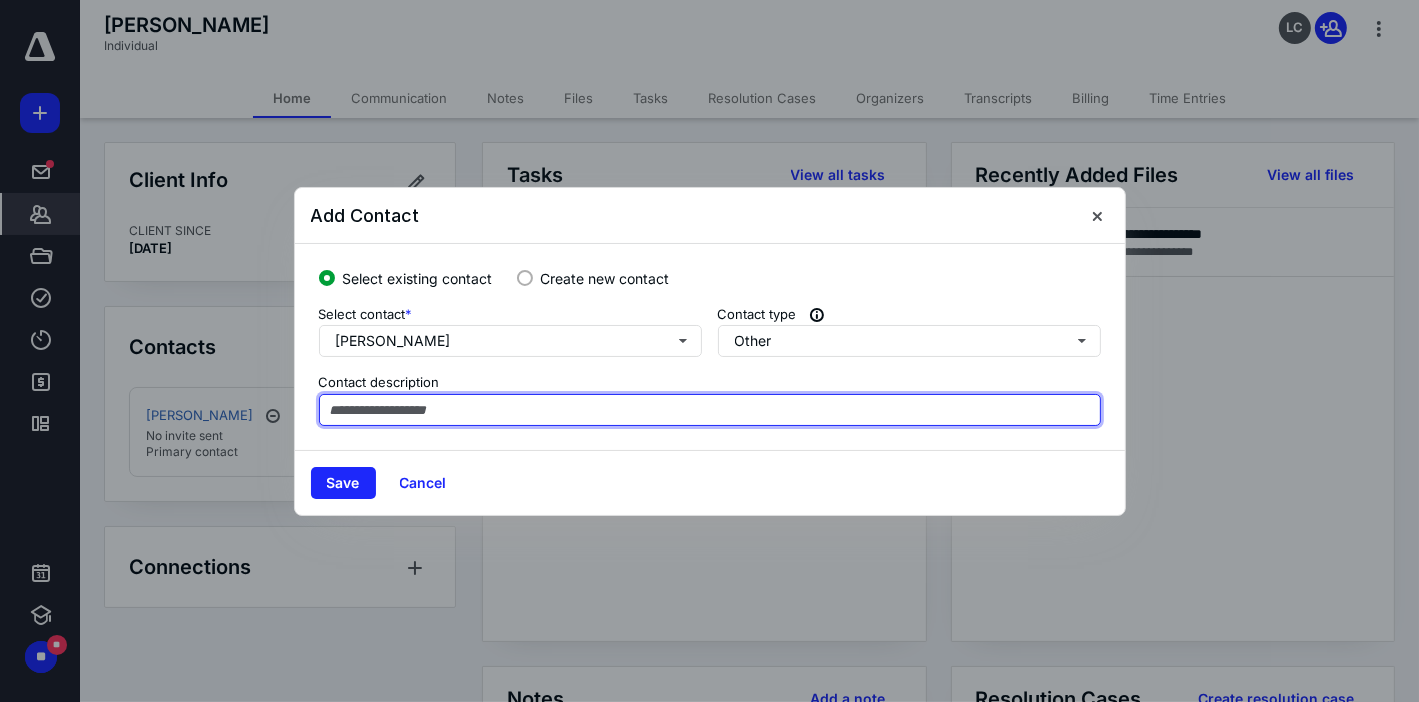 click at bounding box center [710, 410] 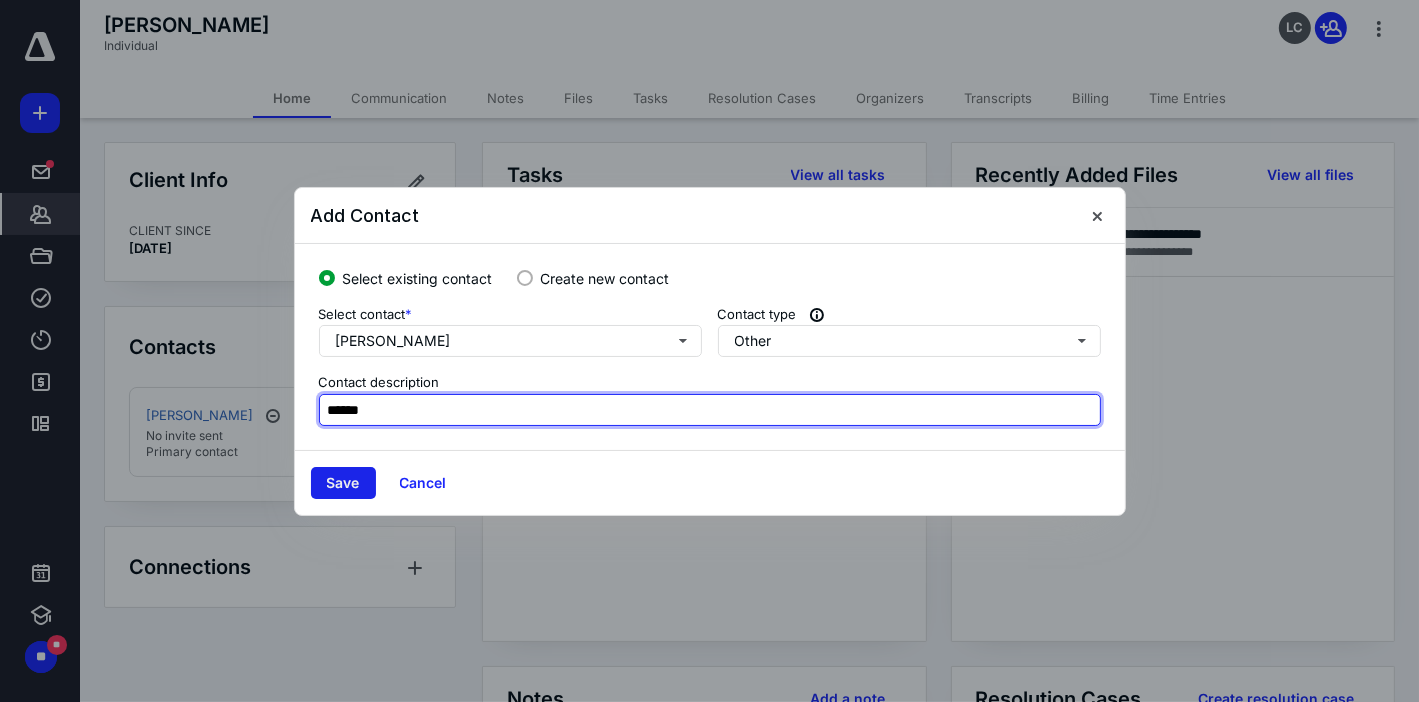 type on "******" 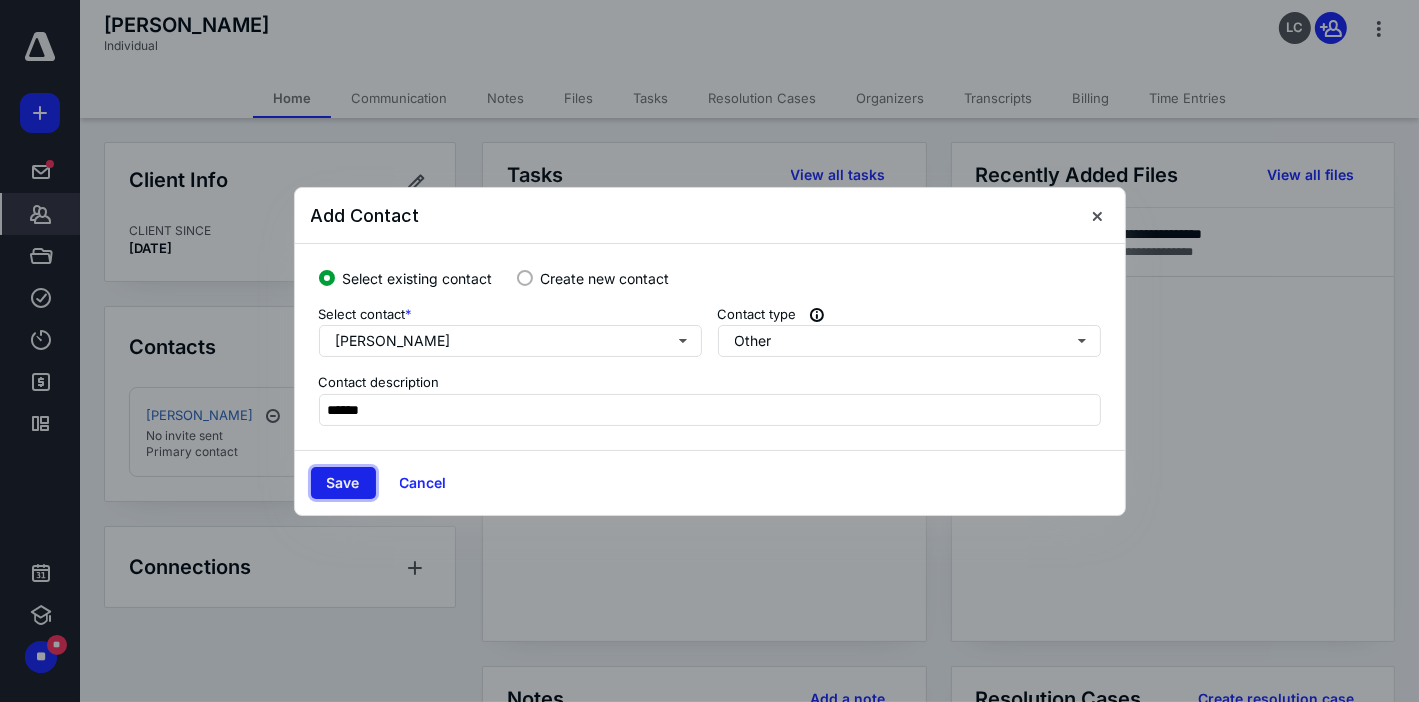 click on "Save" at bounding box center (343, 483) 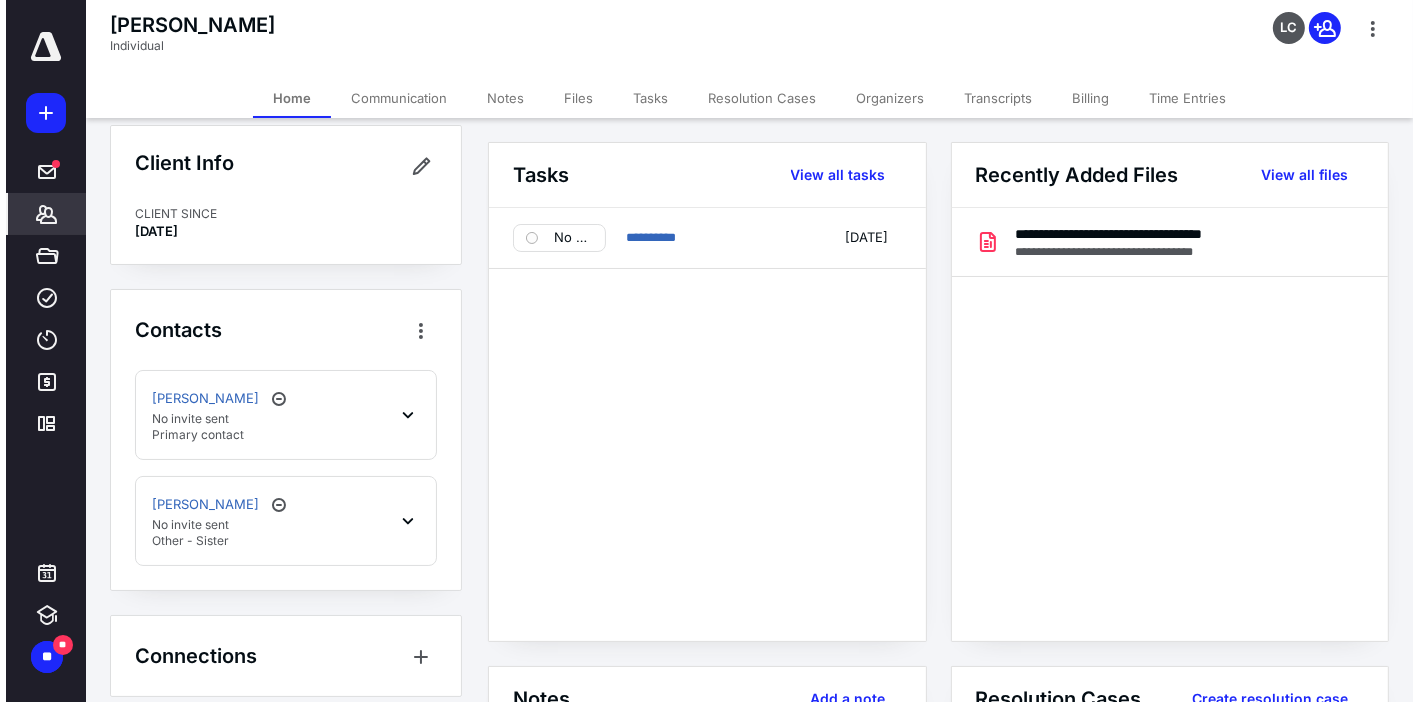 scroll, scrollTop: 0, scrollLeft: 0, axis: both 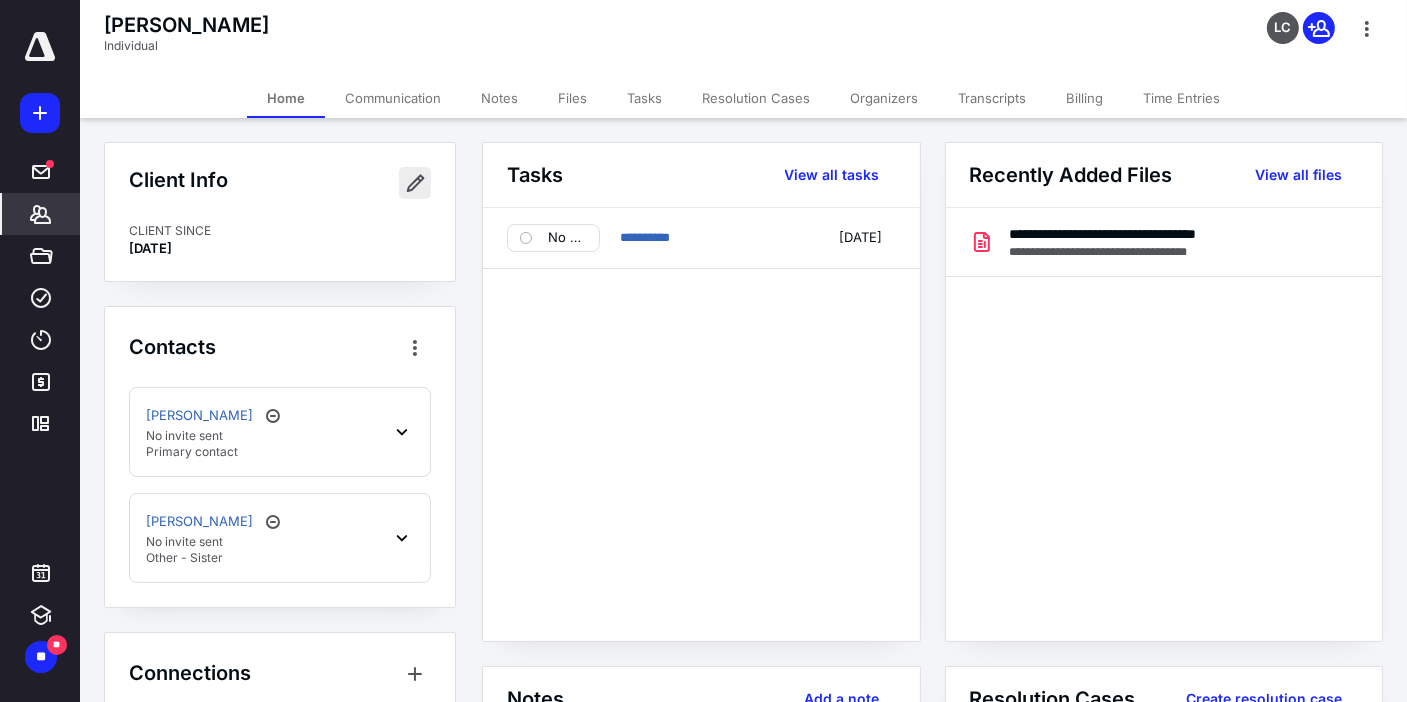 click at bounding box center (415, 183) 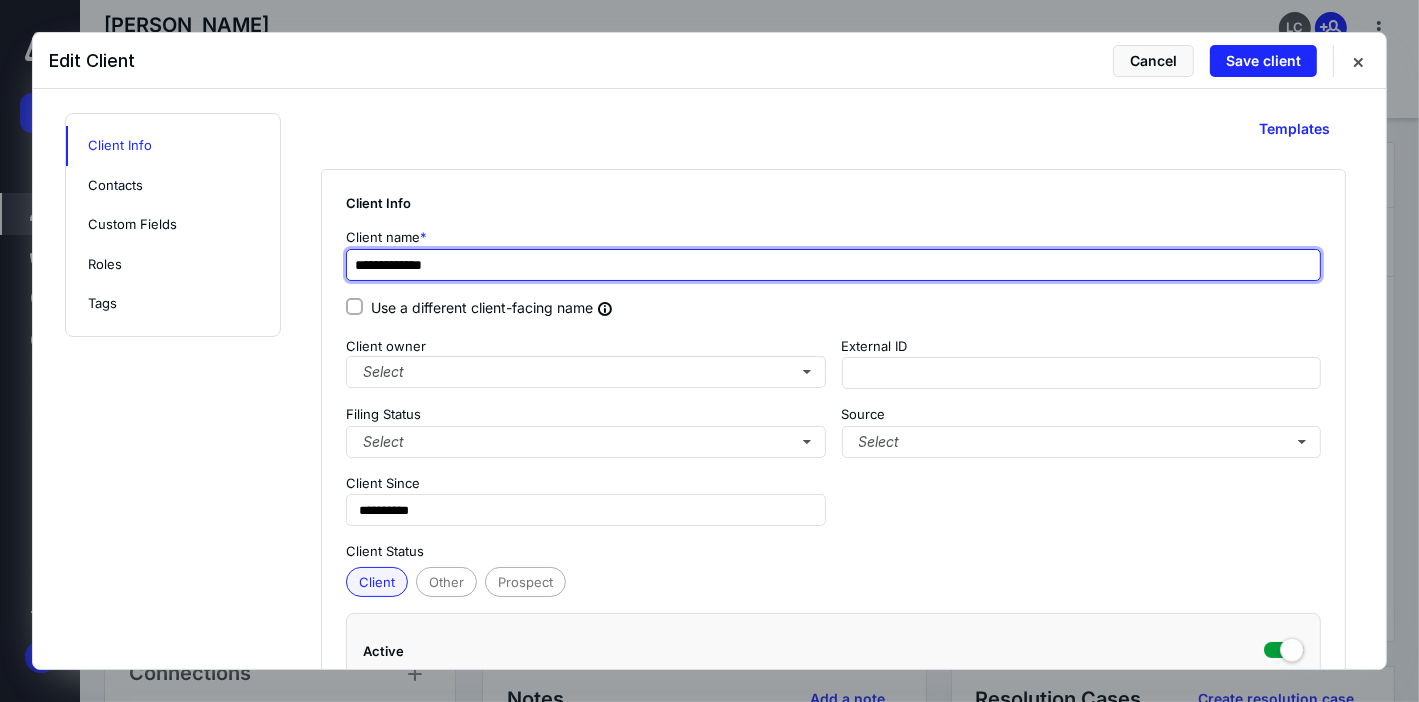 drag, startPoint x: 480, startPoint y: 266, endPoint x: 272, endPoint y: 257, distance: 208.19463 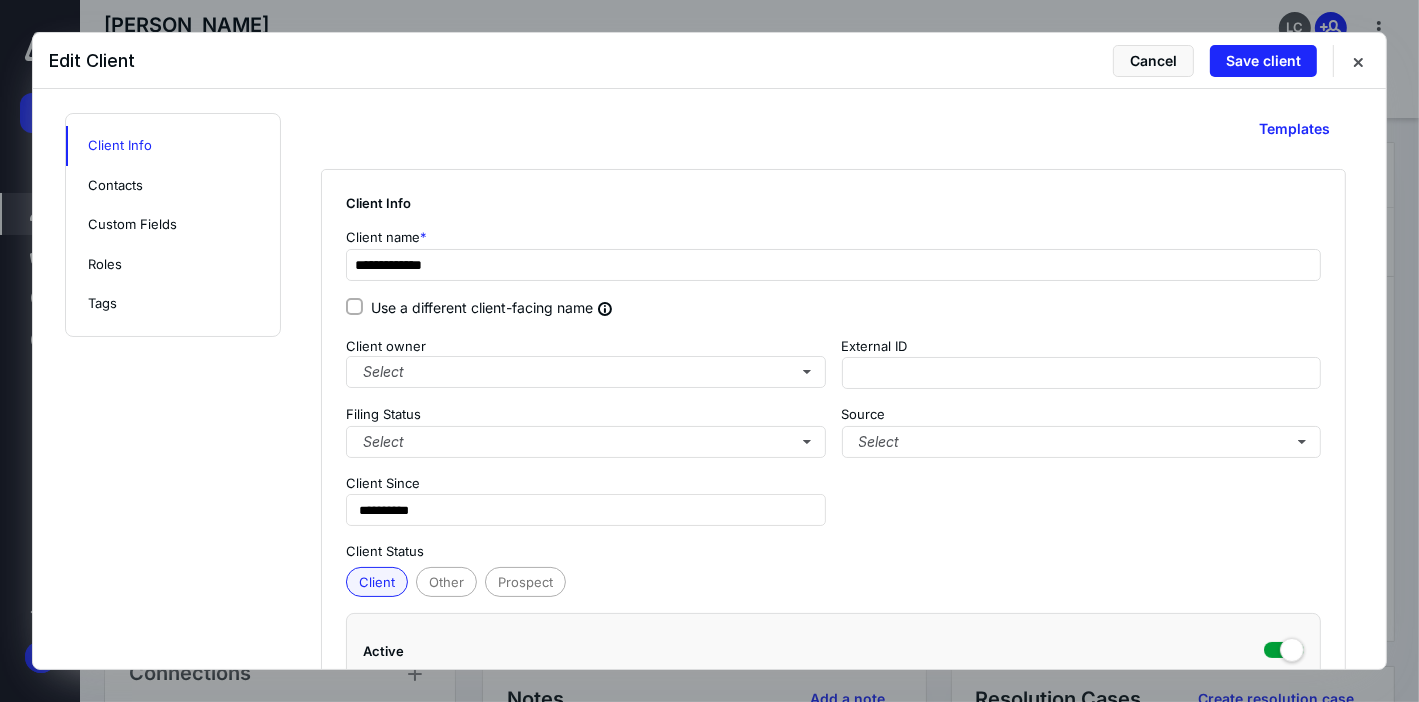 click on "Use a different client-facing name" at bounding box center [494, 309] 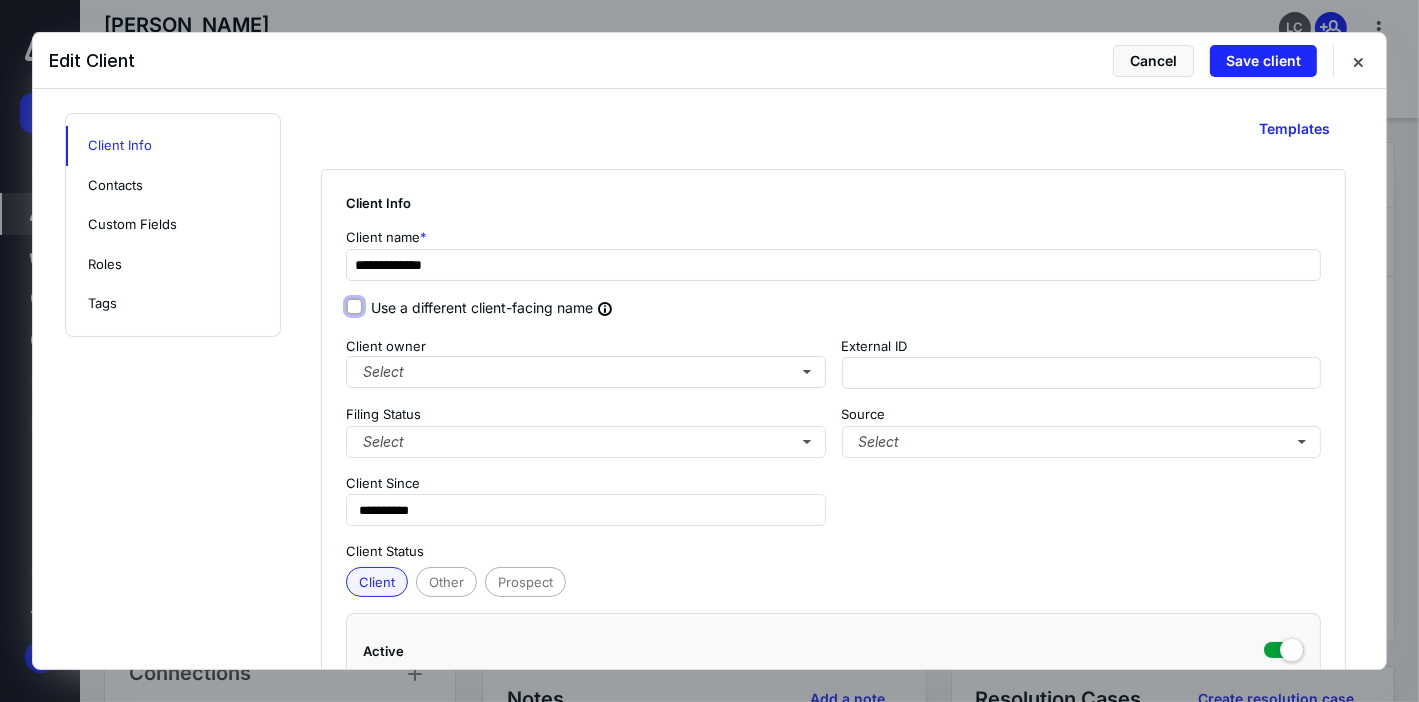 checkbox on "true" 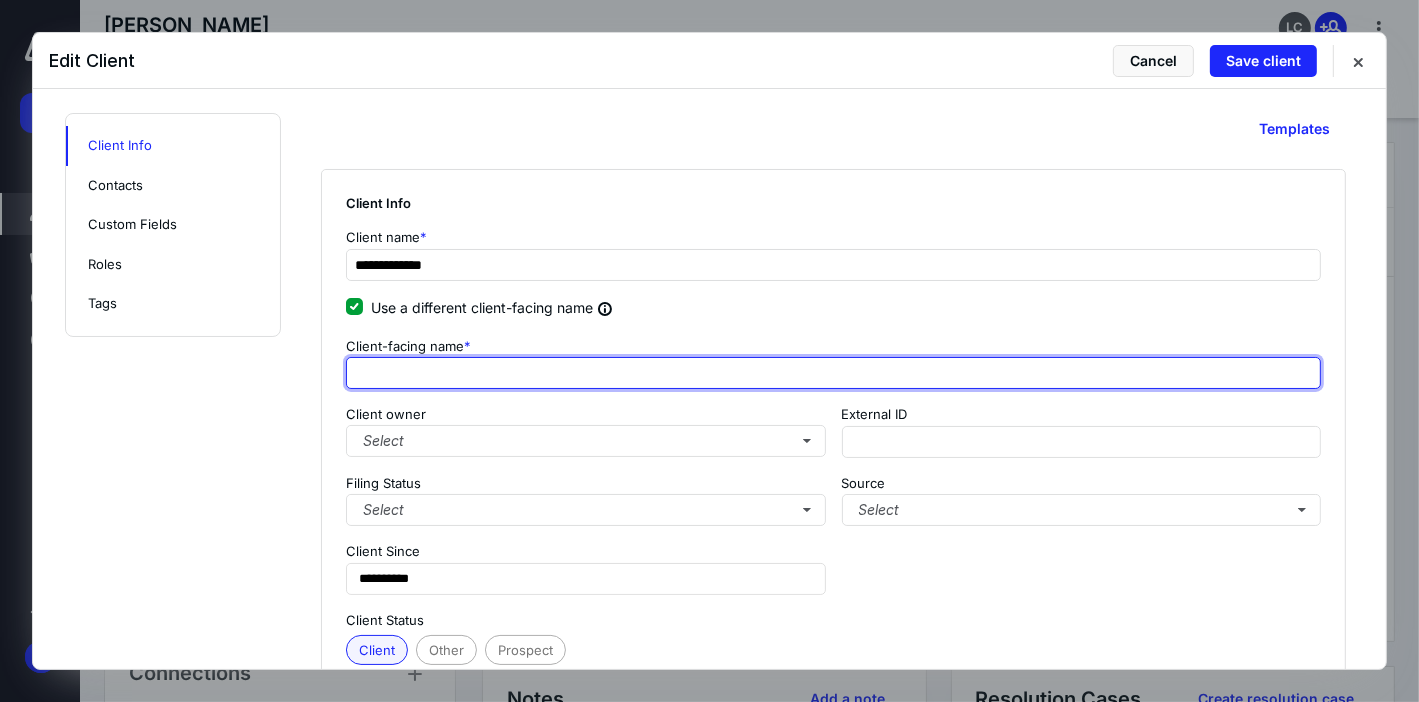 click at bounding box center [833, 373] 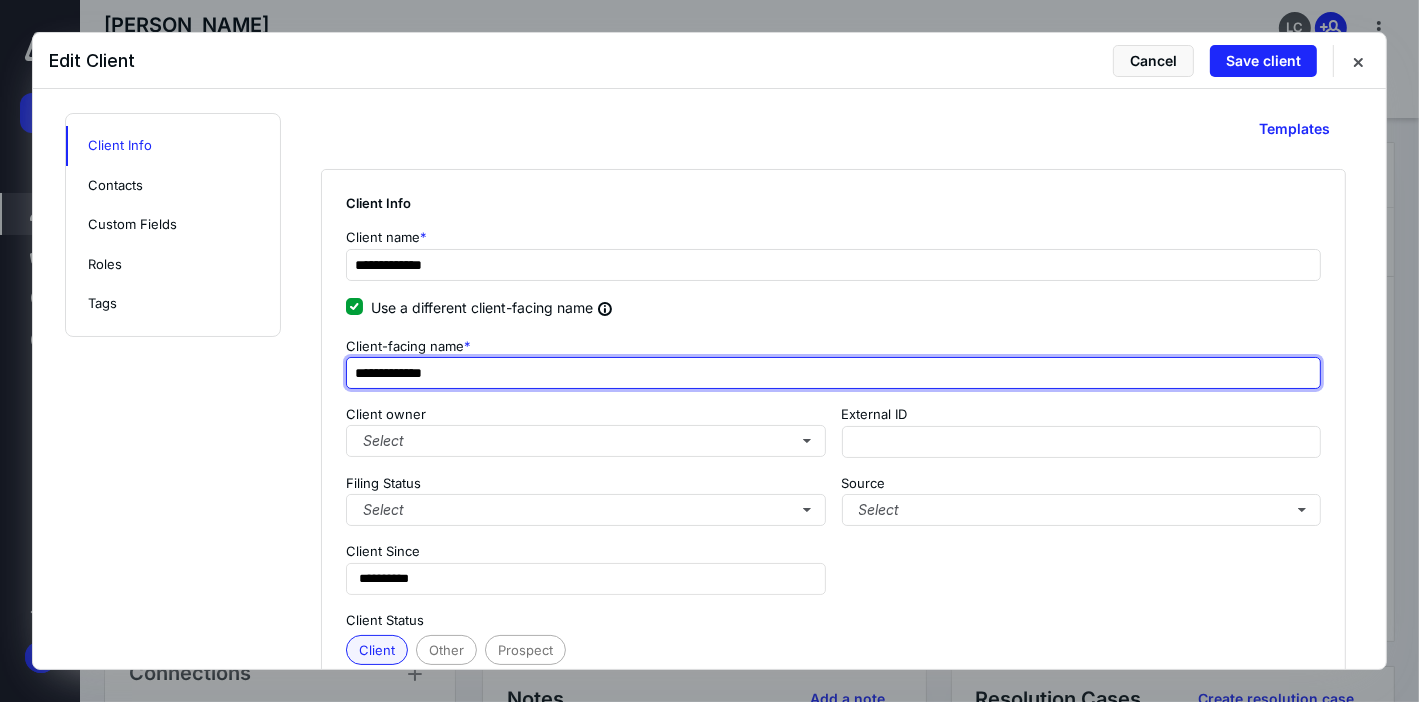 drag, startPoint x: 412, startPoint y: 373, endPoint x: 296, endPoint y: 279, distance: 149.30505 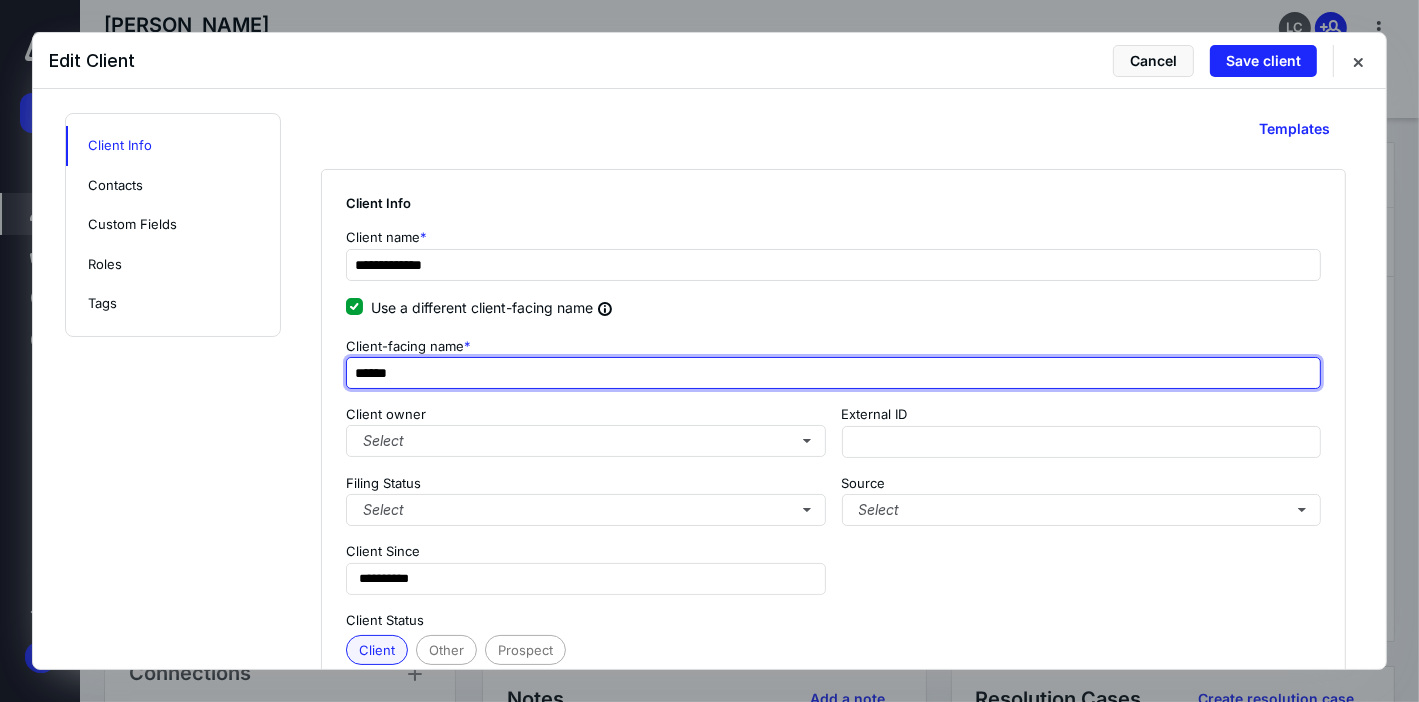 click on "******" at bounding box center (833, 373) 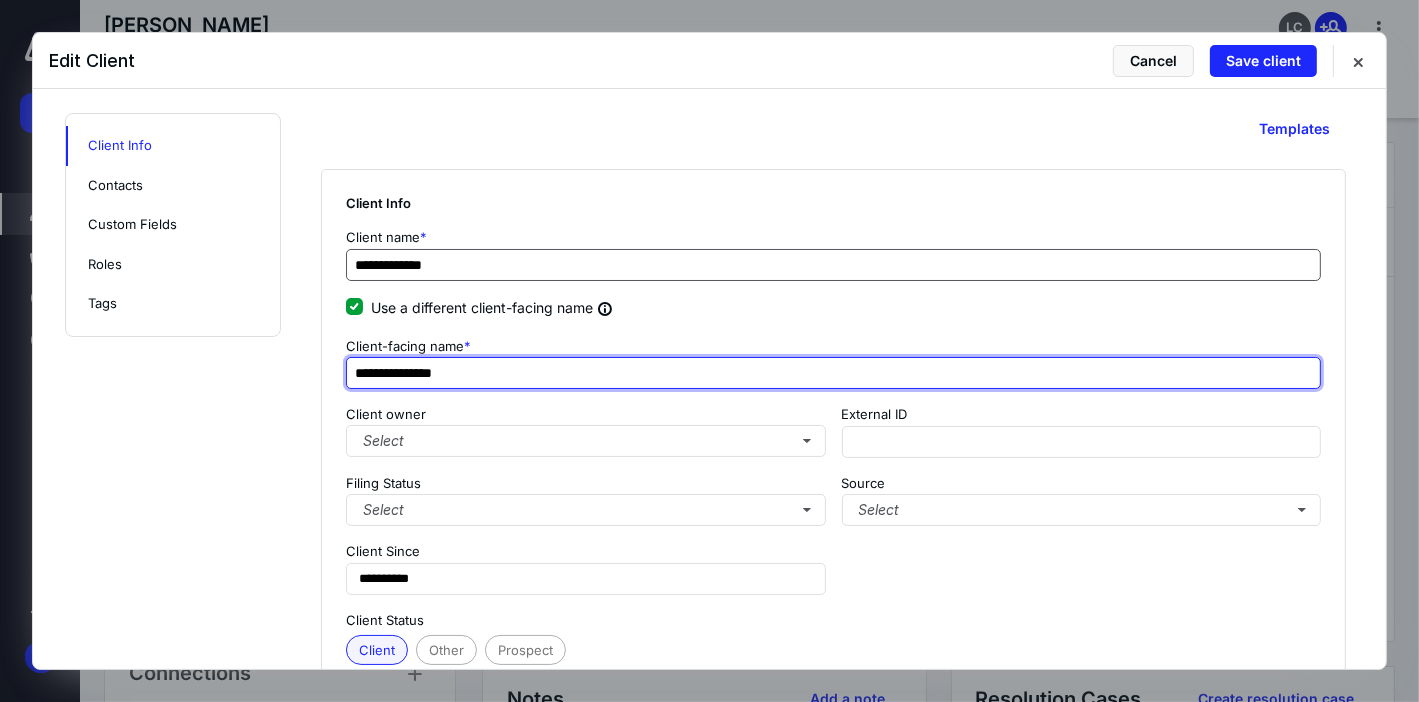 type on "**********" 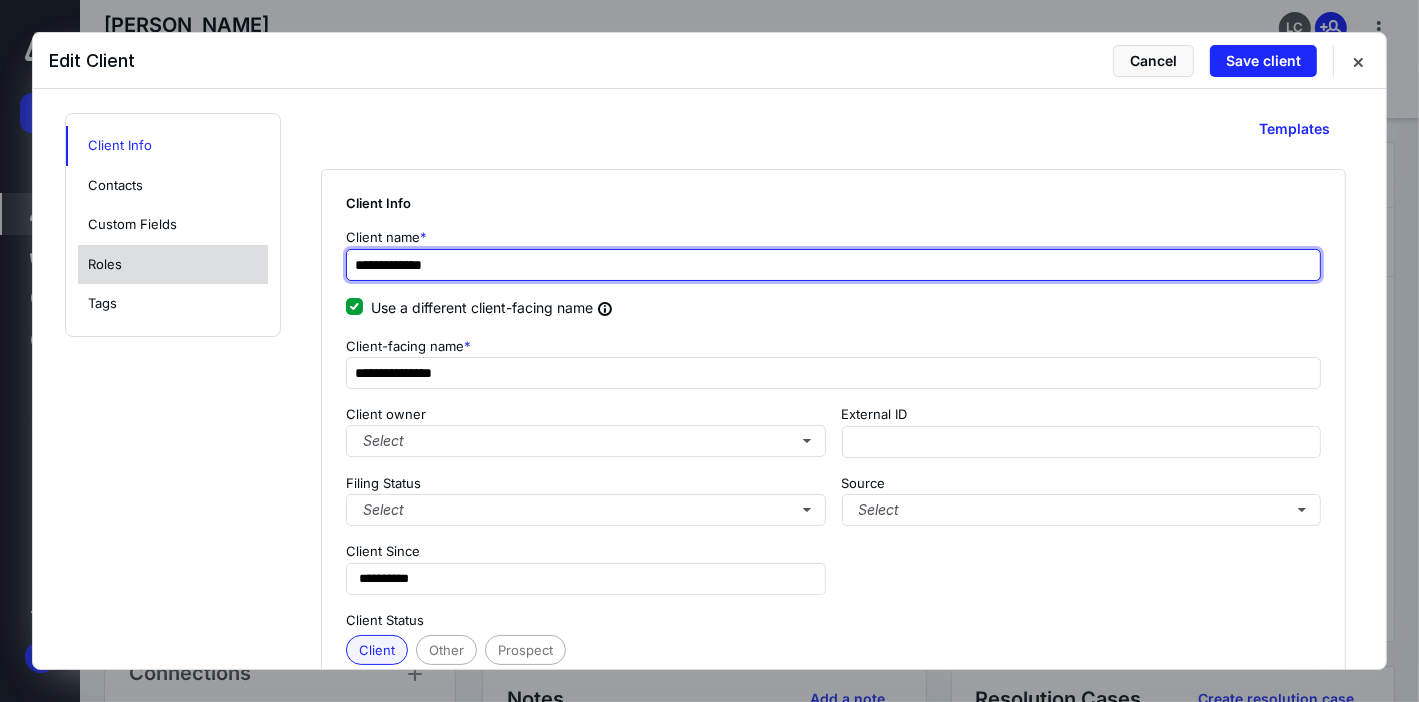 drag, startPoint x: 477, startPoint y: 260, endPoint x: 96, endPoint y: 252, distance: 381.08398 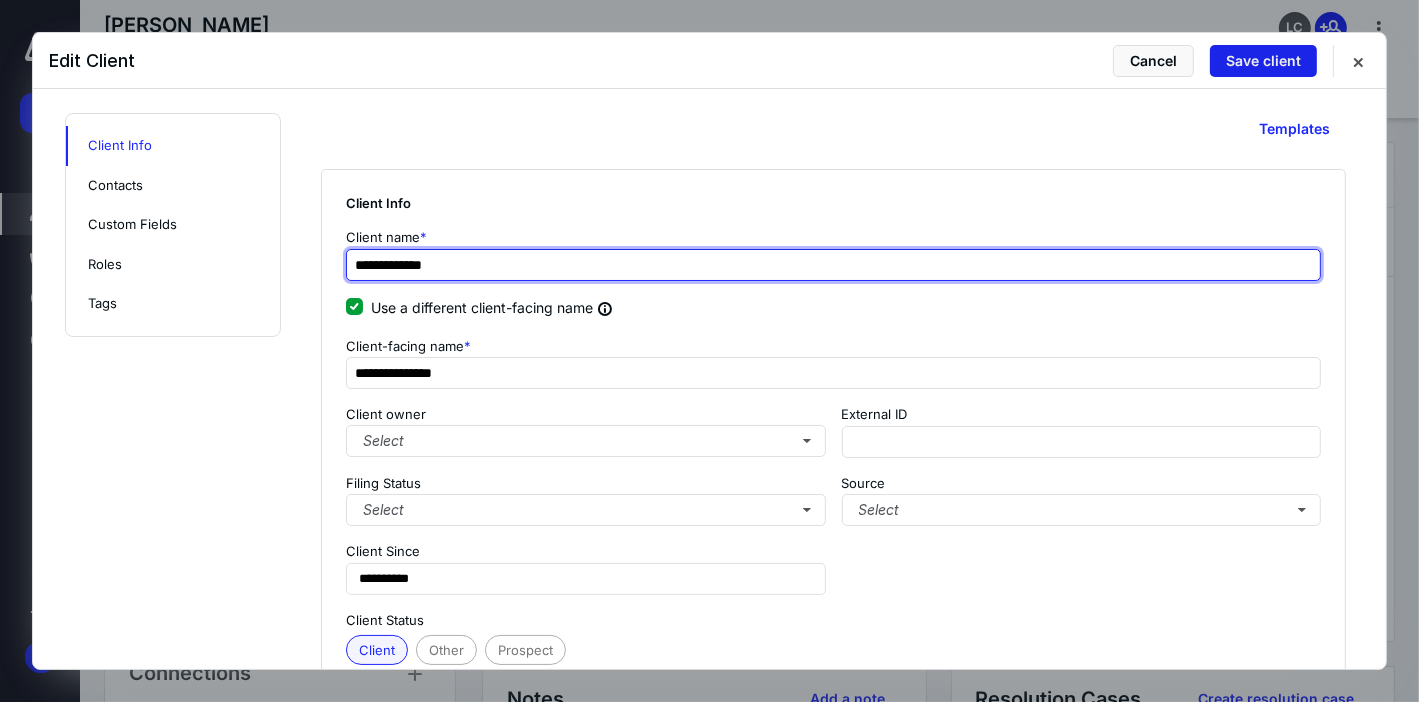 type on "**********" 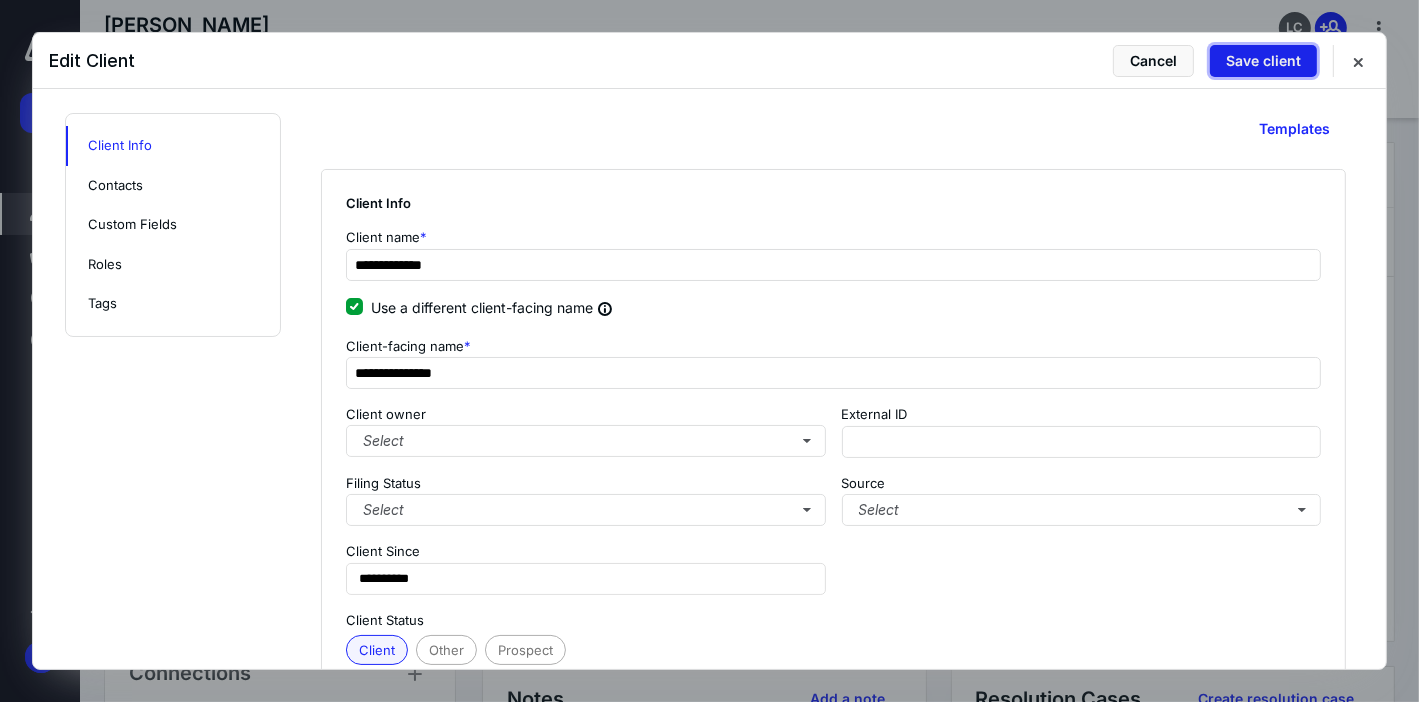 click on "Save client" at bounding box center (1263, 61) 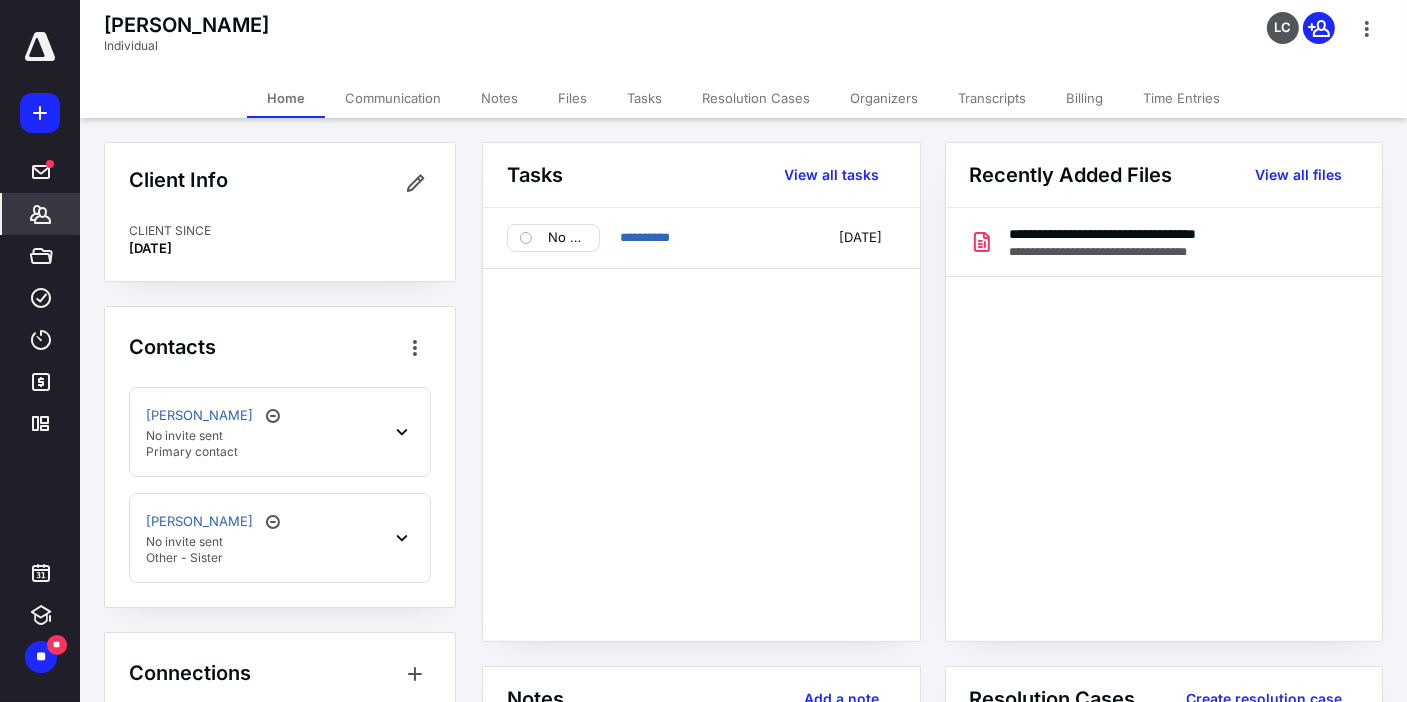 click on "**********" at bounding box center [701, 424] 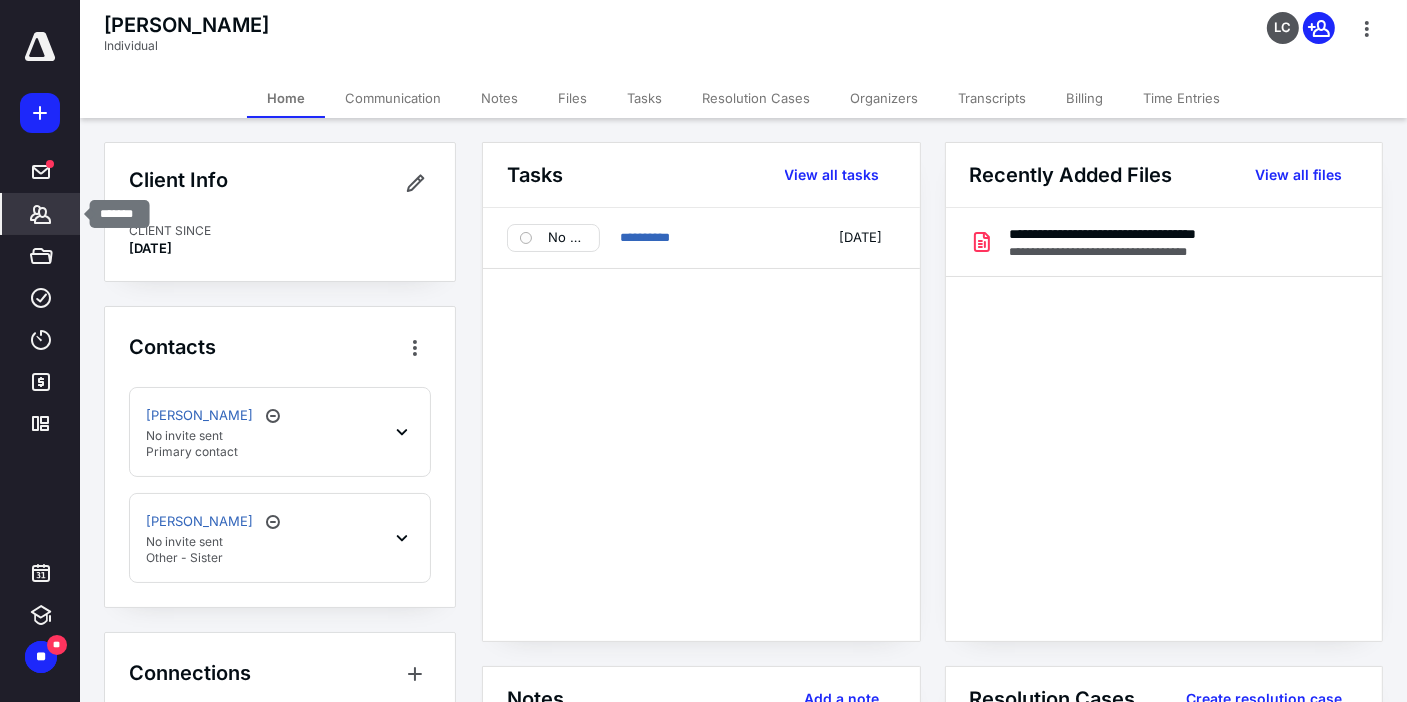 click 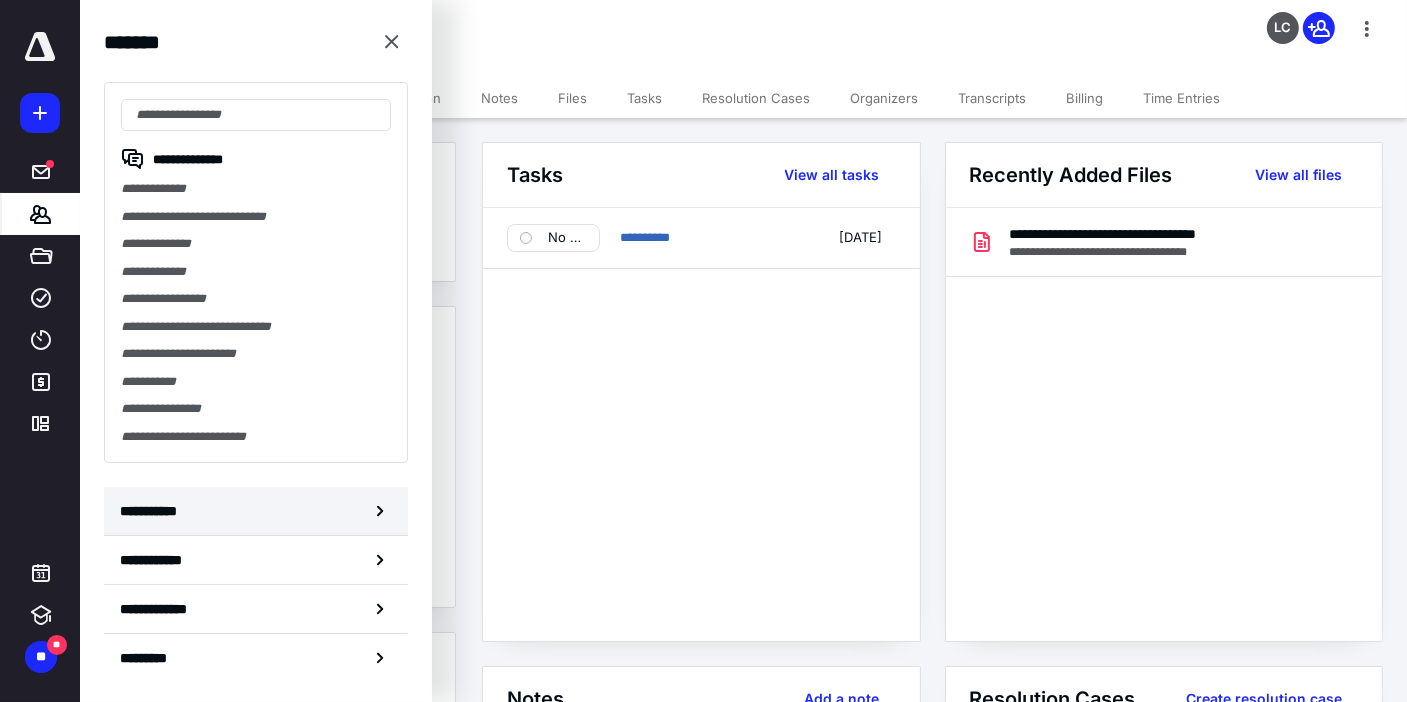 click on "**********" at bounding box center [153, 511] 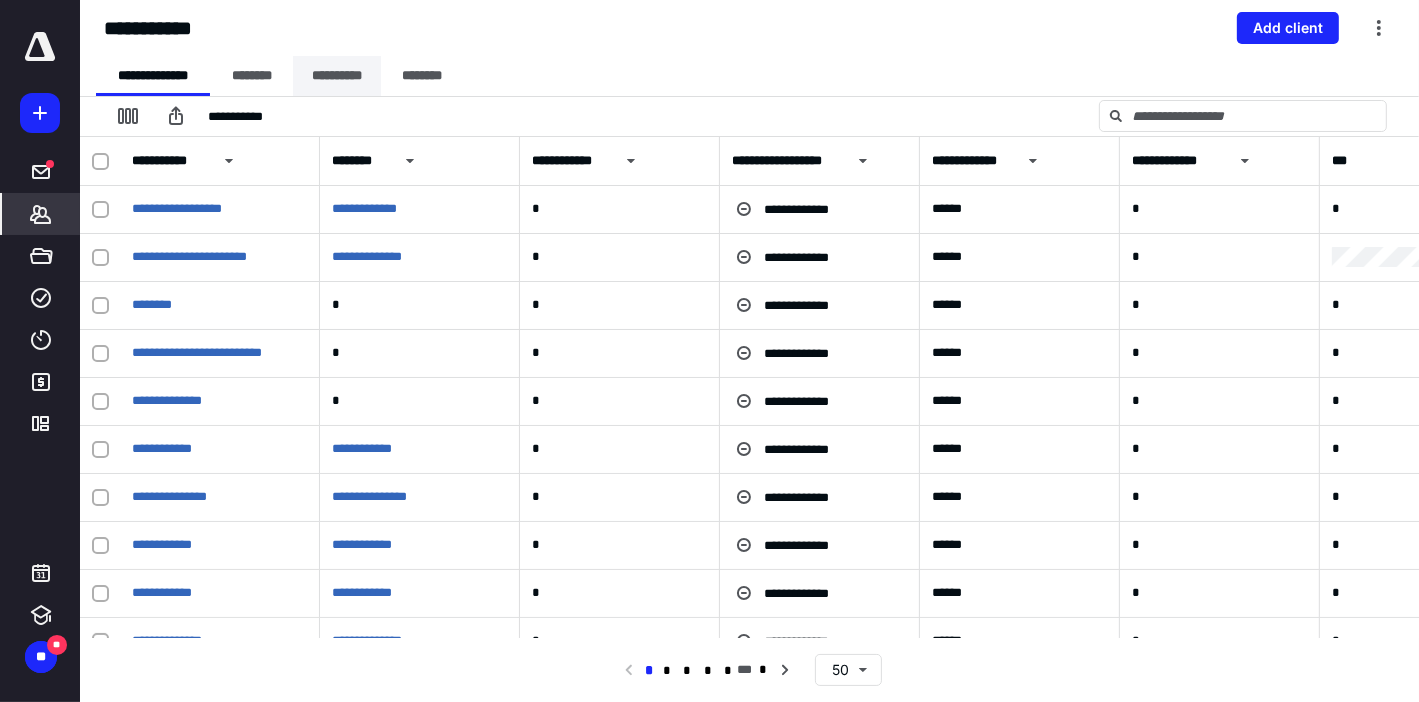 click on "**********" at bounding box center (337, 76) 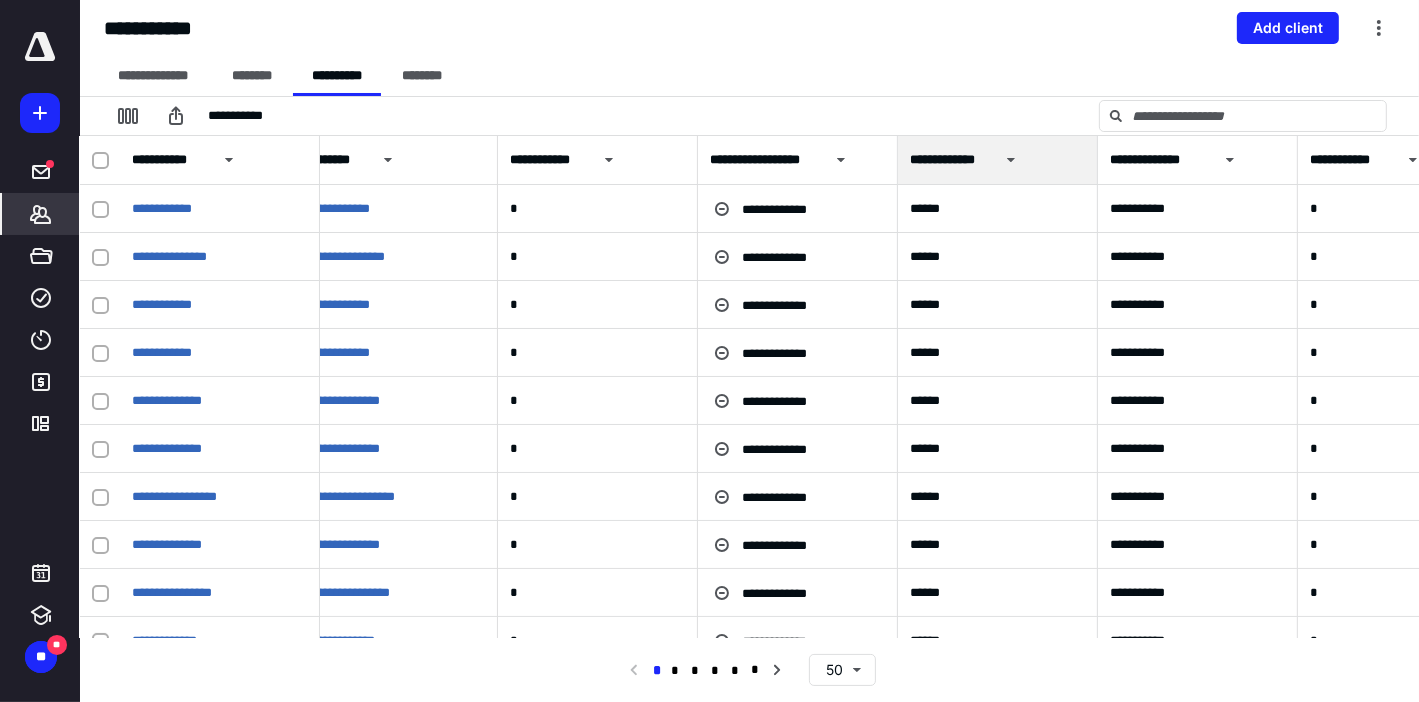 scroll, scrollTop: 0, scrollLeft: 0, axis: both 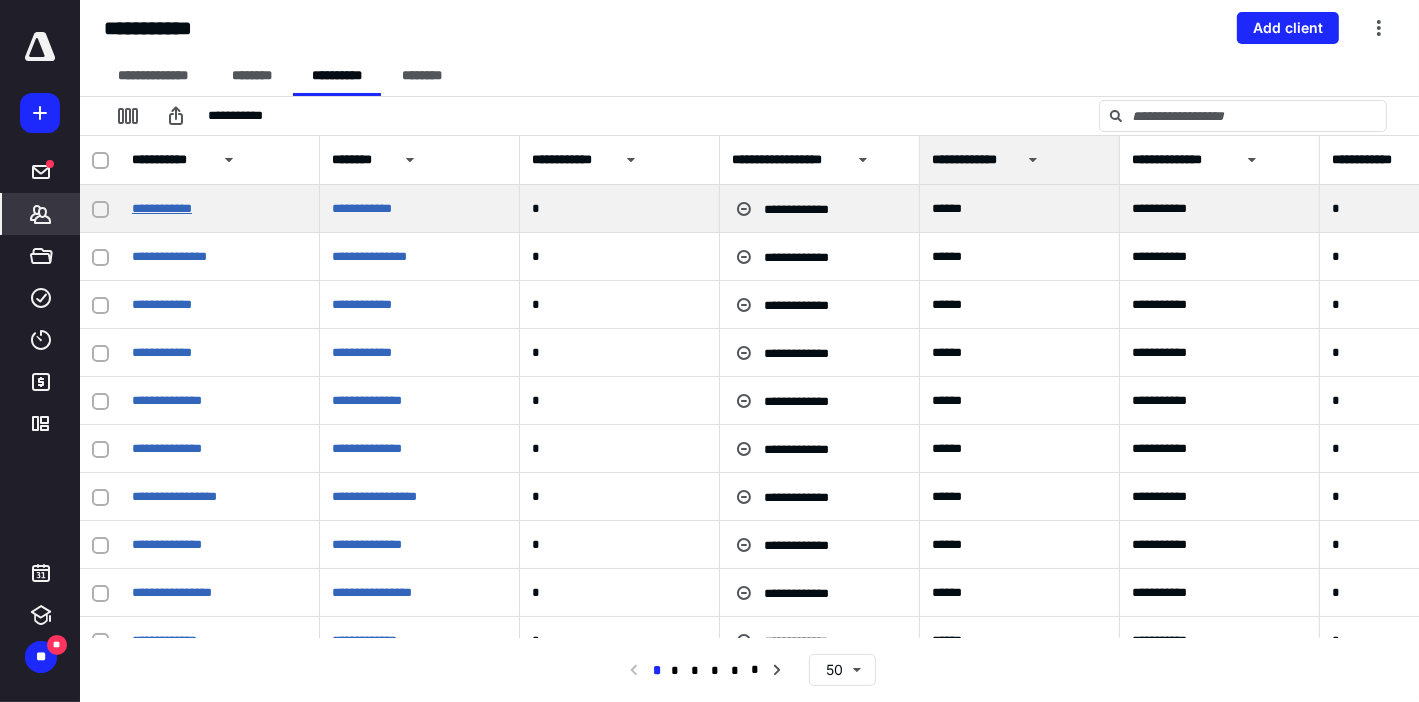 click on "**********" at bounding box center (162, 208) 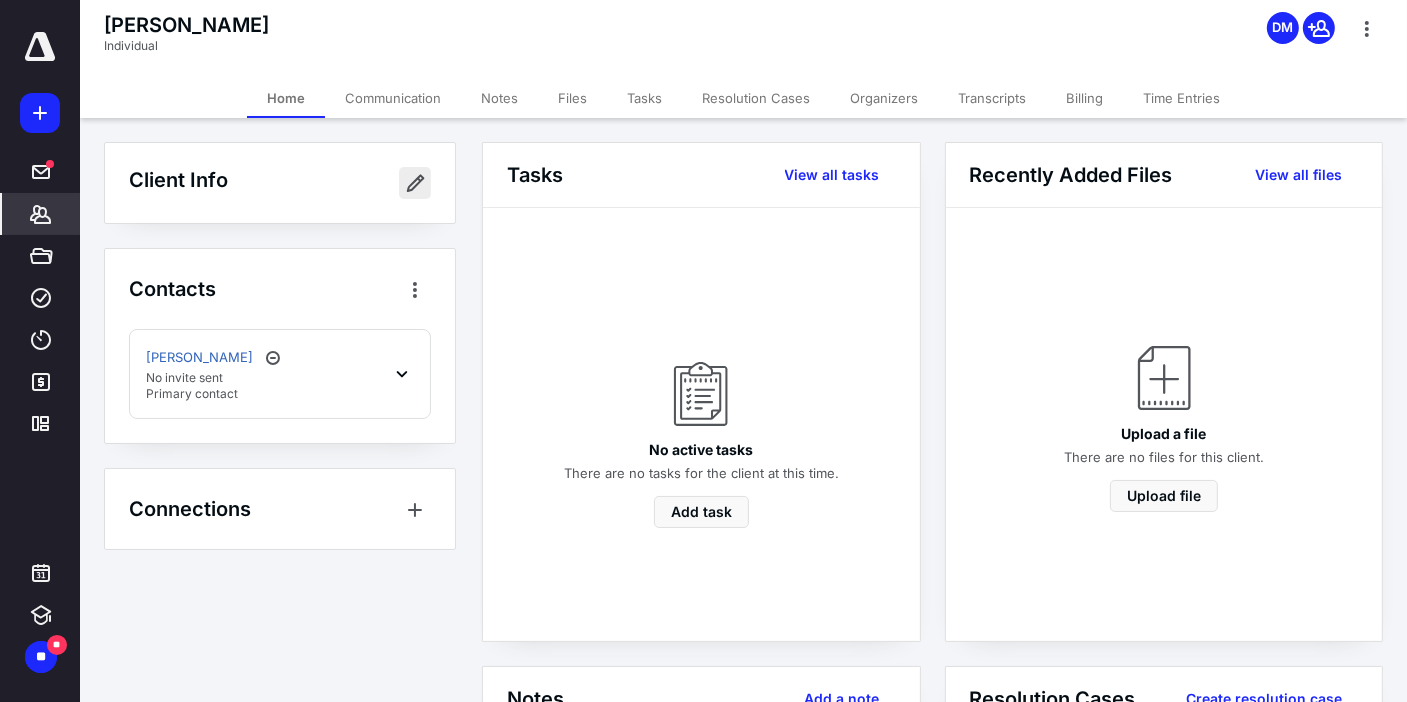 click at bounding box center (415, 183) 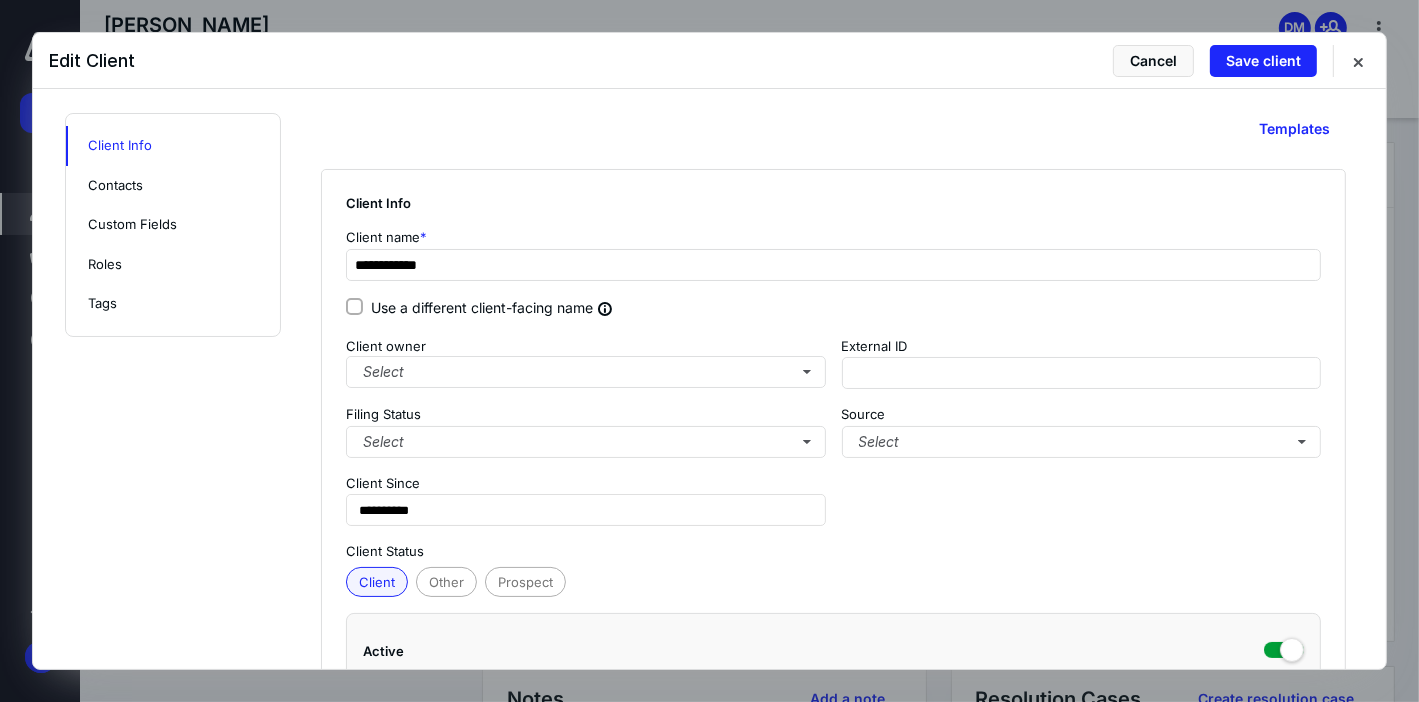 scroll, scrollTop: 0, scrollLeft: 0, axis: both 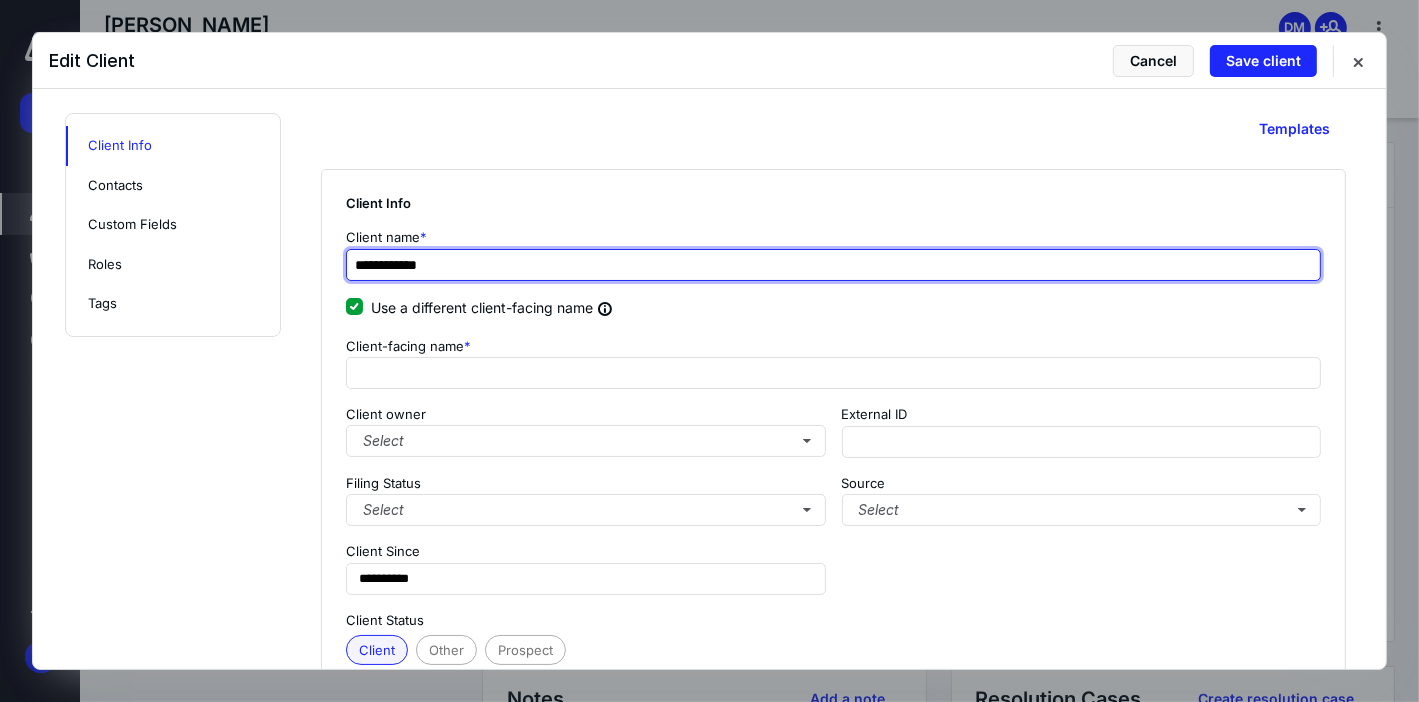 drag, startPoint x: 408, startPoint y: 264, endPoint x: 293, endPoint y: 257, distance: 115.212845 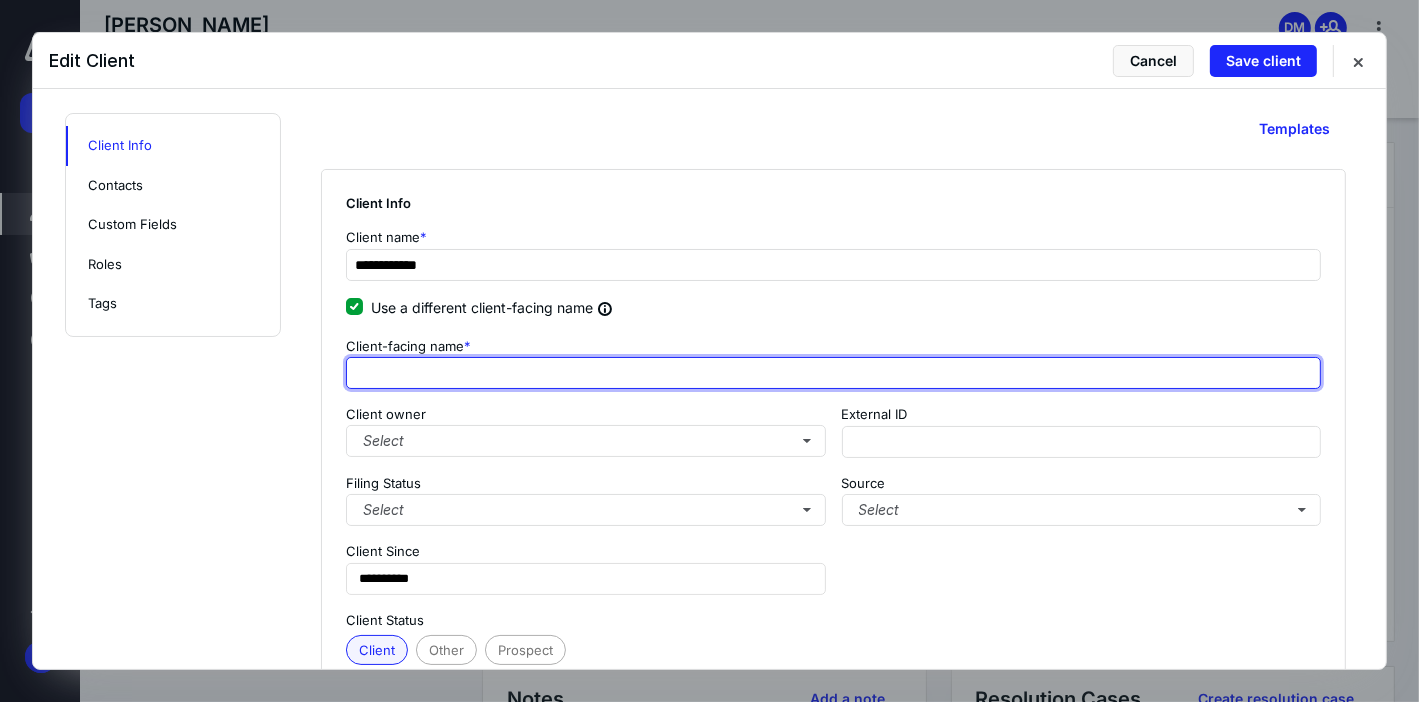 click at bounding box center [833, 373] 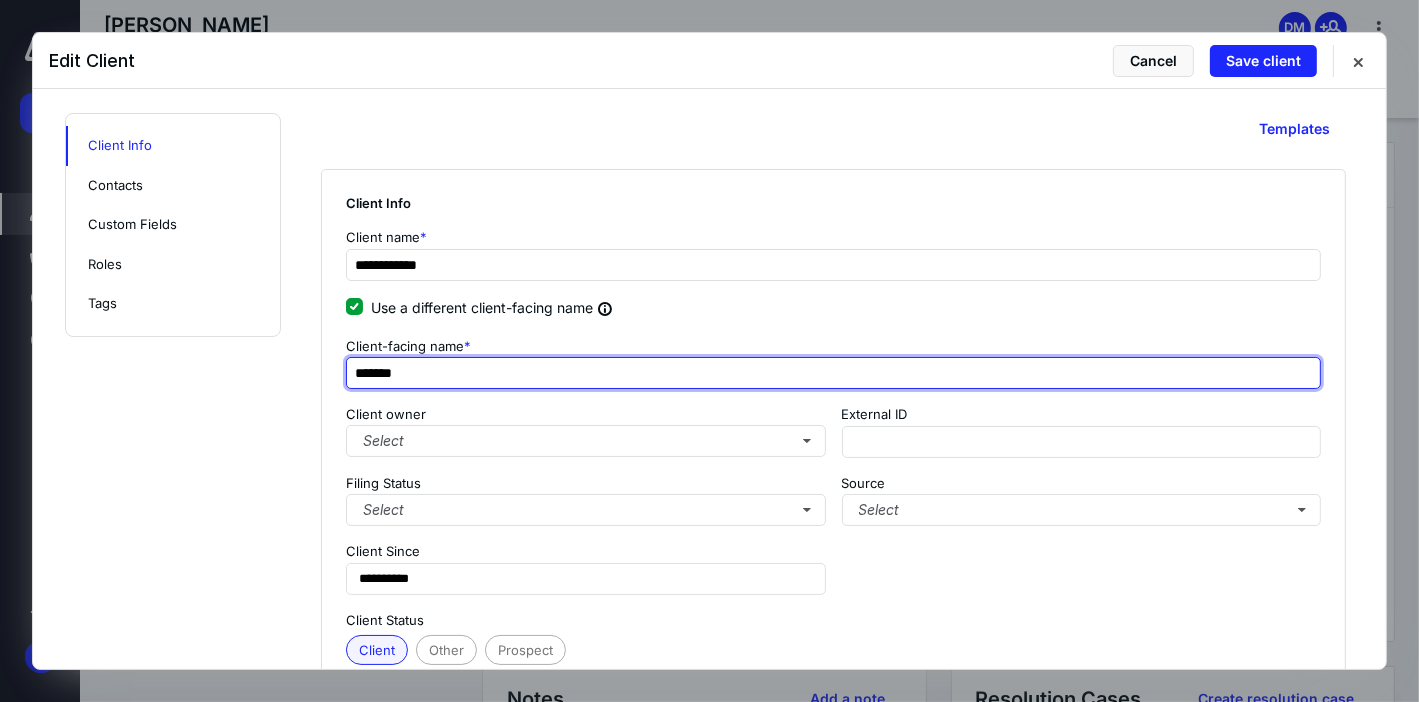 paste on "********" 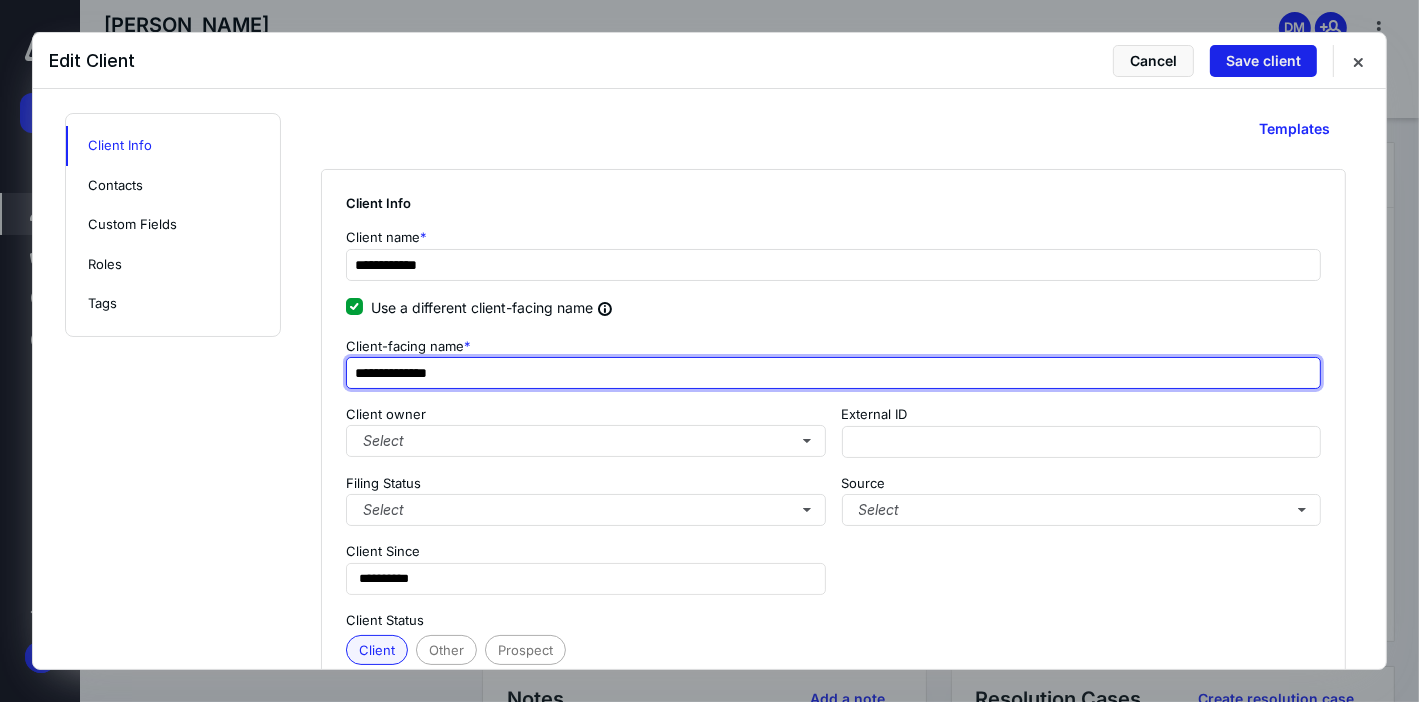 type on "**********" 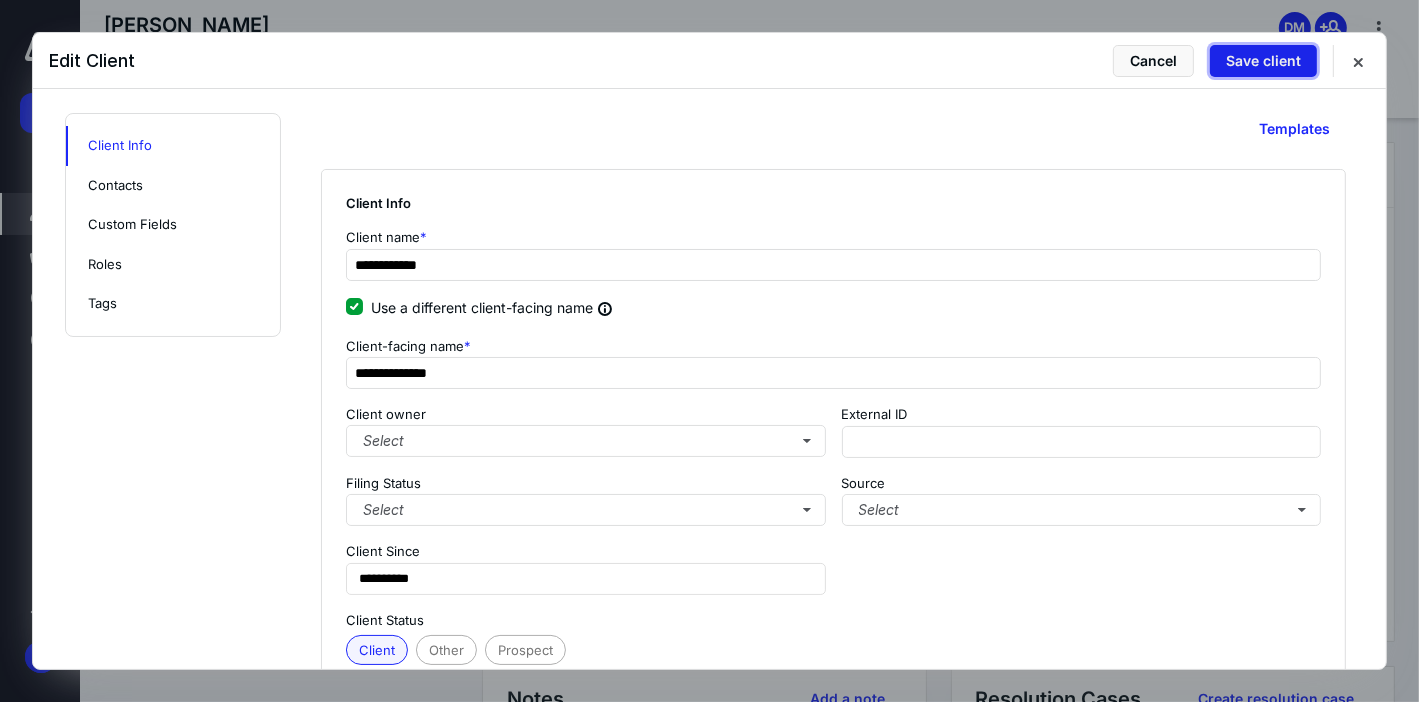 click on "Save client" at bounding box center (1263, 61) 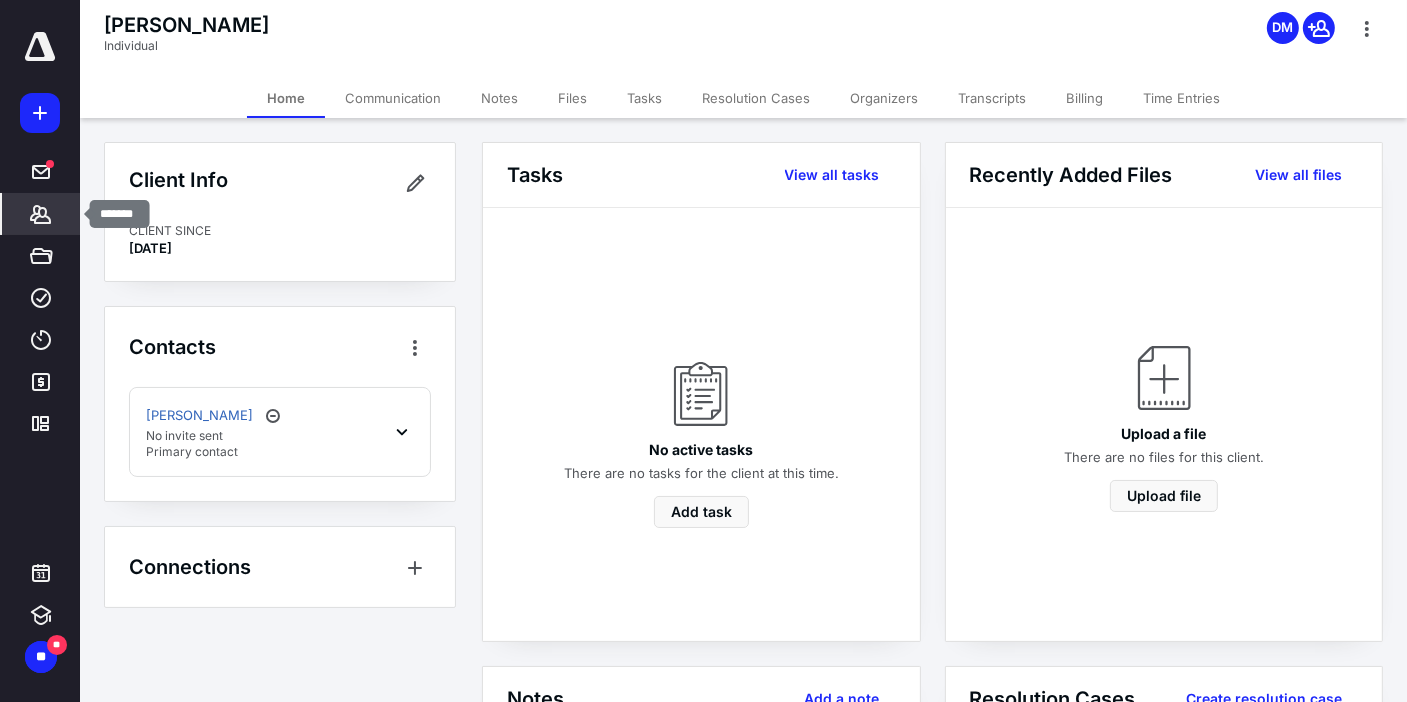click 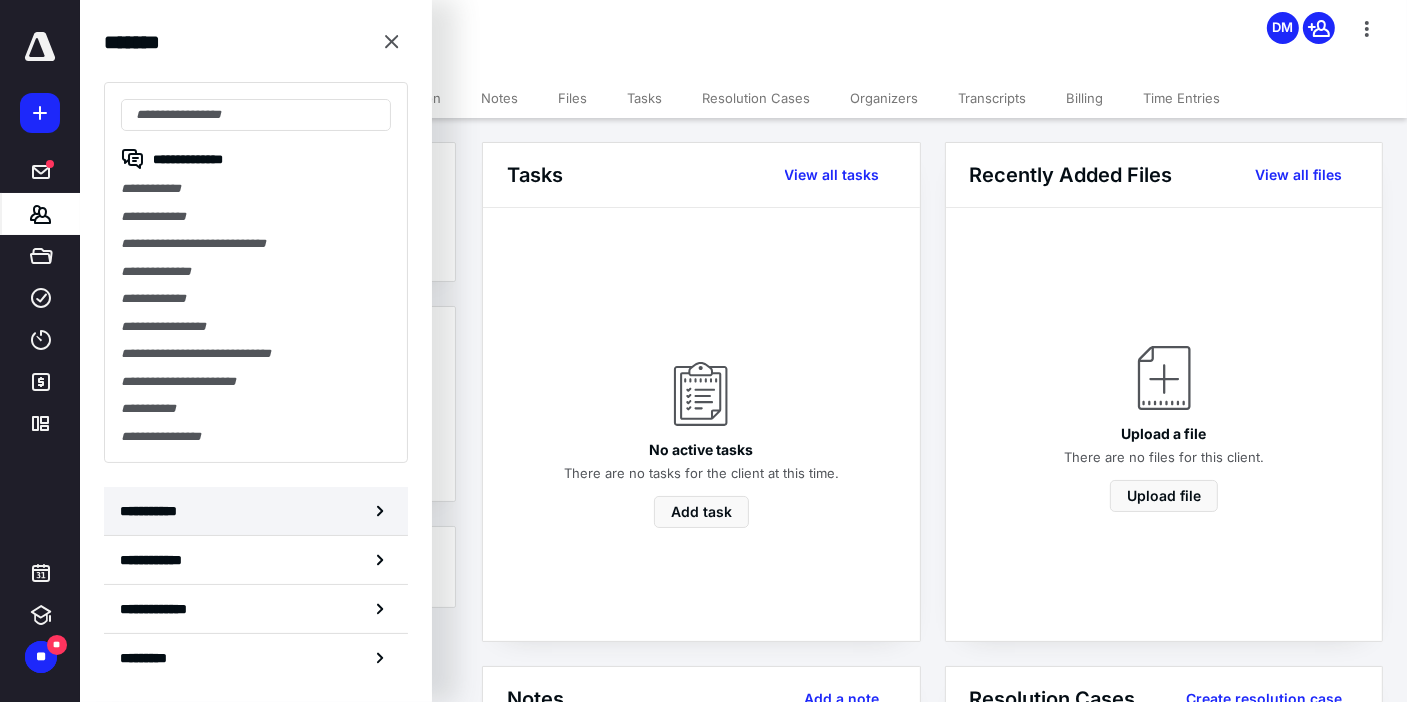 click on "**********" at bounding box center [153, 511] 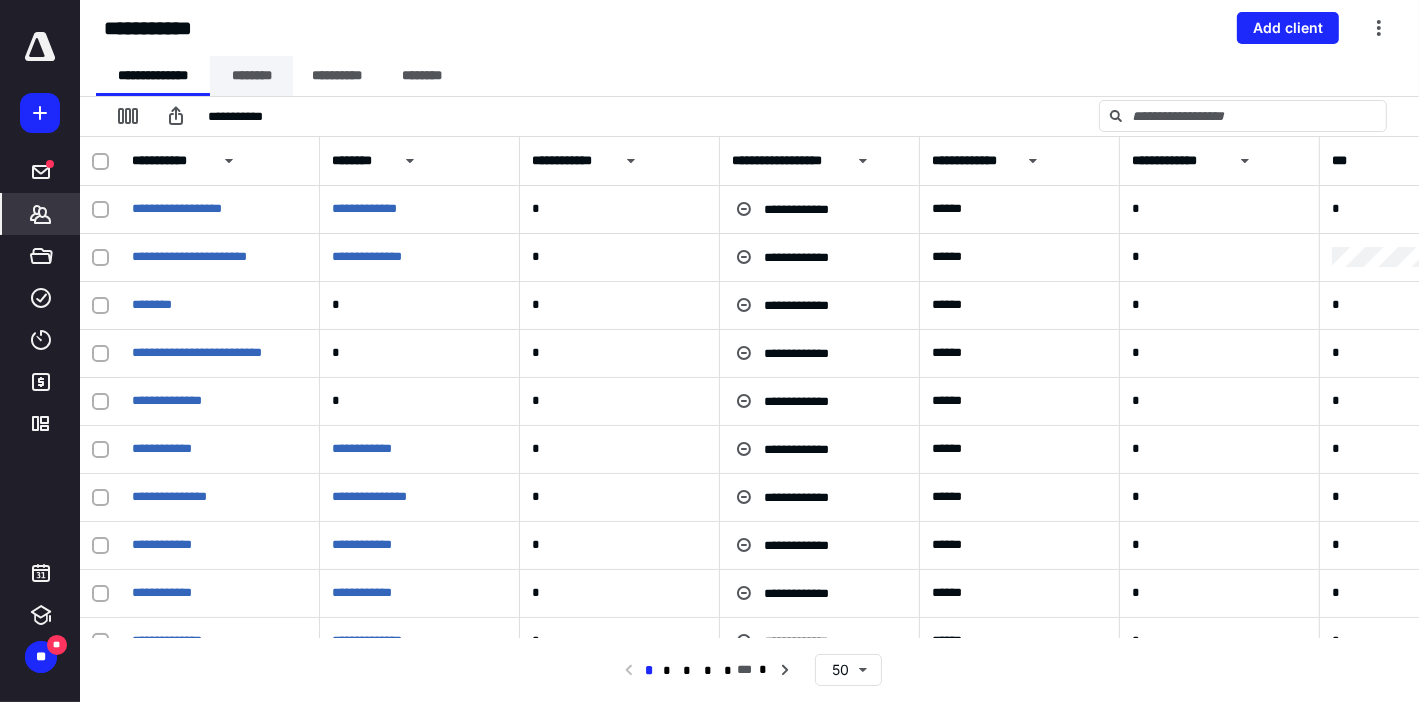 click on "********" at bounding box center [251, 76] 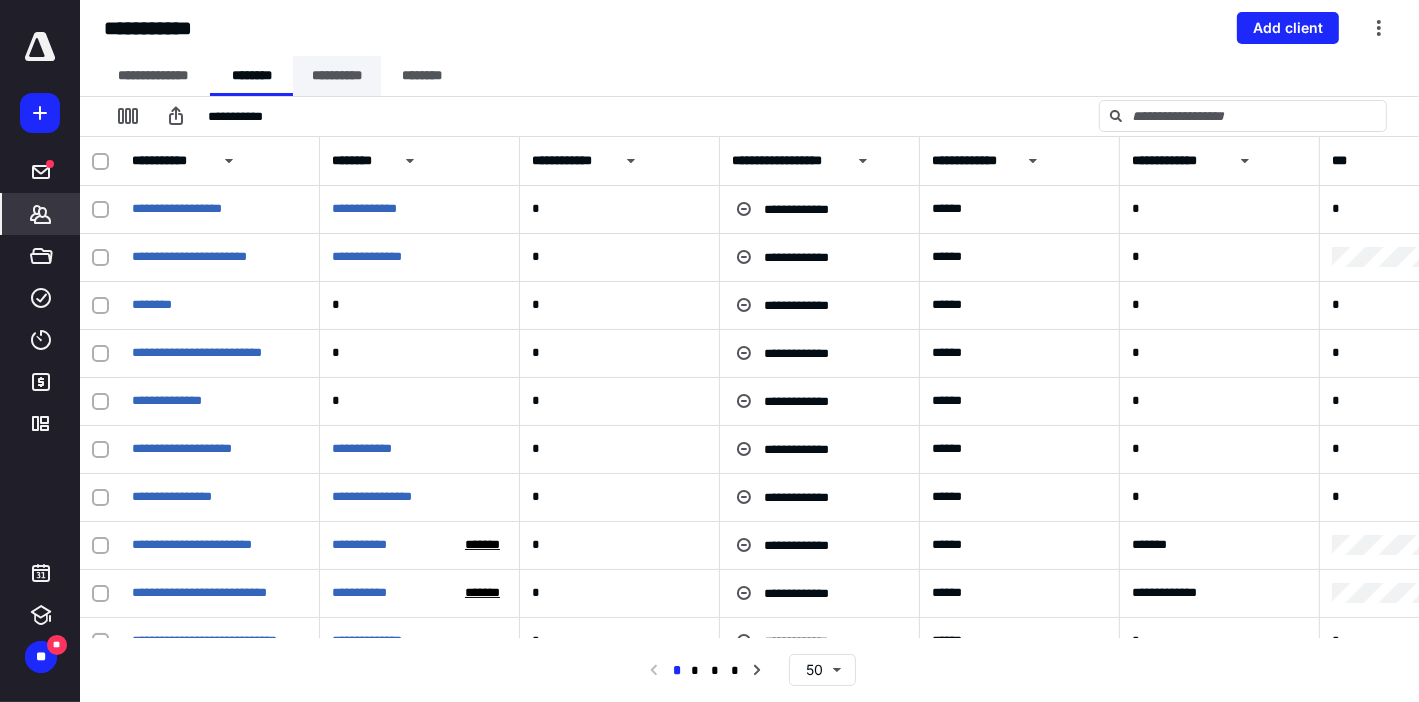 click on "**********" at bounding box center (337, 76) 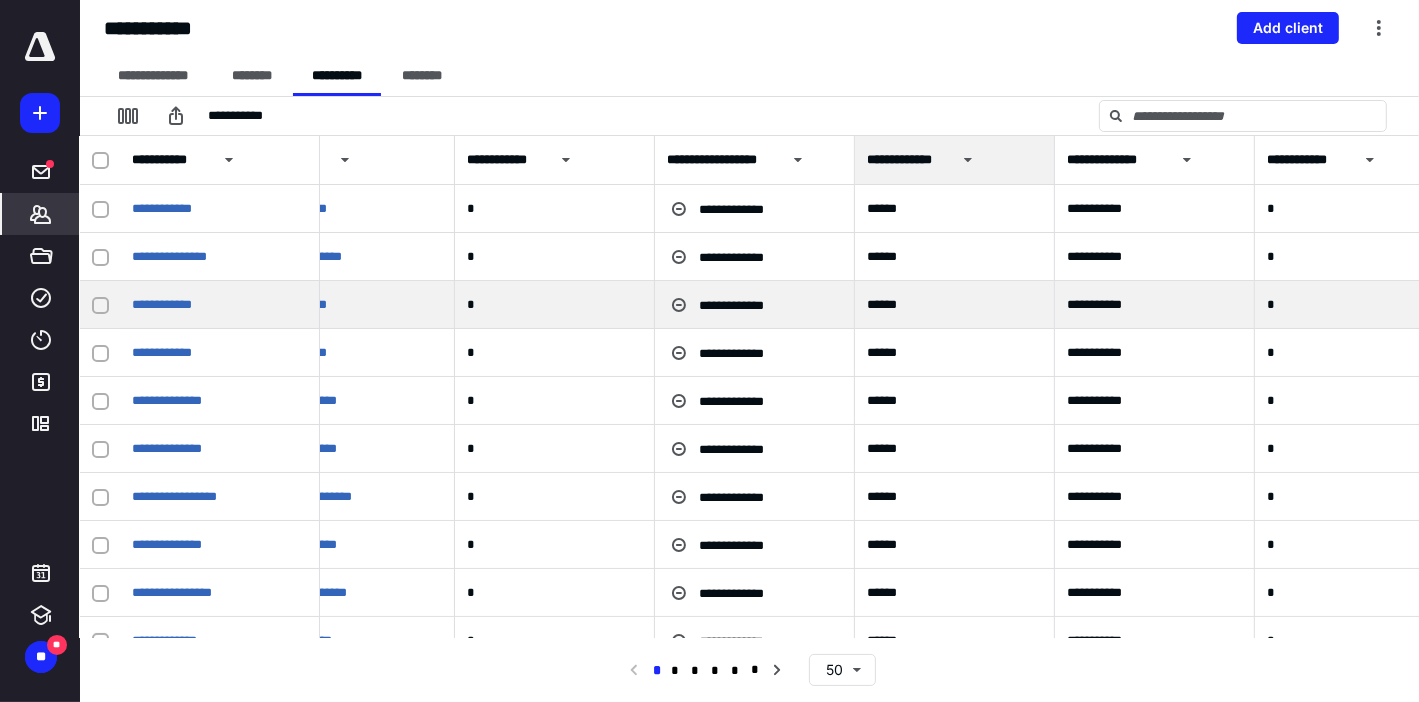 scroll, scrollTop: 0, scrollLeft: 0, axis: both 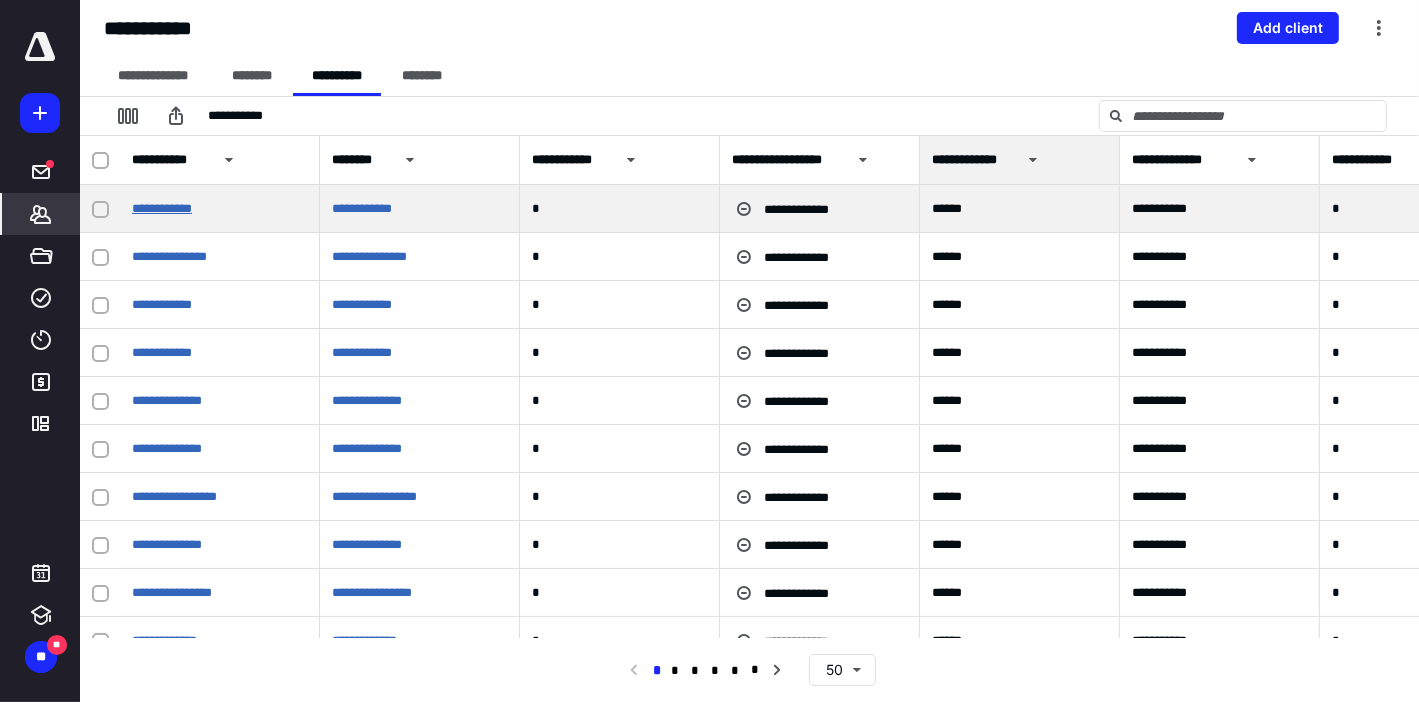 click on "**********" at bounding box center [162, 208] 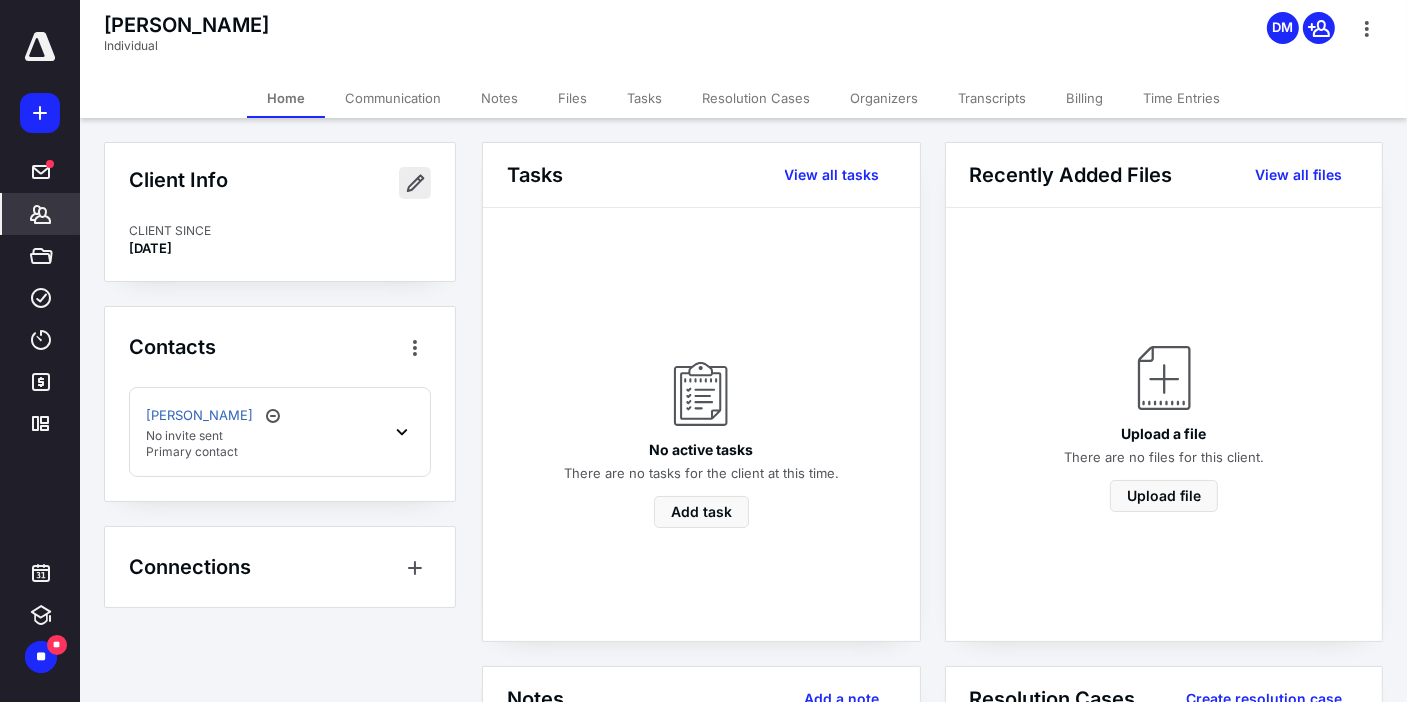 click at bounding box center [415, 183] 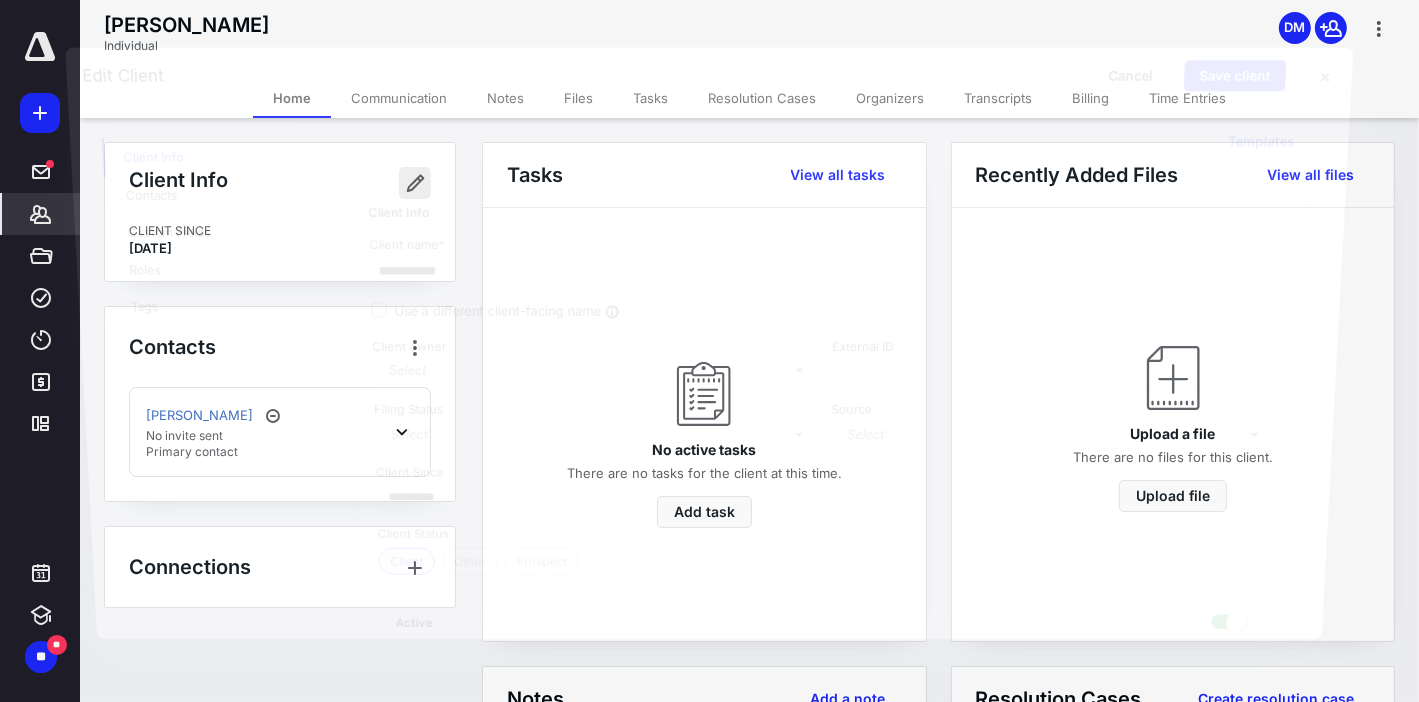 checkbox on "true" 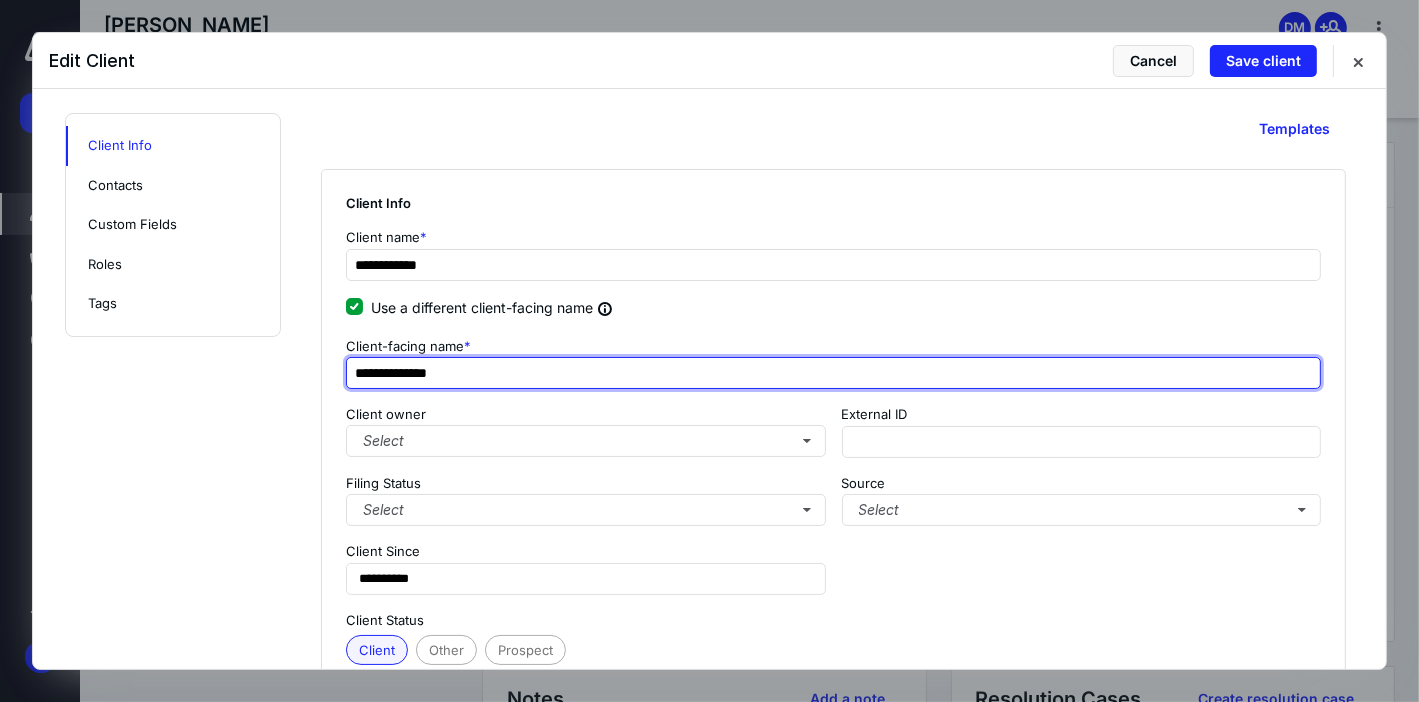 drag, startPoint x: 490, startPoint y: 369, endPoint x: 226, endPoint y: 358, distance: 264.22906 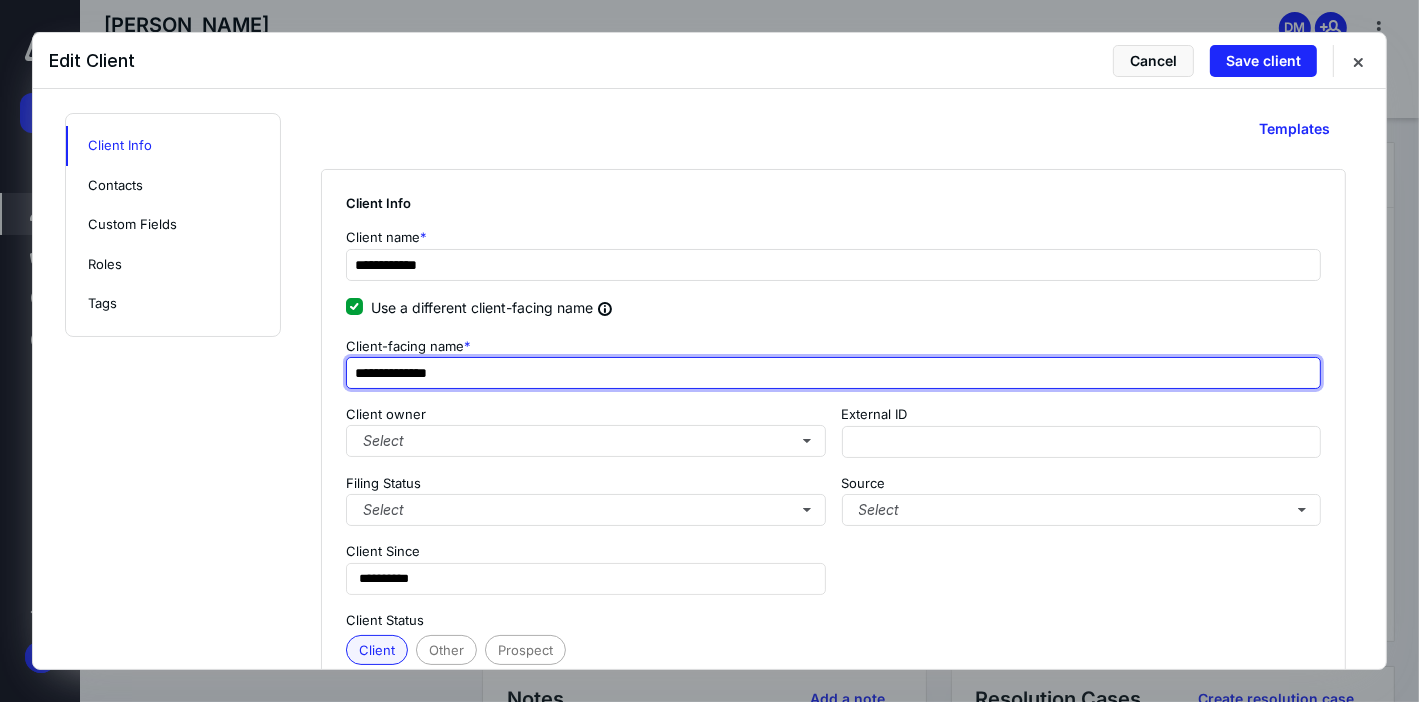 type 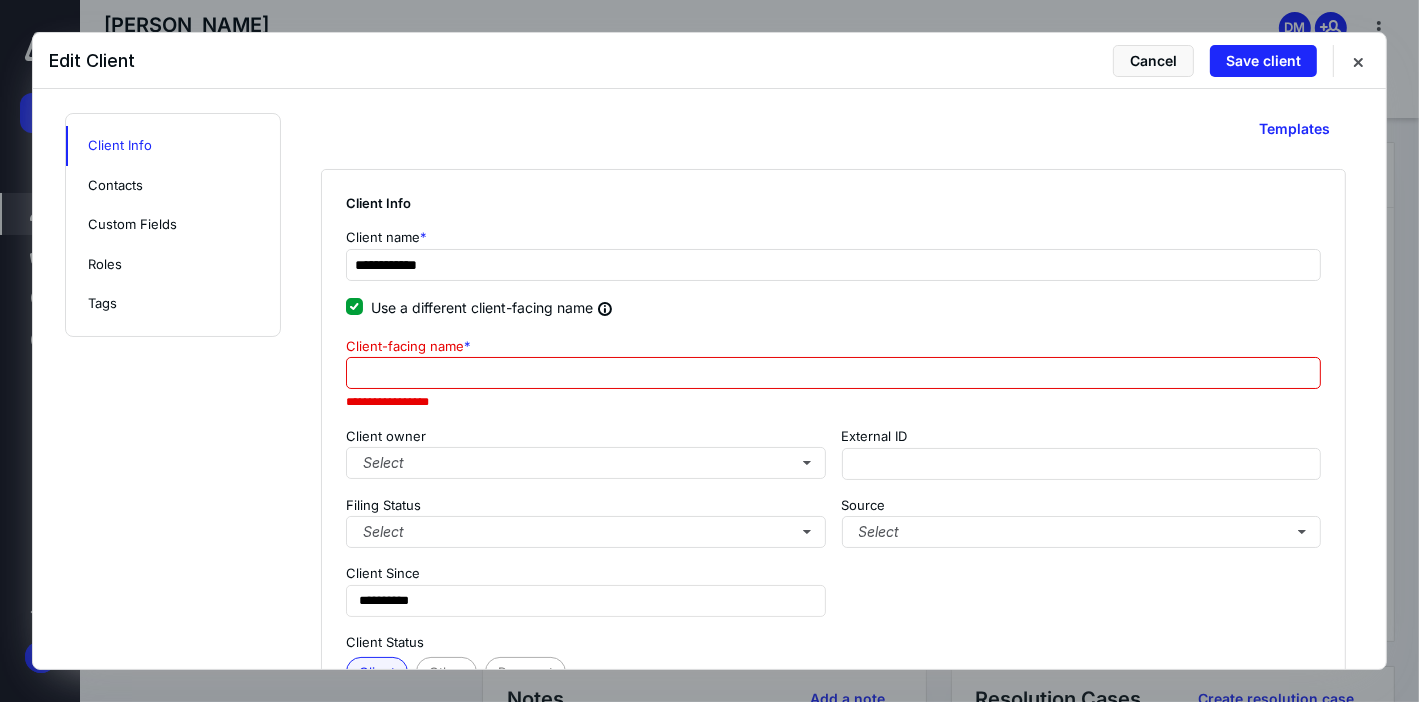 click 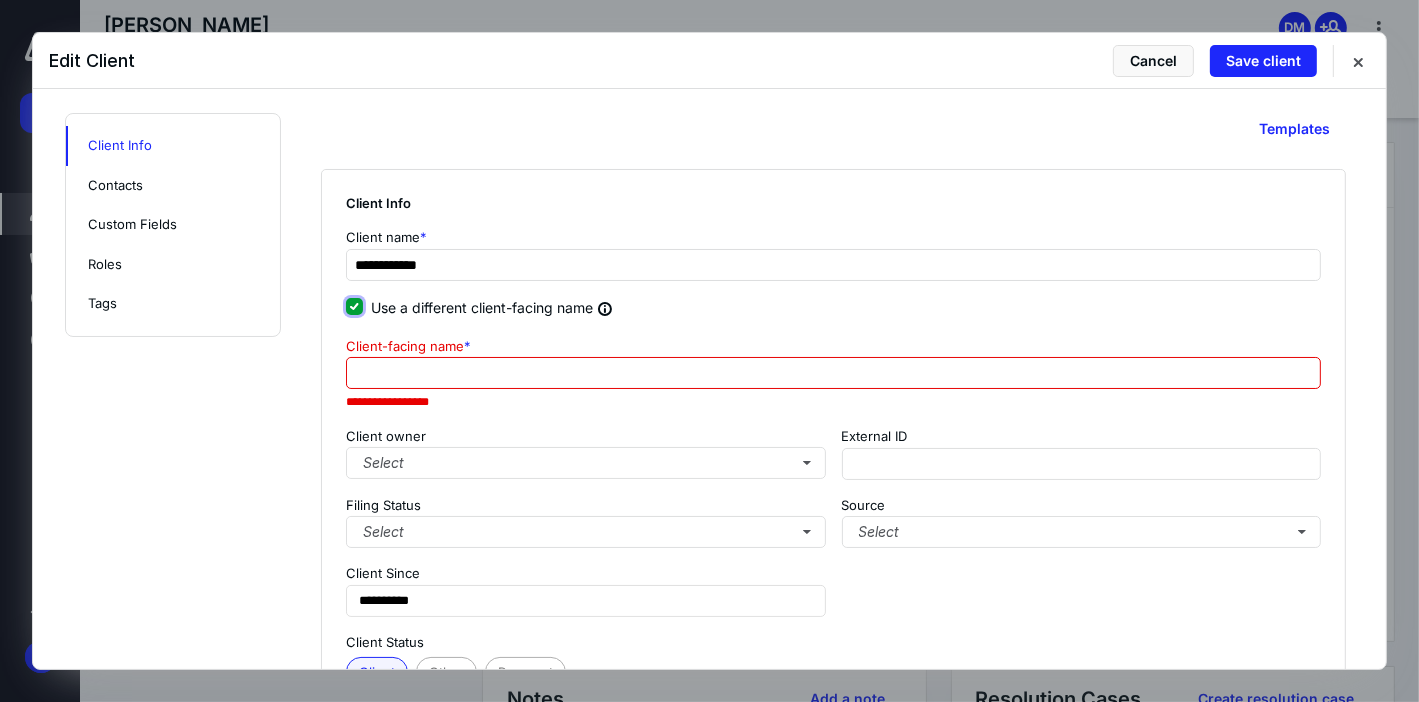 checkbox on "false" 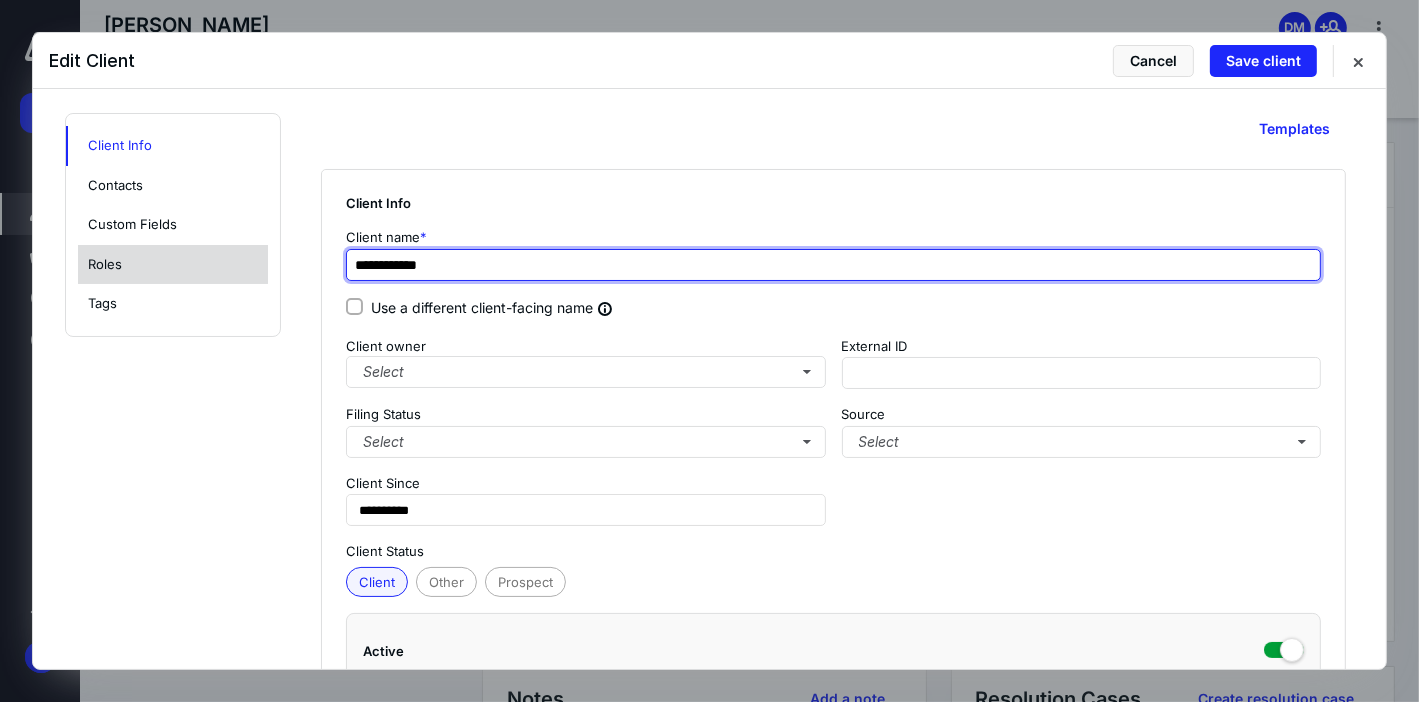 drag, startPoint x: 468, startPoint y: 258, endPoint x: 212, endPoint y: 250, distance: 256.12497 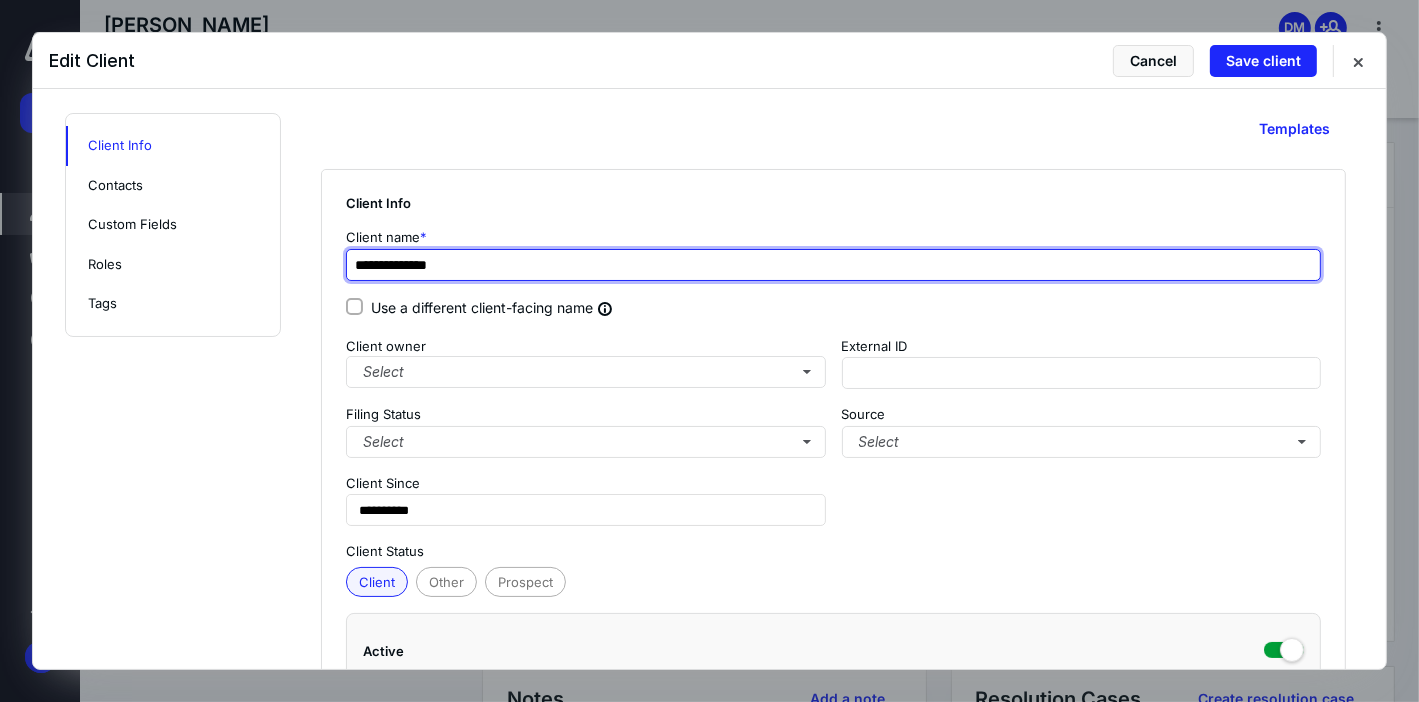 type on "**********" 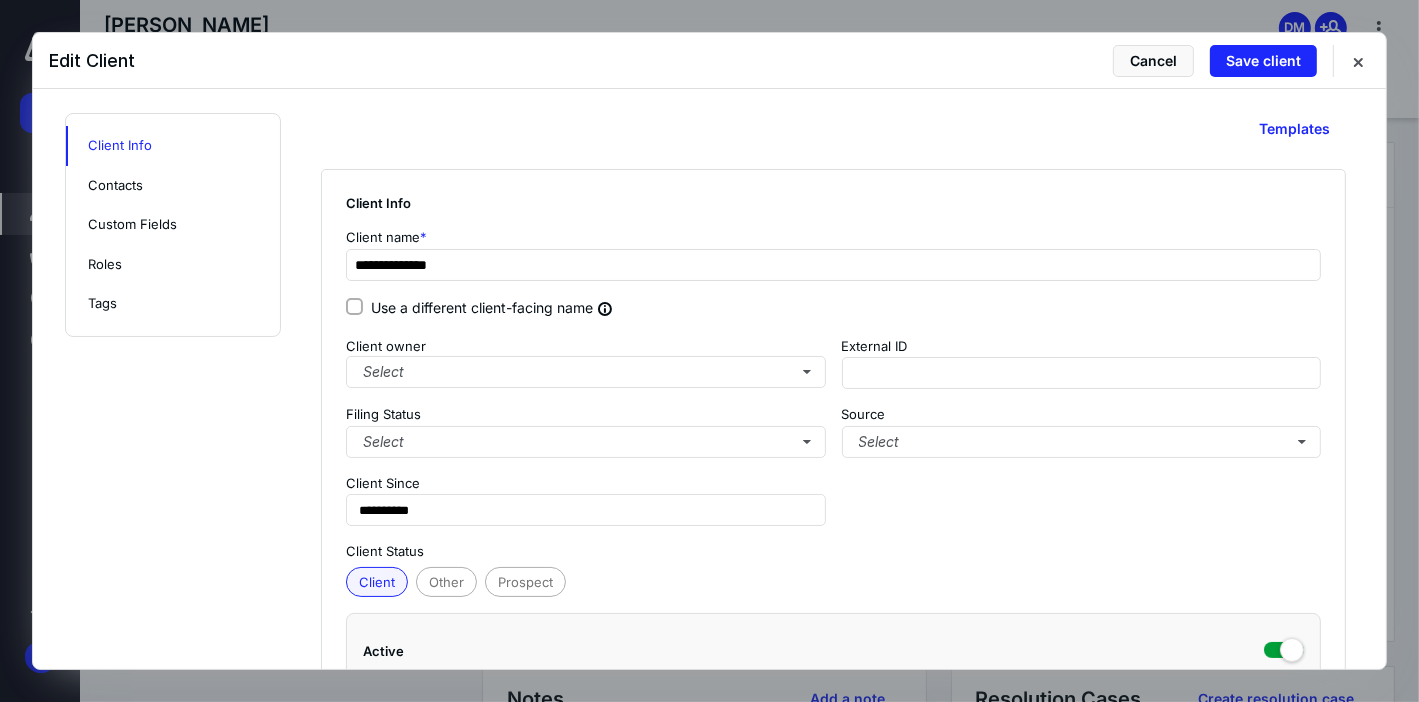 click on "**********" at bounding box center (833, 457) 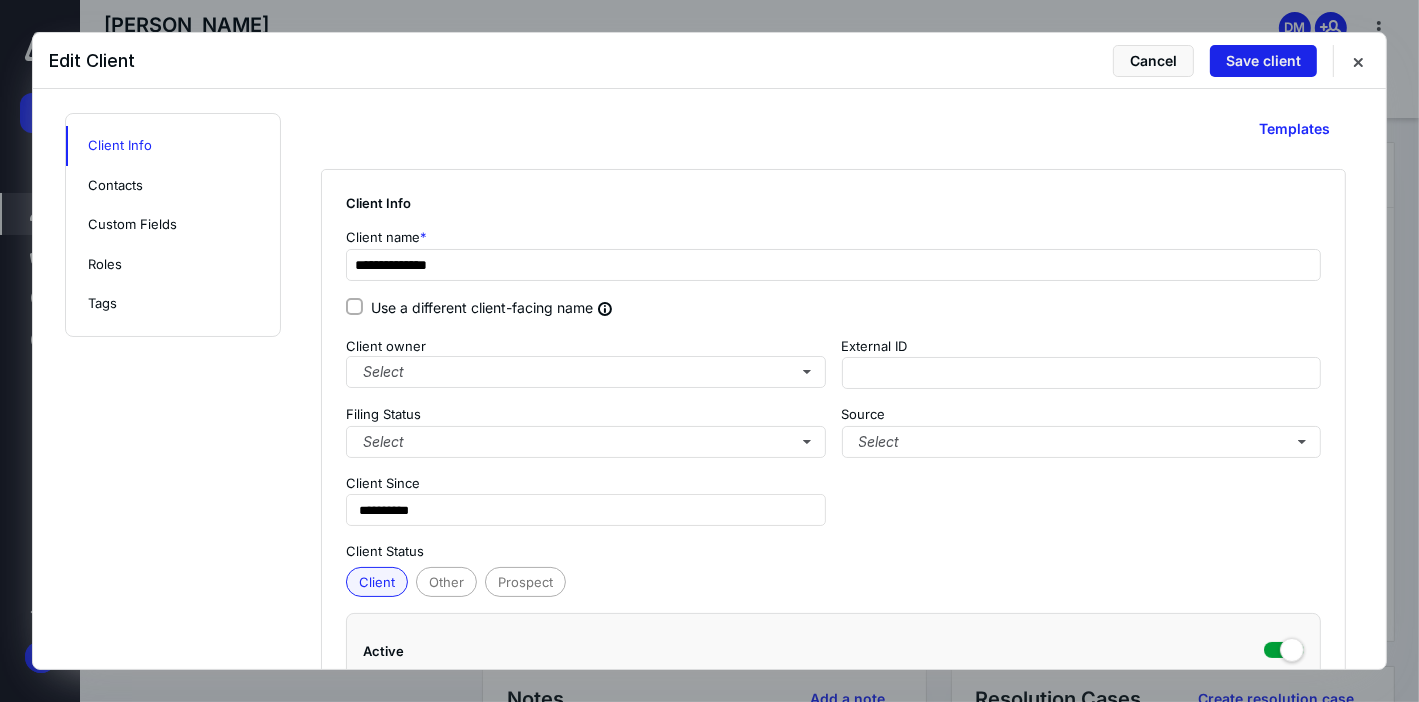 click on "Save client" at bounding box center [1263, 61] 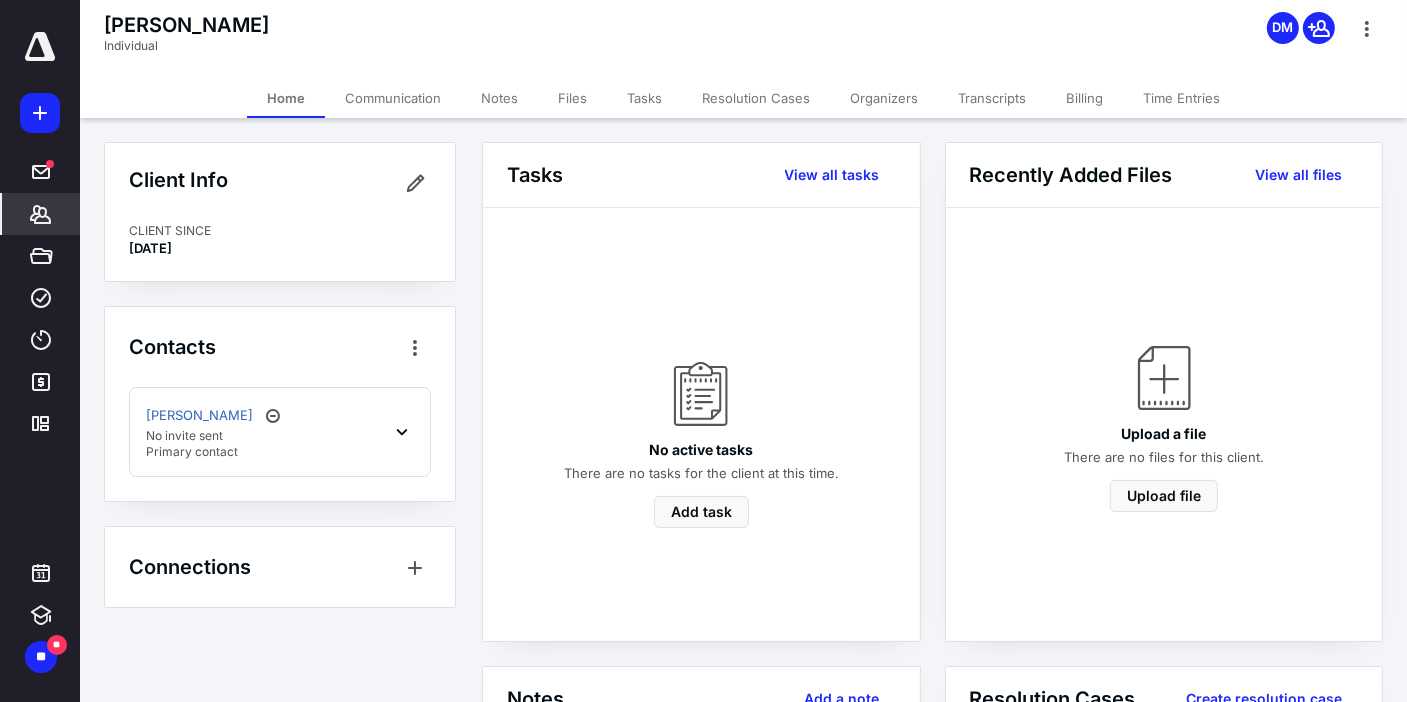 click on "Files" at bounding box center (572, 98) 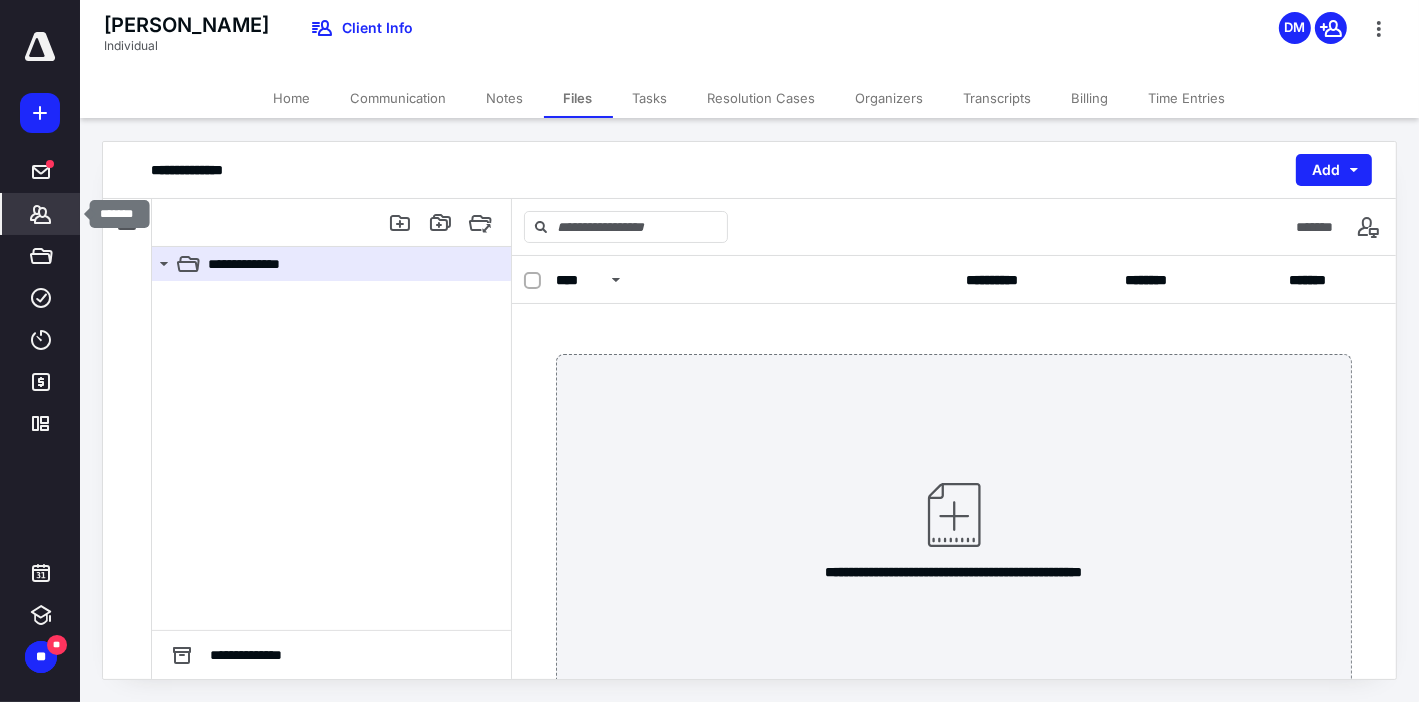 click 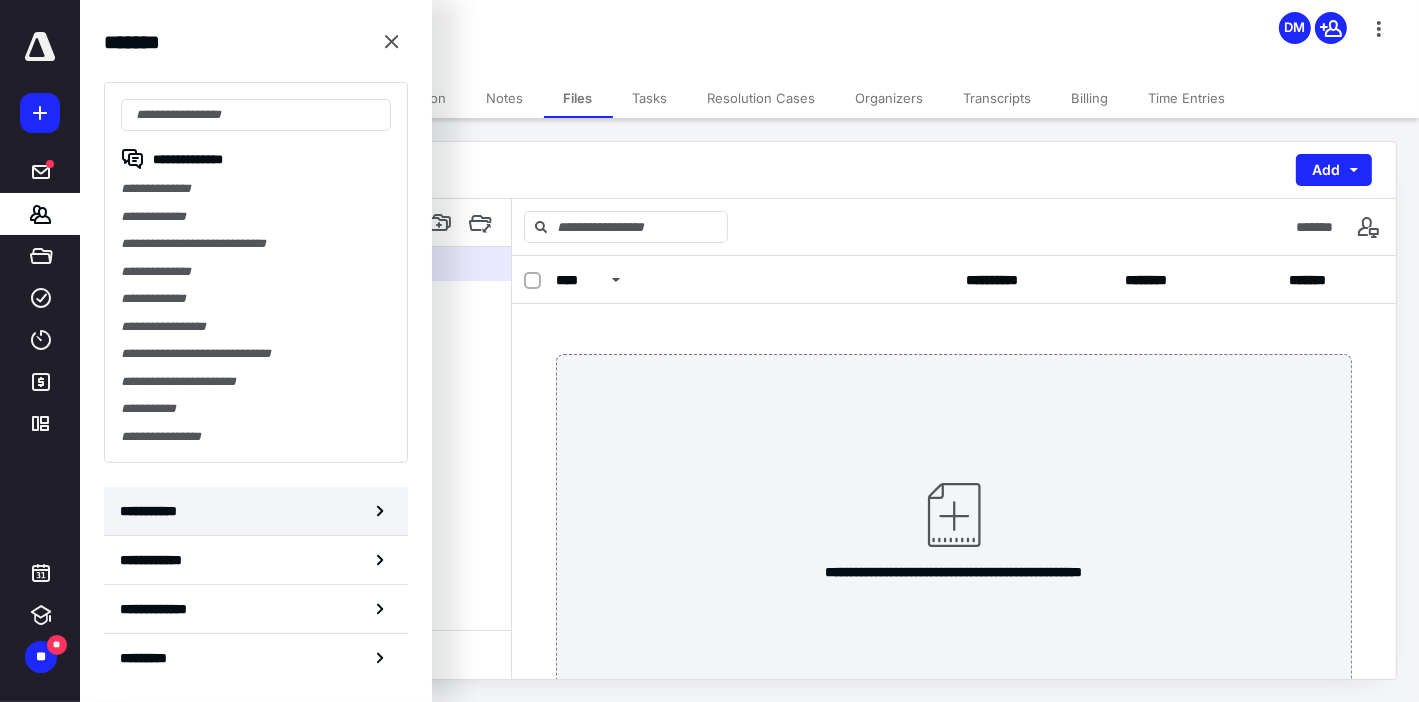 click on "**********" at bounding box center (256, 511) 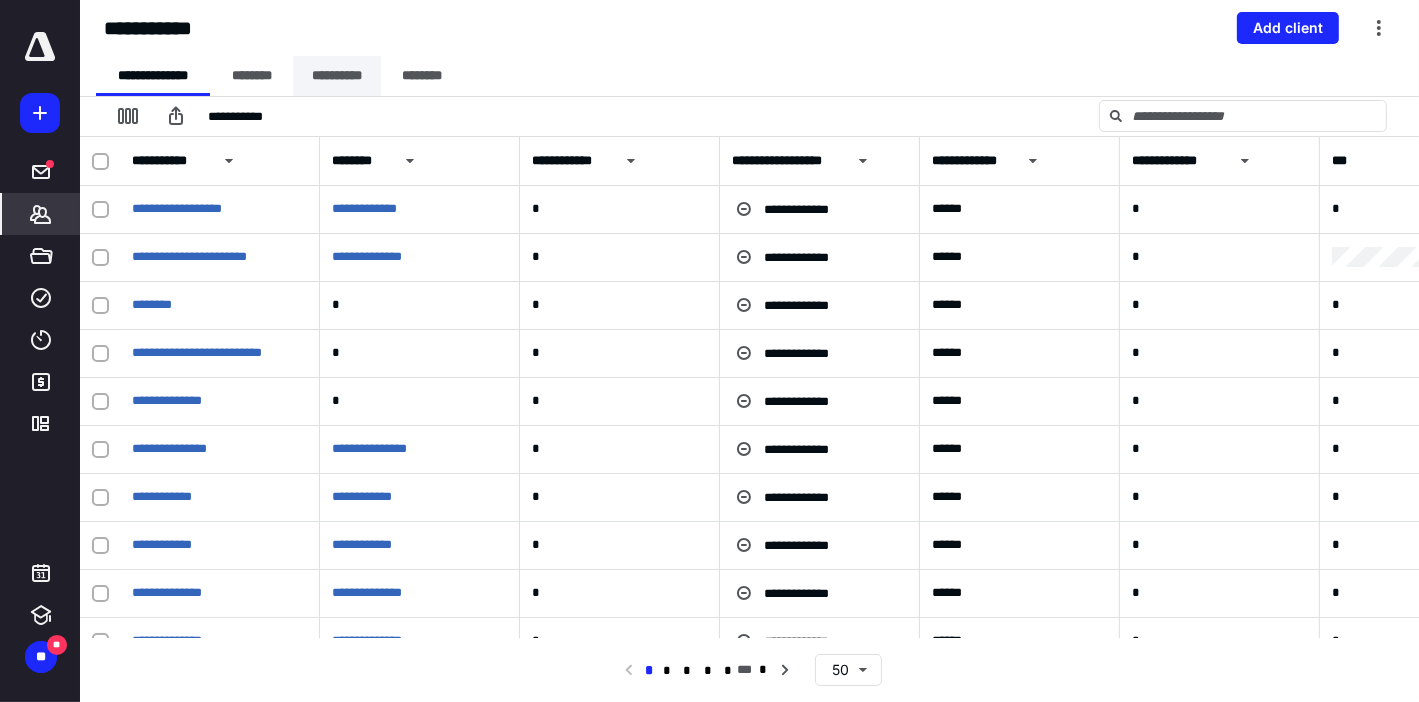 click on "**********" at bounding box center [337, 76] 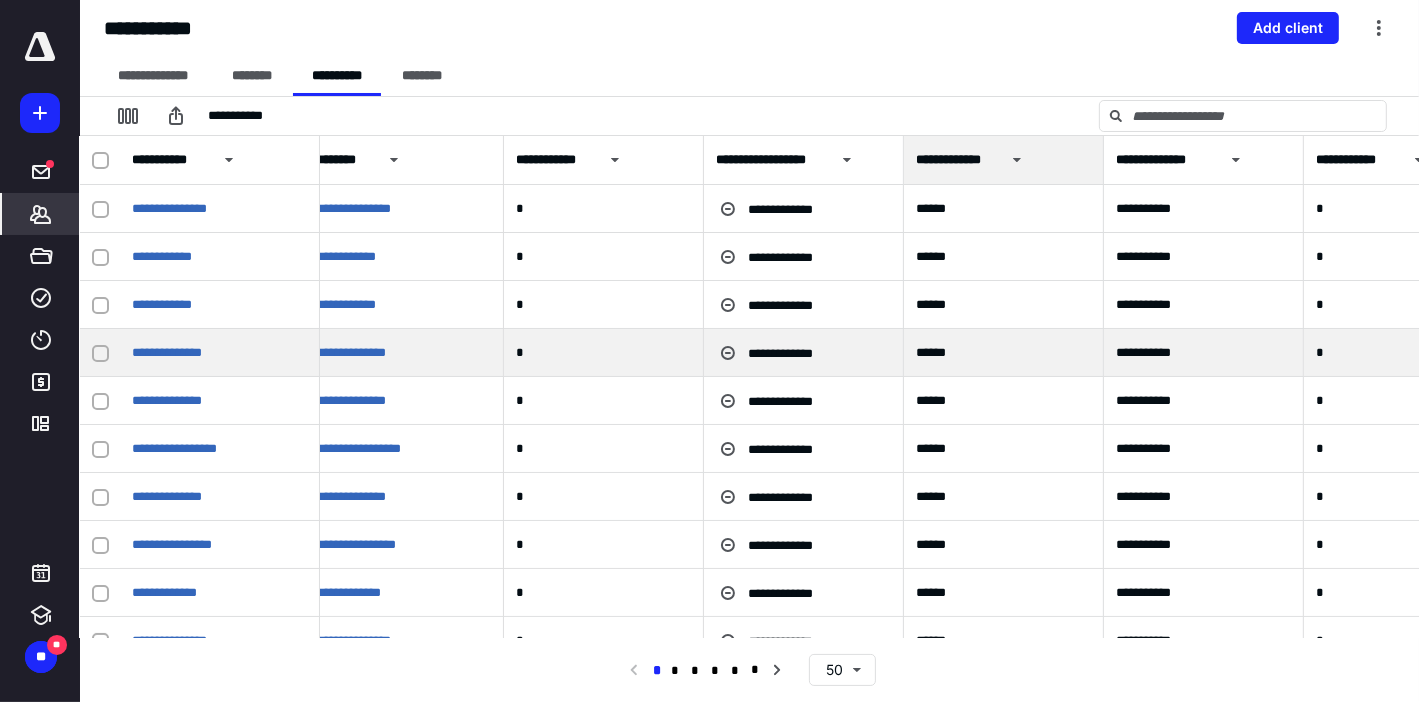 scroll, scrollTop: 0, scrollLeft: 0, axis: both 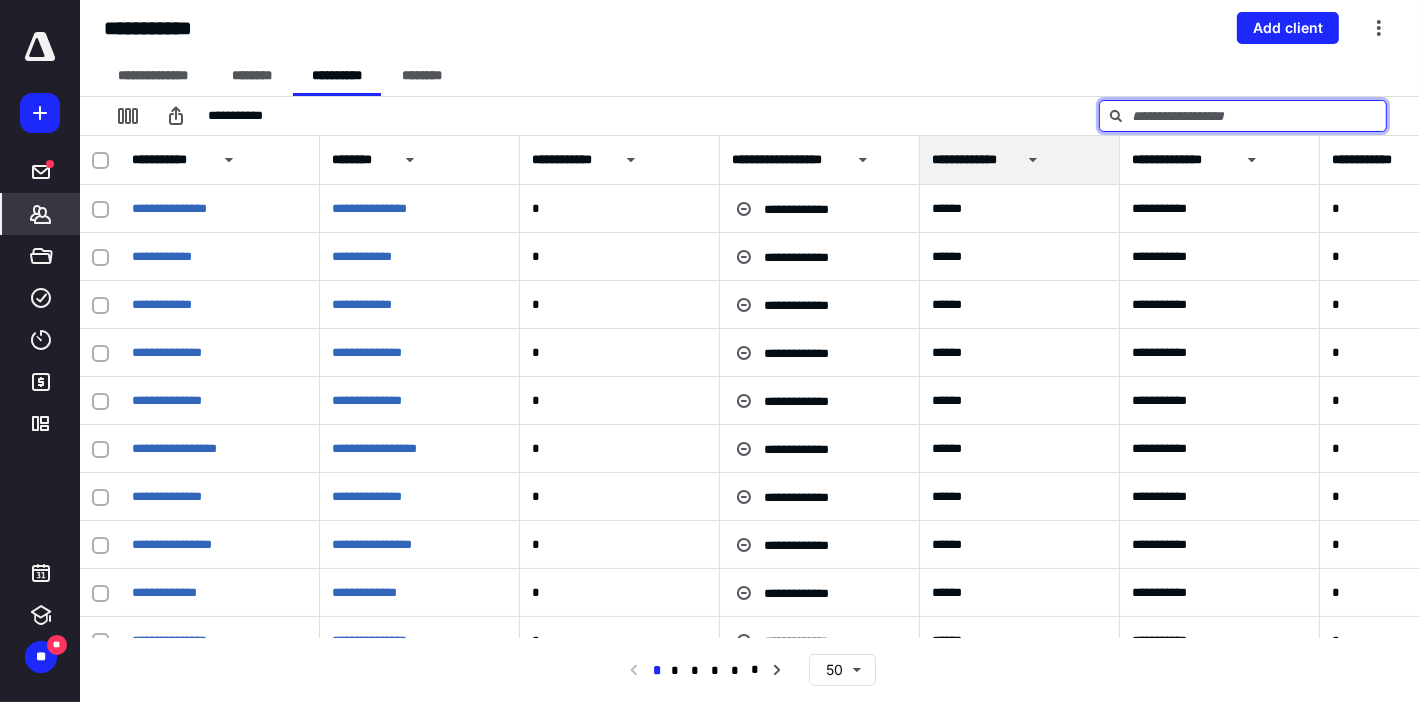 click at bounding box center (1243, 116) 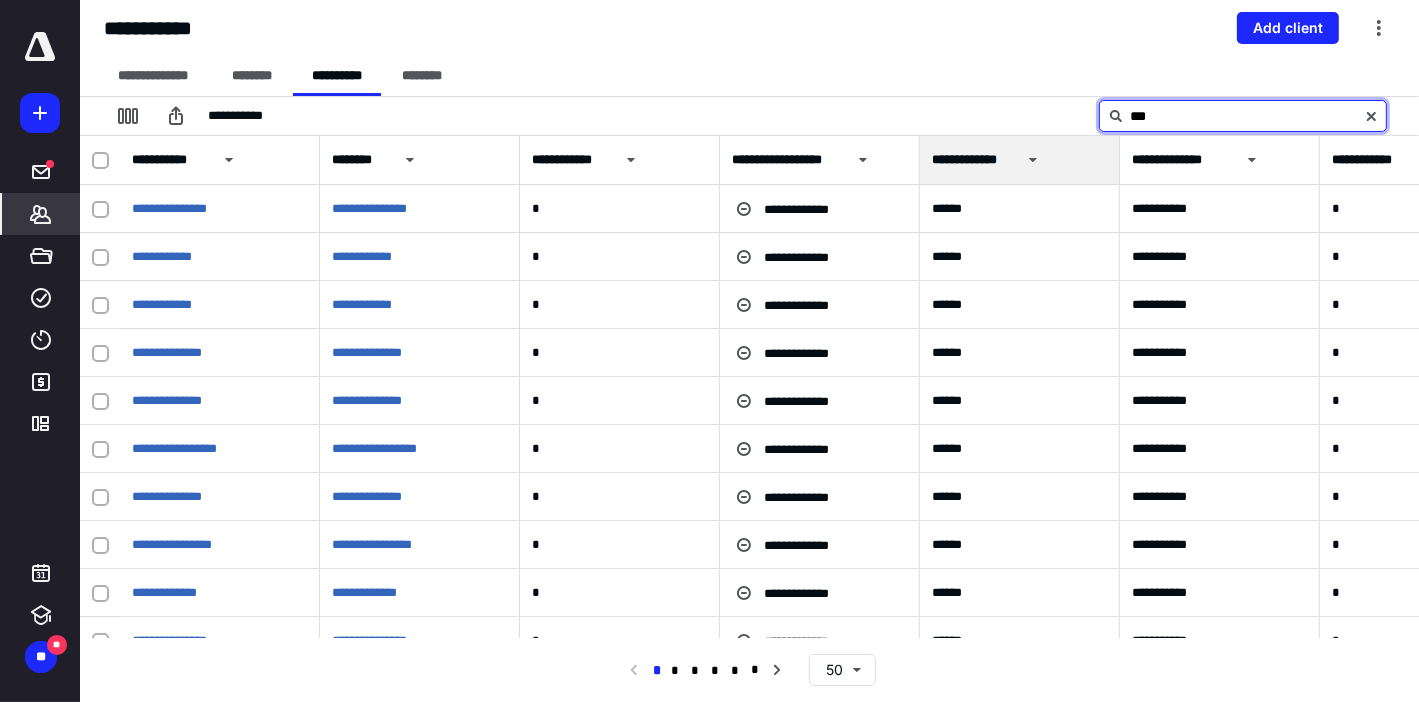 type on "****" 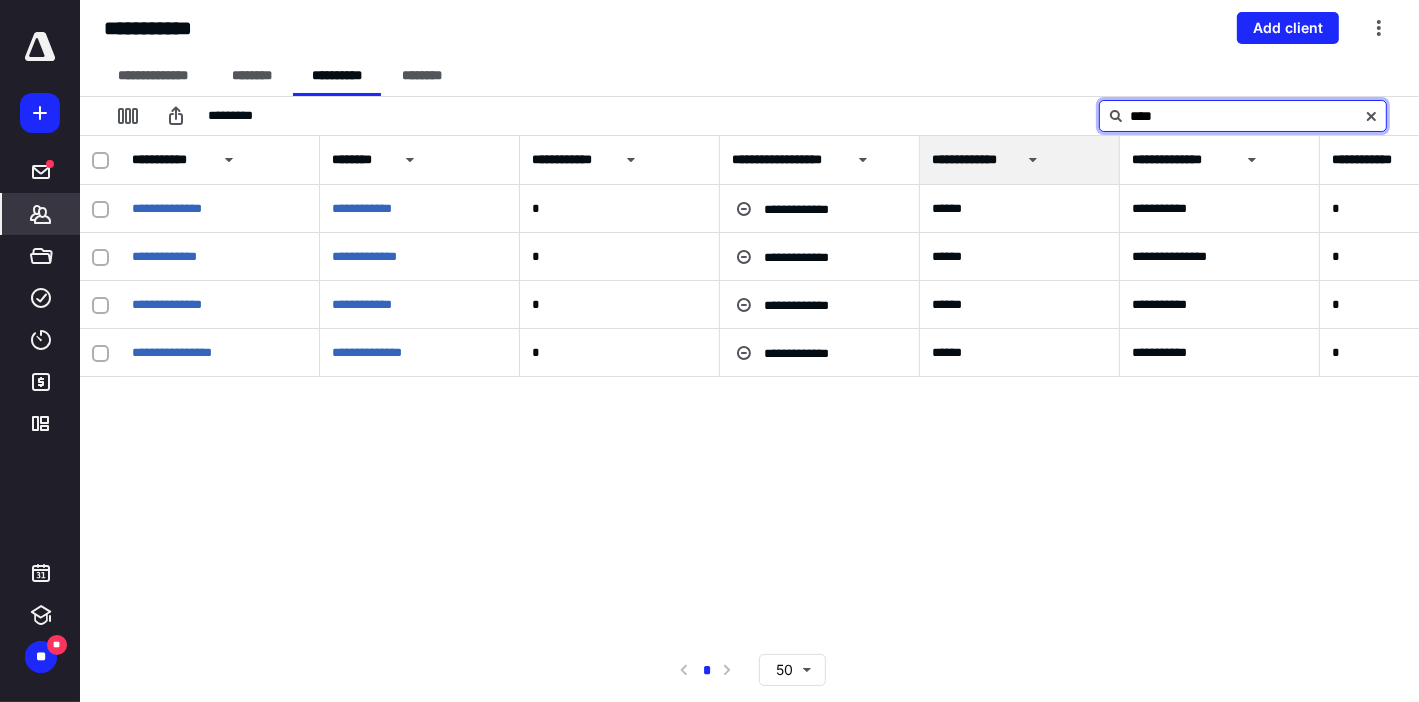 drag, startPoint x: 1184, startPoint y: 117, endPoint x: 723, endPoint y: 84, distance: 462.17963 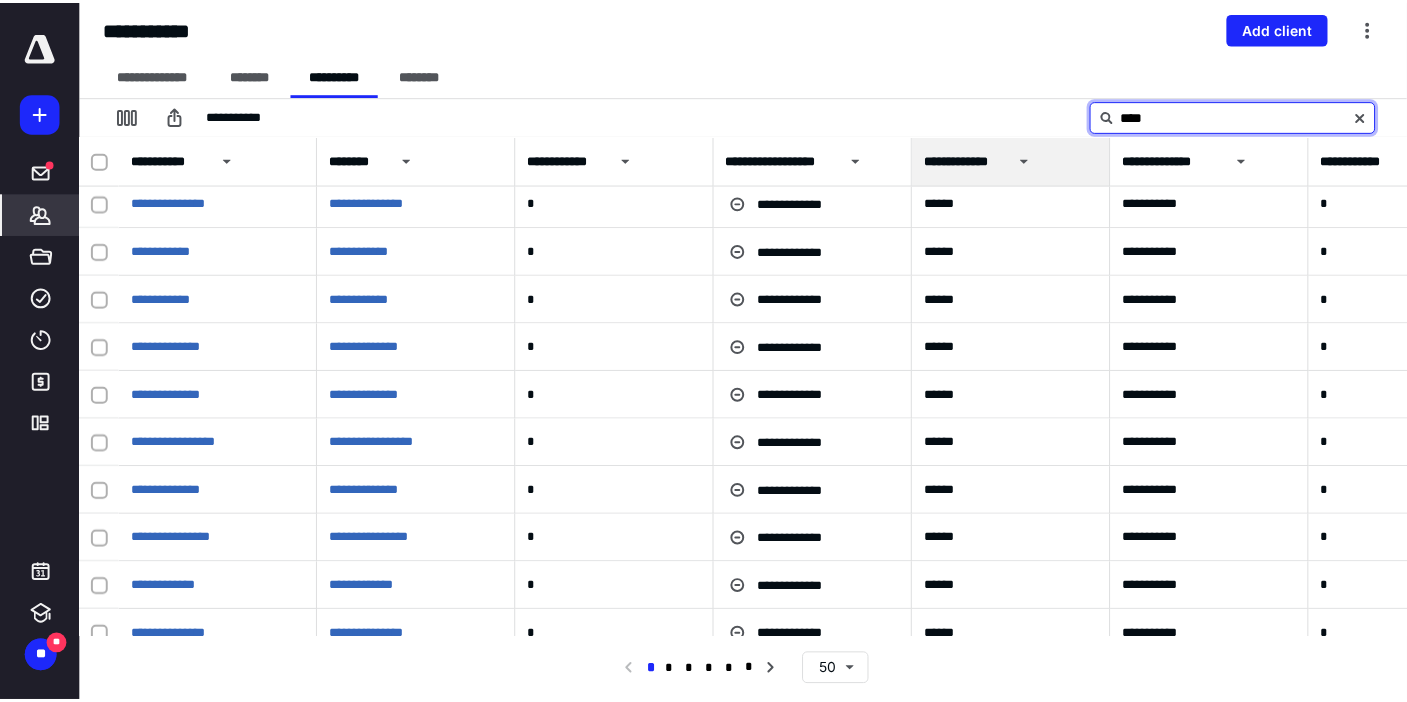 scroll, scrollTop: 0, scrollLeft: 0, axis: both 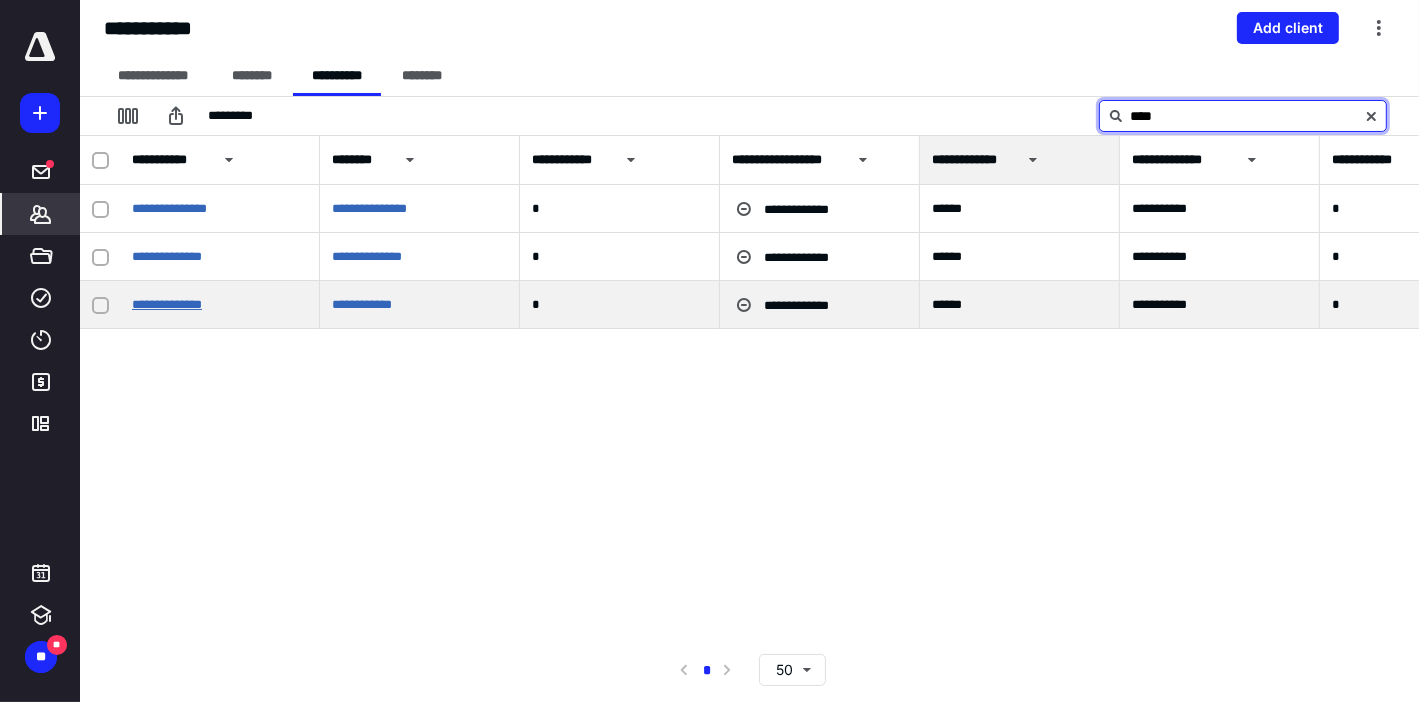 type on "****" 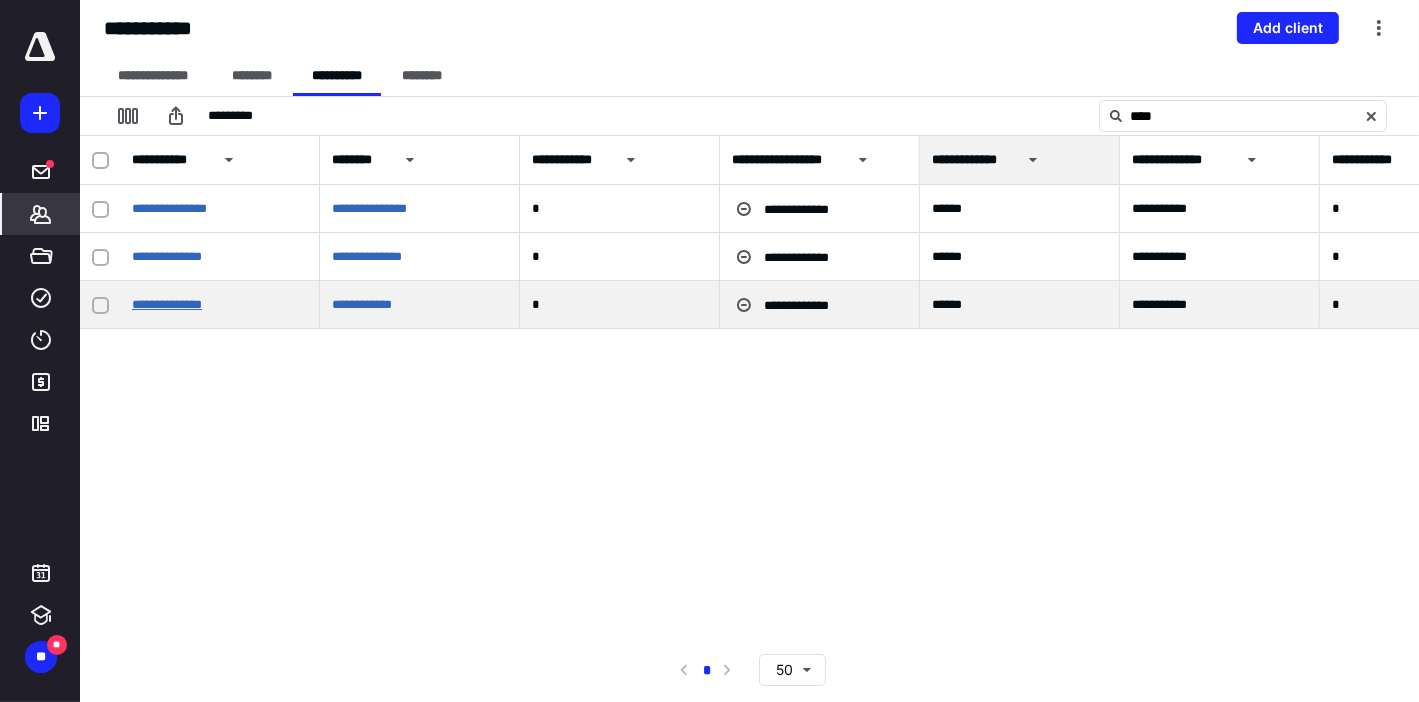 click on "**********" at bounding box center (167, 304) 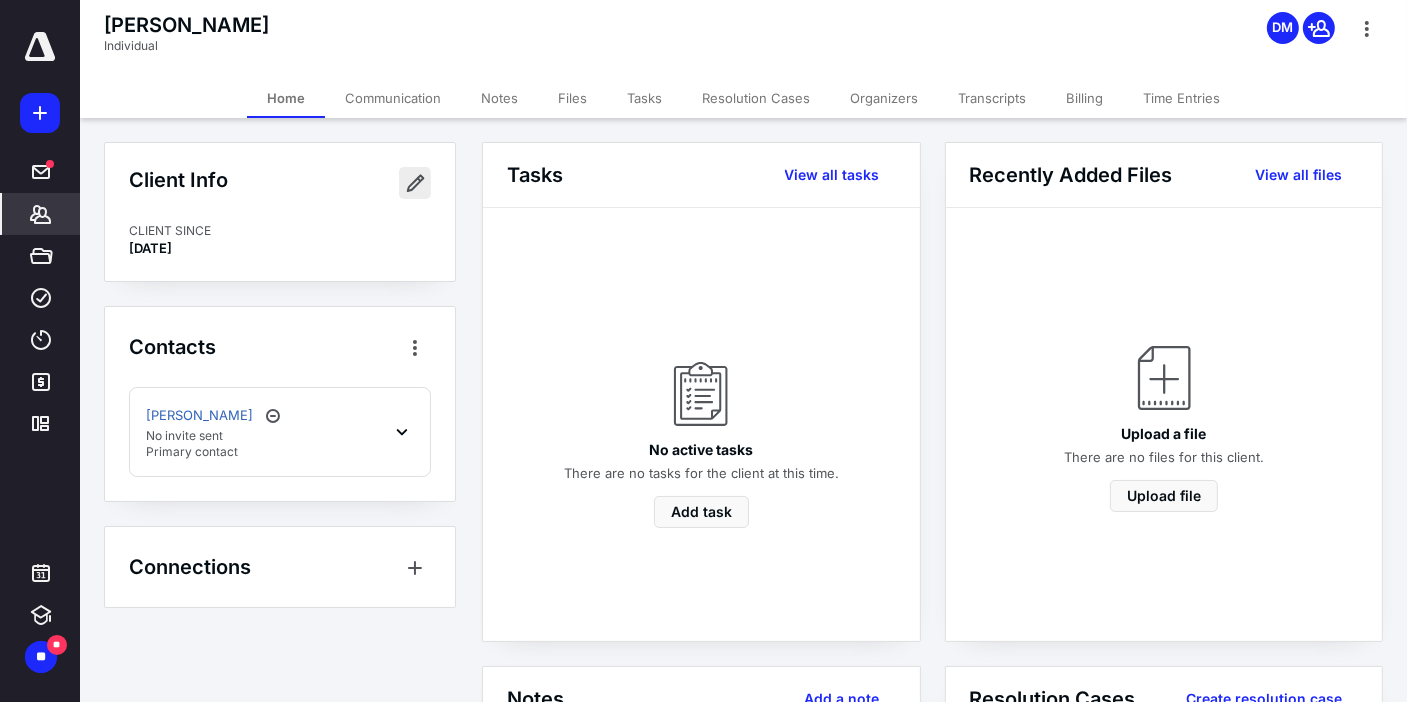 click at bounding box center [415, 183] 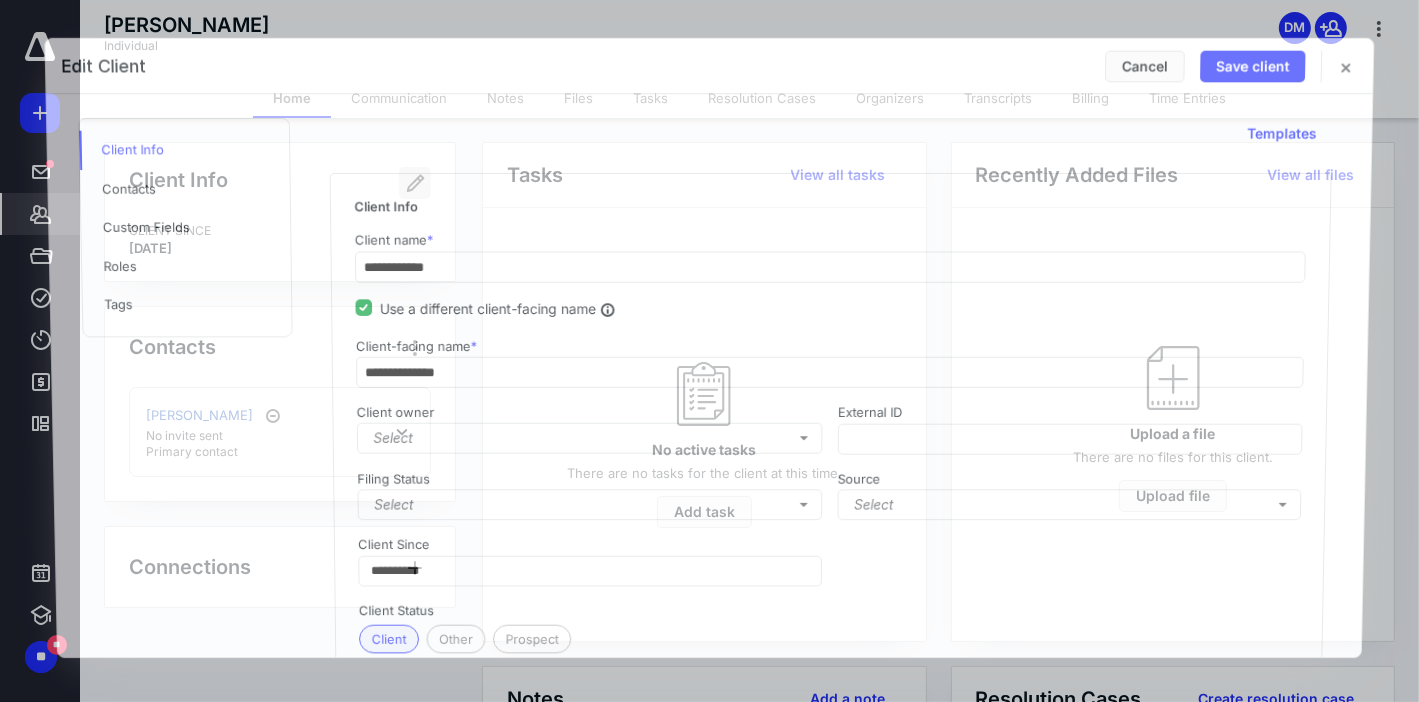 type on "**********" 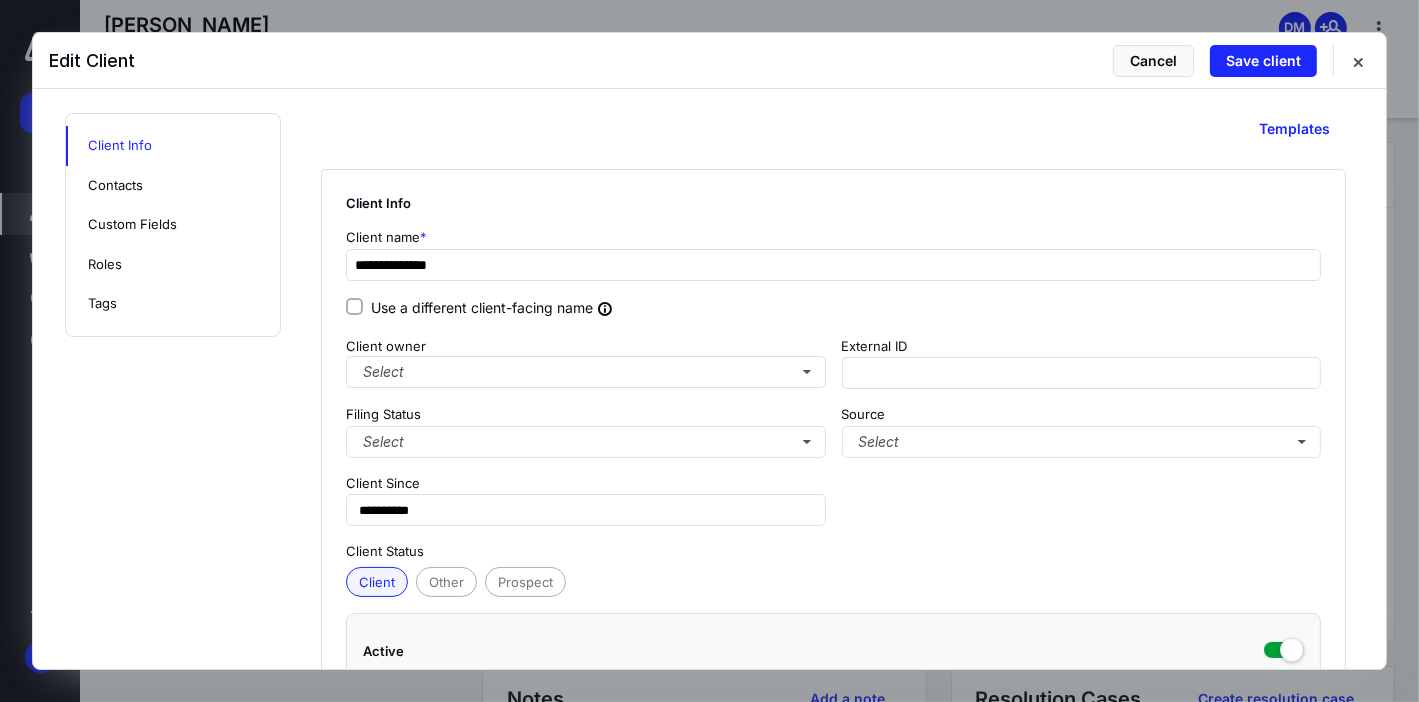 click 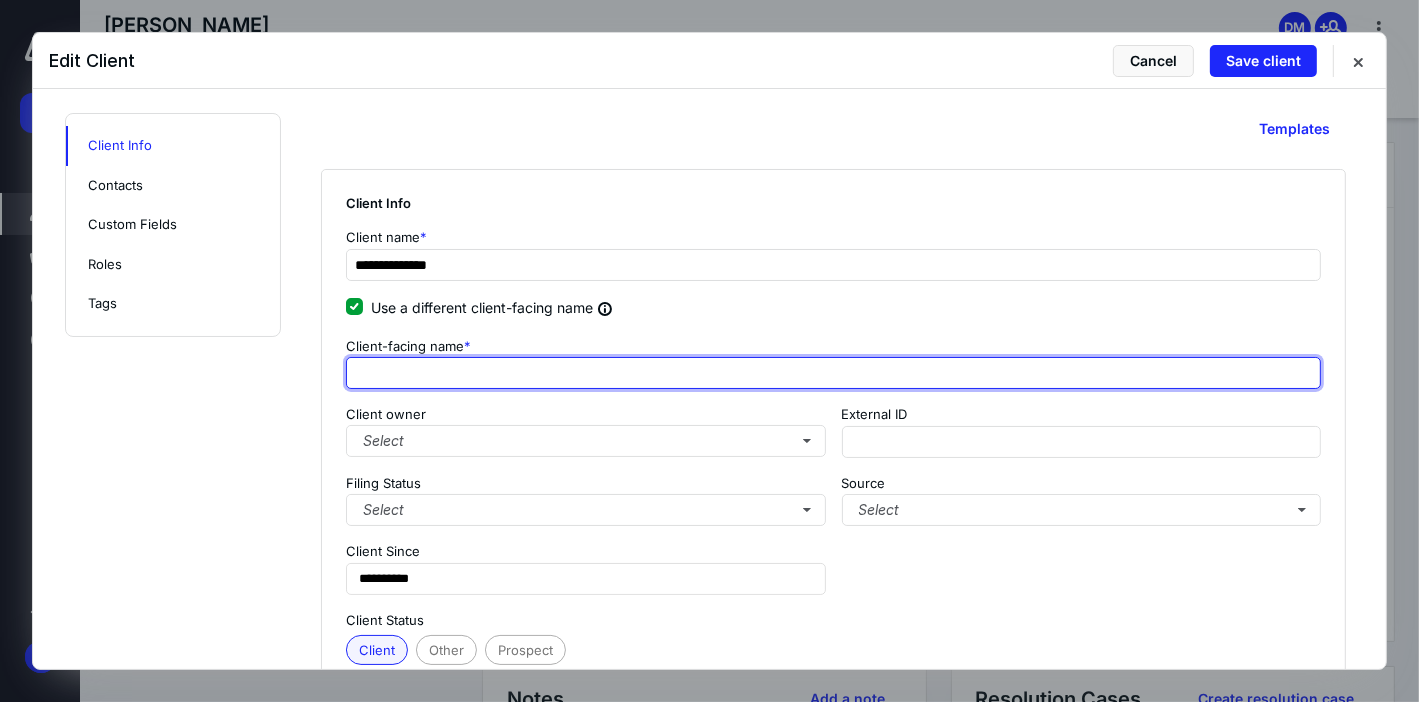 click at bounding box center [833, 373] 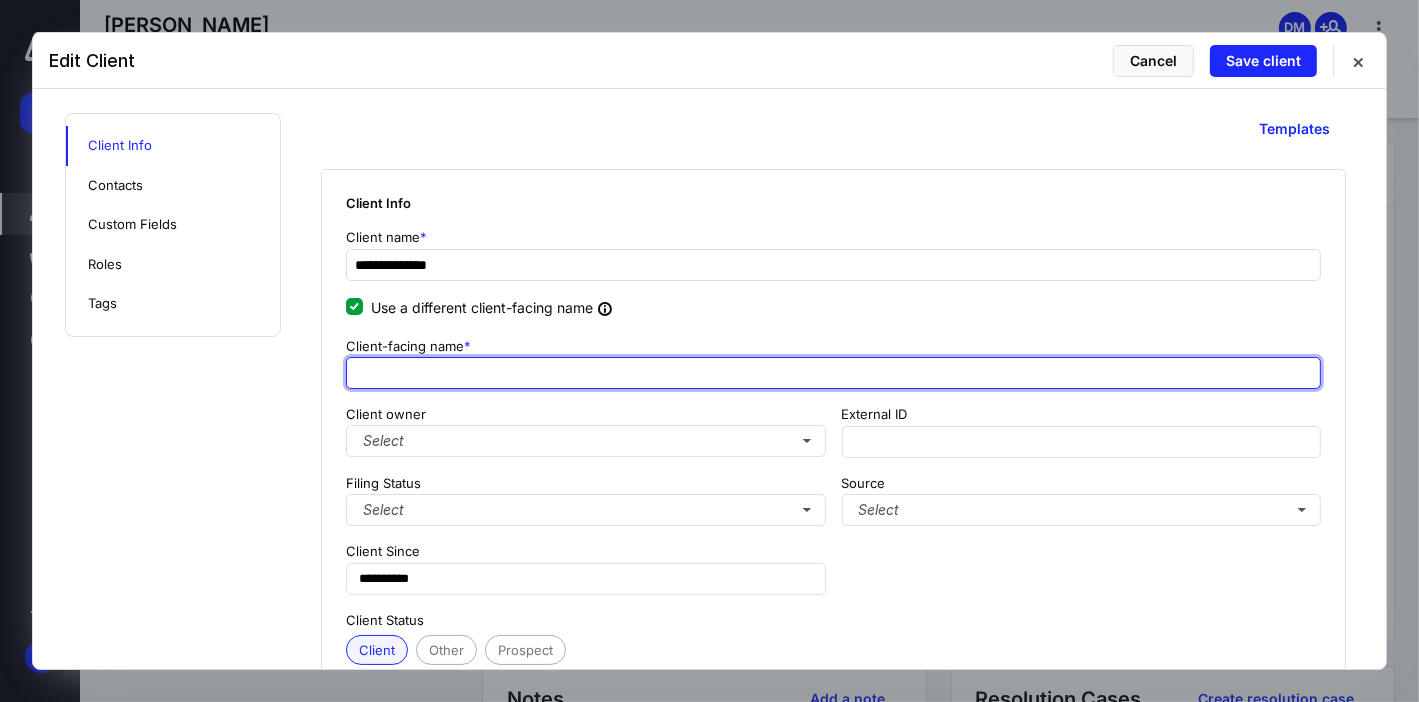 paste on "**********" 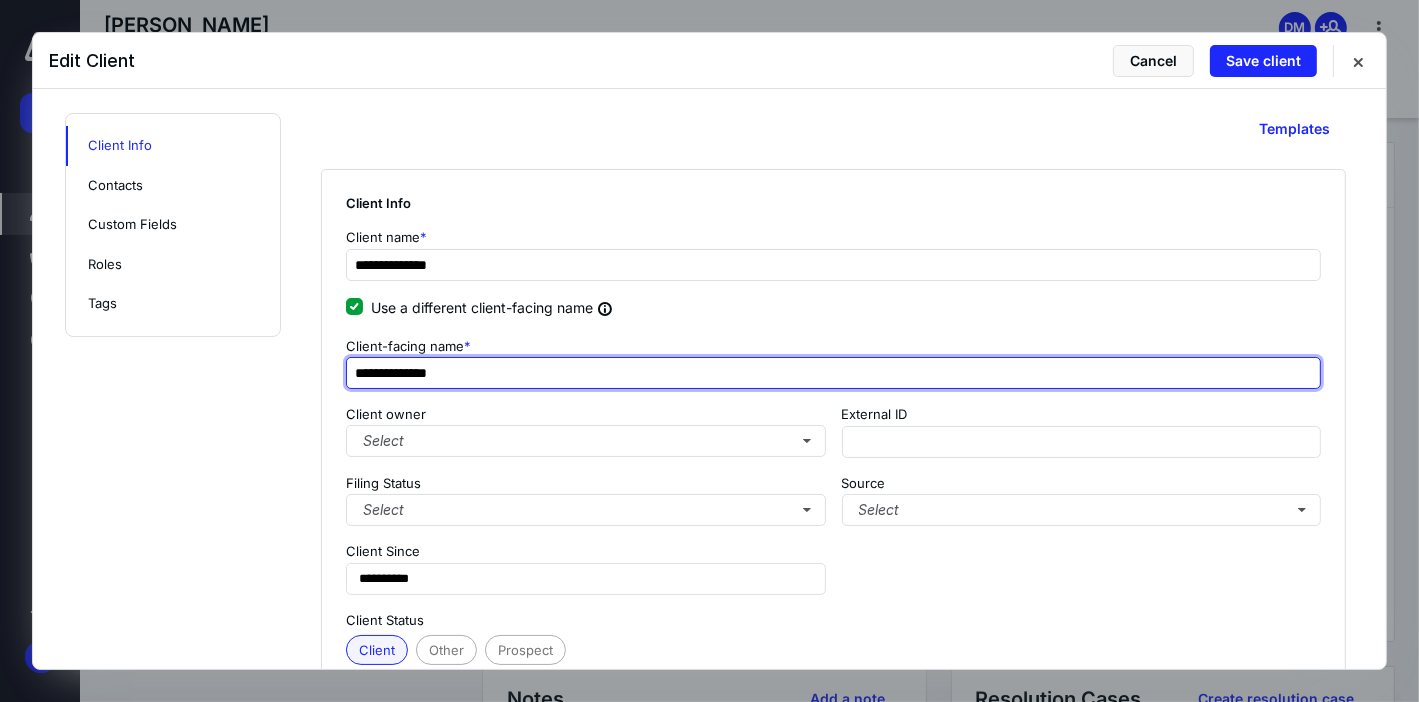 drag, startPoint x: 400, startPoint y: 375, endPoint x: 152, endPoint y: 344, distance: 249.93 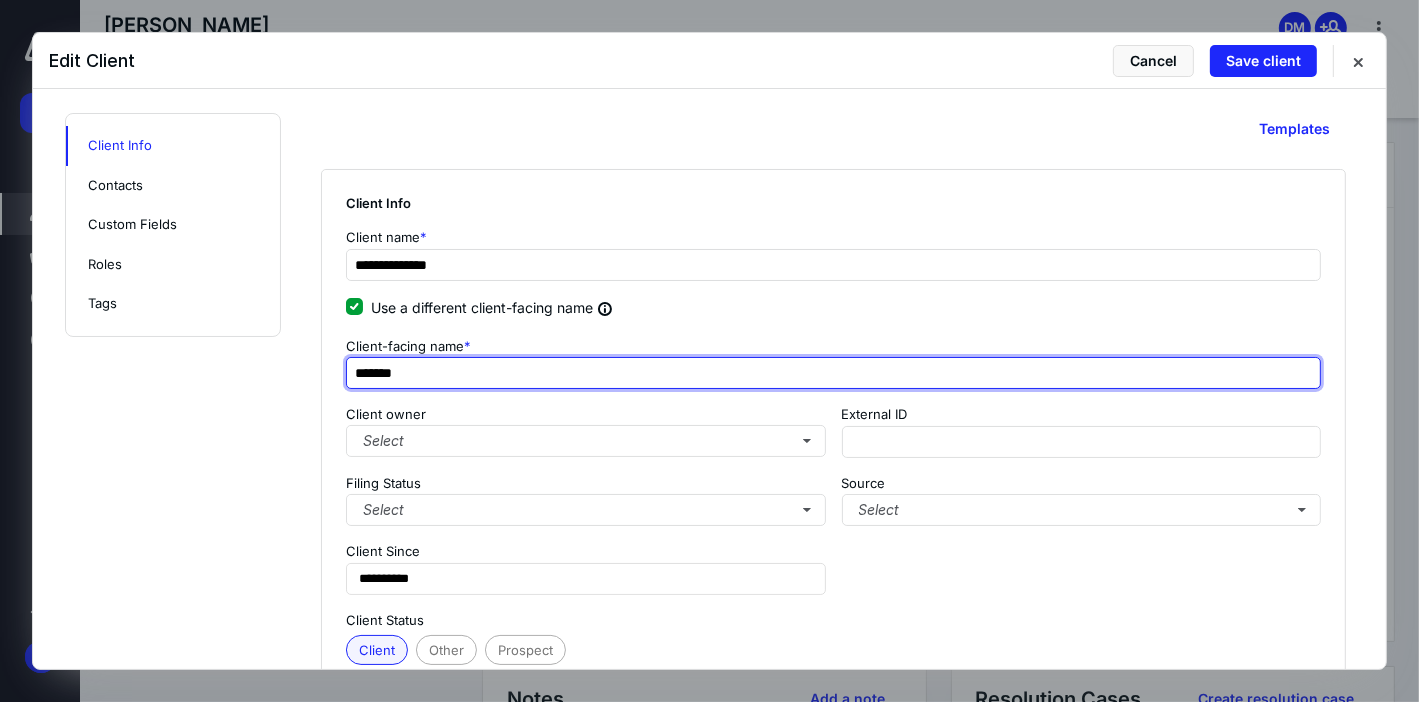 click on "*******" at bounding box center [833, 373] 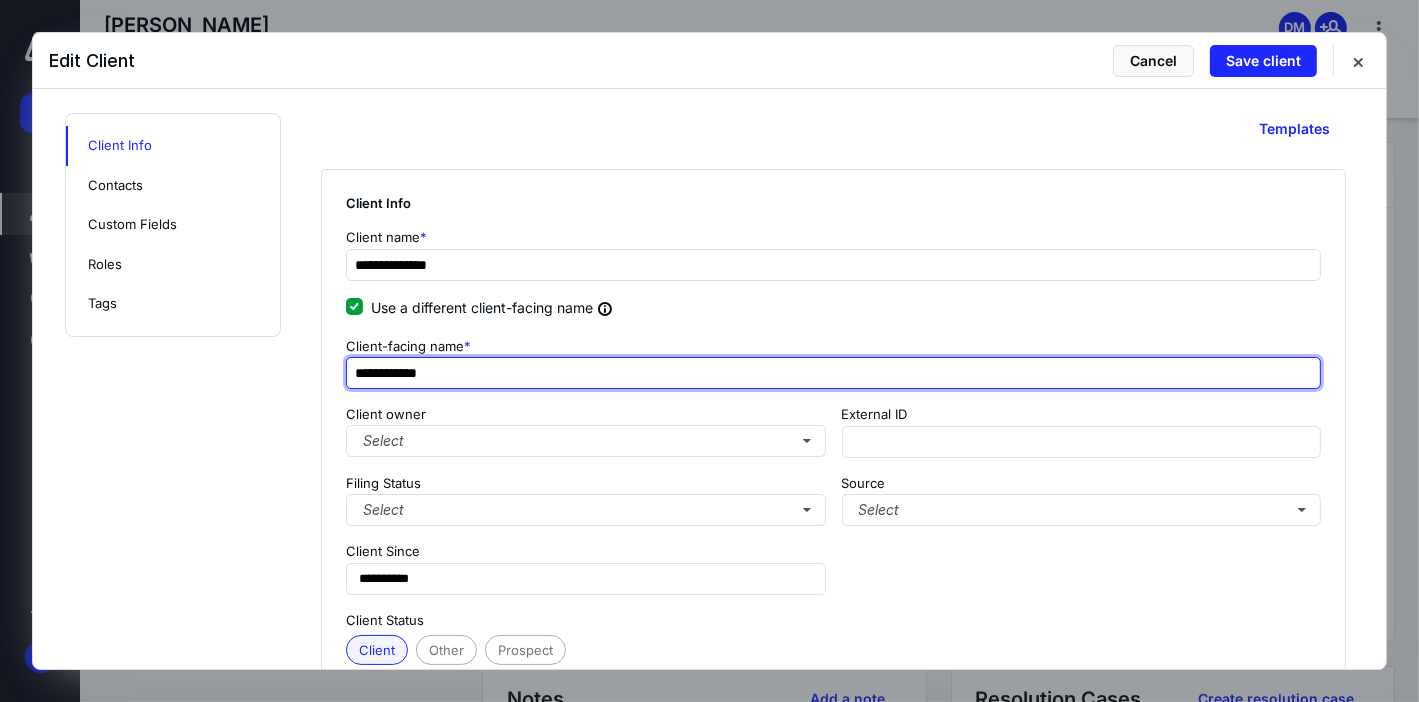 type on "**********" 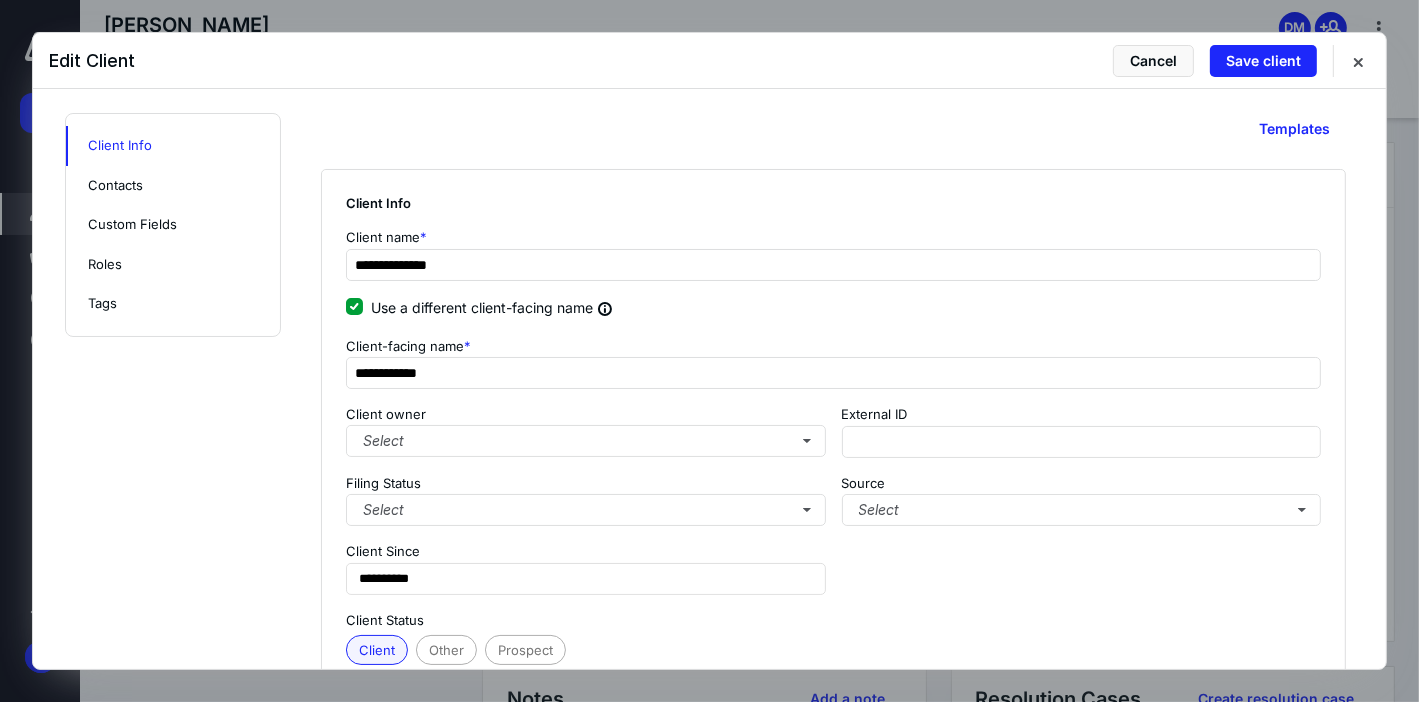 click on "**********" at bounding box center [833, 492] 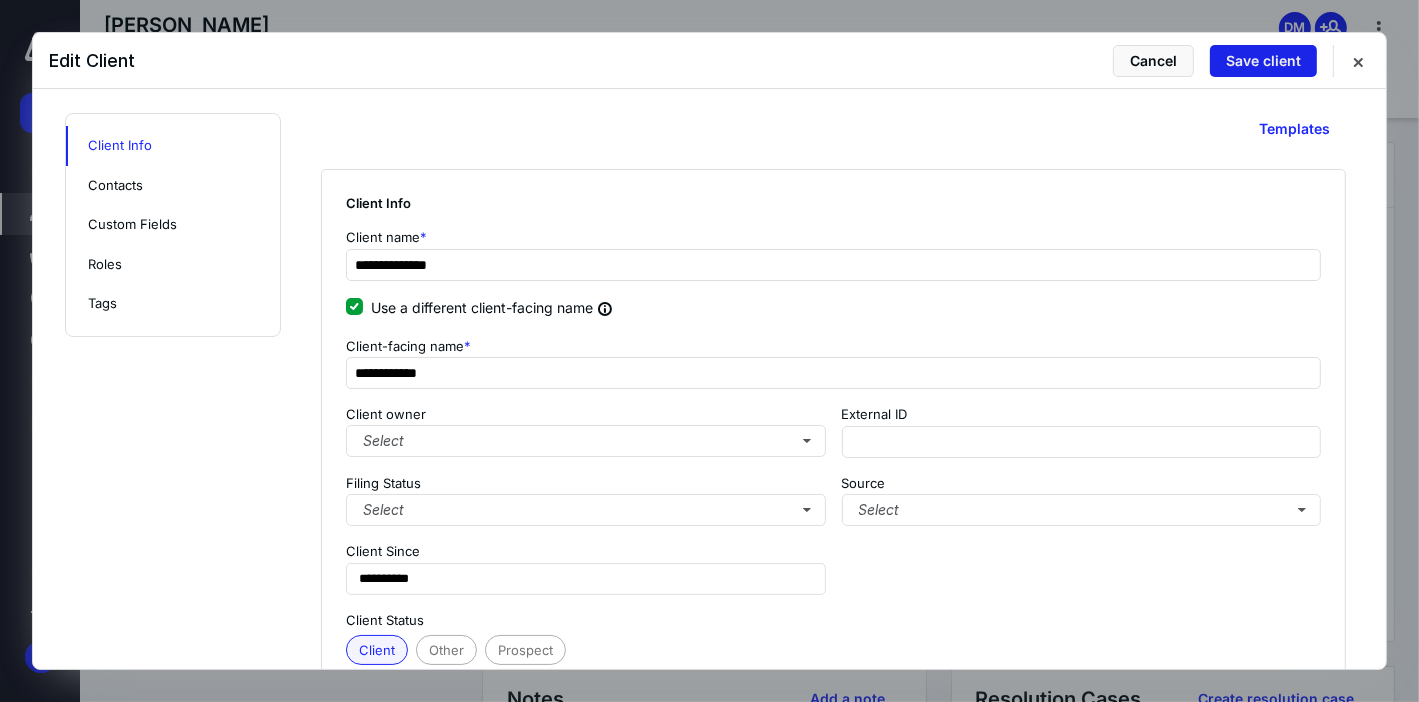 click on "Save client" at bounding box center [1263, 61] 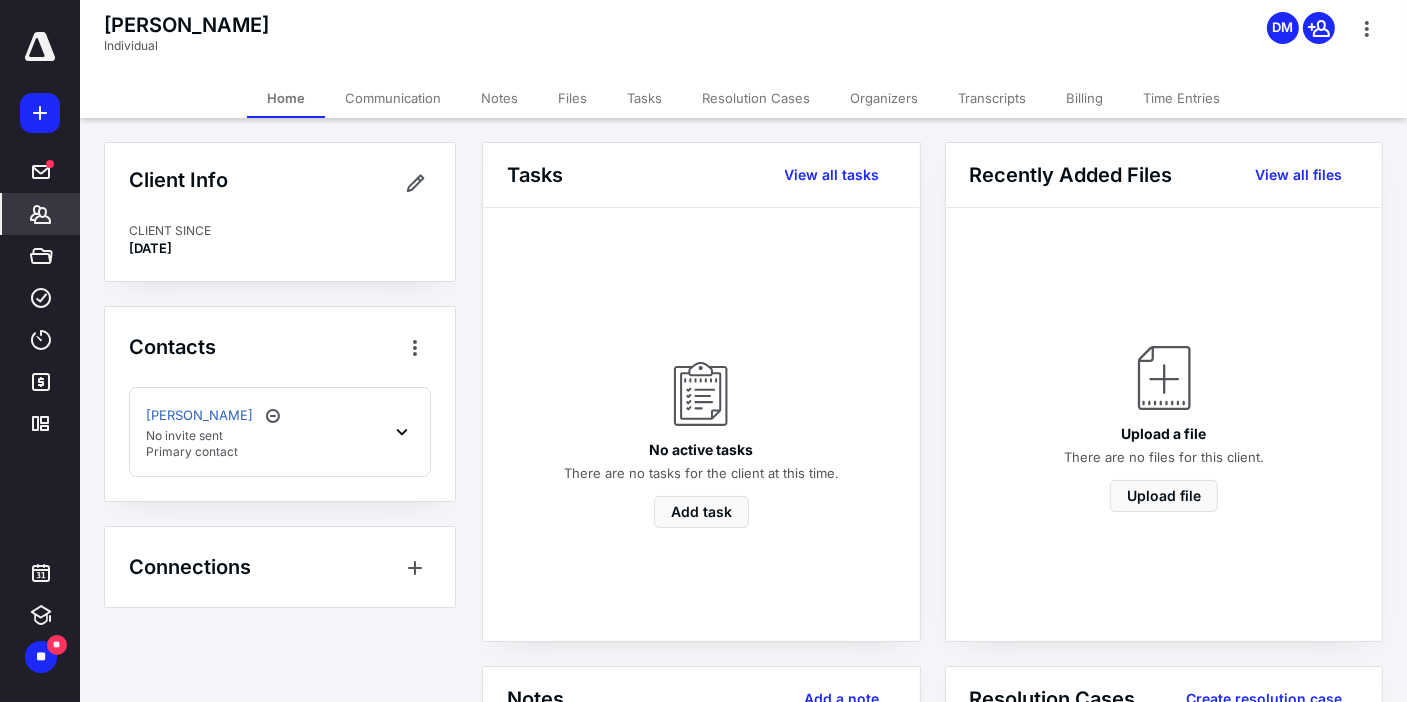 click on "Files" at bounding box center [572, 98] 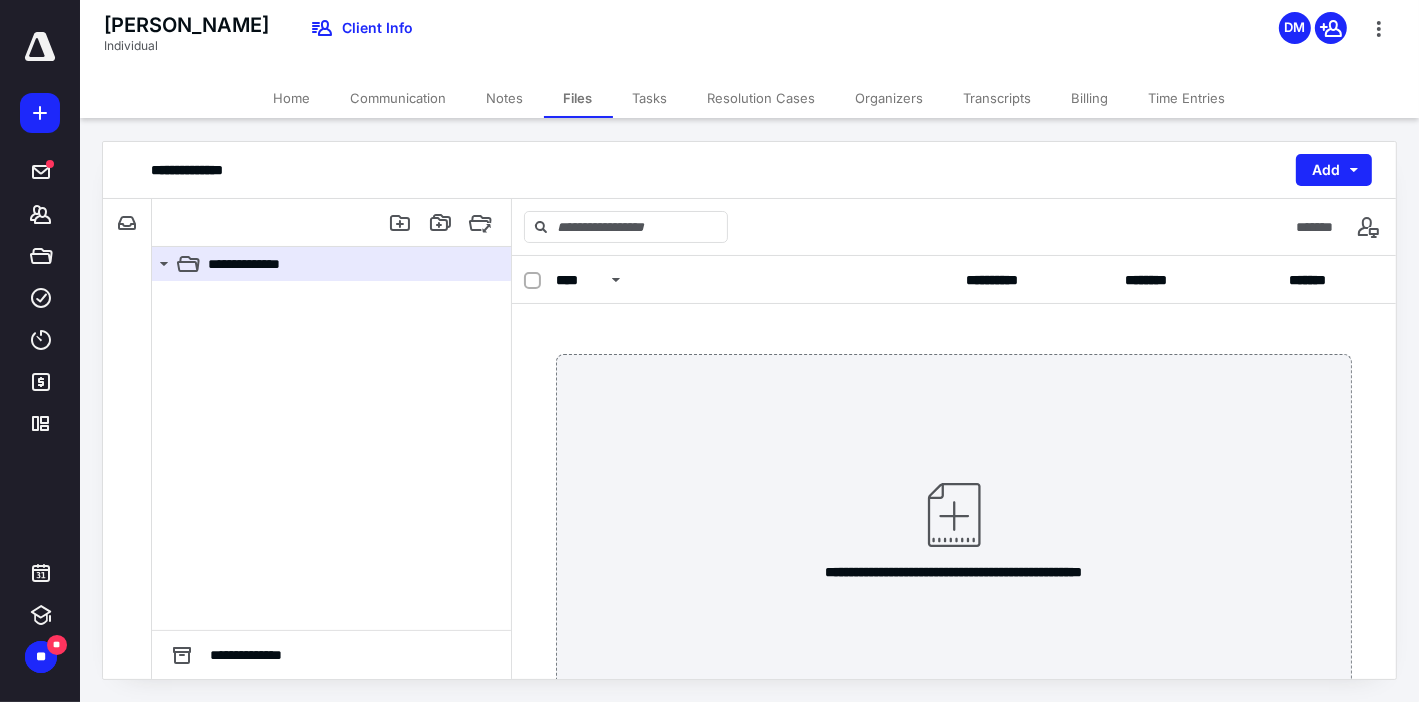 click on "Tasks" at bounding box center (650, 98) 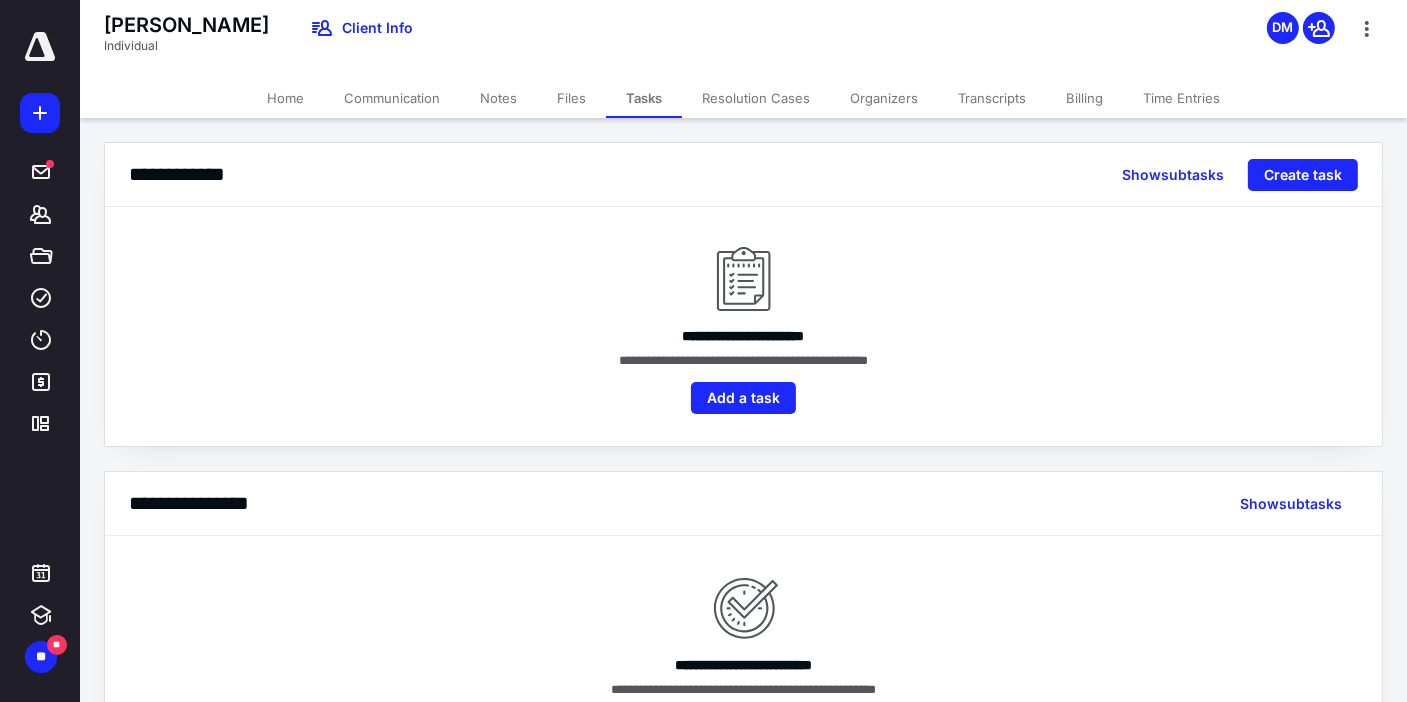 click on "Resolution Cases" at bounding box center [756, 98] 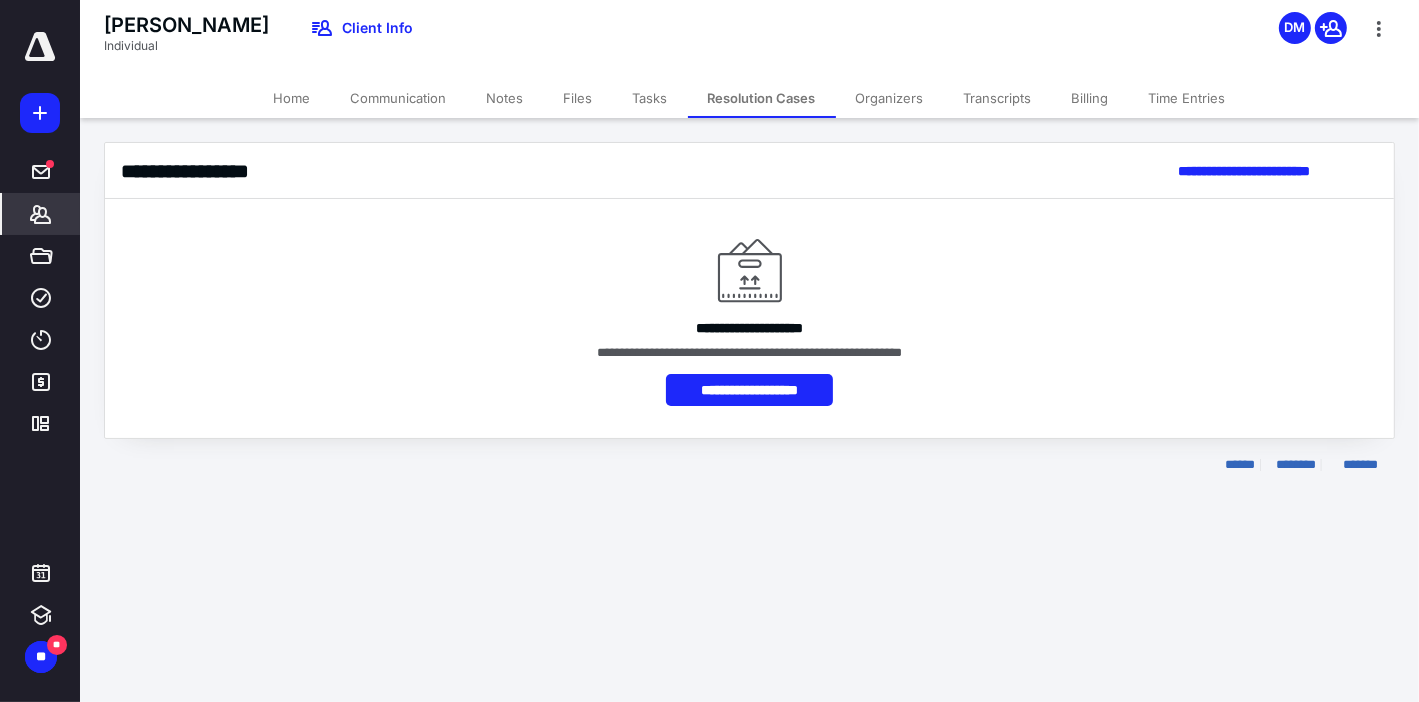 click on "Organizers" at bounding box center [890, 98] 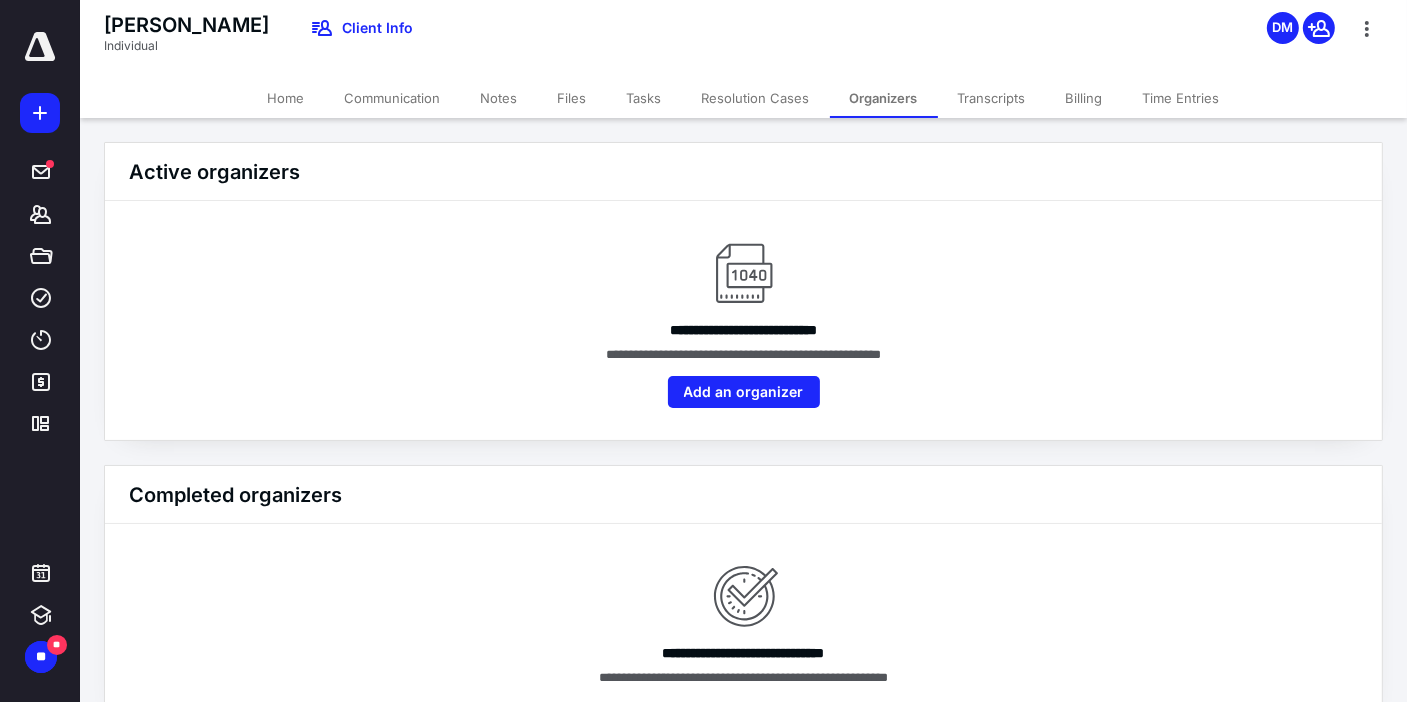 click on "Transcripts" at bounding box center (992, 98) 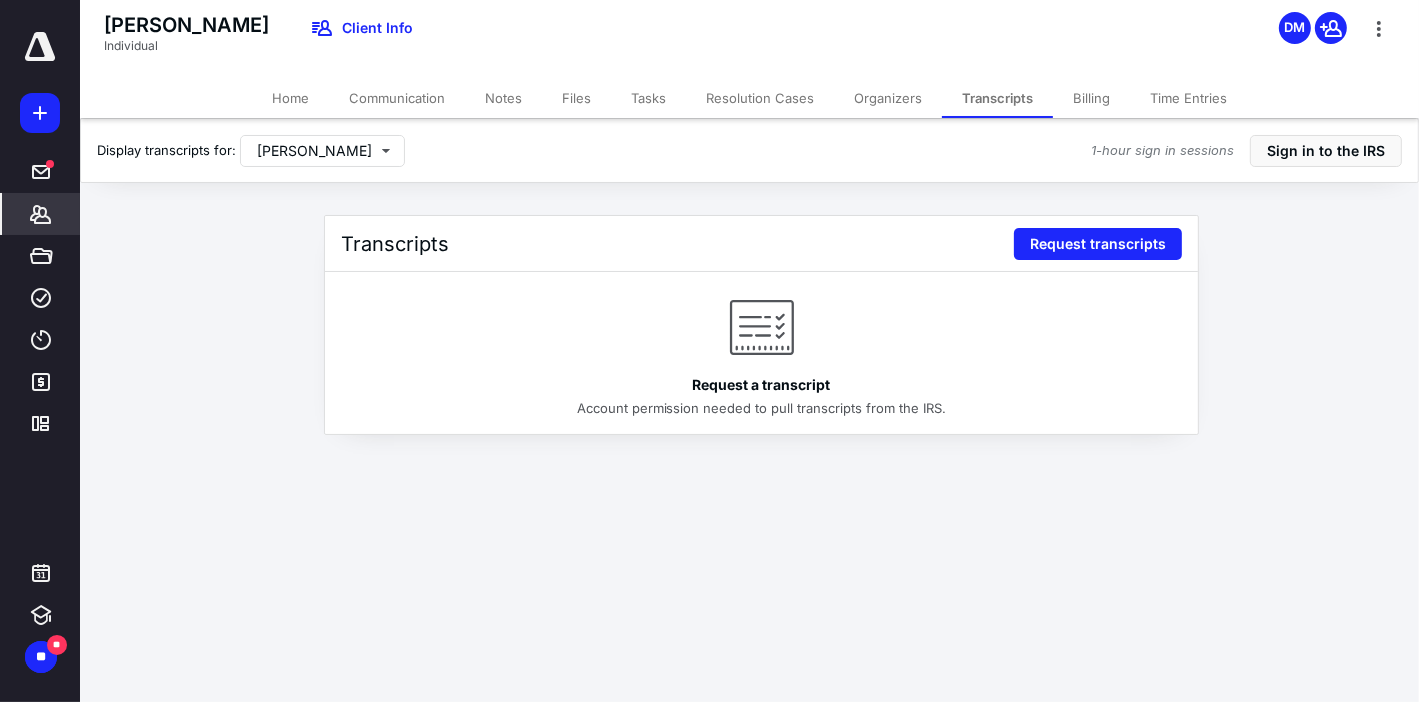 click on "Billing" at bounding box center (1091, 98) 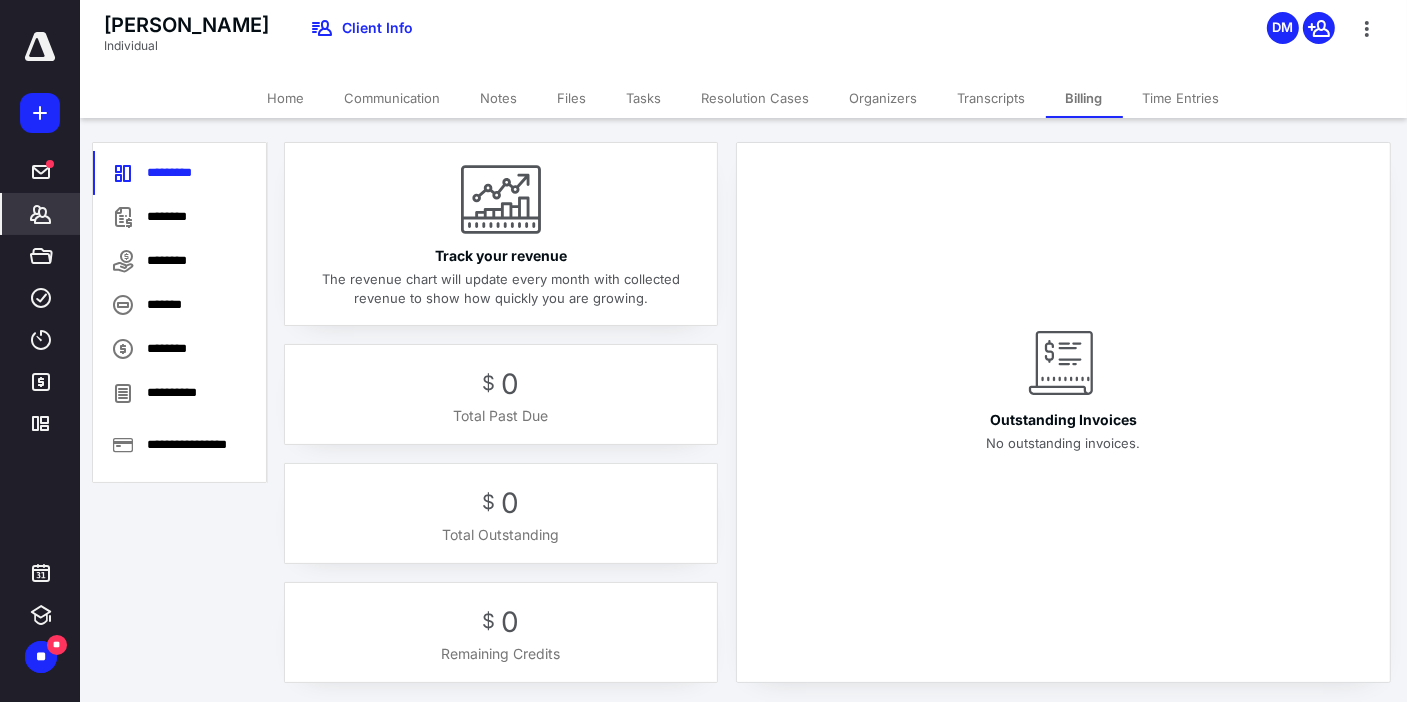 click on "Time Entries" at bounding box center [1181, 98] 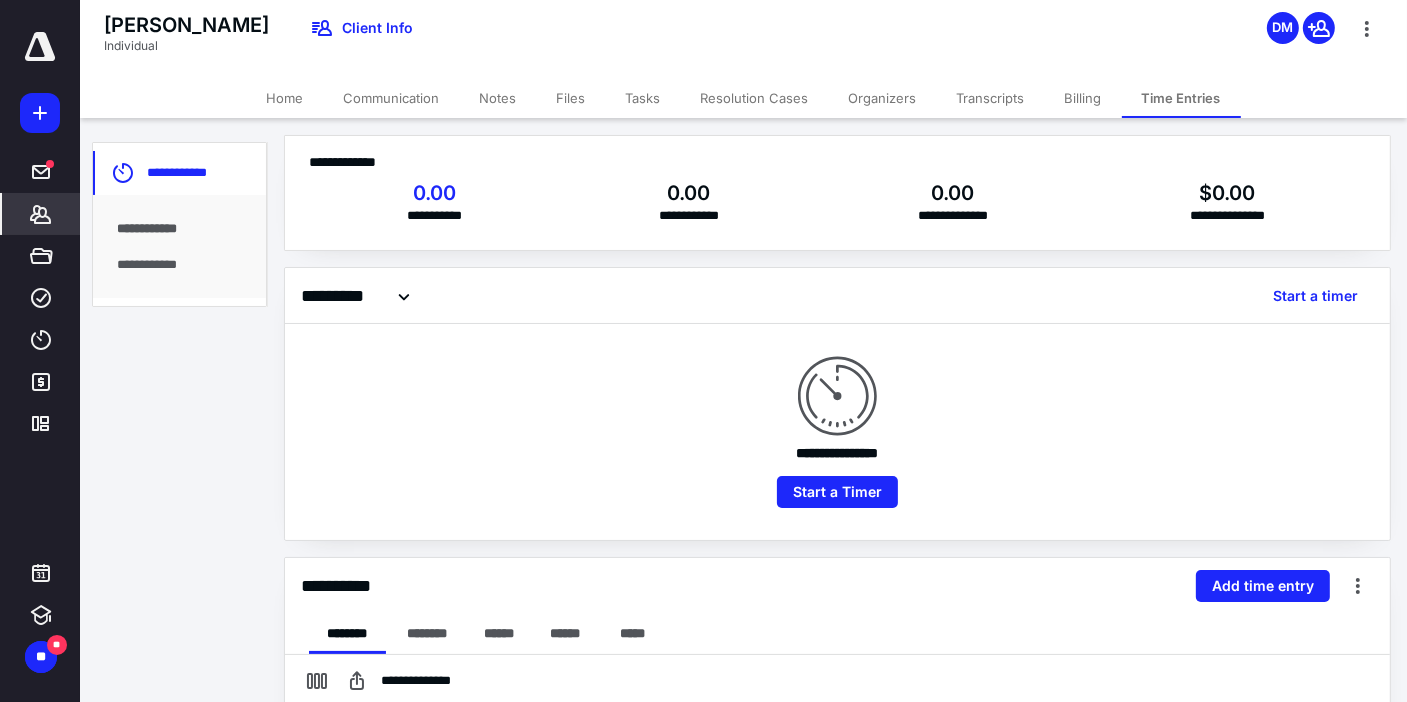 scroll, scrollTop: 0, scrollLeft: 0, axis: both 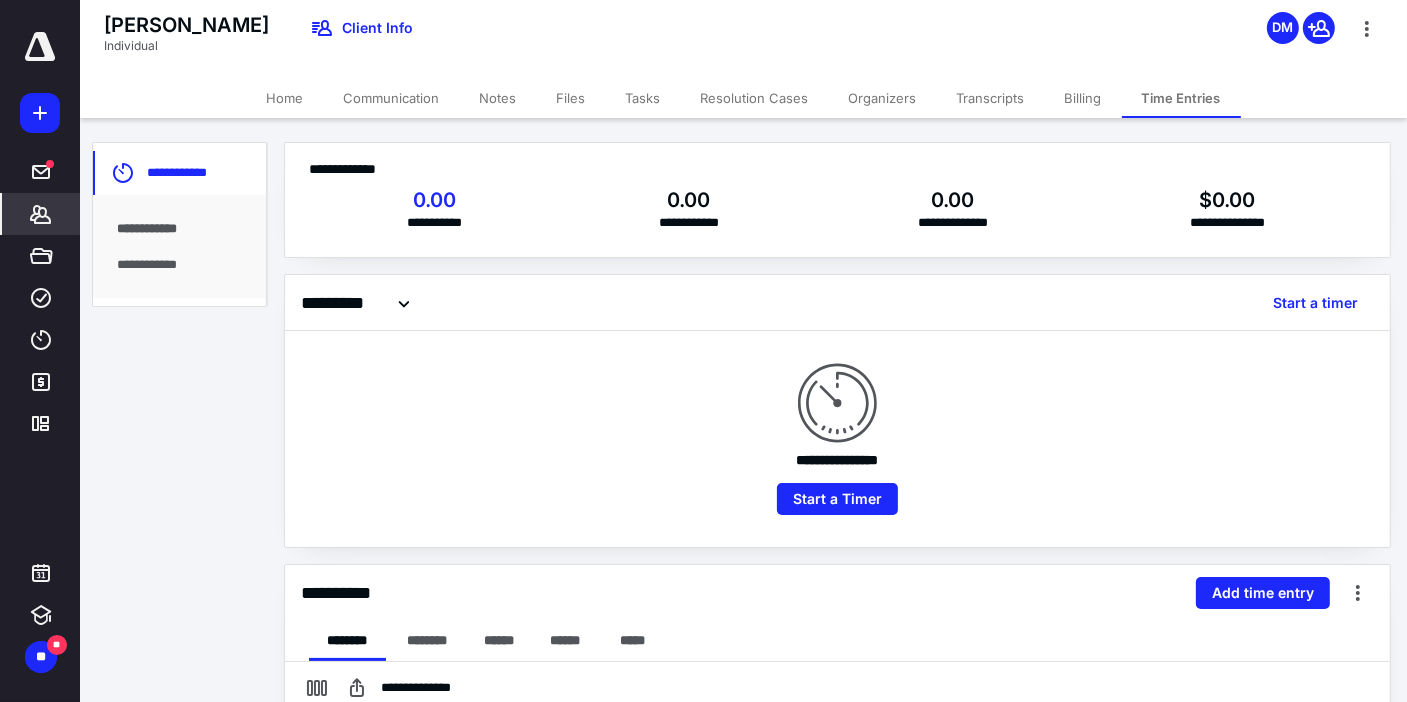 click on "Home" at bounding box center (285, 98) 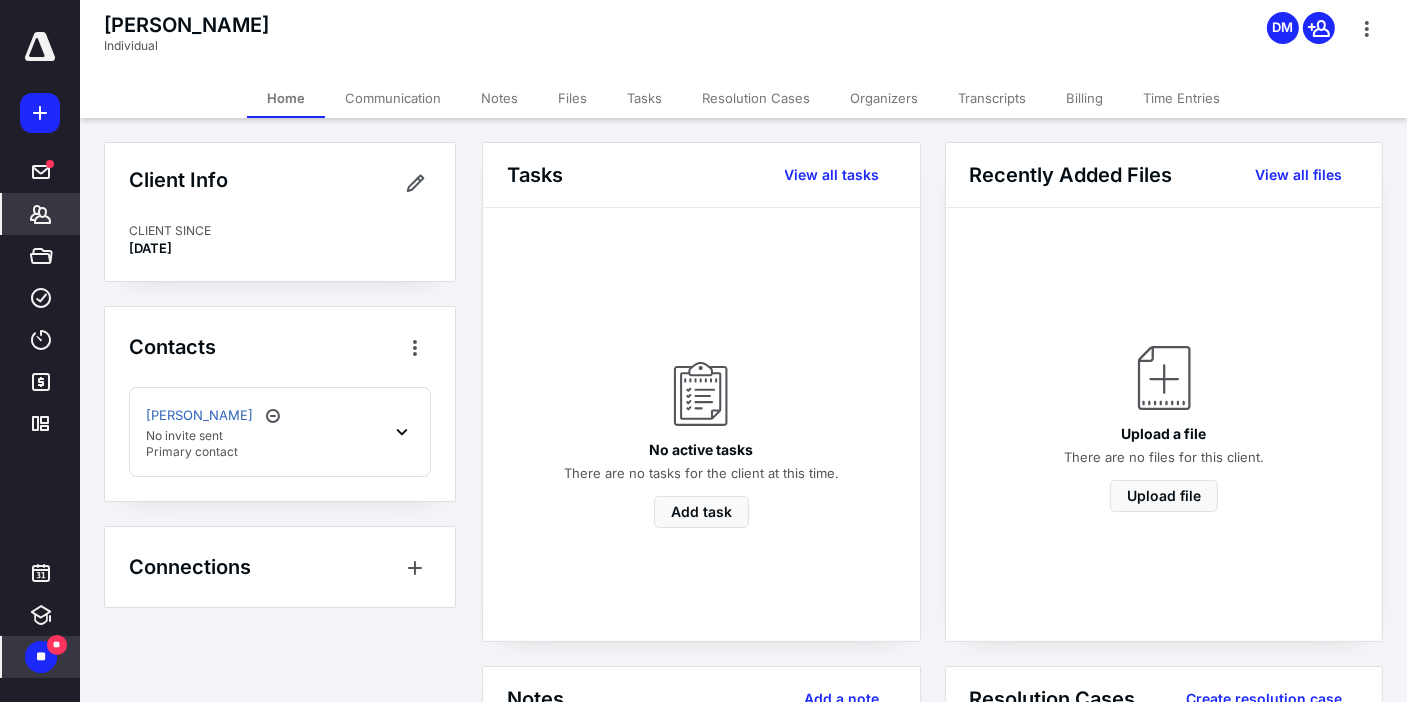 click on "**" at bounding box center (41, 657) 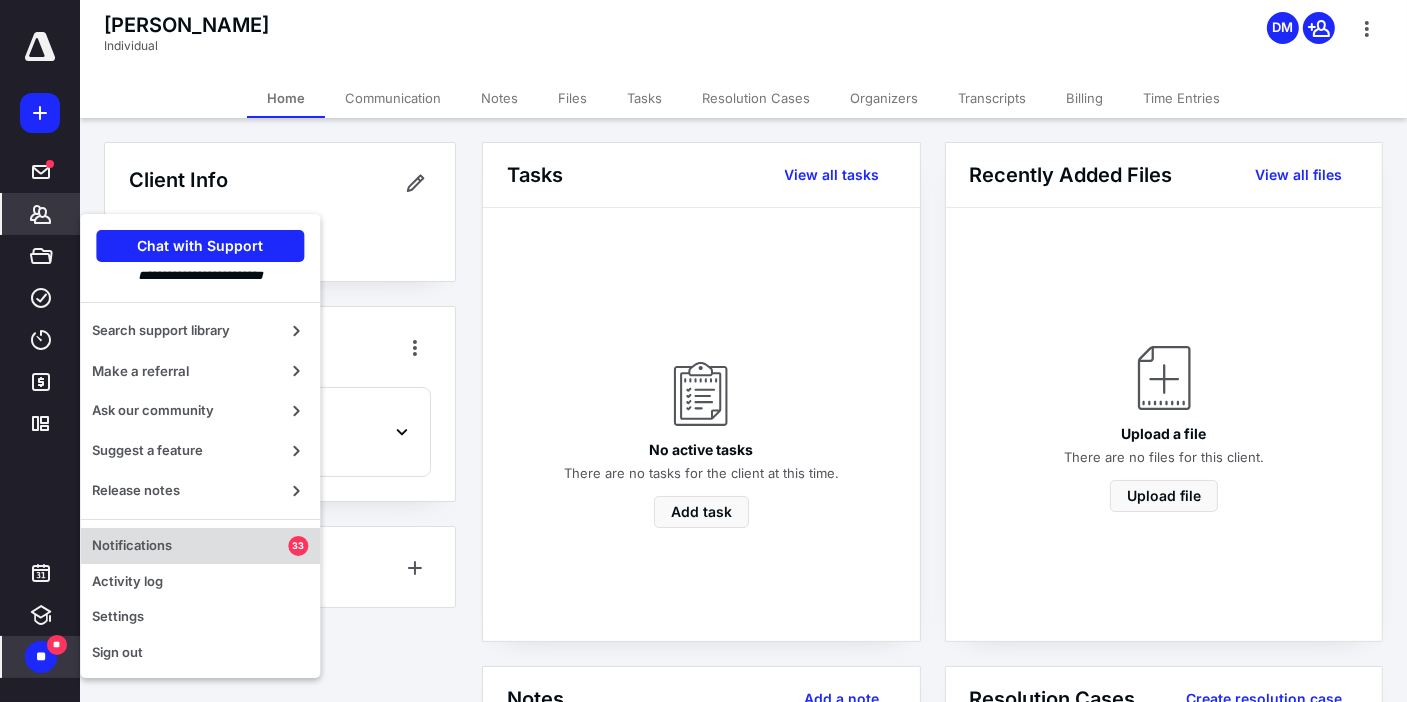 click on "Notifications" at bounding box center [190, 546] 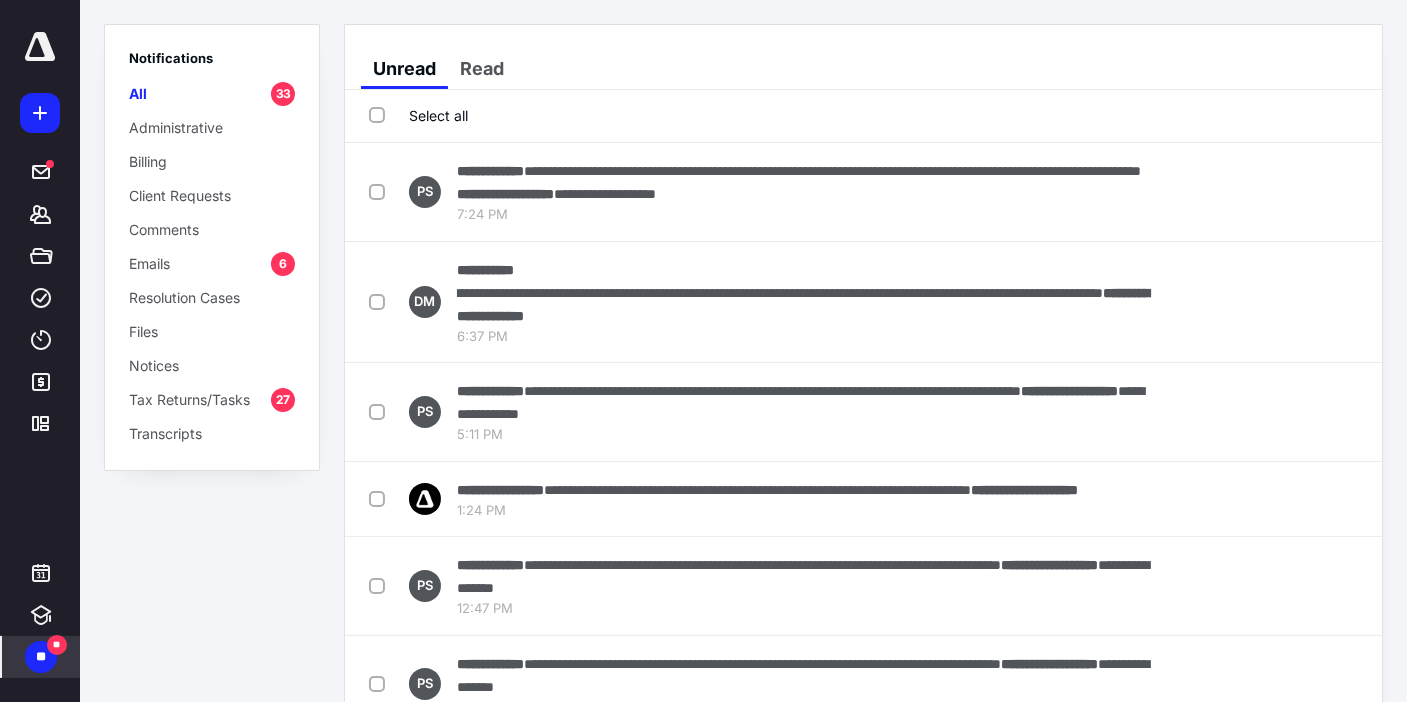 click on "Tax Returns/Tasks" at bounding box center [189, 399] 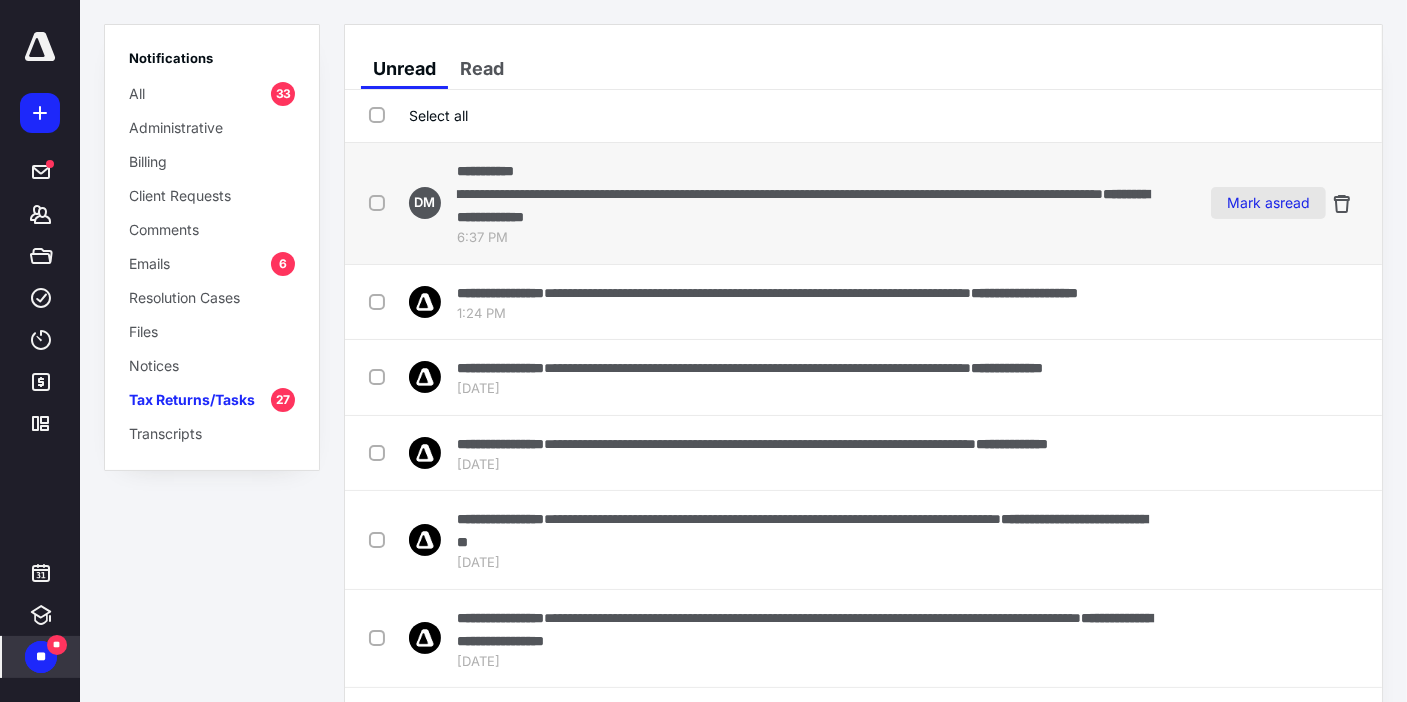 click on "Mark as  read" at bounding box center [1268, 203] 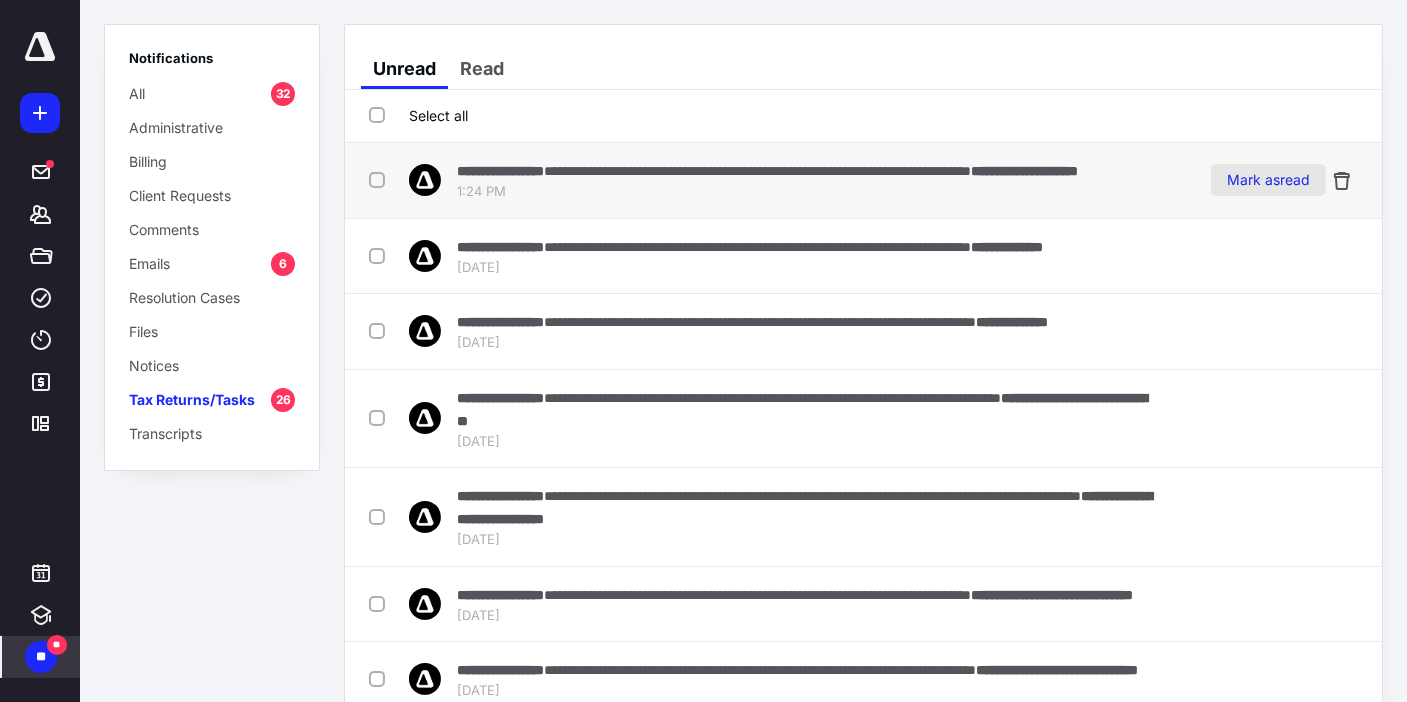 click on "Mark as  read" at bounding box center (1268, 180) 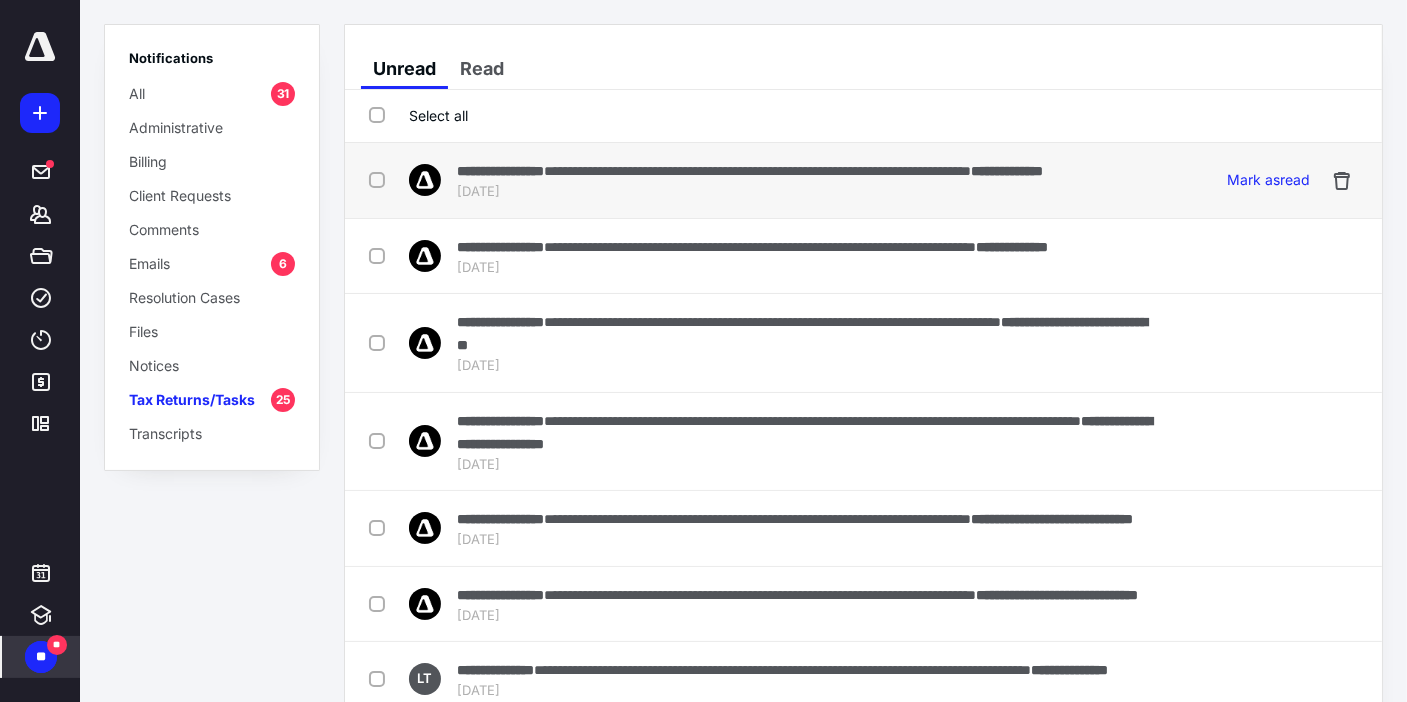 click at bounding box center [381, 179] 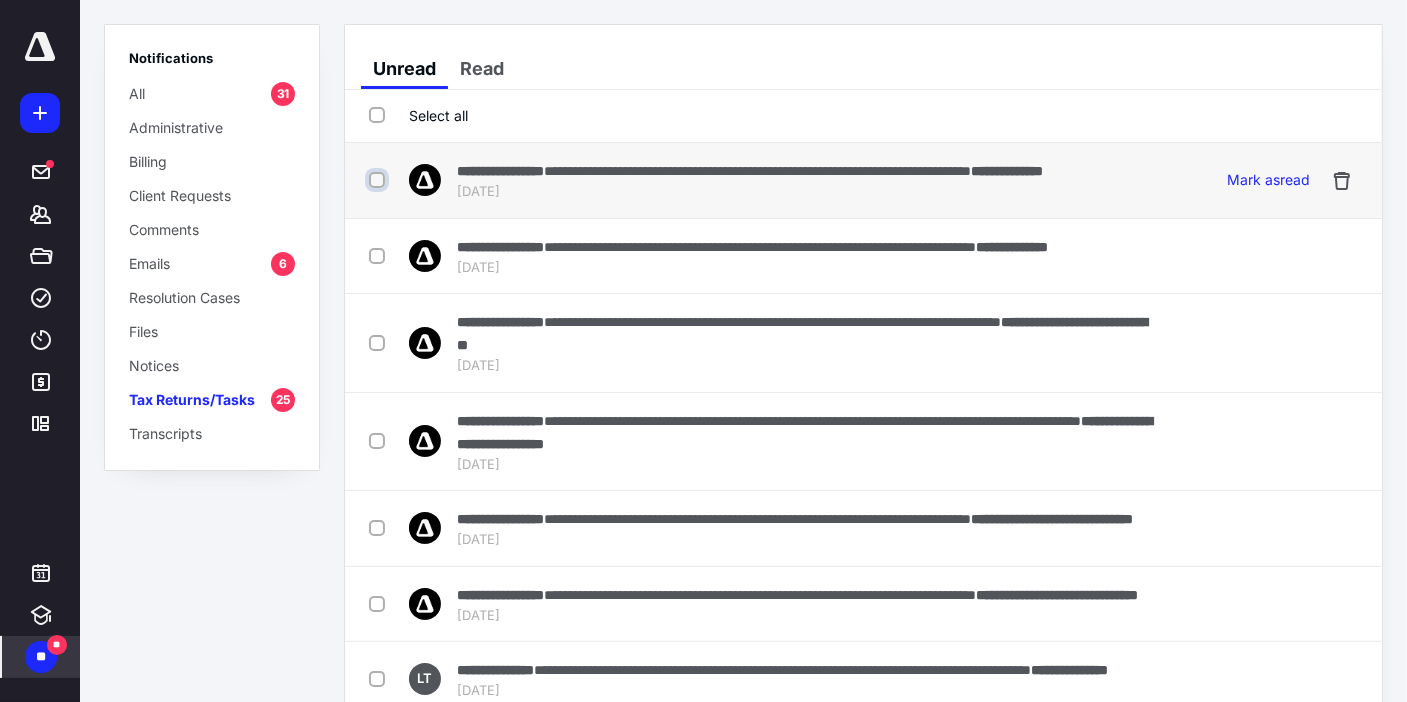 click at bounding box center (379, 180) 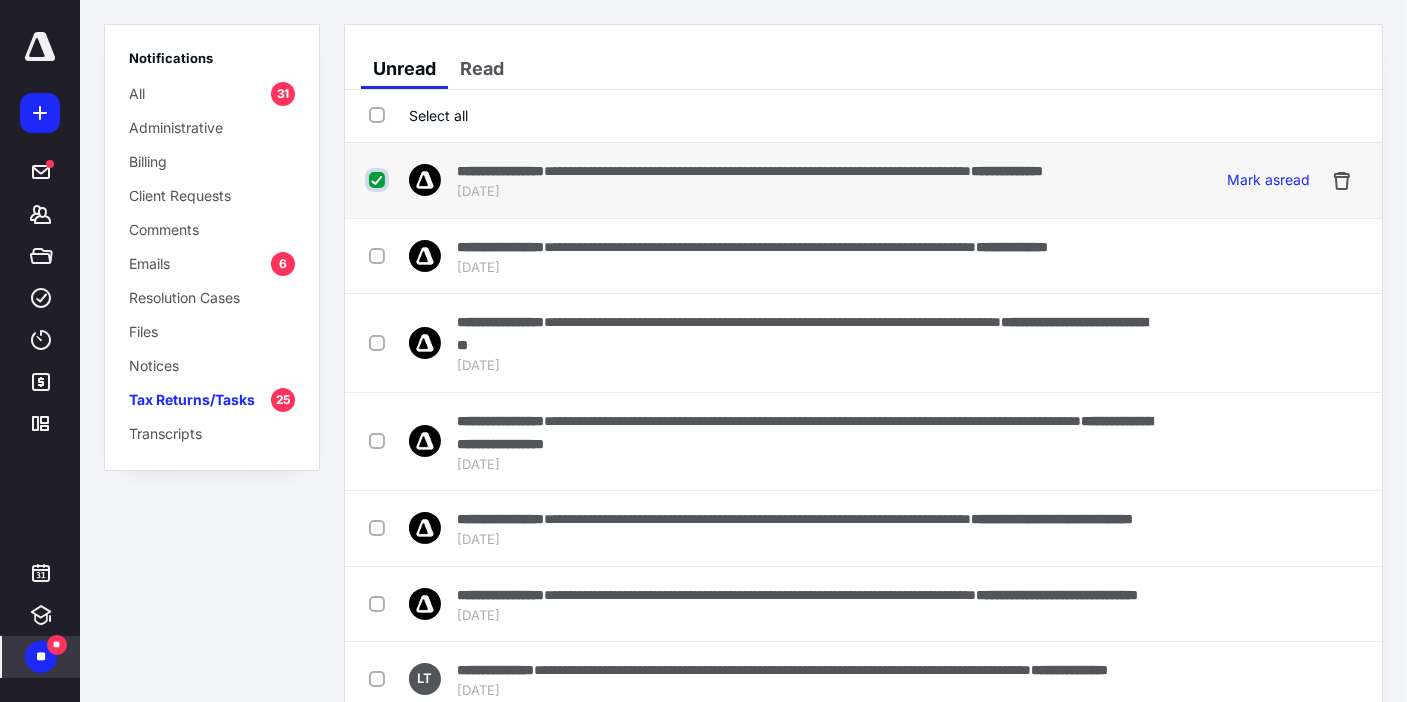checkbox on "true" 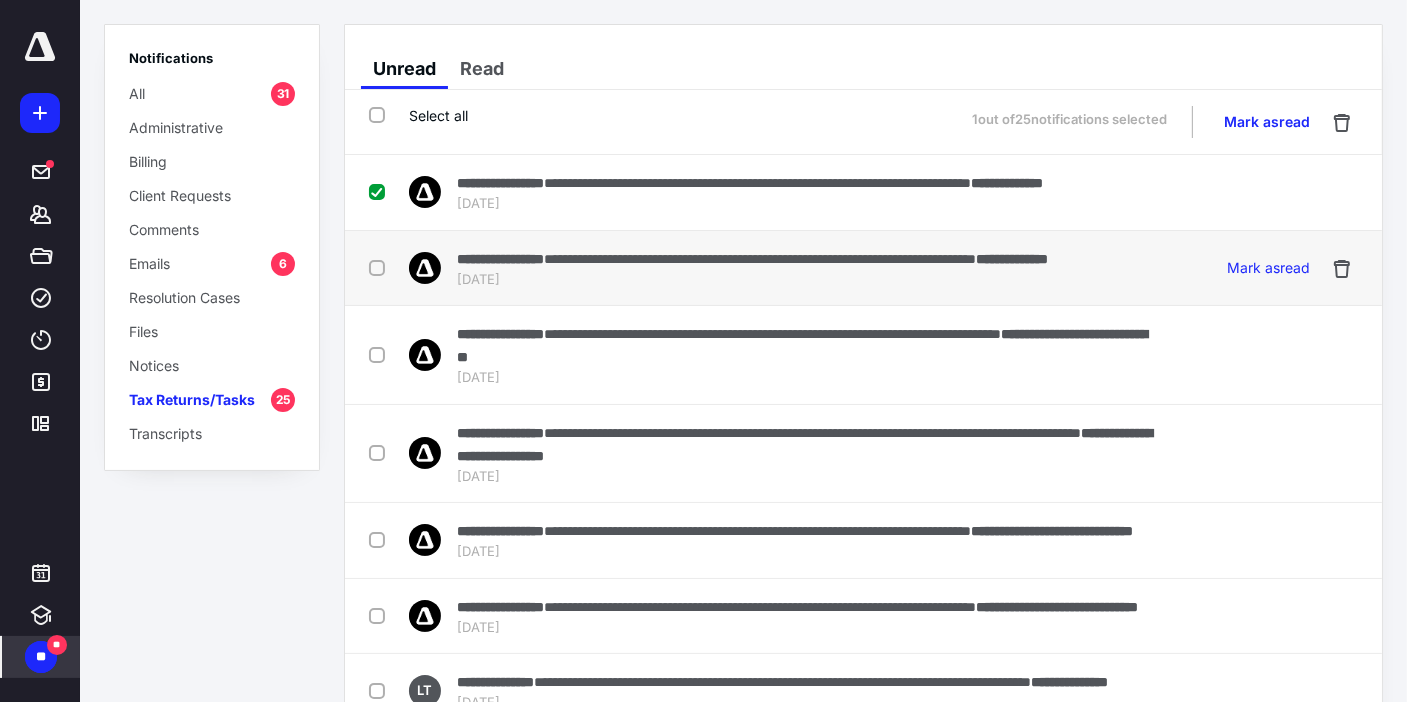 click at bounding box center (381, 267) 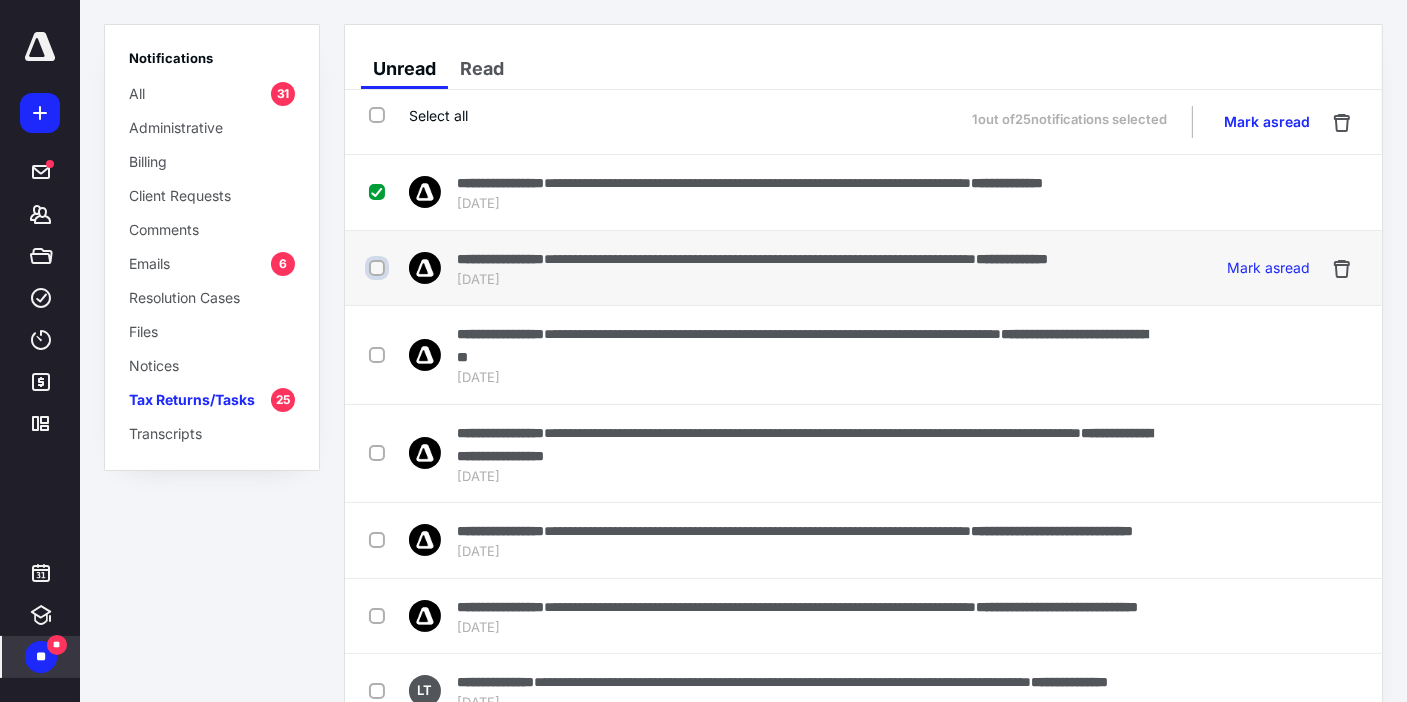 click at bounding box center [379, 268] 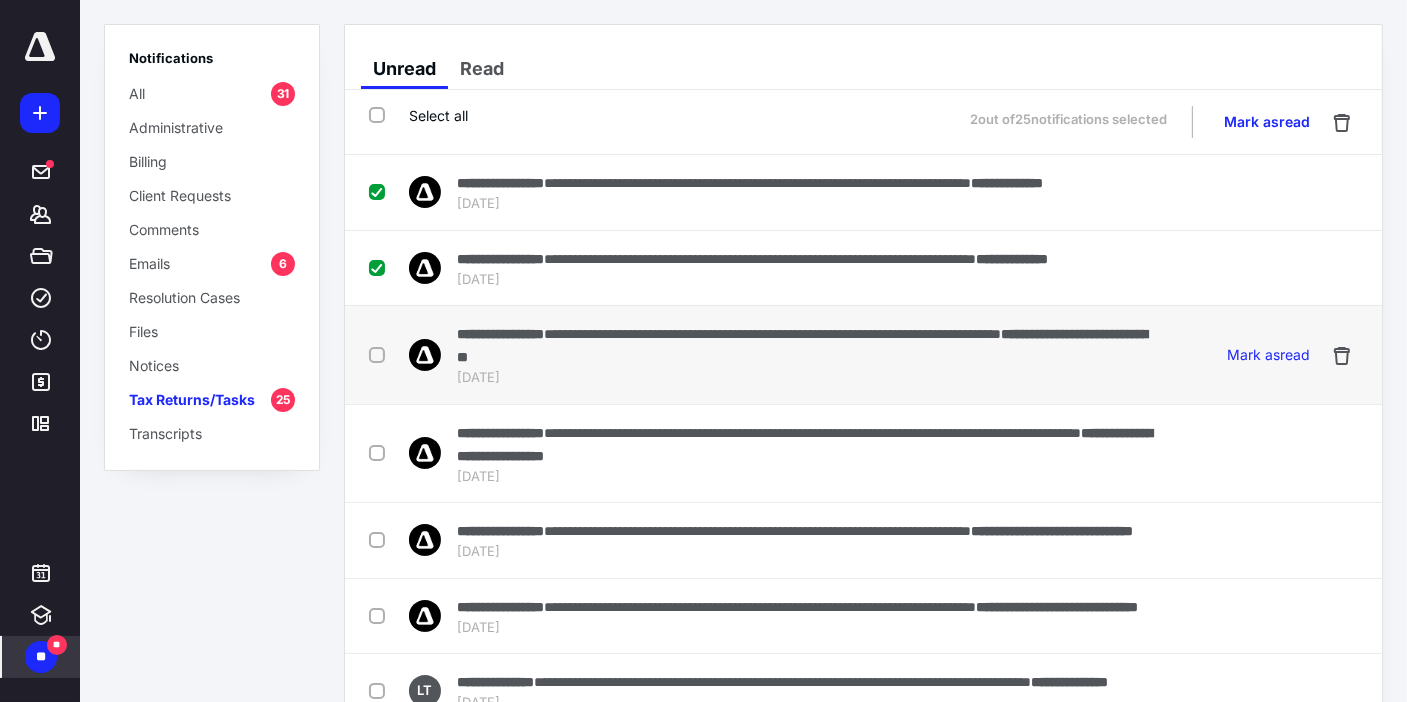 click at bounding box center (381, 354) 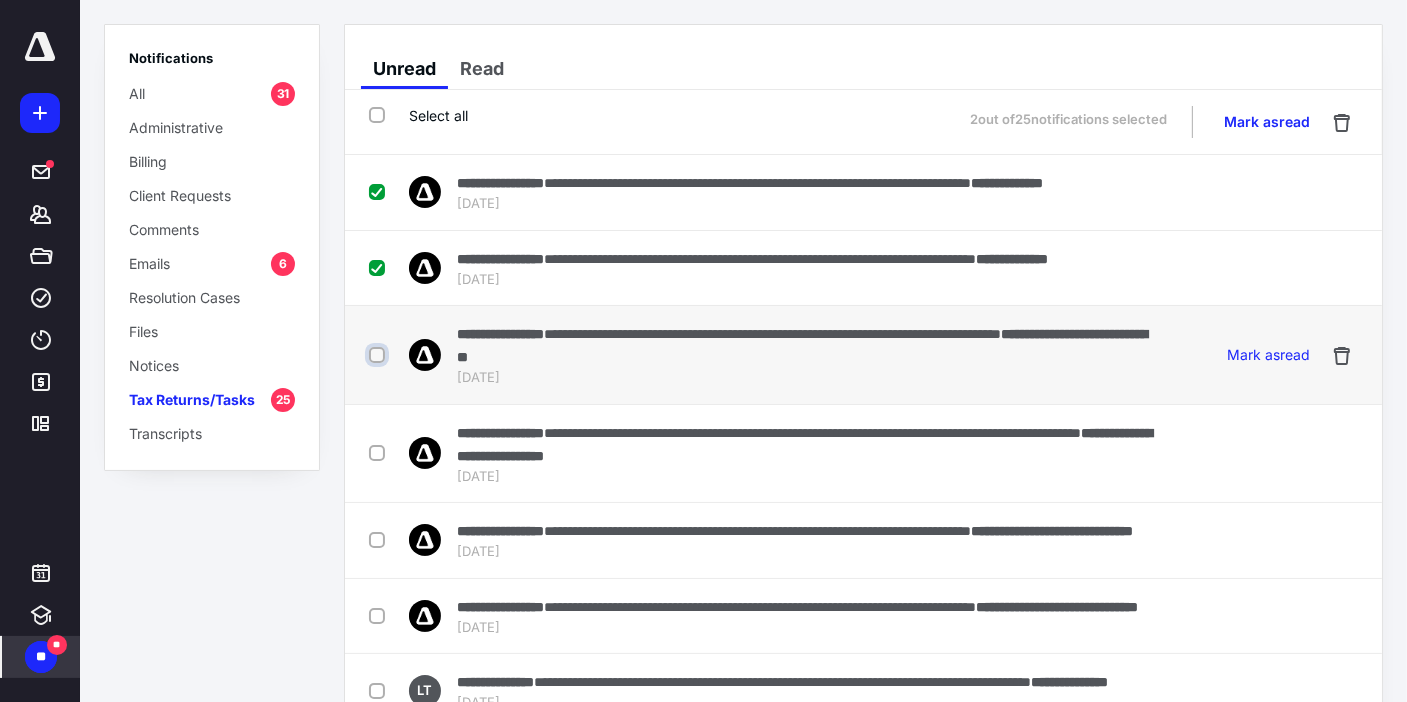 click at bounding box center [379, 355] 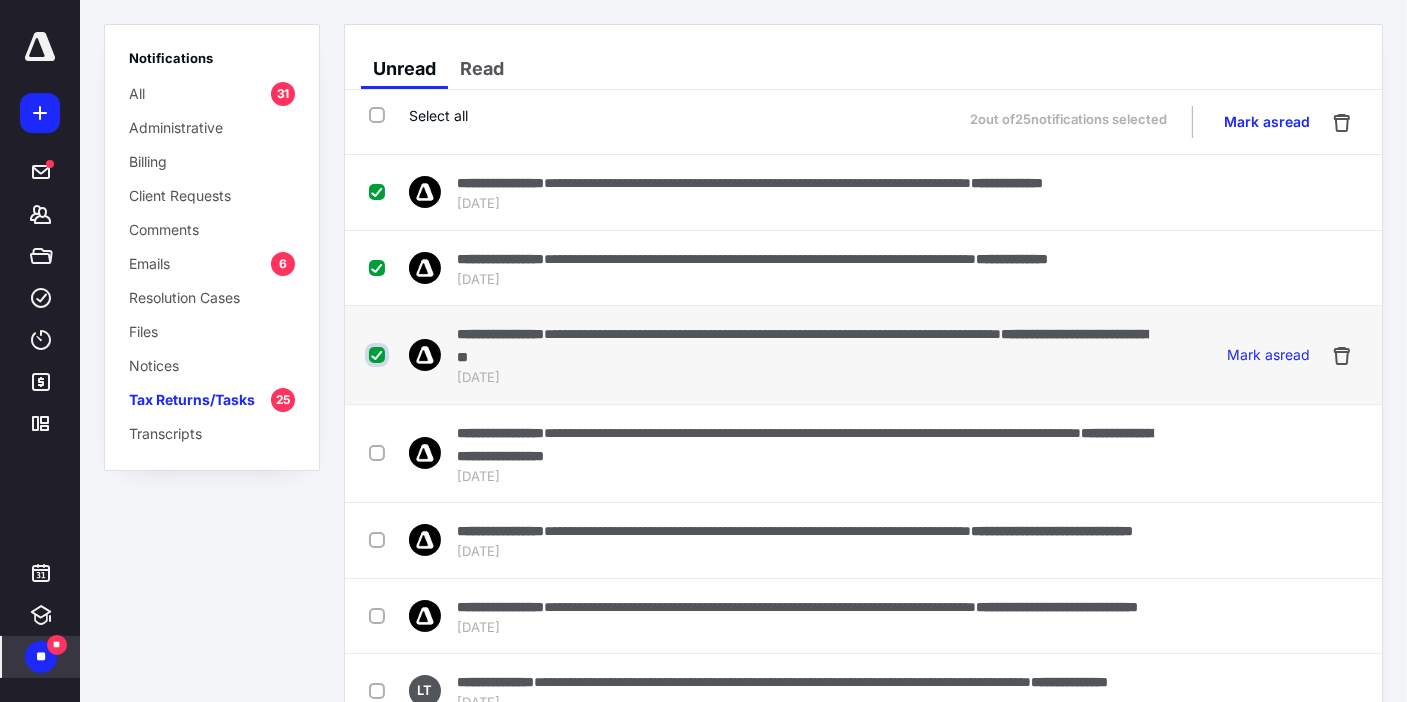 checkbox on "true" 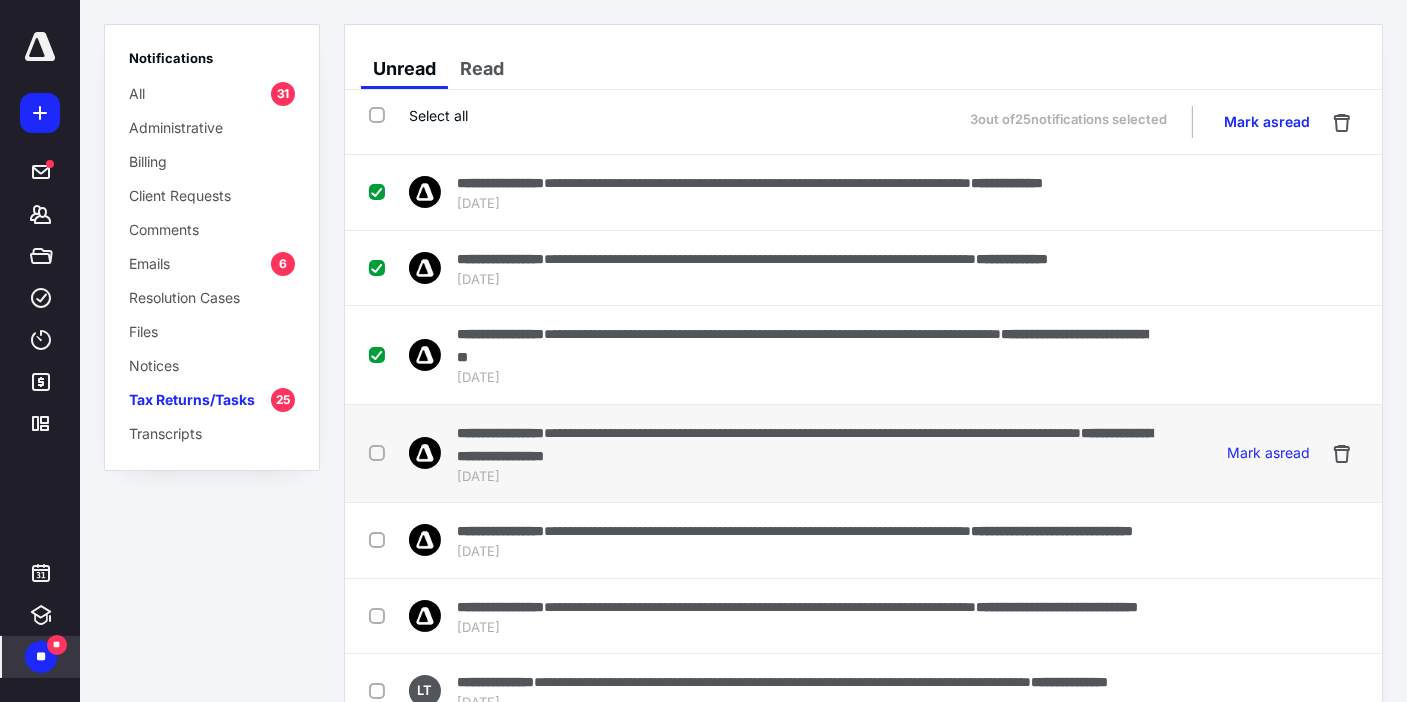 click at bounding box center [381, 452] 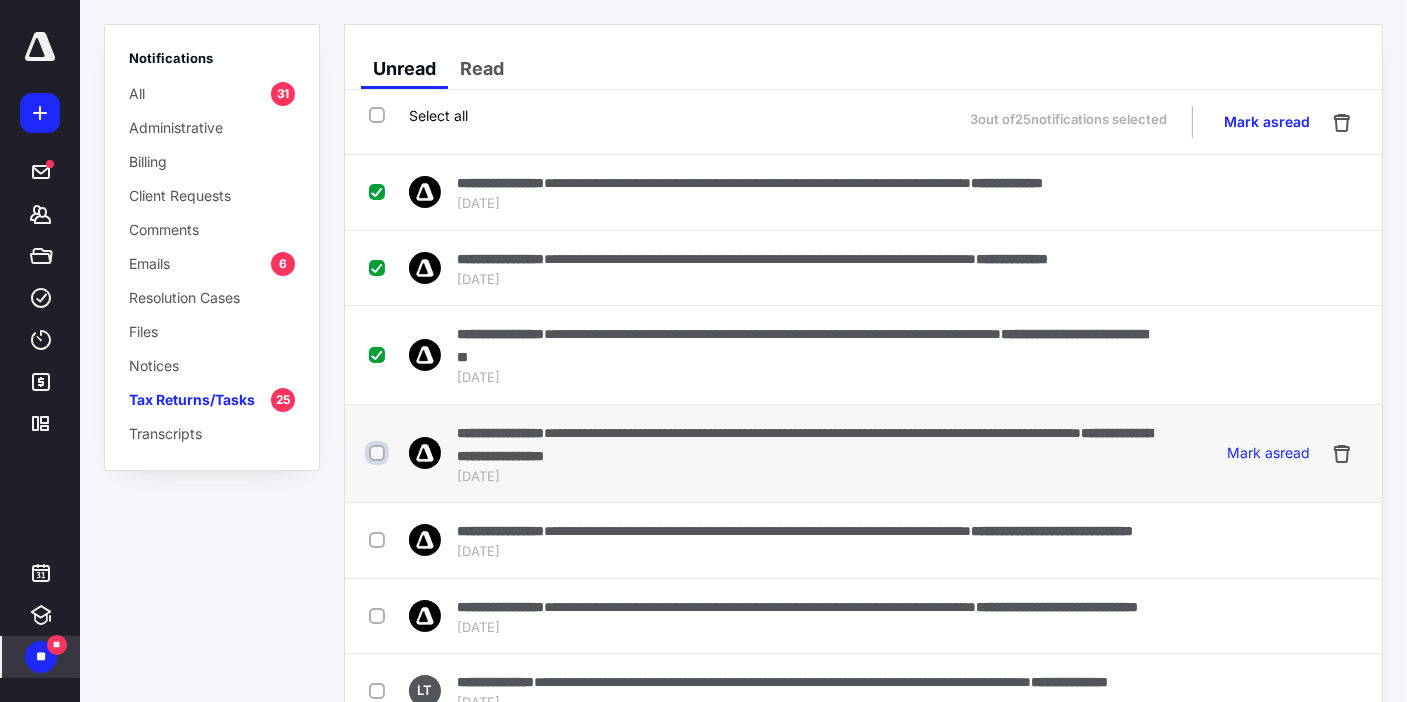 click at bounding box center [379, 453] 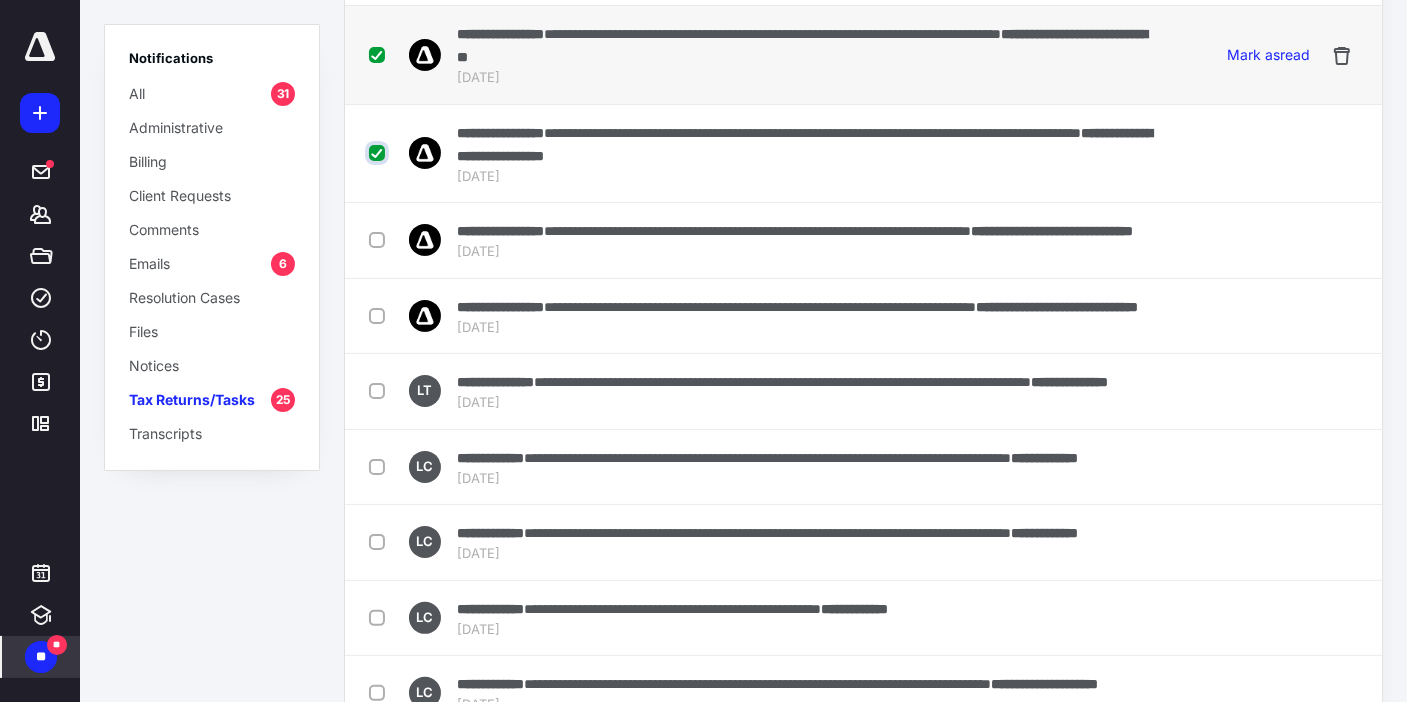 scroll, scrollTop: 306, scrollLeft: 0, axis: vertical 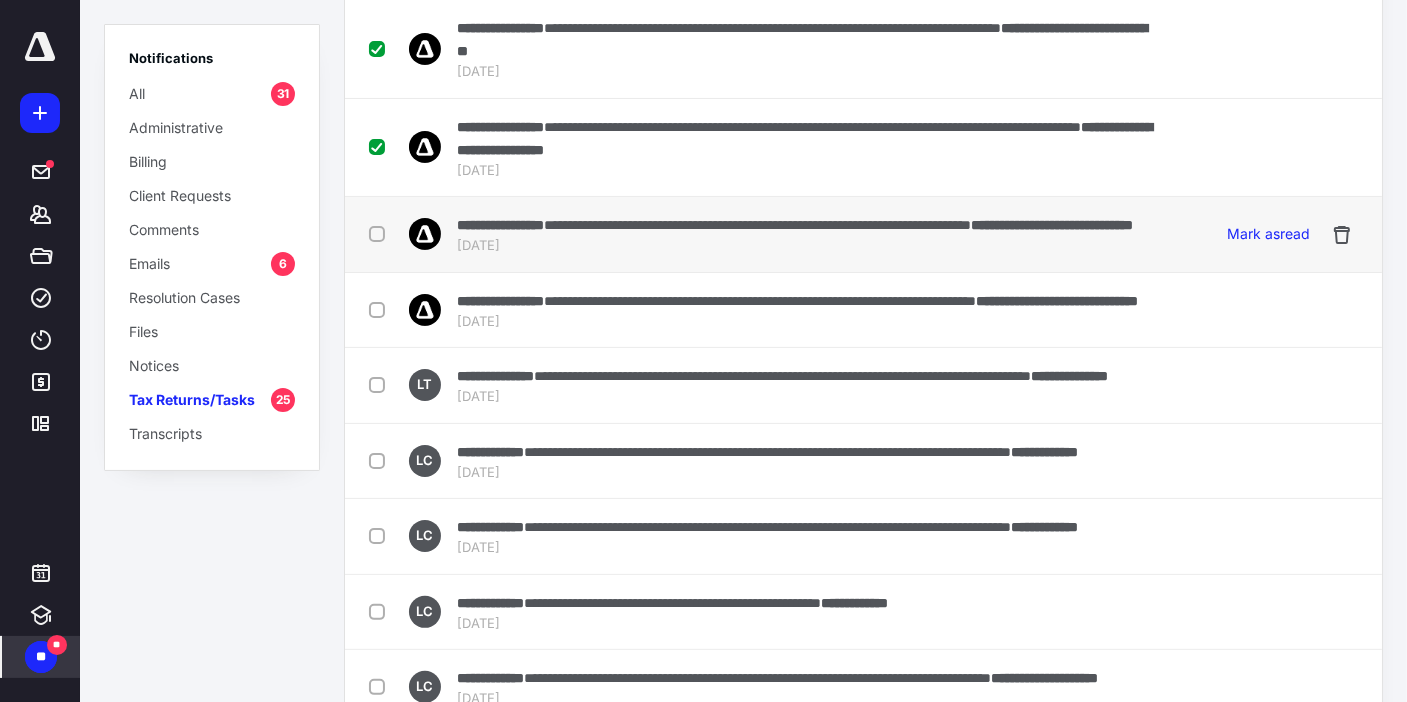 click at bounding box center (381, 233) 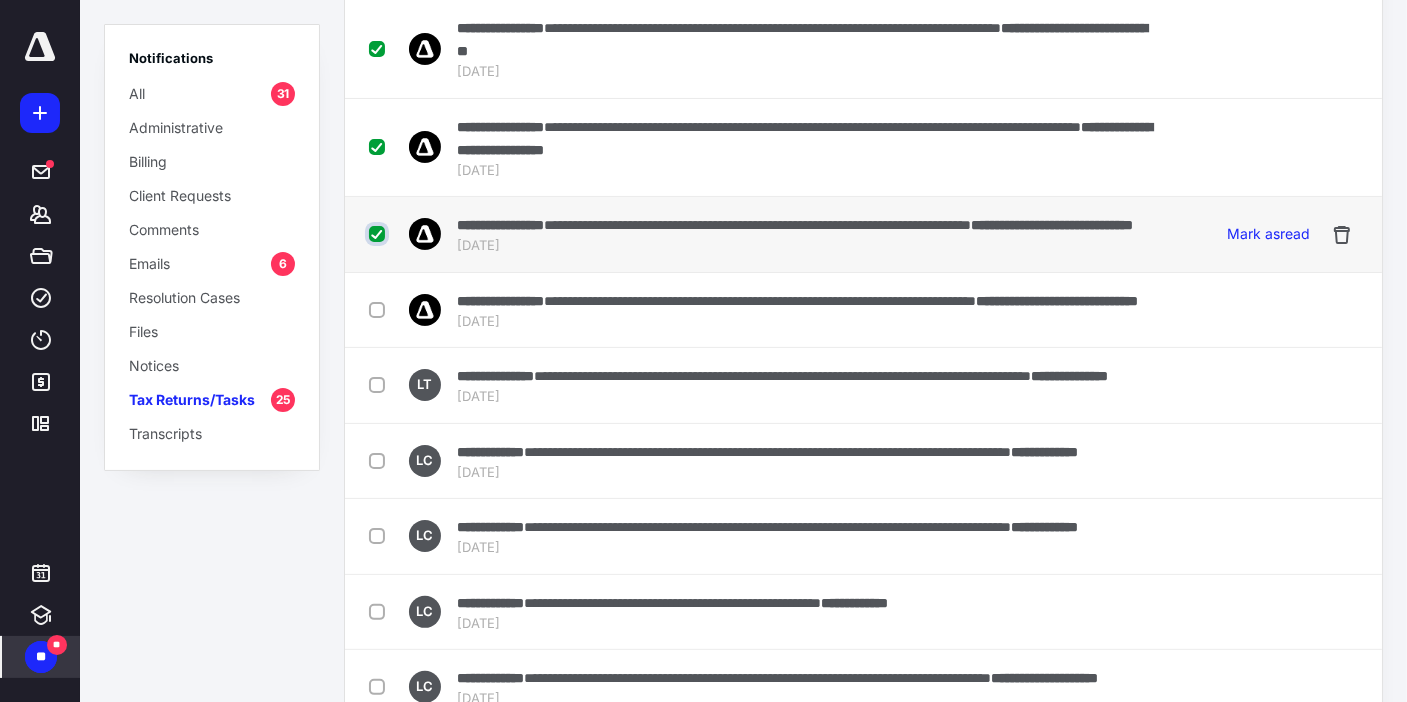 checkbox on "true" 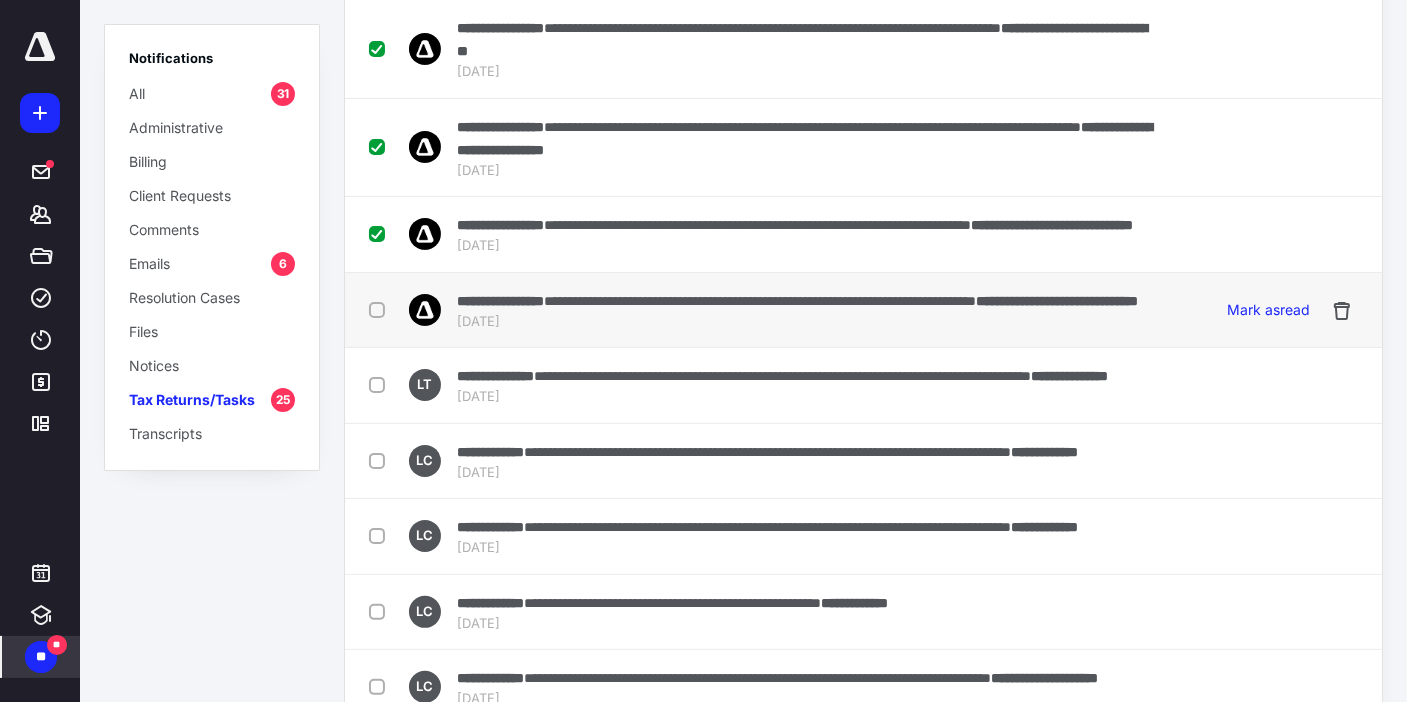 click at bounding box center [381, 310] 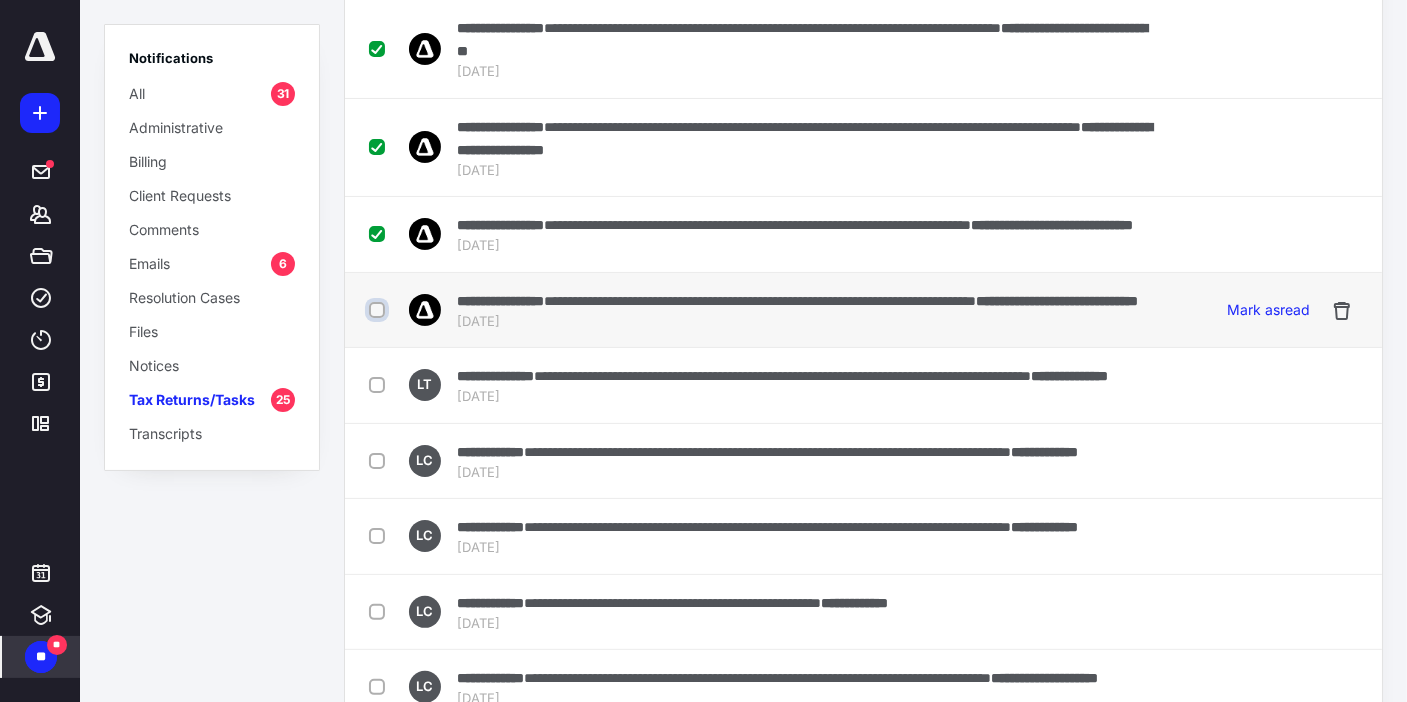 click at bounding box center [379, 310] 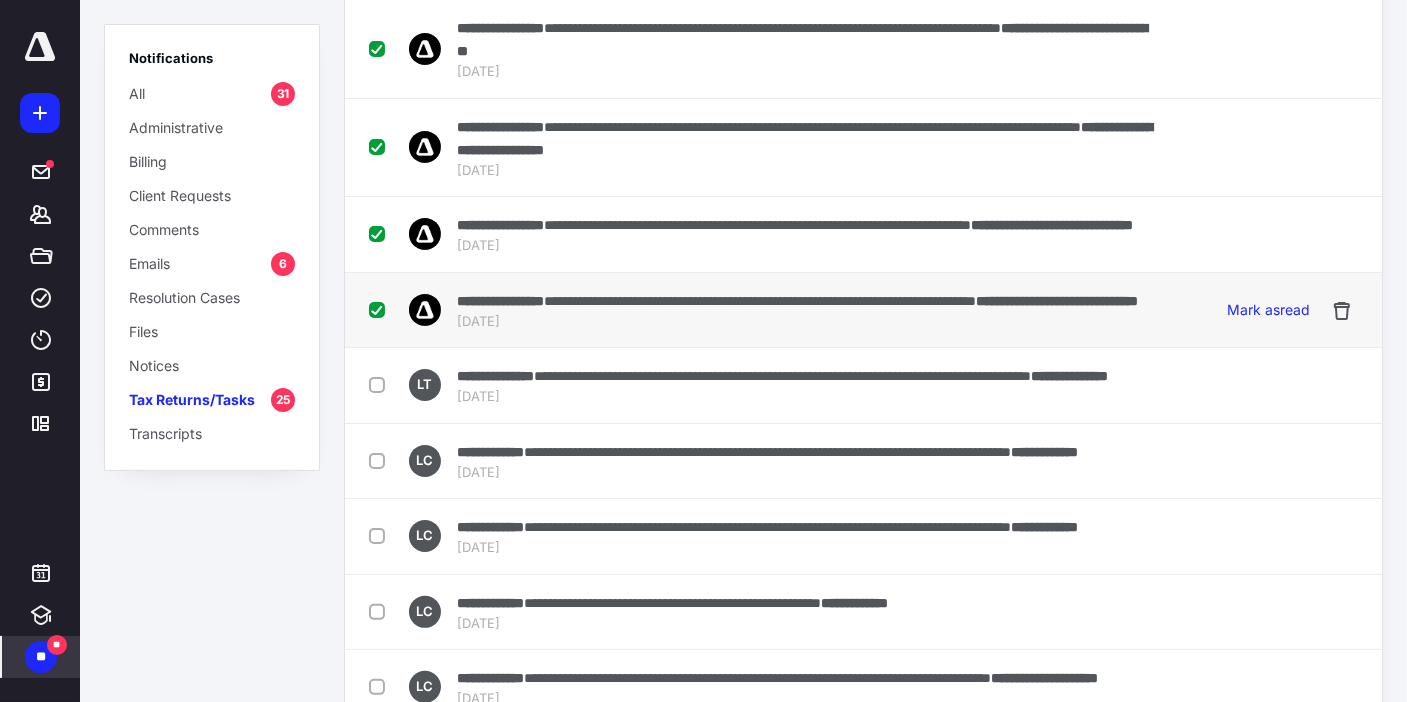 click on "**********" at bounding box center (764, 310) 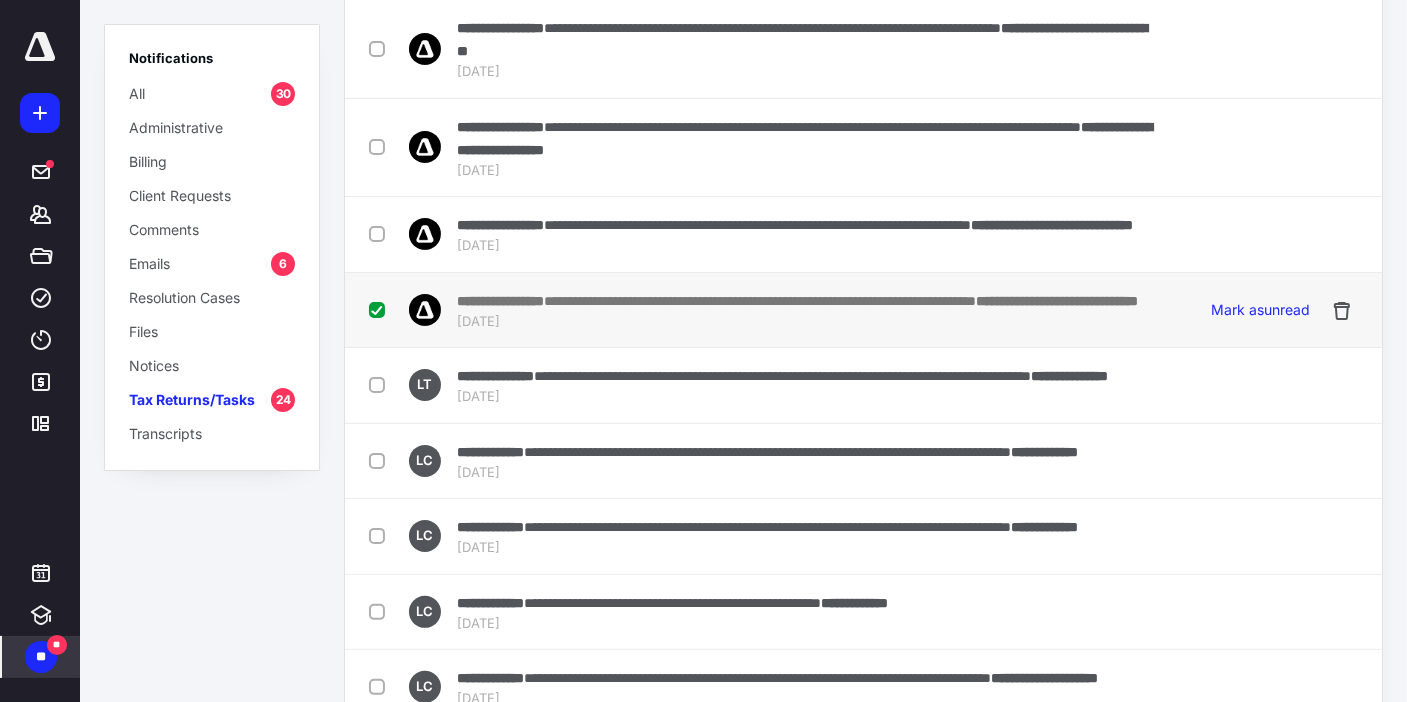 checkbox on "false" 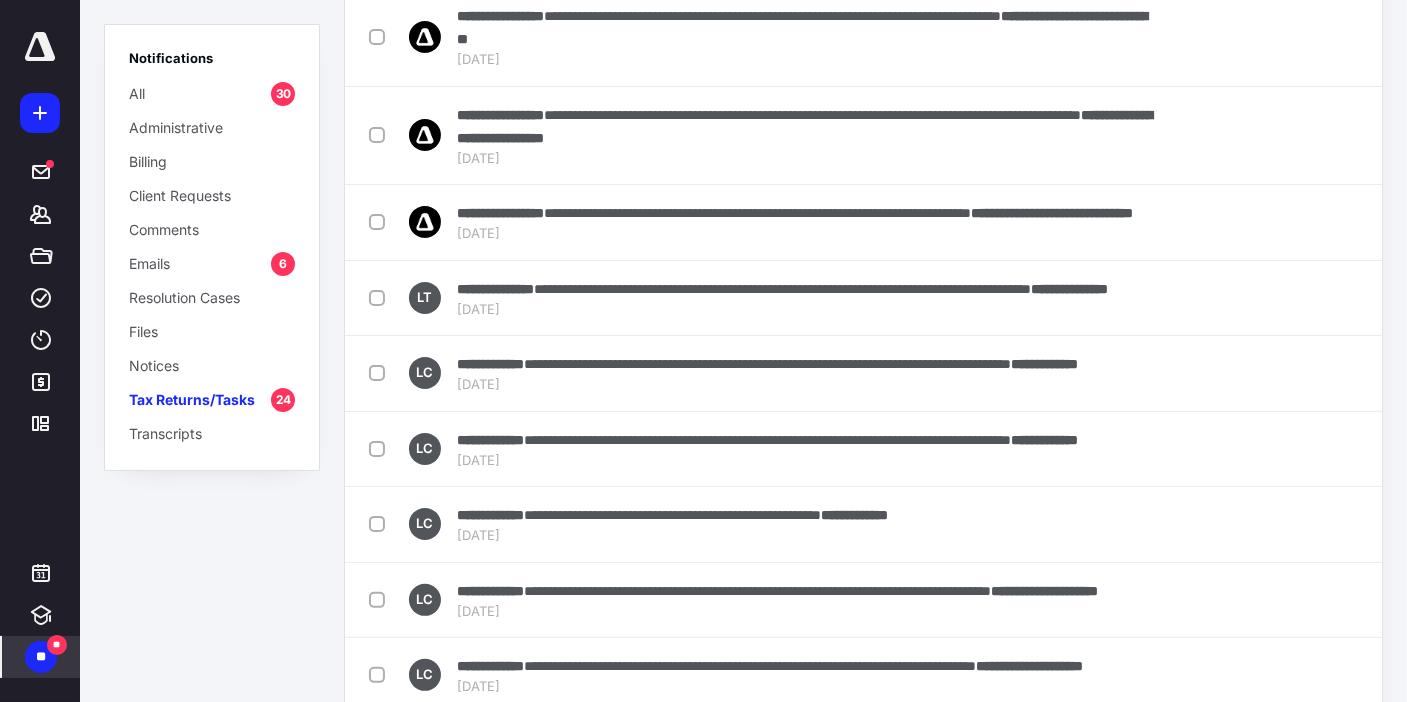 scroll, scrollTop: 63, scrollLeft: 0, axis: vertical 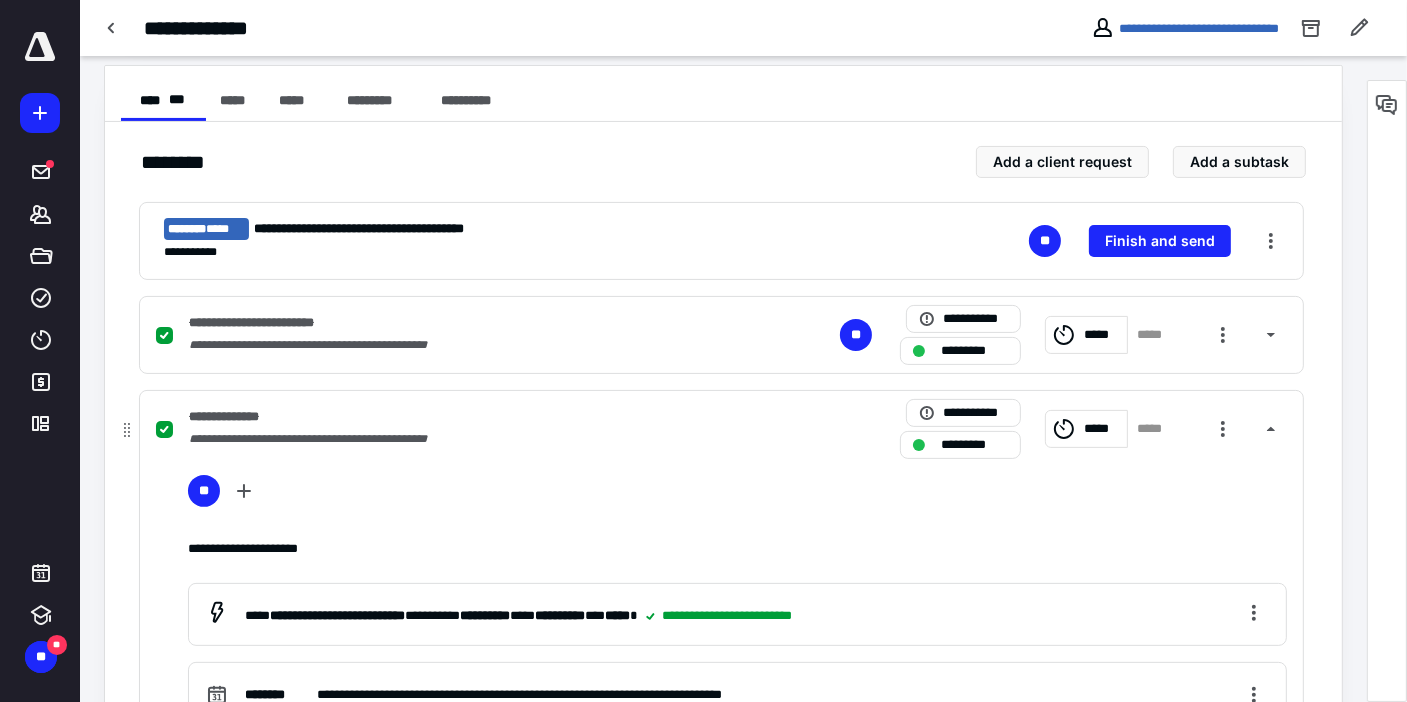 click on "**********" at bounding box center [721, 429] 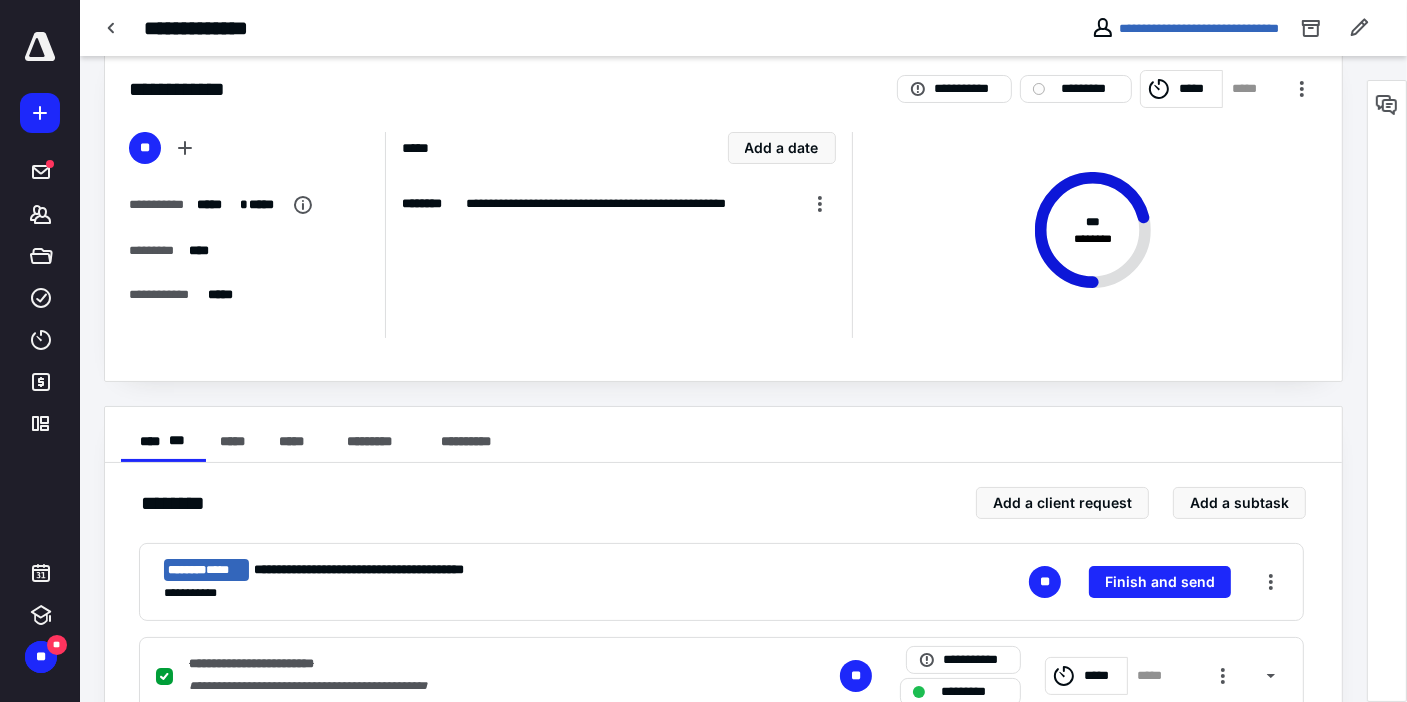 scroll, scrollTop: 0, scrollLeft: 0, axis: both 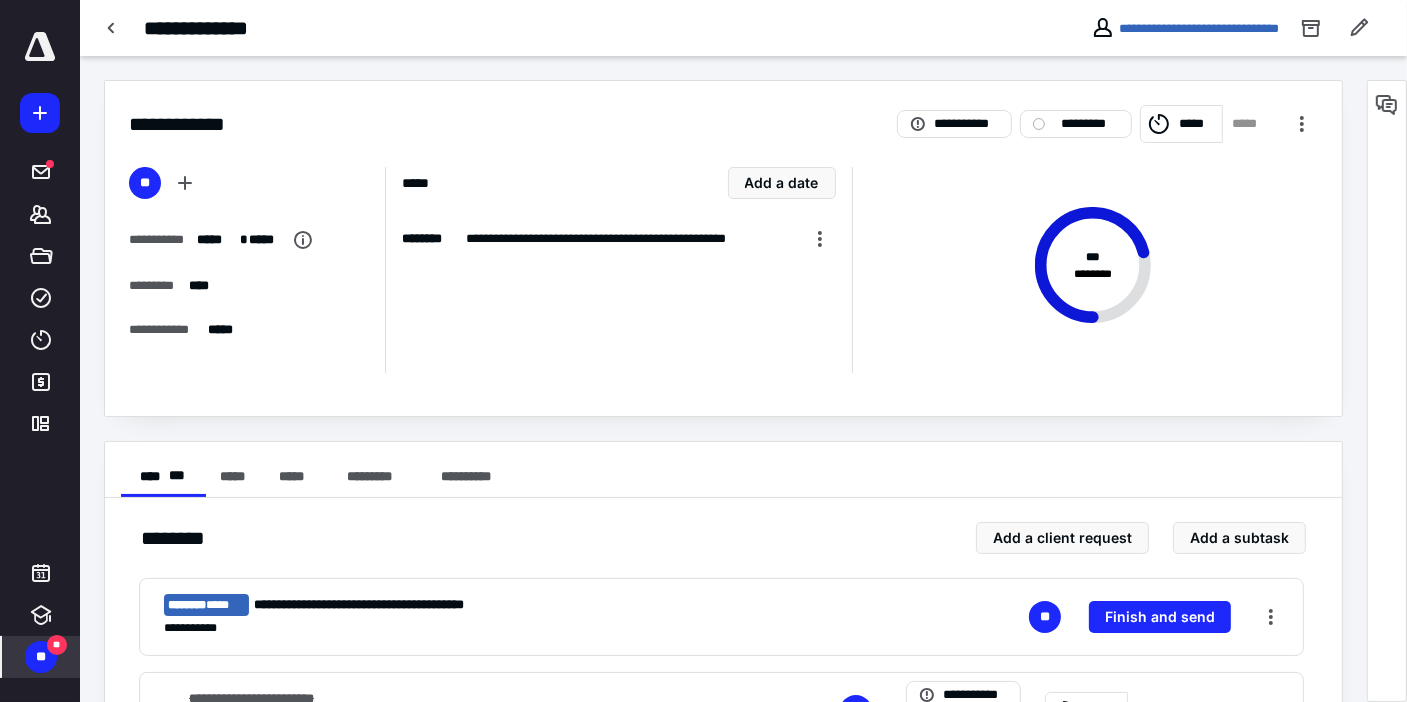 click on "**" at bounding box center (41, 657) 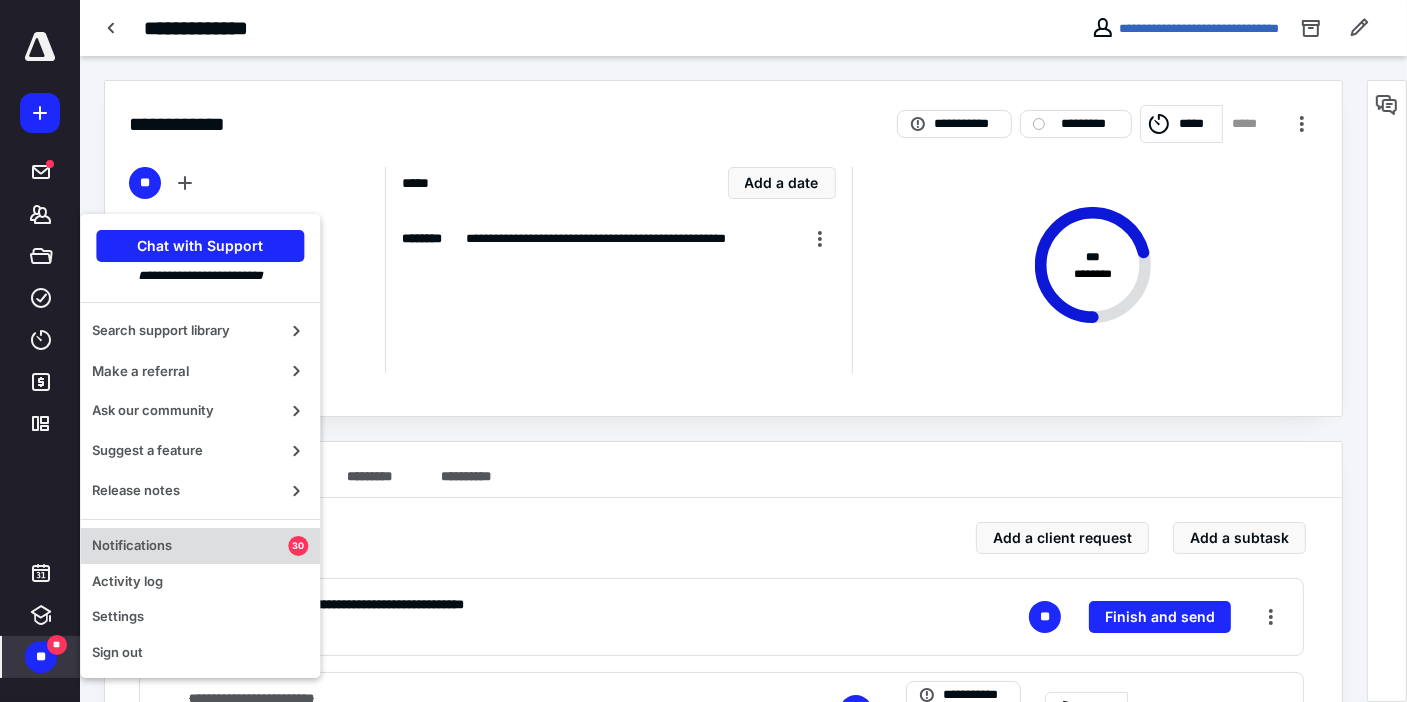 click on "Notifications" at bounding box center (190, 546) 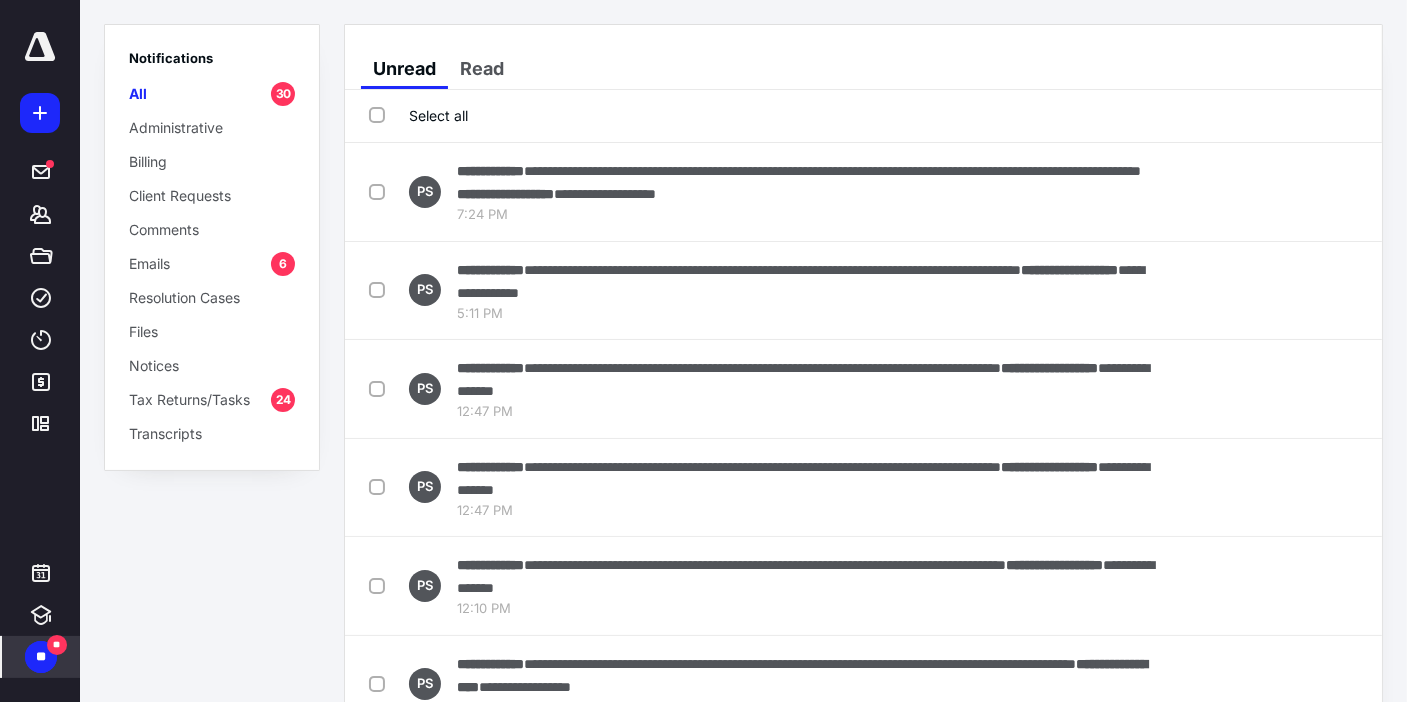 click on "Tax Returns/Tasks" at bounding box center [189, 399] 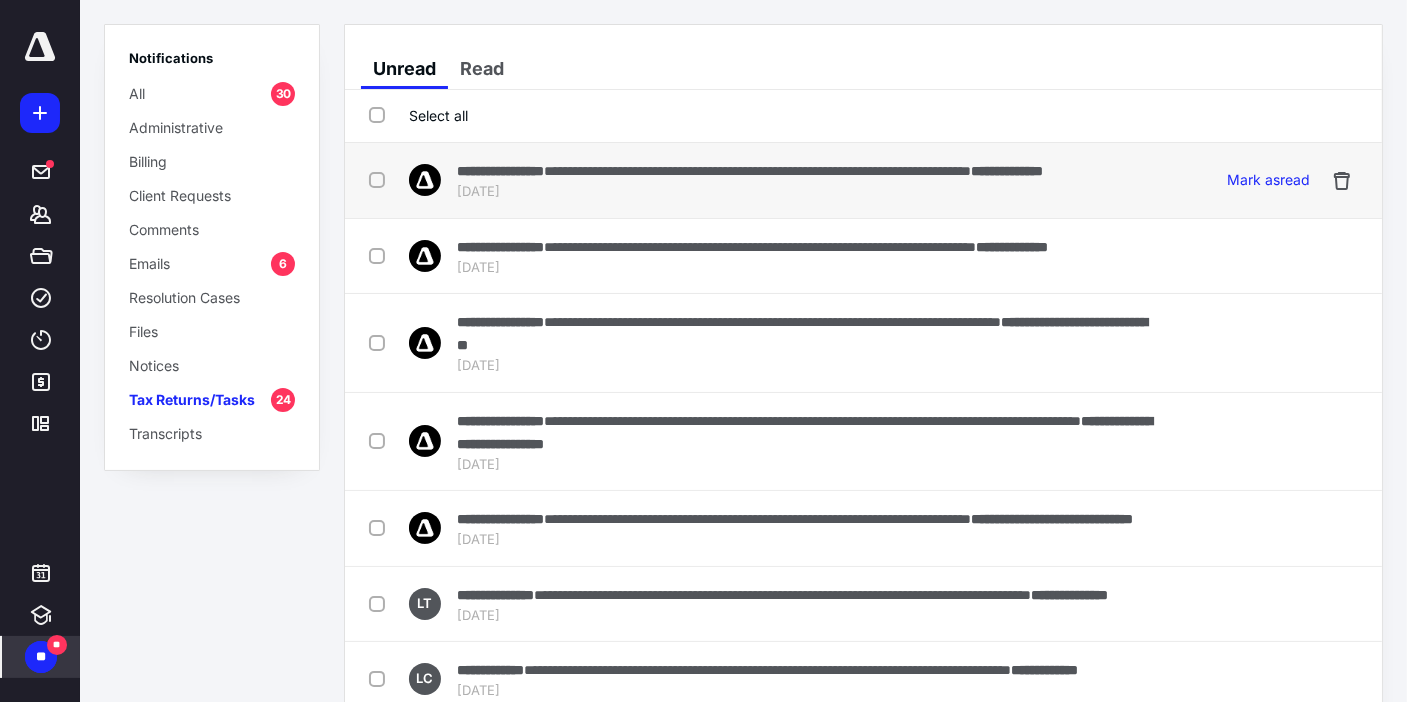 click at bounding box center (381, 179) 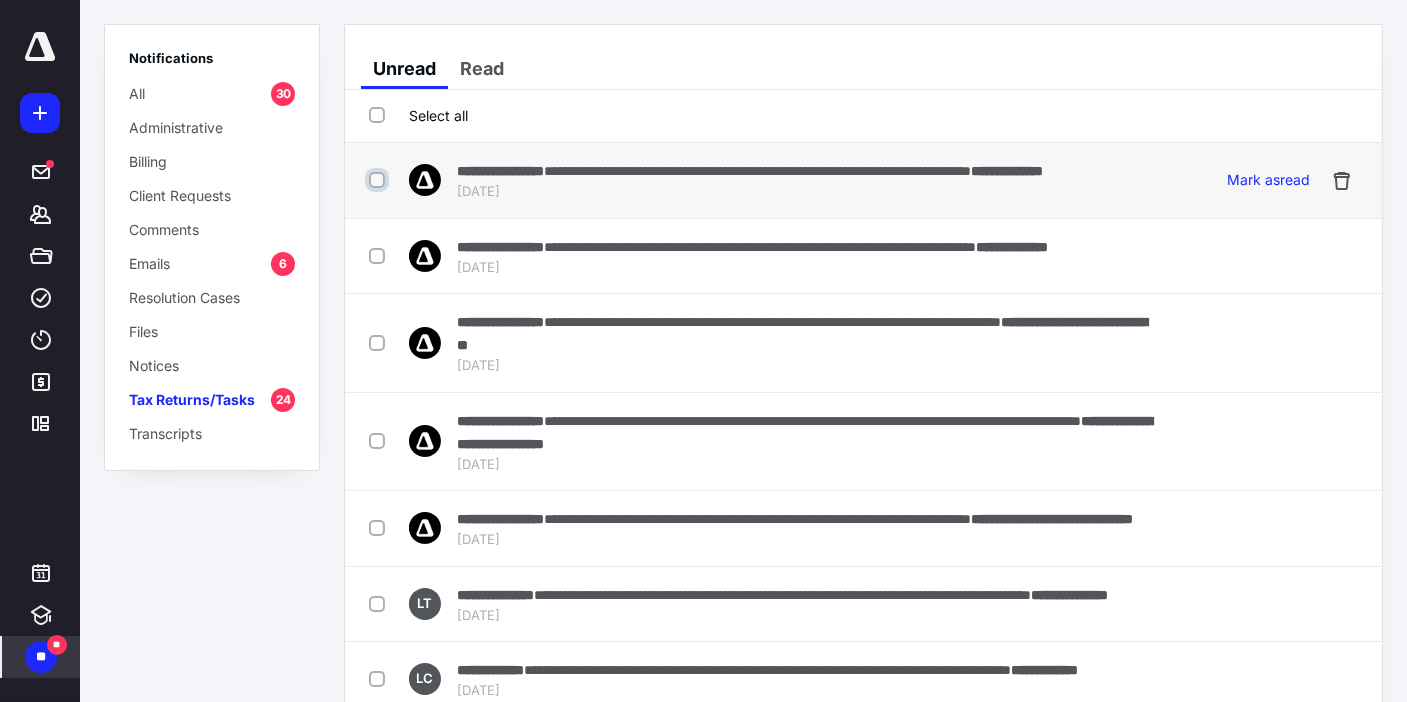 click at bounding box center [379, 180] 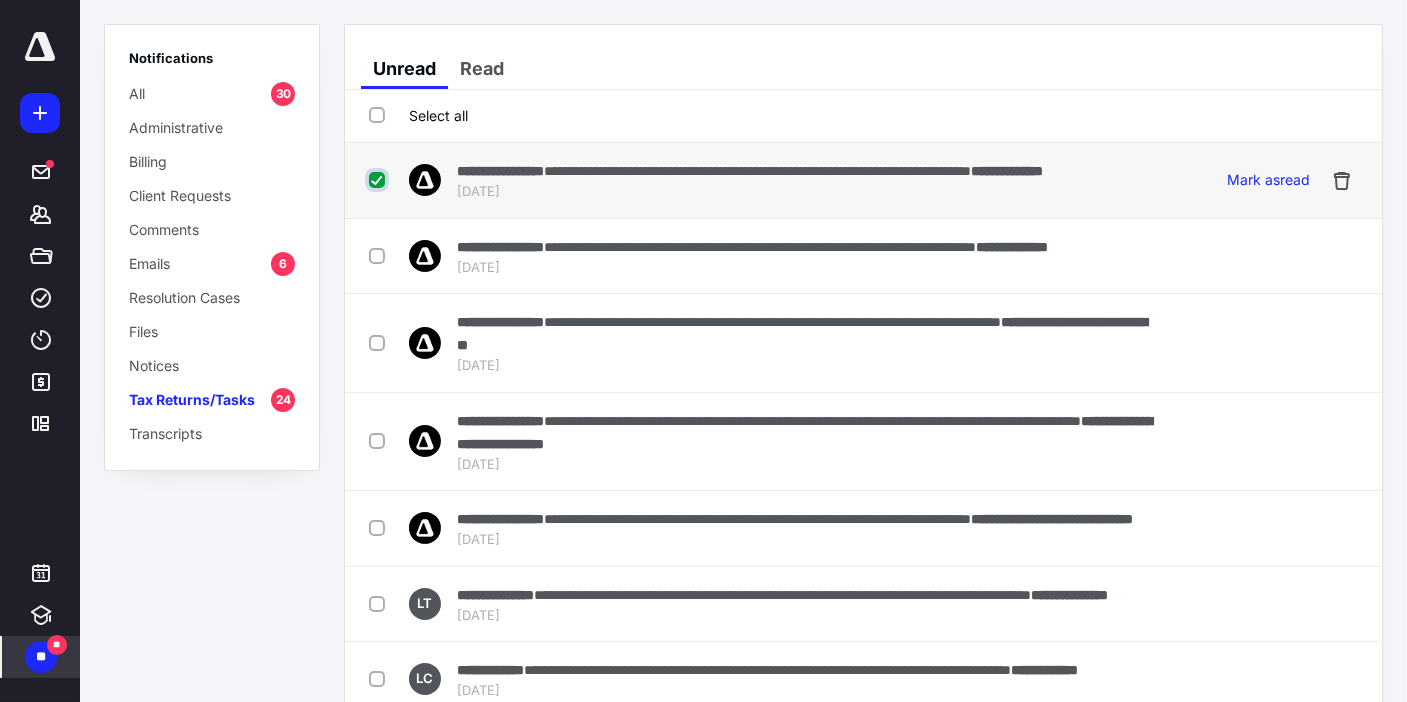 checkbox on "true" 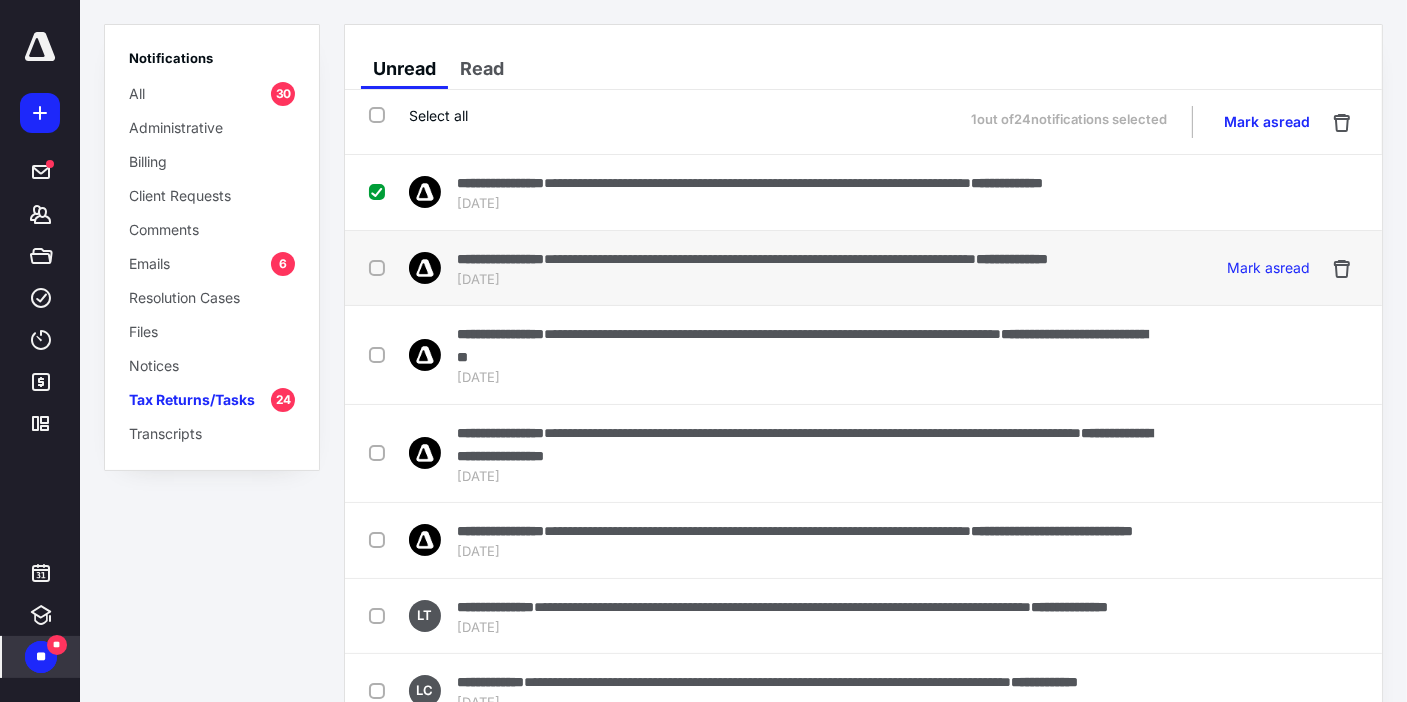 click at bounding box center (381, 267) 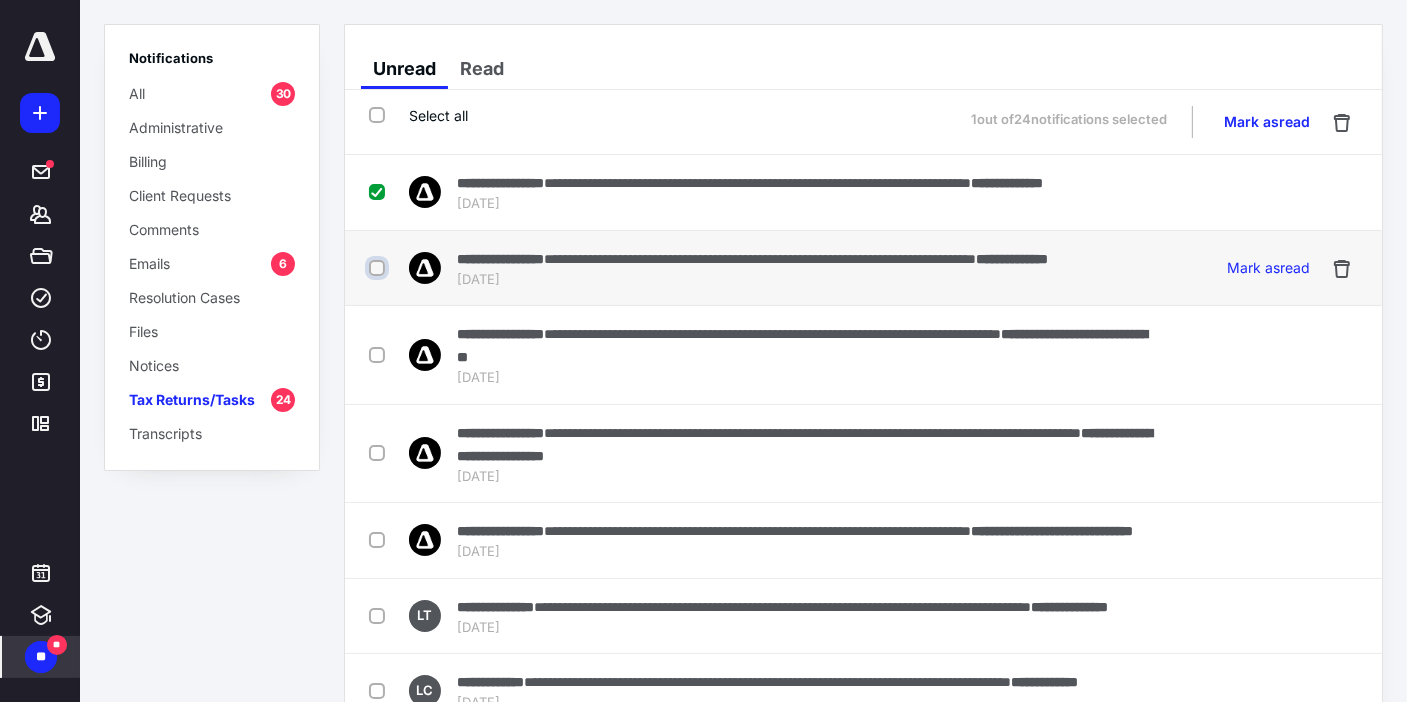 click at bounding box center [379, 268] 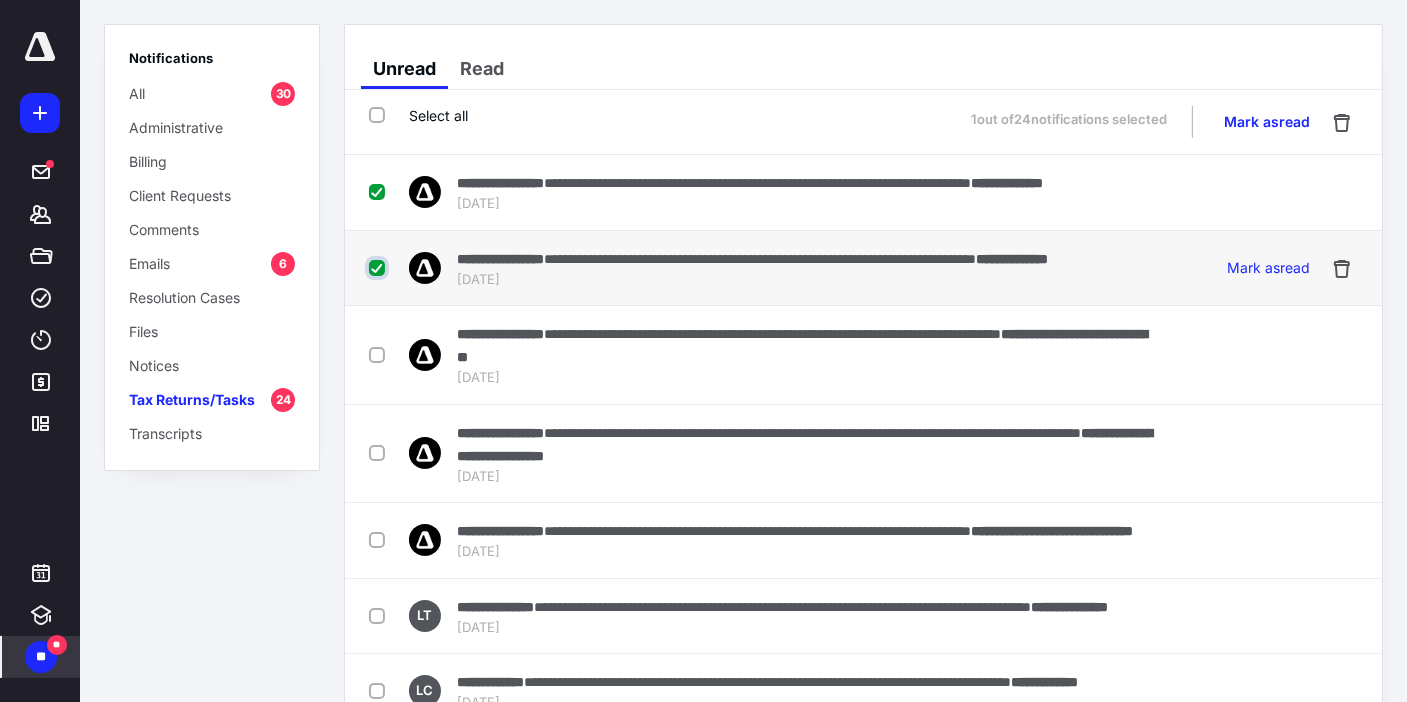 checkbox on "true" 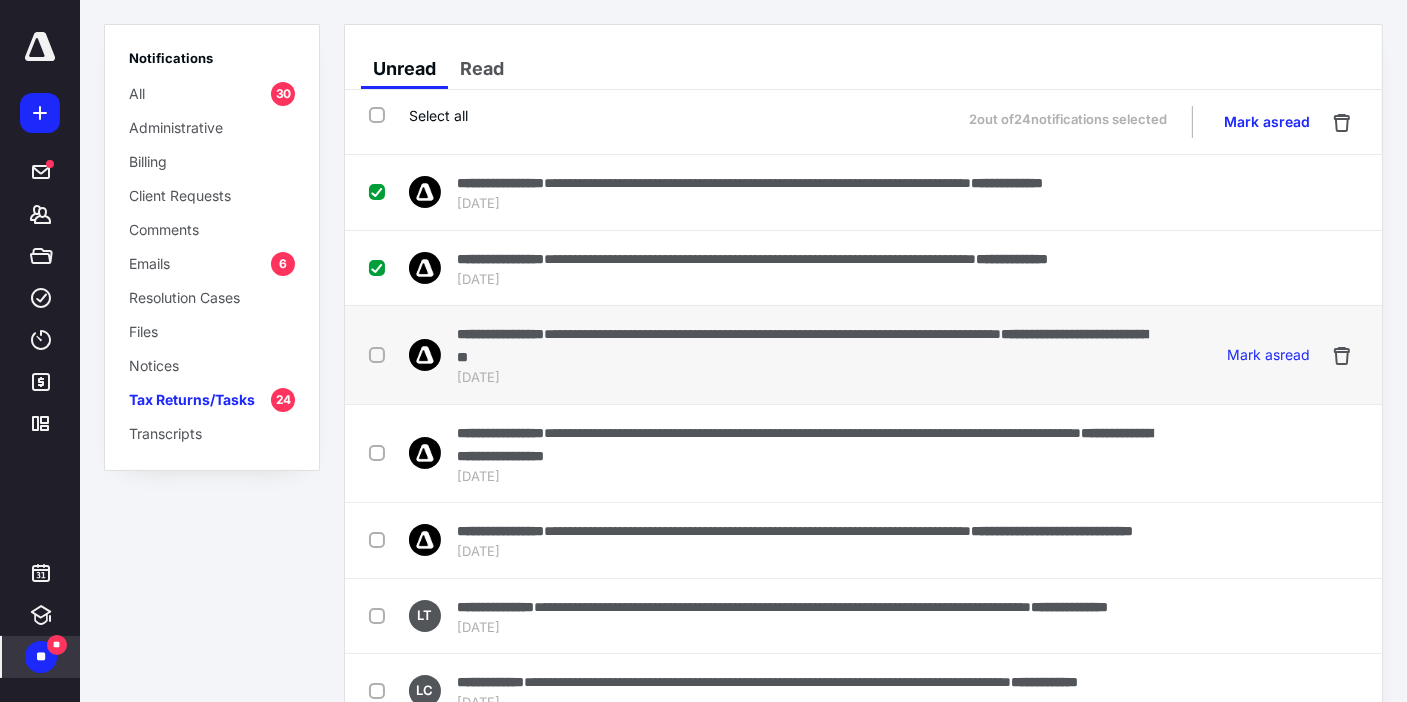 click at bounding box center (381, 355) 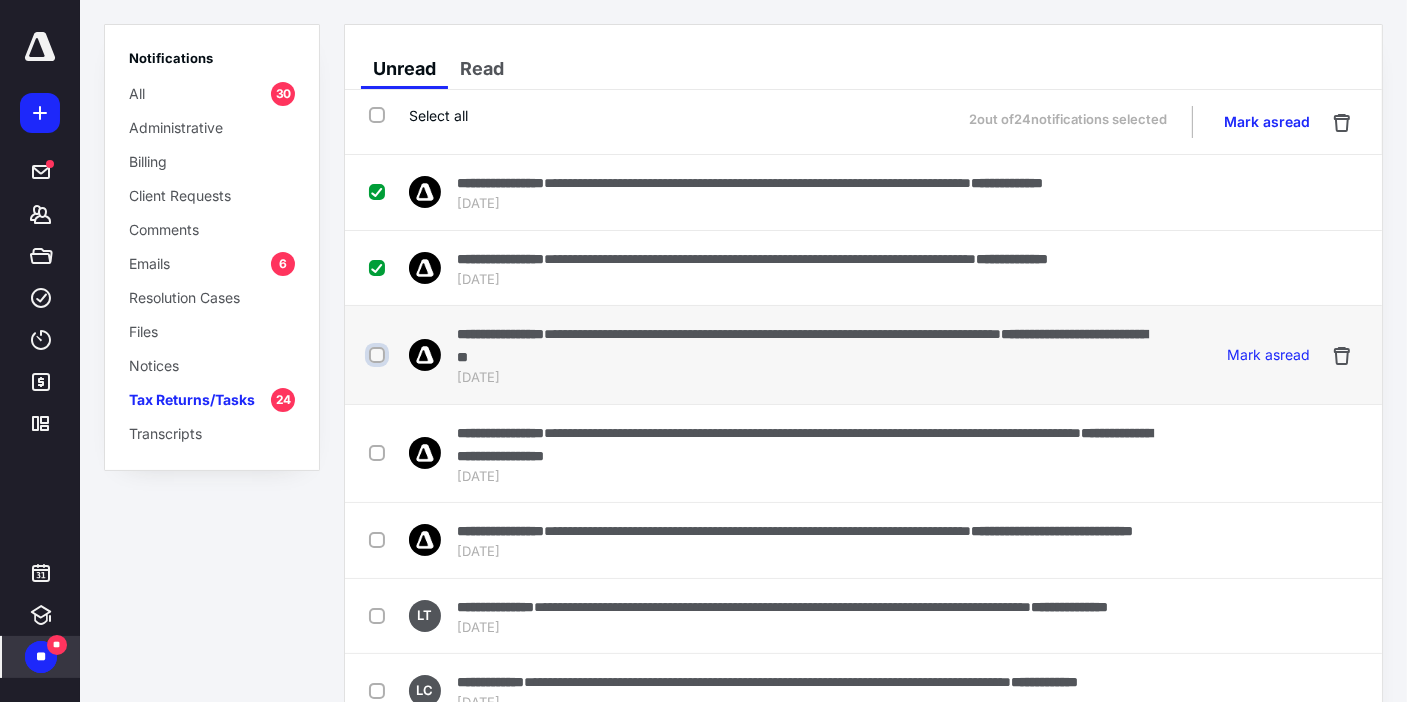 click at bounding box center [379, 355] 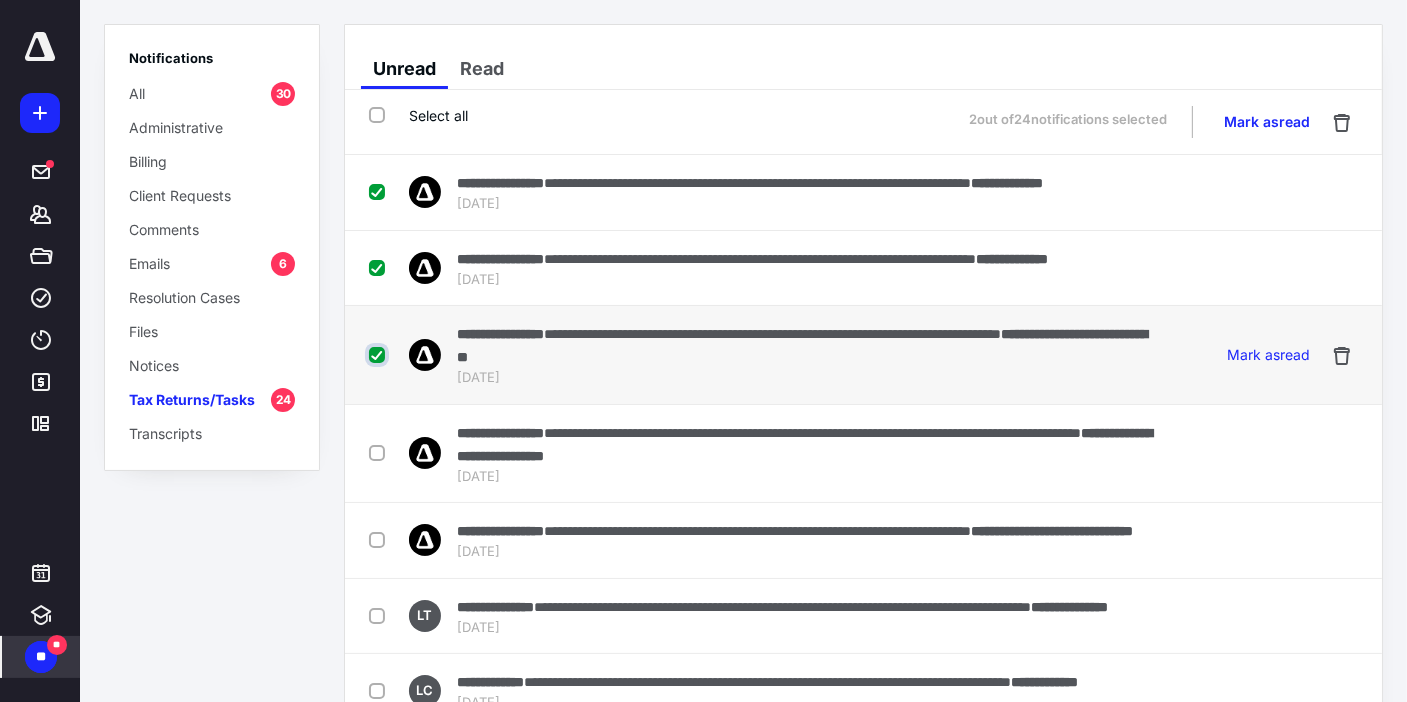 checkbox on "true" 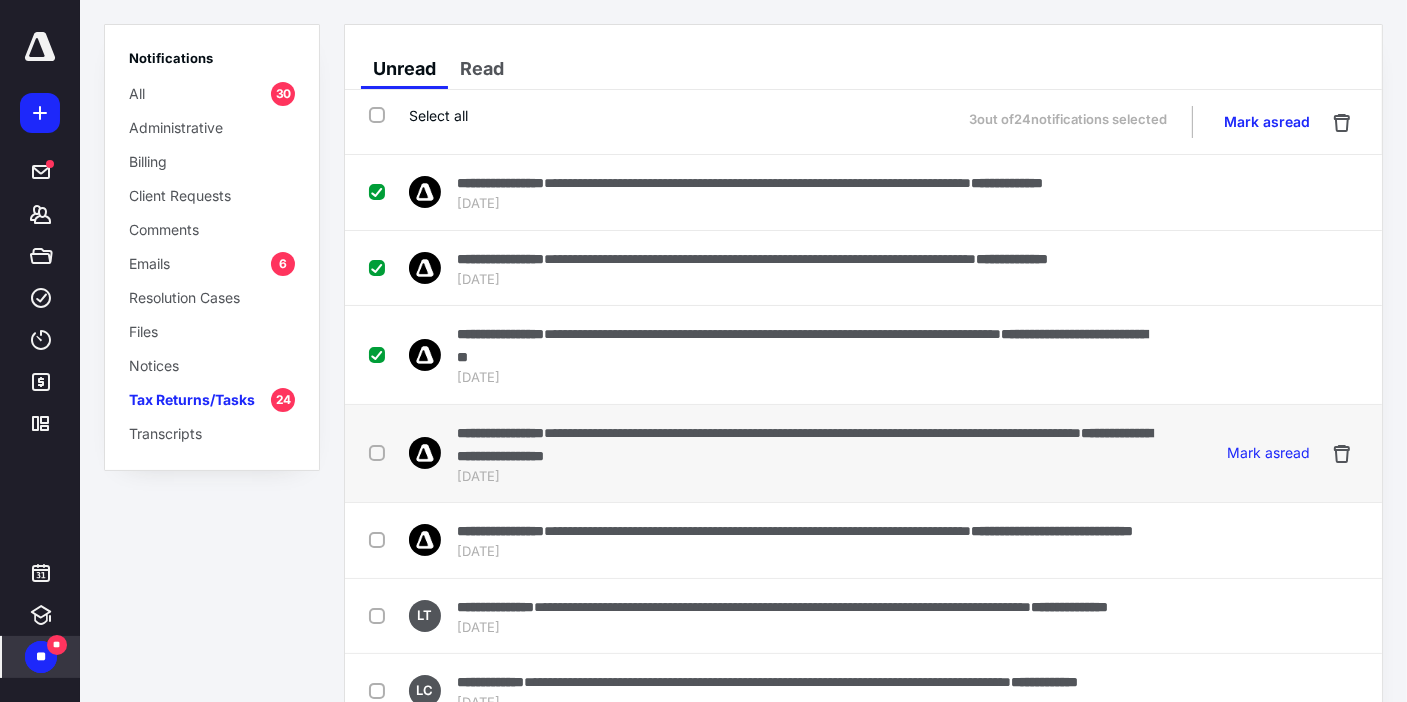 click at bounding box center [381, 452] 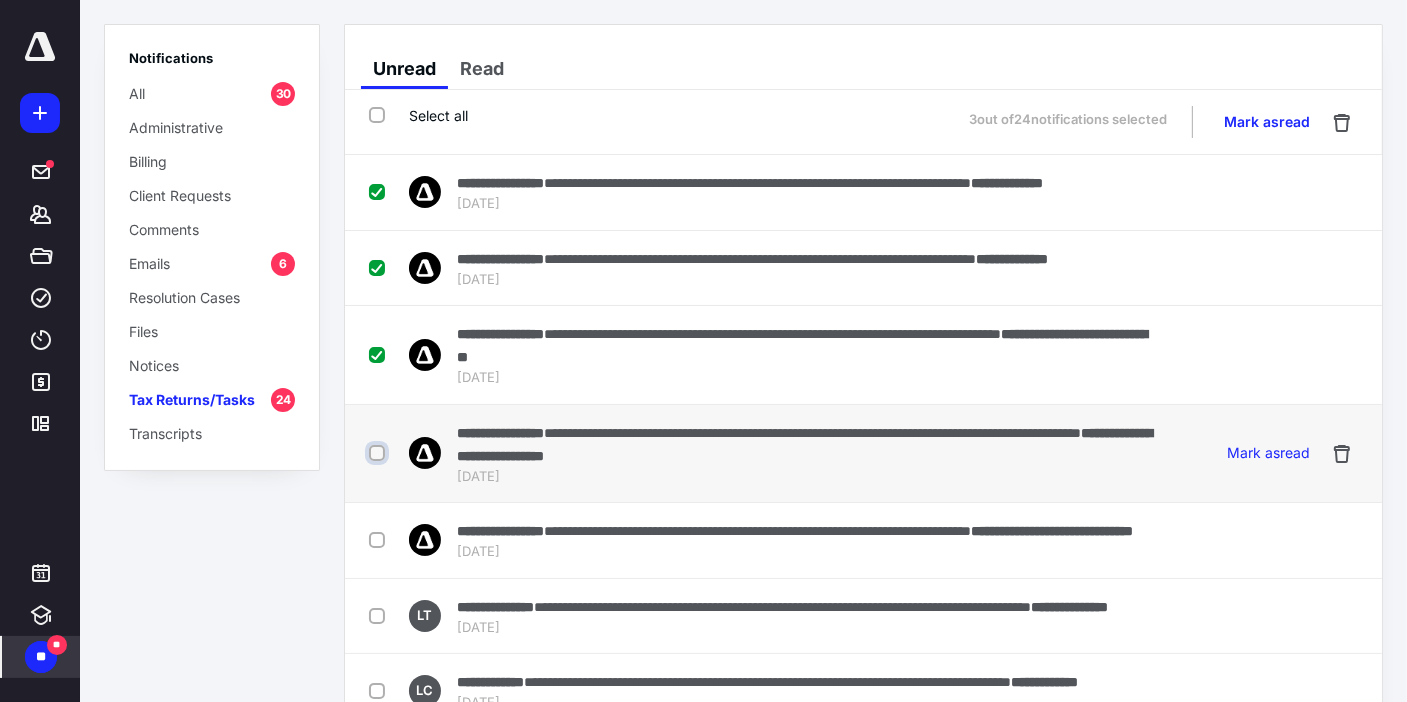 click at bounding box center (379, 453) 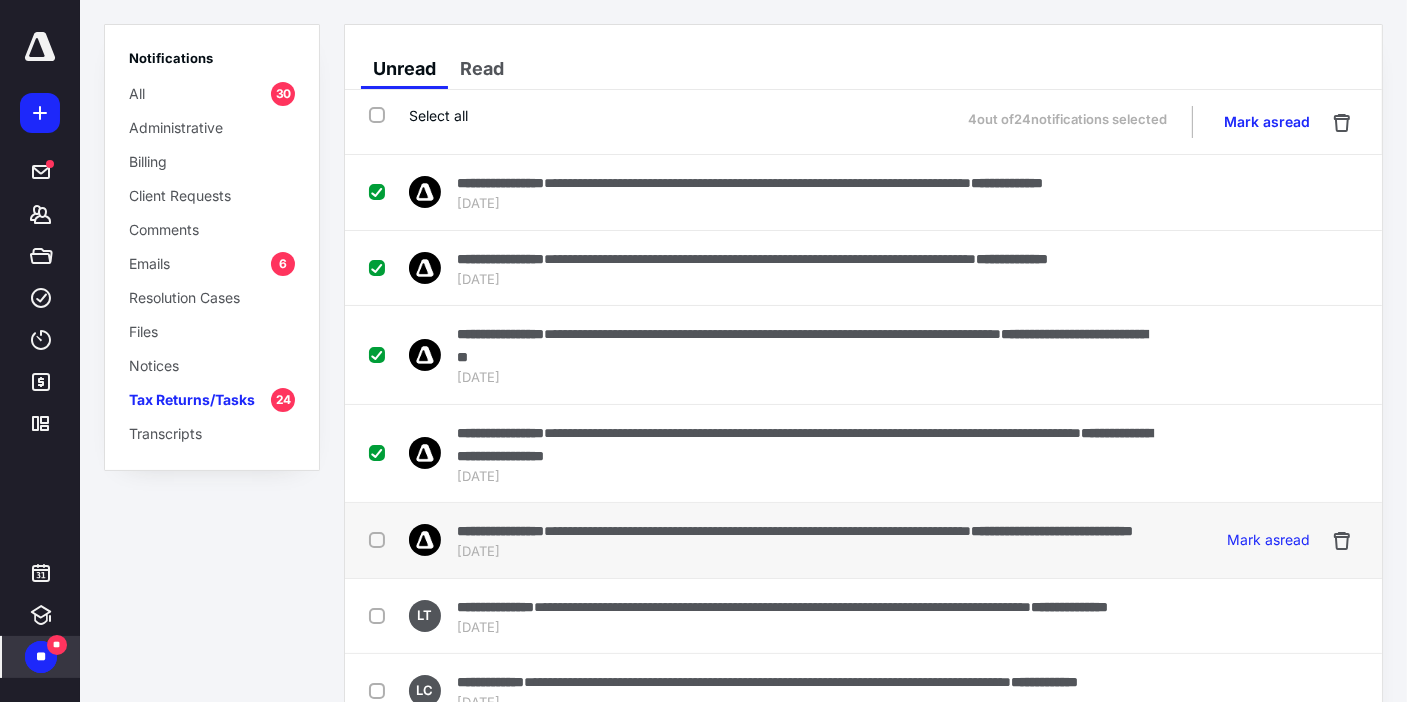 click on "**********" at bounding box center (764, 540) 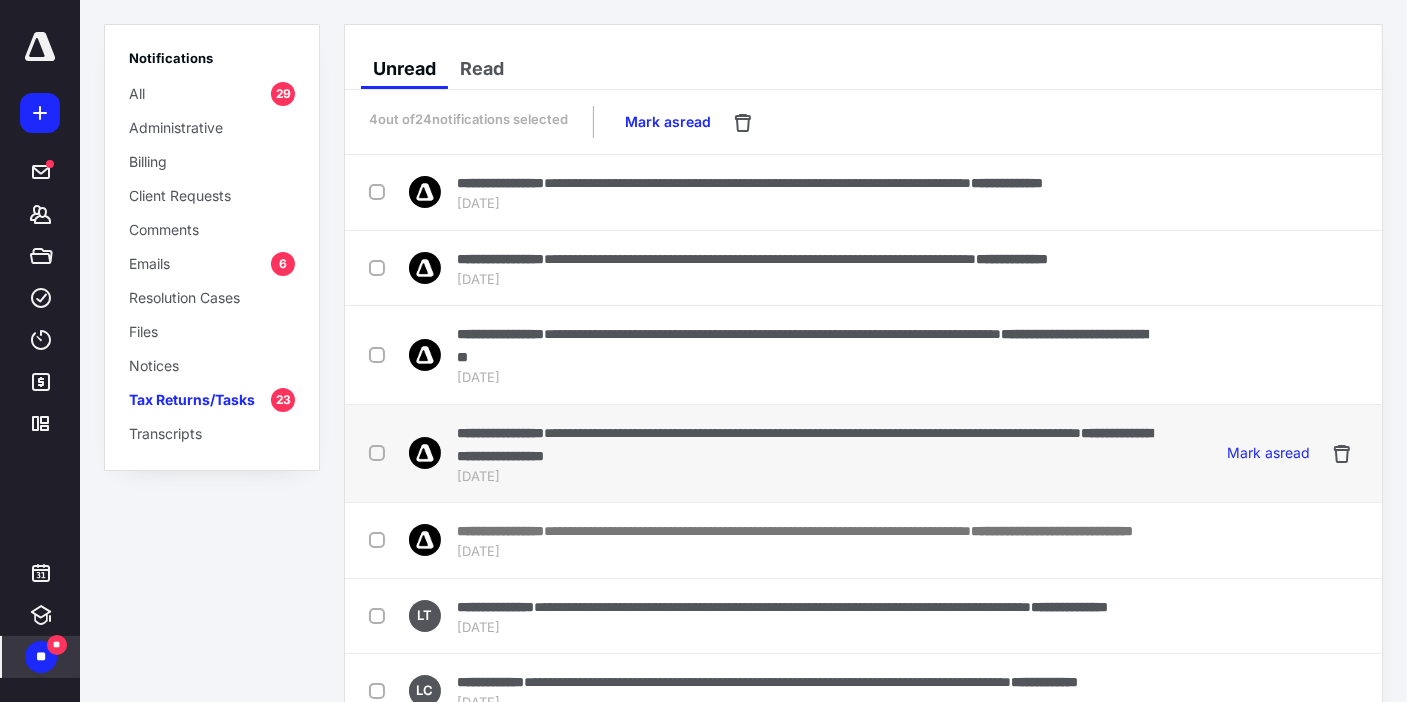 checkbox on "false" 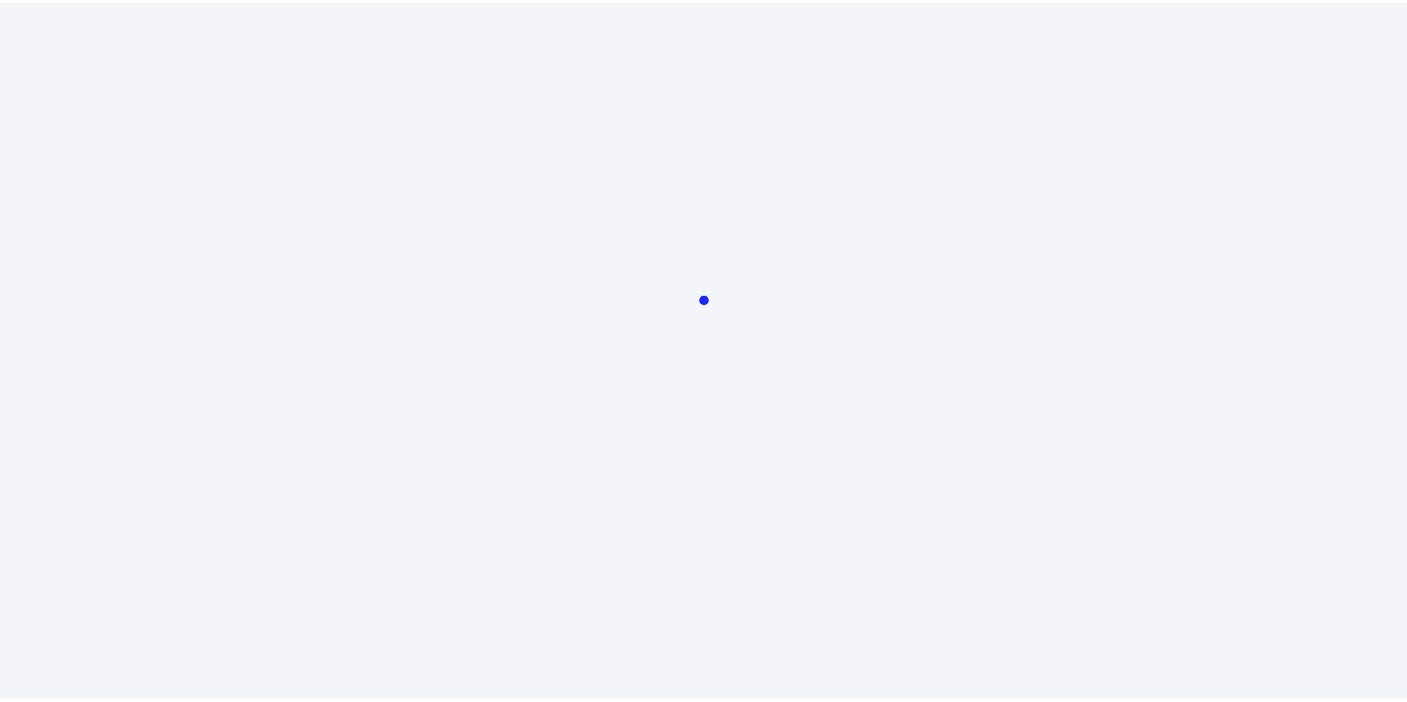 scroll, scrollTop: 0, scrollLeft: 0, axis: both 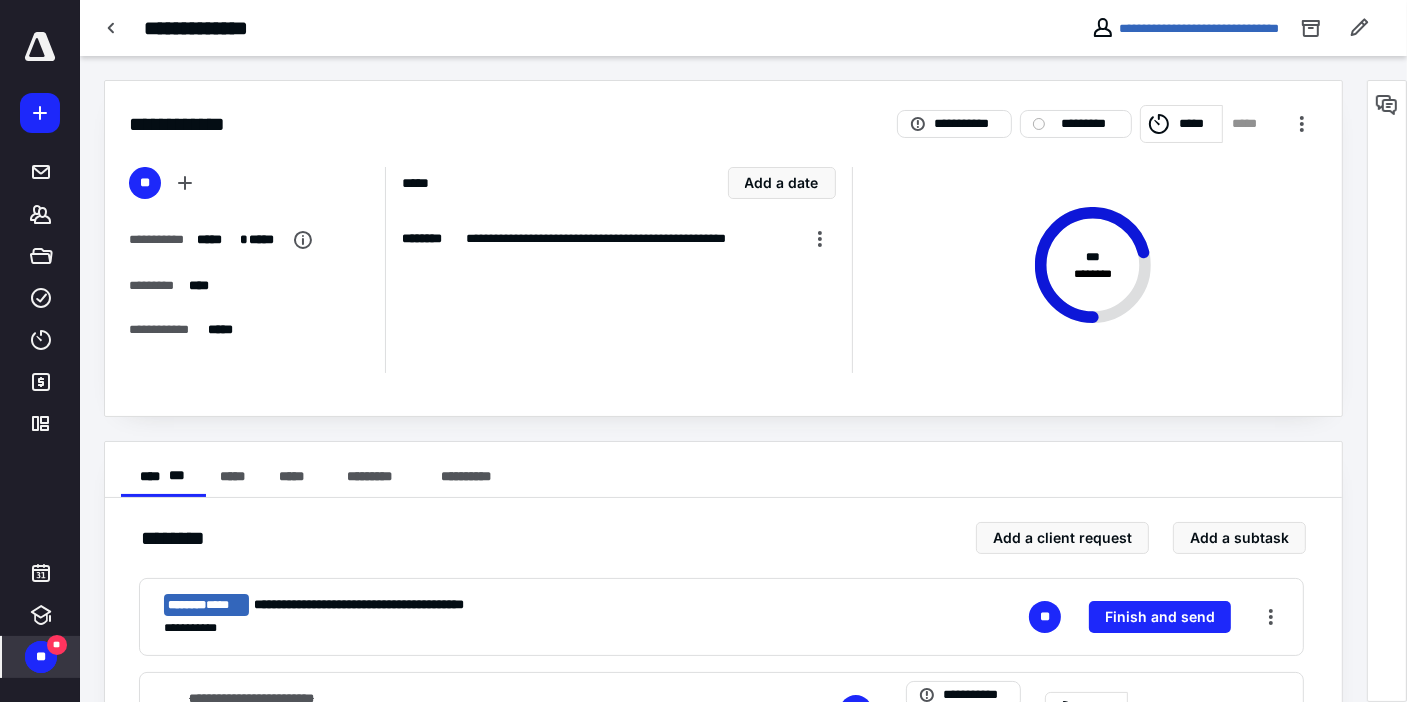 click on "**" at bounding box center [57, 645] 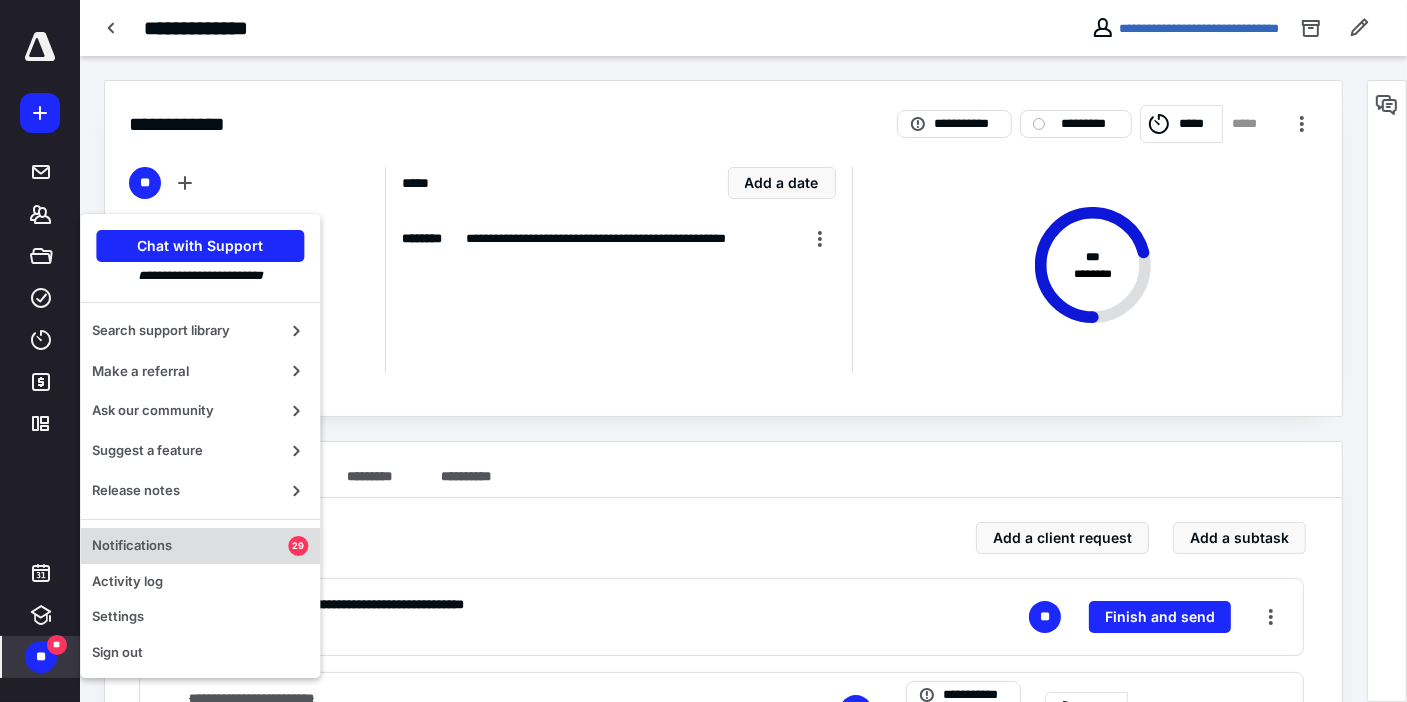 click on "Notifications" at bounding box center (190, 546) 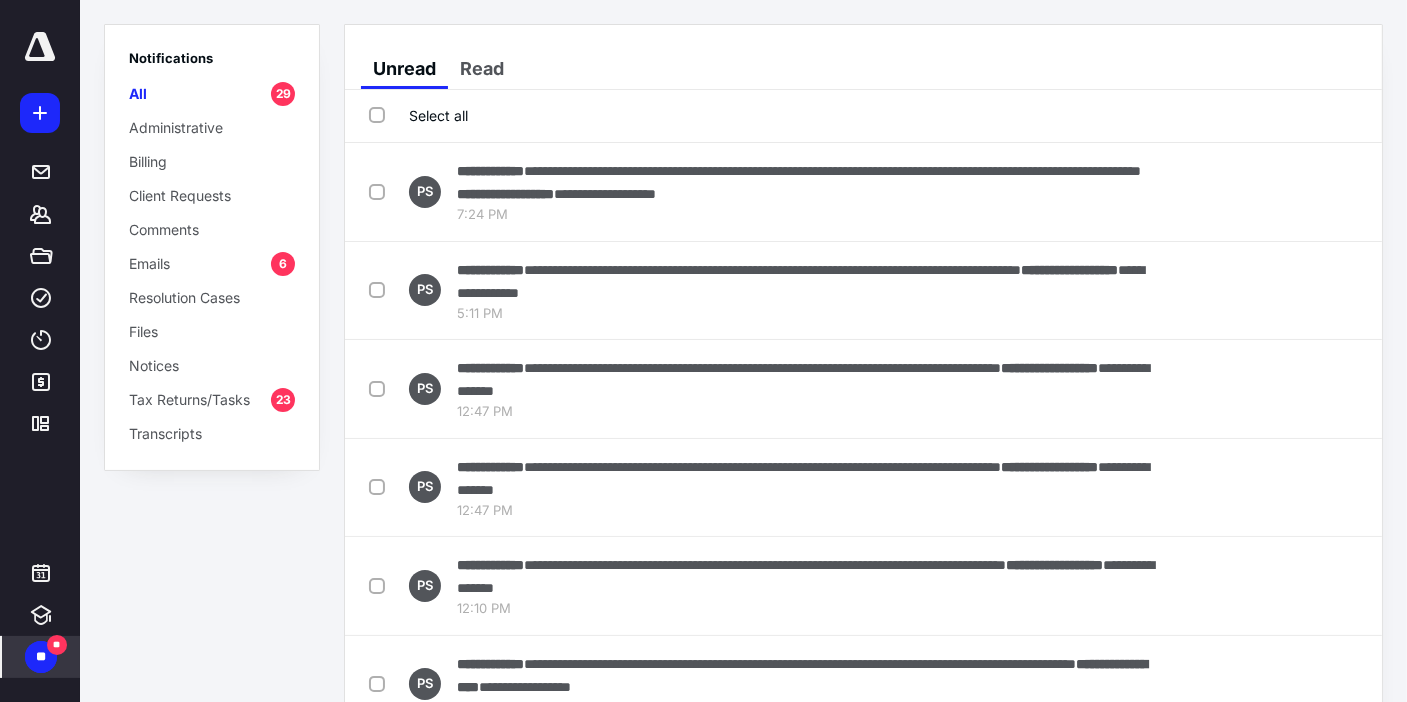 click on "Tax Returns/Tasks" at bounding box center (189, 399) 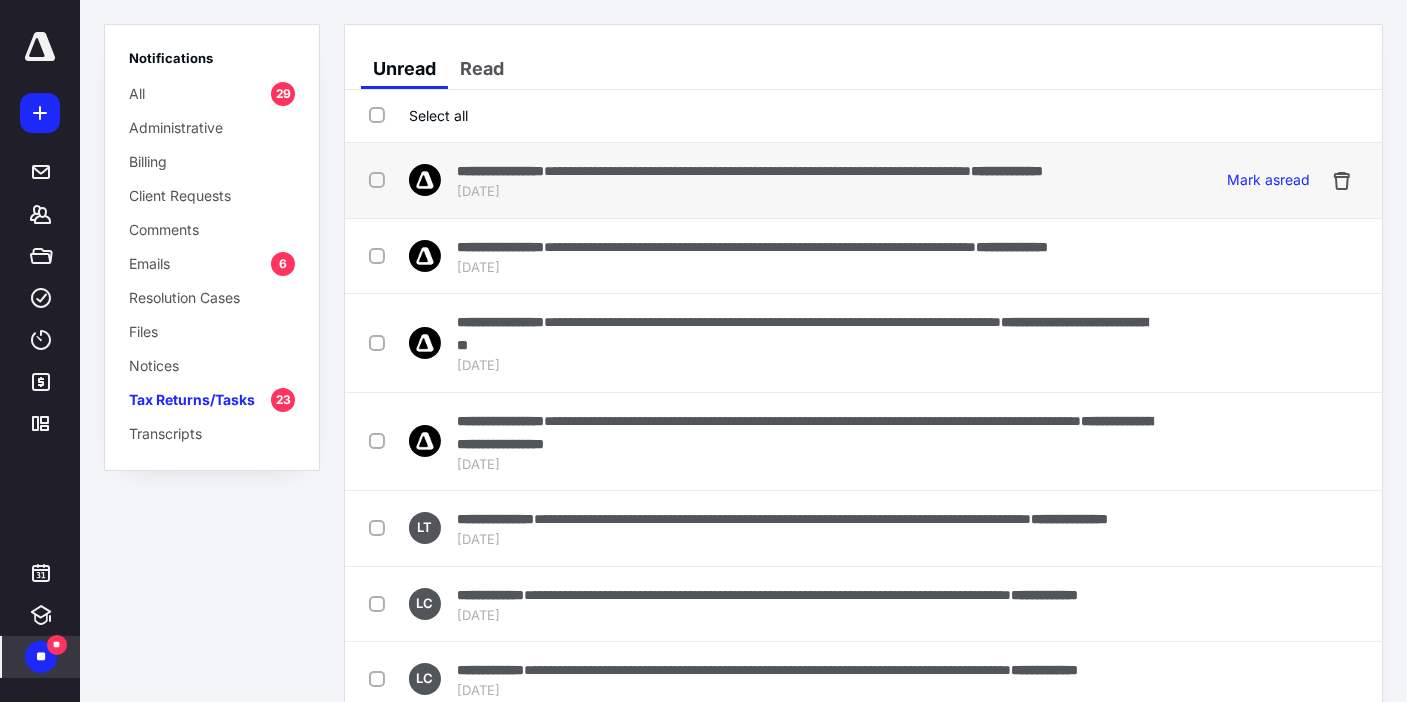 click at bounding box center [381, 179] 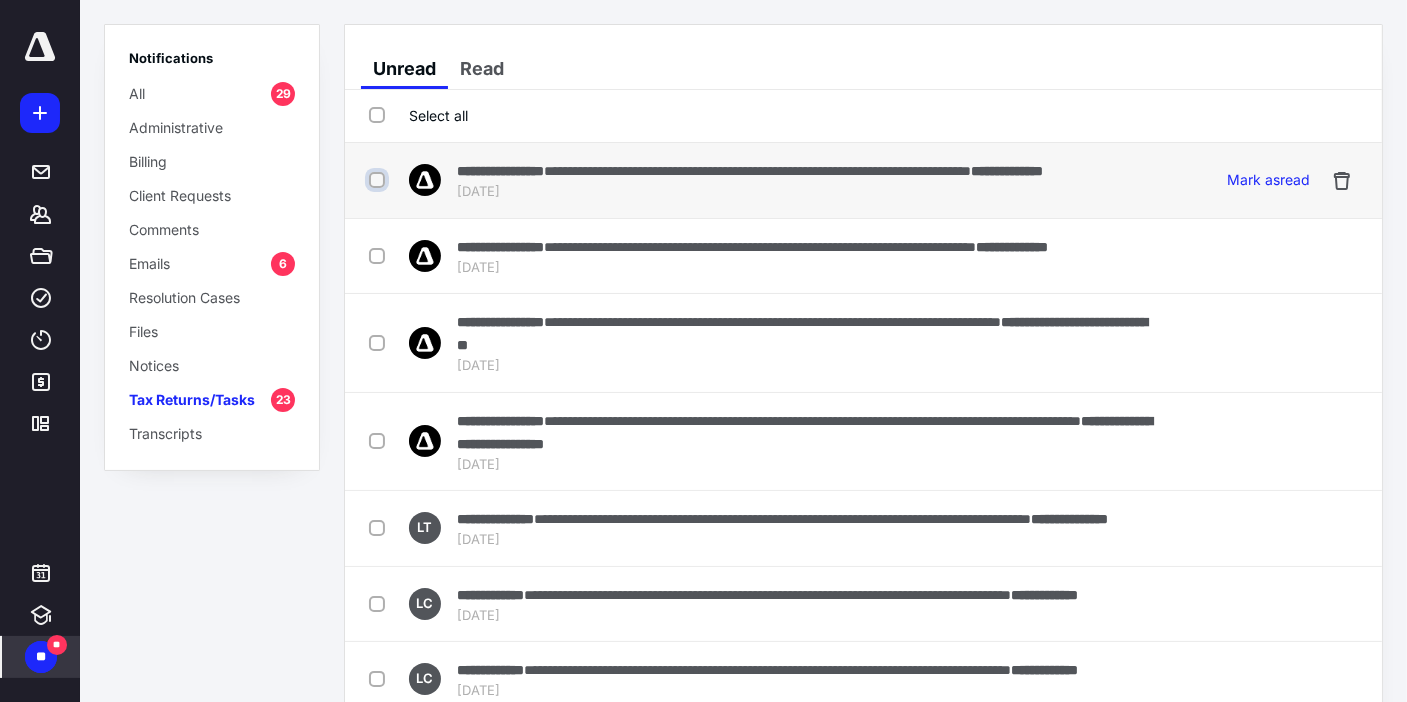 click at bounding box center (379, 180) 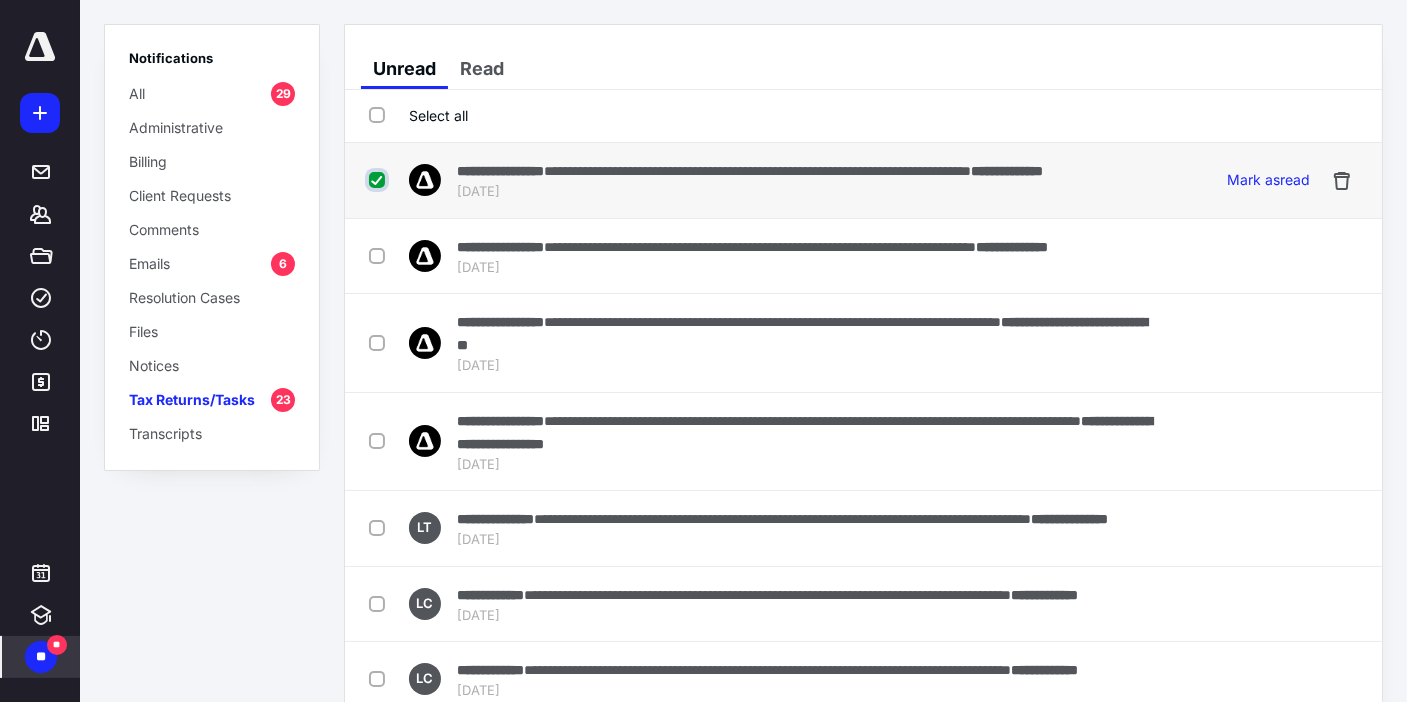 checkbox on "true" 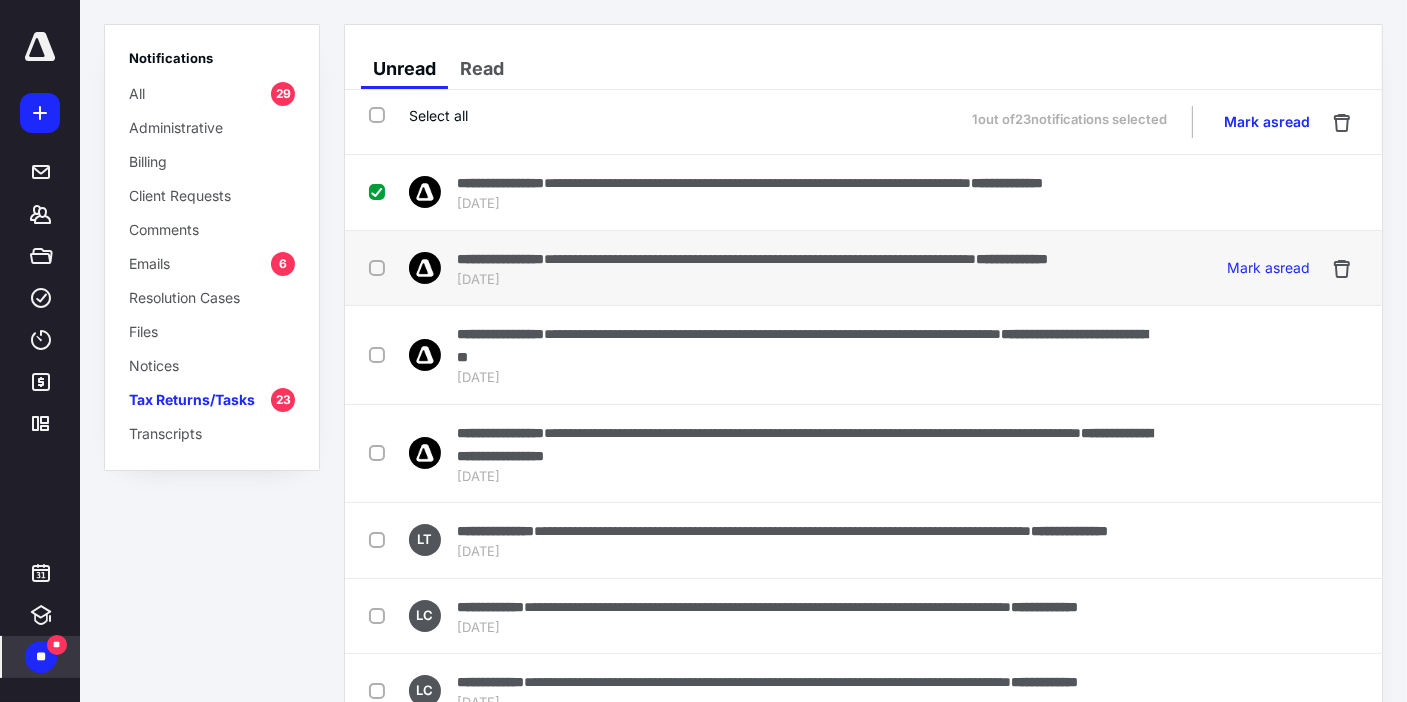 click at bounding box center (381, 267) 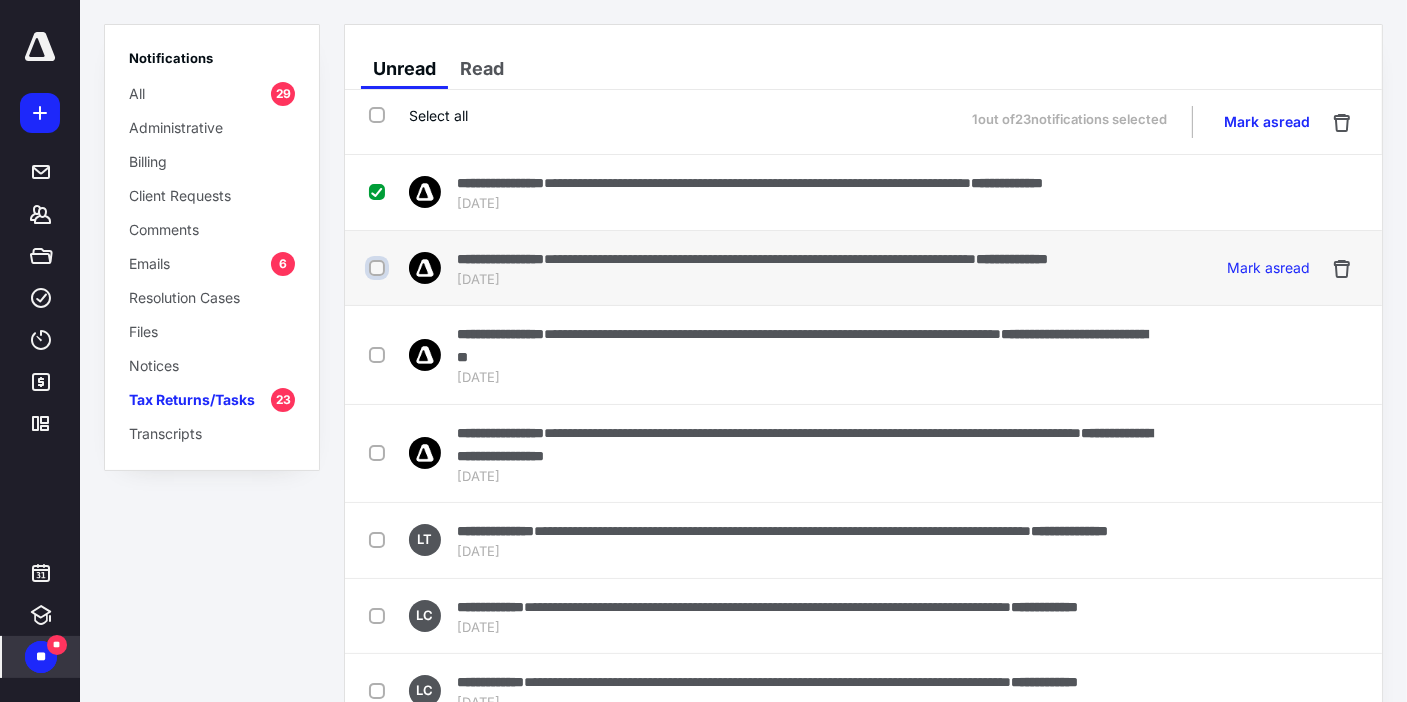 click at bounding box center (379, 268) 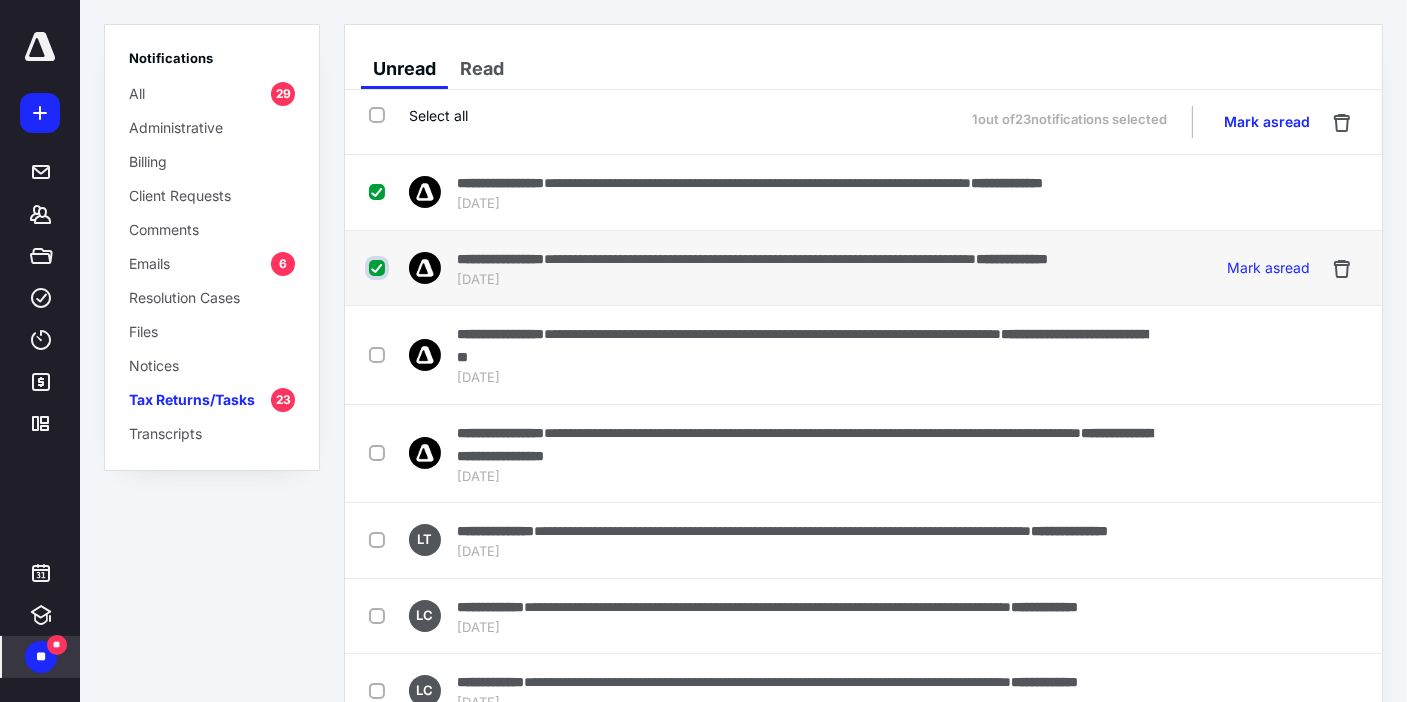 checkbox on "true" 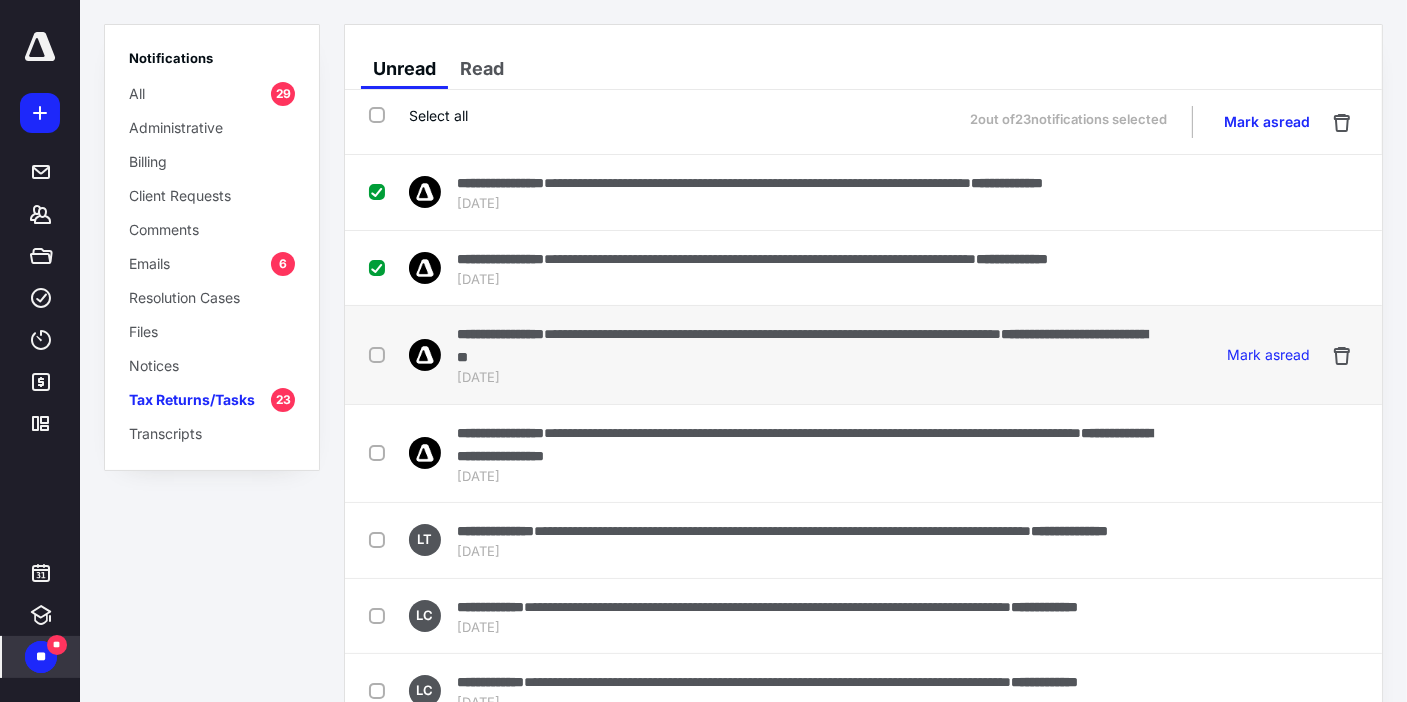 click at bounding box center [381, 354] 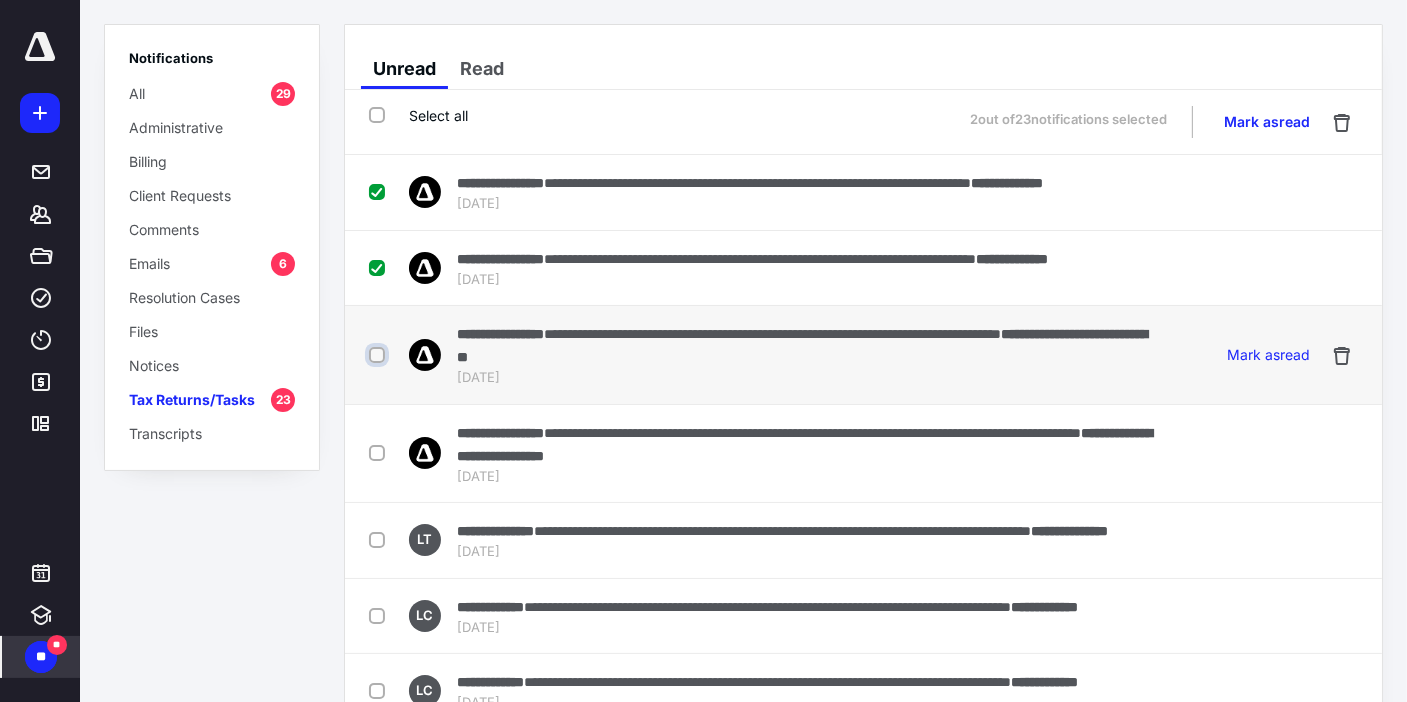 click at bounding box center (379, 355) 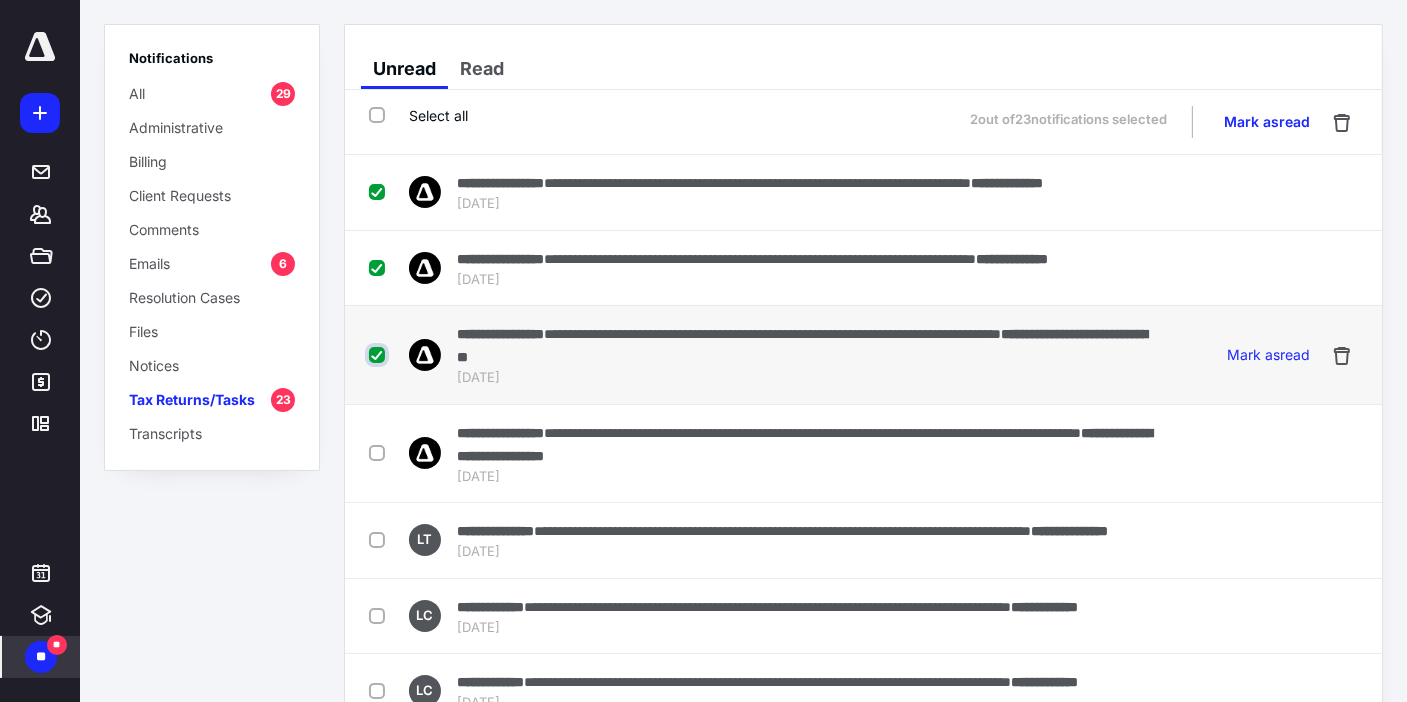 checkbox on "true" 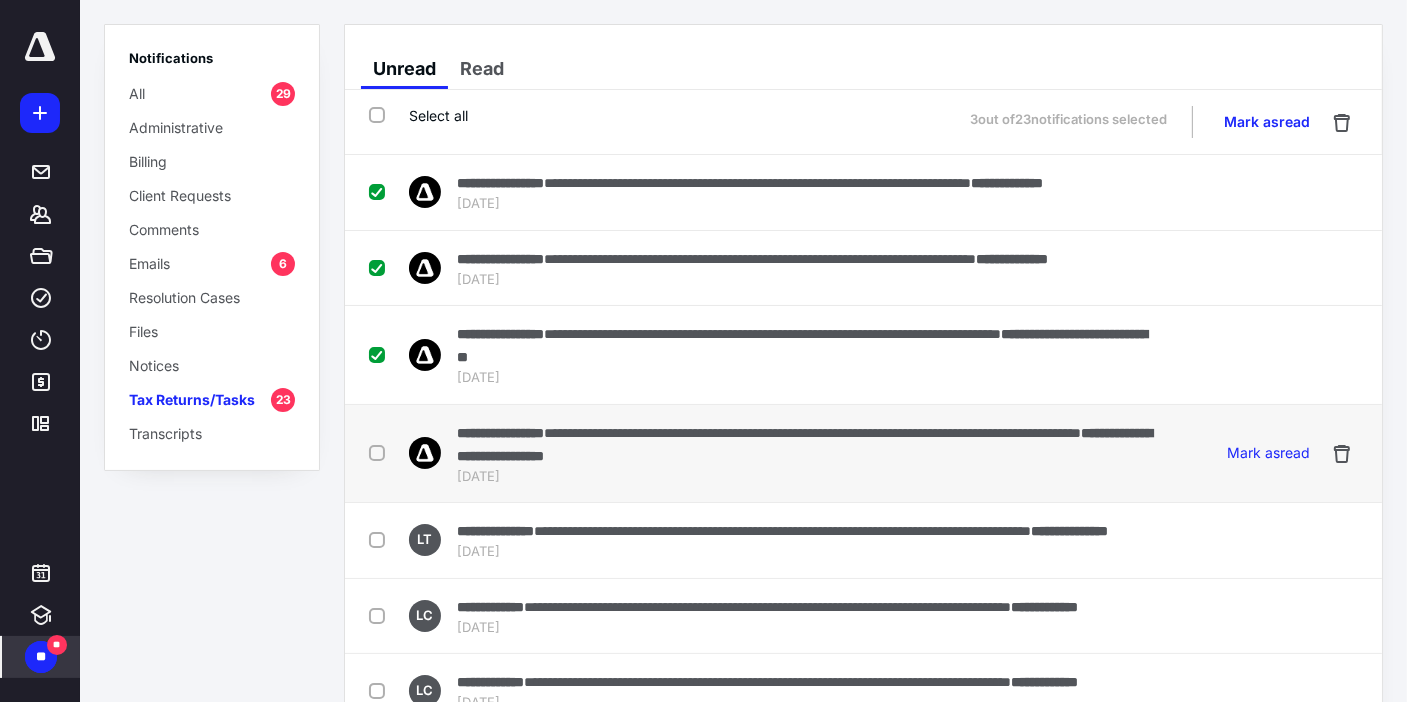 click at bounding box center (381, 452) 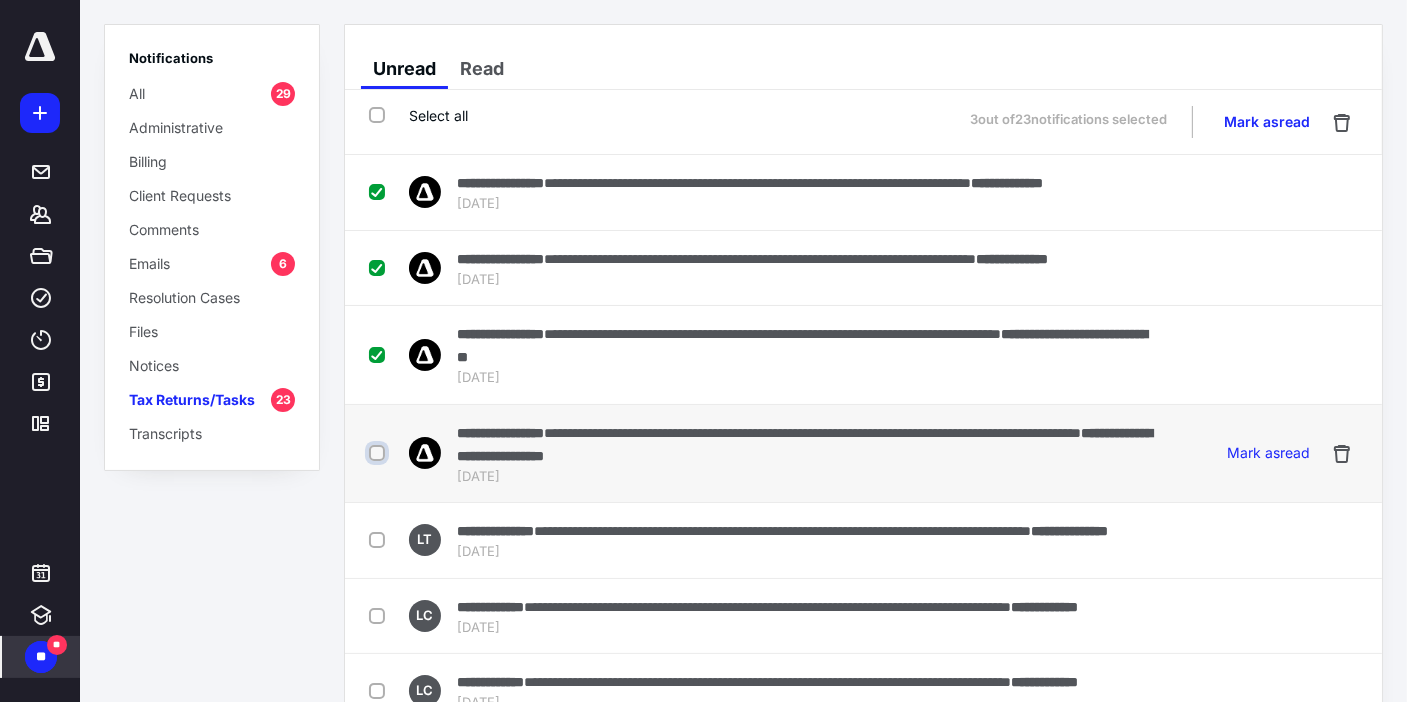 click at bounding box center [379, 453] 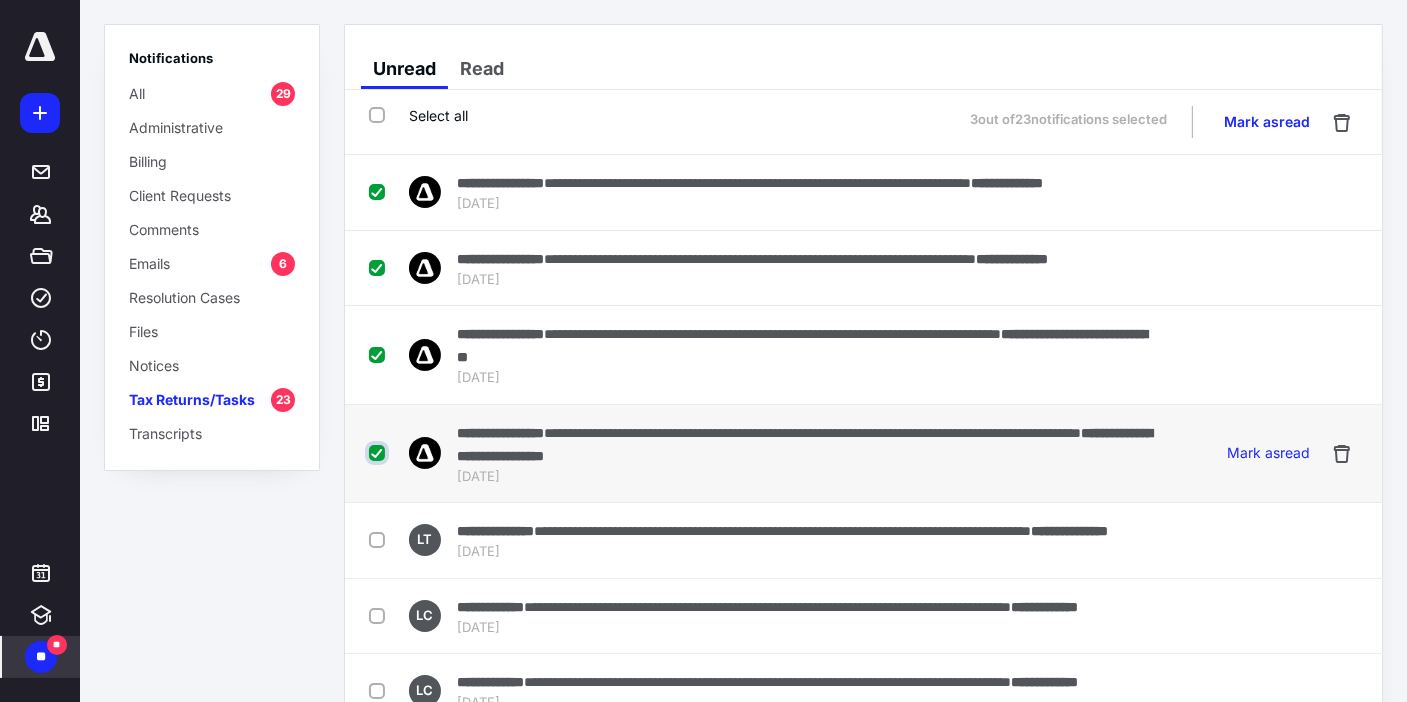 checkbox on "true" 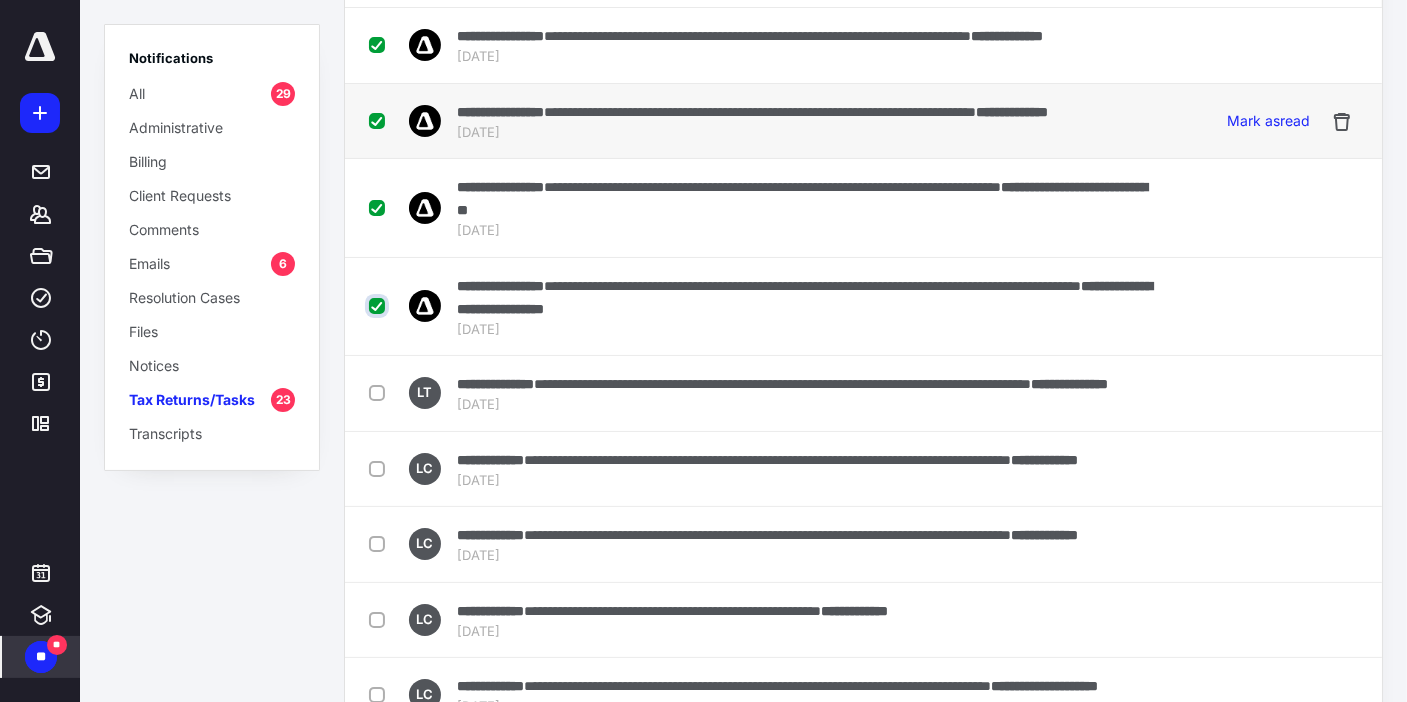 scroll, scrollTop: 148, scrollLeft: 0, axis: vertical 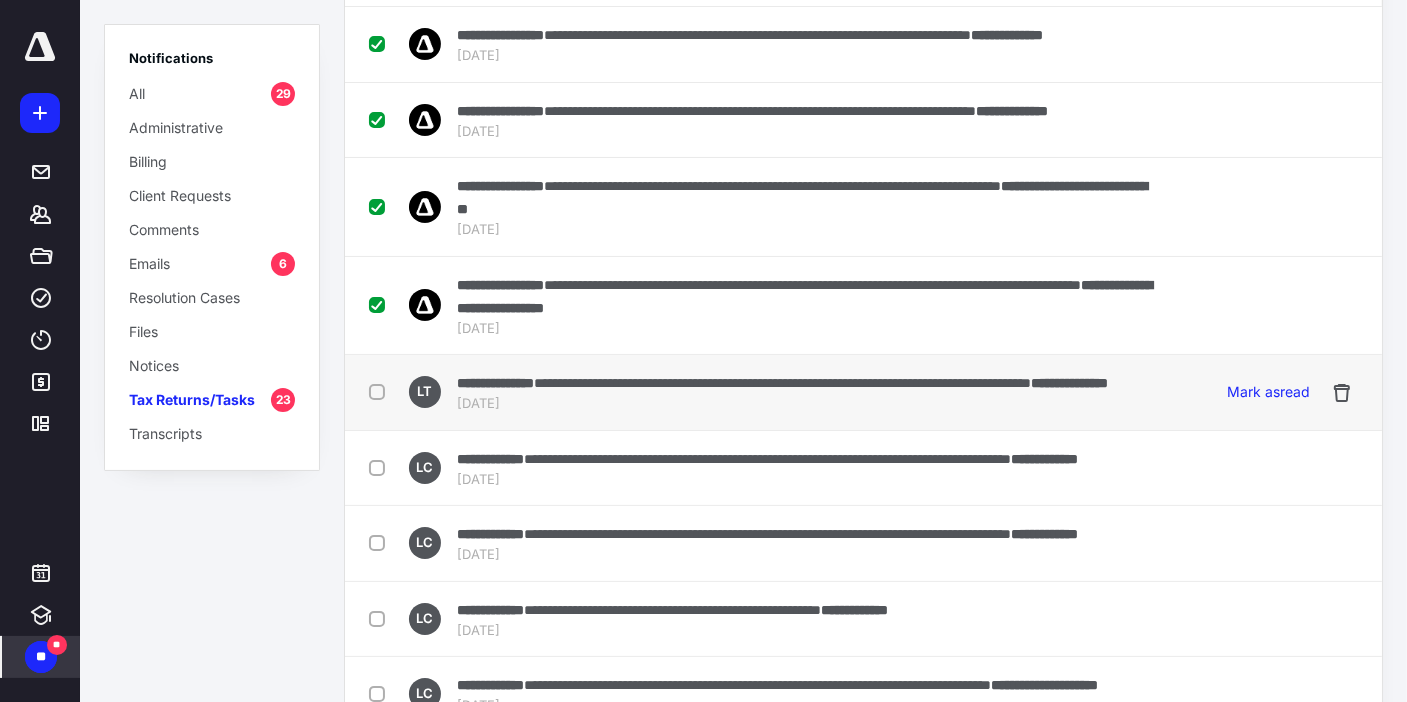 click at bounding box center (381, 391) 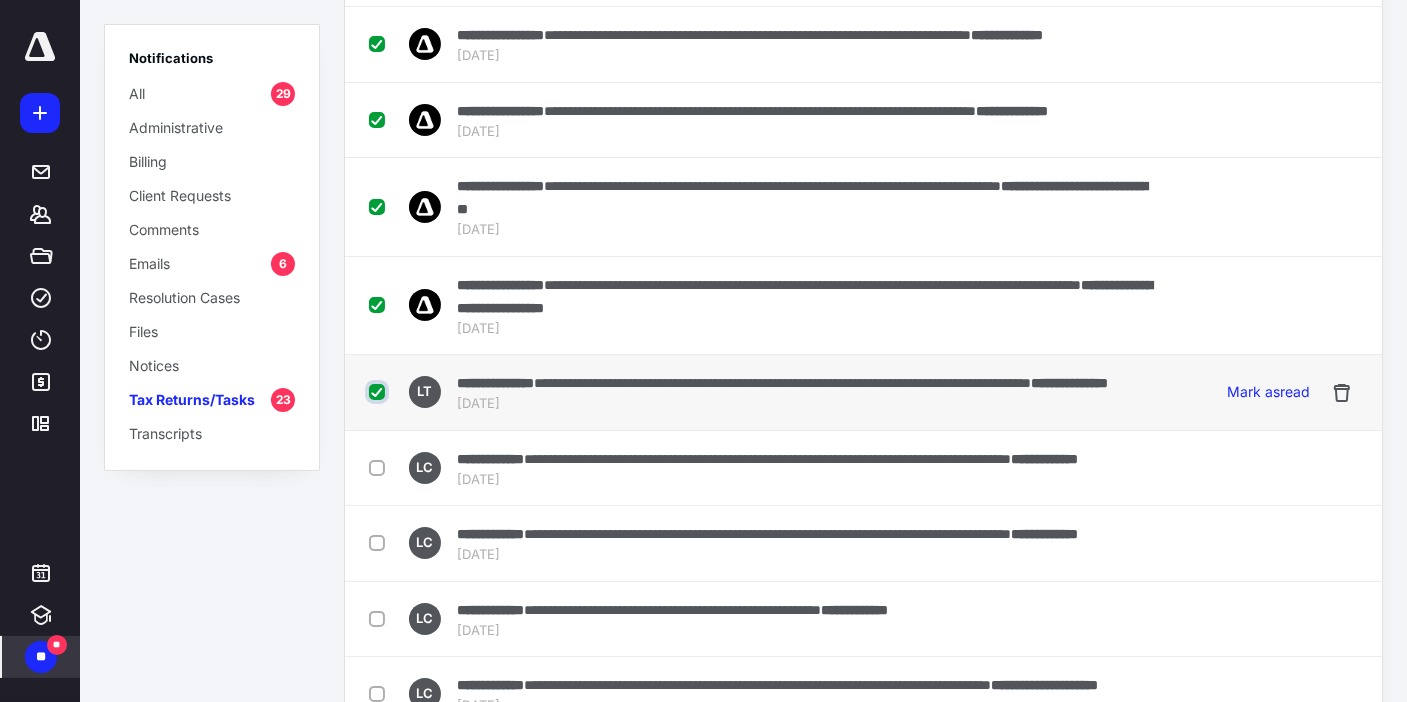 checkbox on "true" 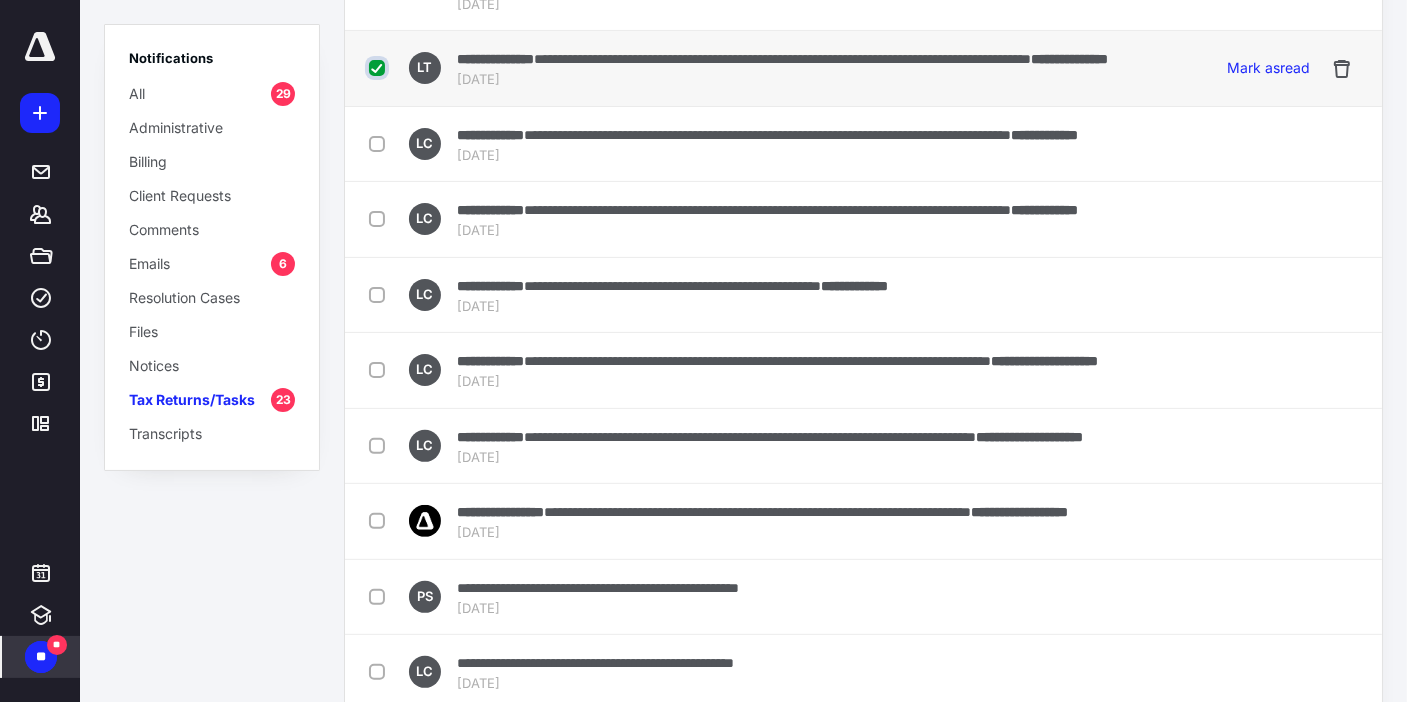 scroll, scrollTop: 490, scrollLeft: 0, axis: vertical 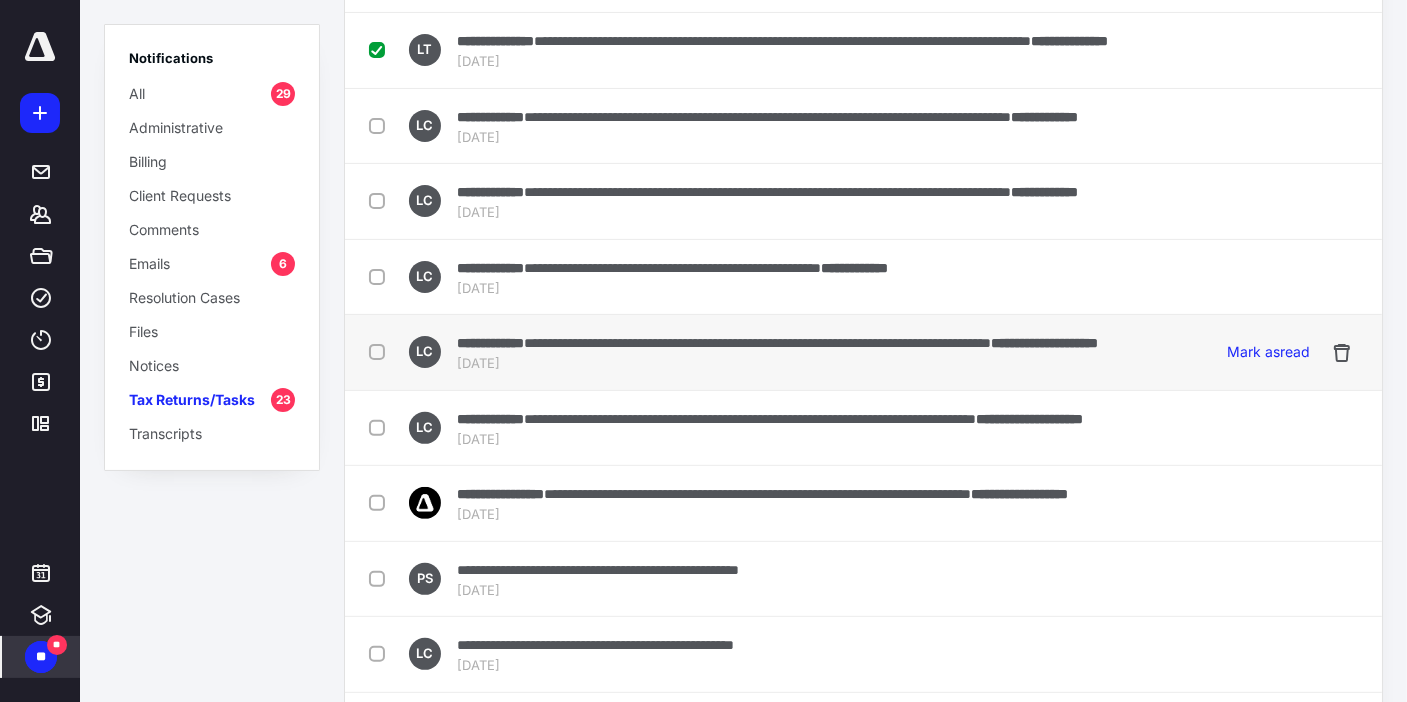 click at bounding box center (381, 351) 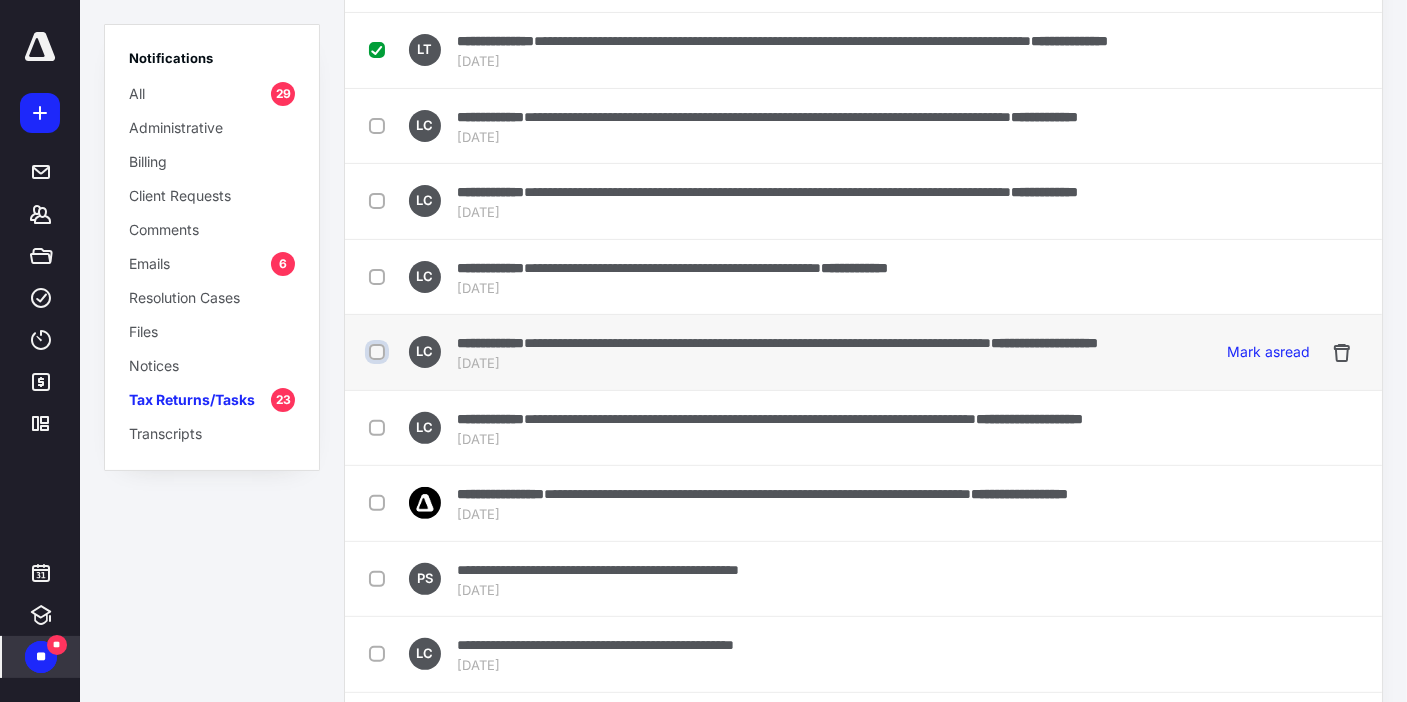 click at bounding box center [379, 352] 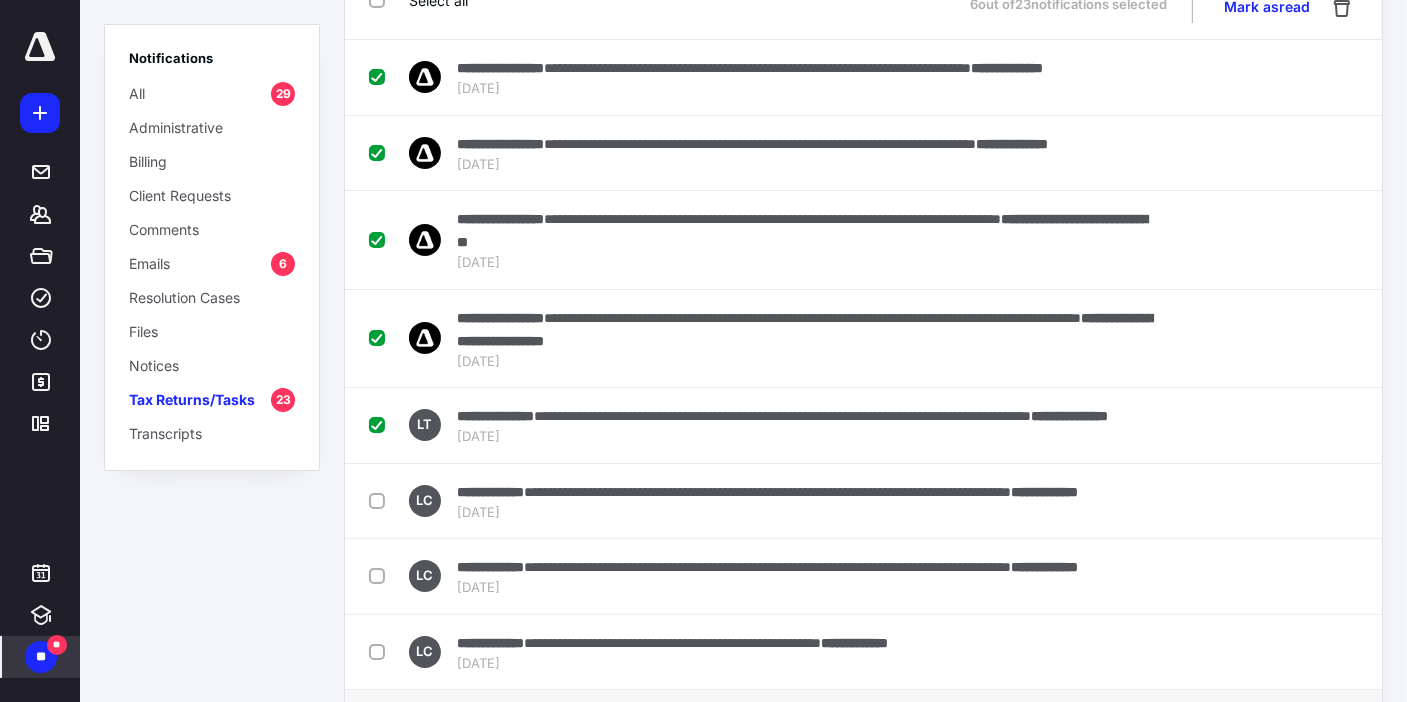 scroll, scrollTop: 0, scrollLeft: 0, axis: both 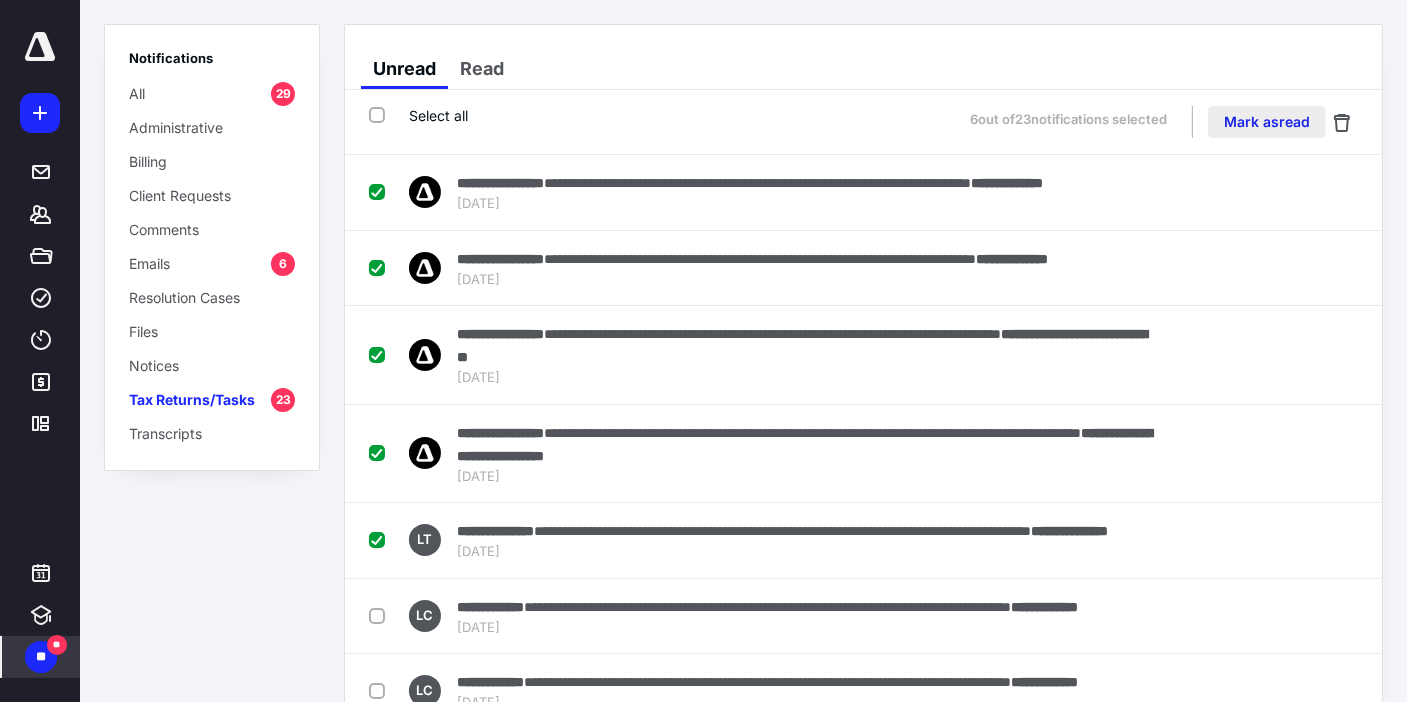 click on "Mark as  read" at bounding box center [1267, 122] 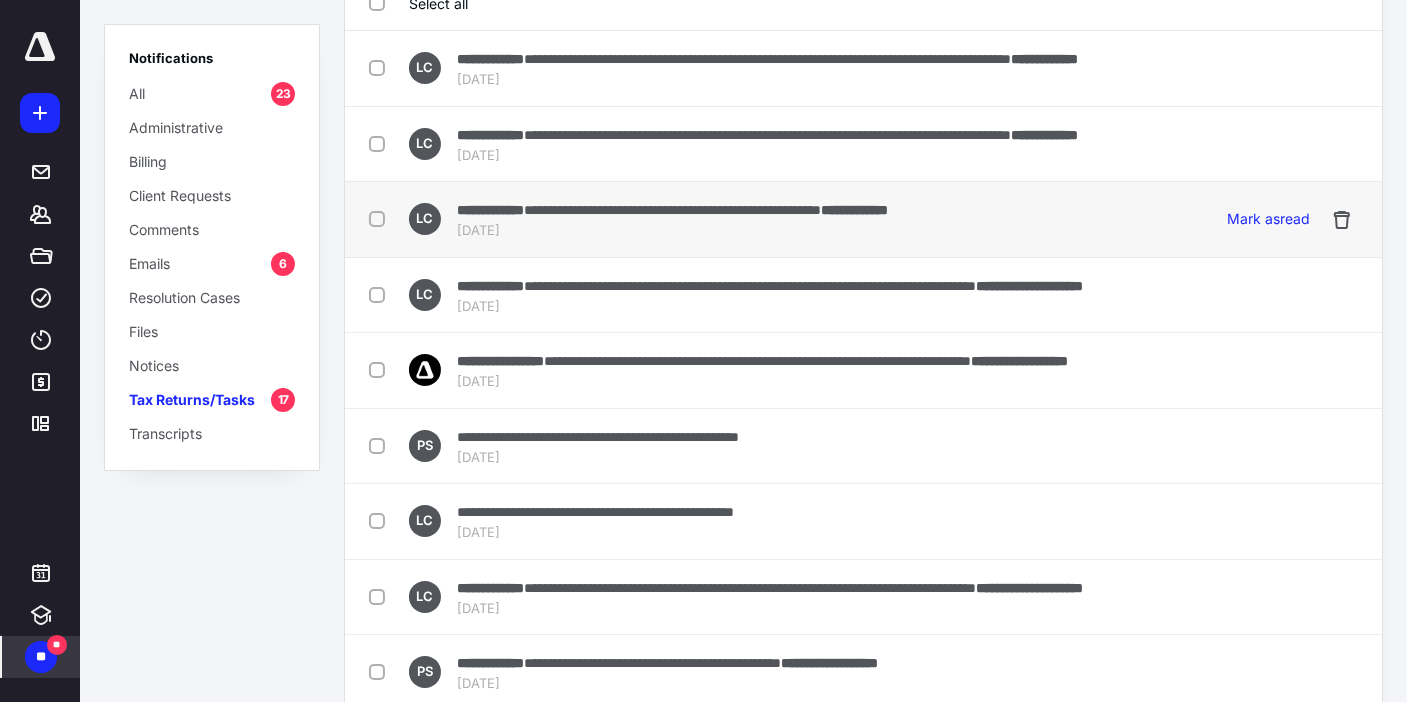 scroll, scrollTop: 113, scrollLeft: 0, axis: vertical 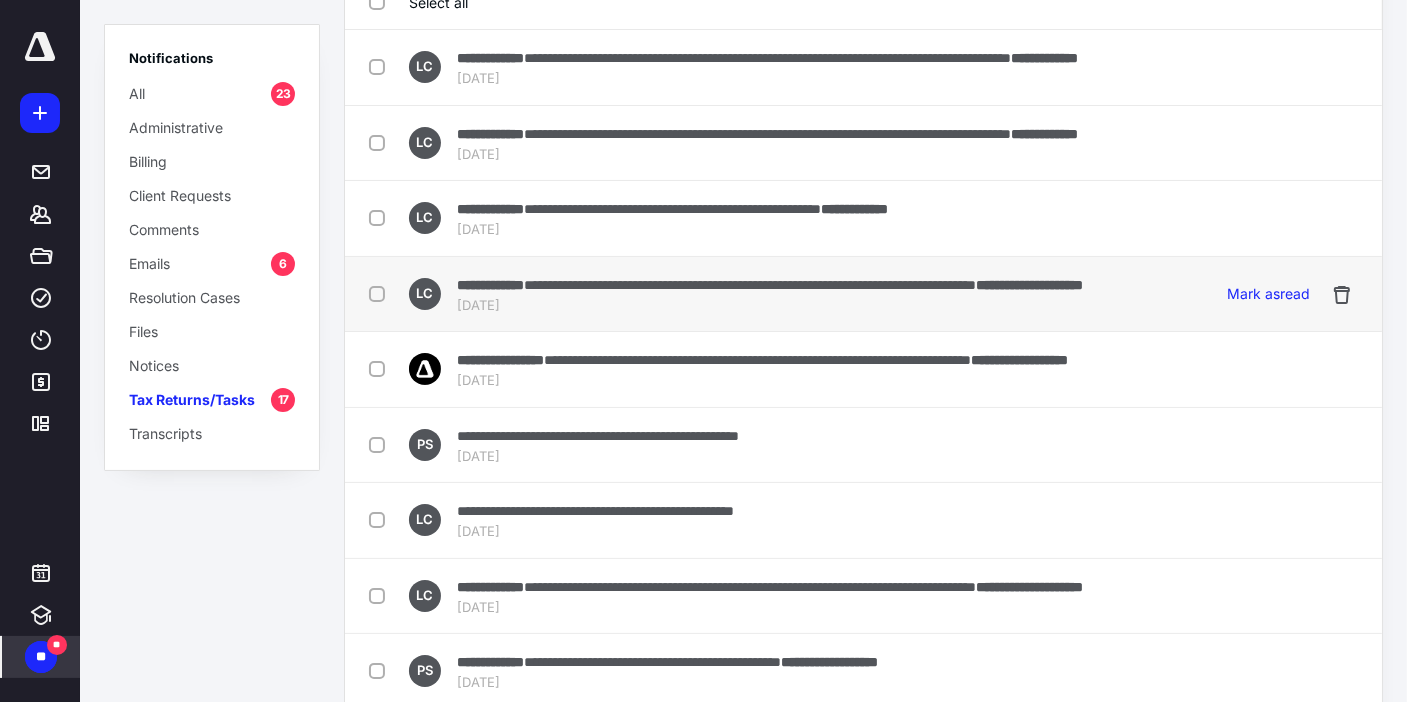 click at bounding box center [381, 293] 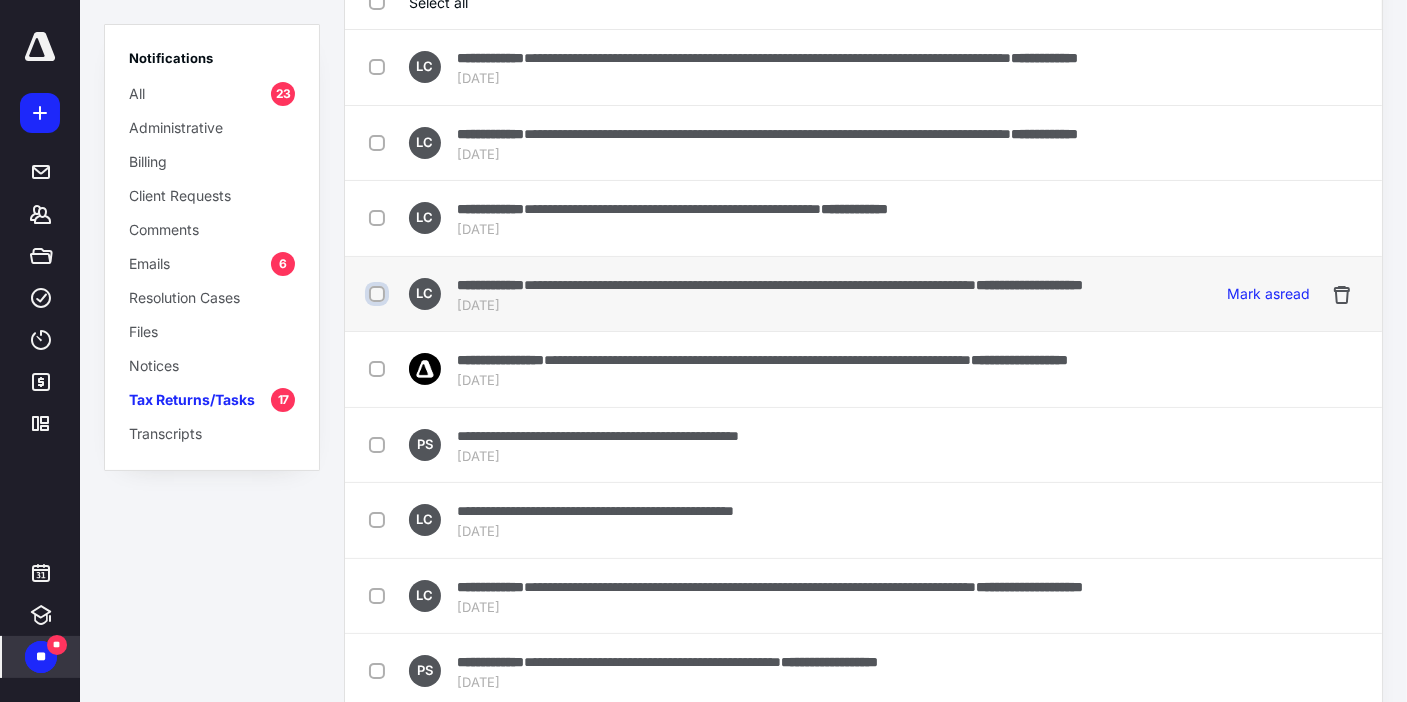 click at bounding box center (379, 294) 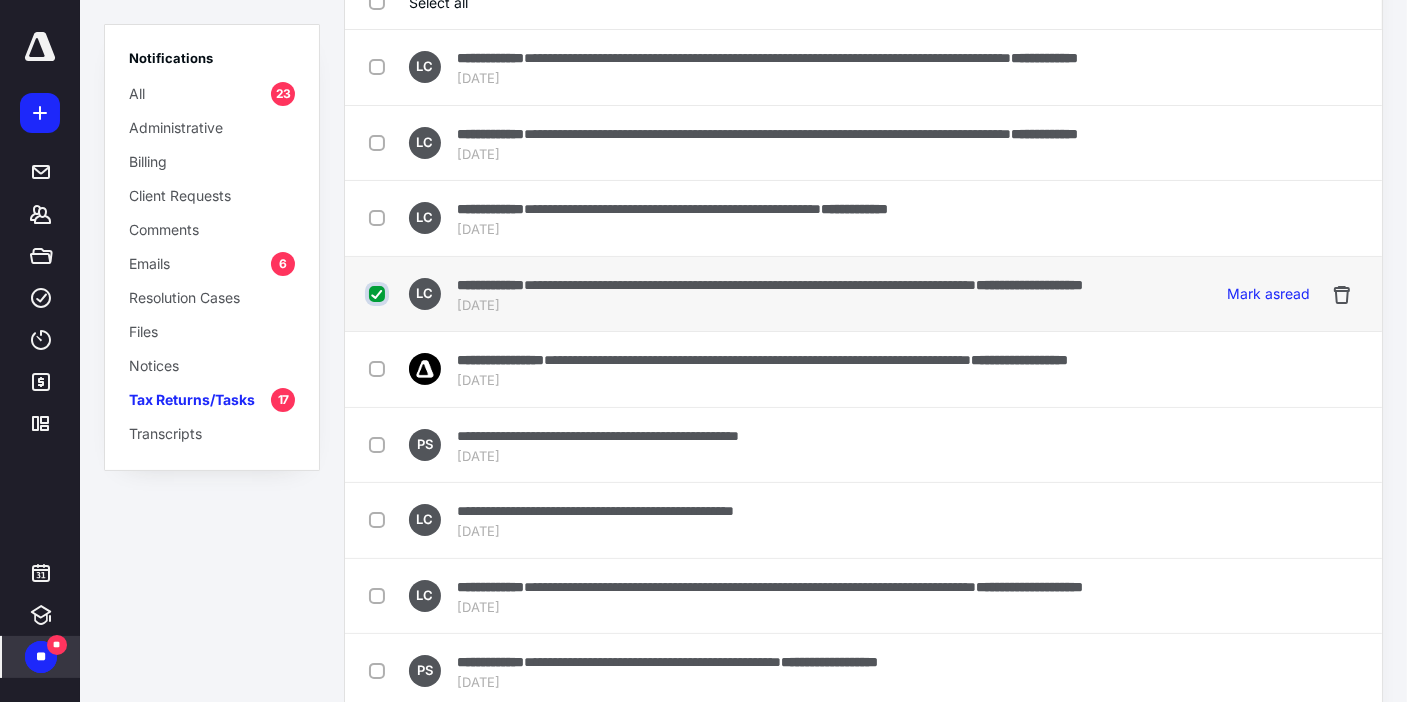 checkbox on "true" 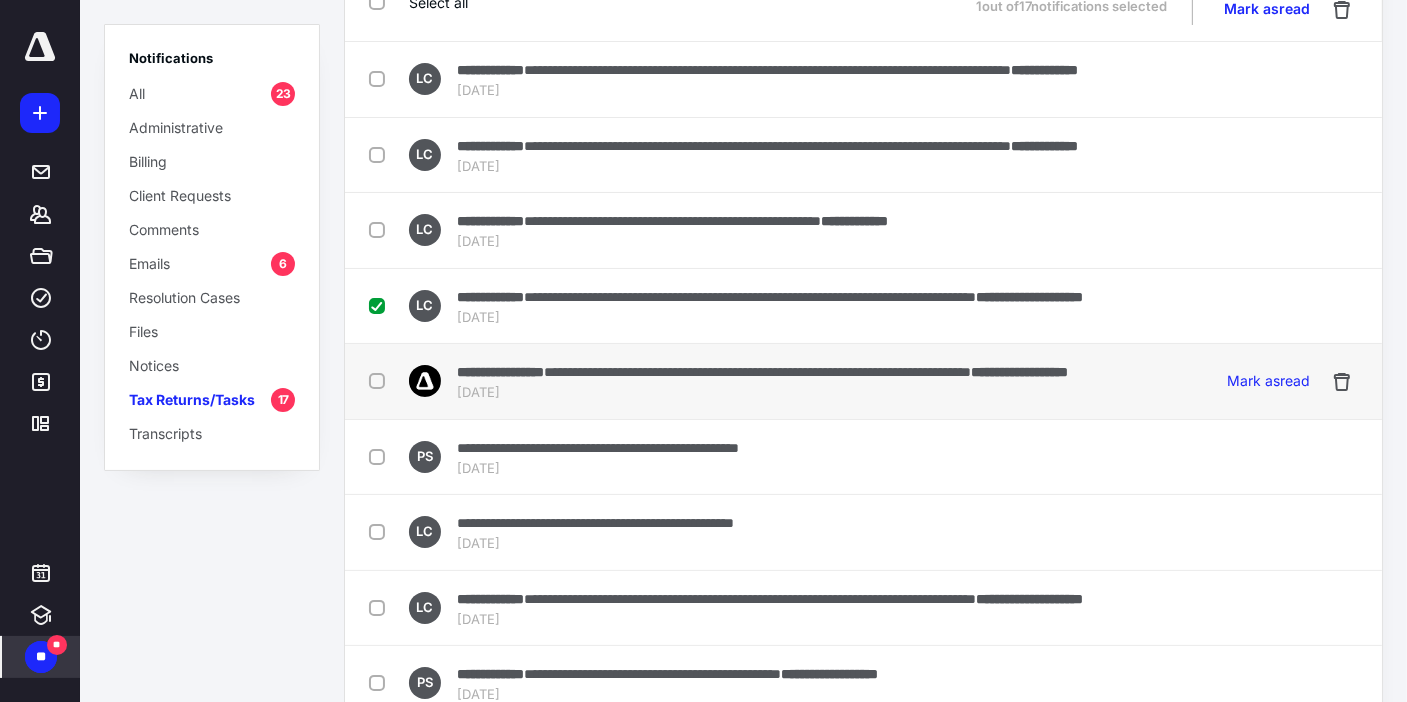 click at bounding box center [381, 380] 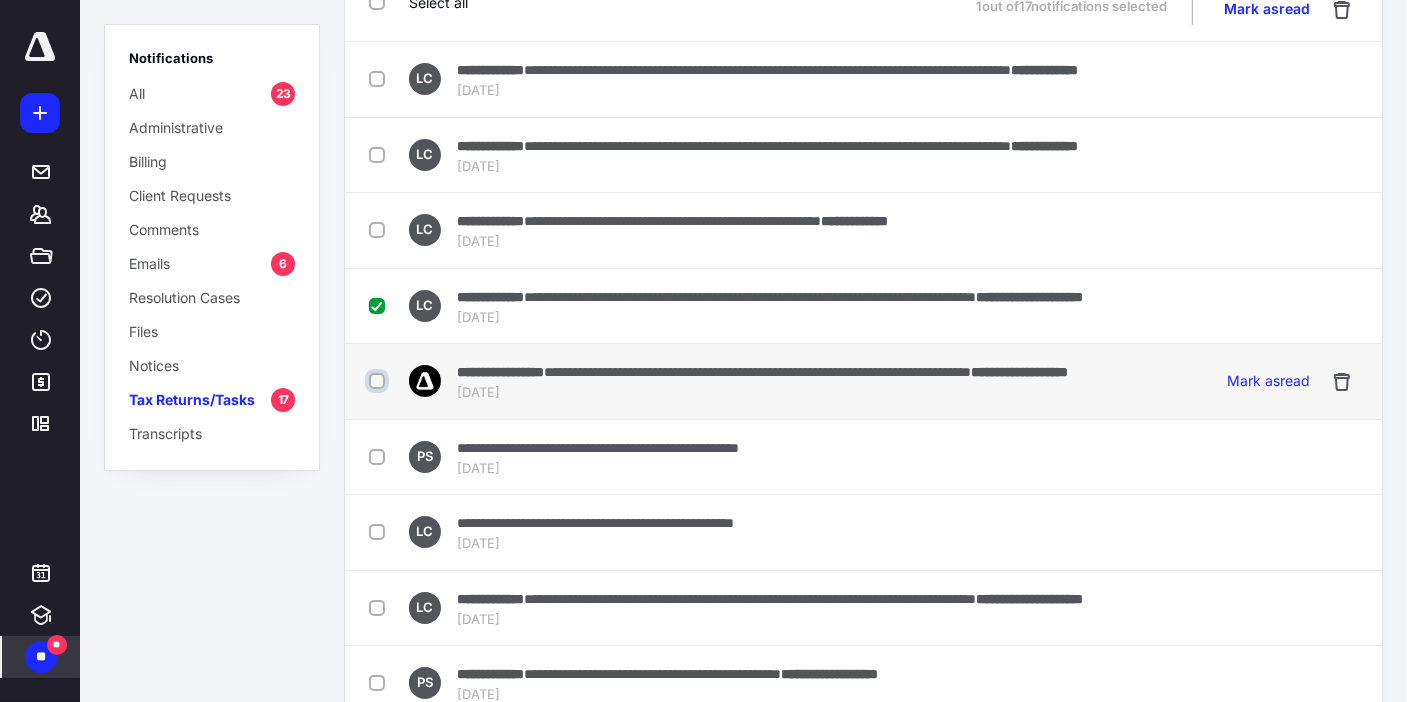 checkbox on "true" 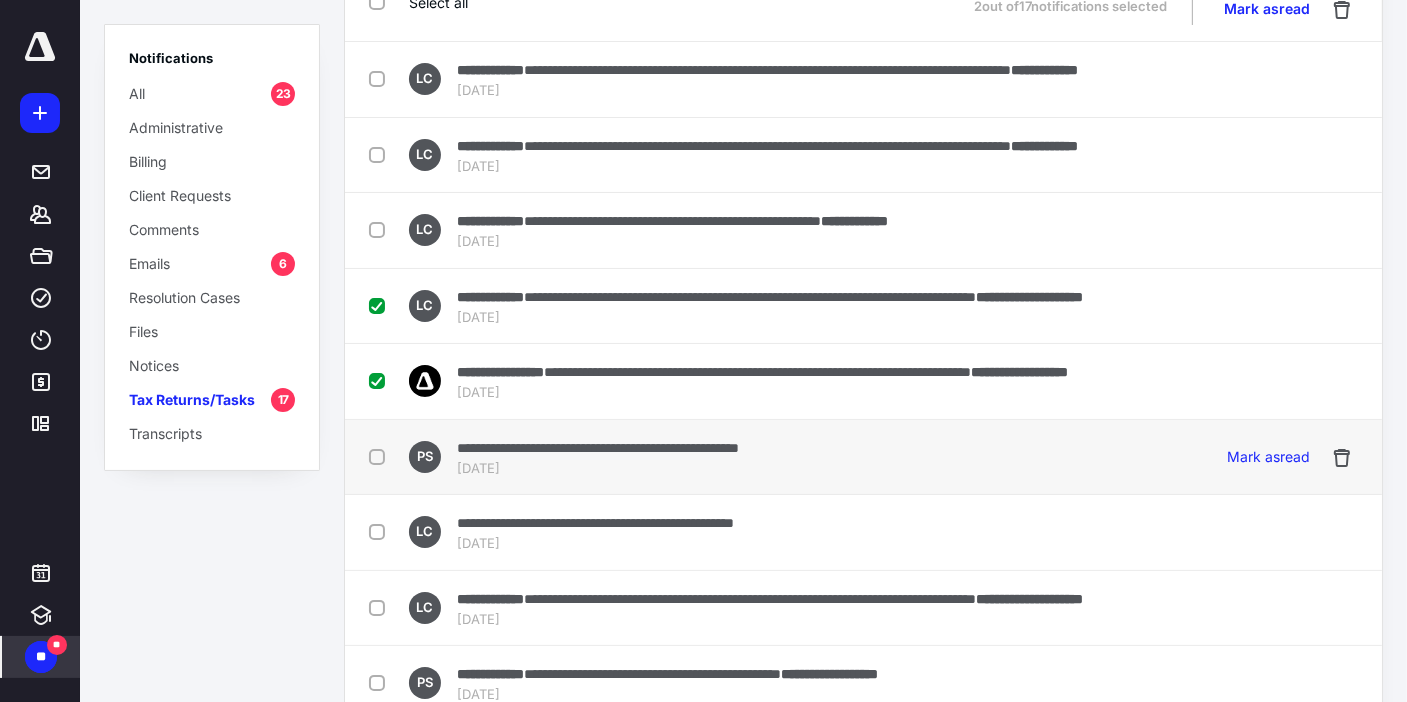 click at bounding box center [381, 456] 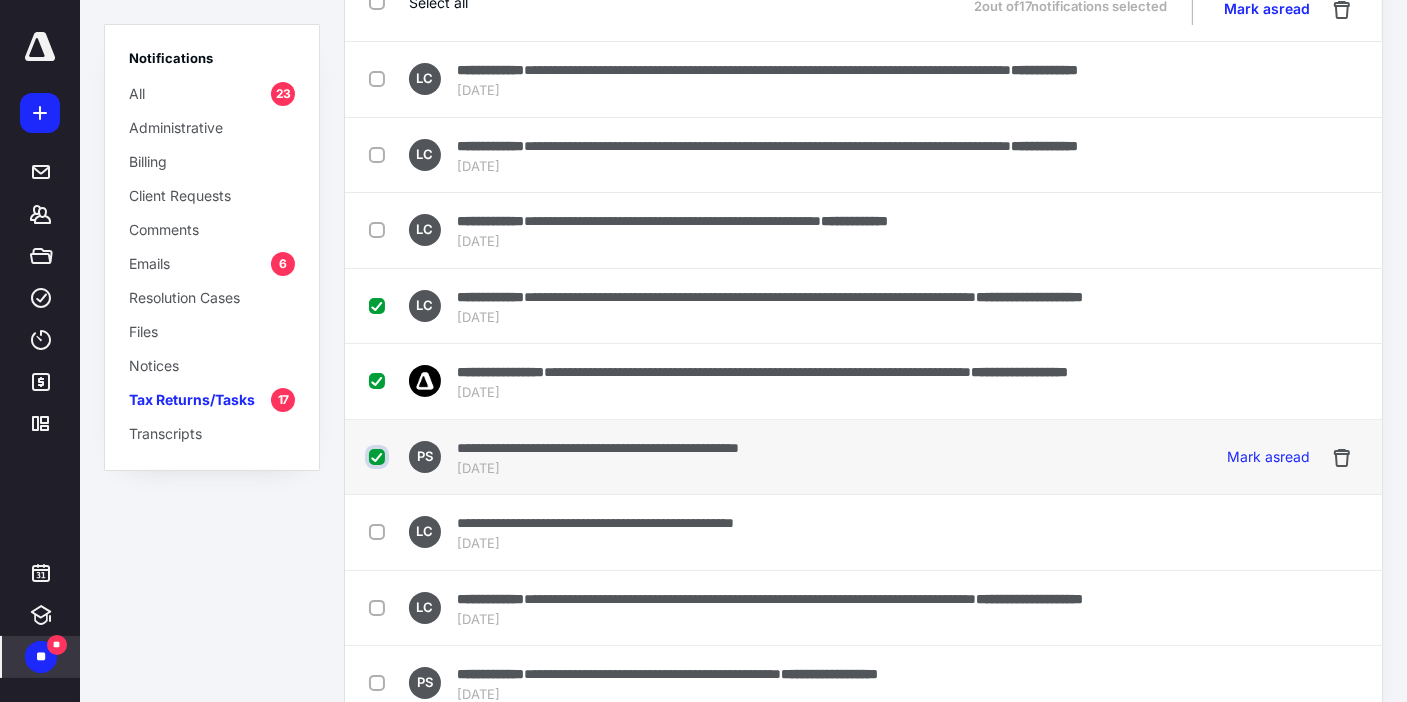 checkbox on "true" 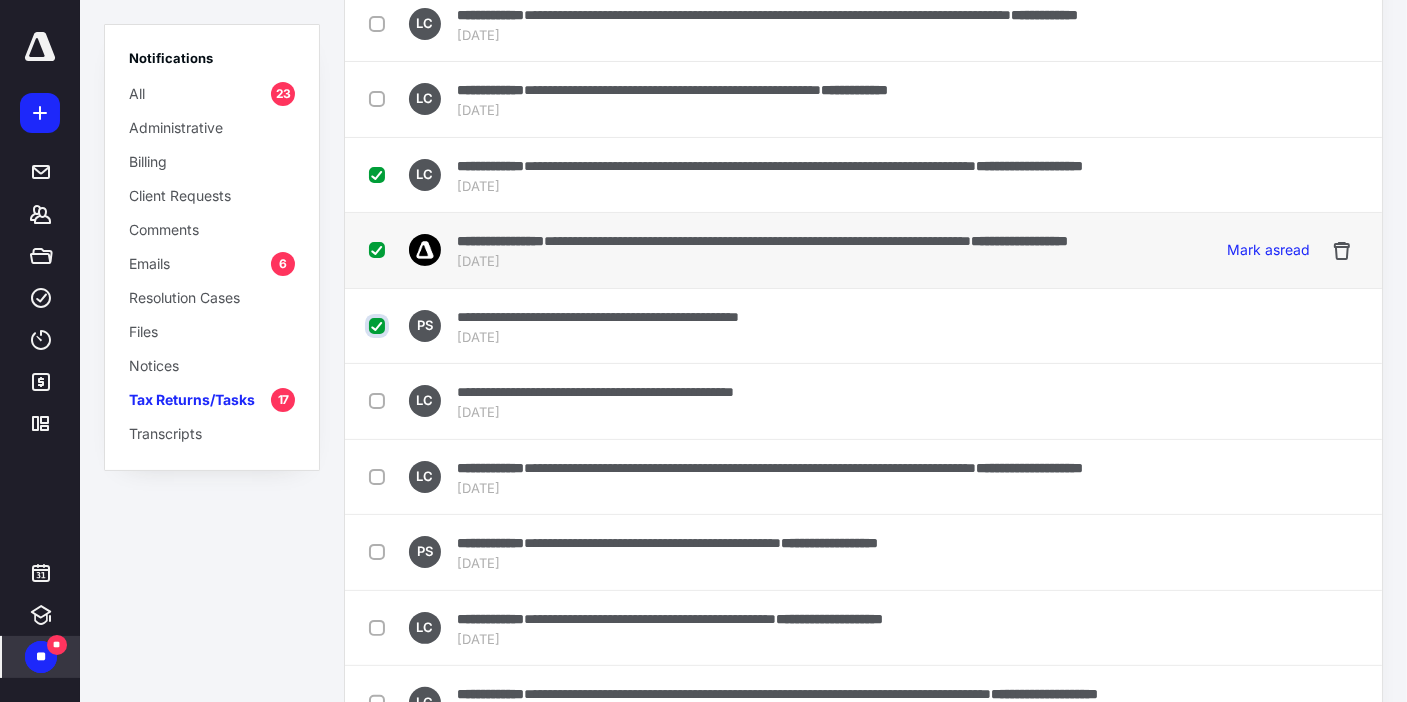 scroll, scrollTop: 266, scrollLeft: 0, axis: vertical 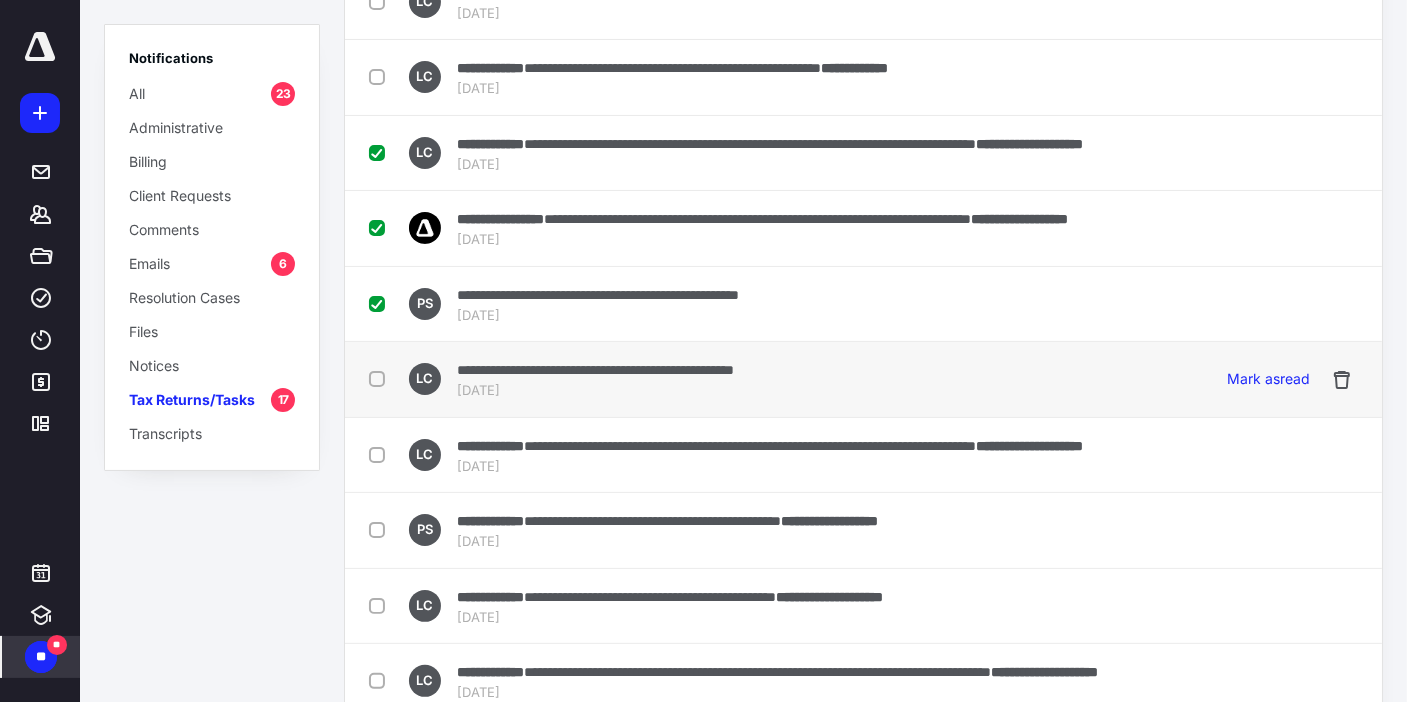 click at bounding box center [381, 378] 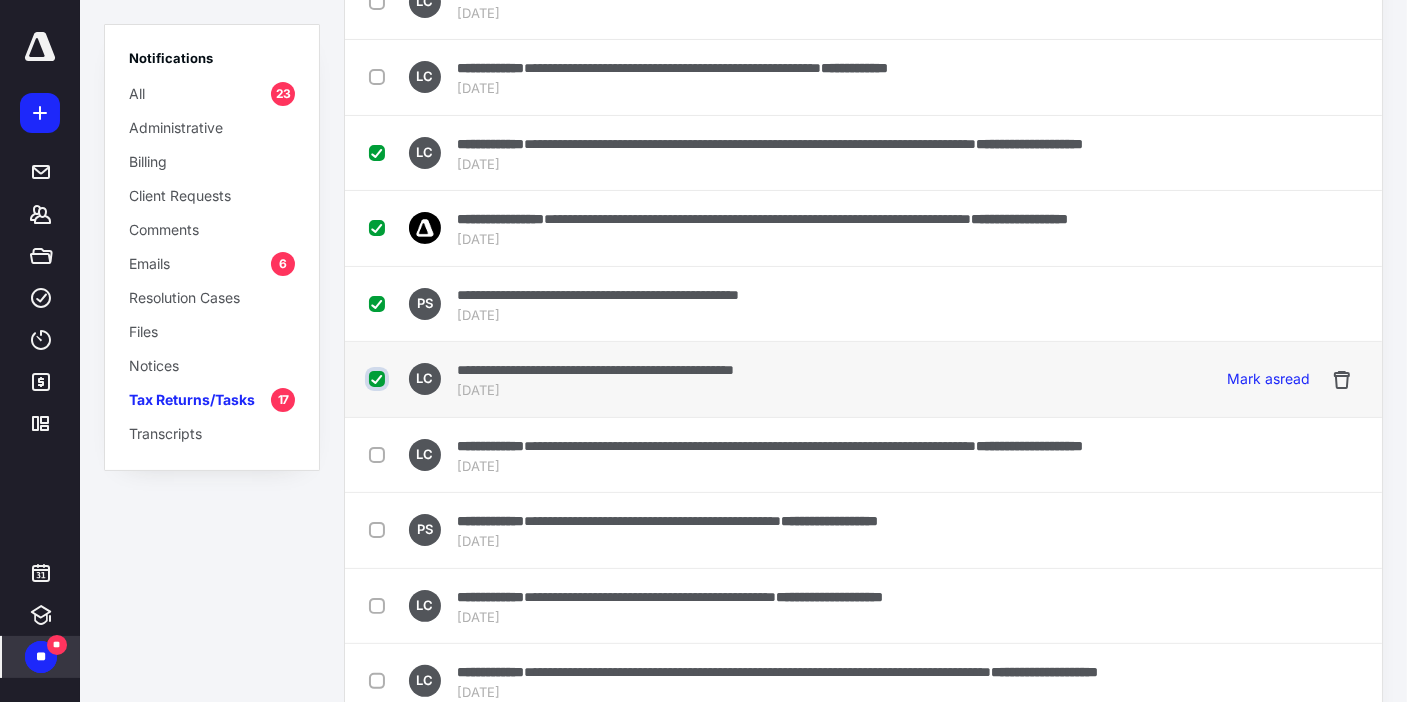 checkbox on "true" 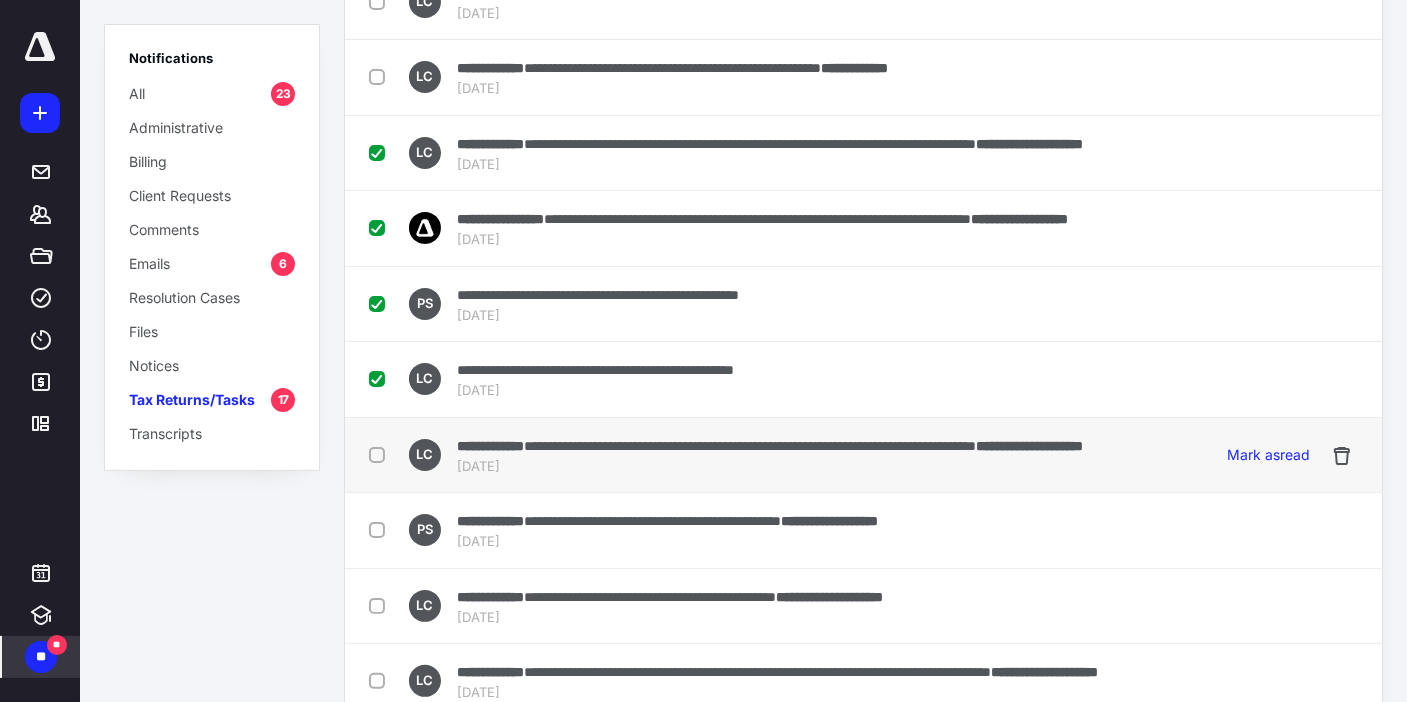 click at bounding box center [381, 454] 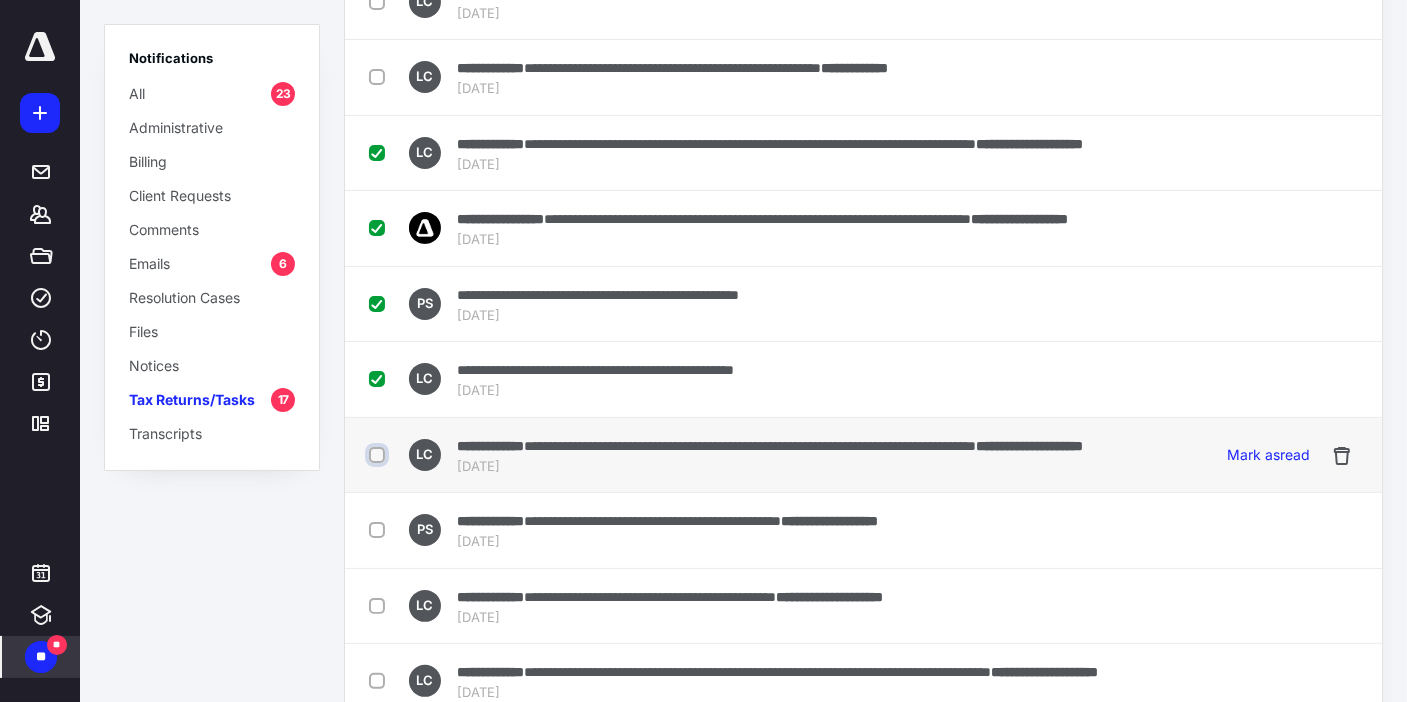 click at bounding box center [379, 455] 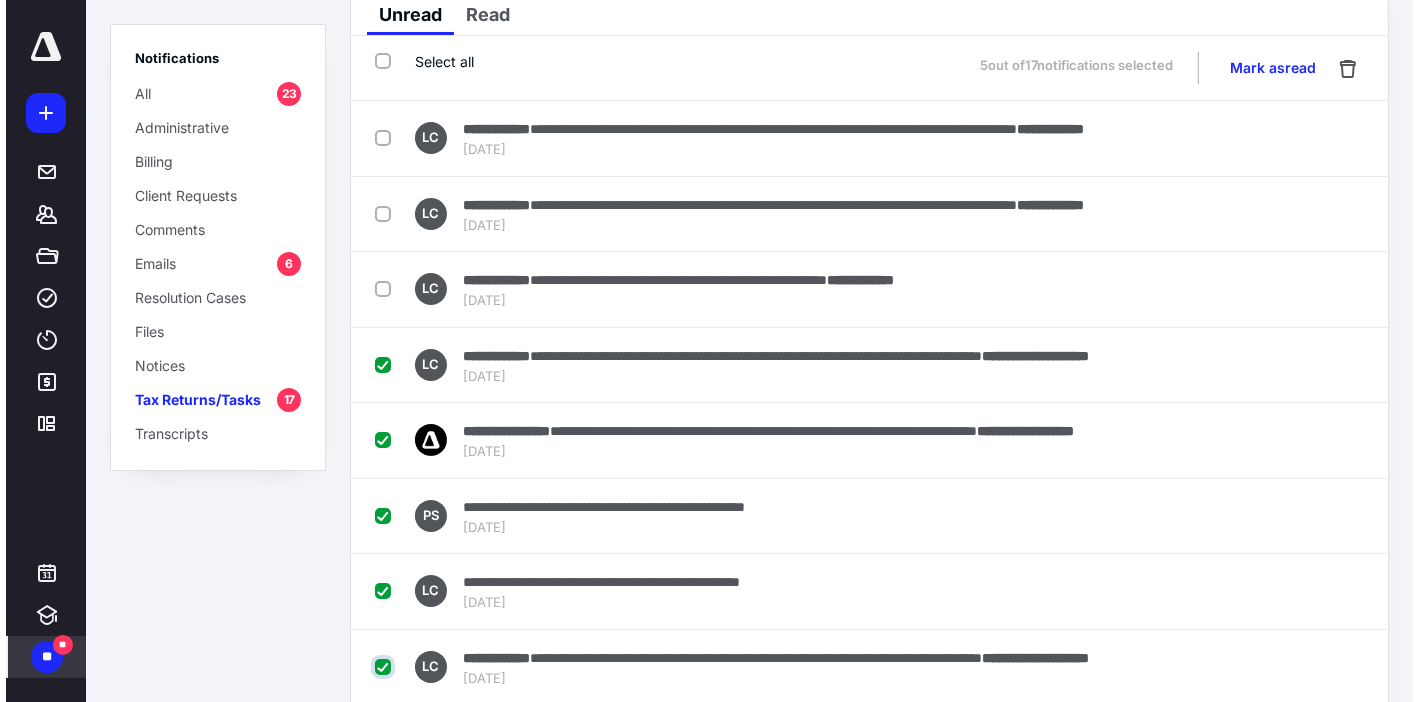 scroll, scrollTop: 0, scrollLeft: 0, axis: both 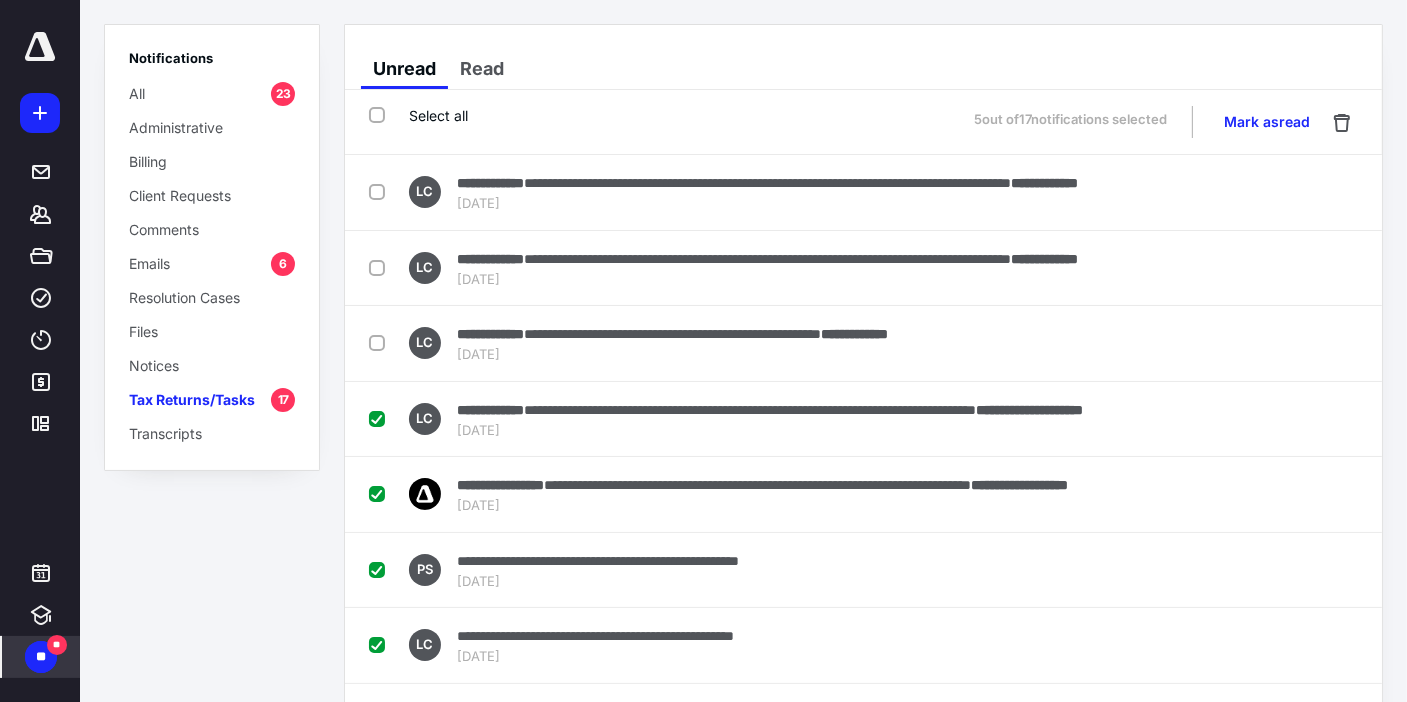 click on "Select all" at bounding box center [418, 115] 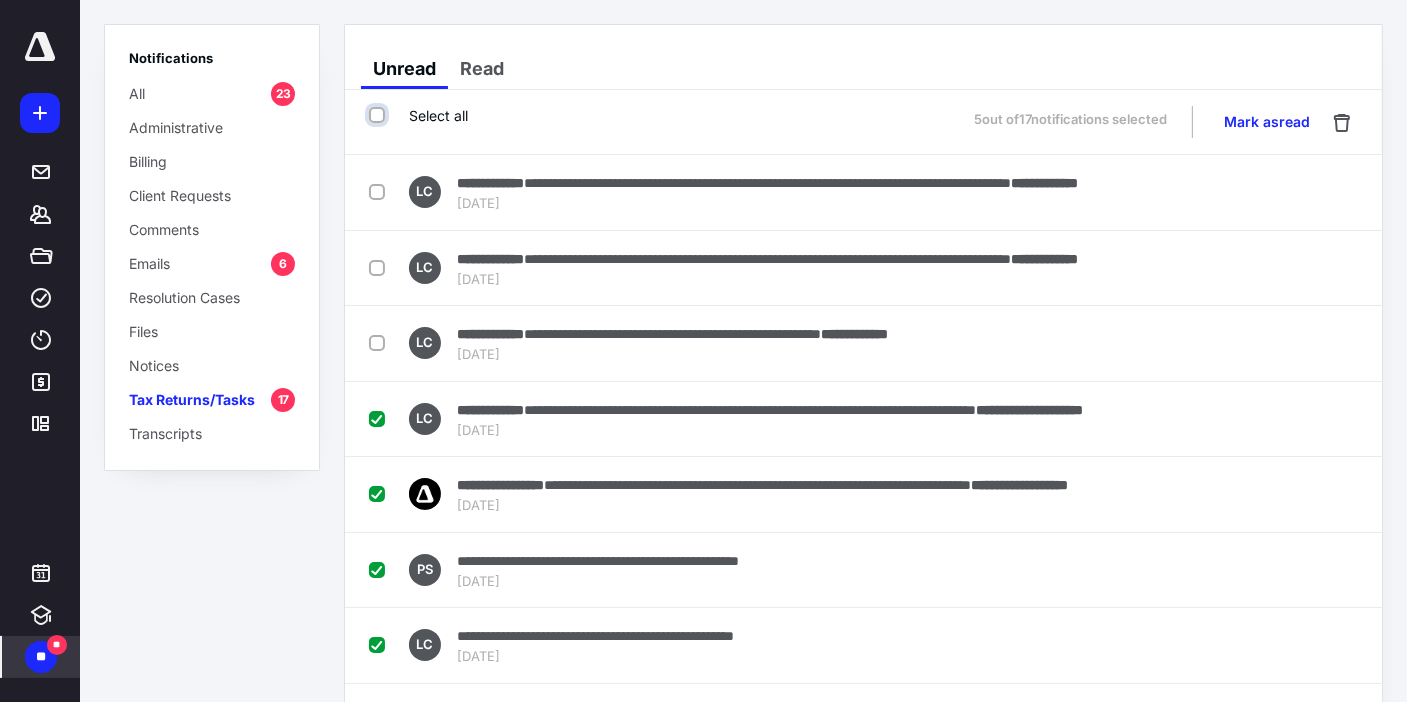click on "Select all" at bounding box center [379, 115] 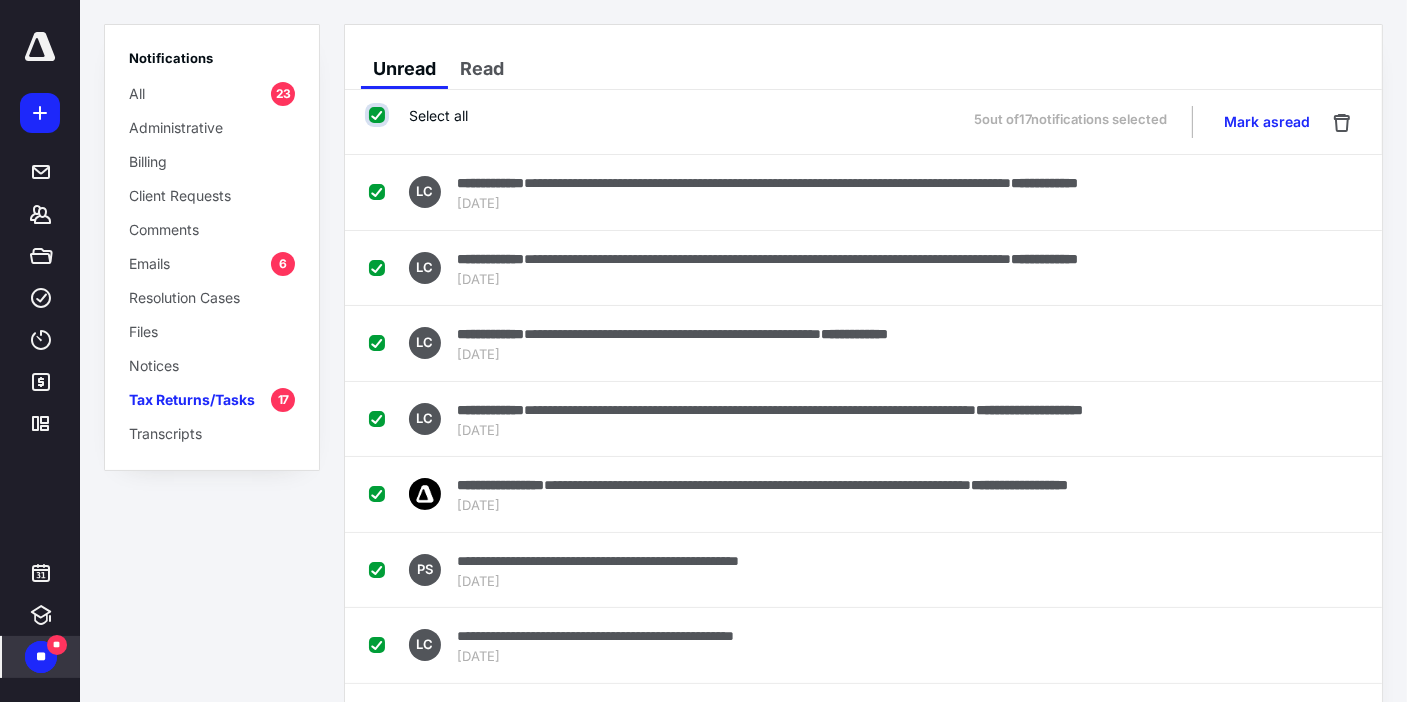 checkbox on "true" 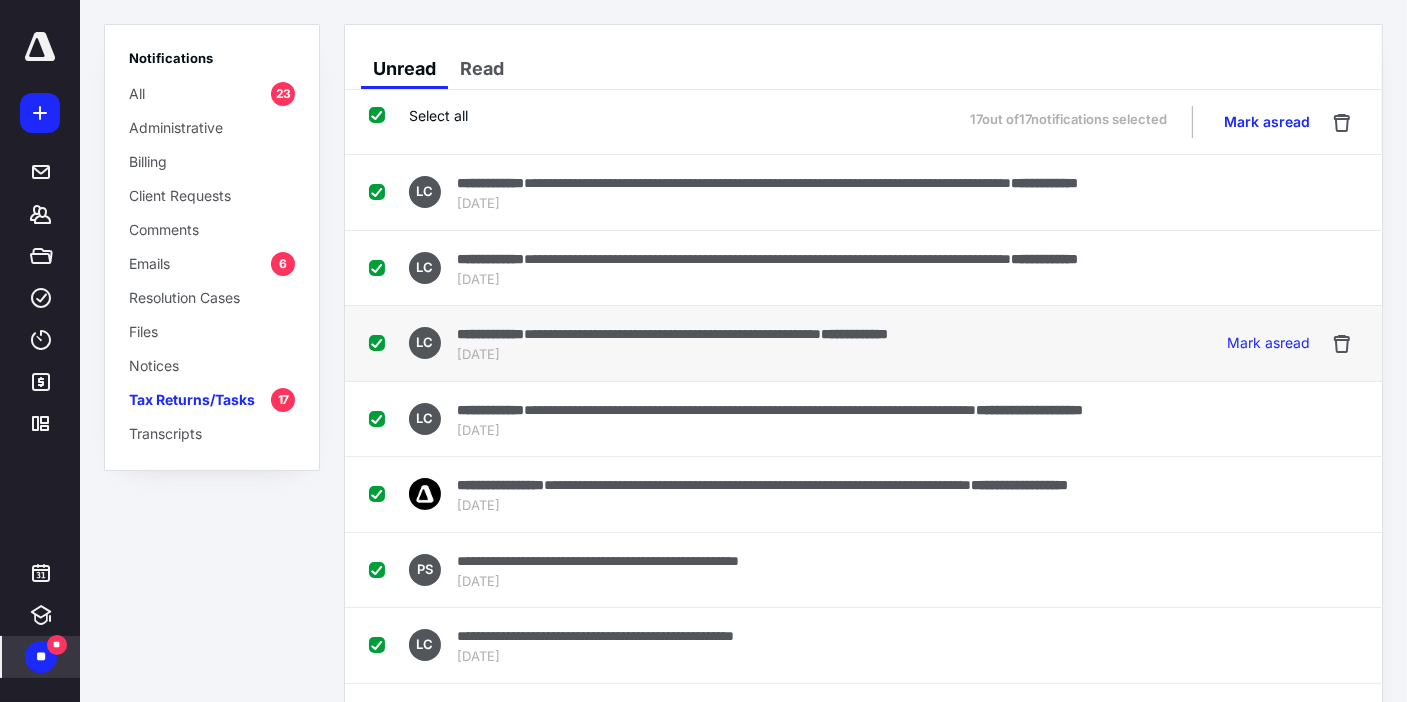 click at bounding box center [381, 342] 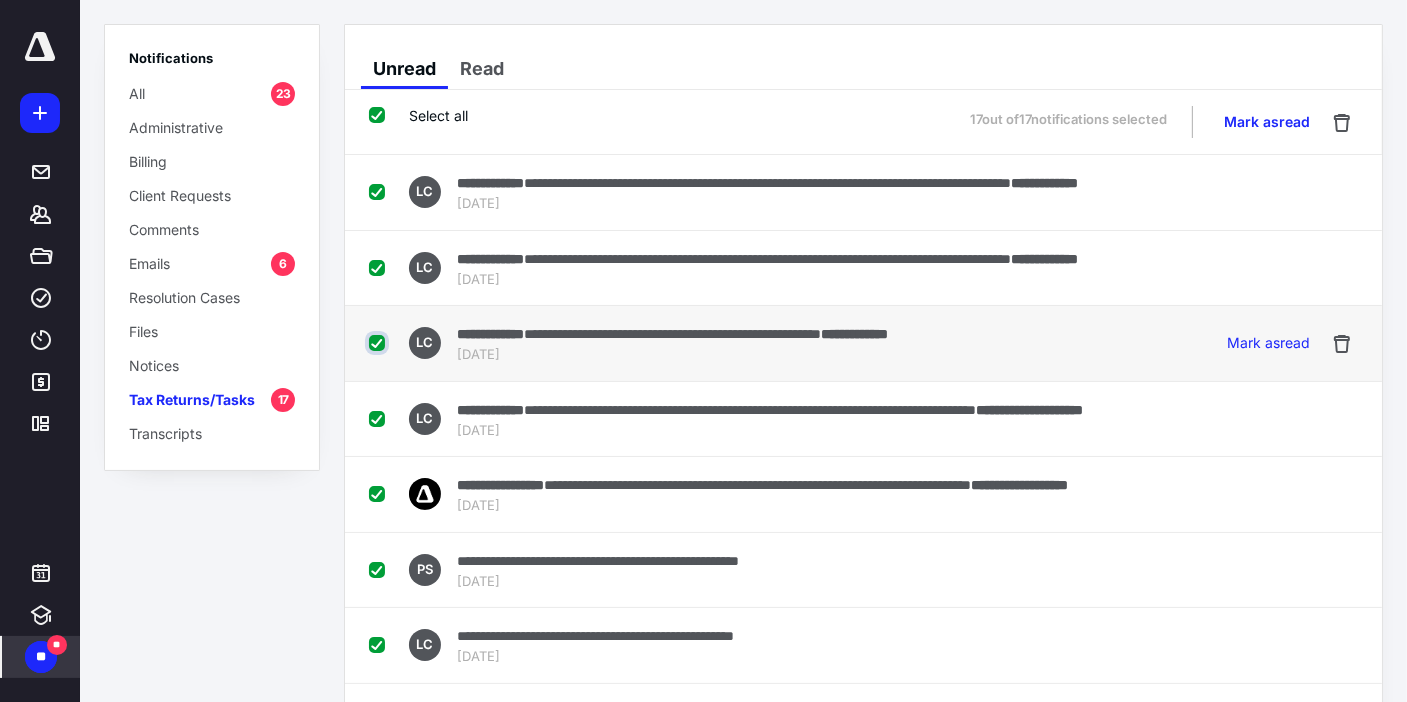 checkbox on "false" 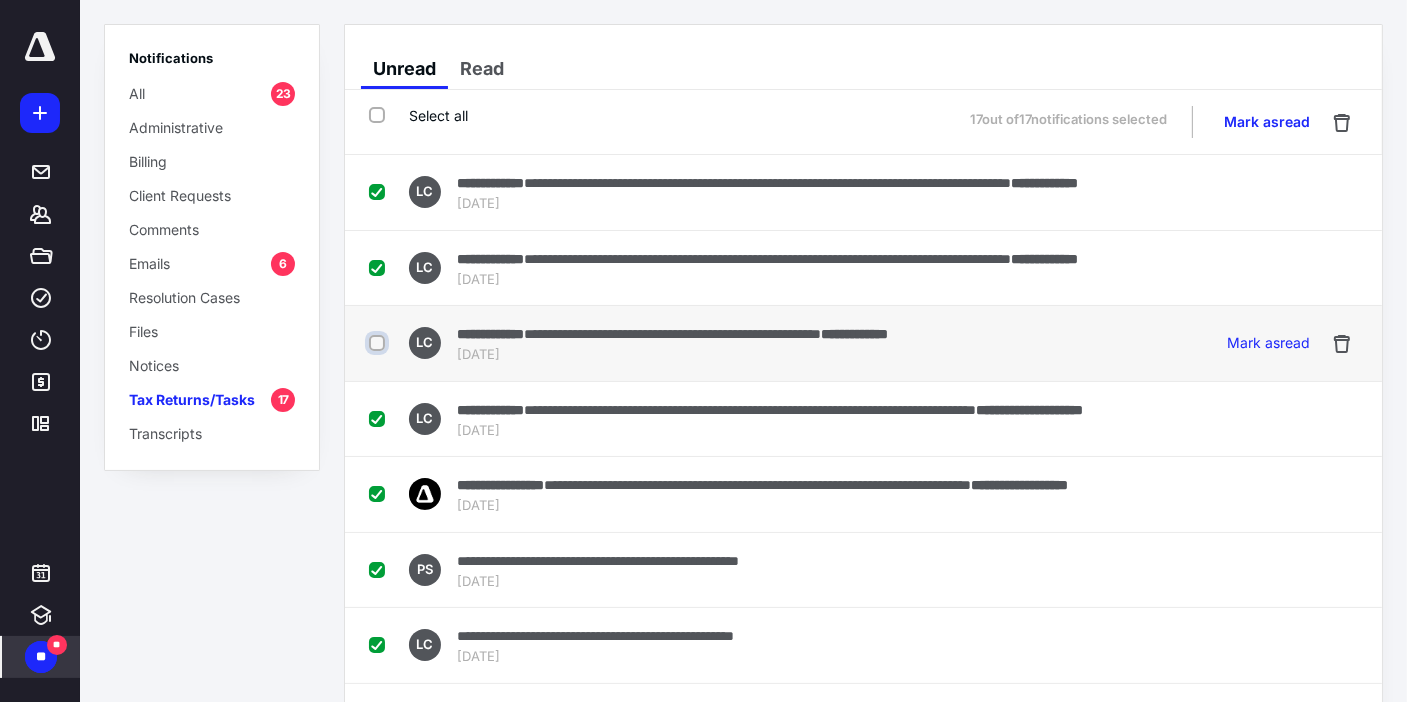 checkbox on "false" 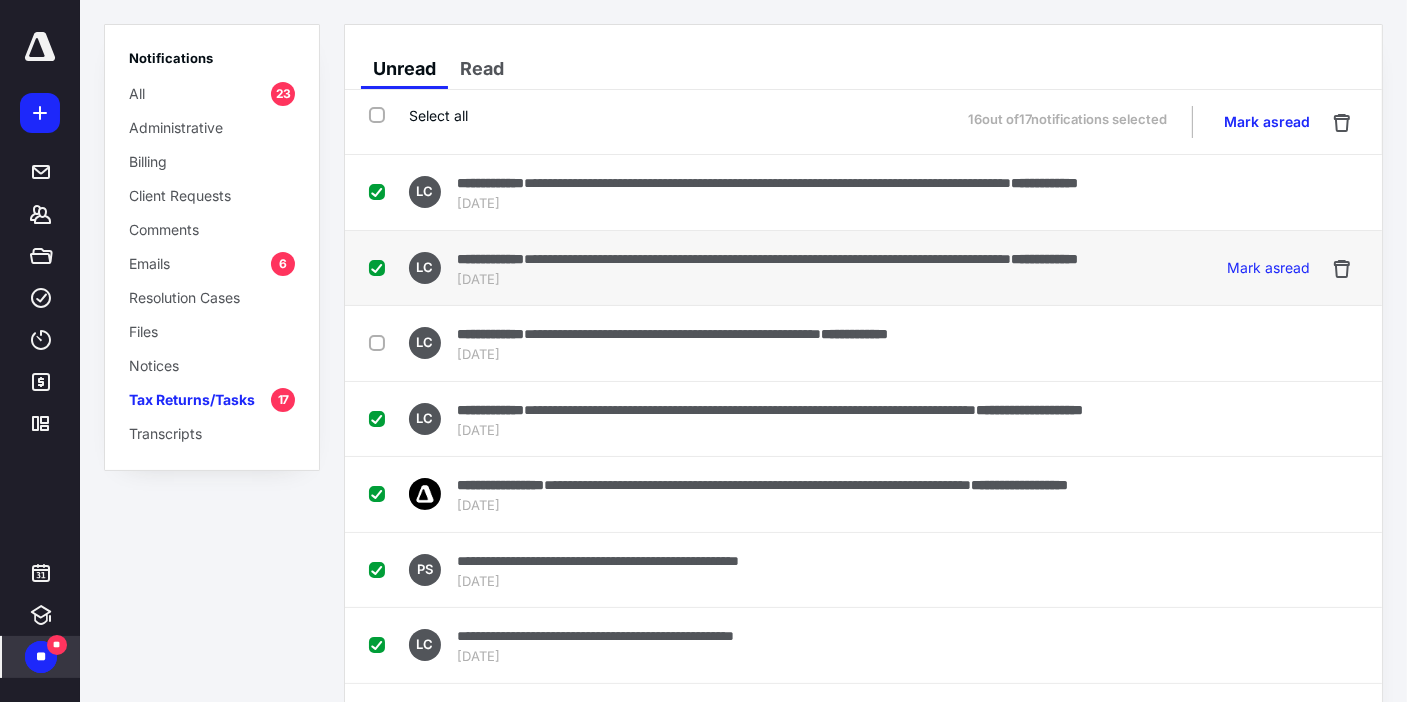 click at bounding box center (381, 267) 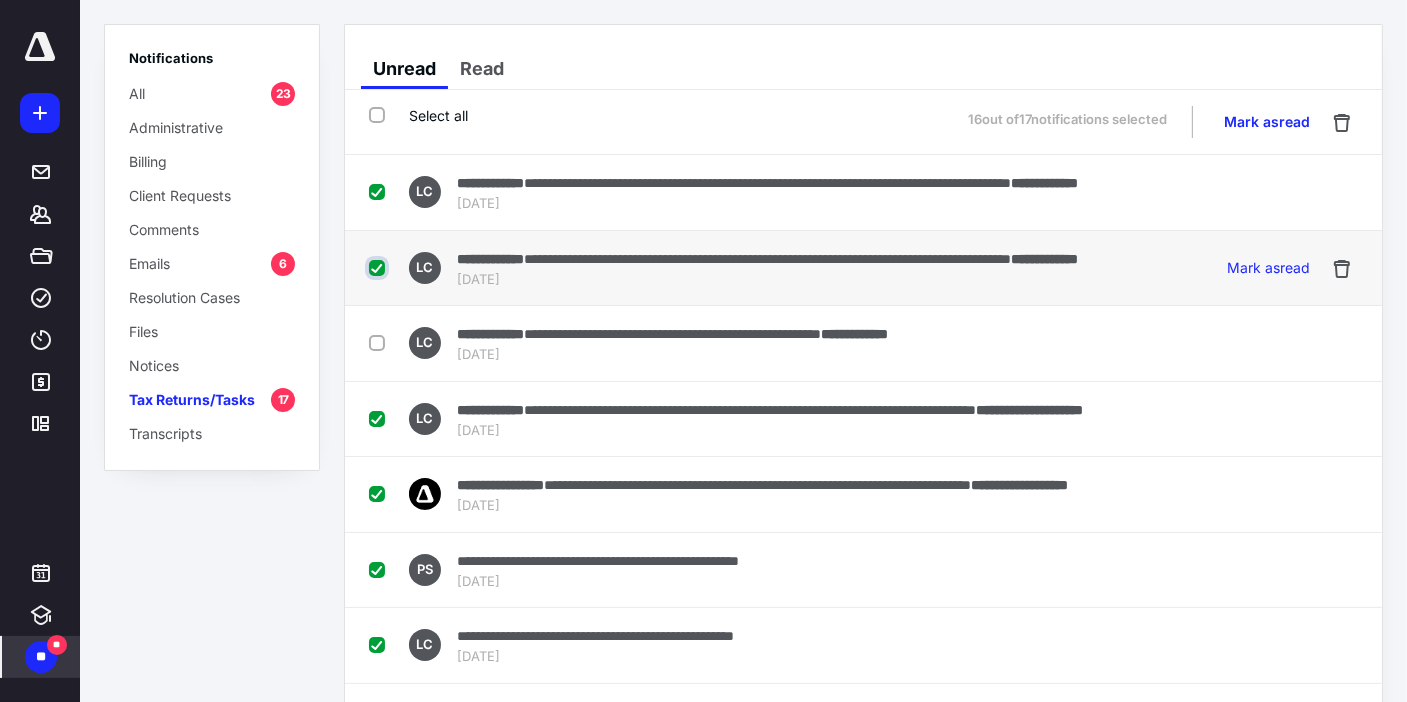 click at bounding box center [379, 268] 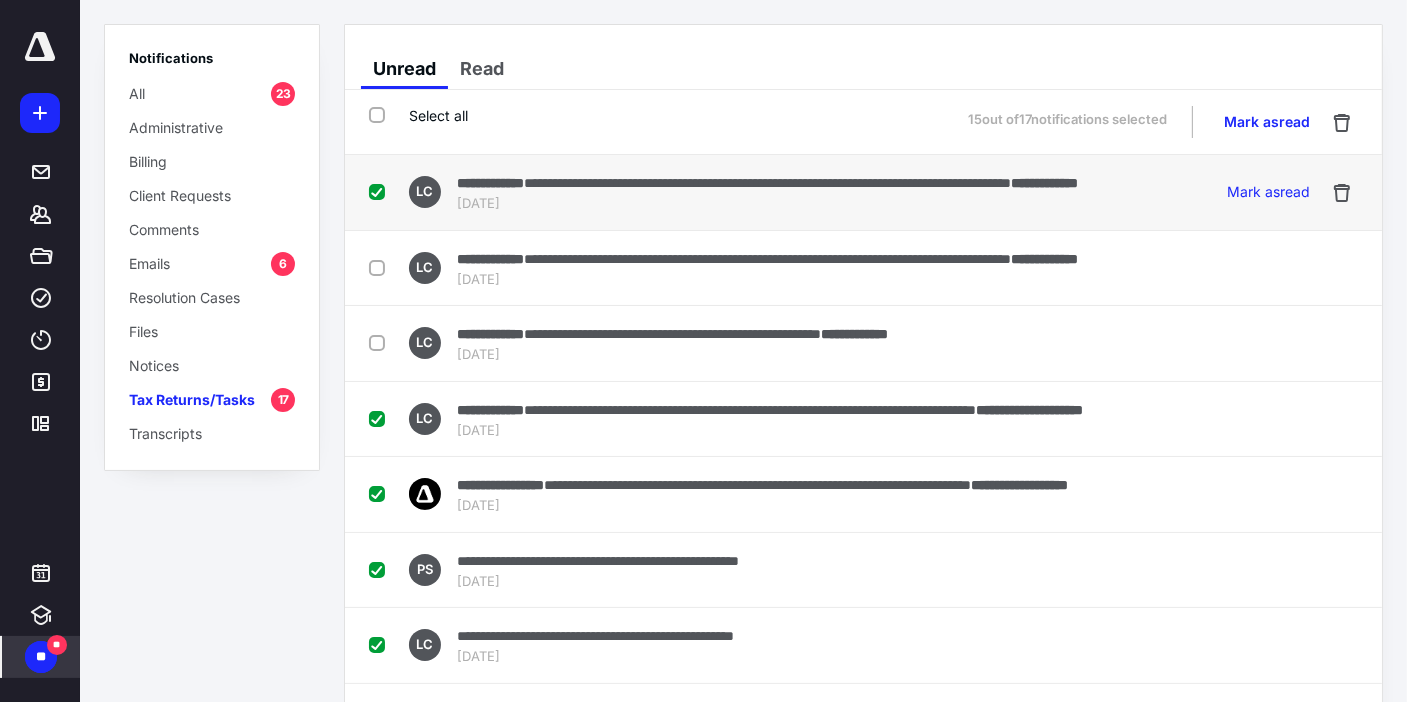 click at bounding box center (381, 191) 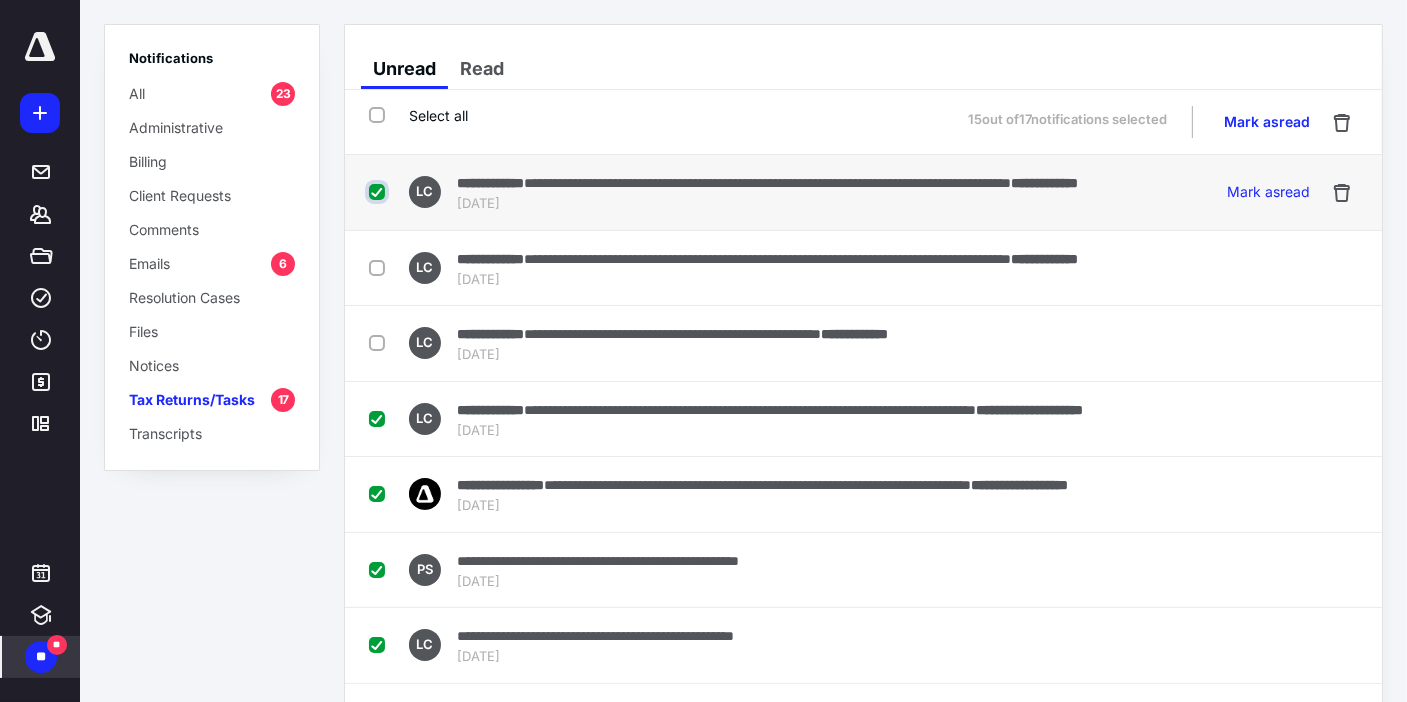 click at bounding box center [379, 192] 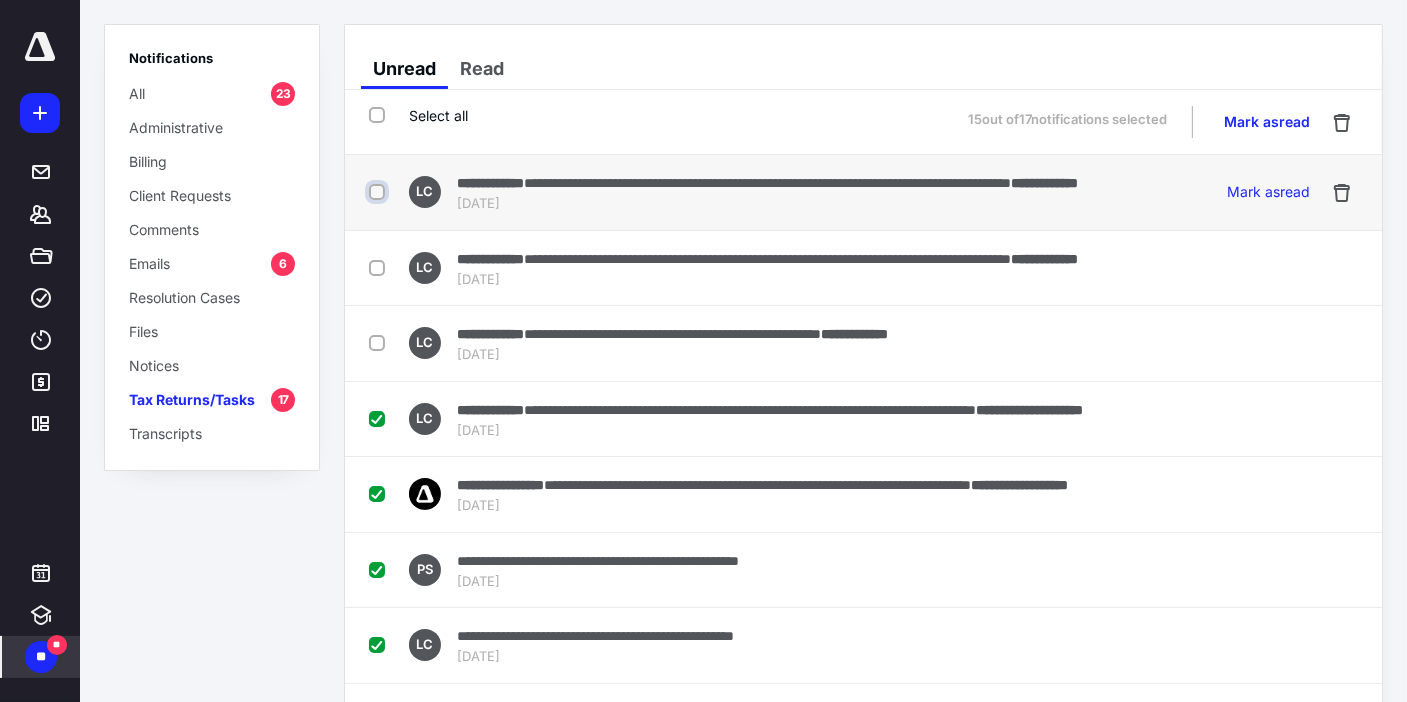 checkbox on "false" 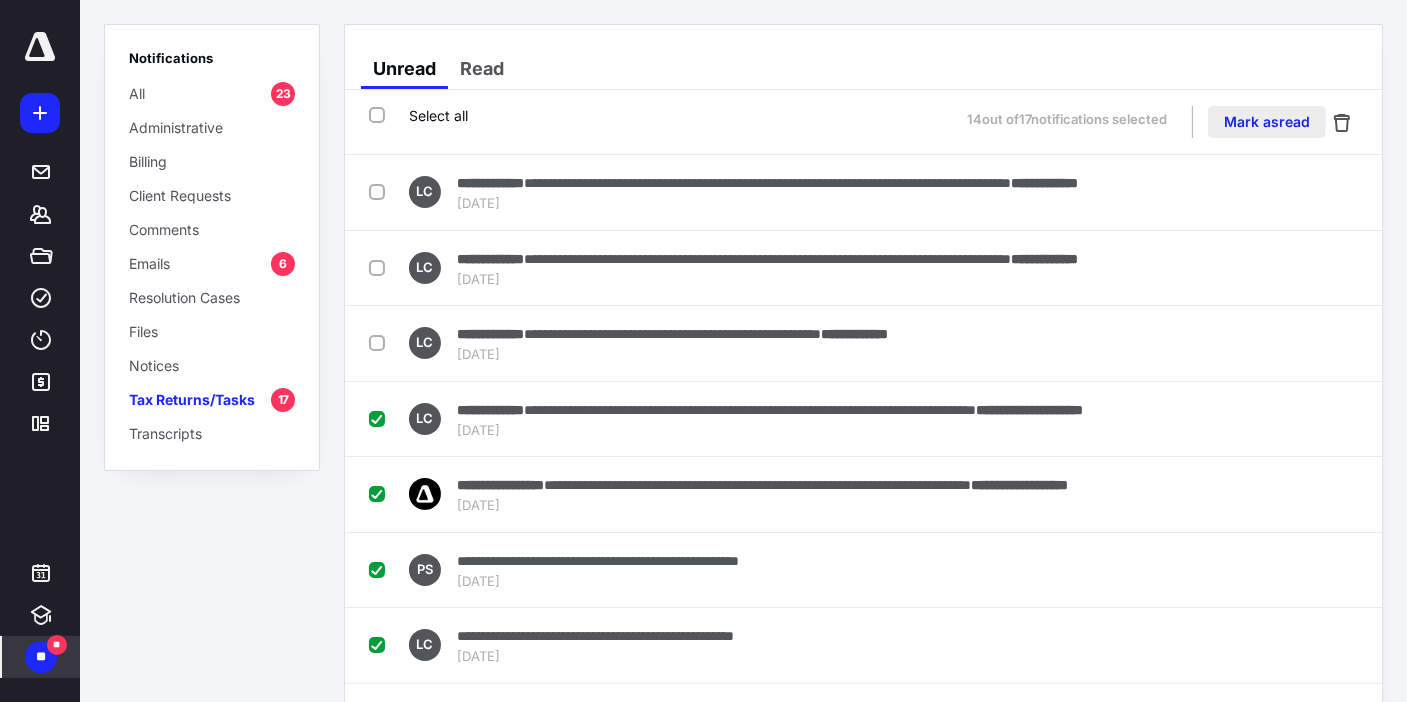 click on "Mark as  read" at bounding box center [1267, 122] 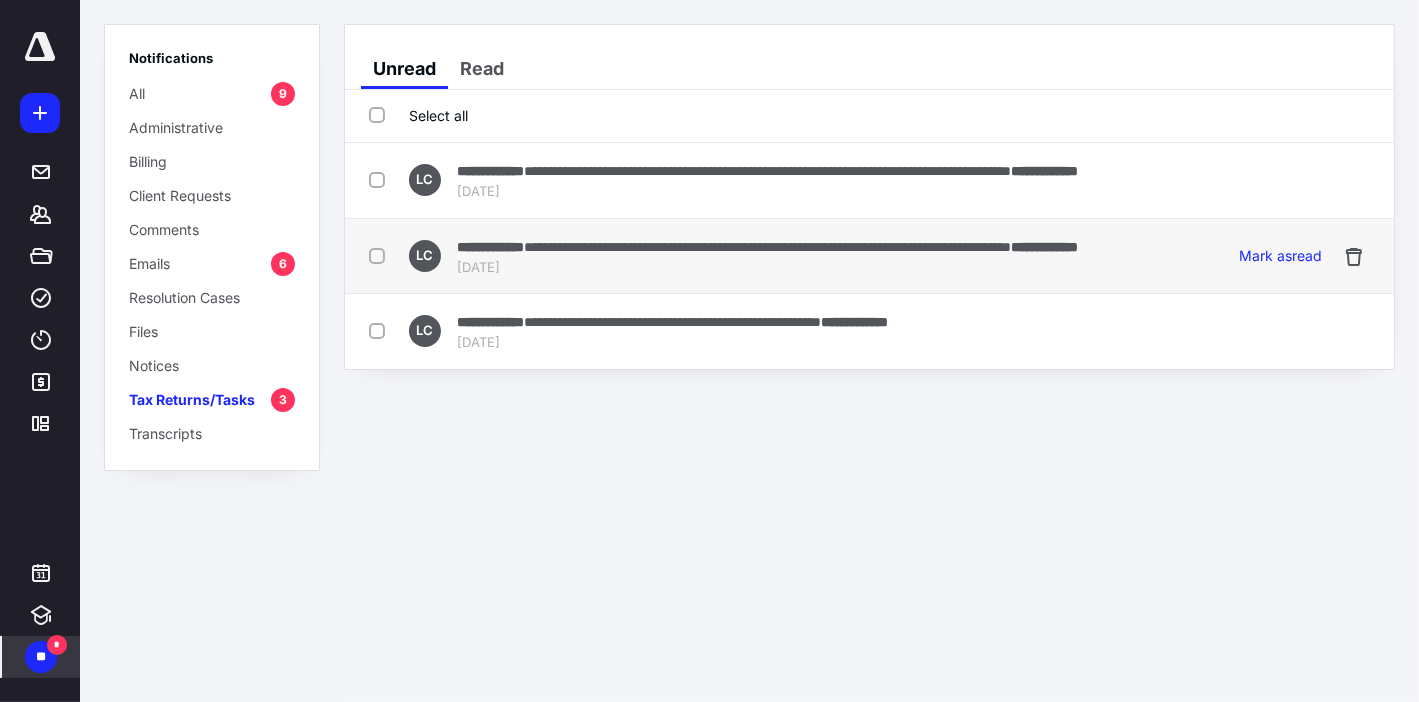 click on "**********" at bounding box center [1044, 247] 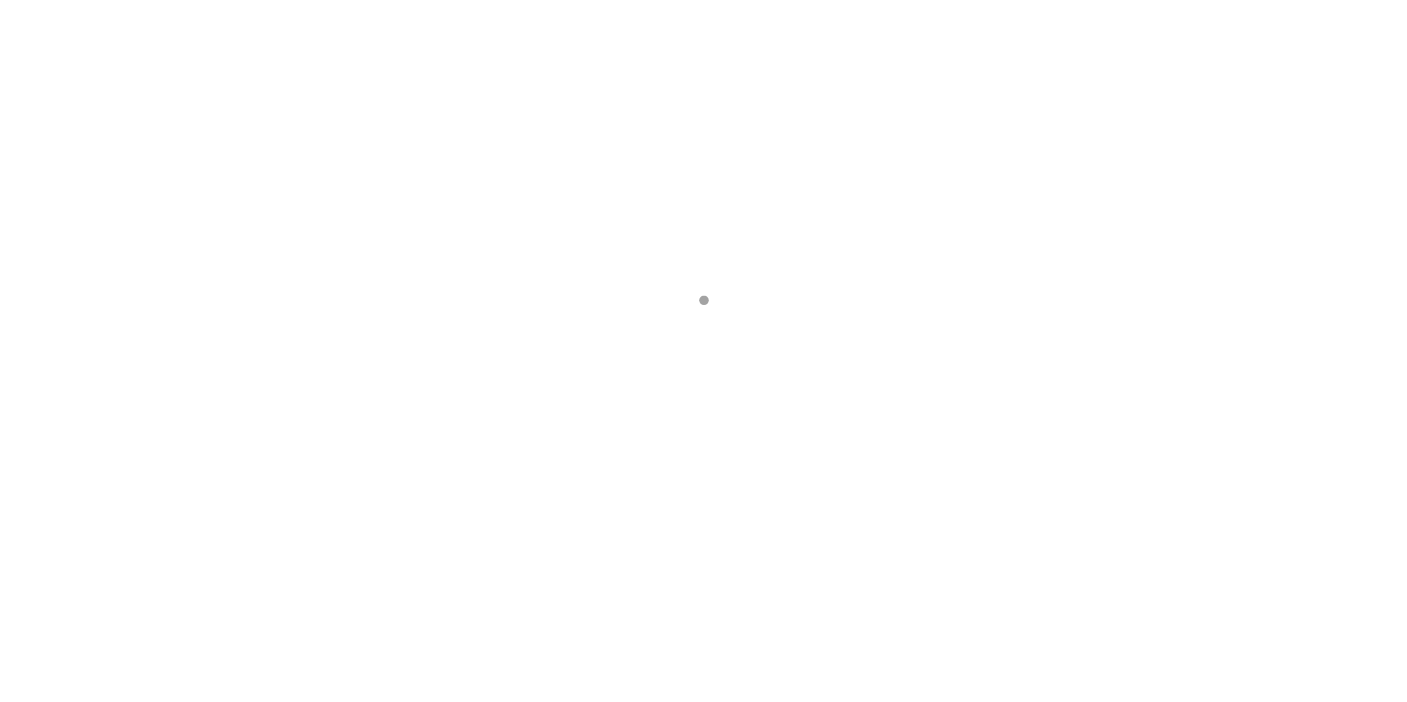scroll, scrollTop: 0, scrollLeft: 0, axis: both 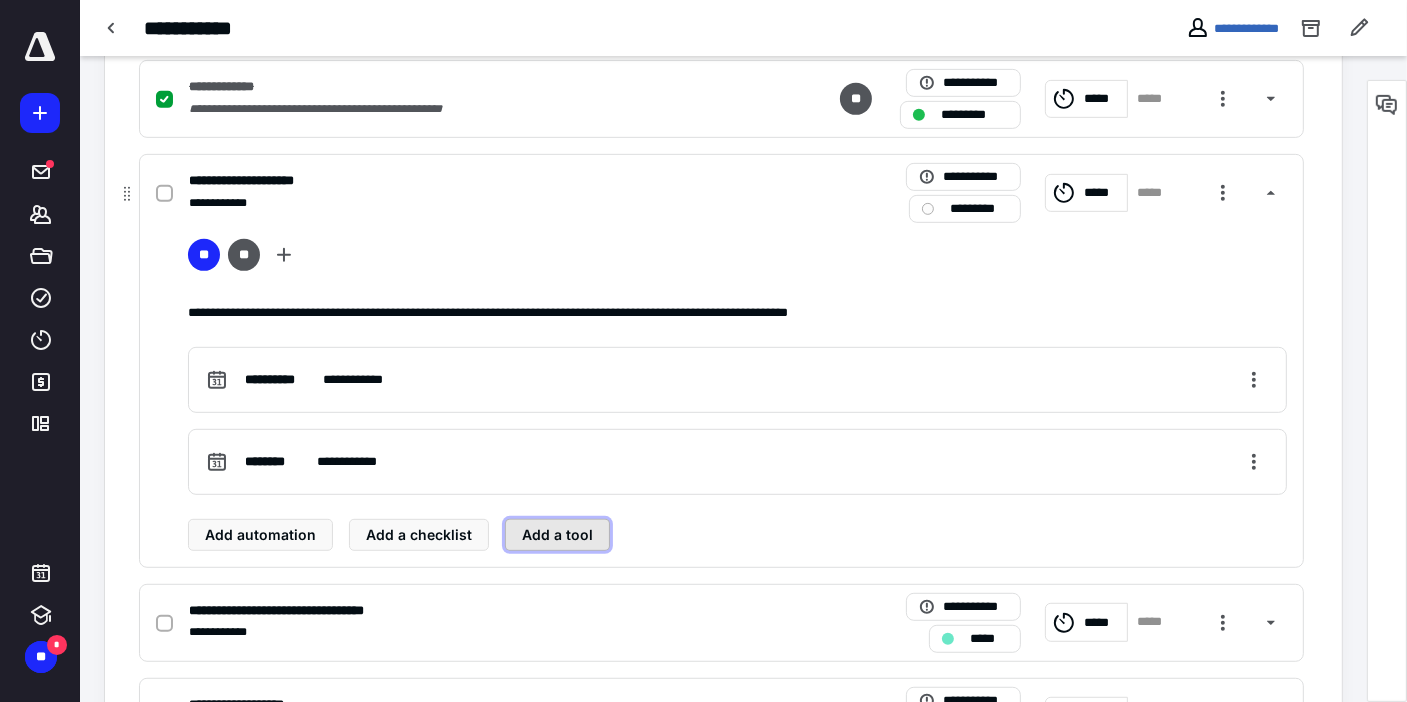 click on "Add a tool" at bounding box center (557, 535) 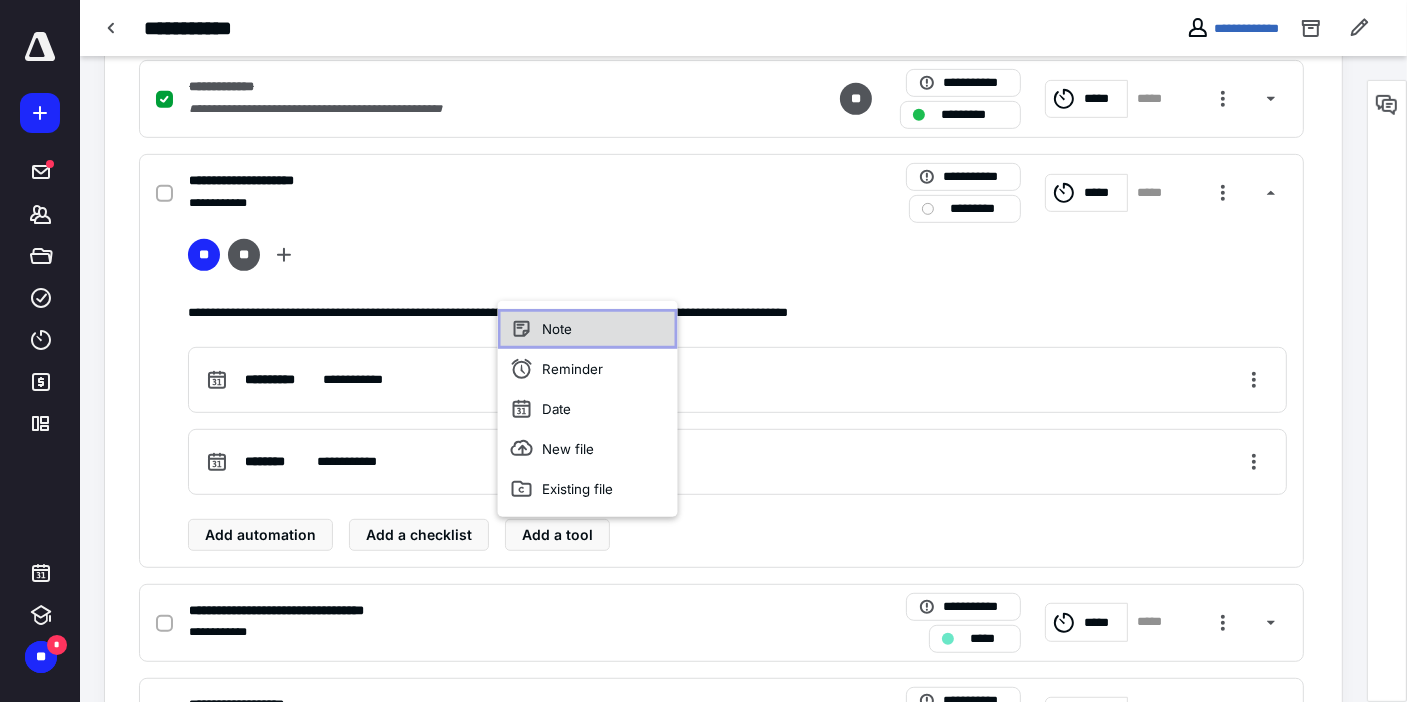 click on "Note" at bounding box center [588, 329] 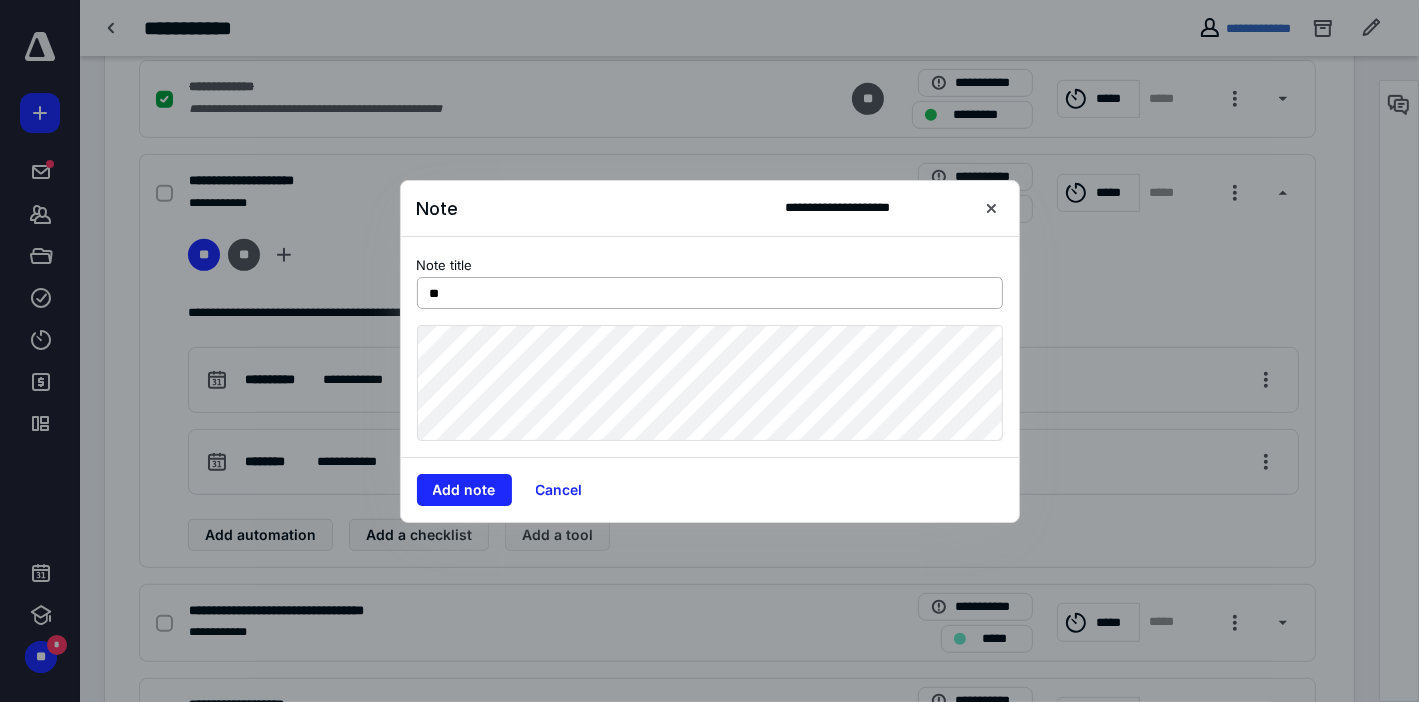 type on "*" 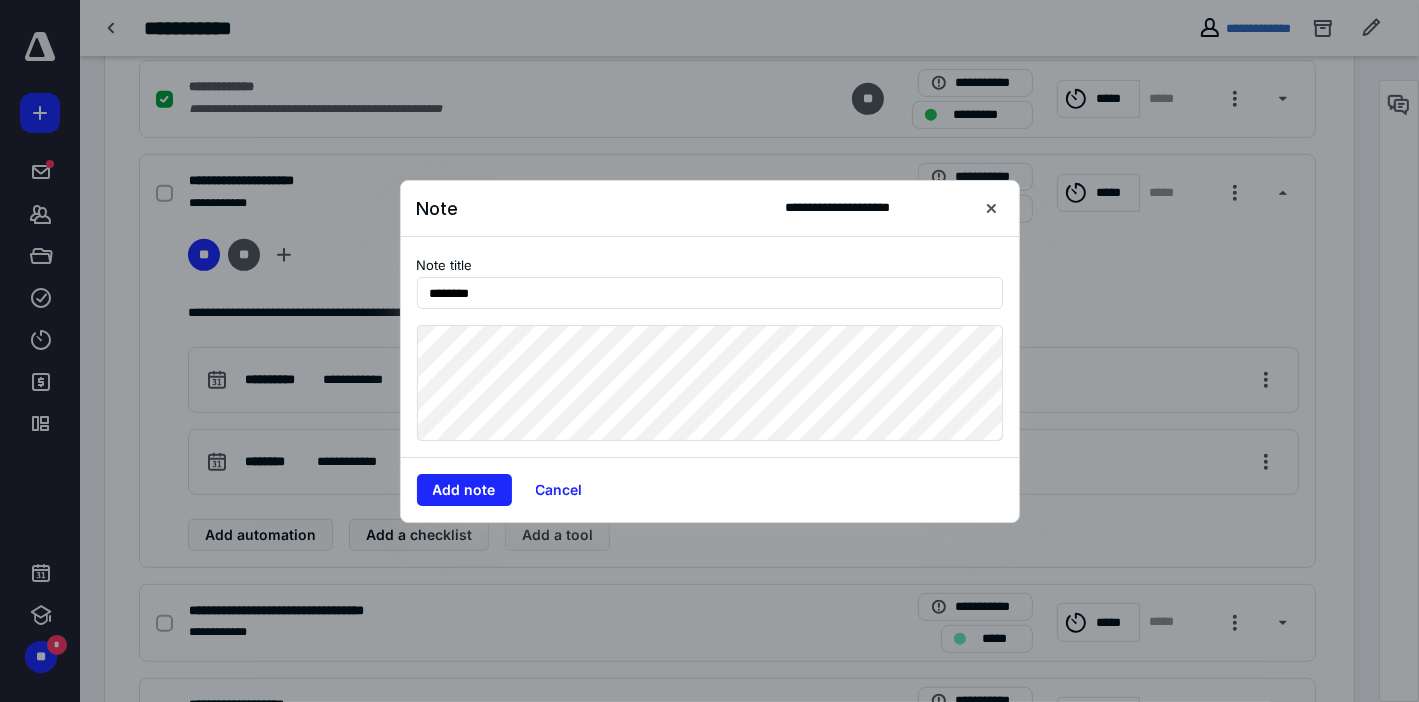 type on "********" 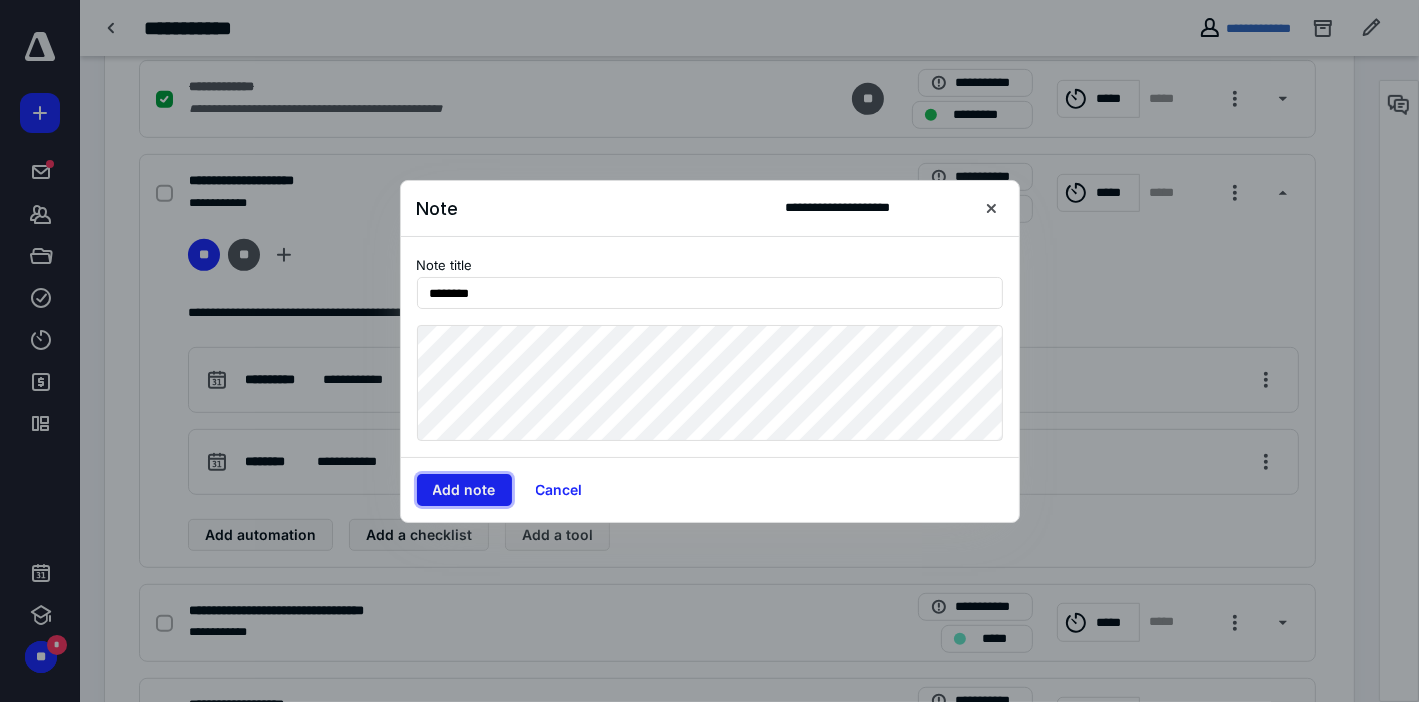 click on "Add note" at bounding box center (464, 490) 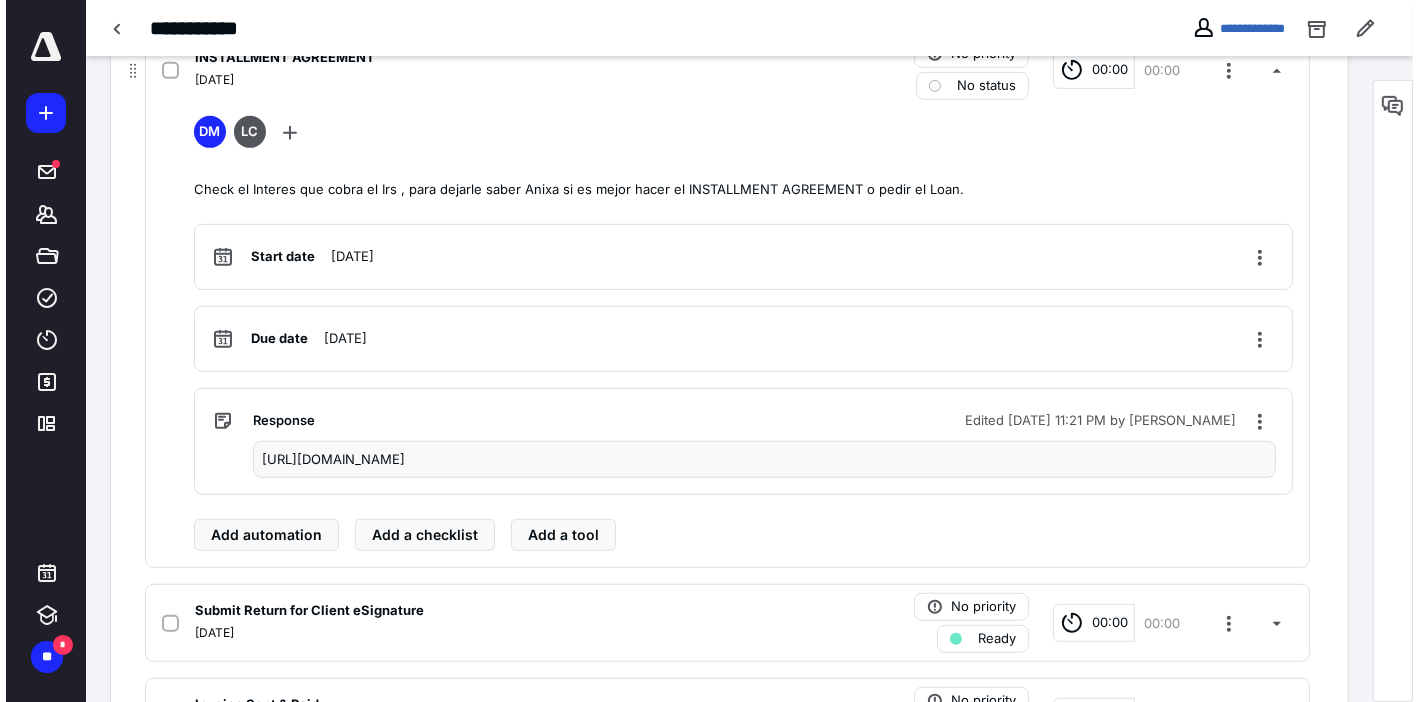 scroll, scrollTop: 1030, scrollLeft: 0, axis: vertical 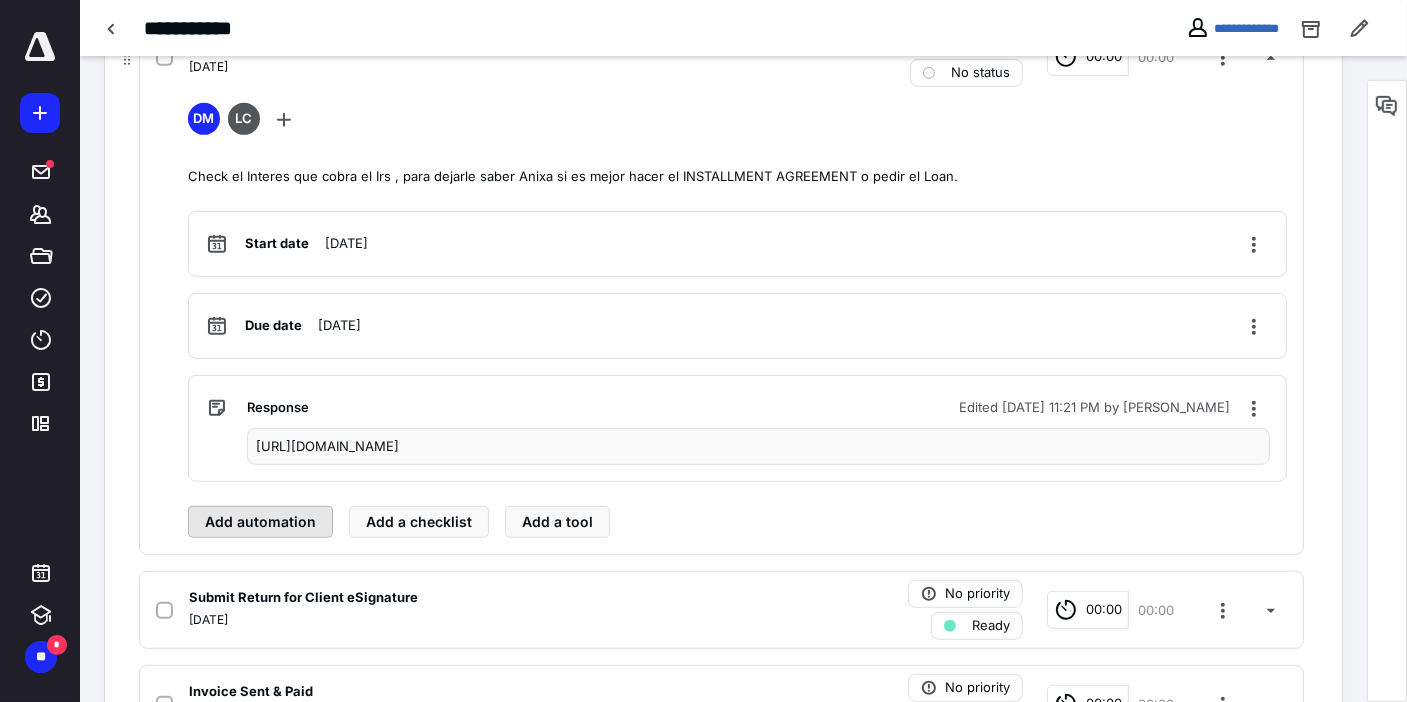 click on "Add automation" at bounding box center (260, 522) 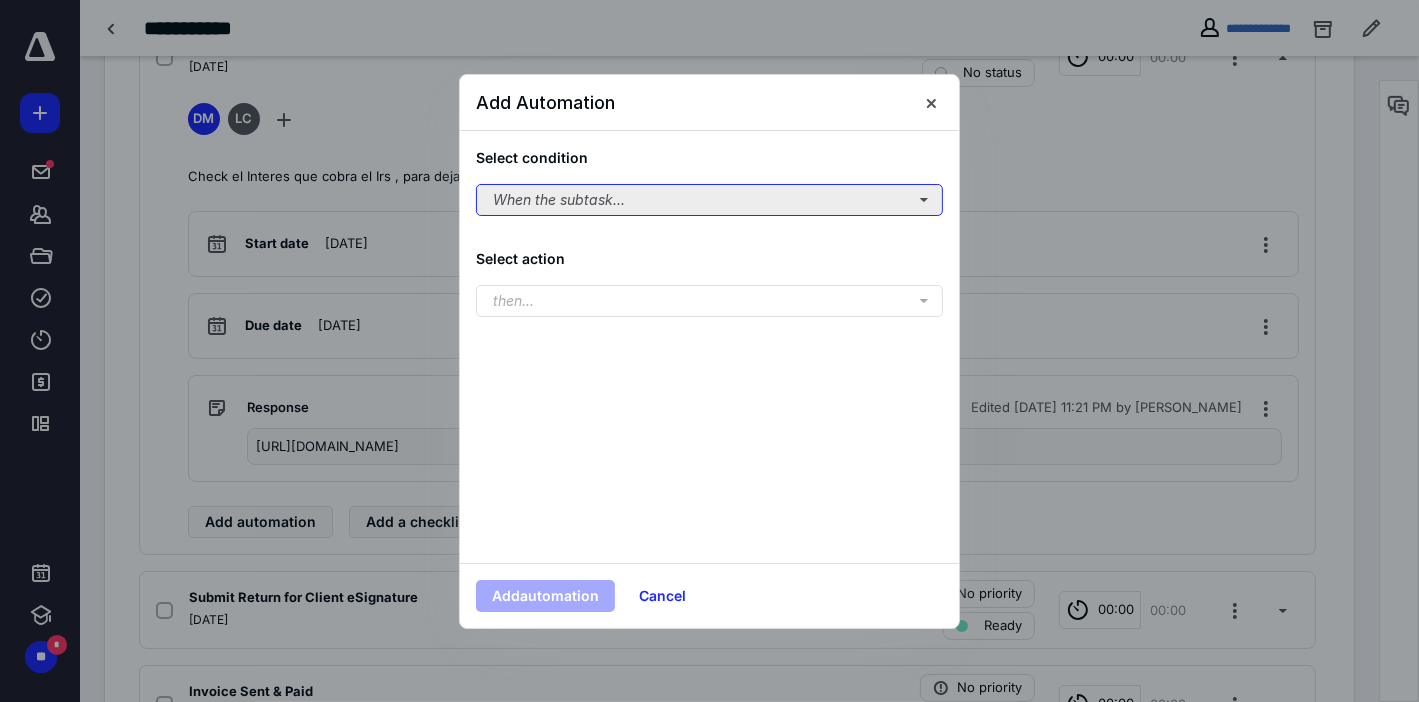 click on "When the subtask..." at bounding box center [709, 200] 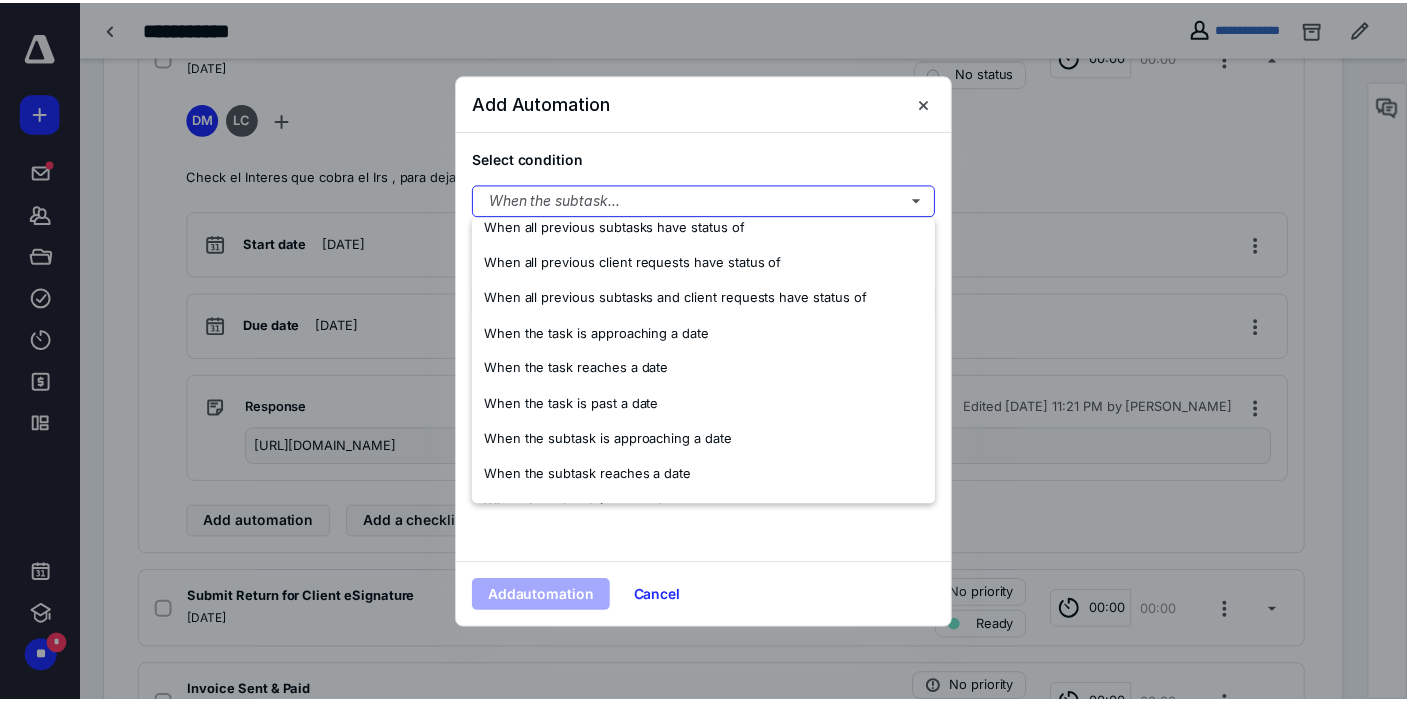 scroll, scrollTop: 189, scrollLeft: 0, axis: vertical 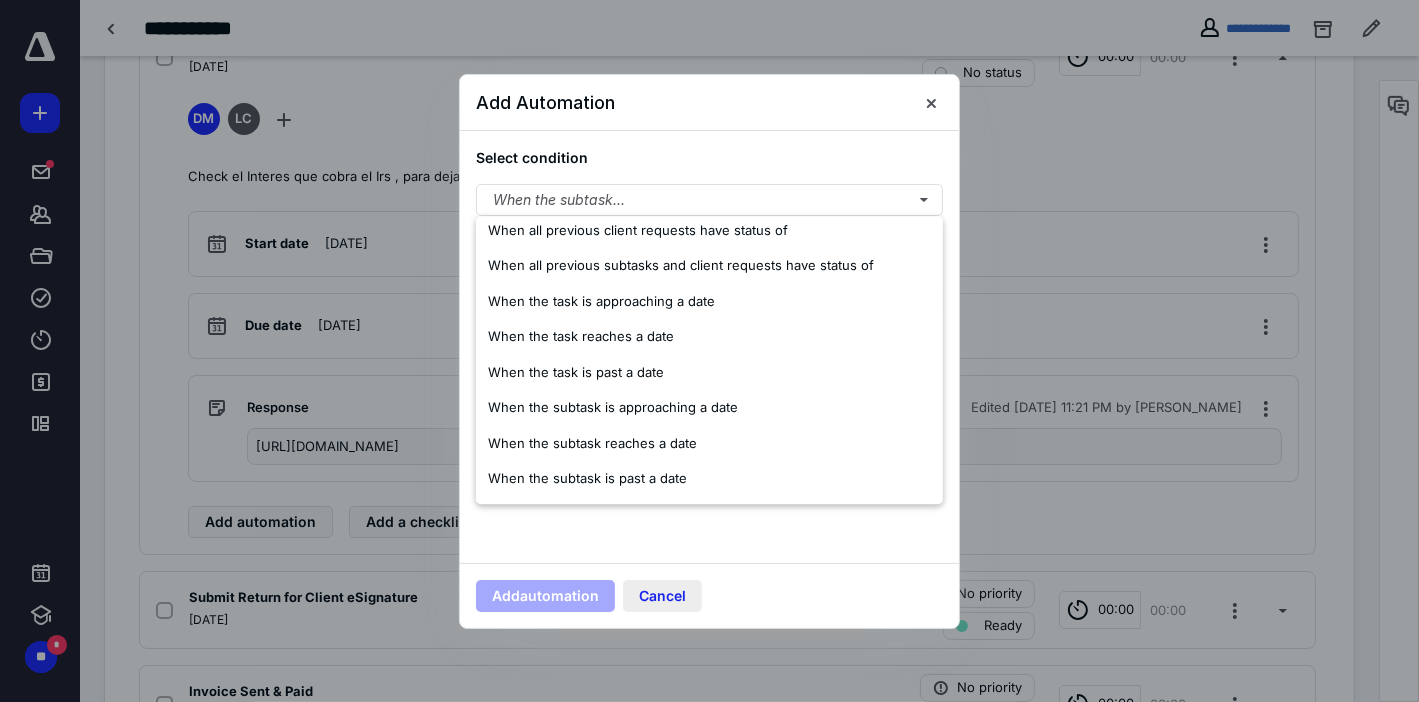 click on "Cancel" at bounding box center (662, 596) 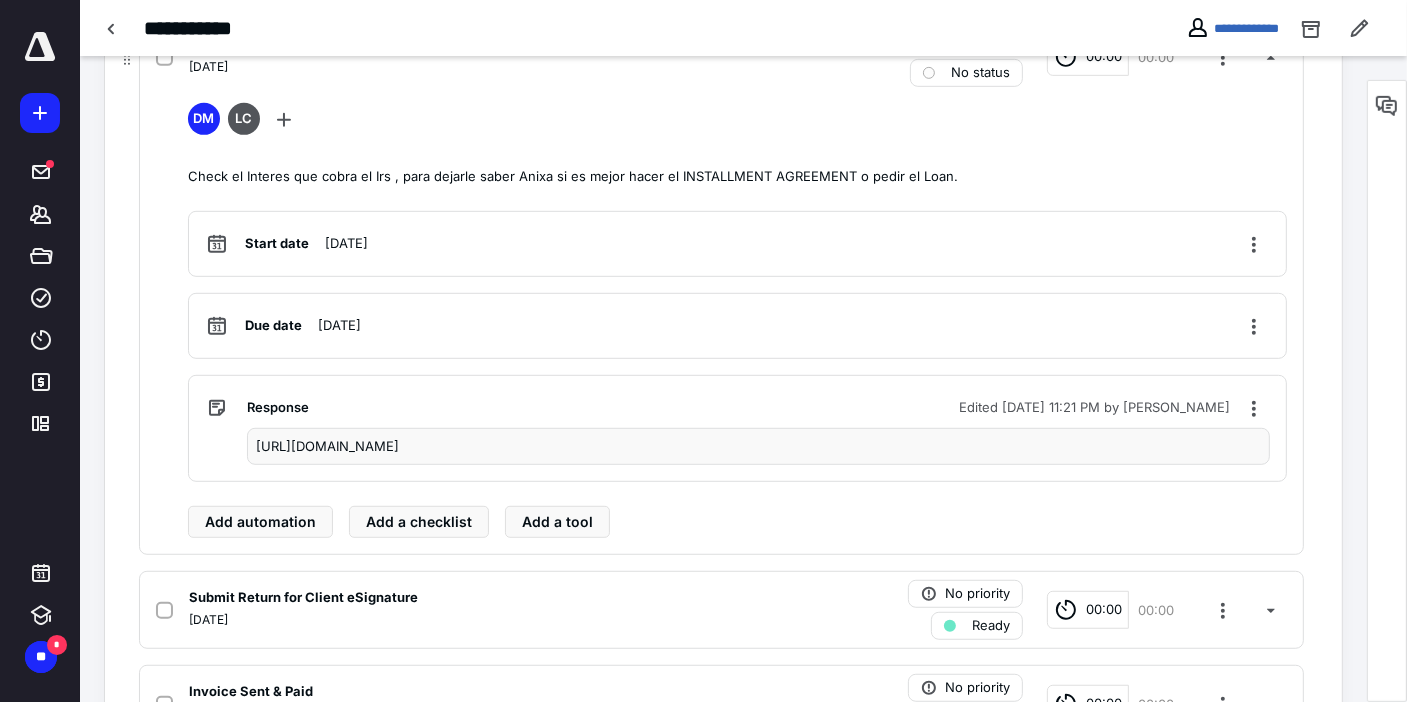 click on "[DATE]" at bounding box center [459, 67] 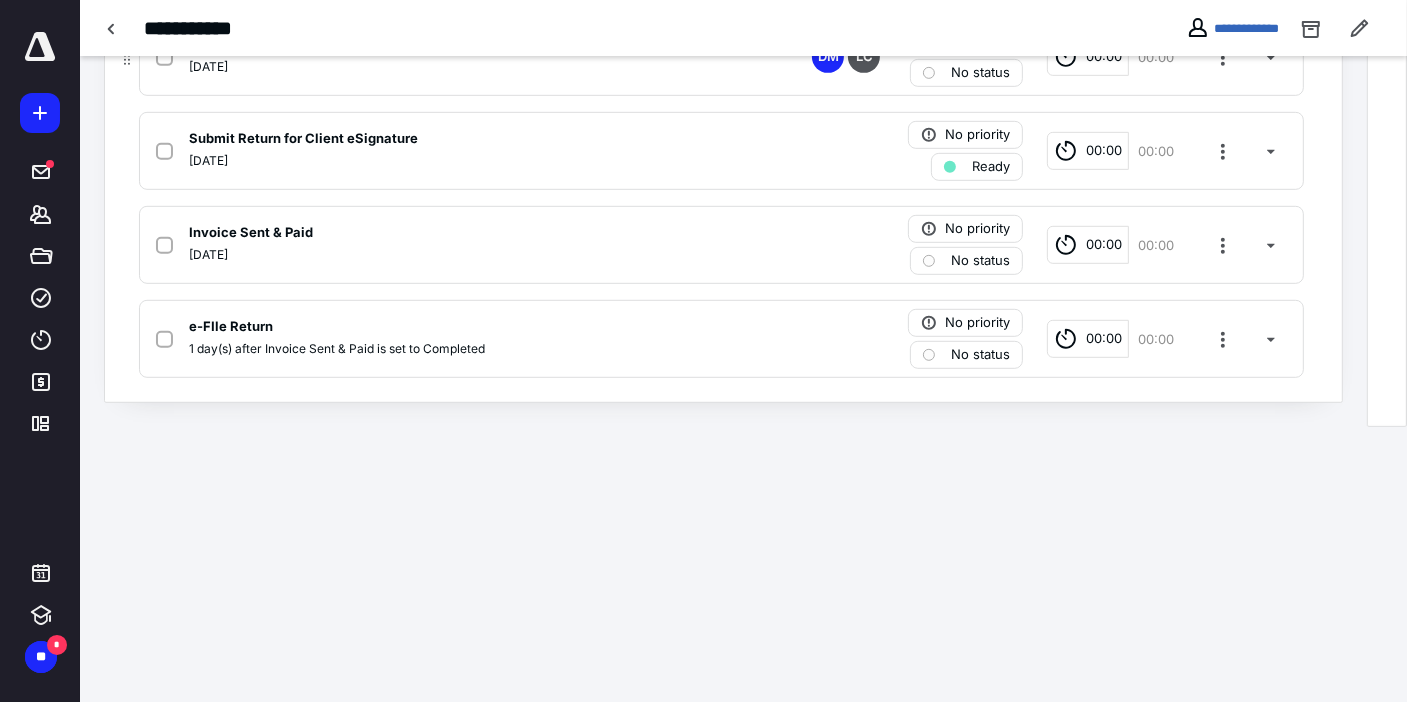 scroll, scrollTop: 754, scrollLeft: 0, axis: vertical 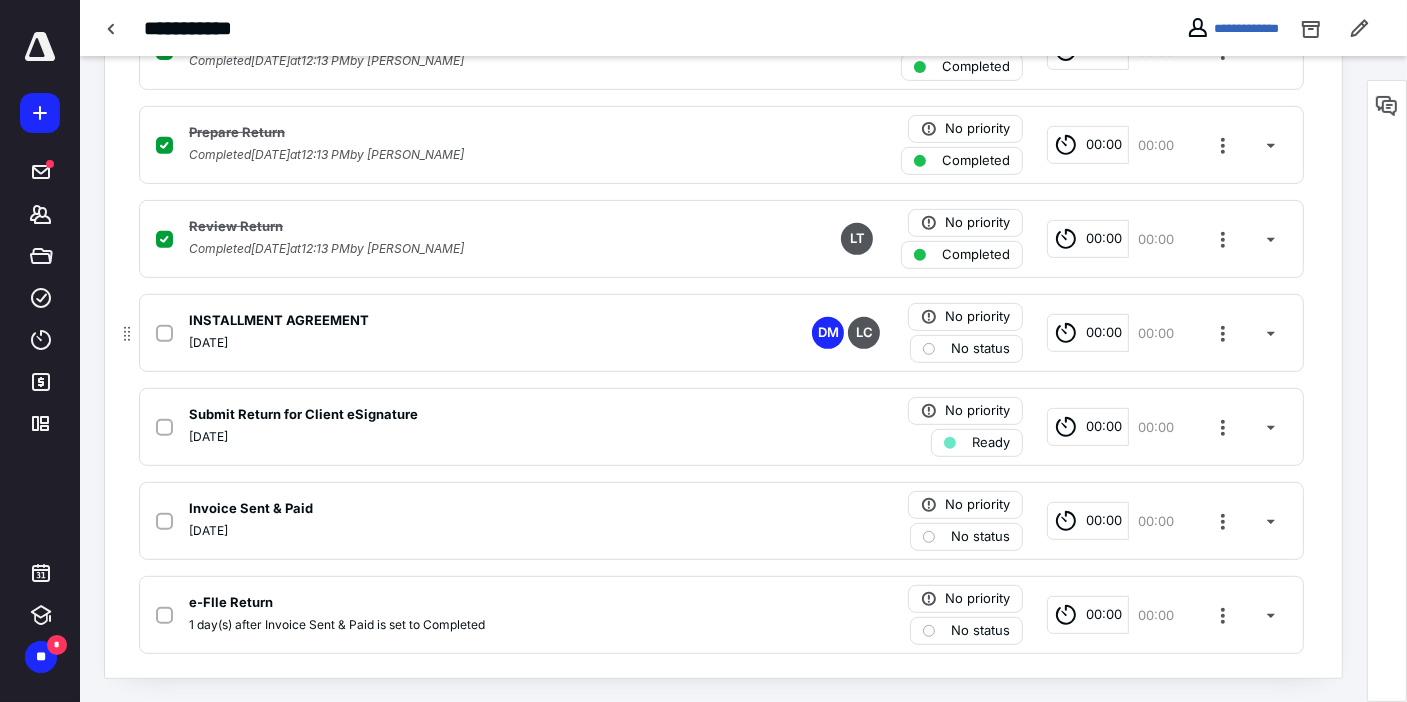 click on "[DATE]" at bounding box center (459, 343) 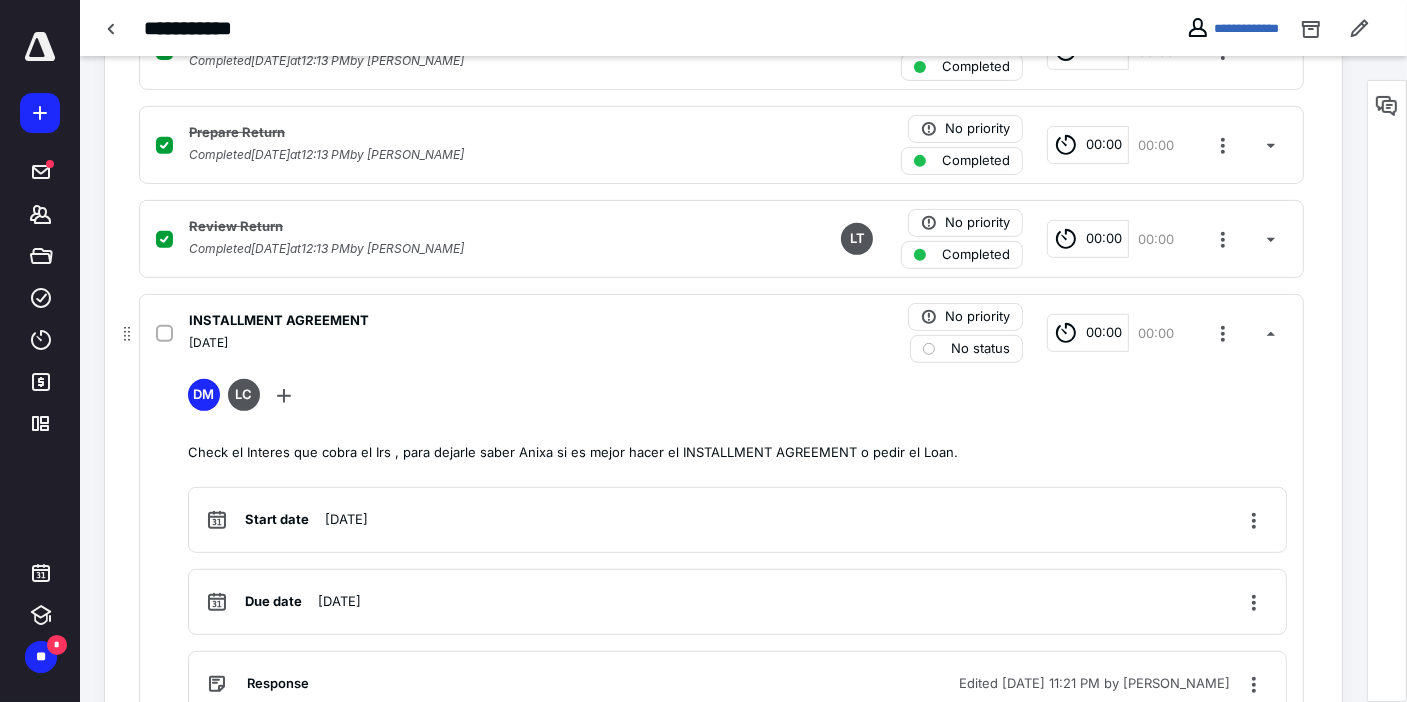 scroll, scrollTop: 1030, scrollLeft: 0, axis: vertical 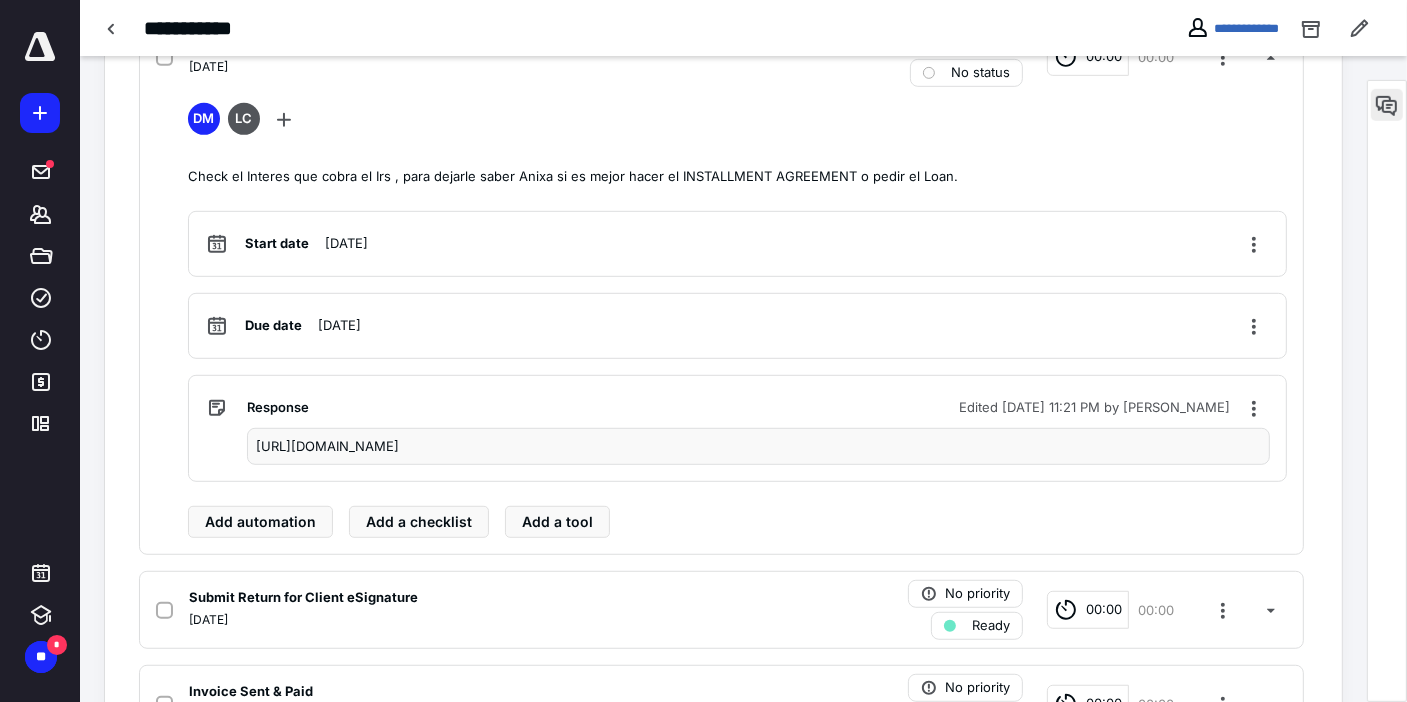 click at bounding box center [1387, 105] 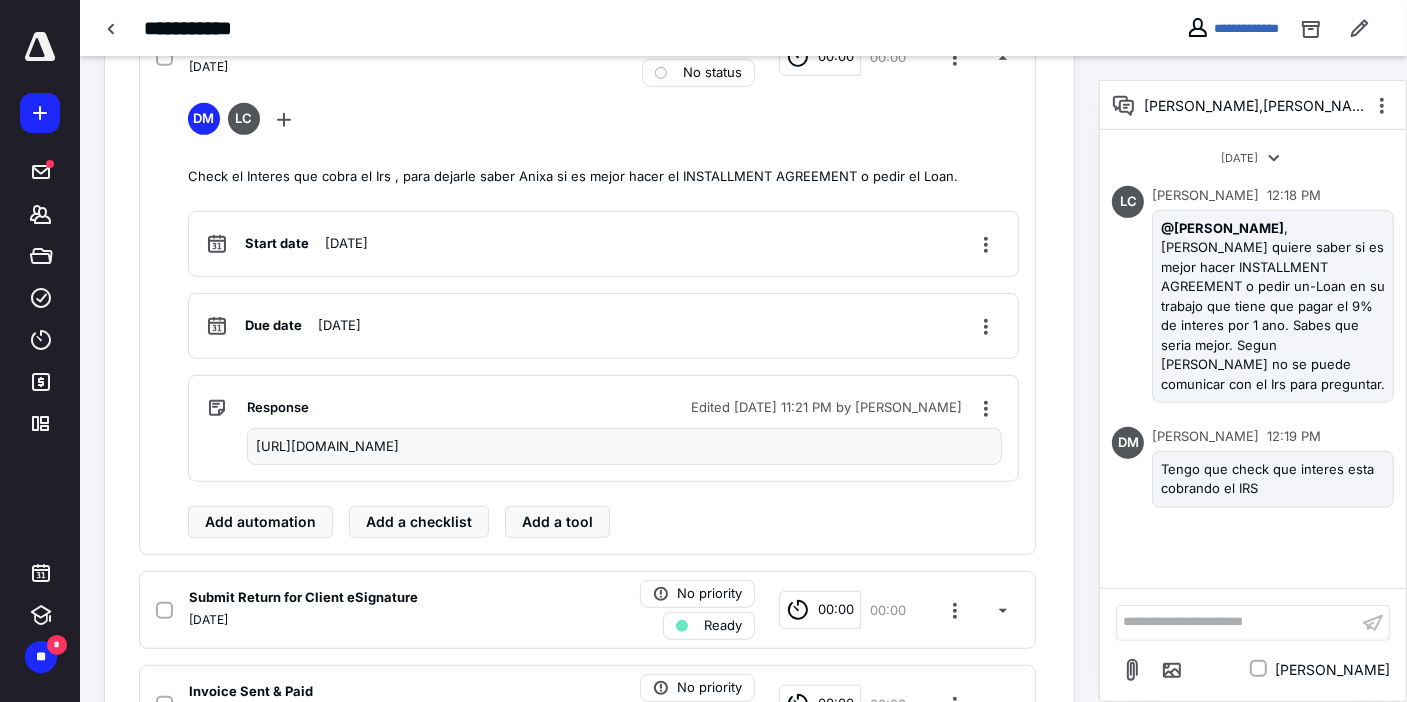 click on "**********" at bounding box center [1237, 622] 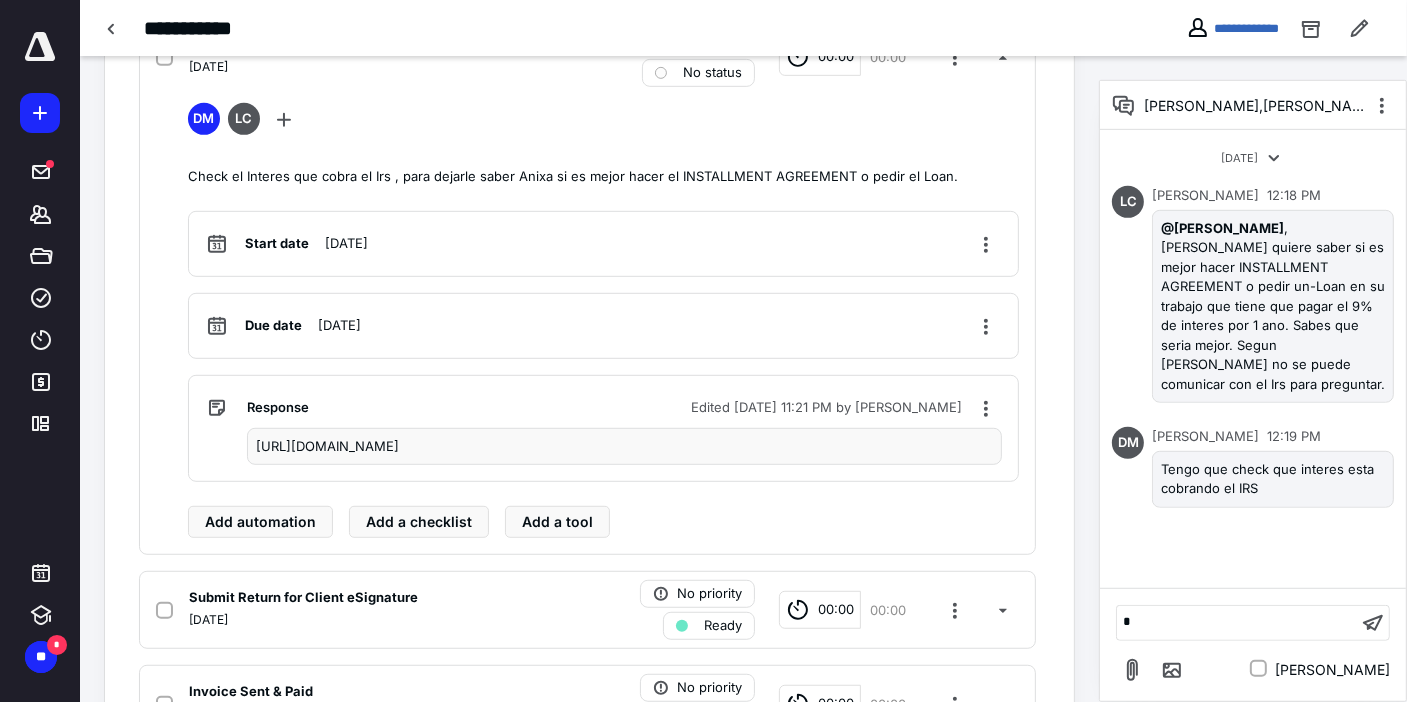 scroll, scrollTop: 1215, scrollLeft: 0, axis: vertical 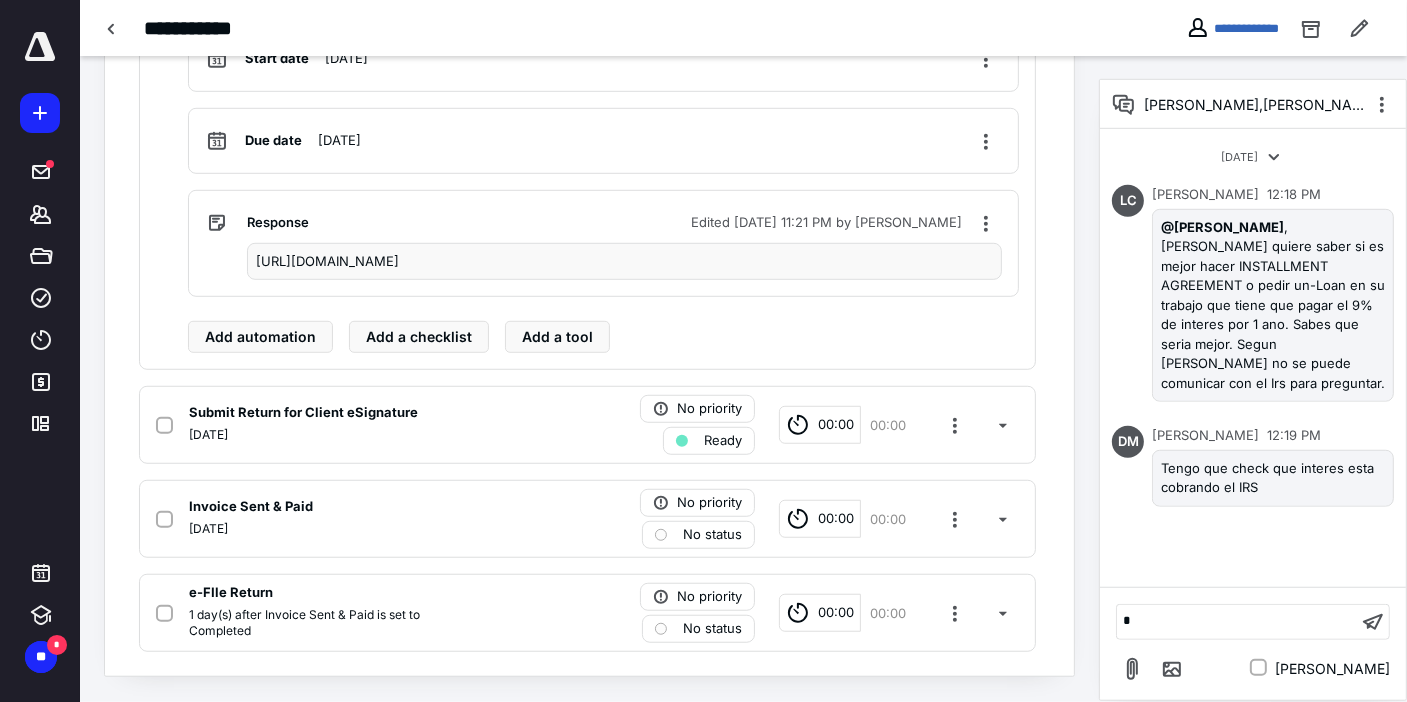 type 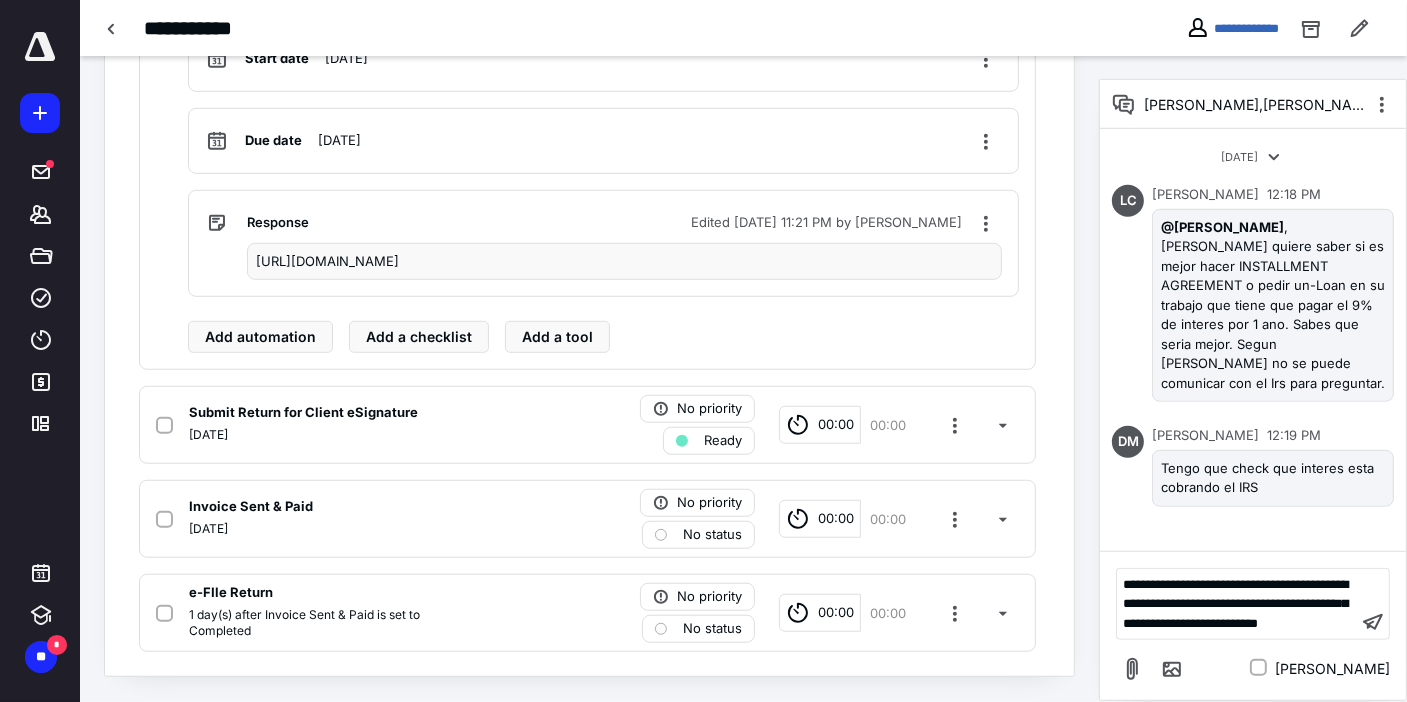 click on "**********" at bounding box center (1235, 604) 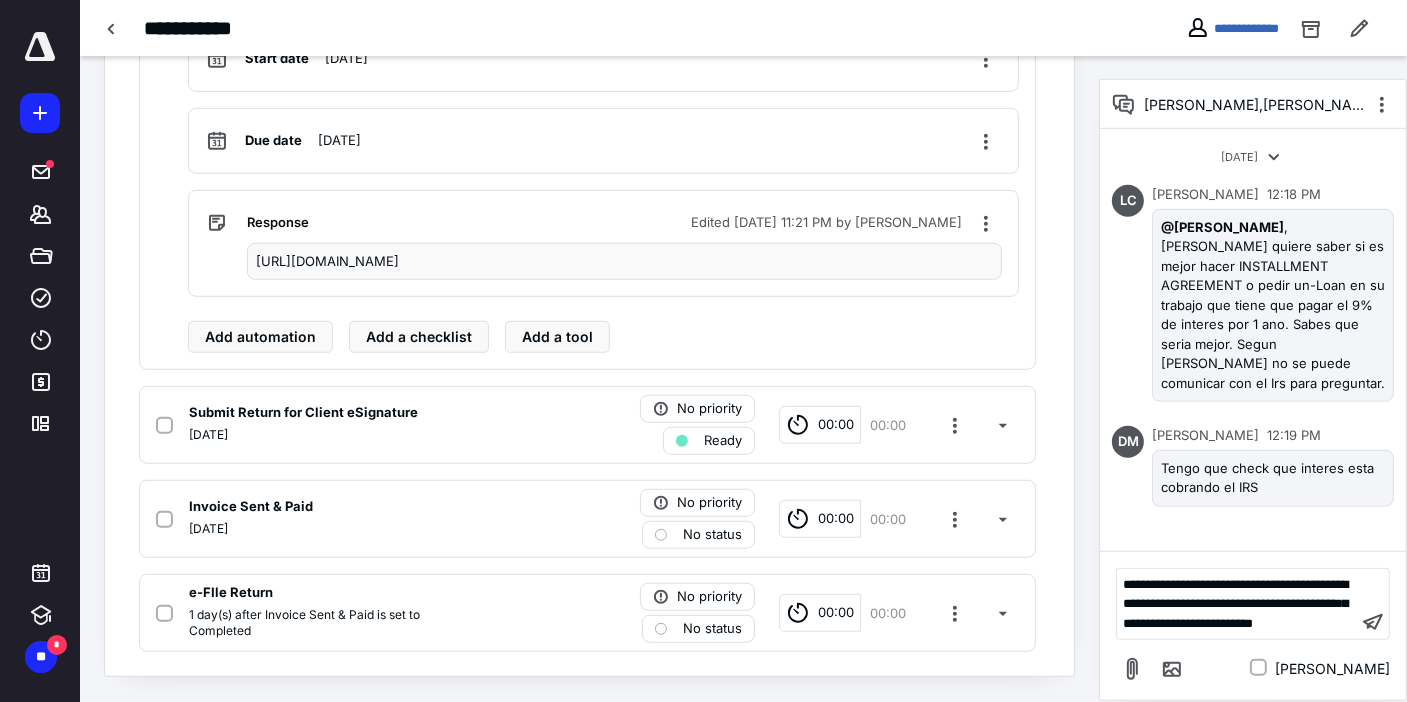 click on "**********" at bounding box center (1235, 604) 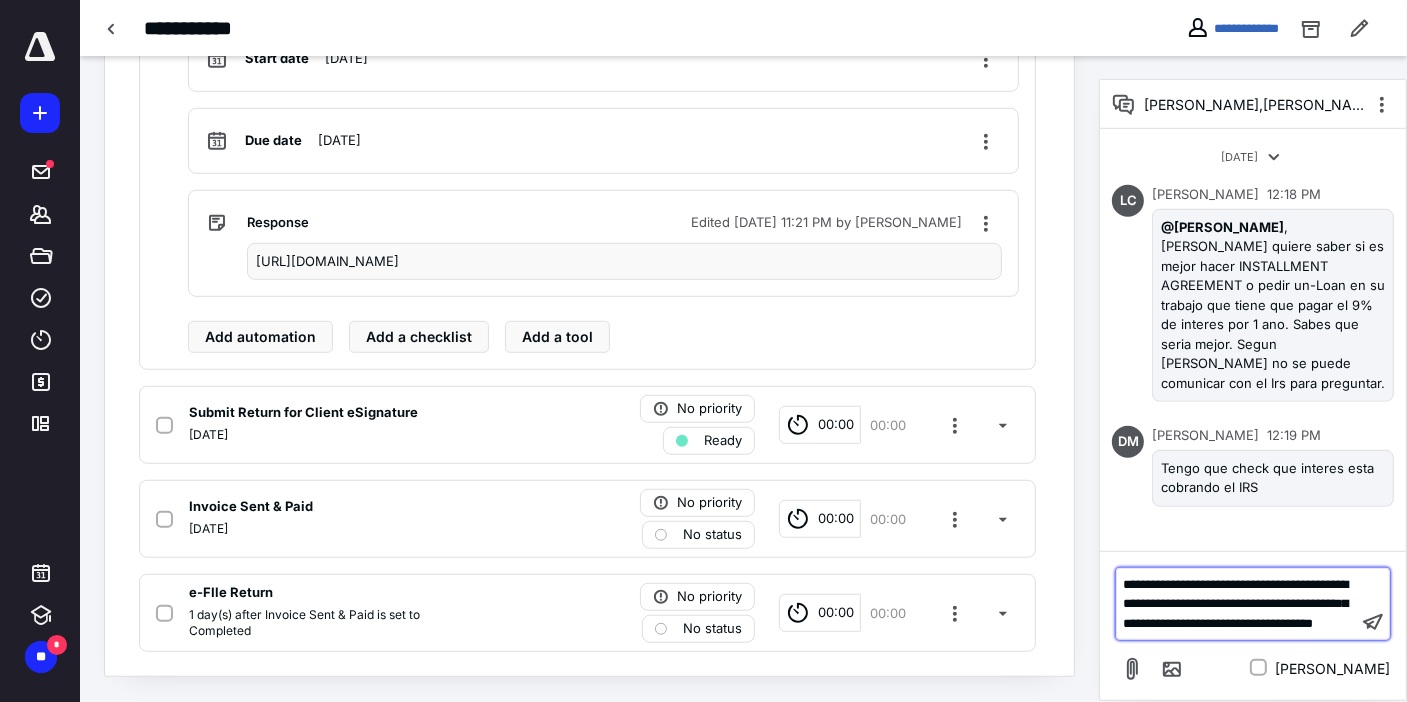 click on "**********" at bounding box center (1237, 604) 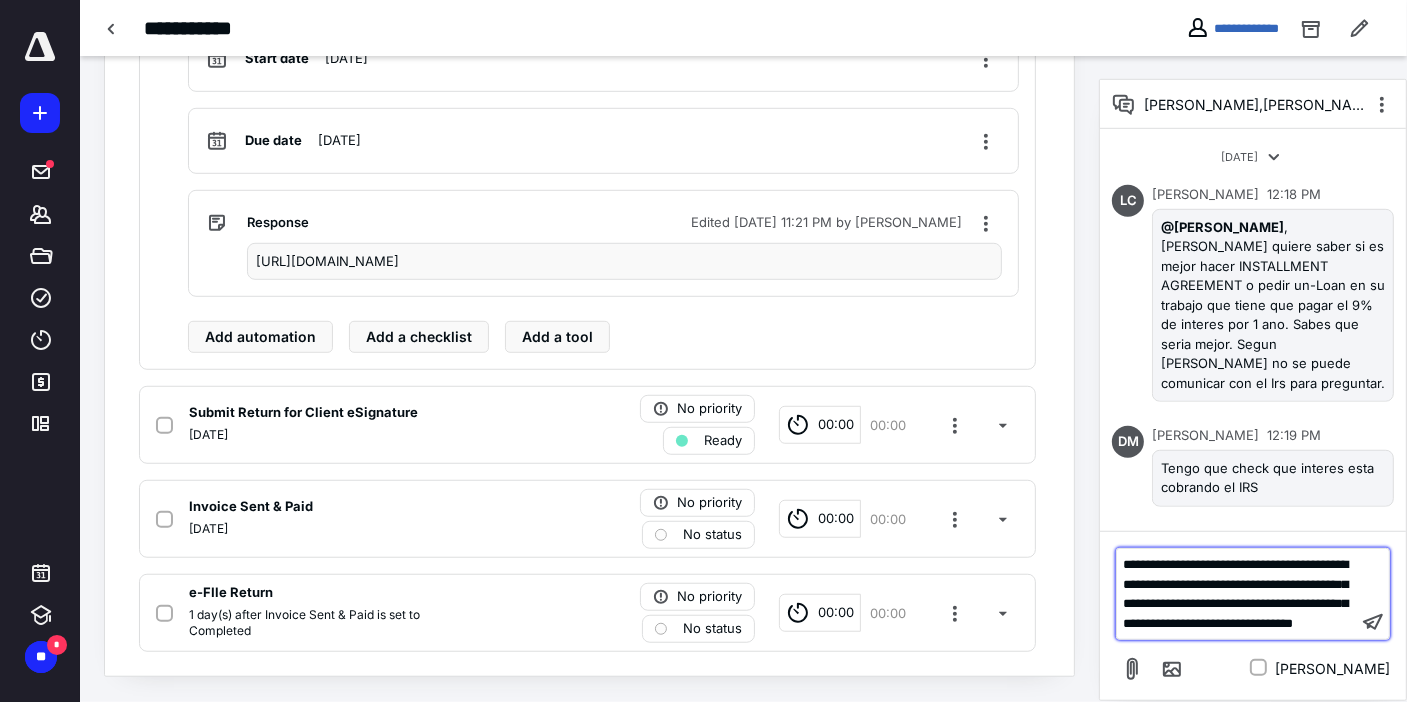 click on "**********" at bounding box center (1235, 594) 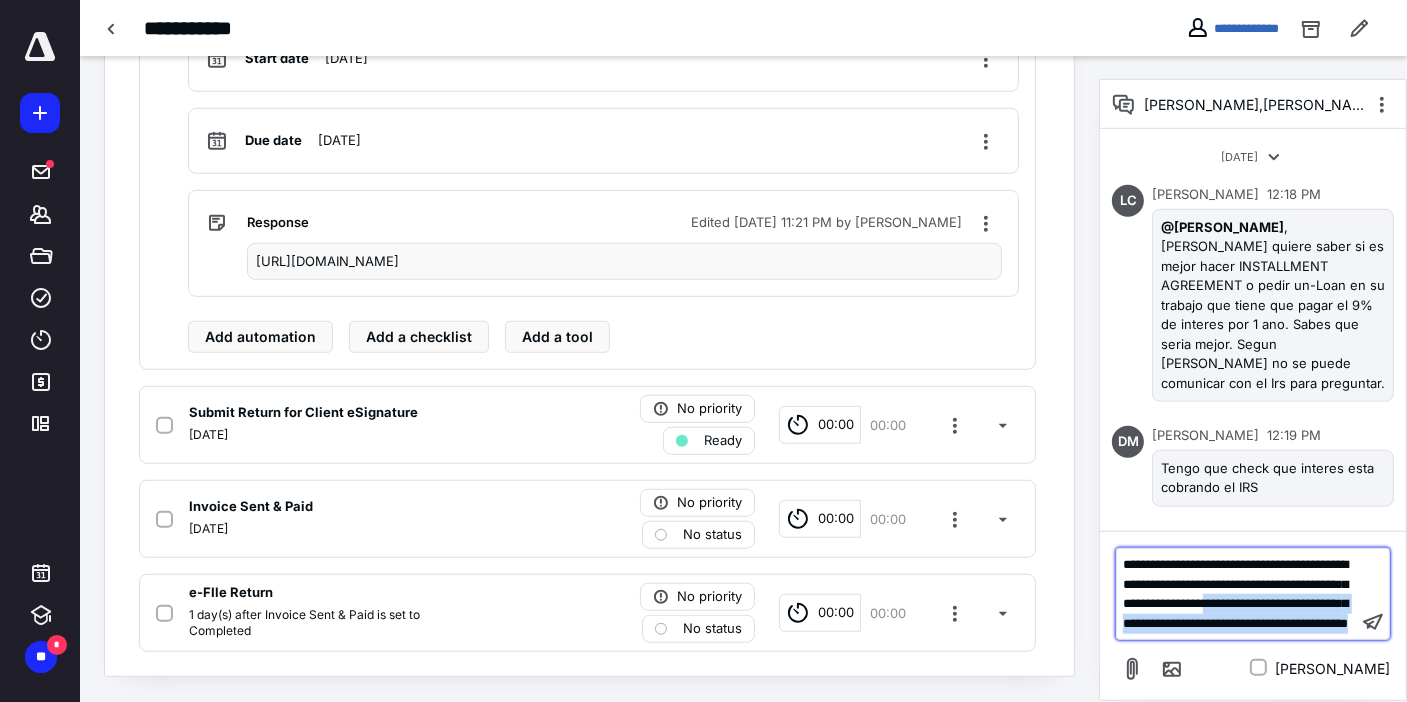 drag, startPoint x: 1172, startPoint y: 630, endPoint x: 1339, endPoint y: 561, distance: 180.69312 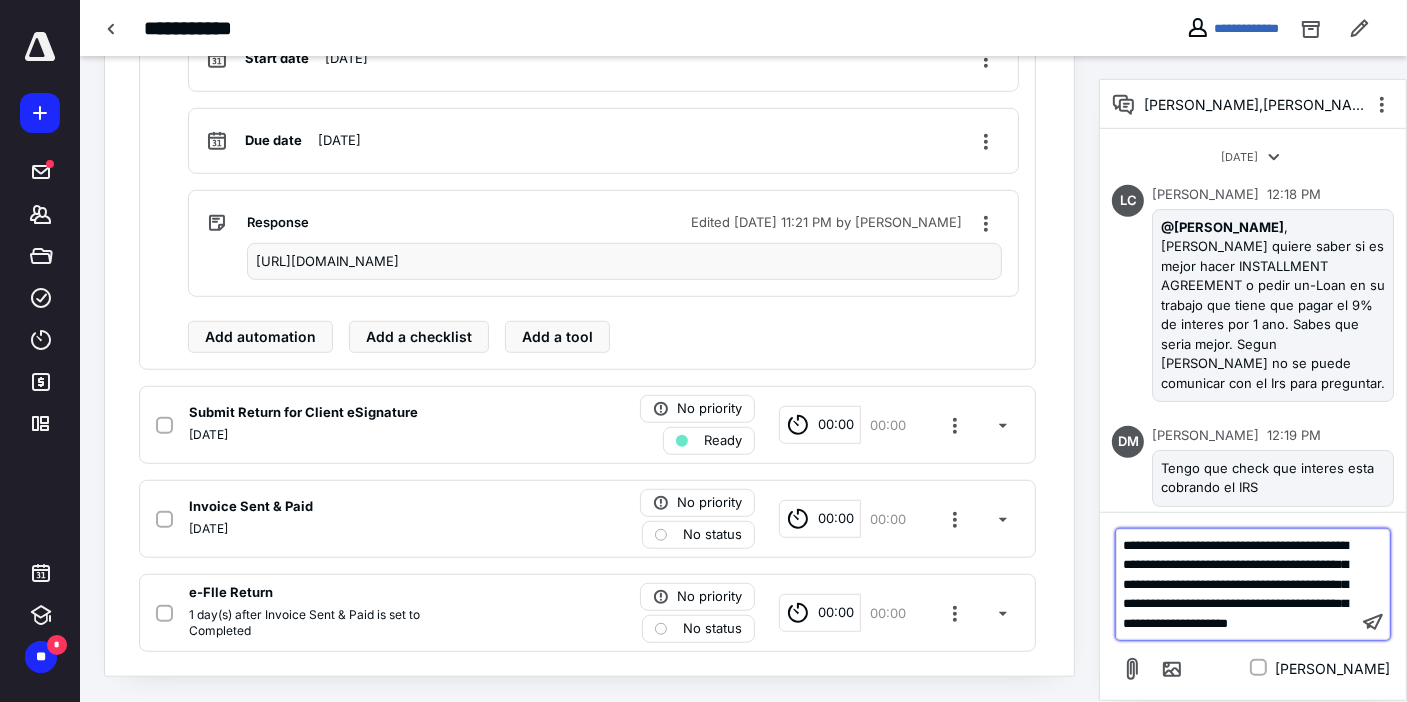 click on "**********" at bounding box center [1235, 584] 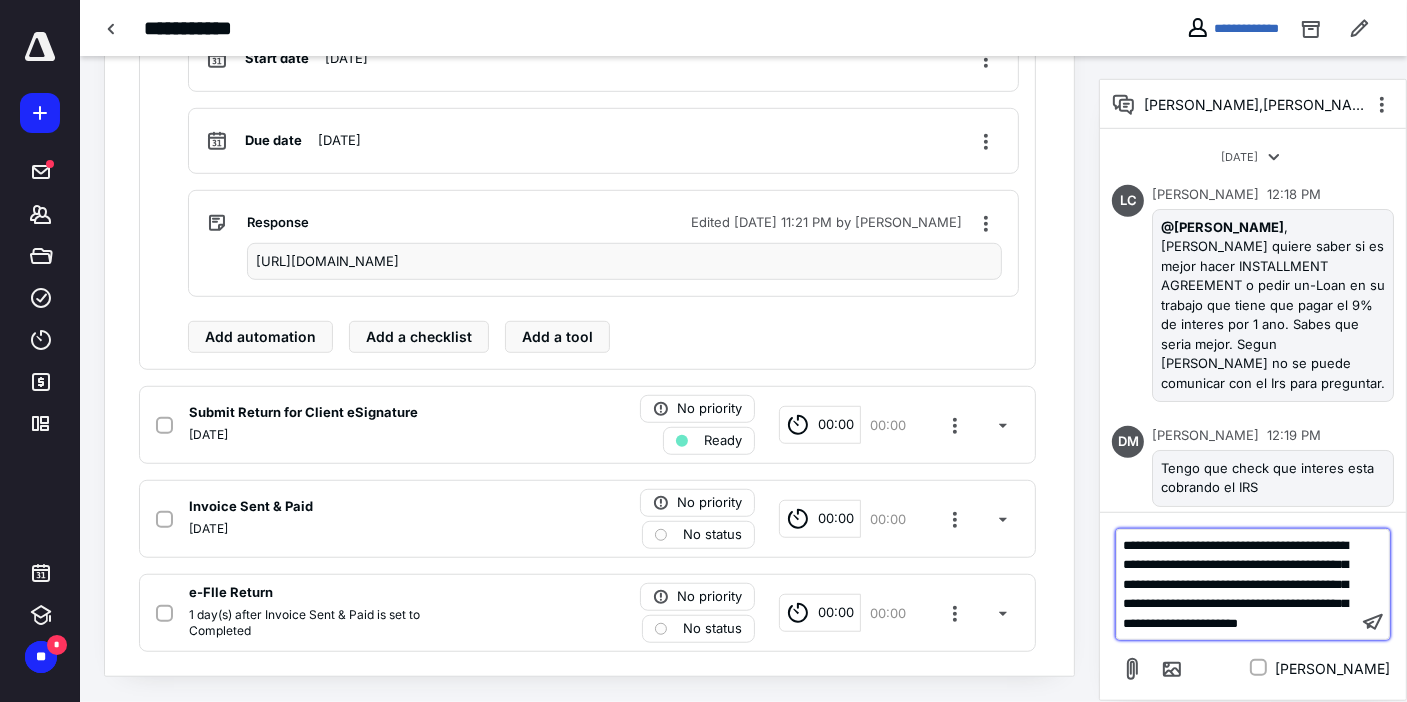 click on "**********" at bounding box center (1237, 585) 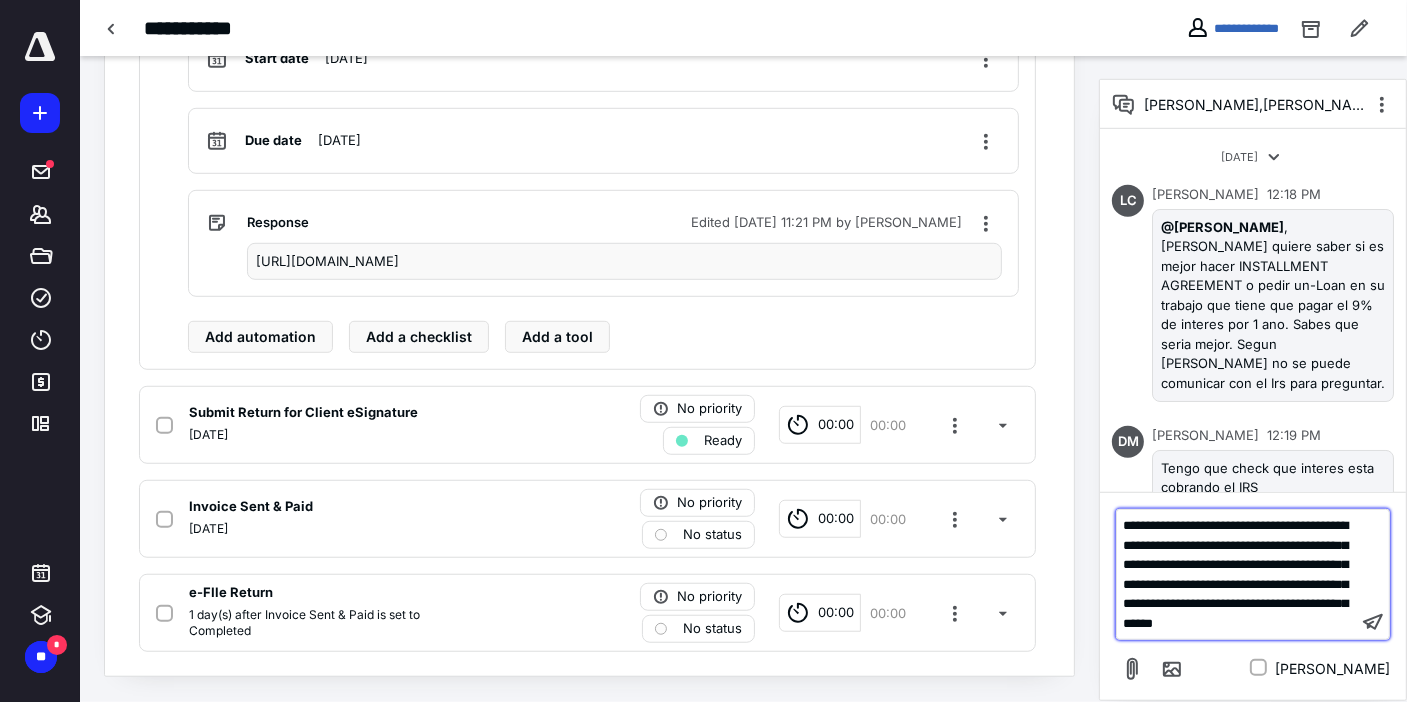 click on "**********" at bounding box center (1235, 574) 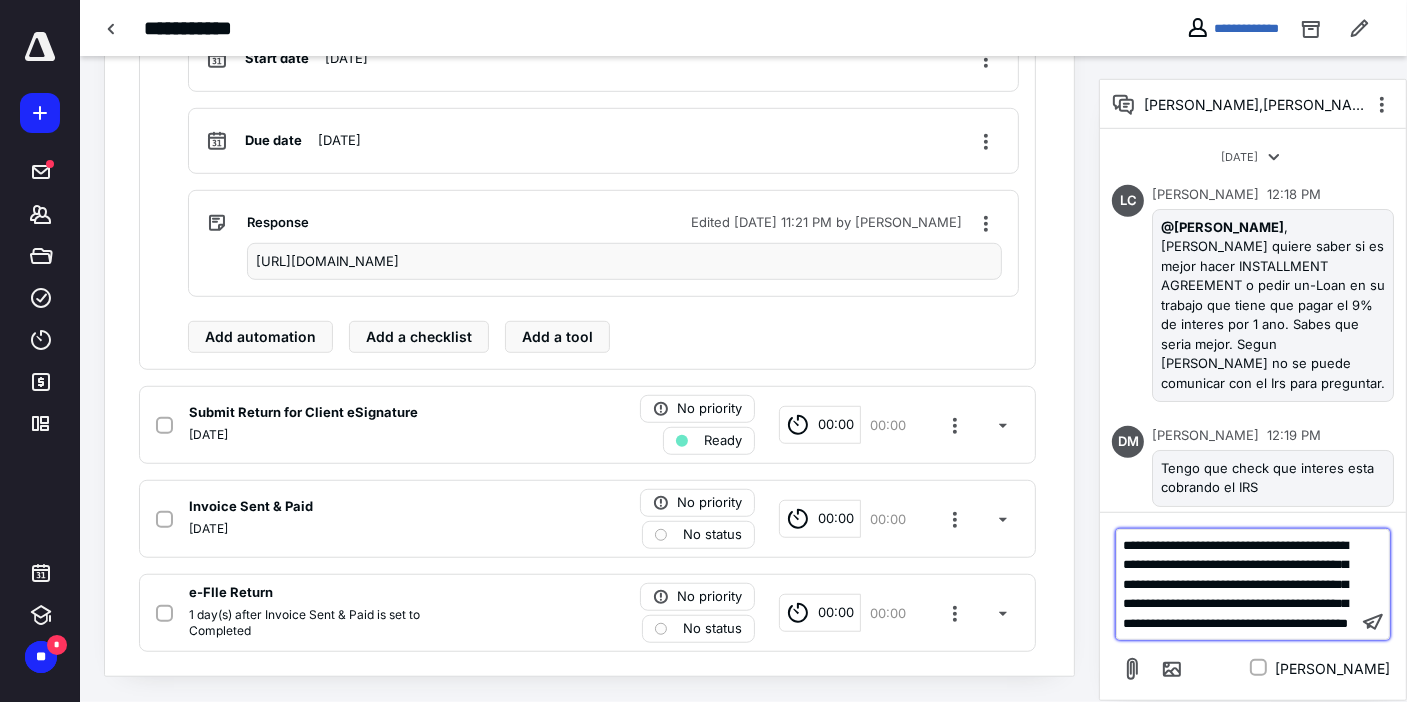 click on "**********" at bounding box center [1235, 584] 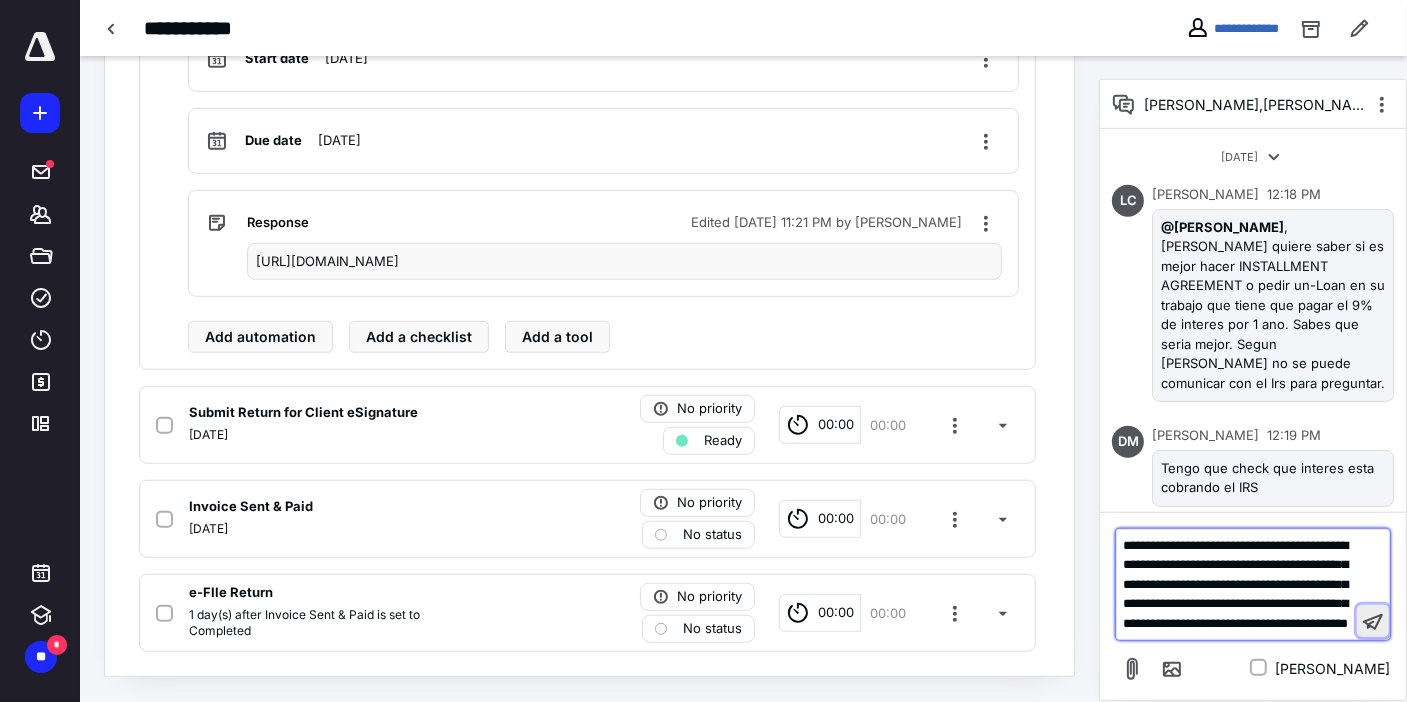 click at bounding box center [1373, 621] 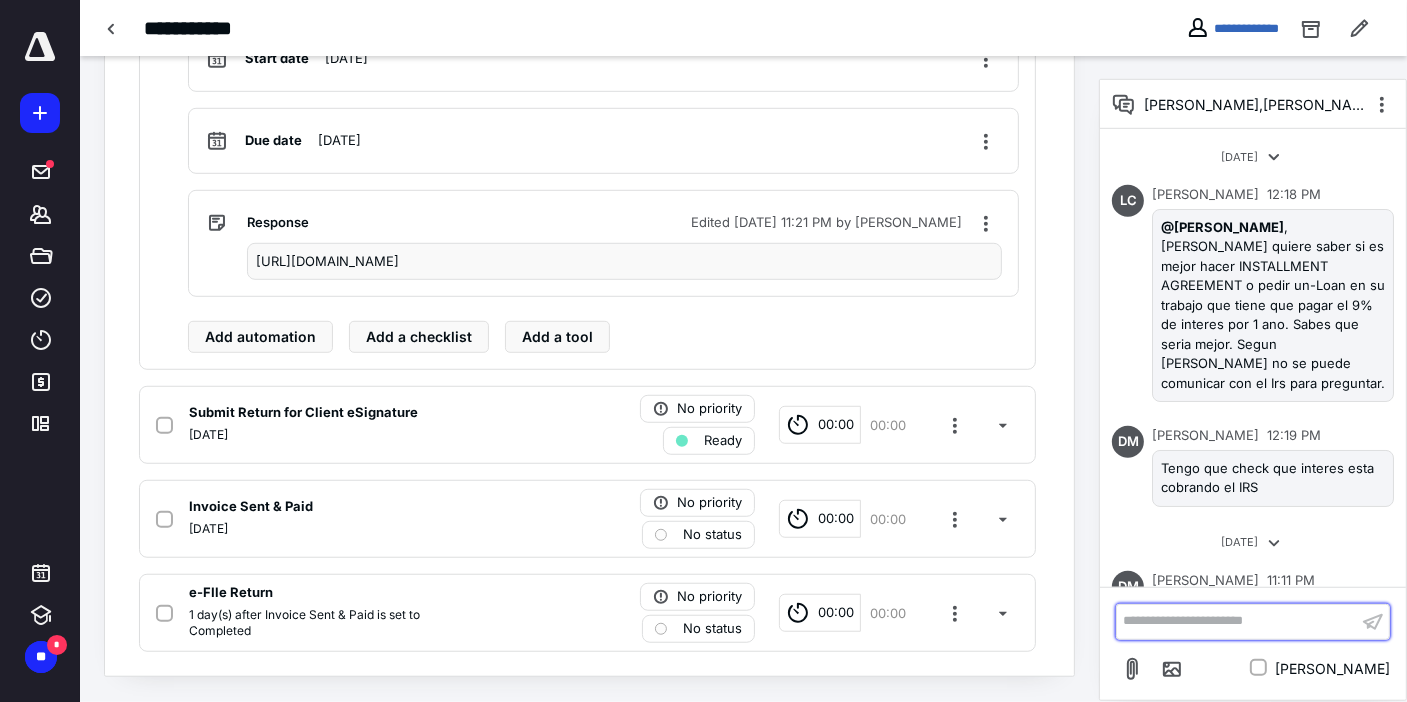 scroll, scrollTop: 159, scrollLeft: 0, axis: vertical 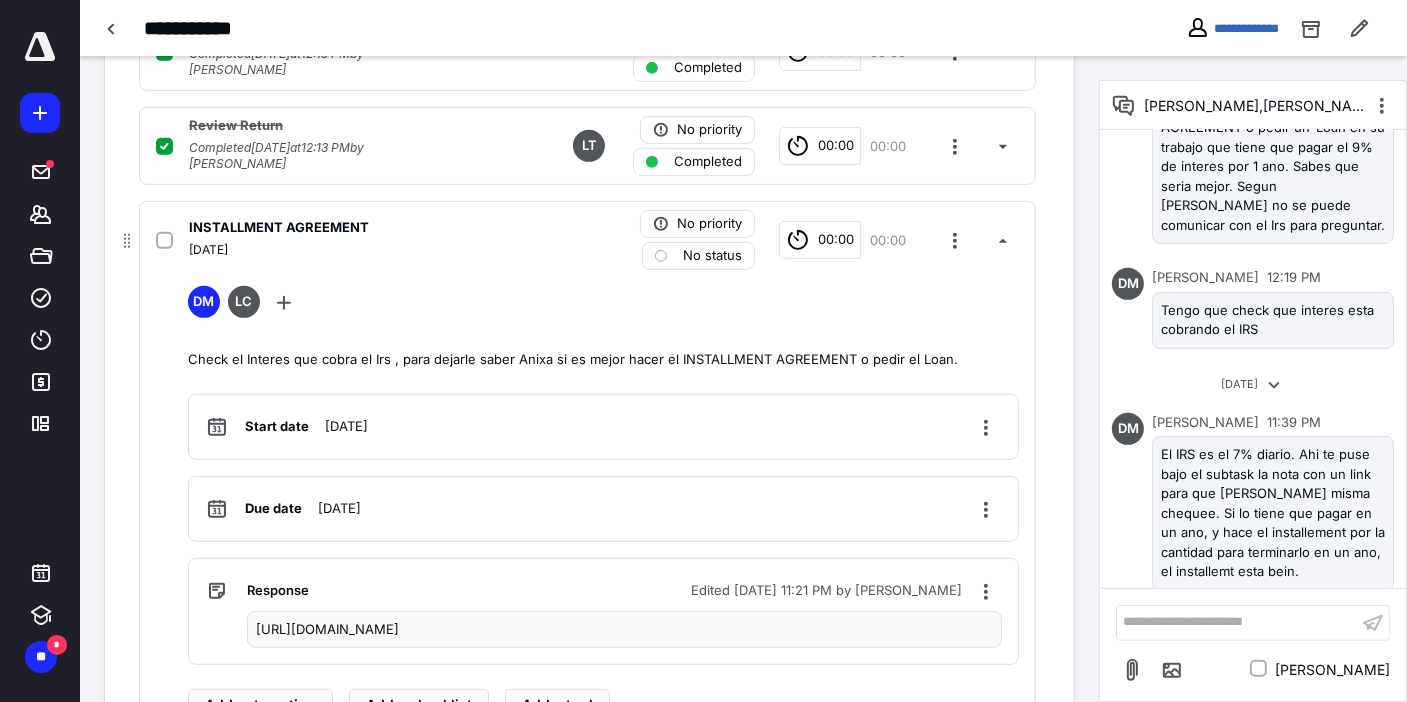 click on "DM LC" at bounding box center (603, 306) 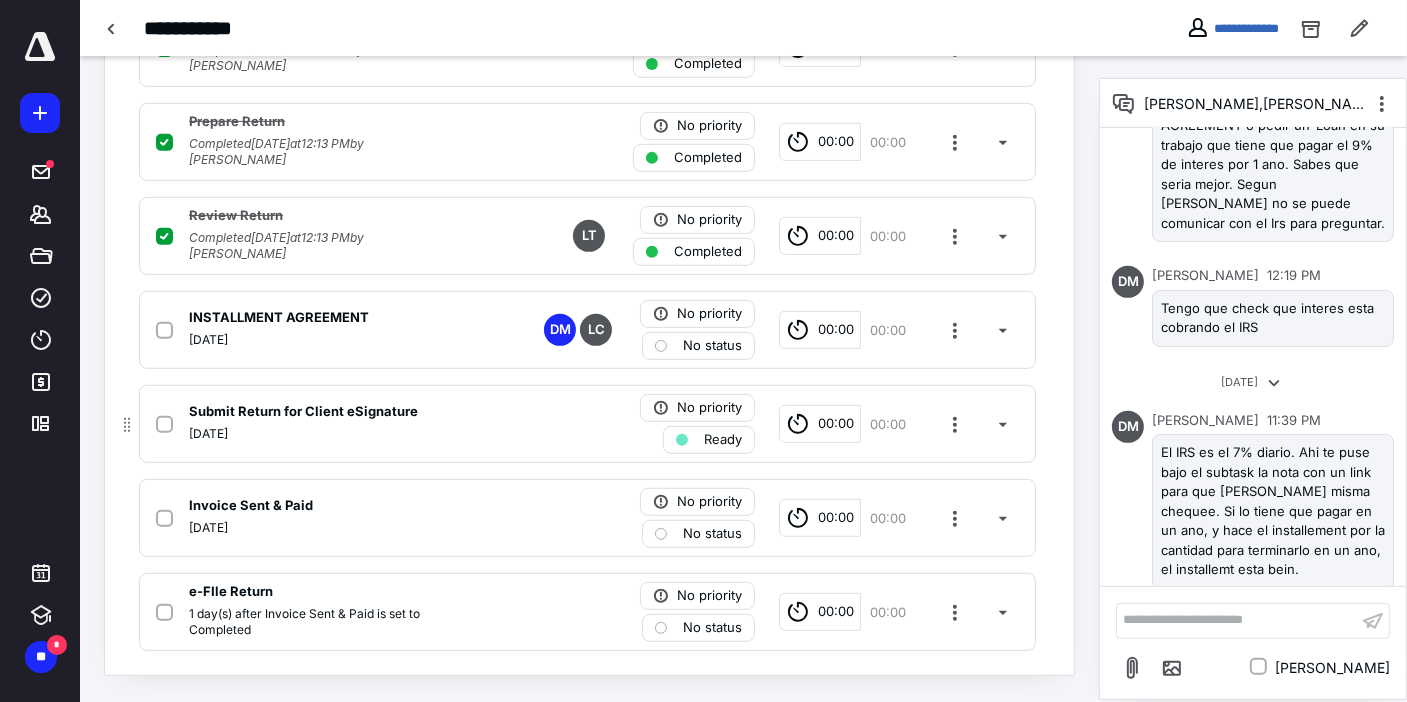 click on "Submit Return for Client eSignature [DATE] No priority Ready 00:00 00:00" at bounding box center [587, 424] 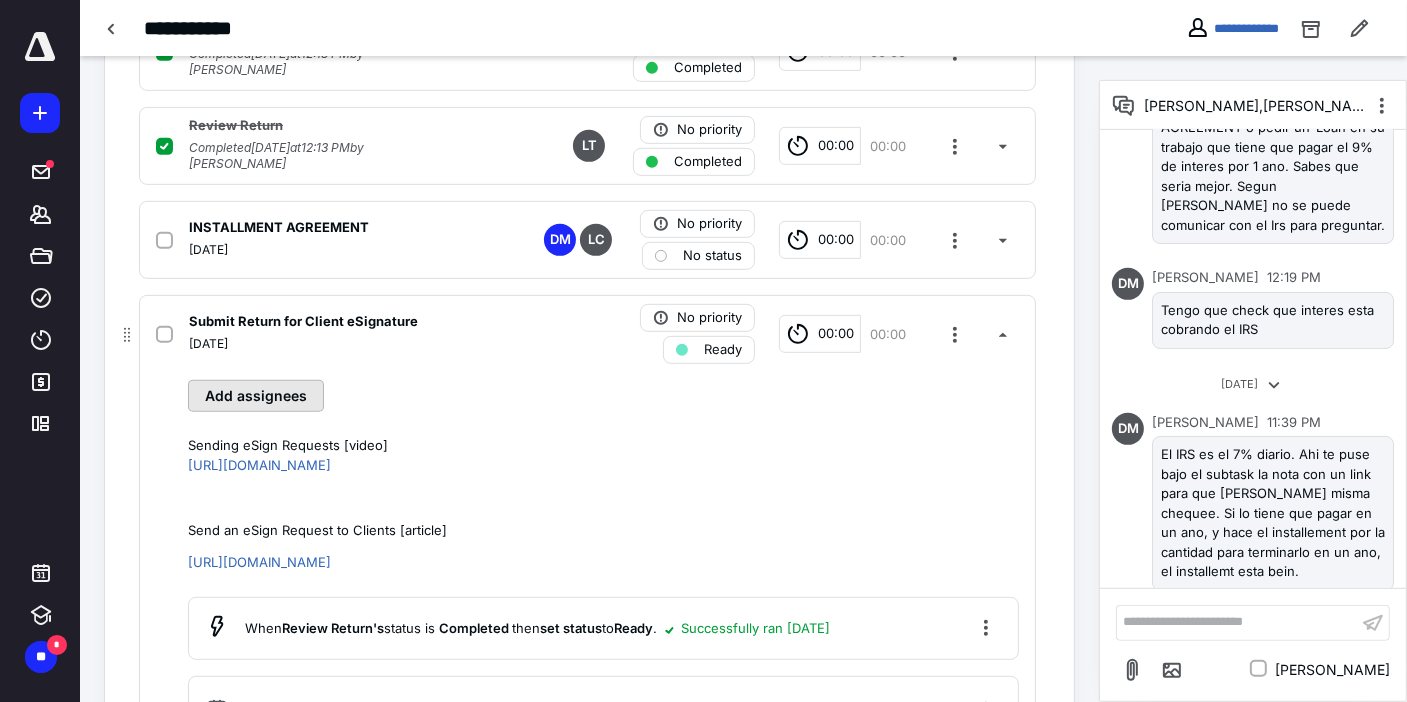 click on "Add assignees" at bounding box center [256, 396] 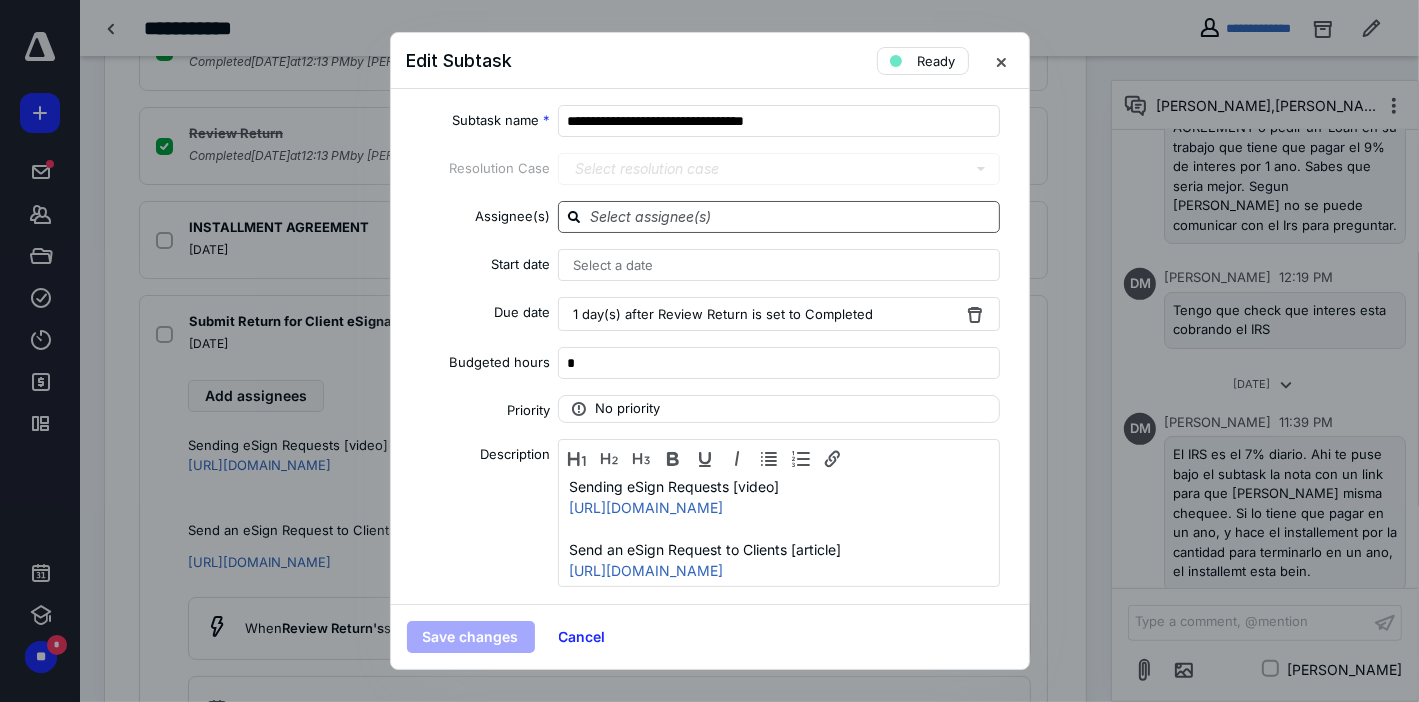 click at bounding box center [791, 216] 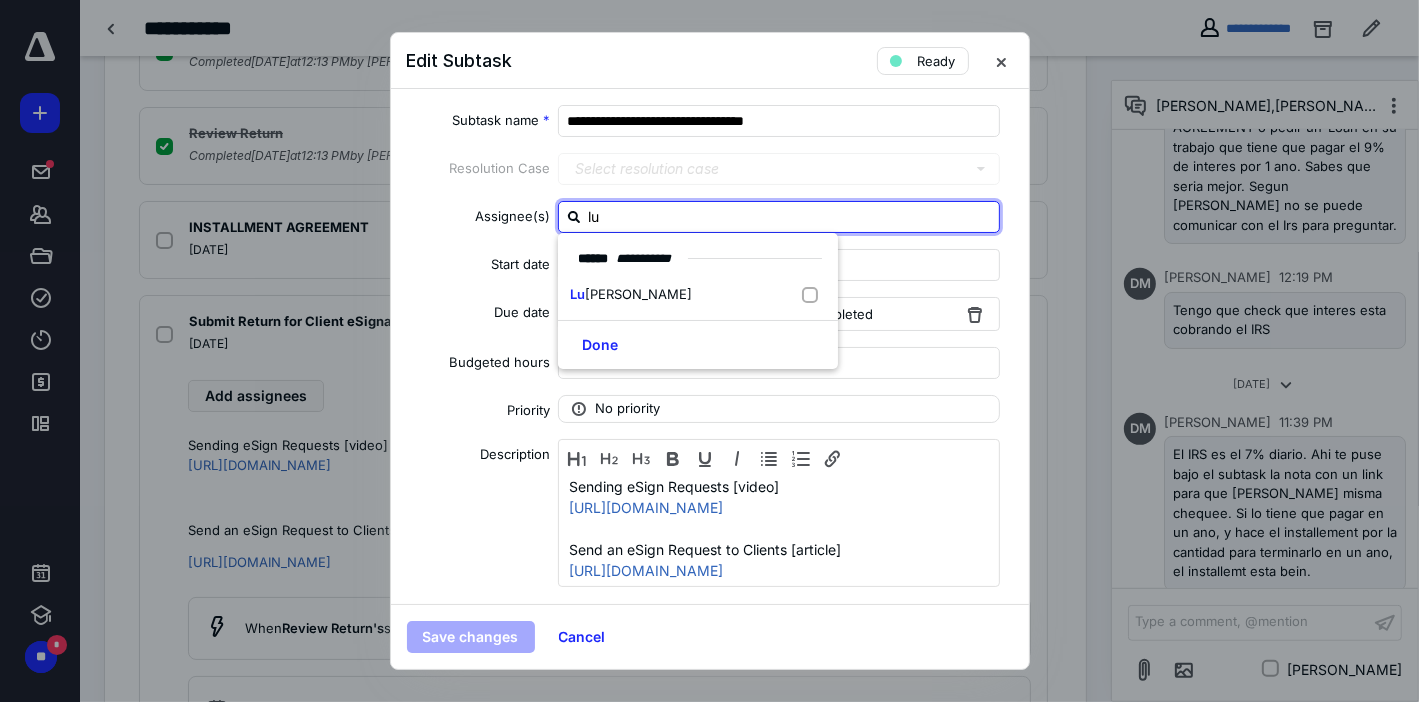 type on "luc" 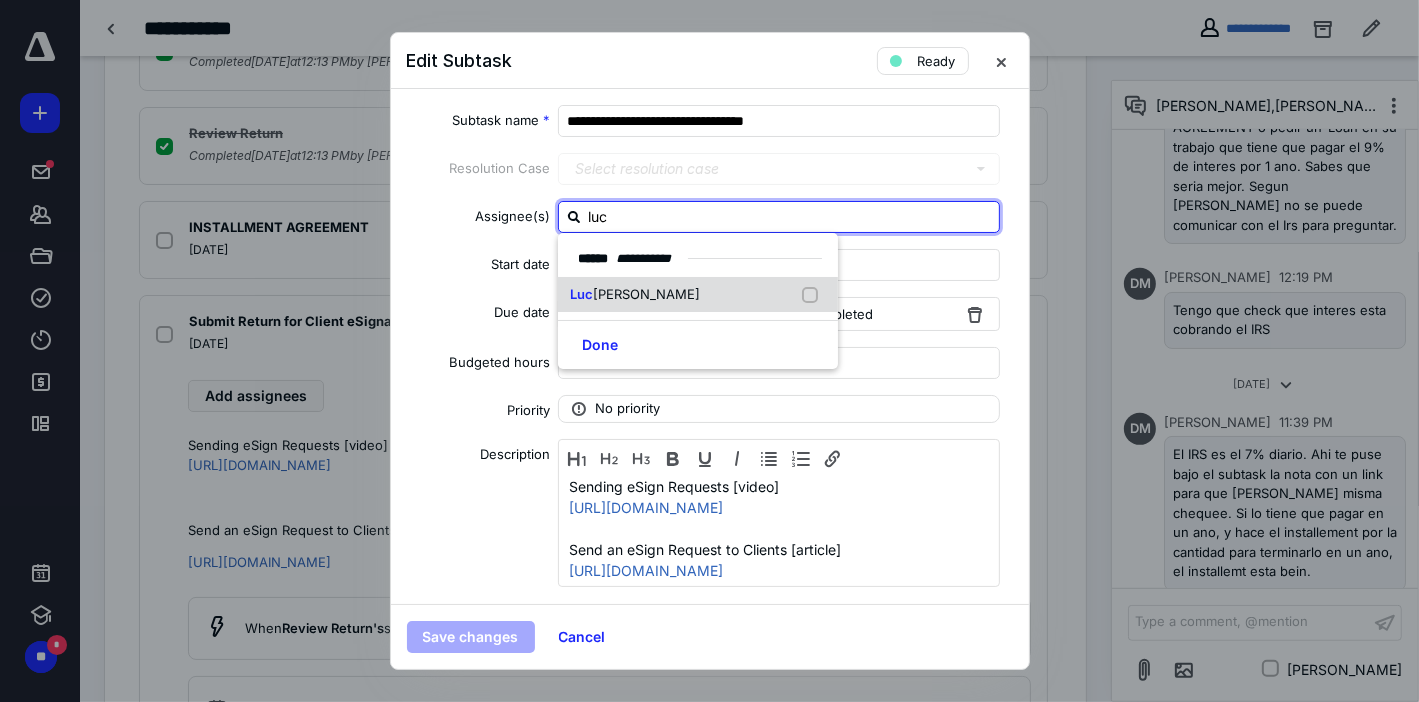 click on "[PERSON_NAME]" at bounding box center (646, 294) 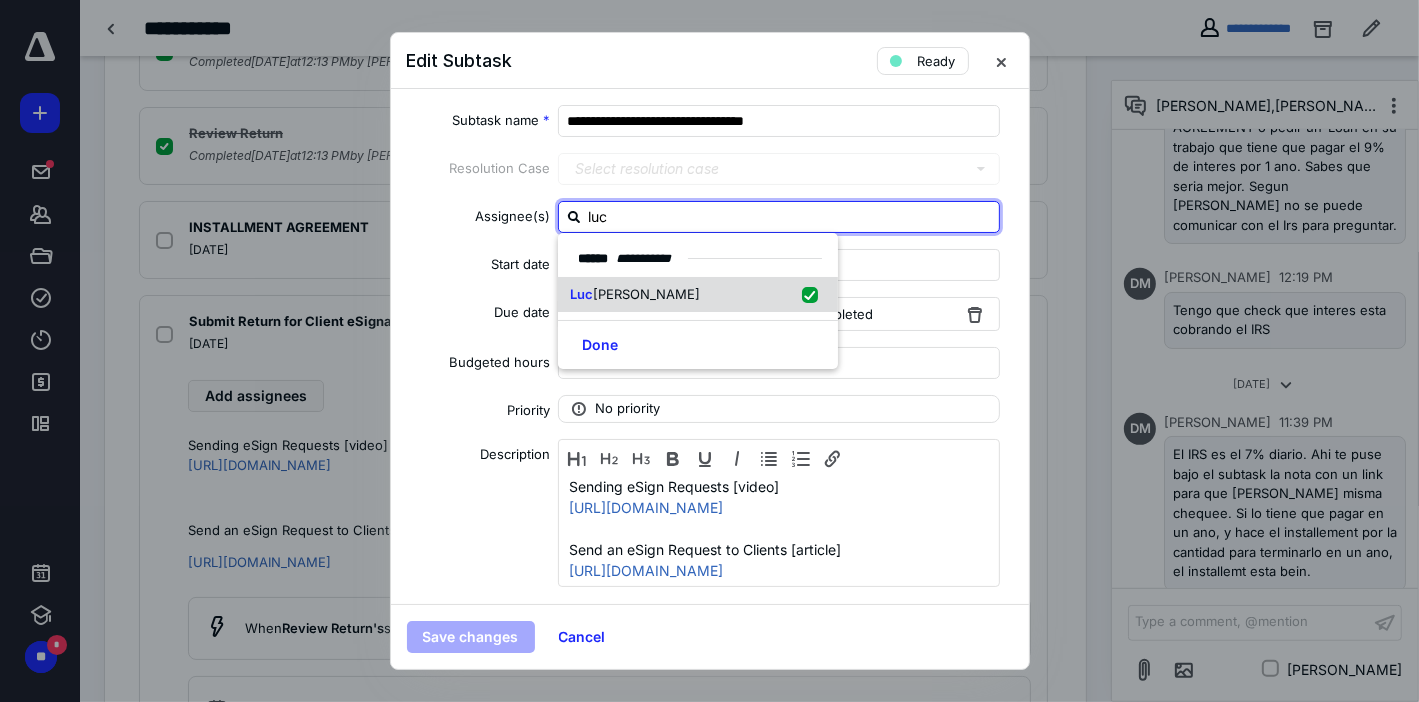 checkbox on "true" 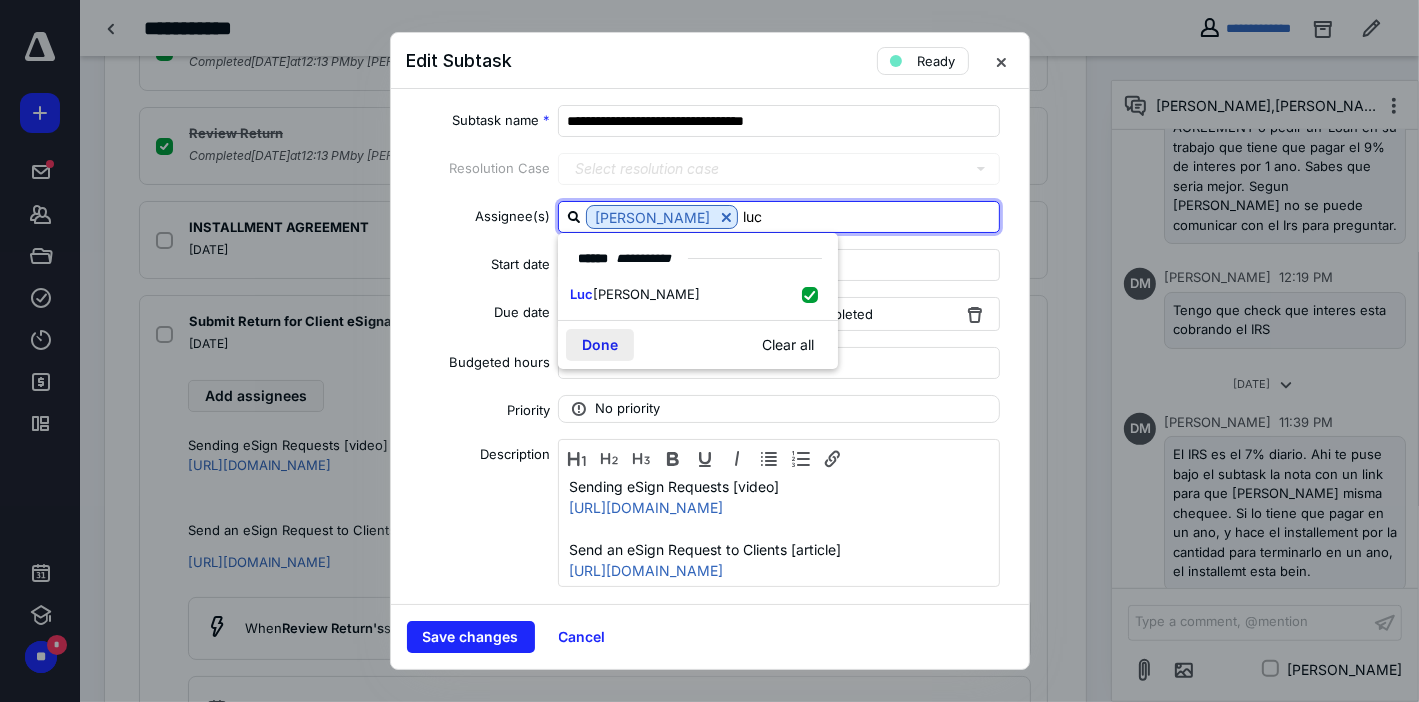 type on "luc" 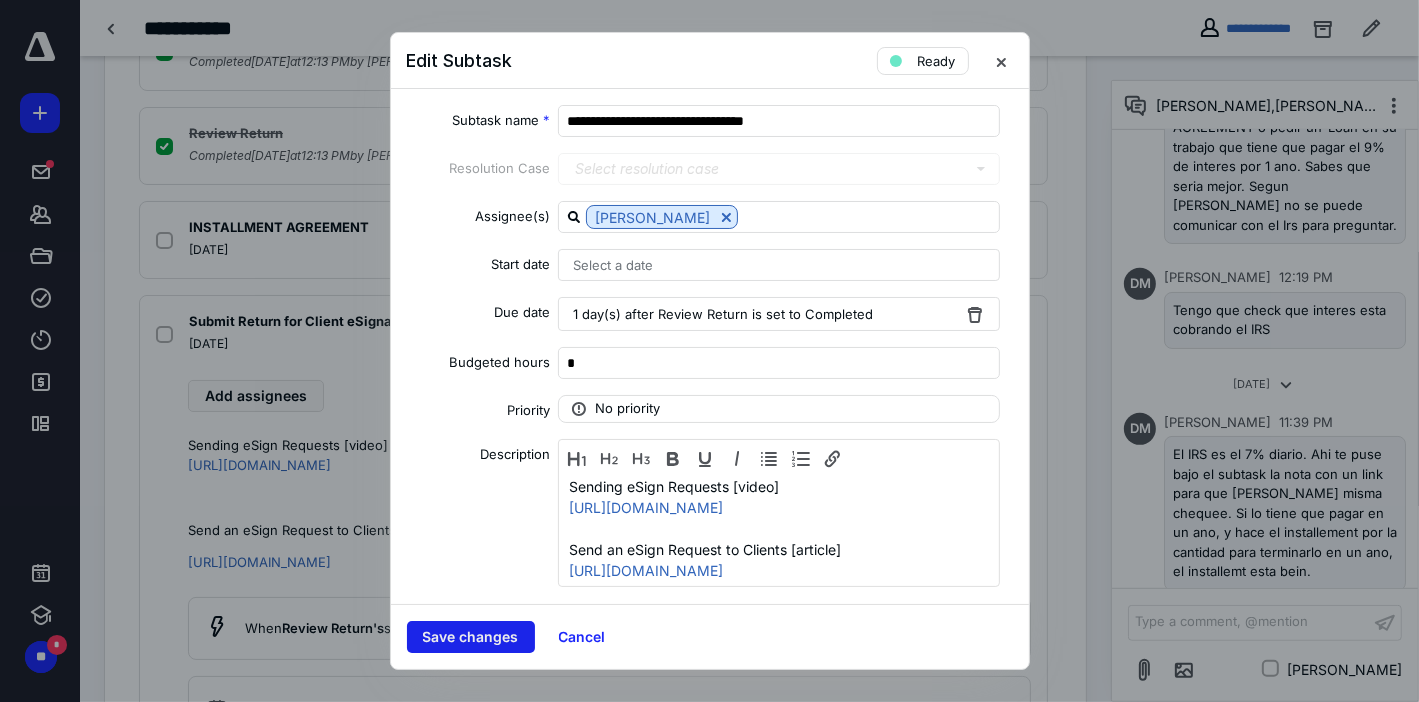 click on "Save changes" at bounding box center (471, 637) 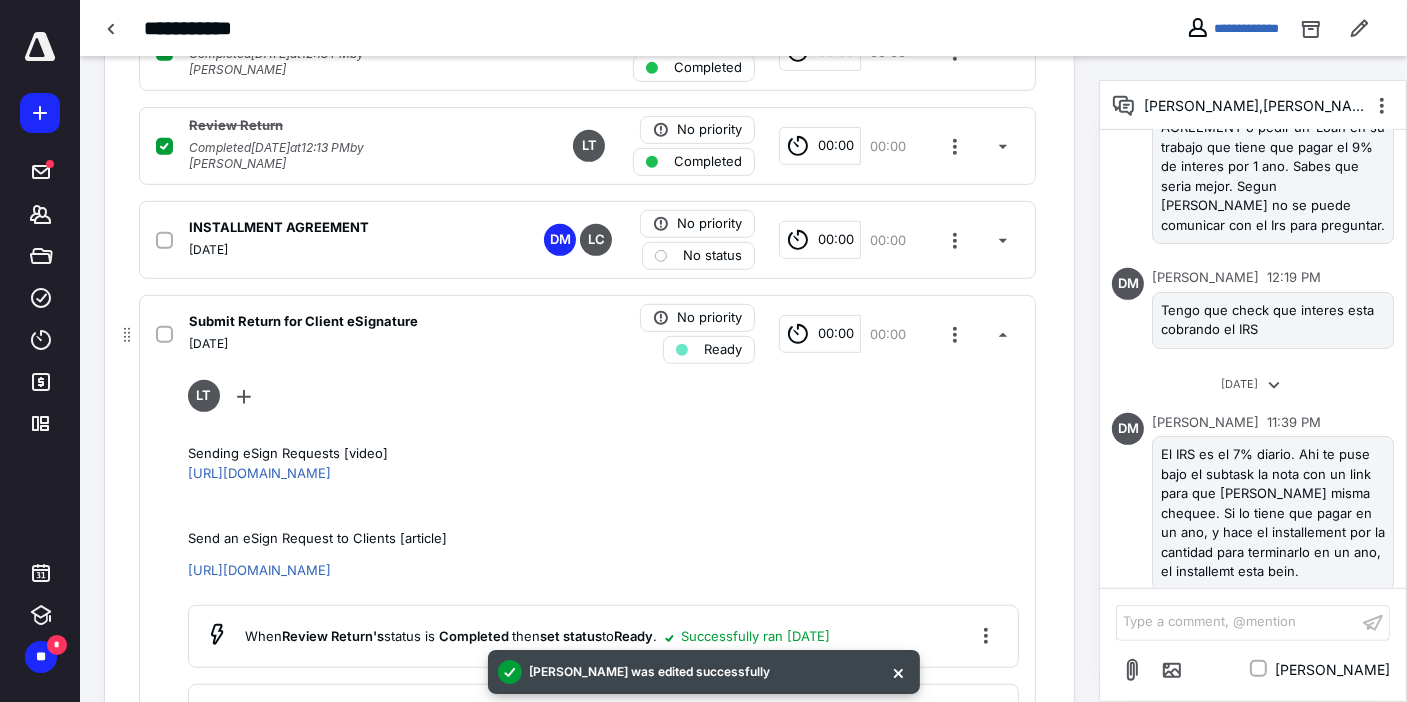 click on "Submit Return for Client eSignature" at bounding box center (303, 322) 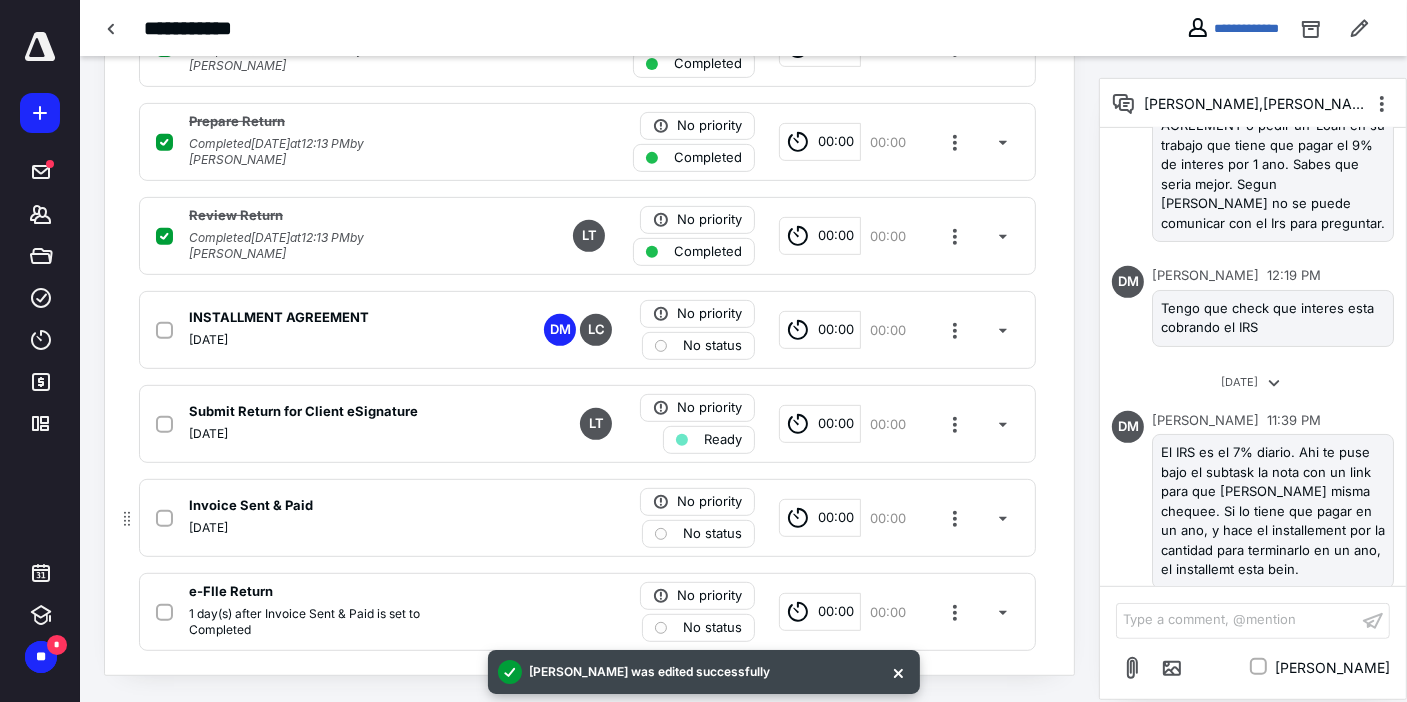 click on "Invoice Sent & Paid [DATE] No priority No status 00:00 00:00" at bounding box center [587, 518] 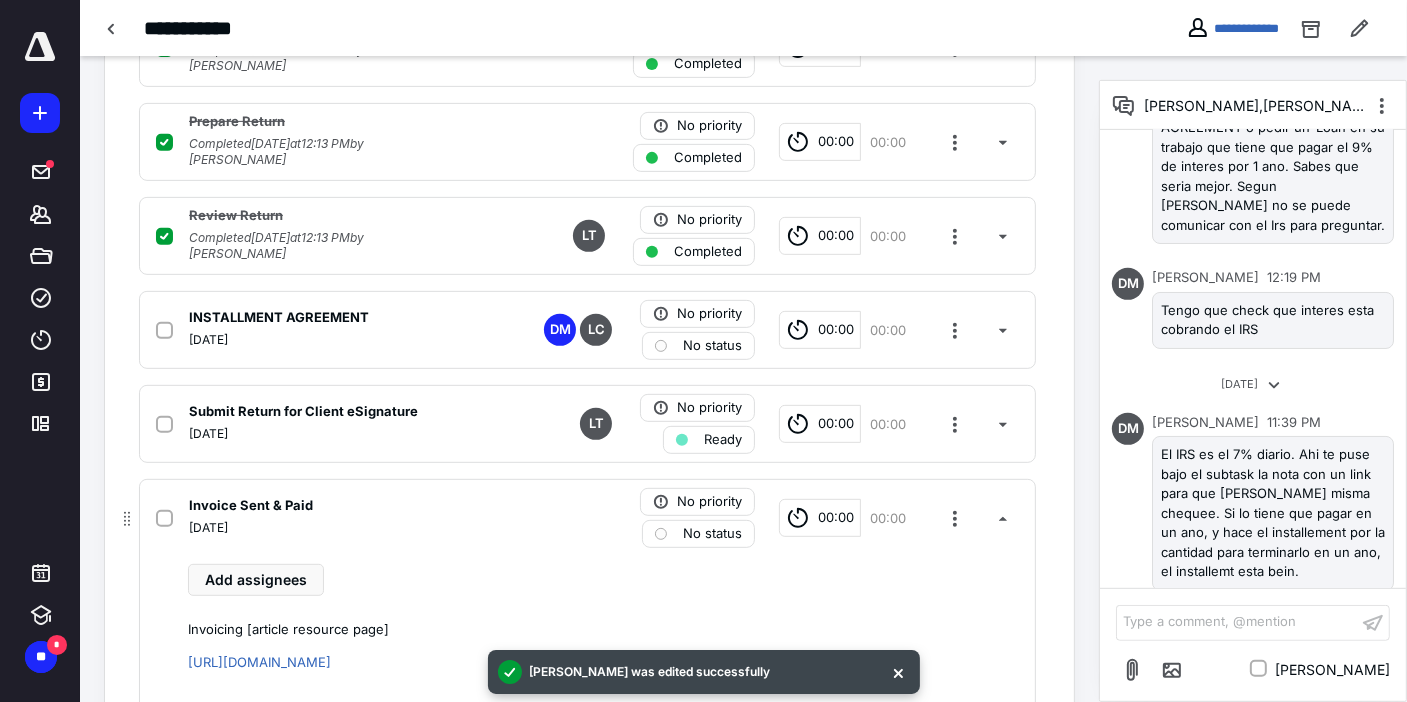 scroll, scrollTop: 847, scrollLeft: 0, axis: vertical 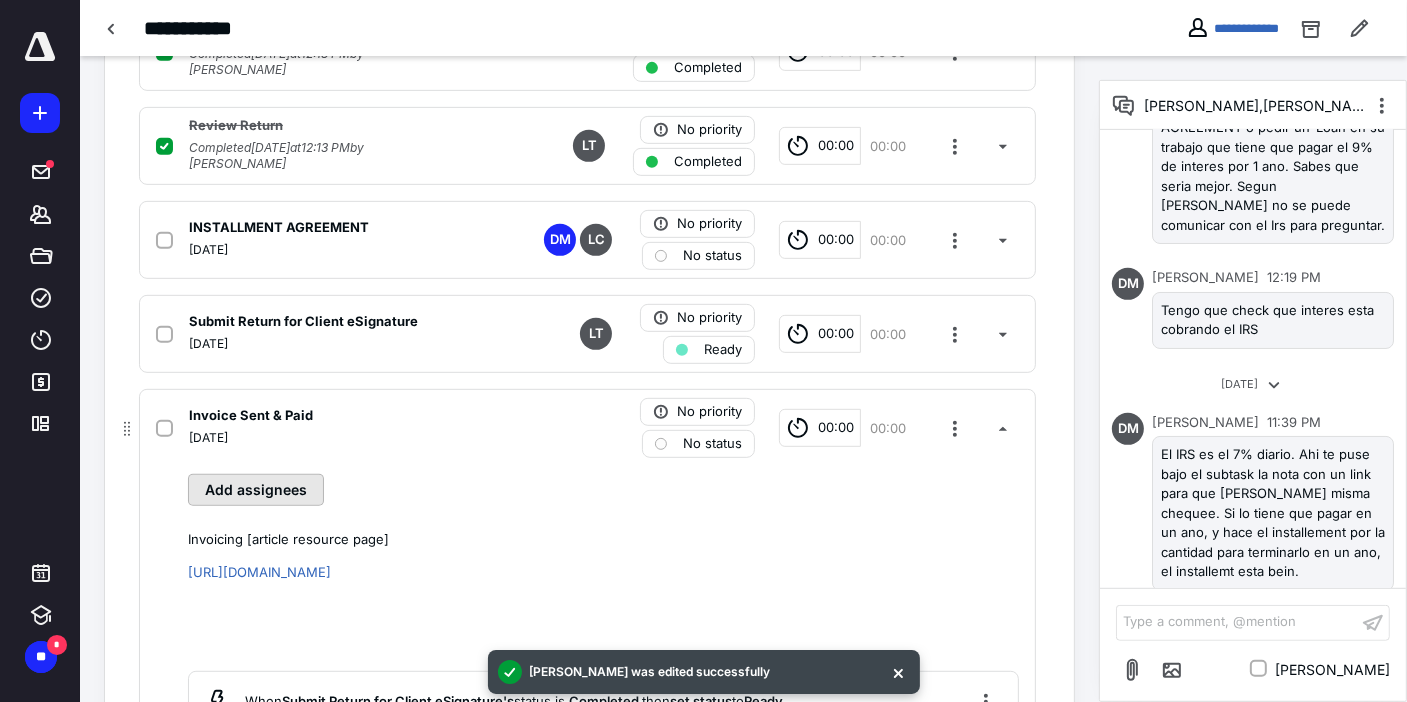 click on "Add assignees" at bounding box center (256, 490) 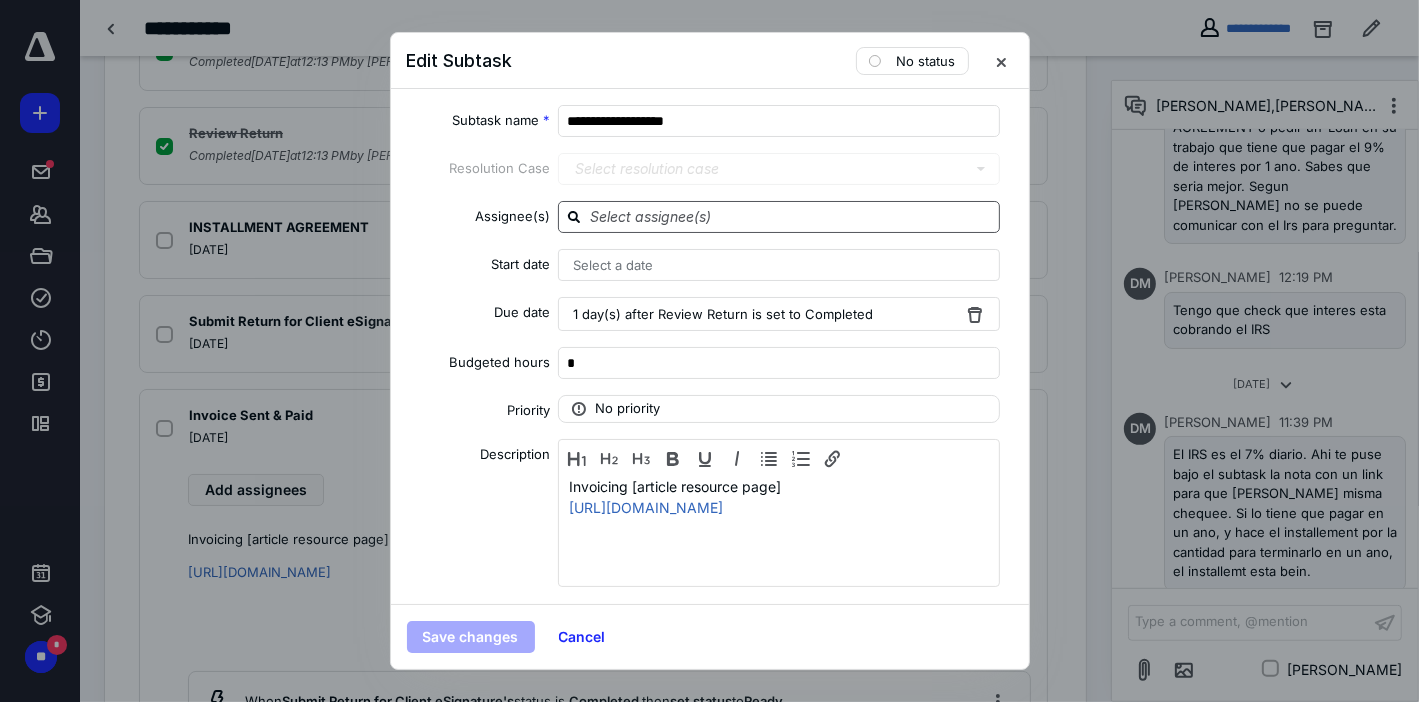 click at bounding box center (791, 216) 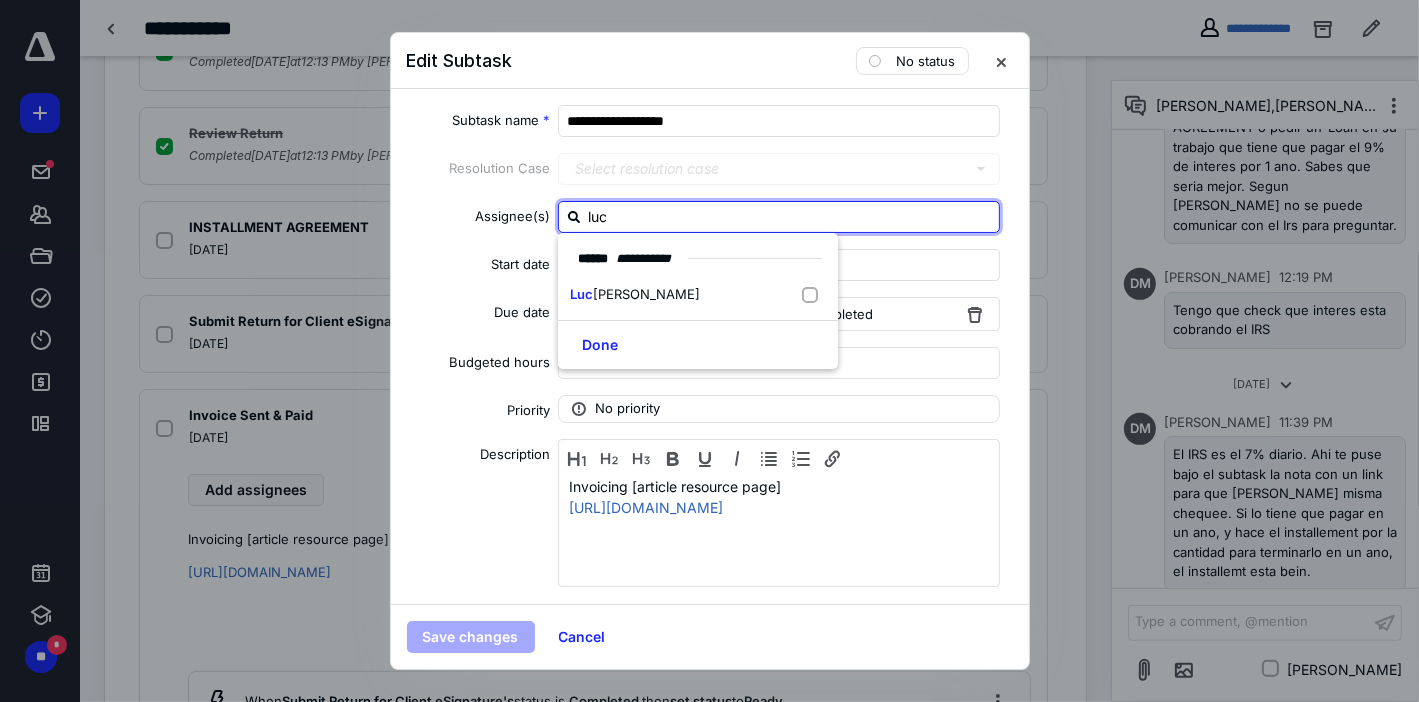 type on "luci" 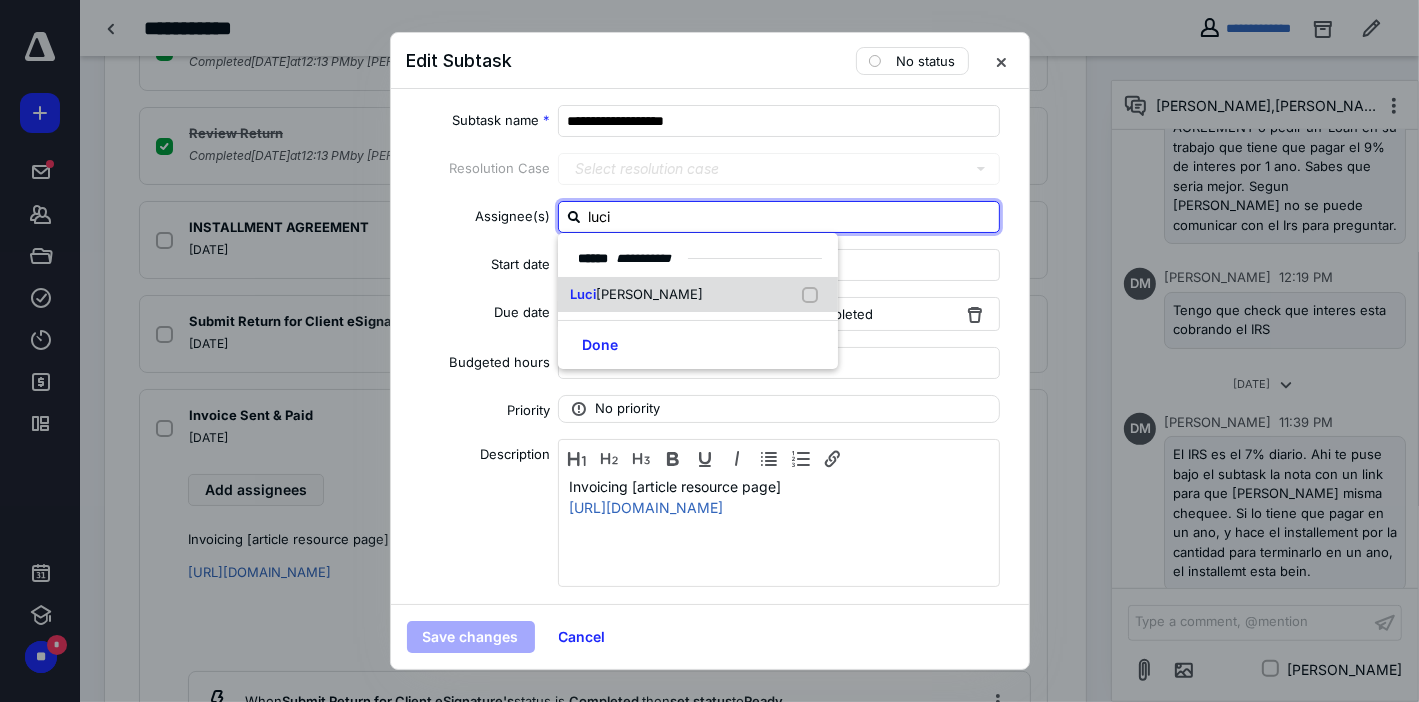click on "[PERSON_NAME]" at bounding box center [649, 294] 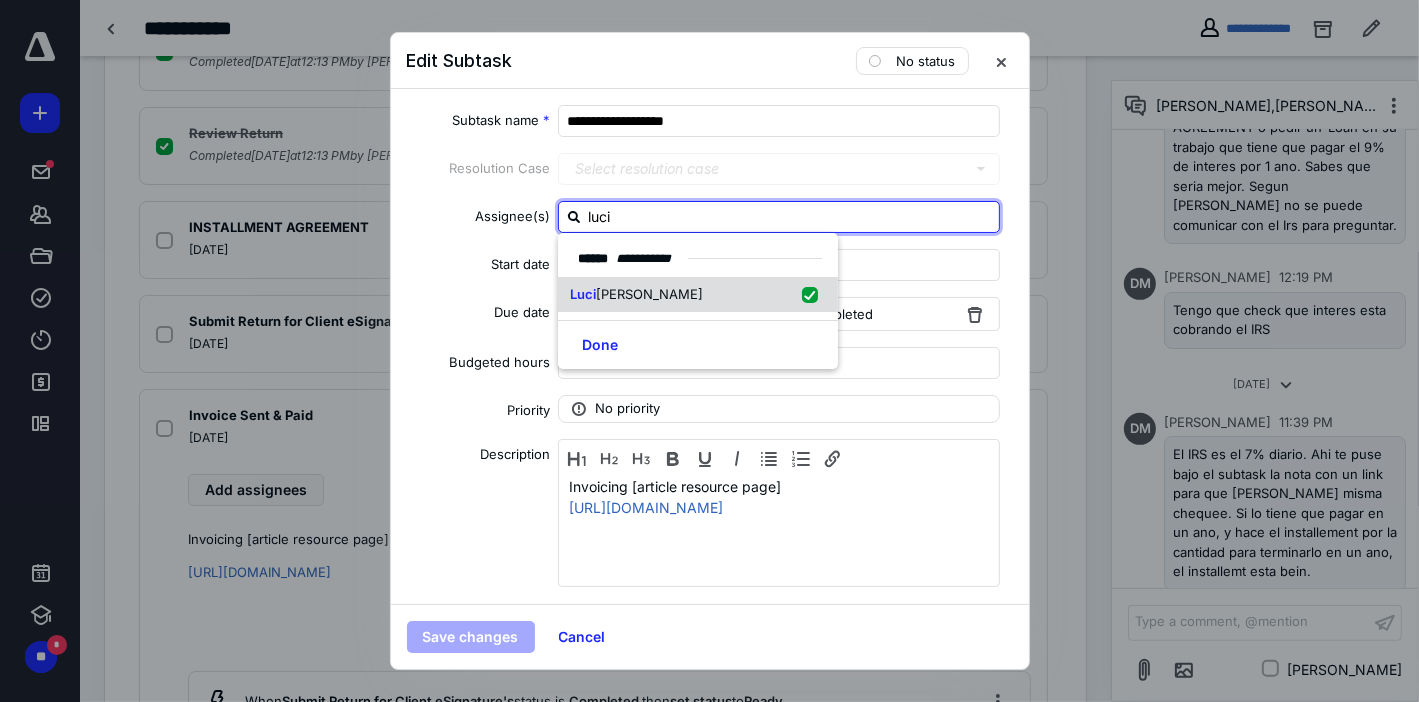 checkbox on "true" 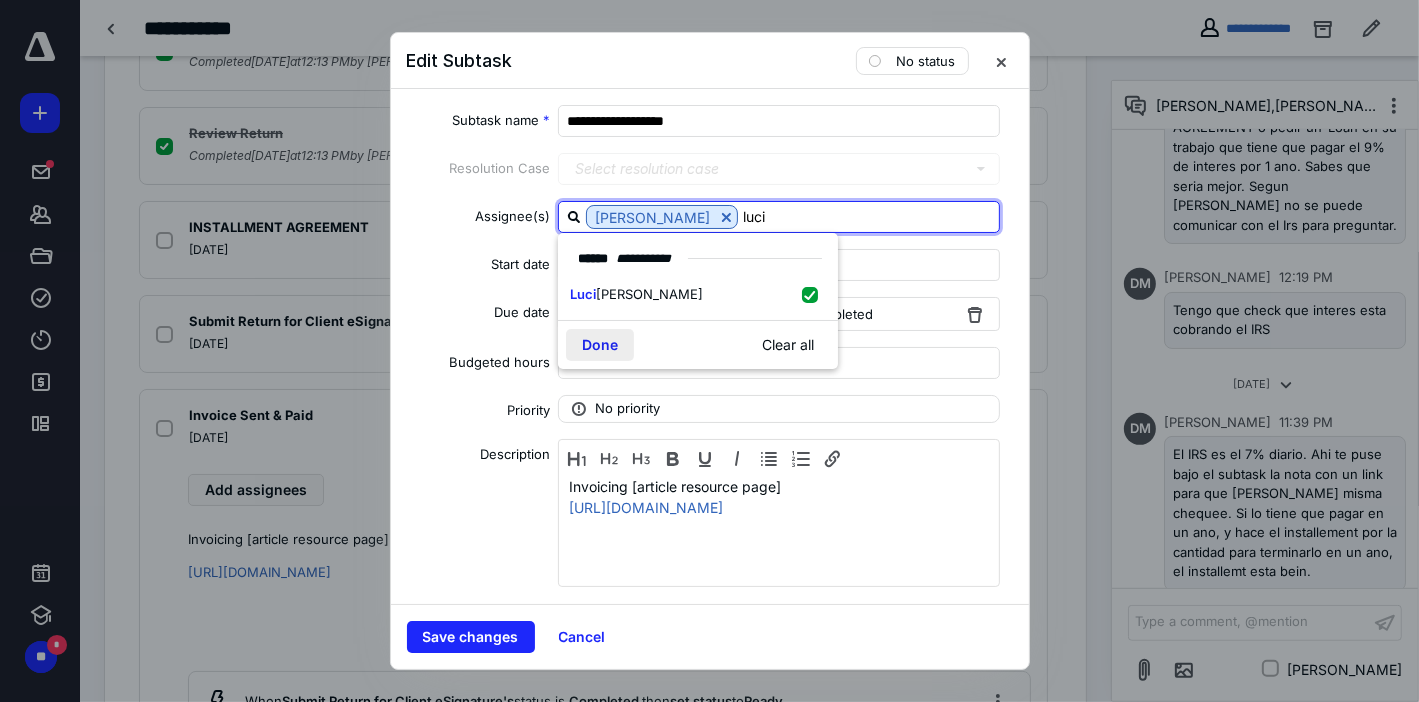 type on "luci" 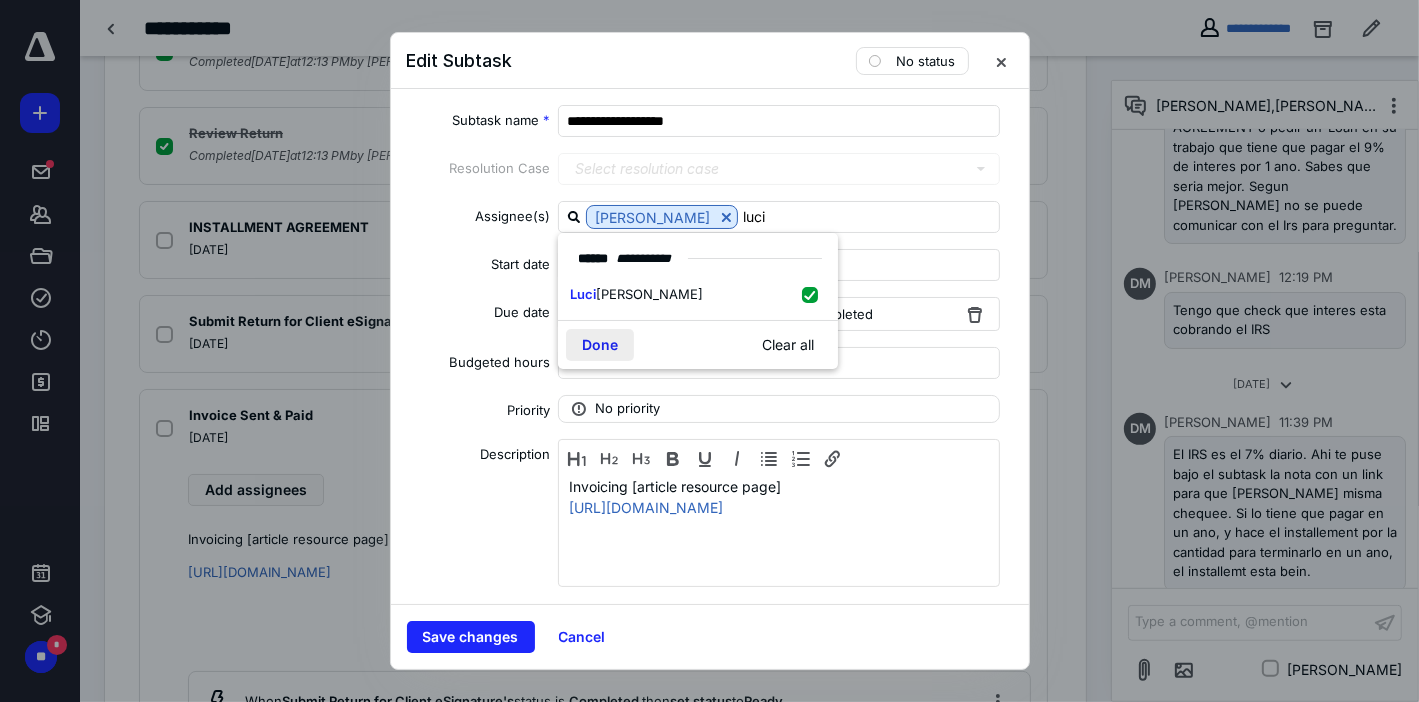 click on "Done" at bounding box center [600, 345] 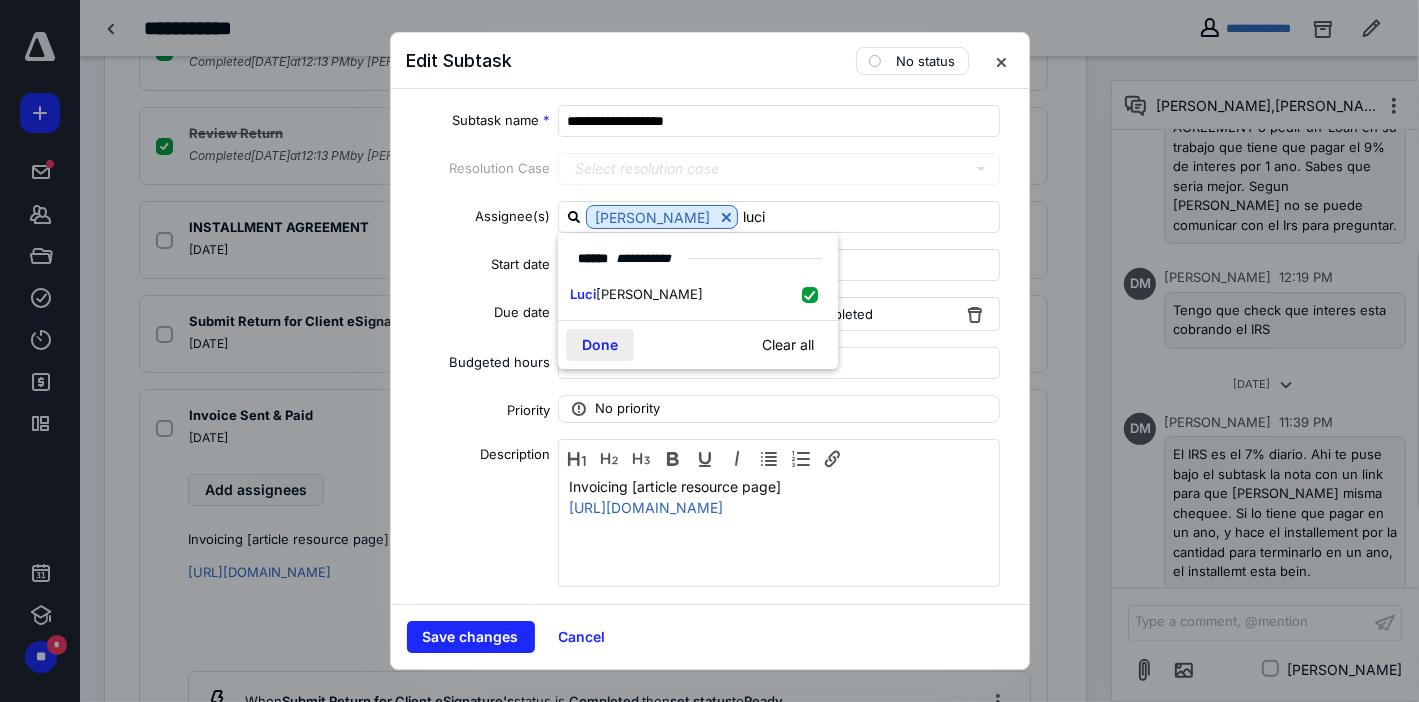type 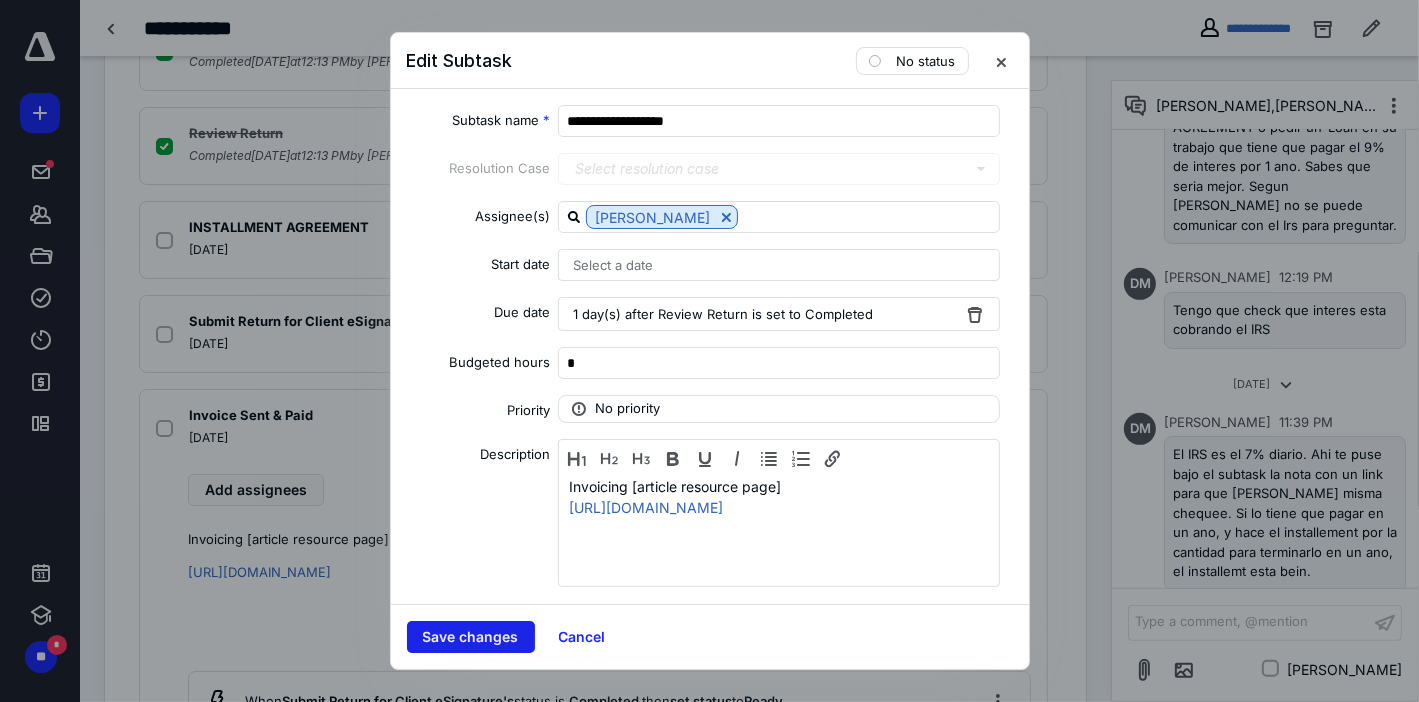 click on "Save changes" at bounding box center (471, 637) 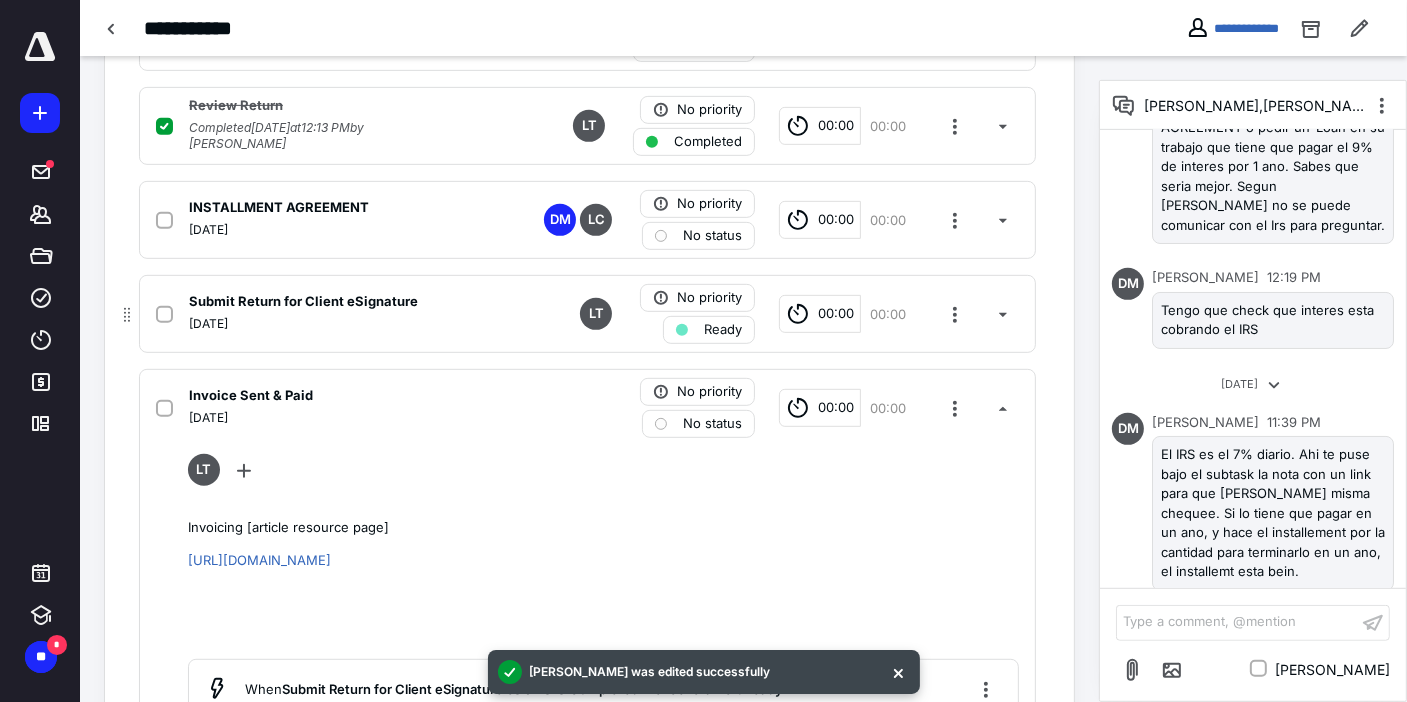 scroll, scrollTop: 871, scrollLeft: 0, axis: vertical 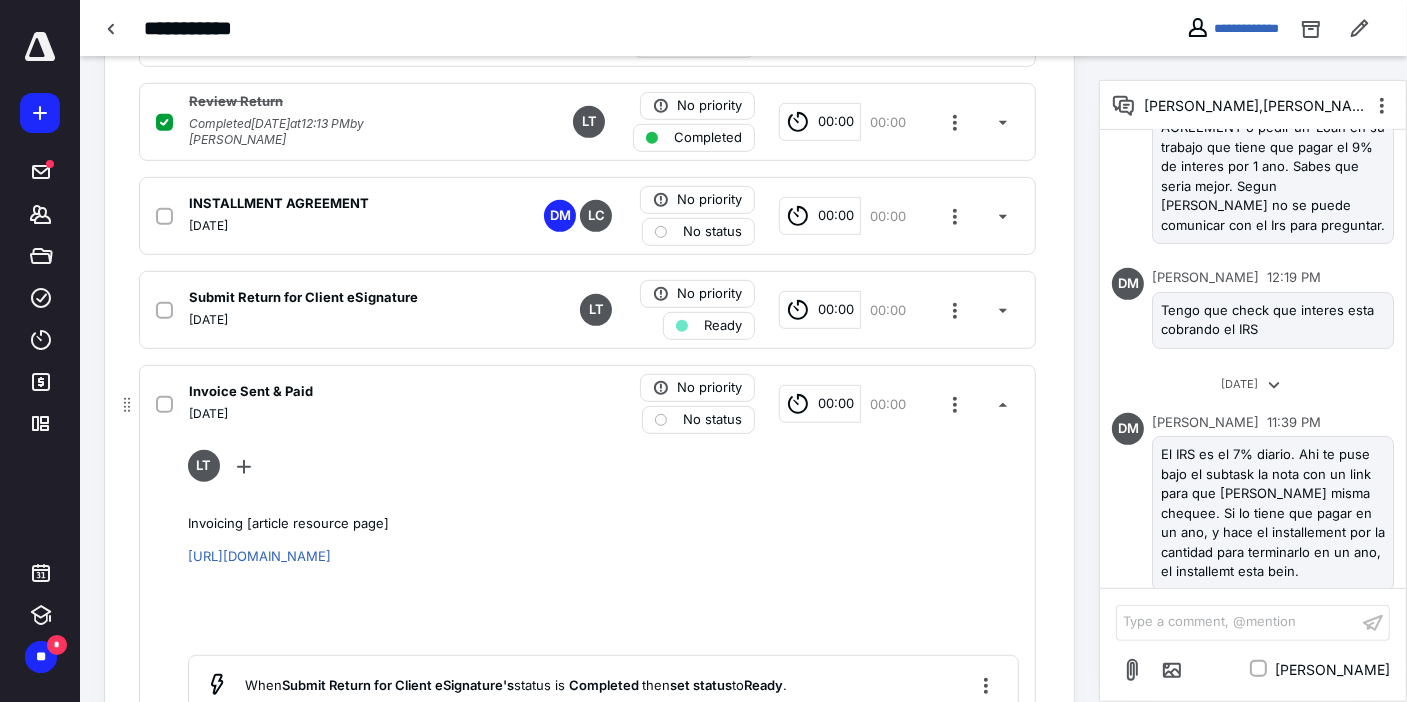 click on "Invoice Sent & Paid" at bounding box center [325, 392] 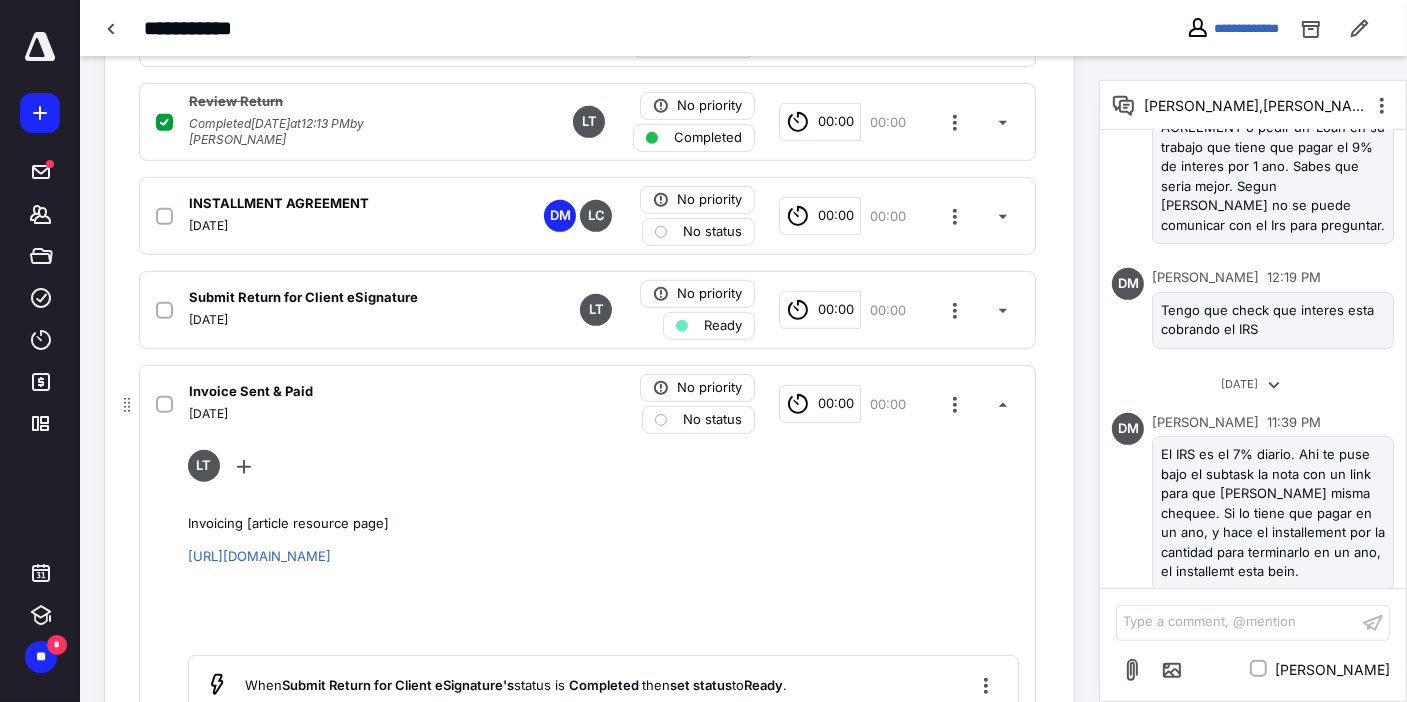 scroll, scrollTop: 757, scrollLeft: 0, axis: vertical 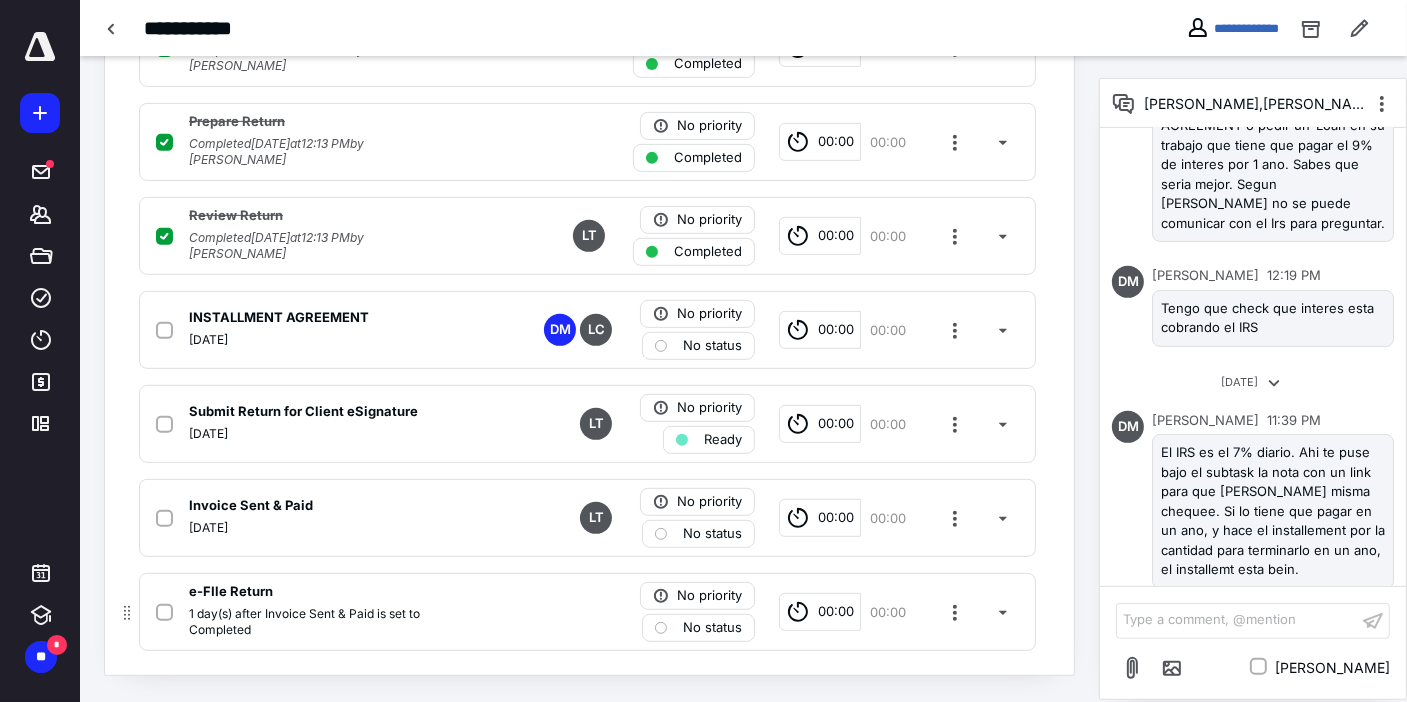 click on "e-FIle Return 1 day(s) after  Invoice Sent & Paid is set to Completed No priority No status 00:00 00:00" at bounding box center (587, 612) 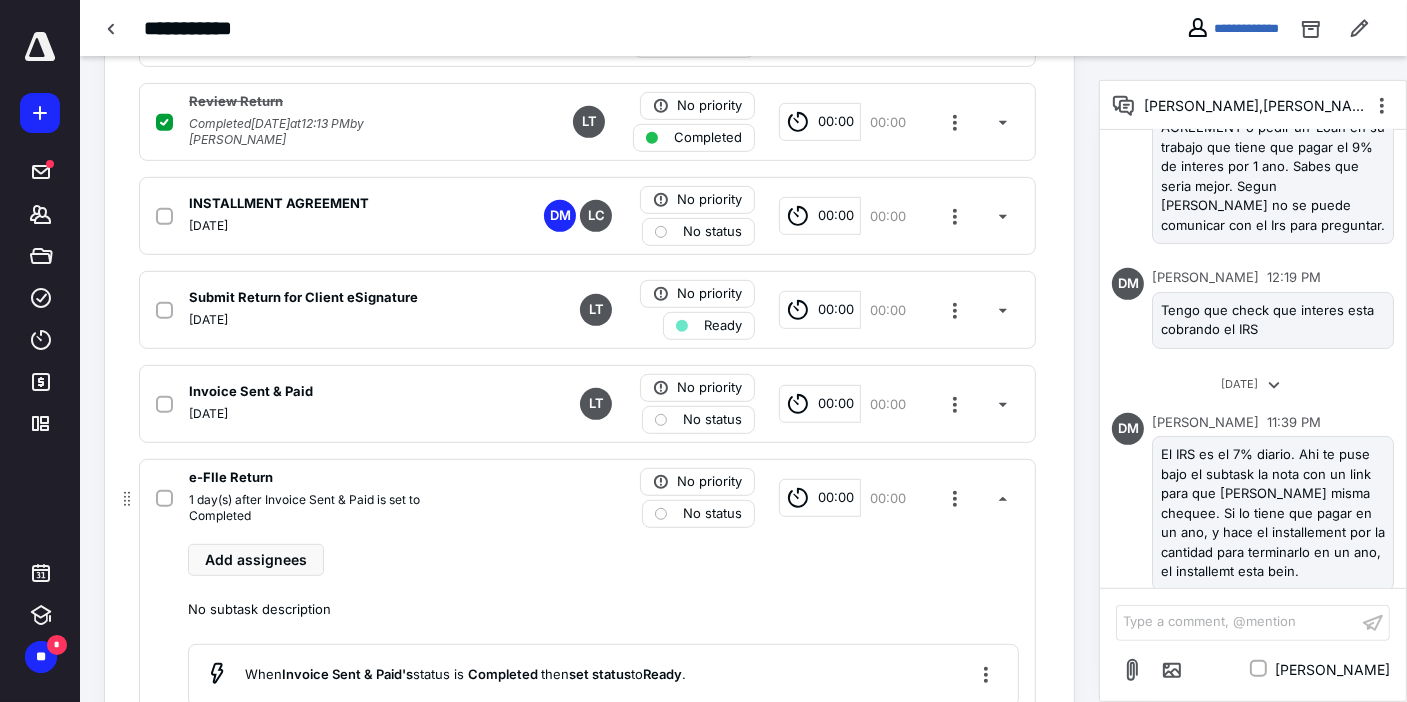 scroll, scrollTop: 880, scrollLeft: 0, axis: vertical 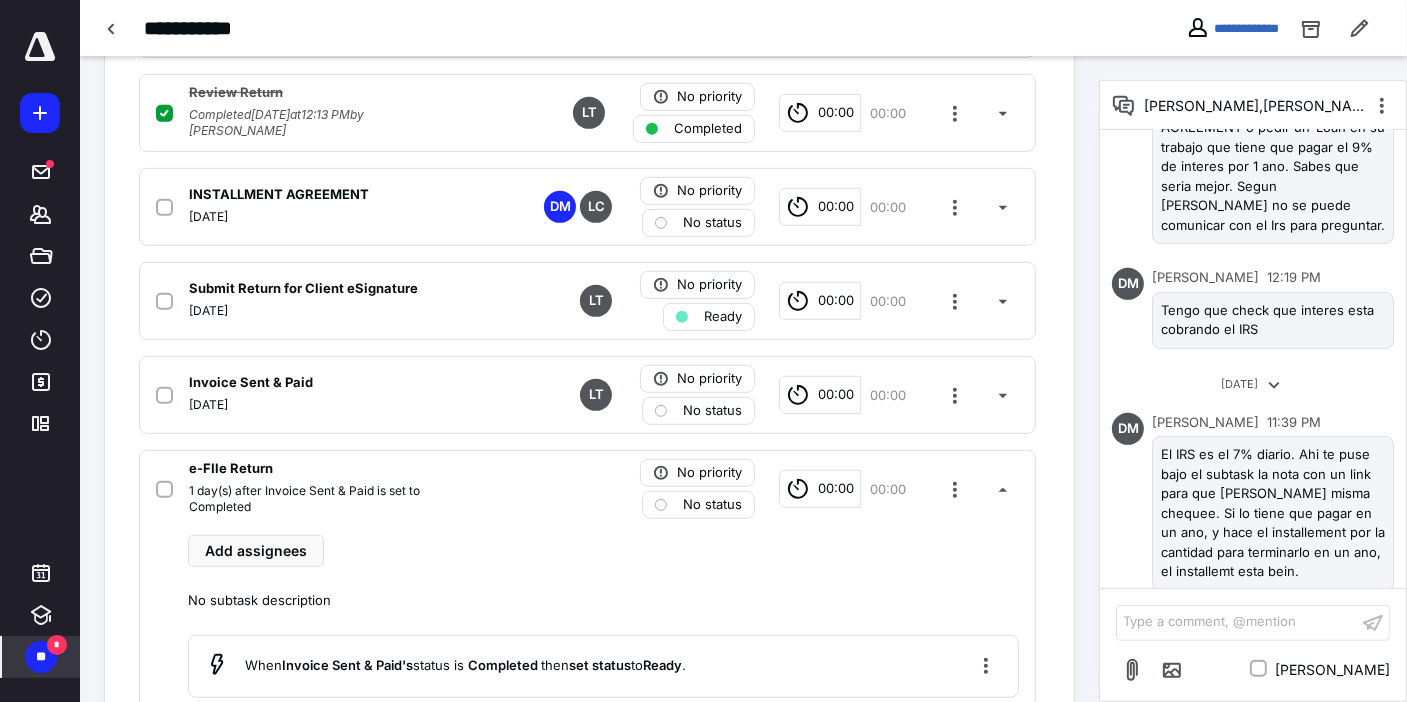 click on "*" at bounding box center [57, 645] 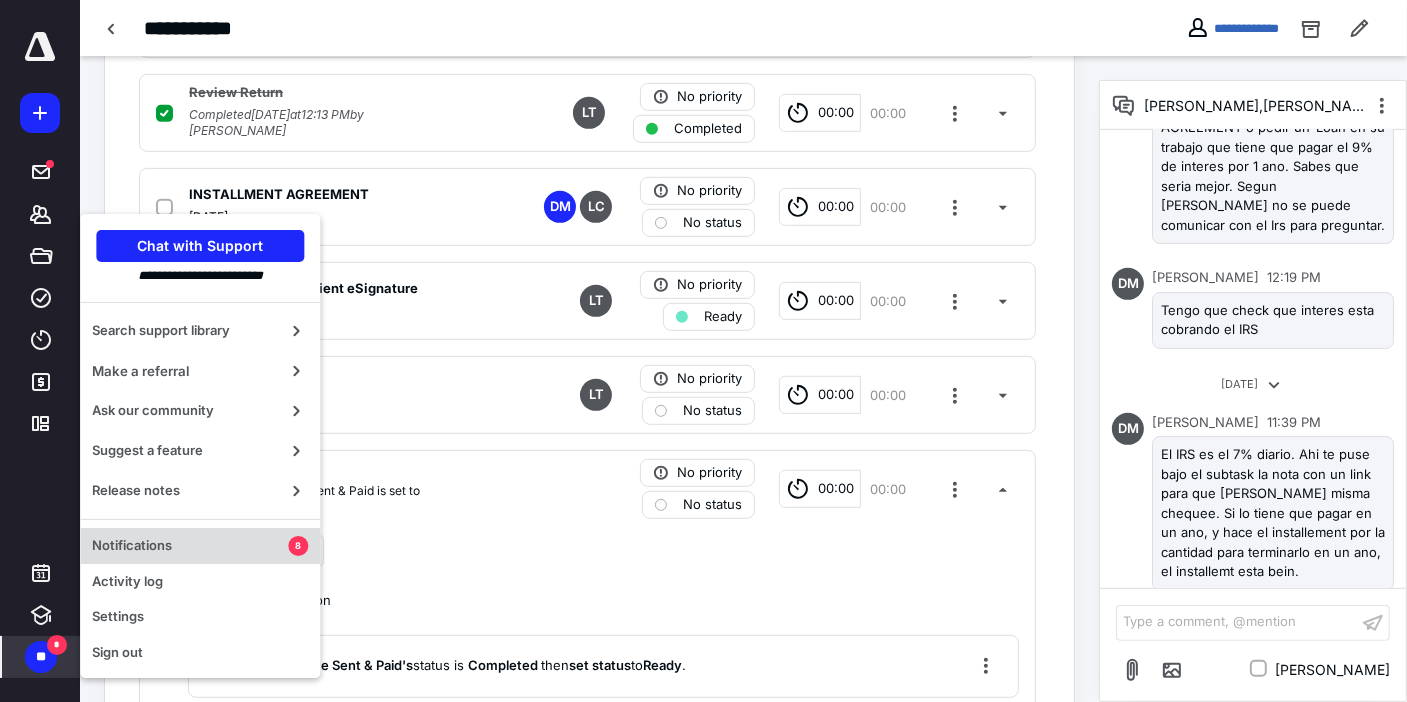 click on "Notifications" at bounding box center (190, 546) 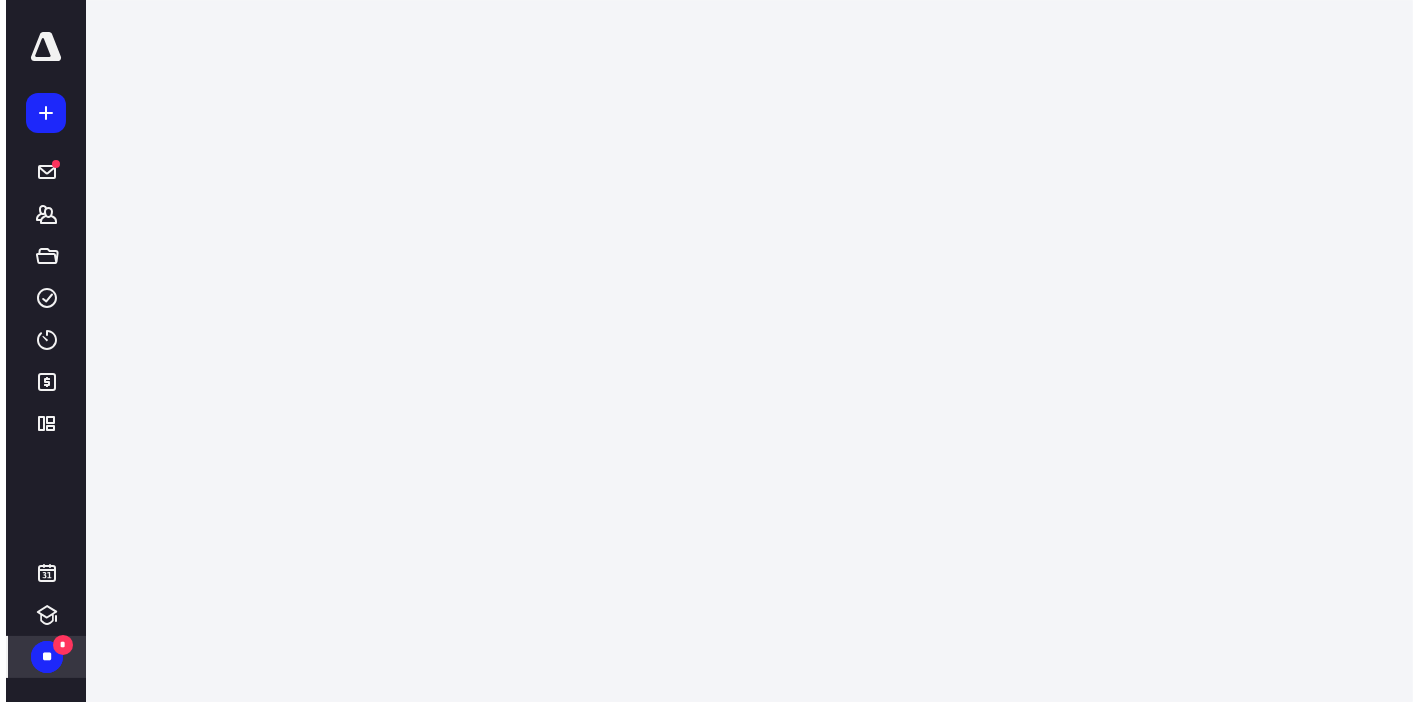 scroll, scrollTop: 0, scrollLeft: 0, axis: both 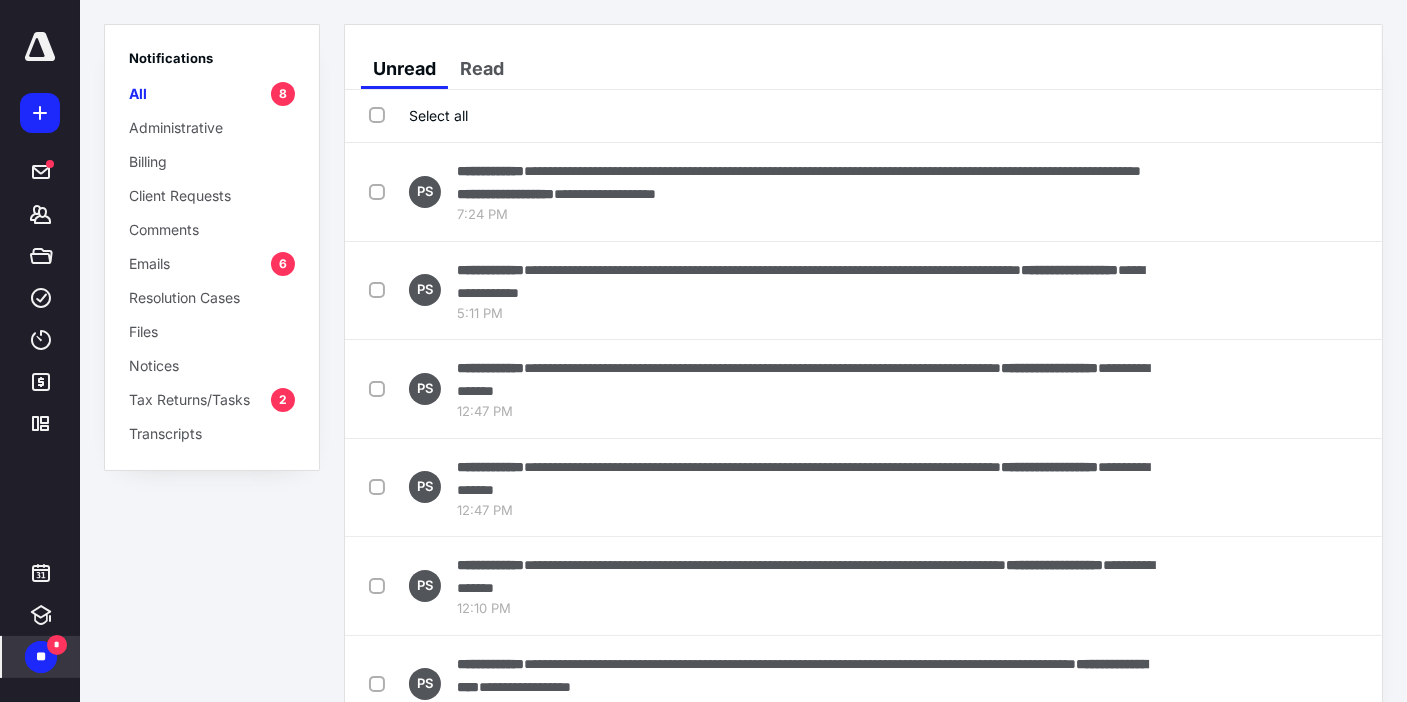 click on "Tax Returns/Tasks" at bounding box center (189, 399) 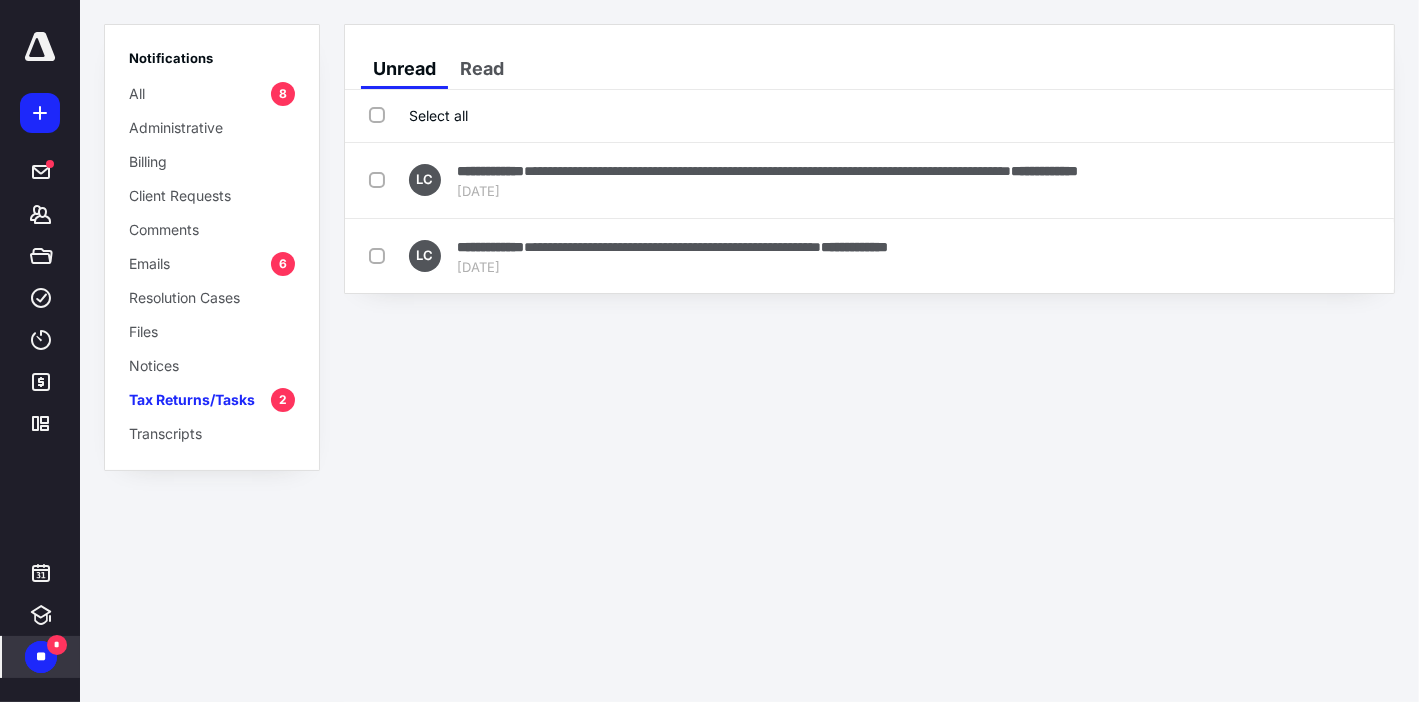 click on "Select all" at bounding box center [418, 115] 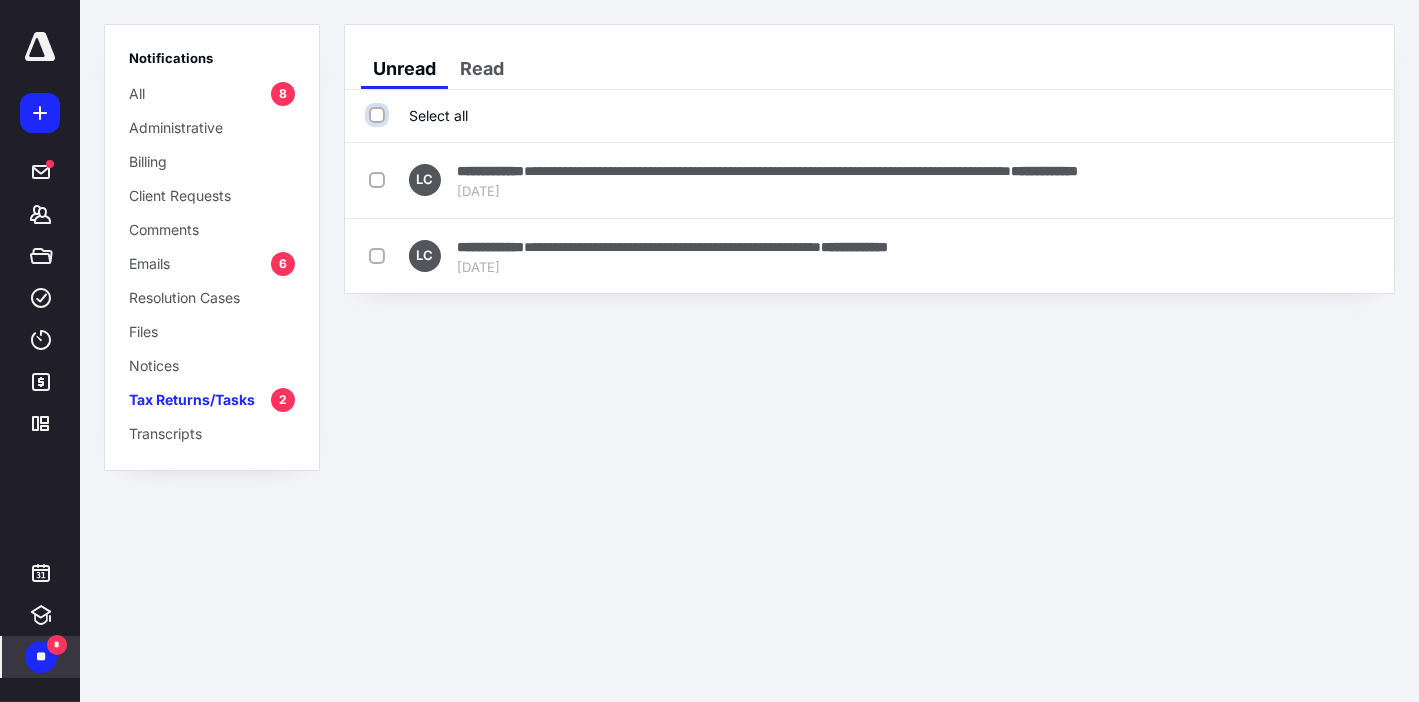 checkbox on "true" 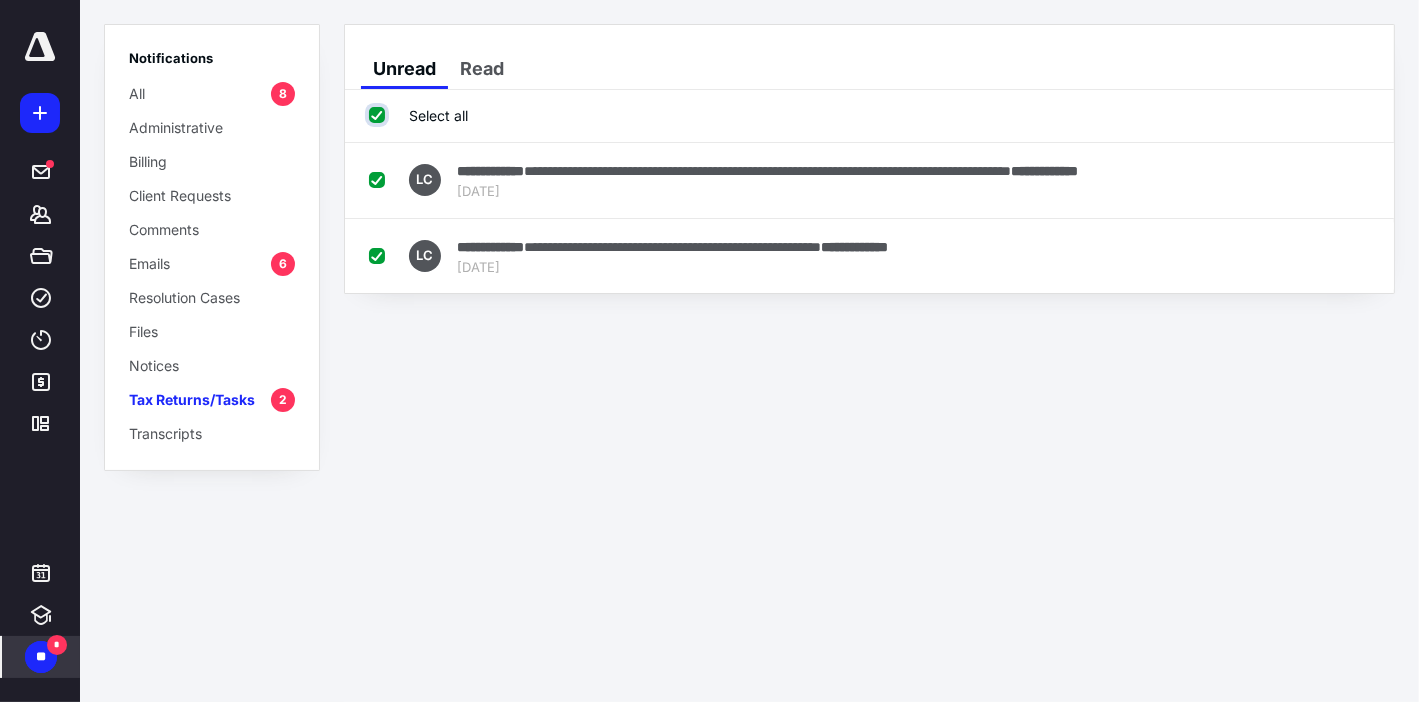 checkbox on "true" 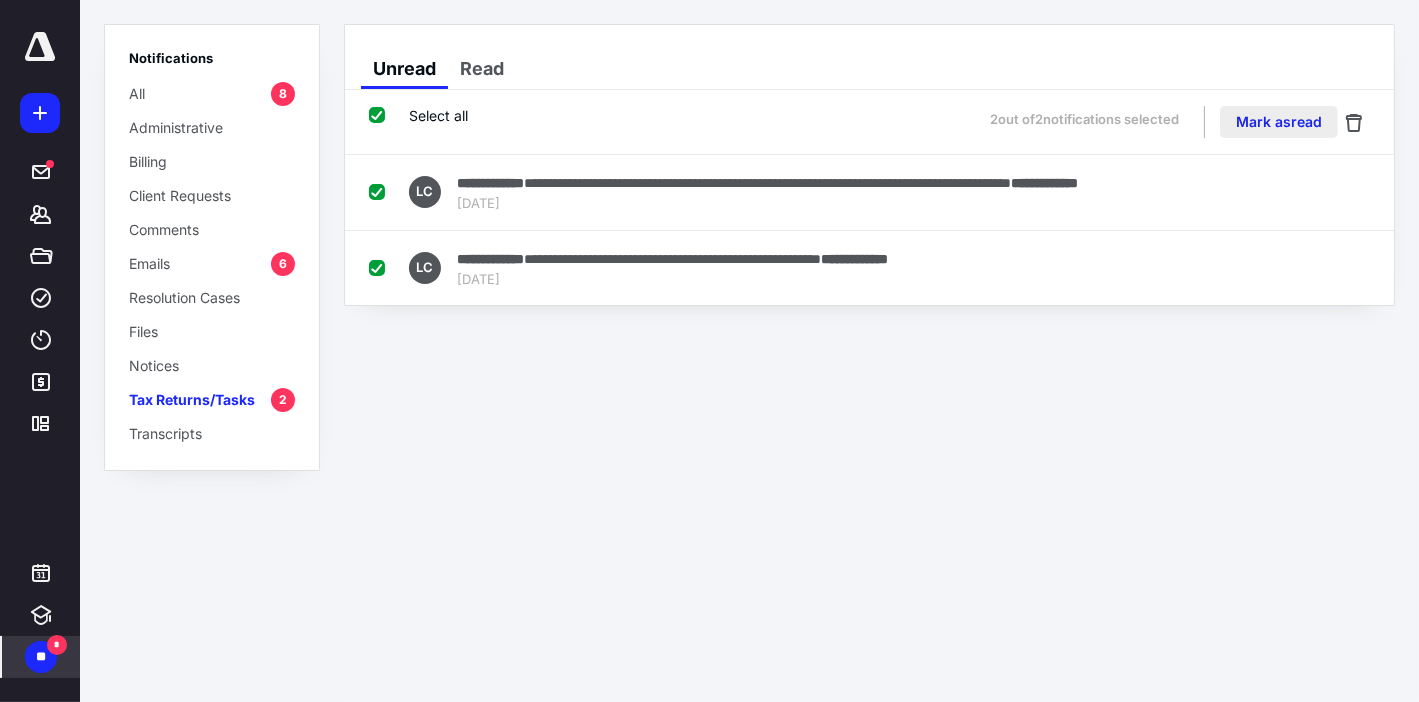 click on "Mark as  read" at bounding box center [1279, 122] 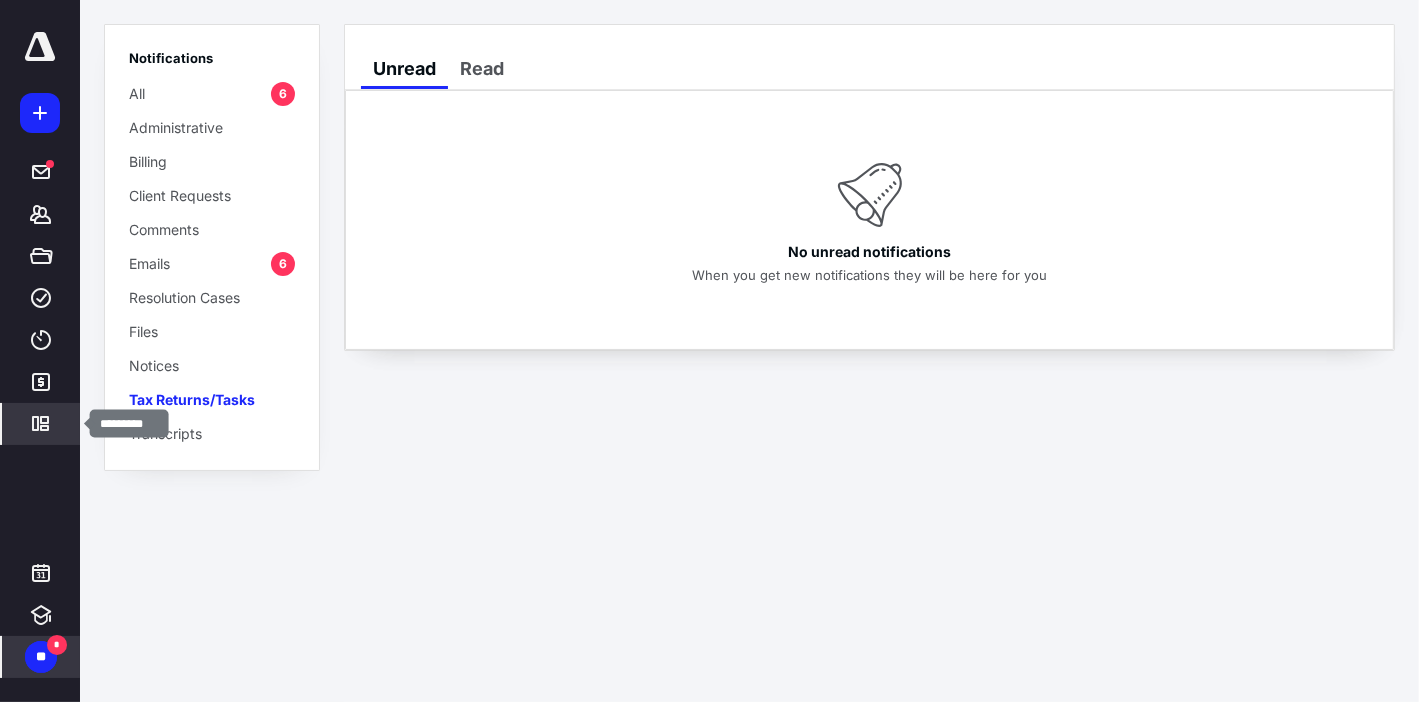 click 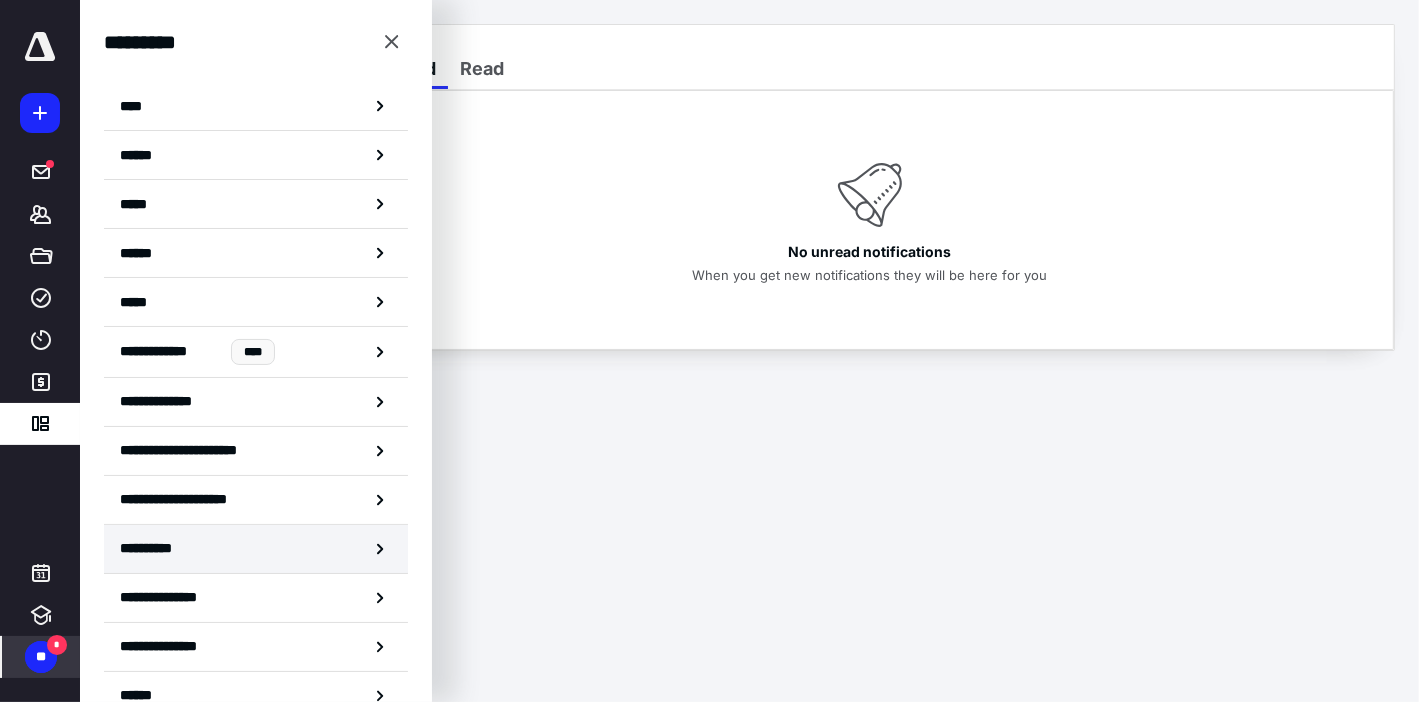 click on "**********" at bounding box center (256, 549) 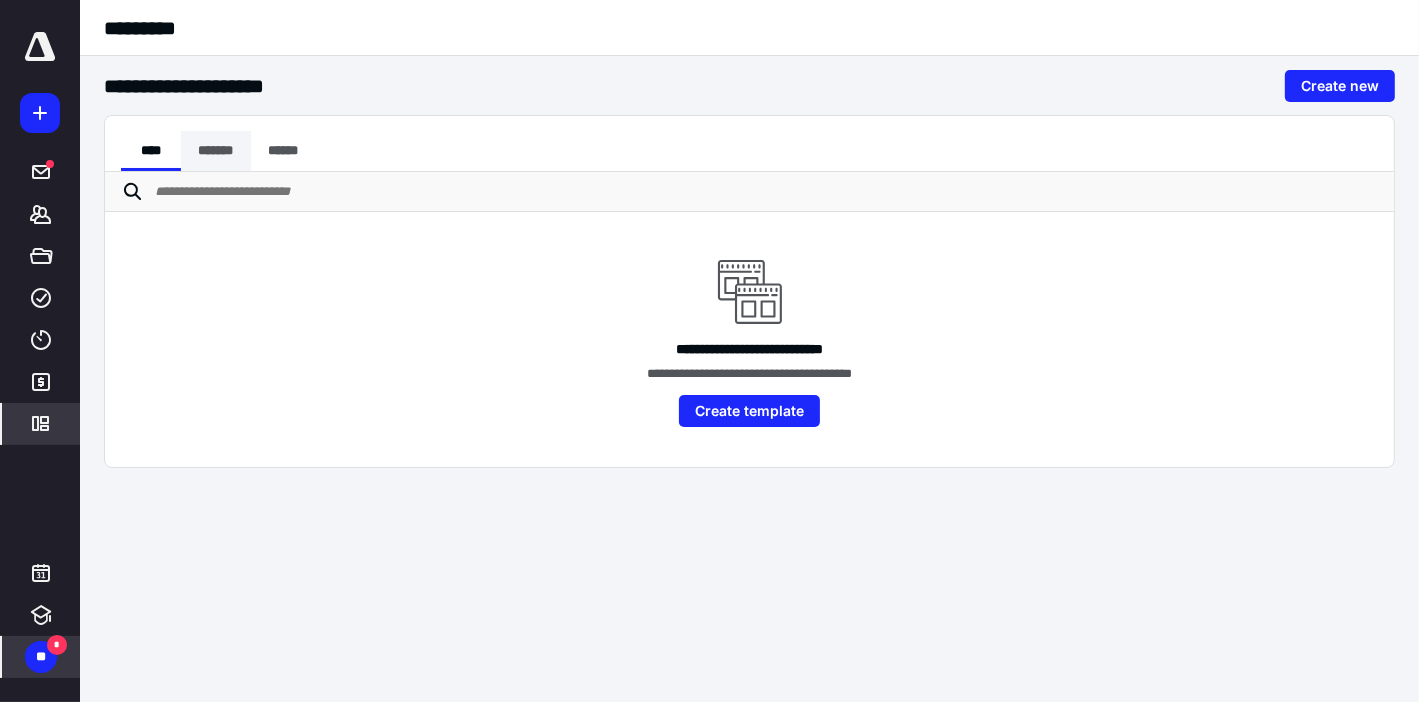 click on "*******" at bounding box center [216, 151] 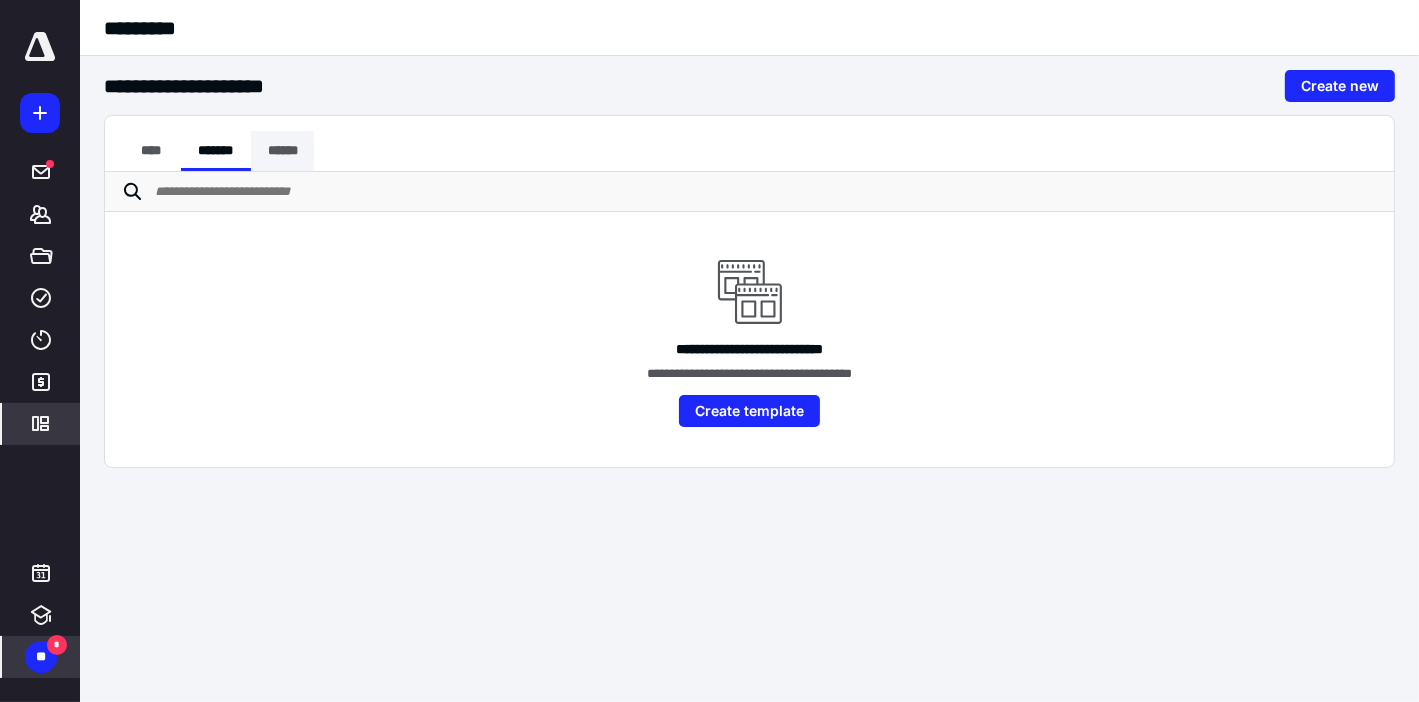click on "******" at bounding box center (283, 151) 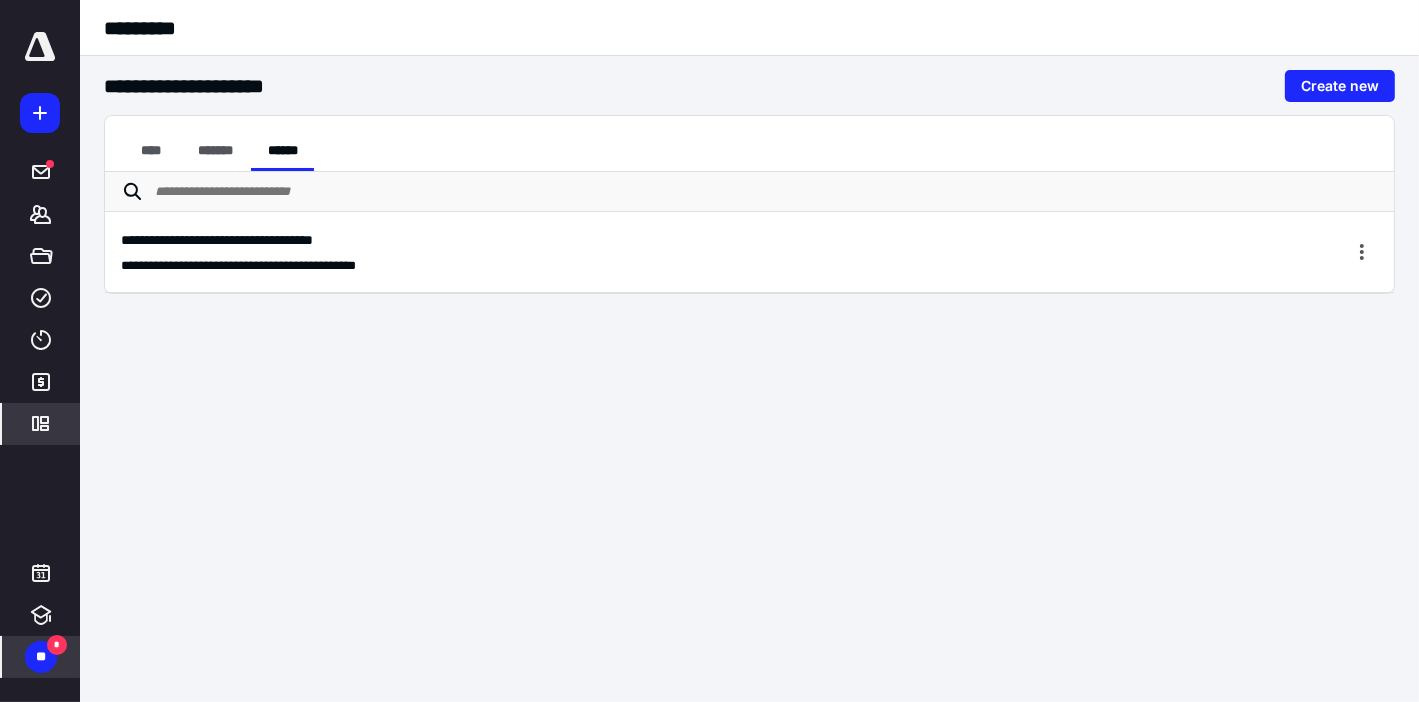 click on "**********" at bounding box center (749, 252) 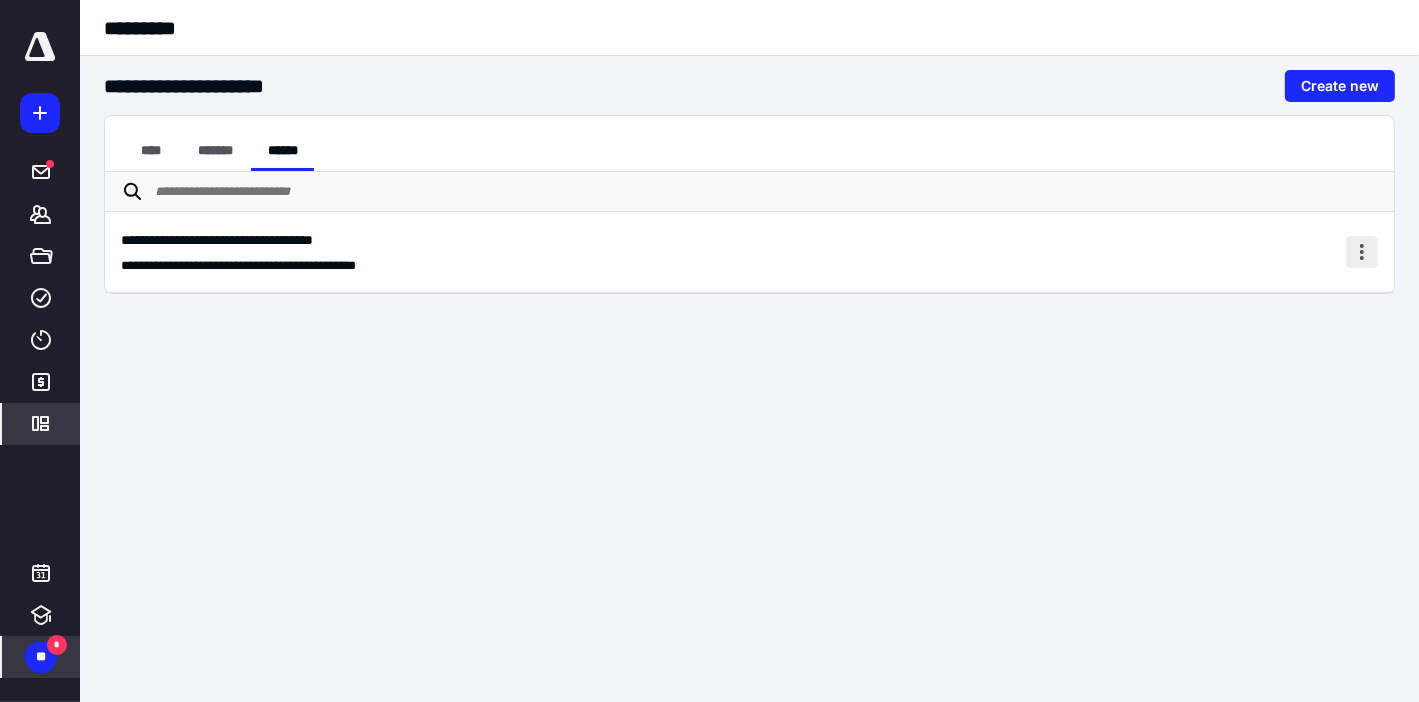 click at bounding box center [1362, 252] 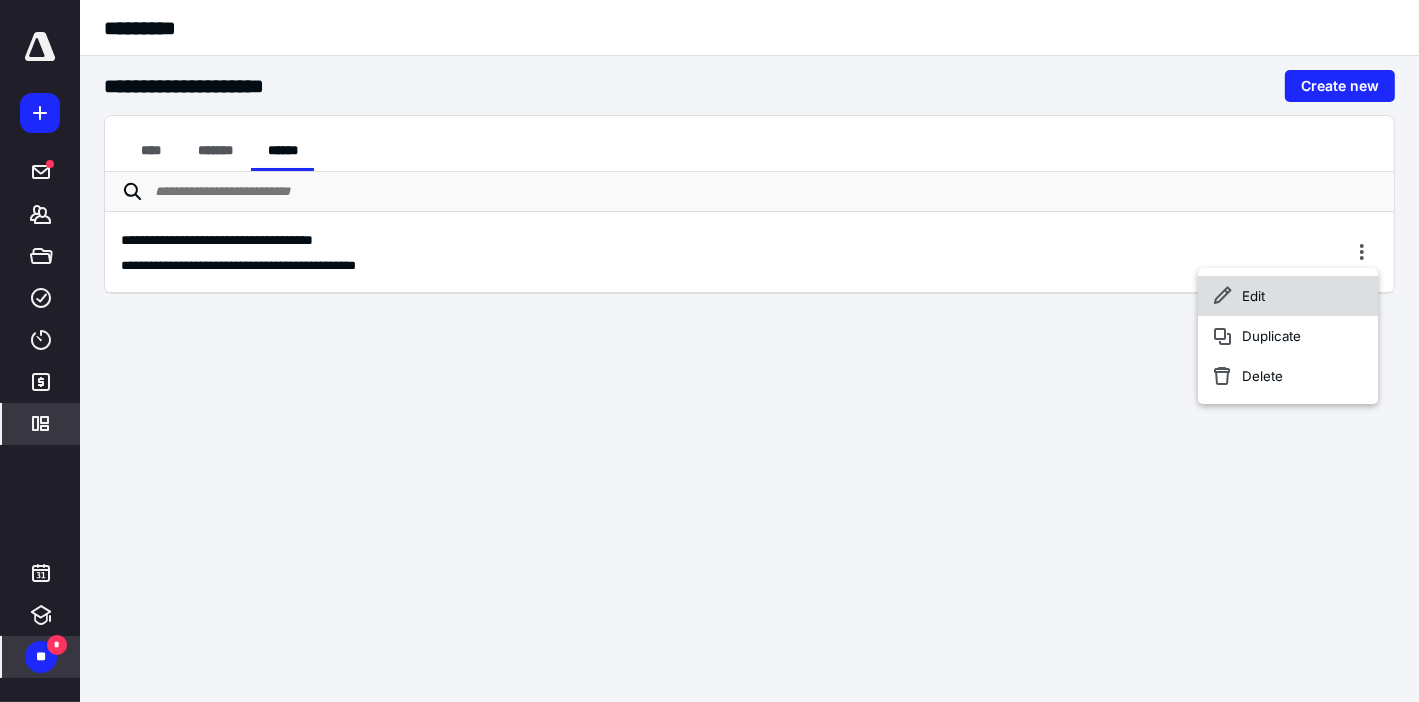 click on "Edit" at bounding box center (1288, 296) 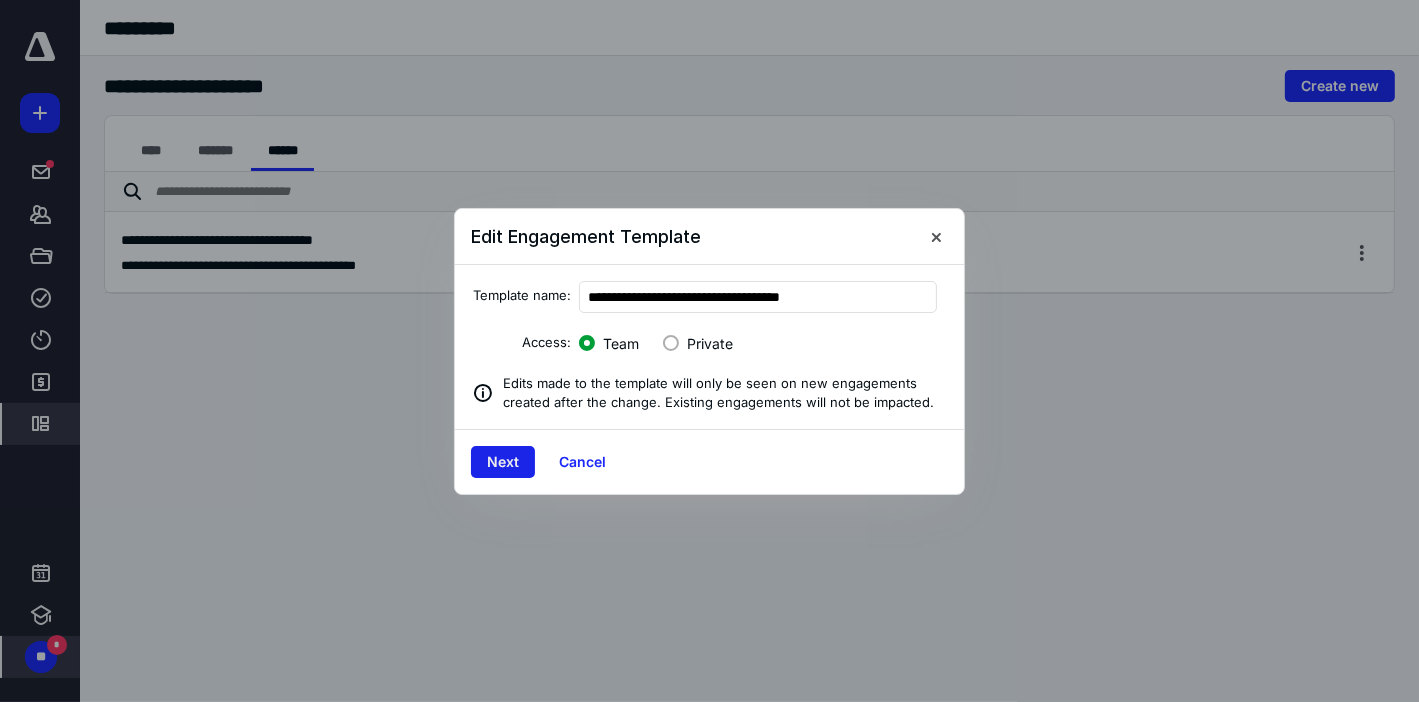 click on "Next" at bounding box center (503, 462) 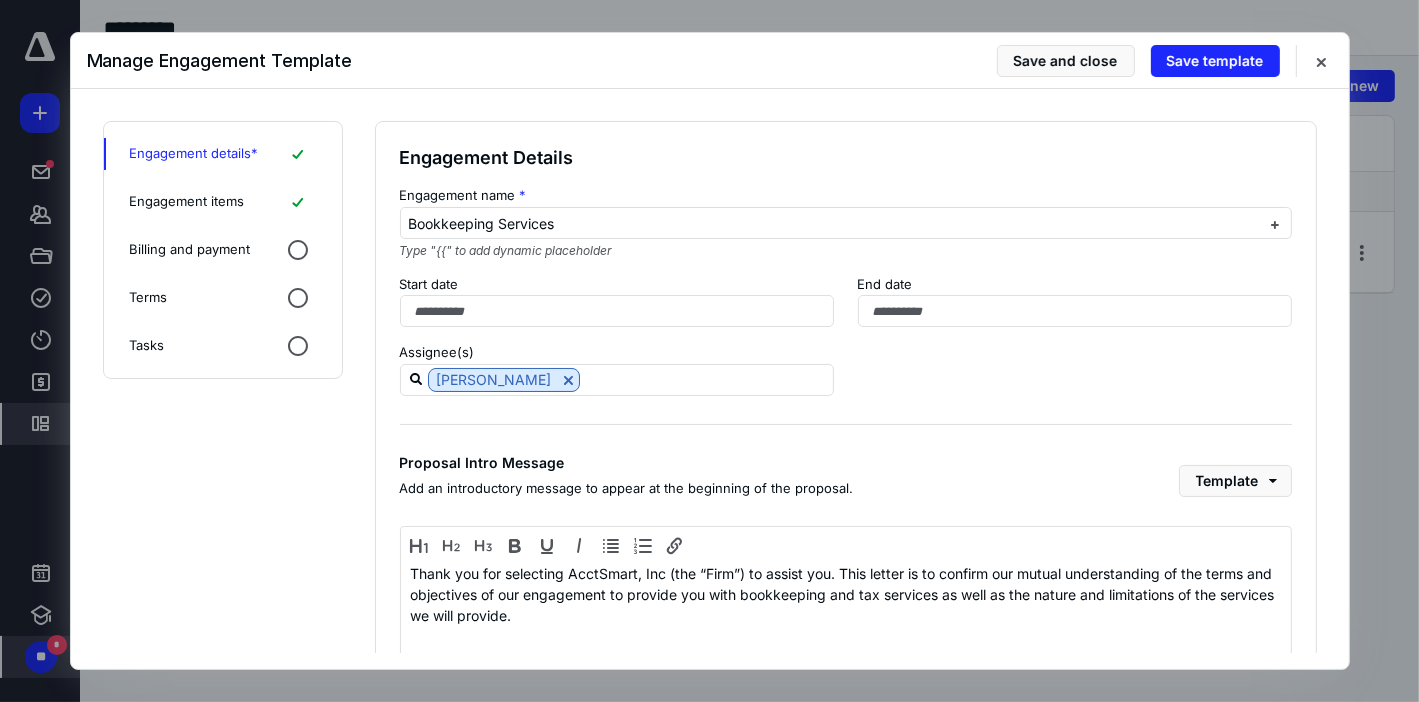 click on "Billing and payment" at bounding box center (190, 250) 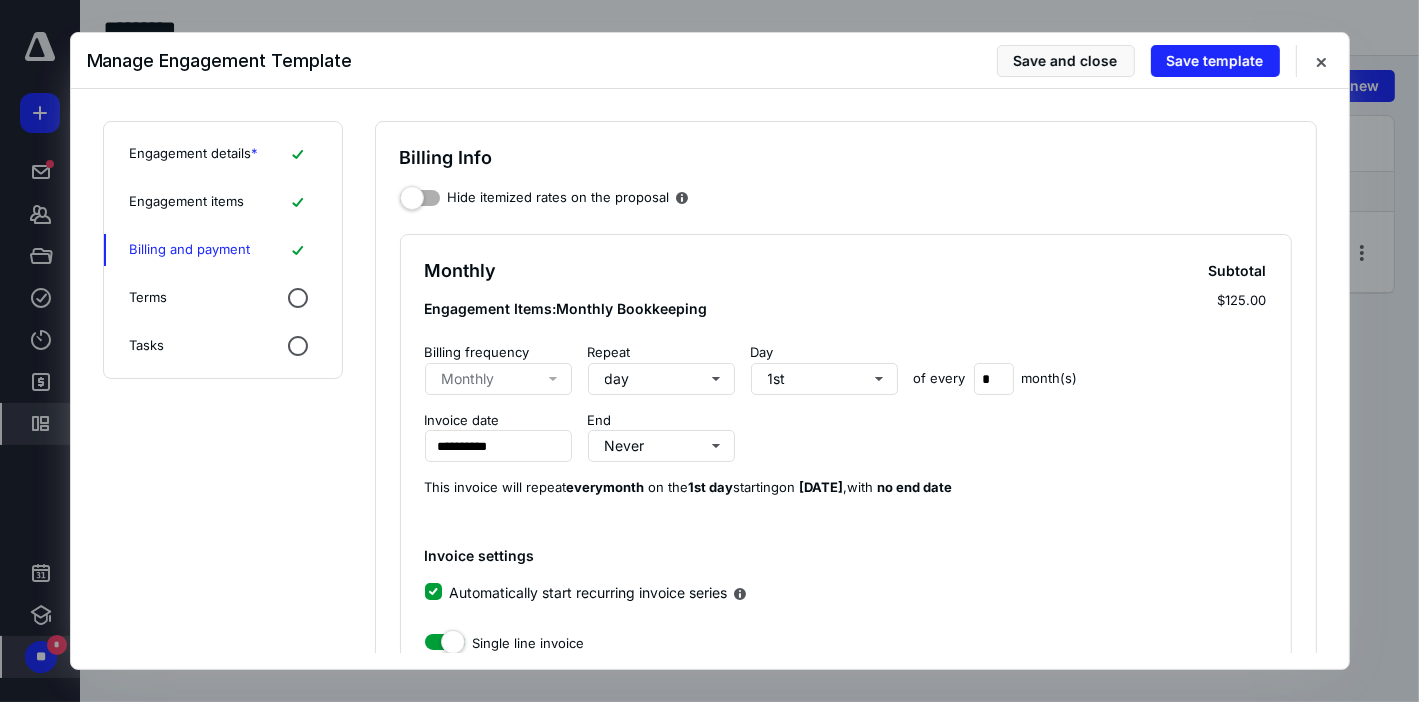 click on "Terms" at bounding box center [149, 298] 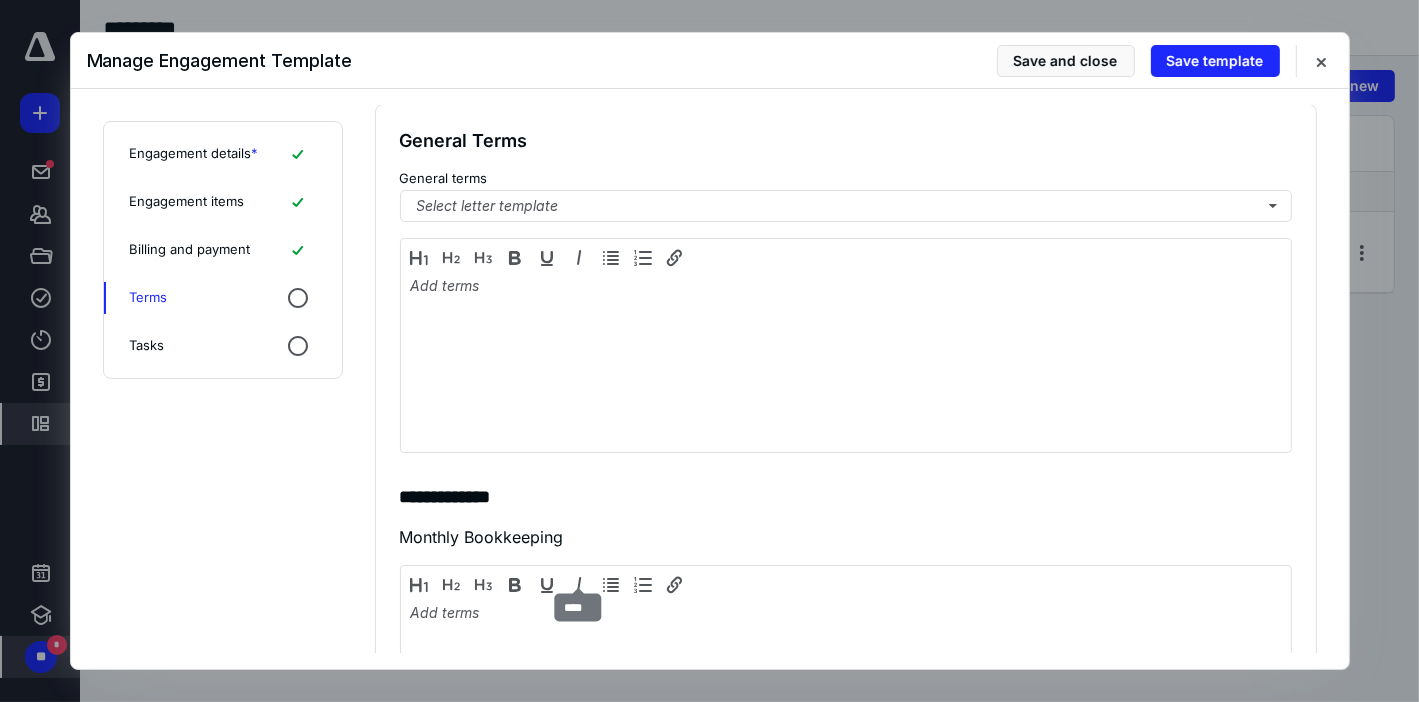 scroll, scrollTop: 12, scrollLeft: 0, axis: vertical 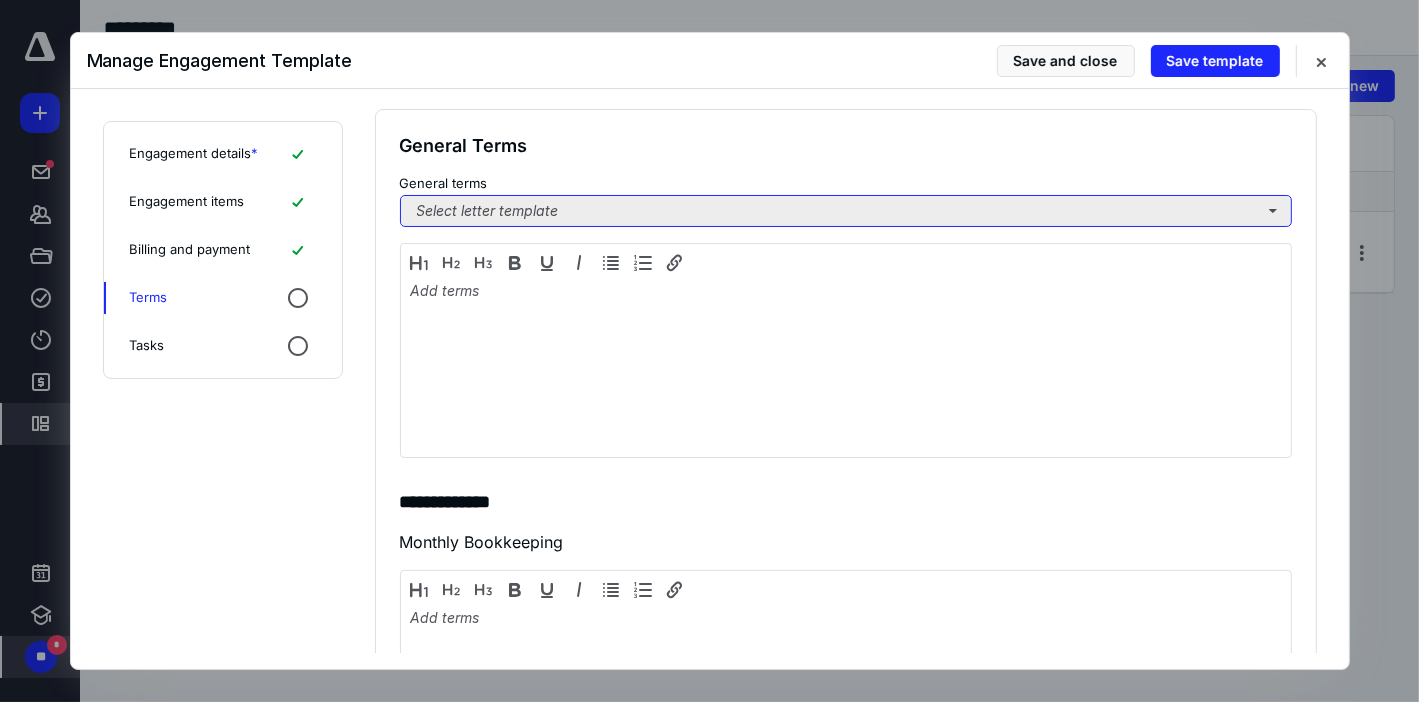 click on "Select letter template" at bounding box center [846, 211] 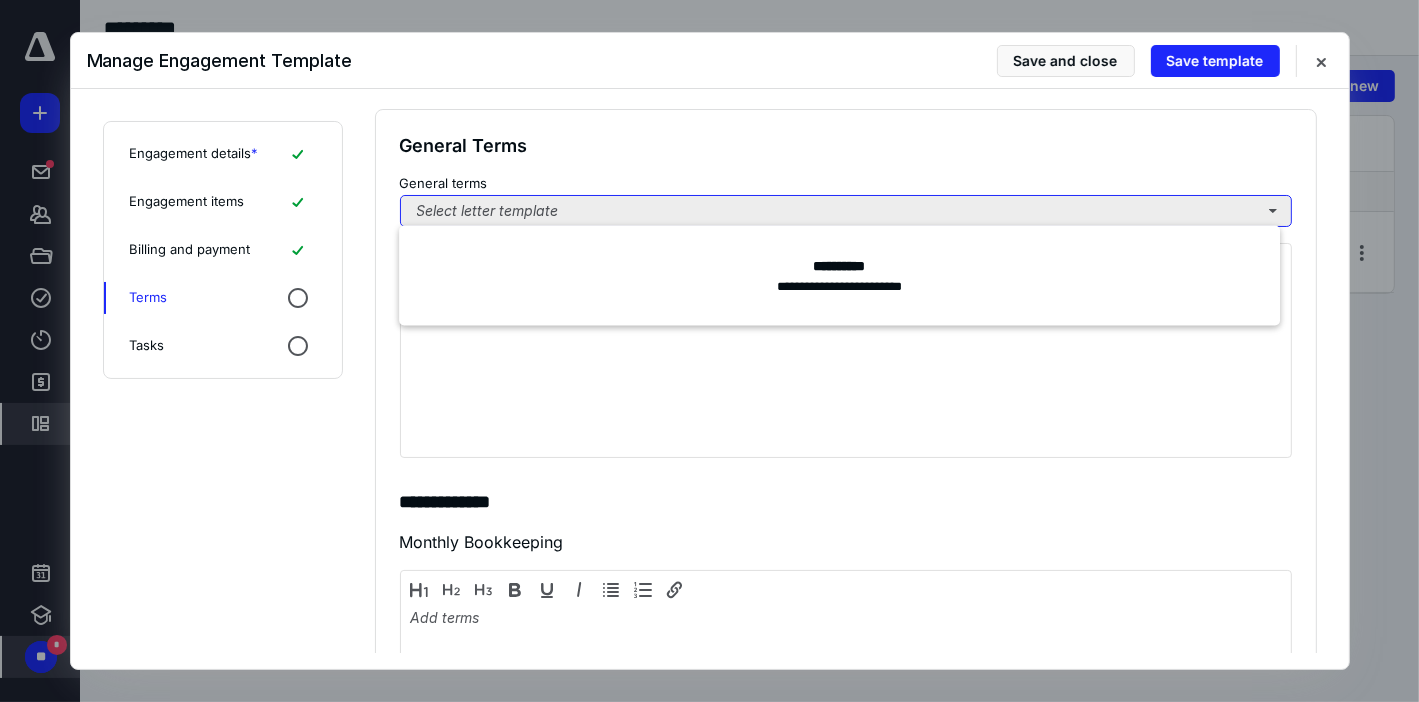 click on "Select letter template" at bounding box center (846, 211) 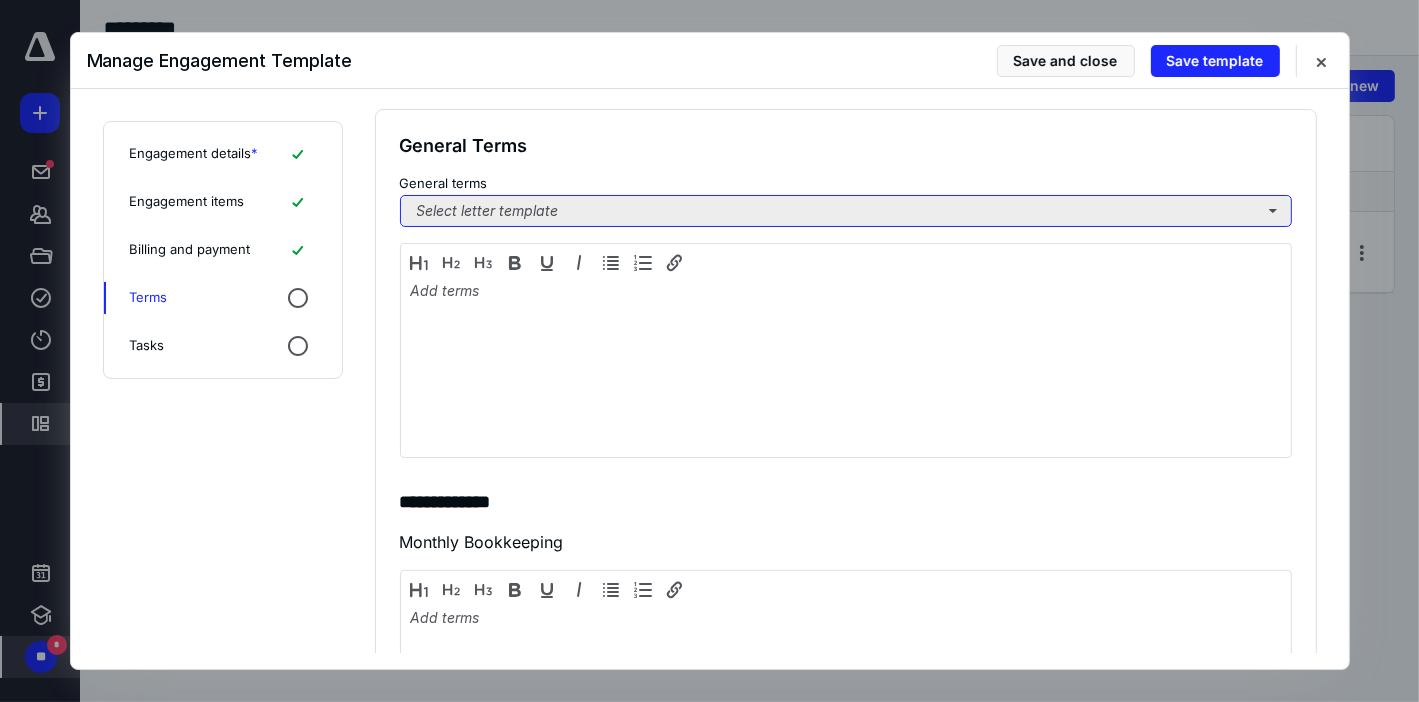 click on "Select letter template" at bounding box center (846, 211) 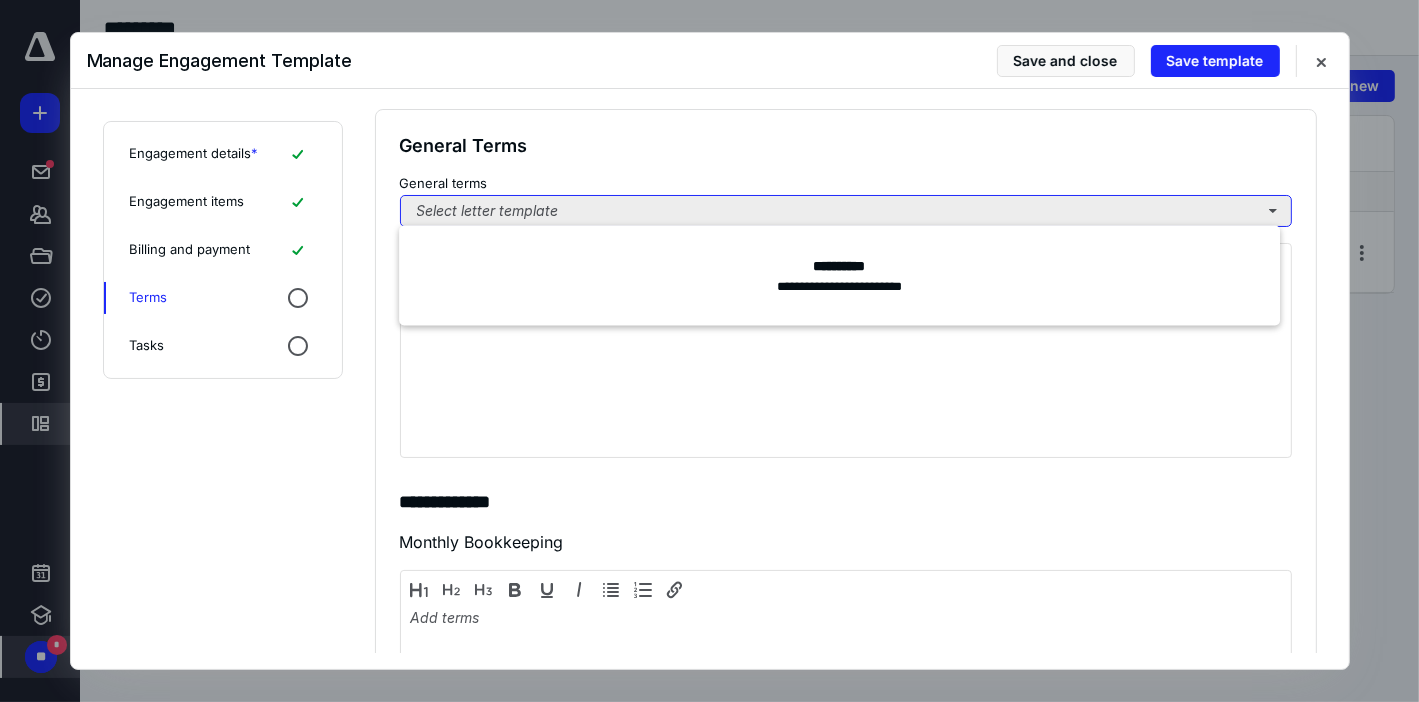 click on "Select letter template" at bounding box center (846, 211) 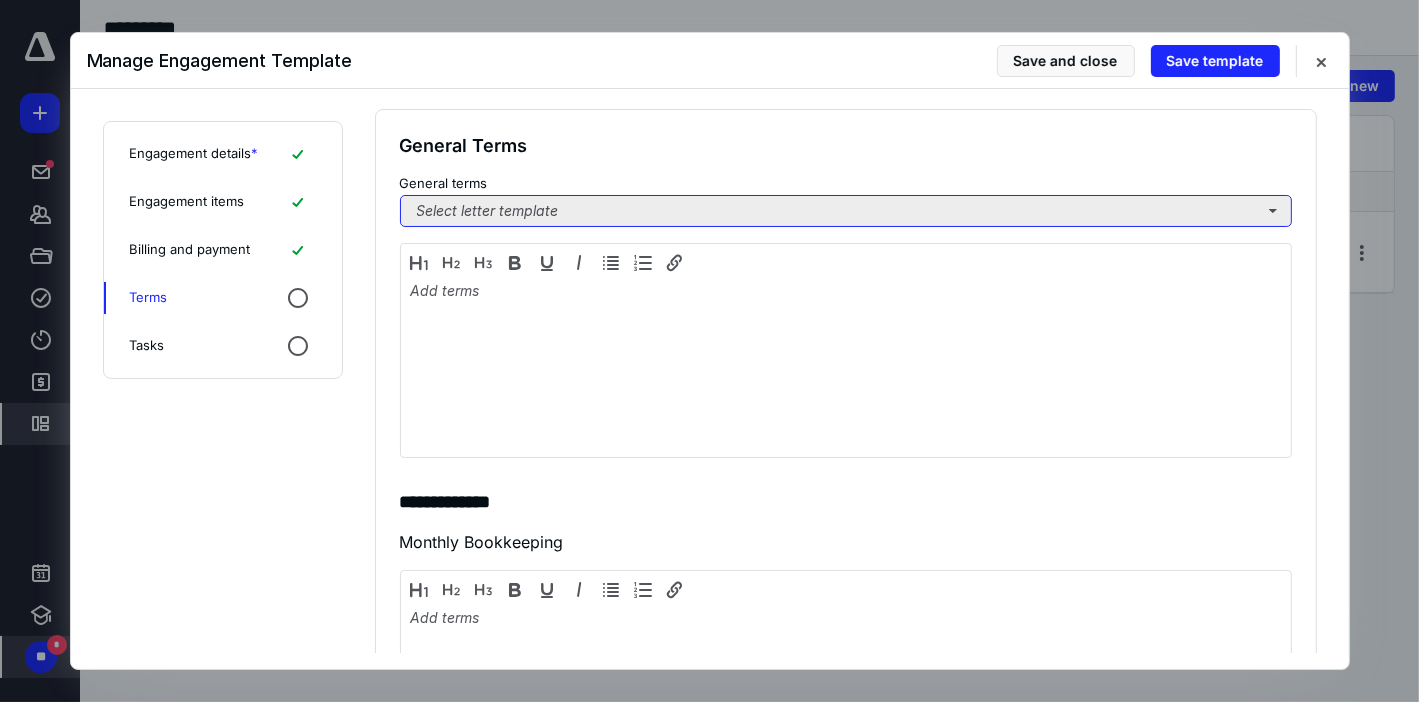 click on "Select letter template" at bounding box center [846, 211] 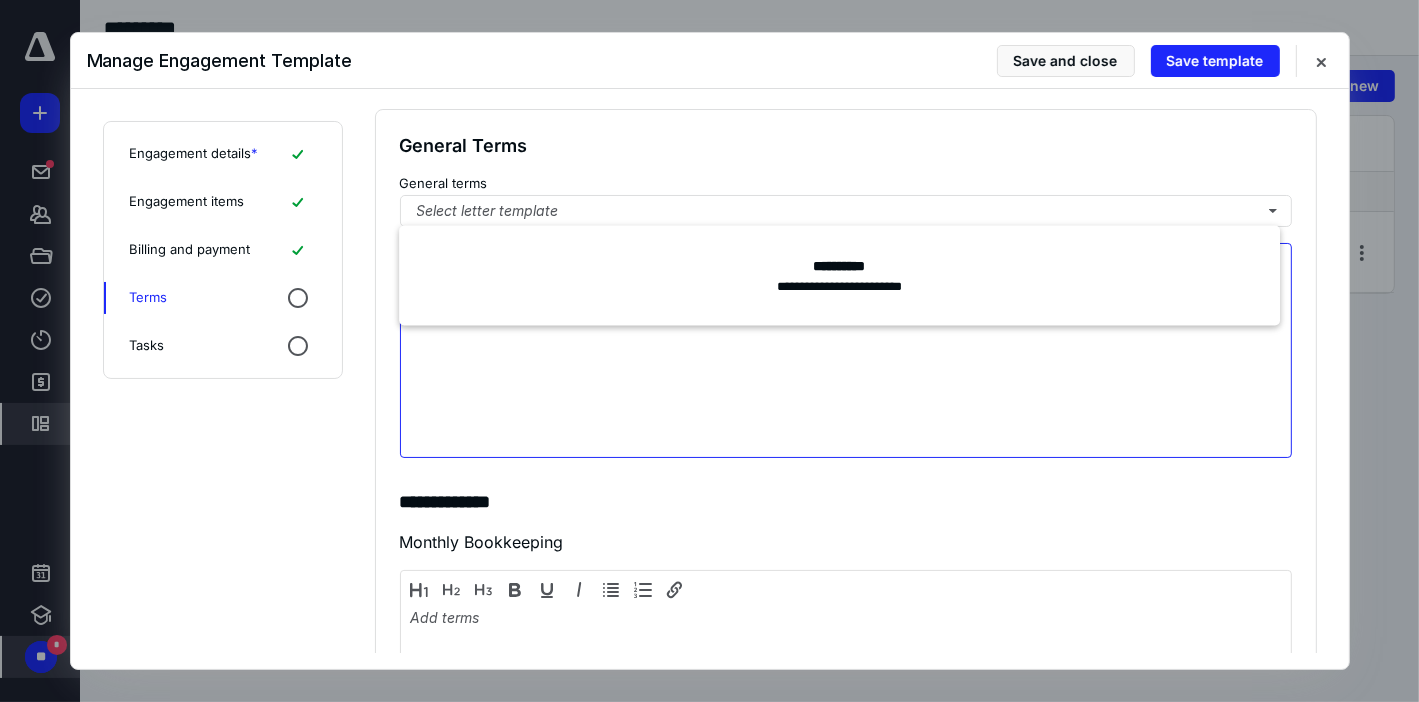 click at bounding box center [846, 365] 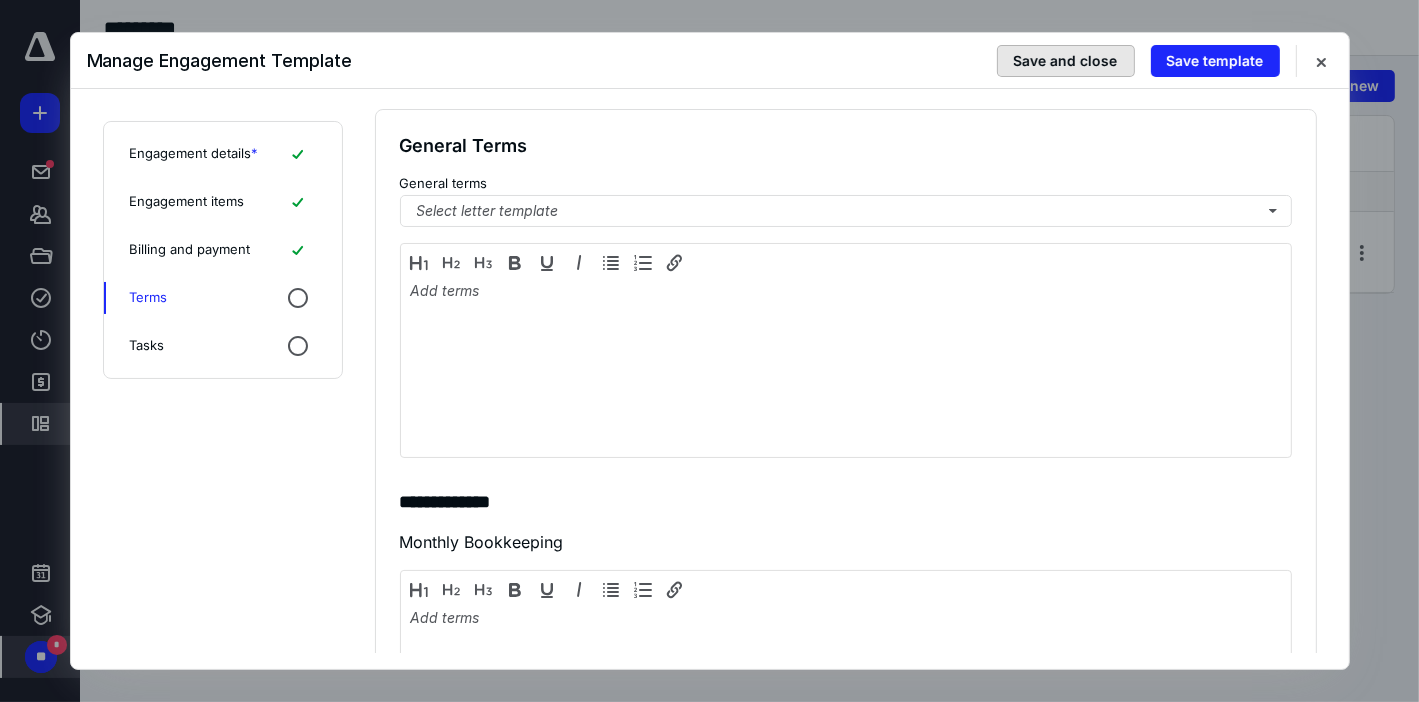 click on "Save and close" at bounding box center (1066, 61) 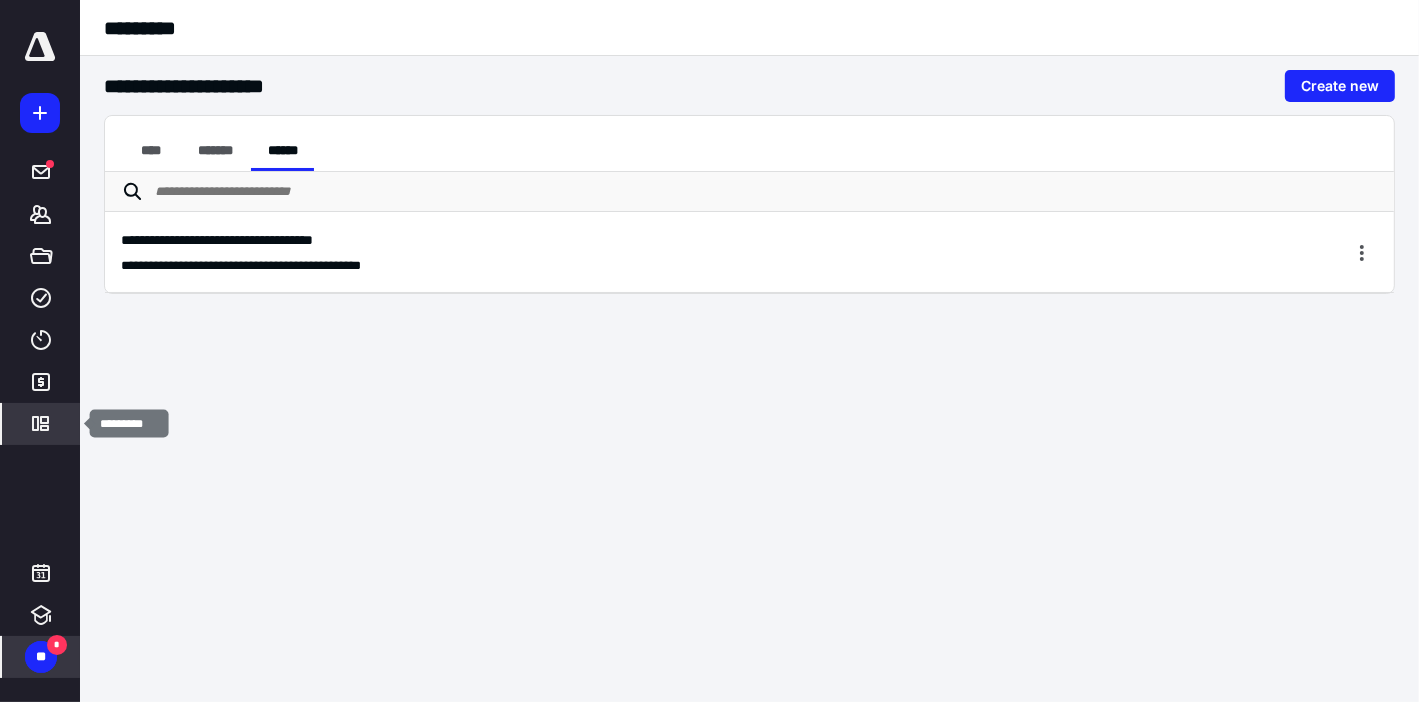click 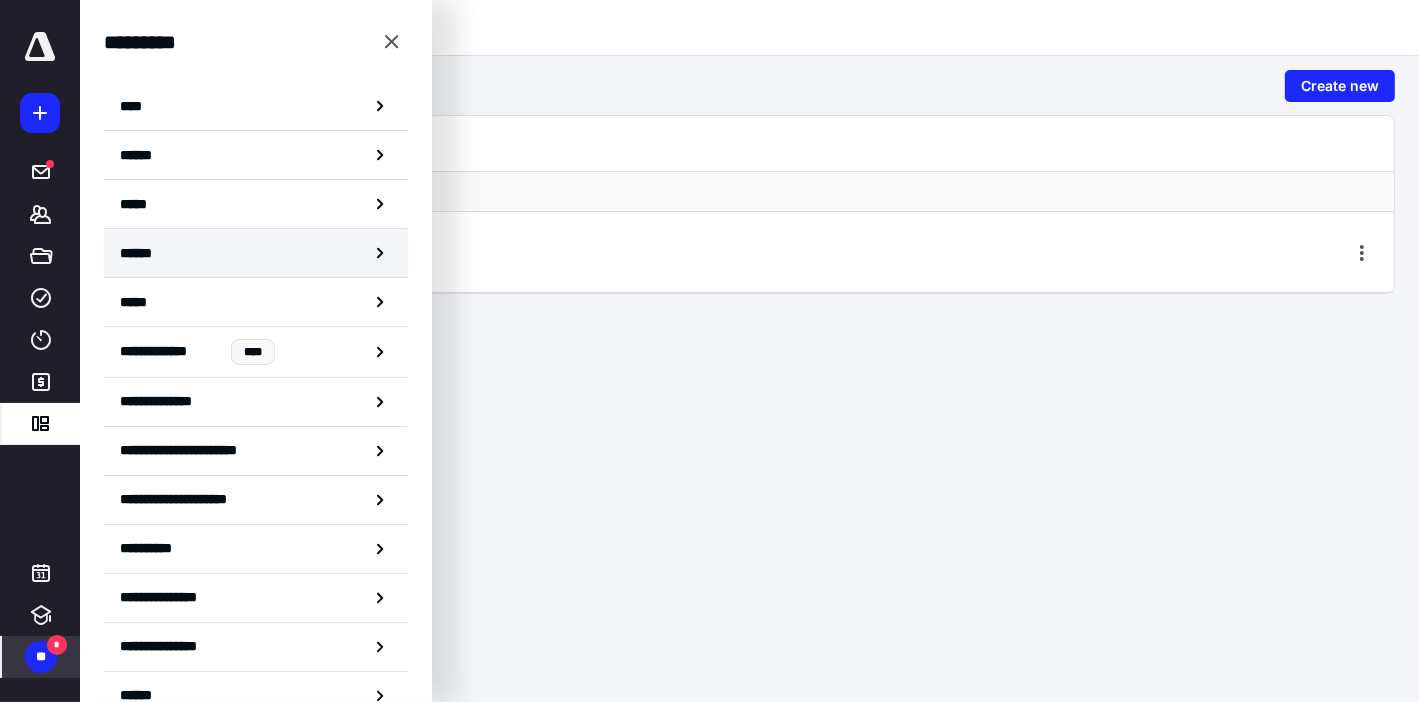 click on "******" at bounding box center (140, 253) 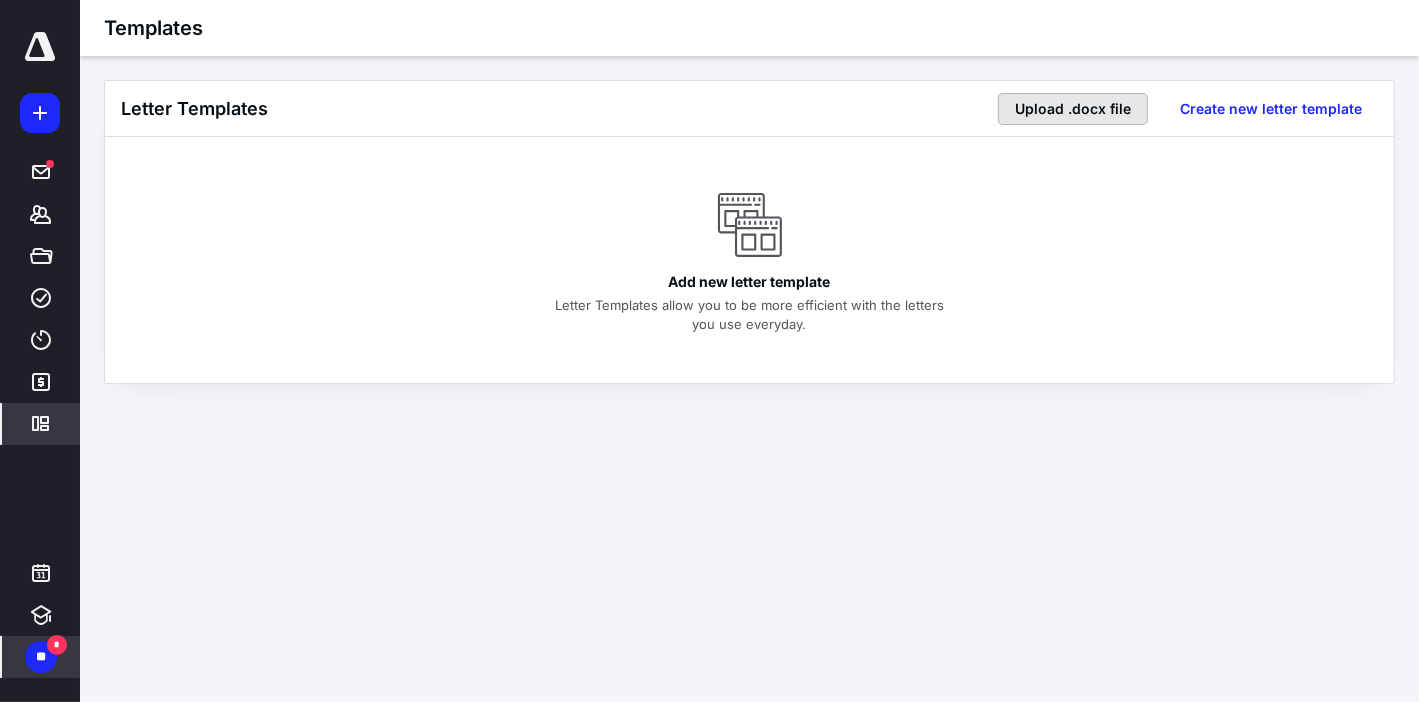 click on "Upload .docx file" at bounding box center [1073, 109] 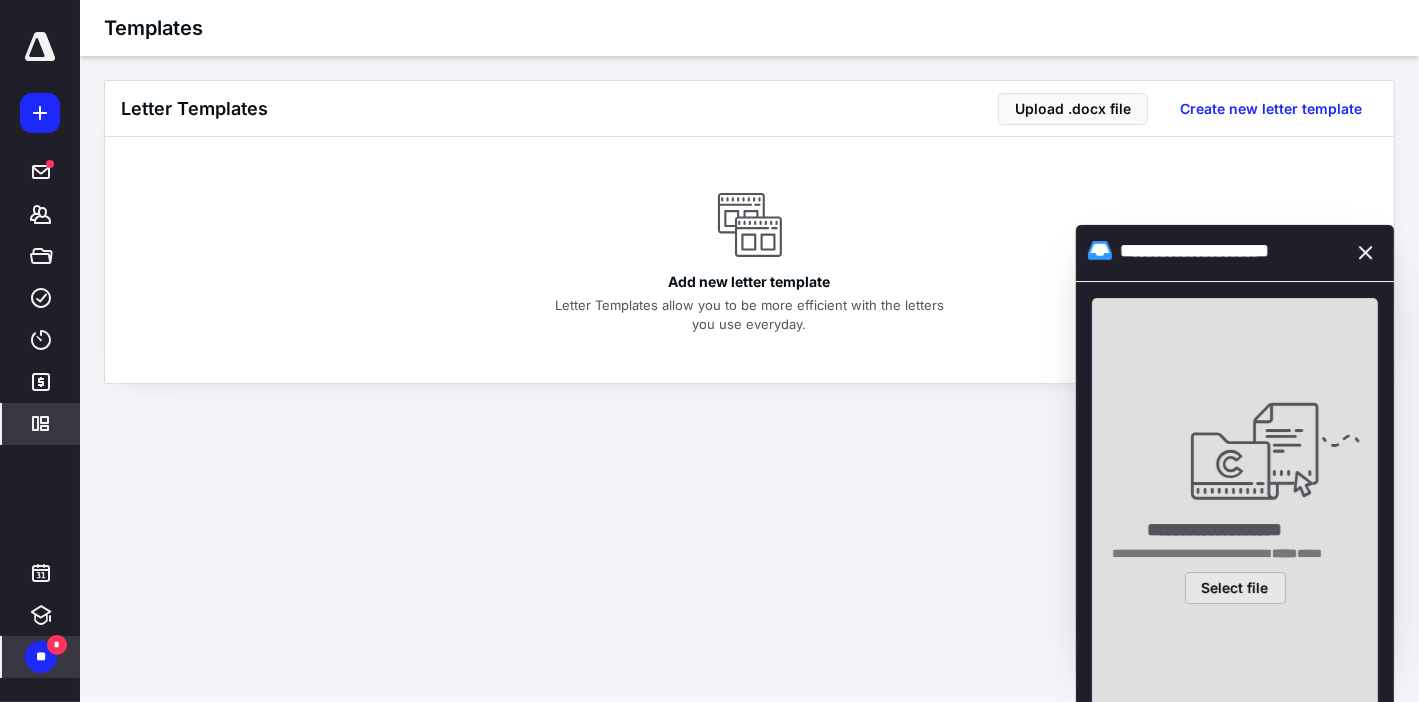 click on "Select file" at bounding box center [1235, 588] 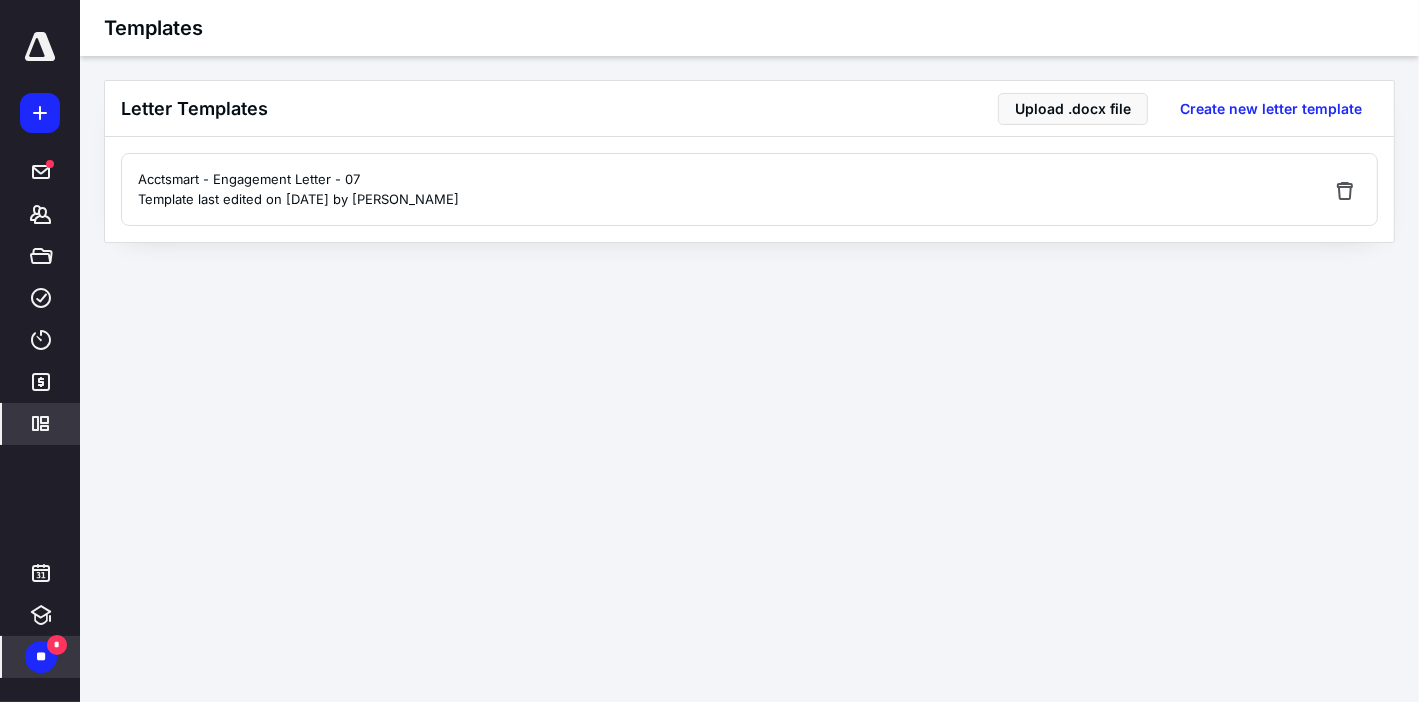 click on "Acctsmart - Engagement Letter - 07" at bounding box center [298, 180] 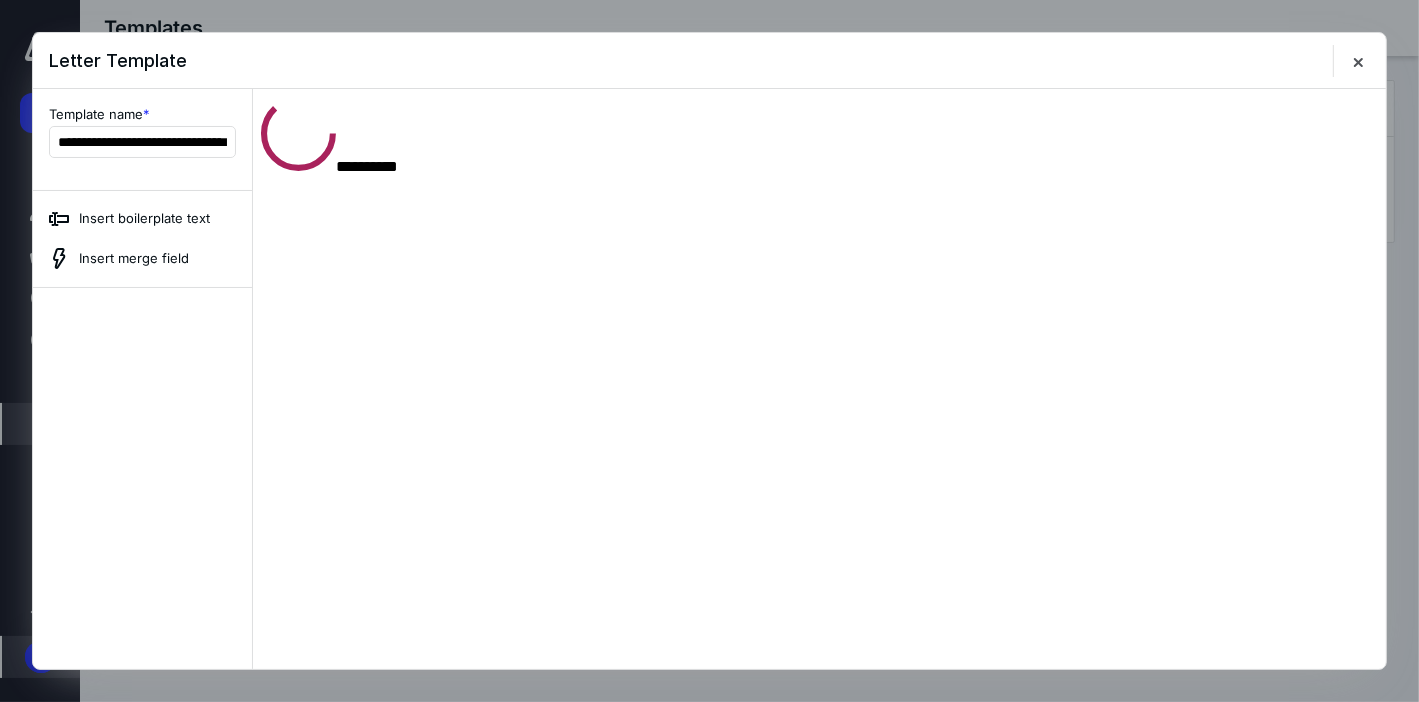 scroll, scrollTop: 0, scrollLeft: 0, axis: both 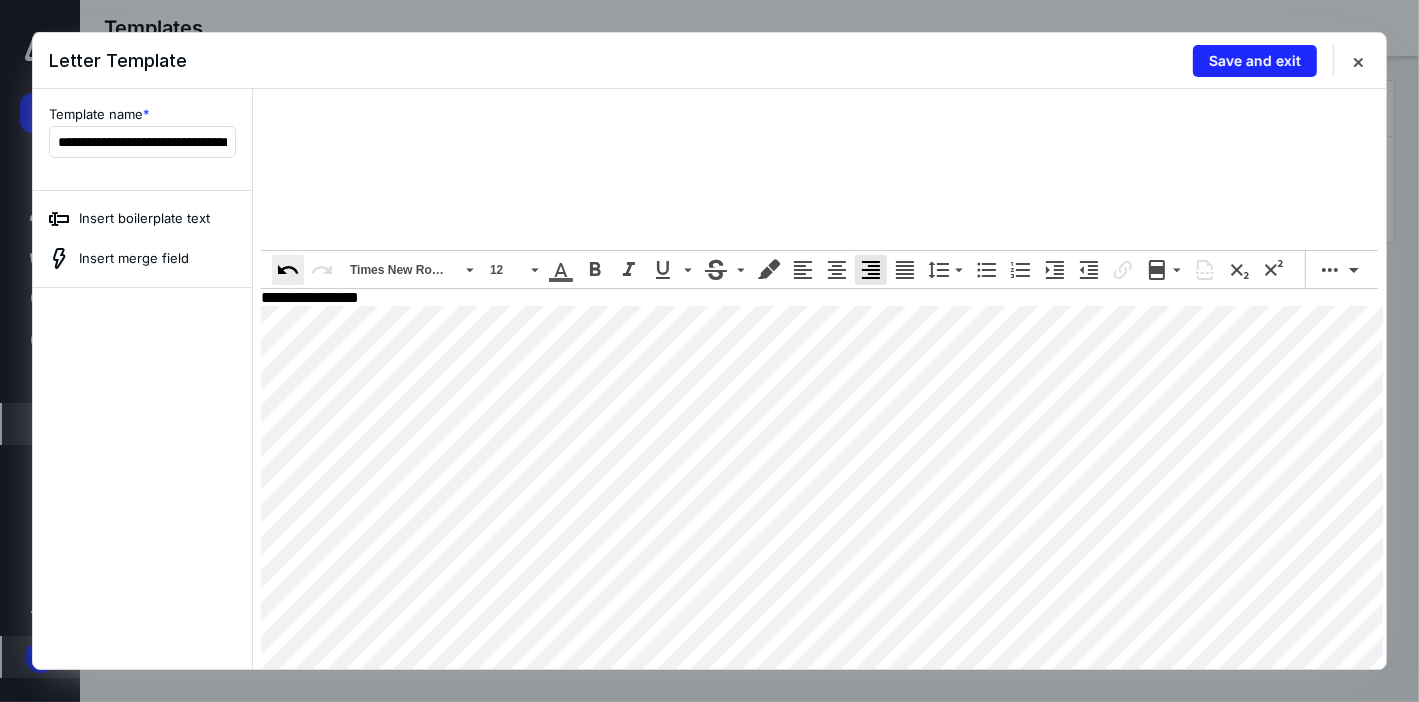click 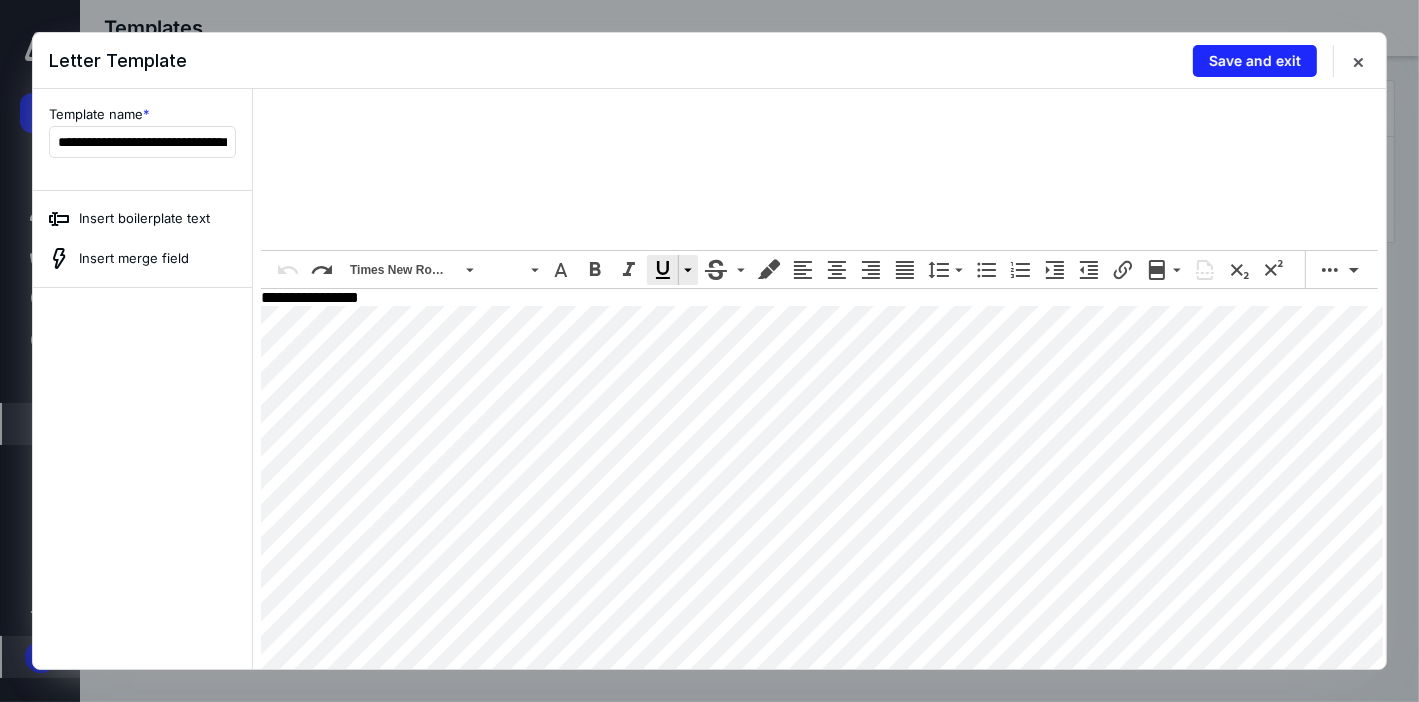 click 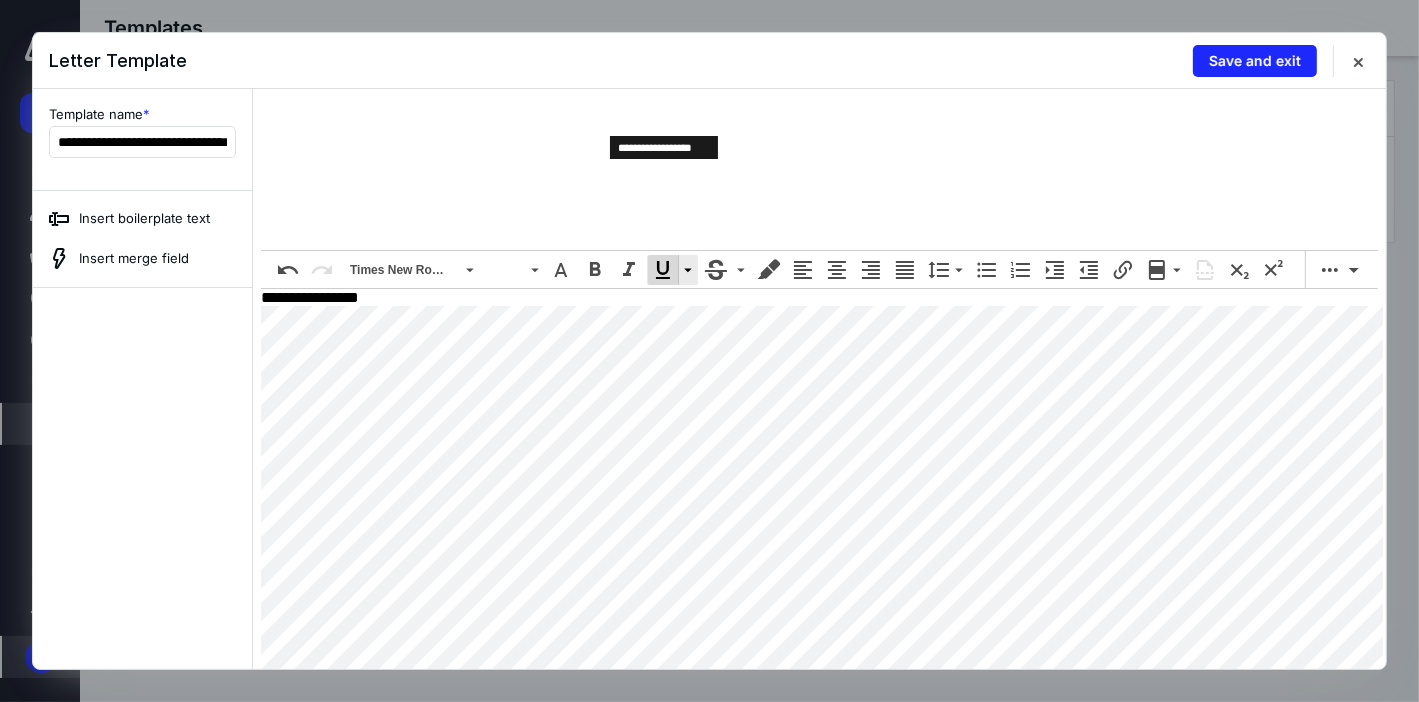 click 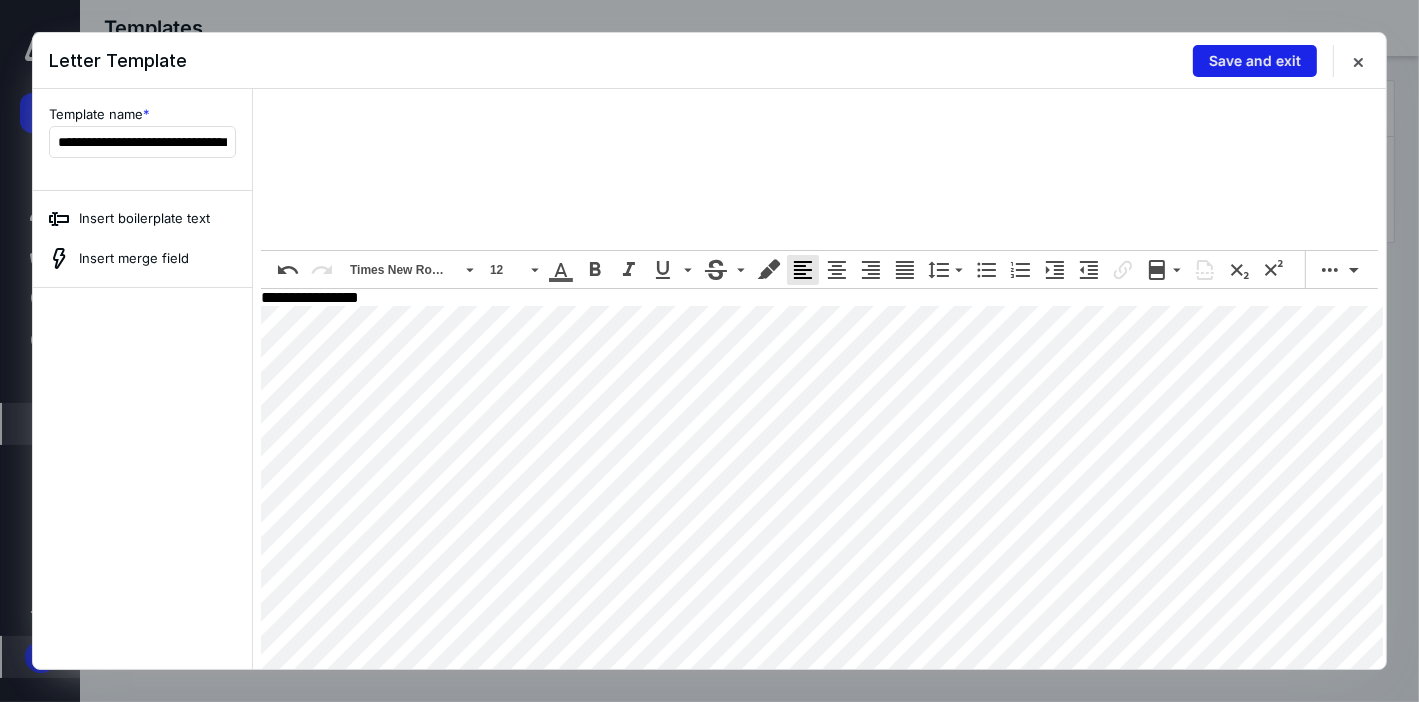 click on "Save and exit" at bounding box center [1255, 61] 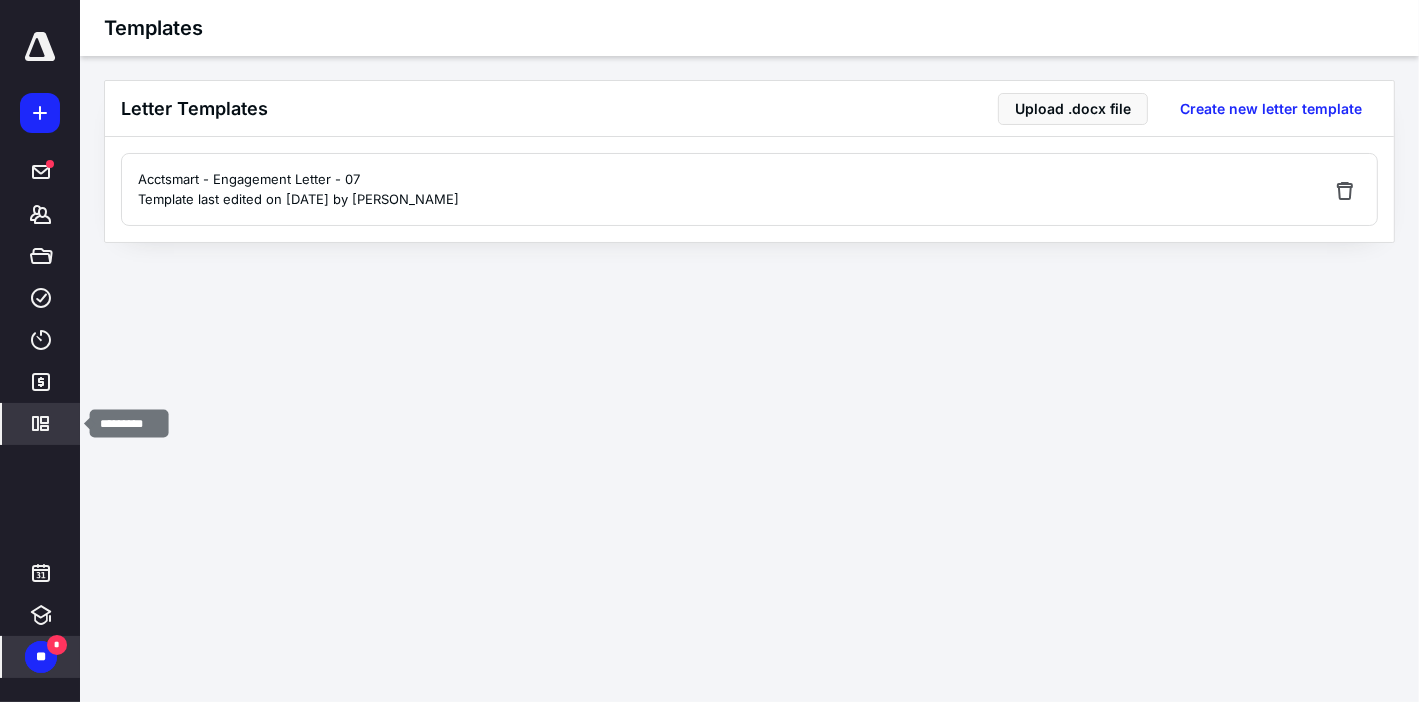 click 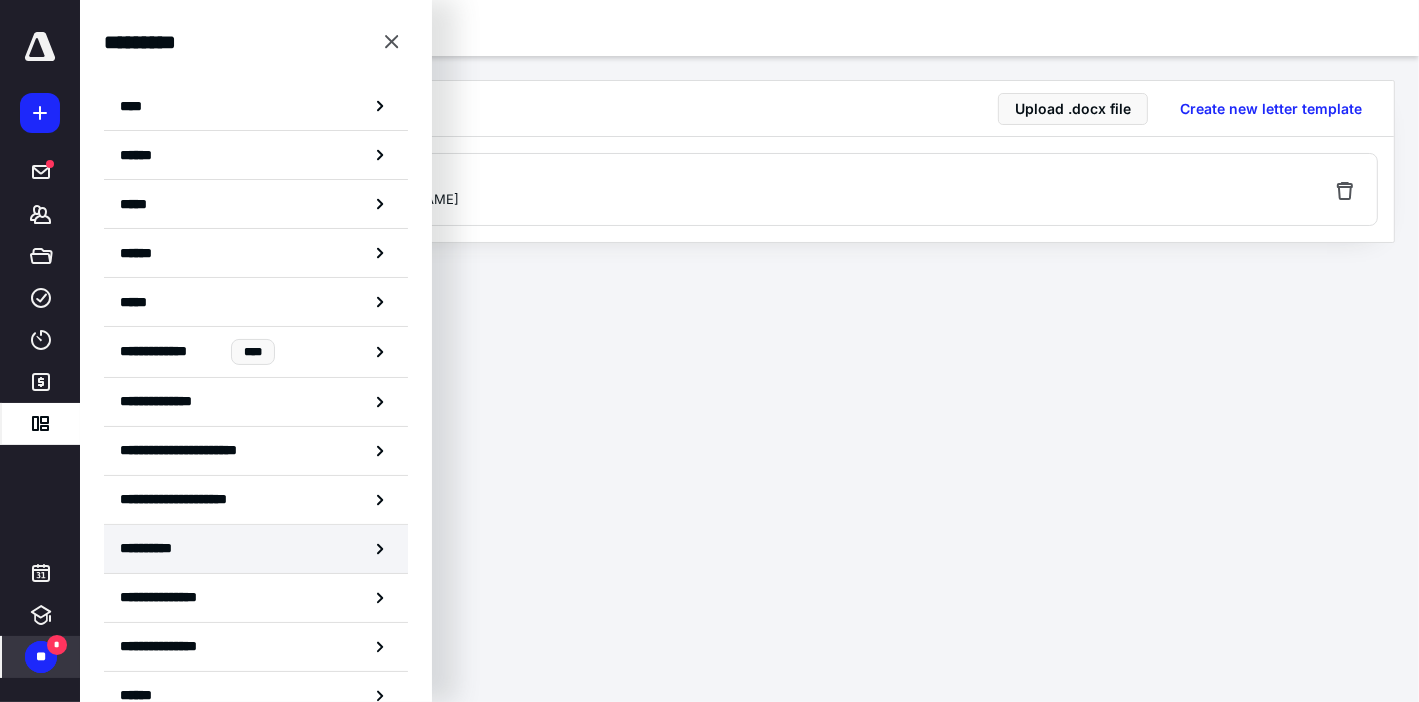click on "**********" at bounding box center (162, 548) 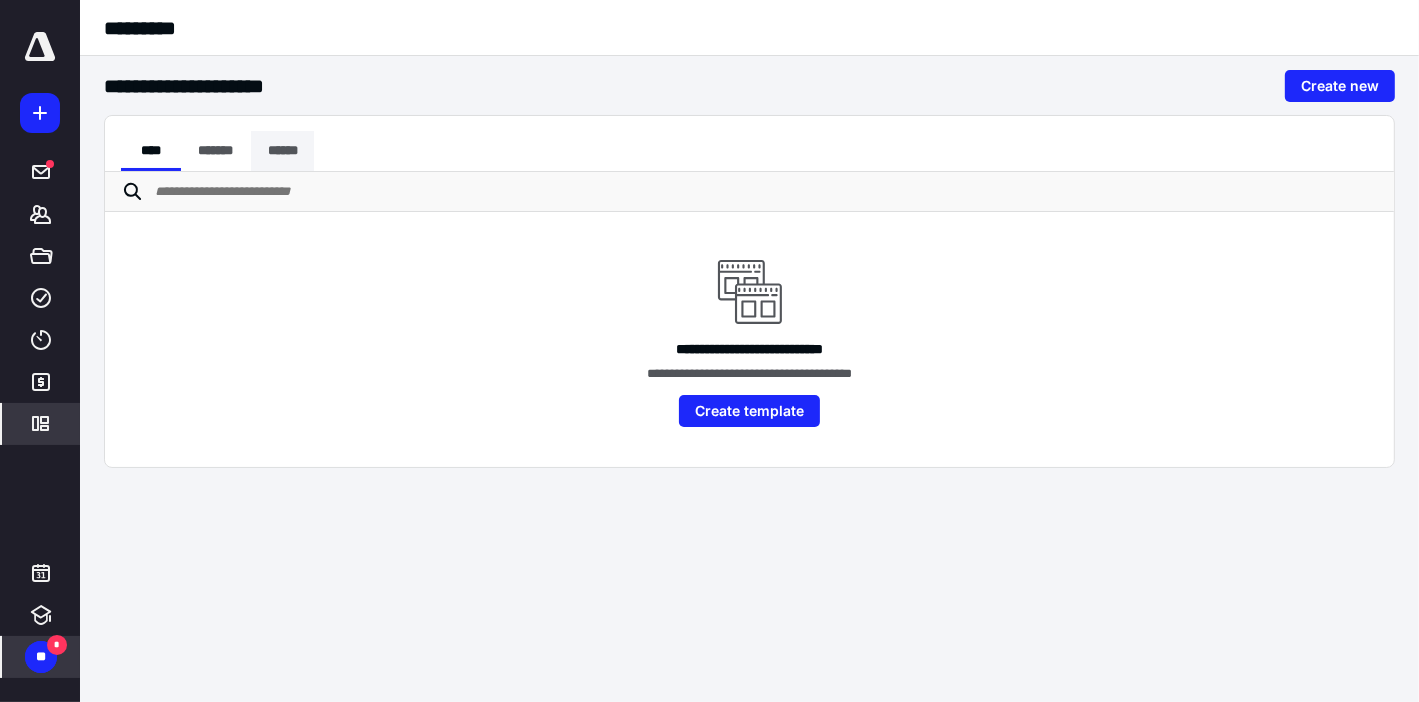 click on "******" at bounding box center (283, 151) 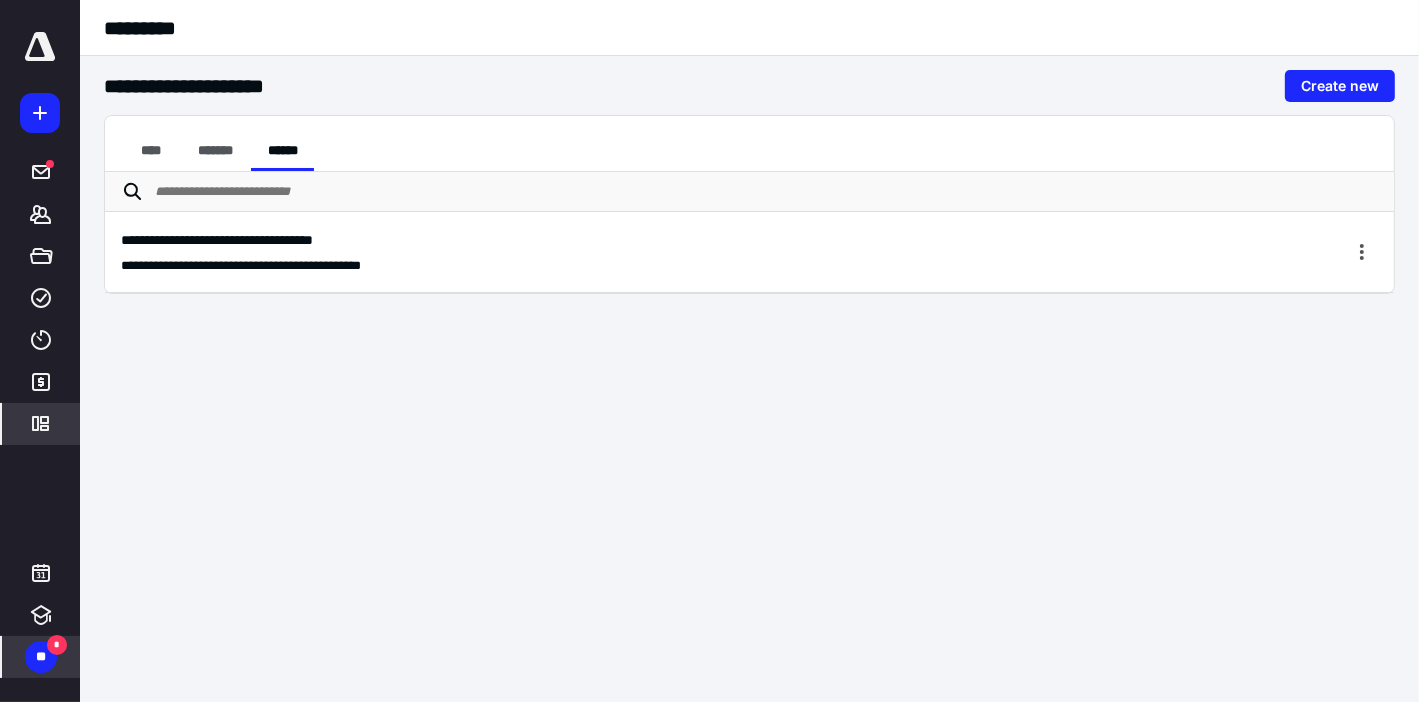 click on "**********" at bounding box center [749, 252] 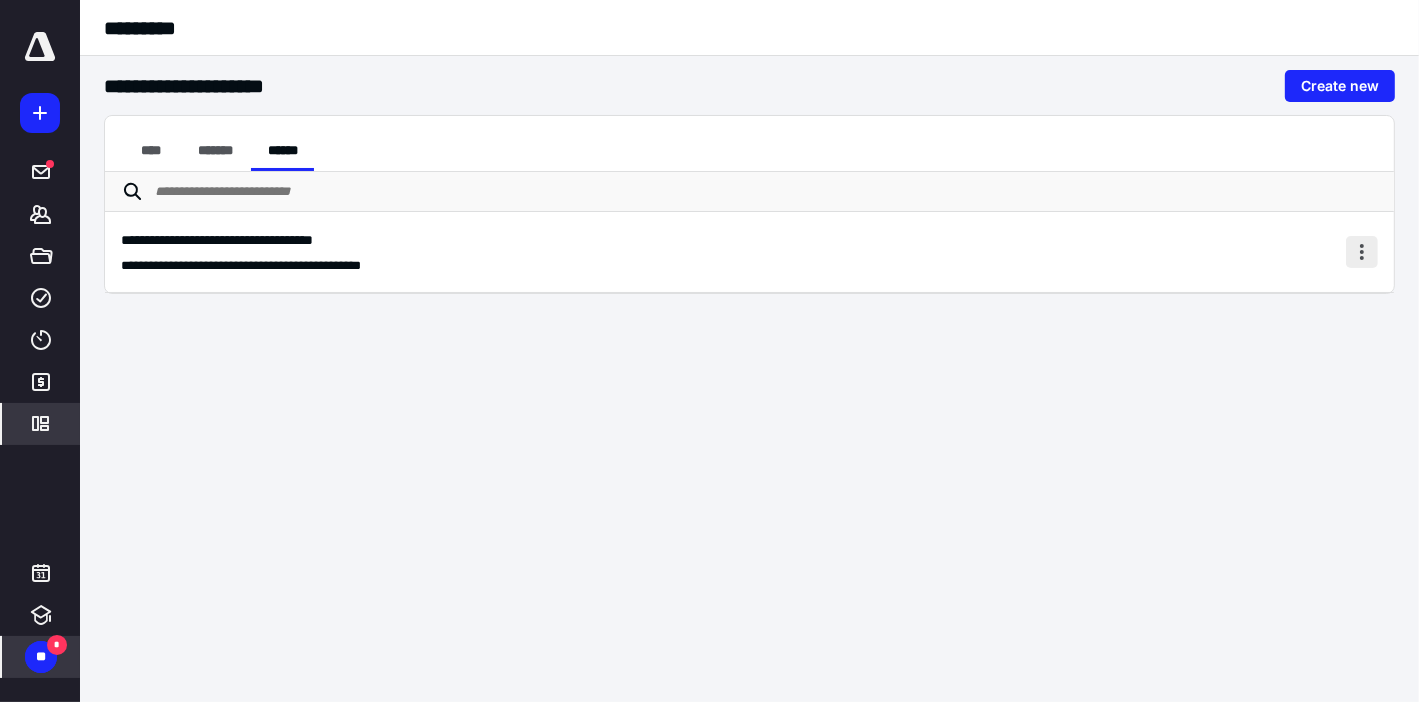 click at bounding box center (1362, 252) 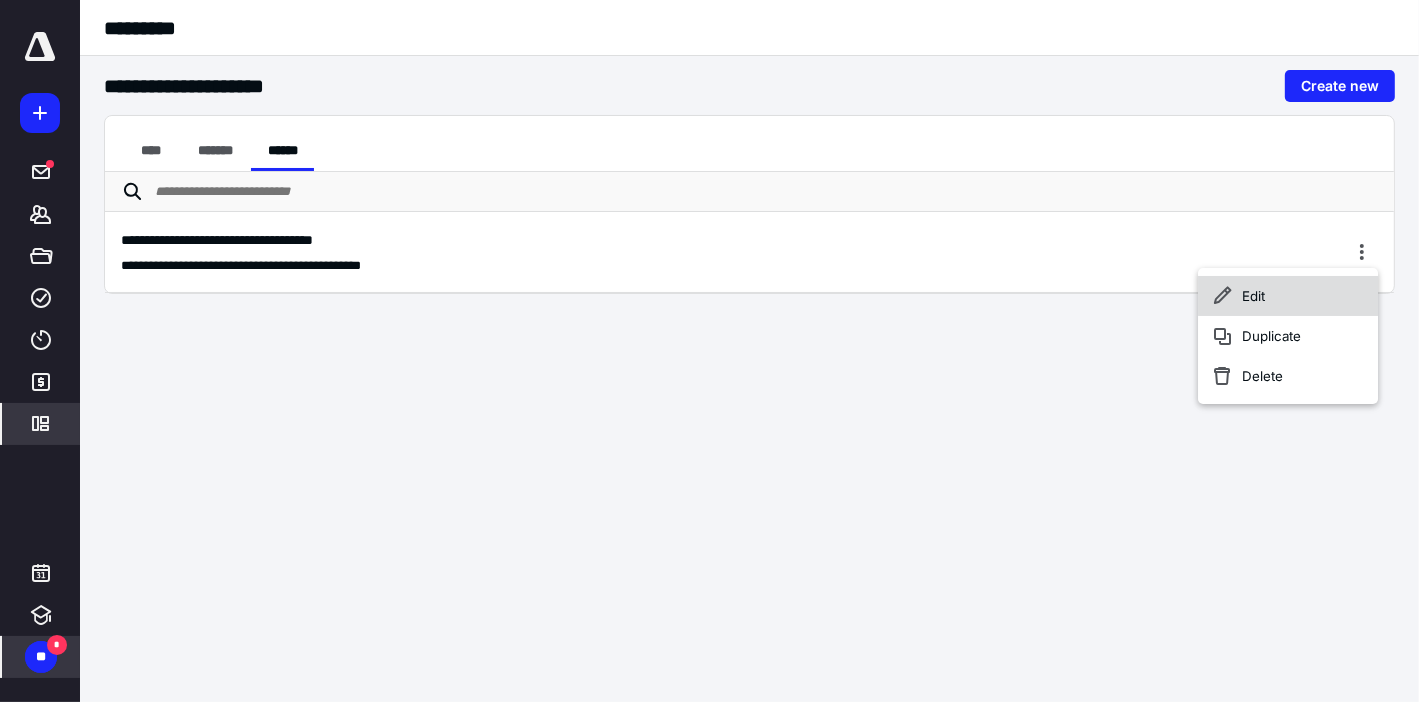 click on "Edit" at bounding box center [1288, 296] 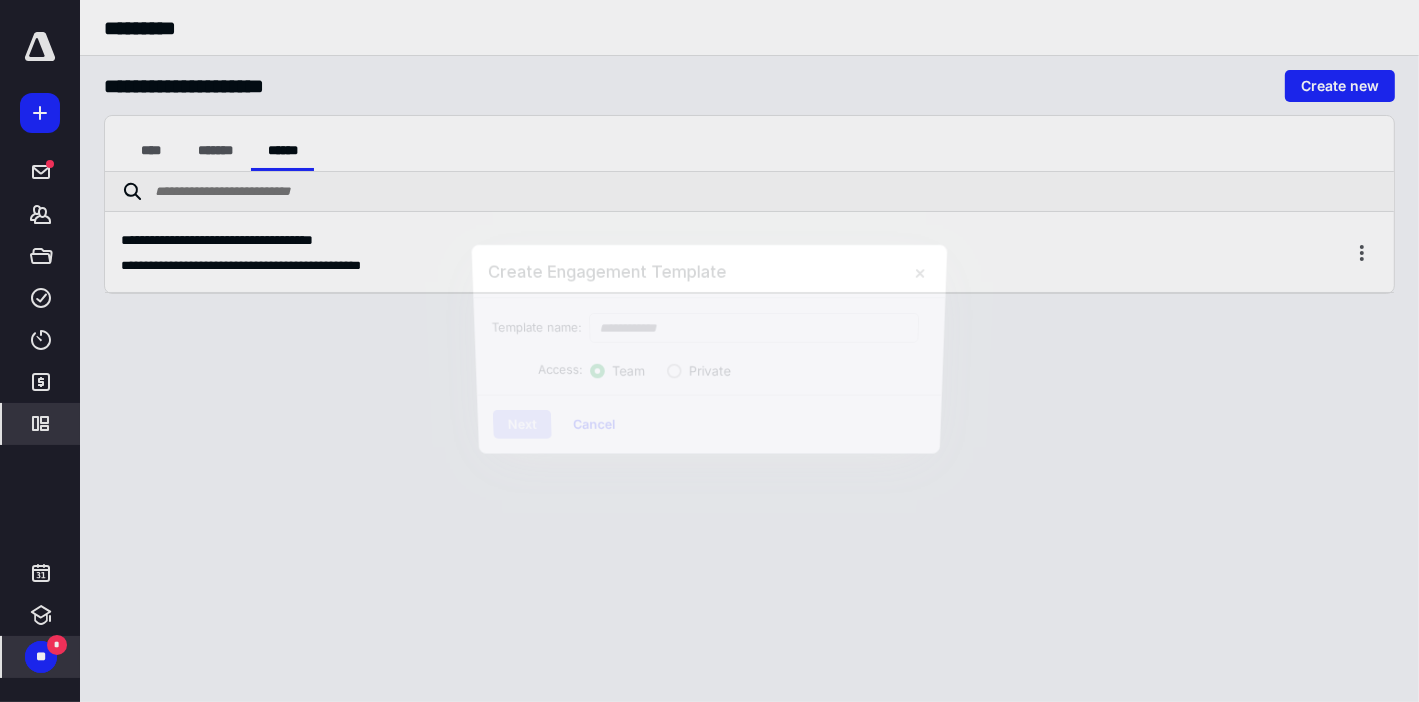 type on "**********" 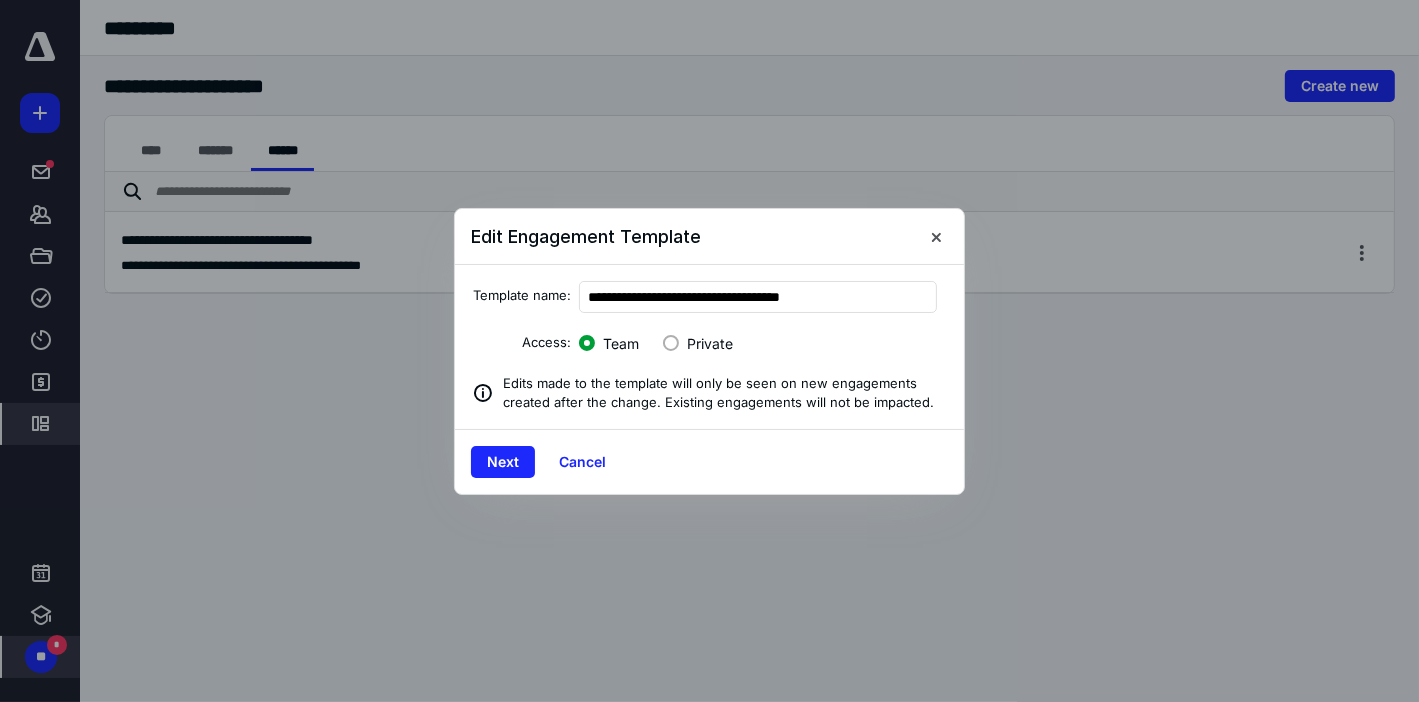 click on "Next Cancel" at bounding box center (709, 461) 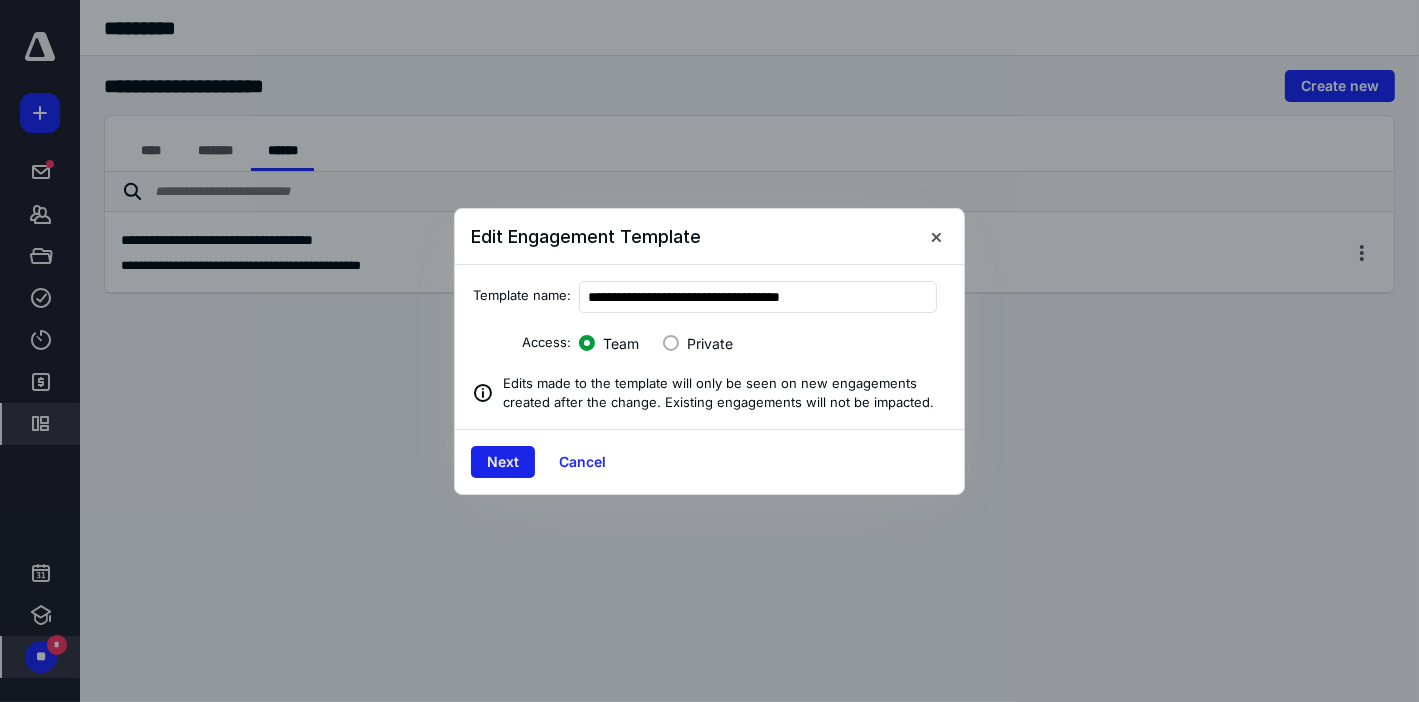 click on "Next" at bounding box center [503, 462] 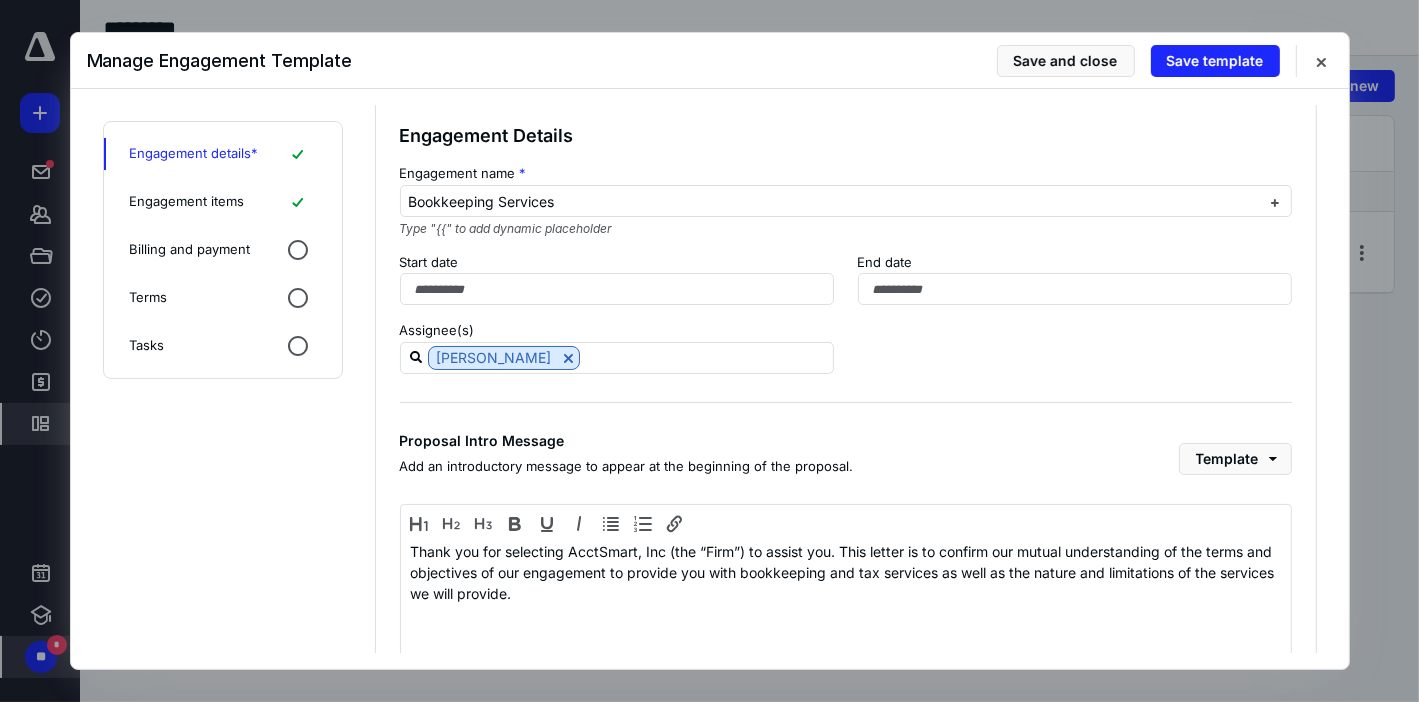 scroll, scrollTop: 21, scrollLeft: 0, axis: vertical 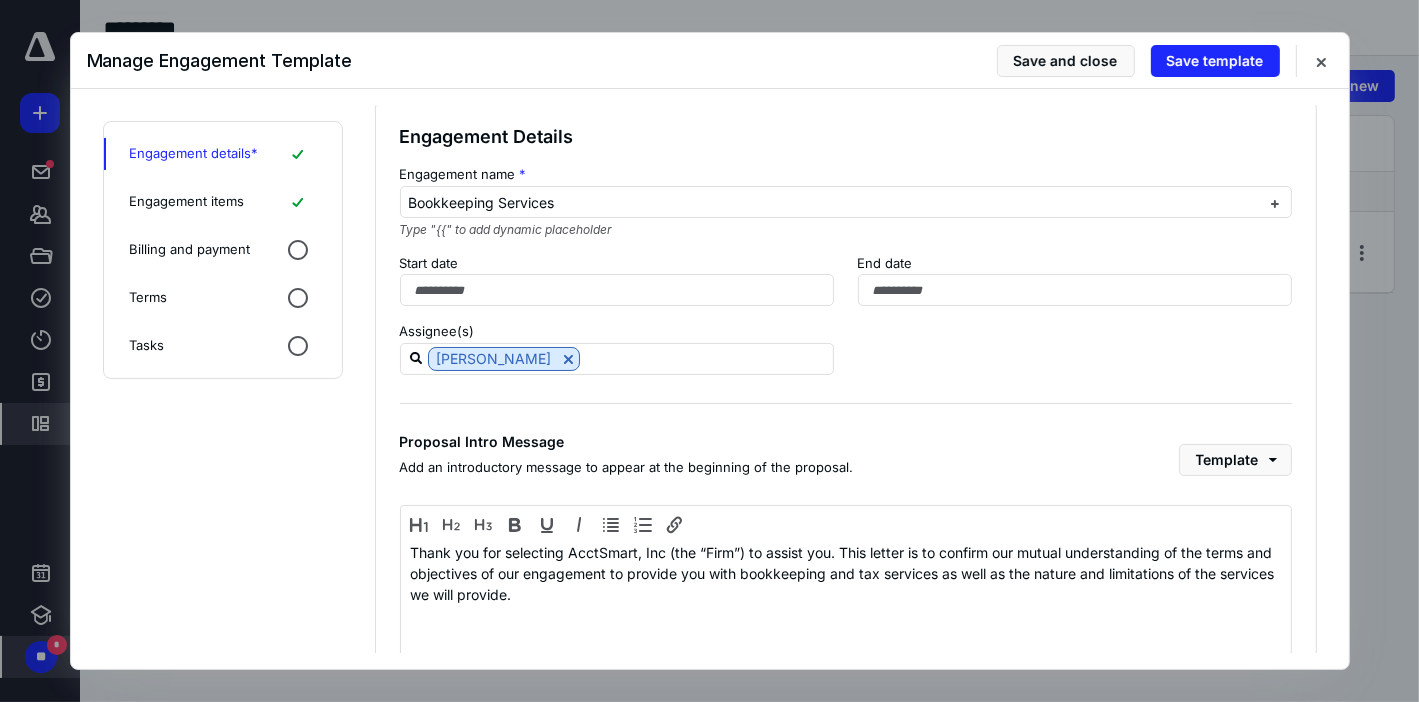 click on "Billing and payment" at bounding box center [190, 250] 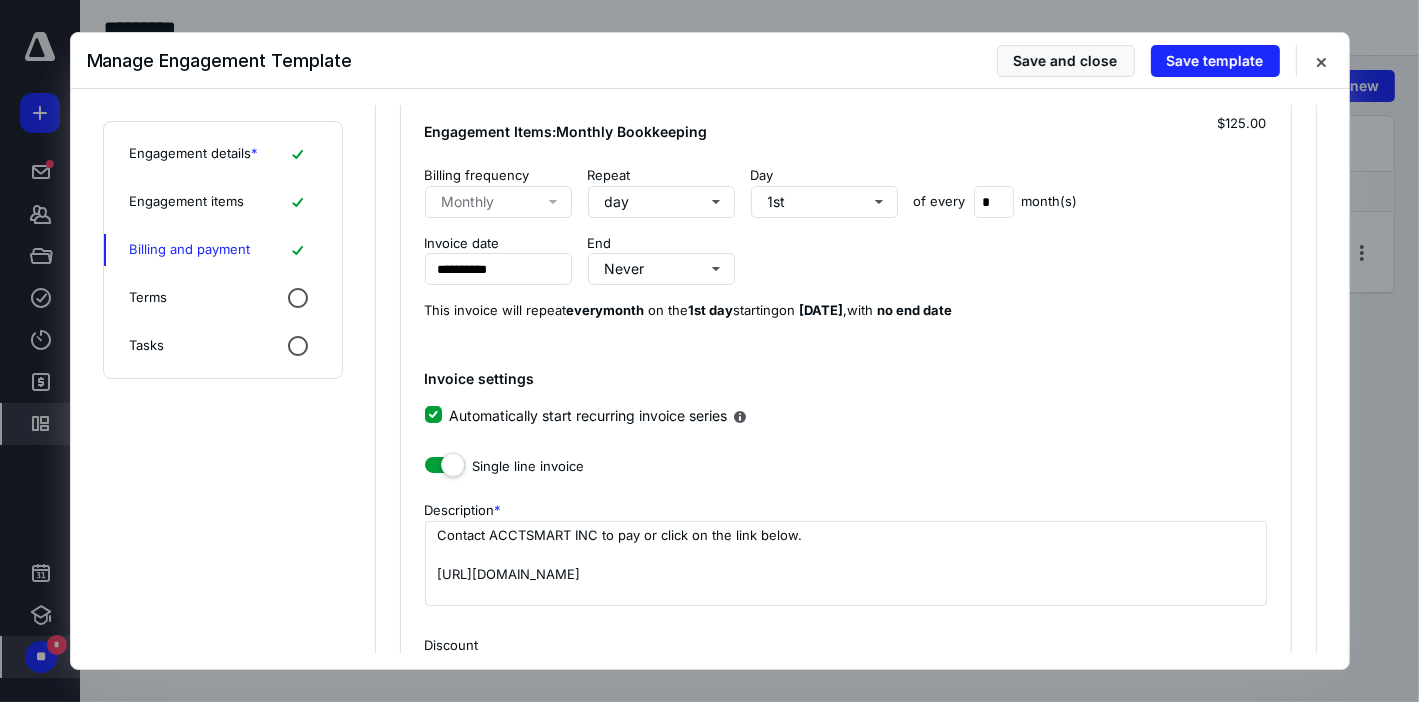 scroll, scrollTop: 193, scrollLeft: 0, axis: vertical 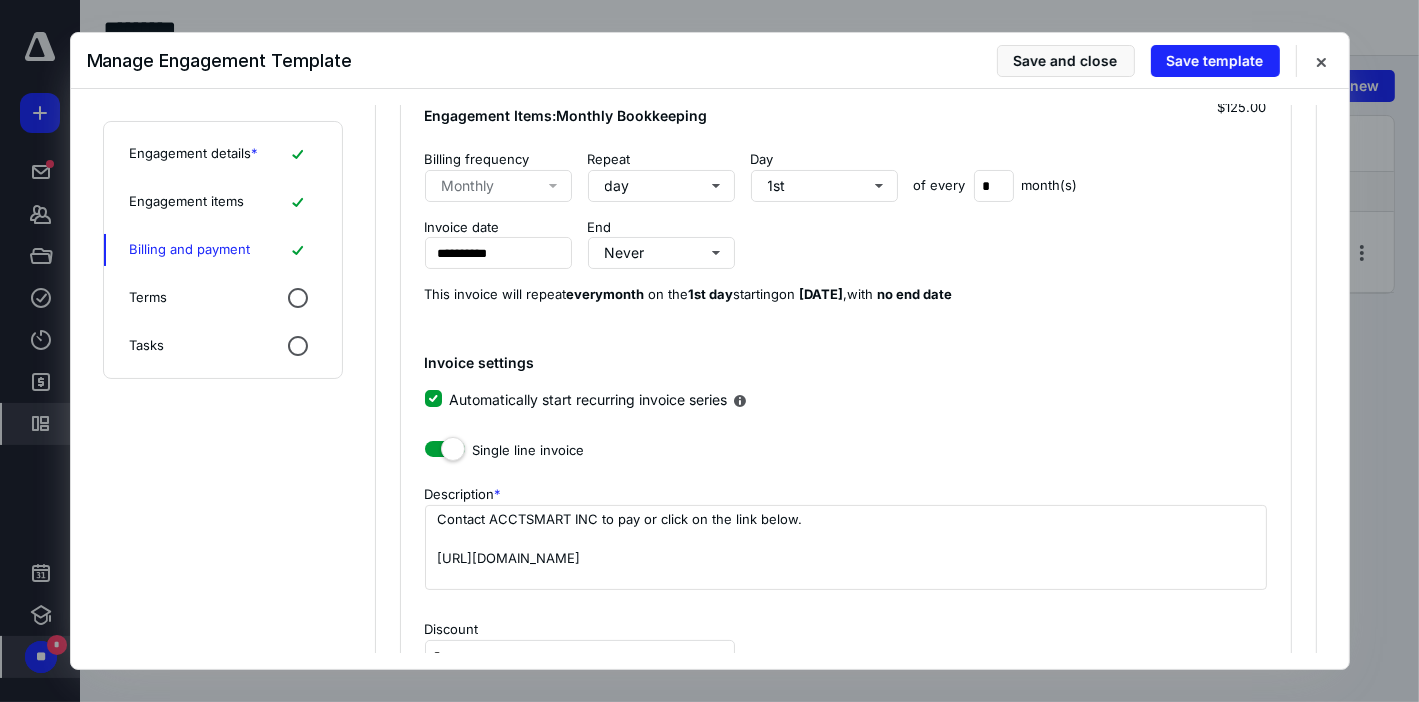click on "Terms" at bounding box center (149, 298) 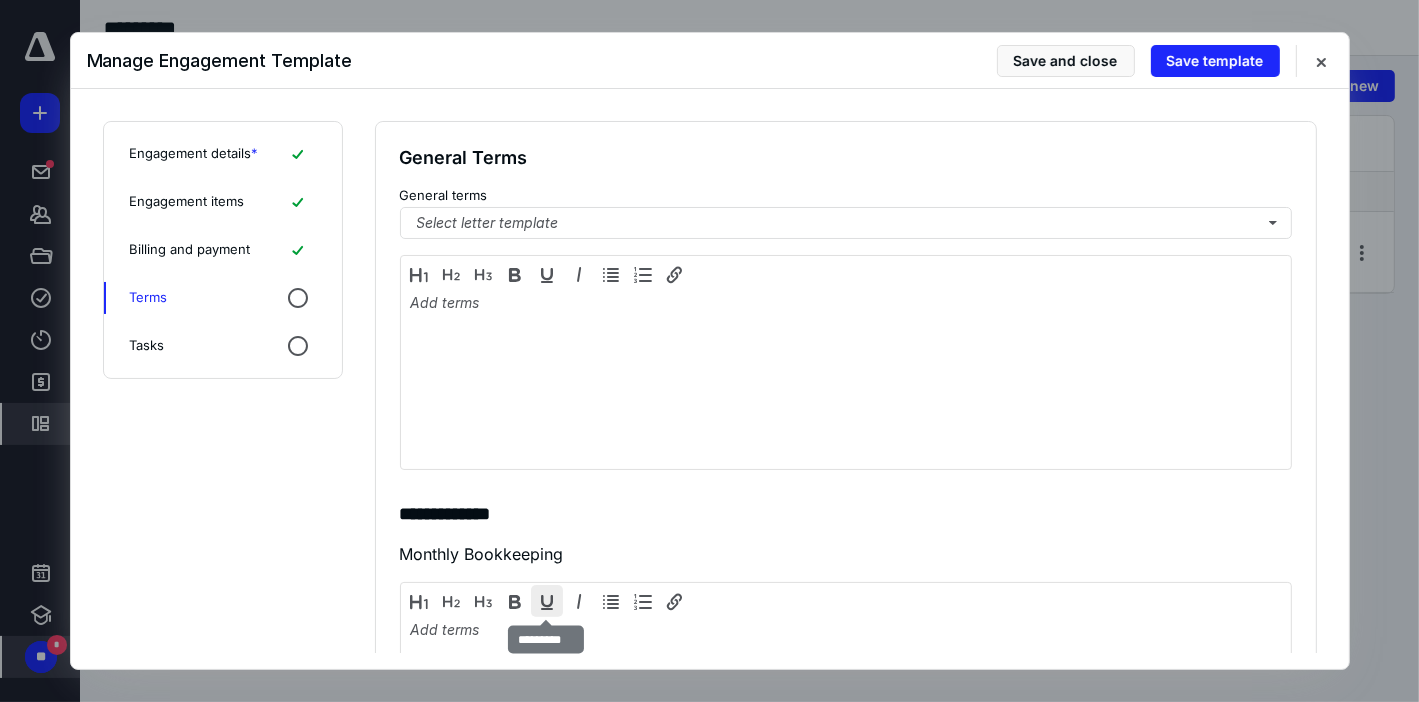 scroll, scrollTop: 0, scrollLeft: 0, axis: both 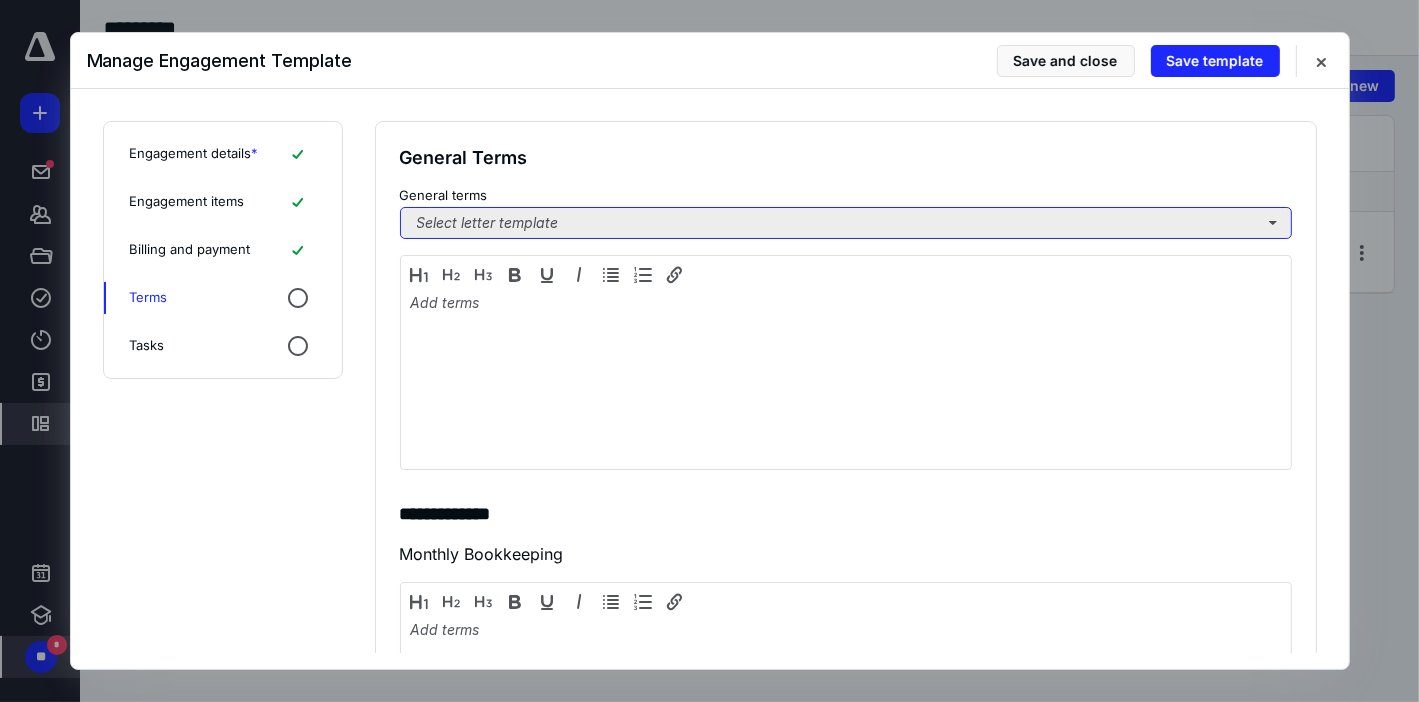 click on "Select letter template" at bounding box center (846, 223) 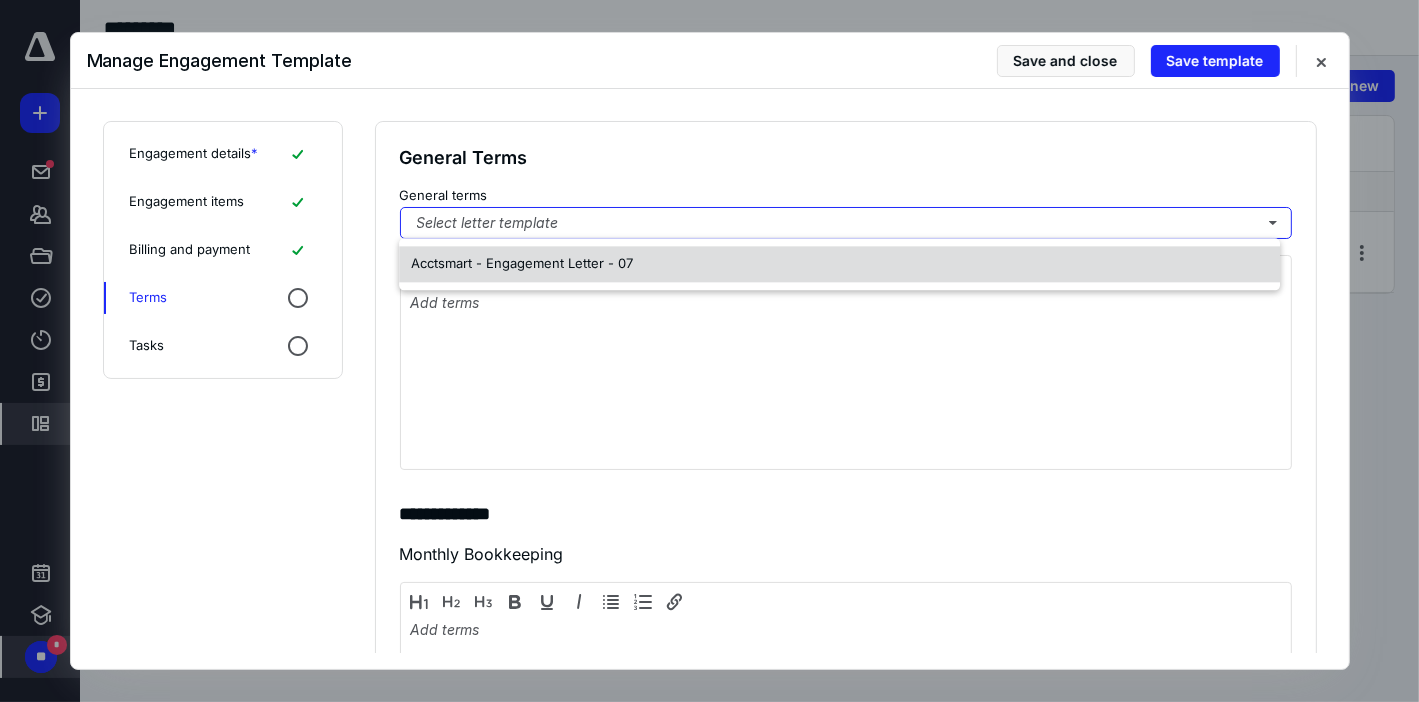 click on "Acctsmart - Engagement Letter - 07" at bounding box center (522, 263) 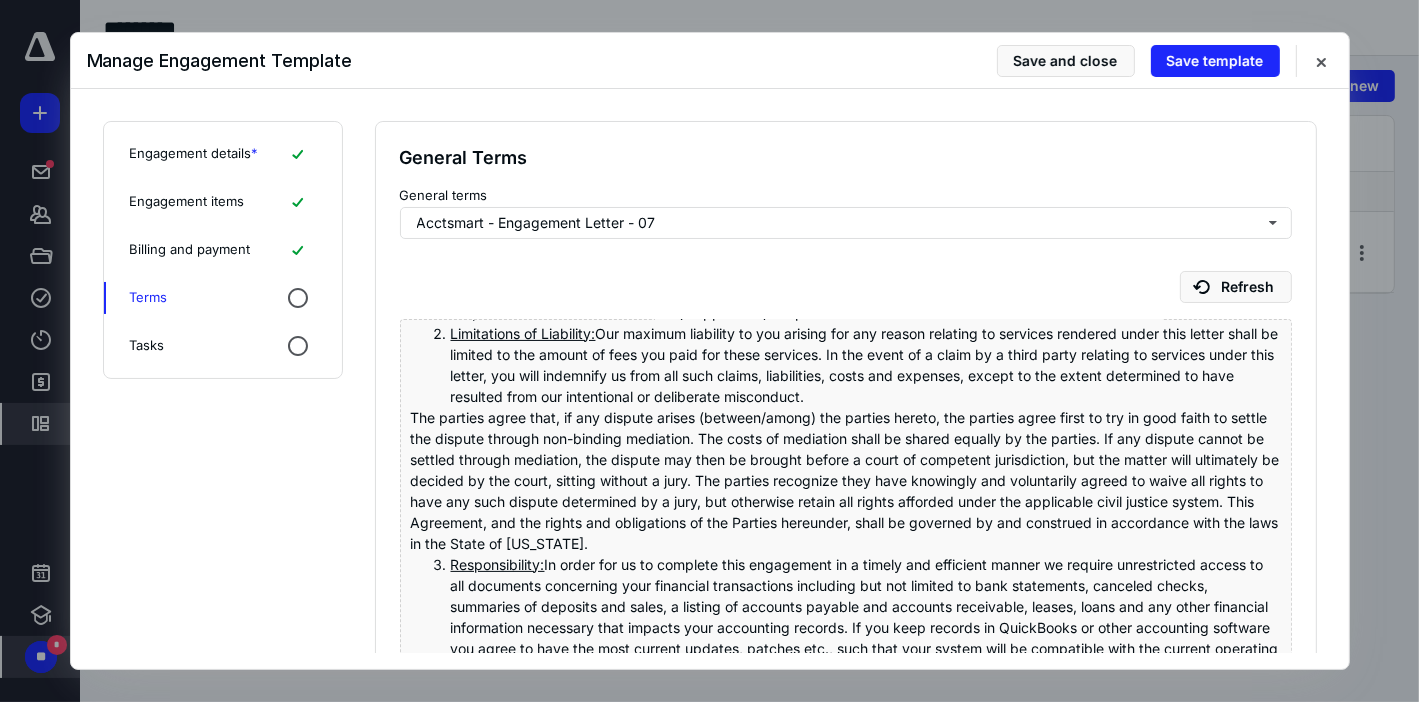 scroll, scrollTop: 935, scrollLeft: 0, axis: vertical 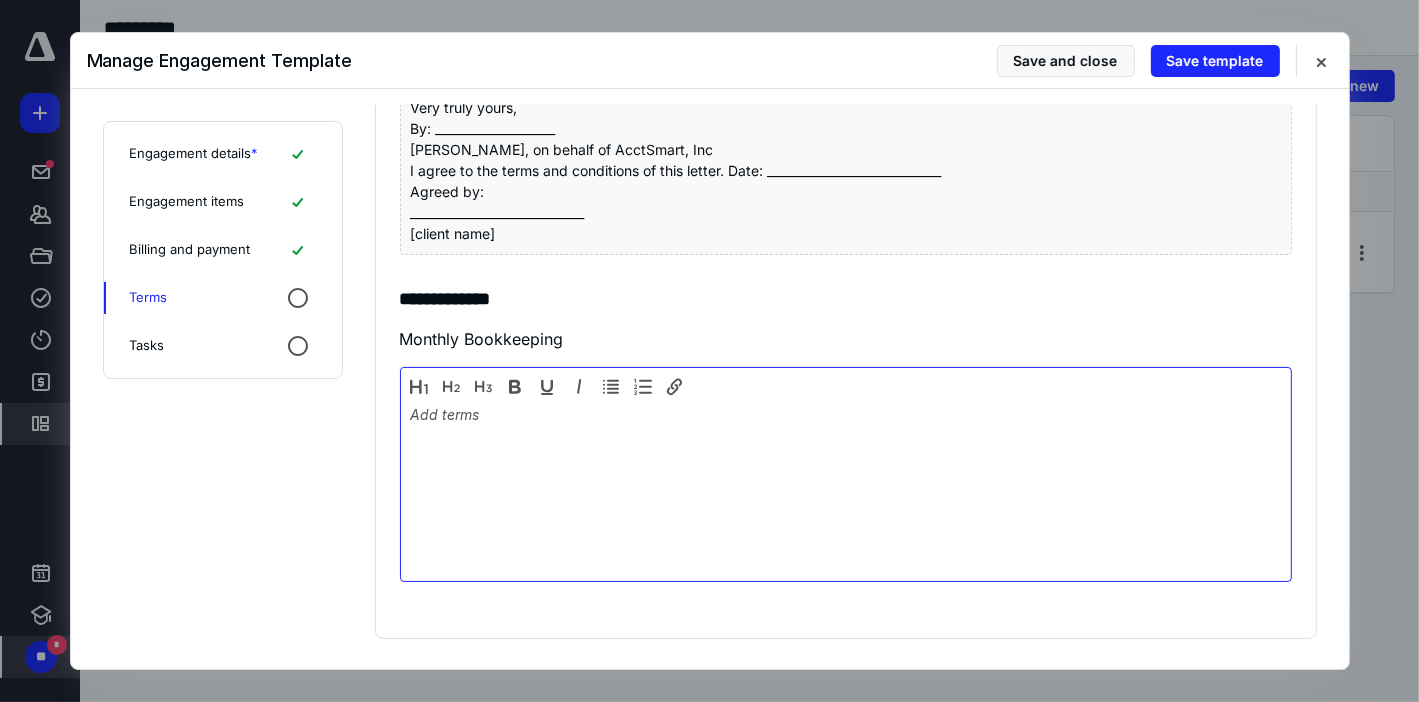 click at bounding box center [846, 489] 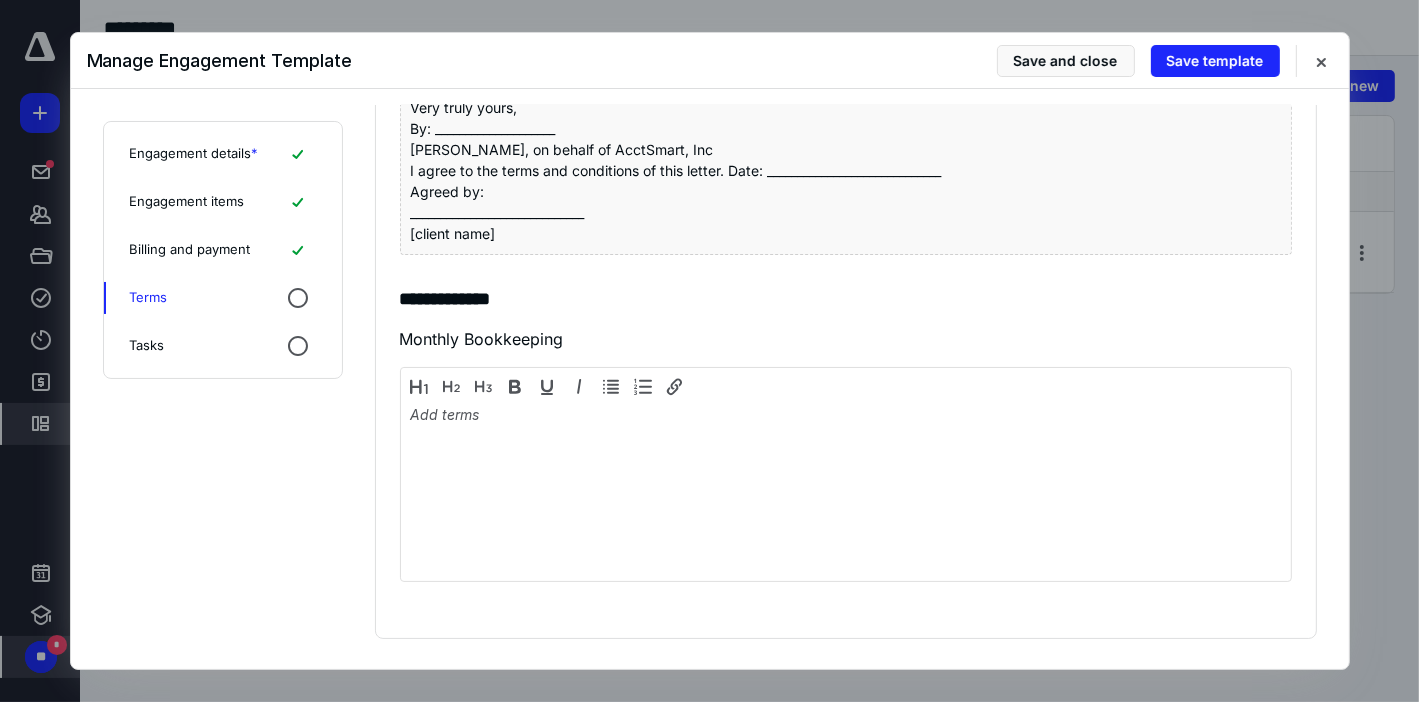 click on "Tasks" at bounding box center [147, 346] 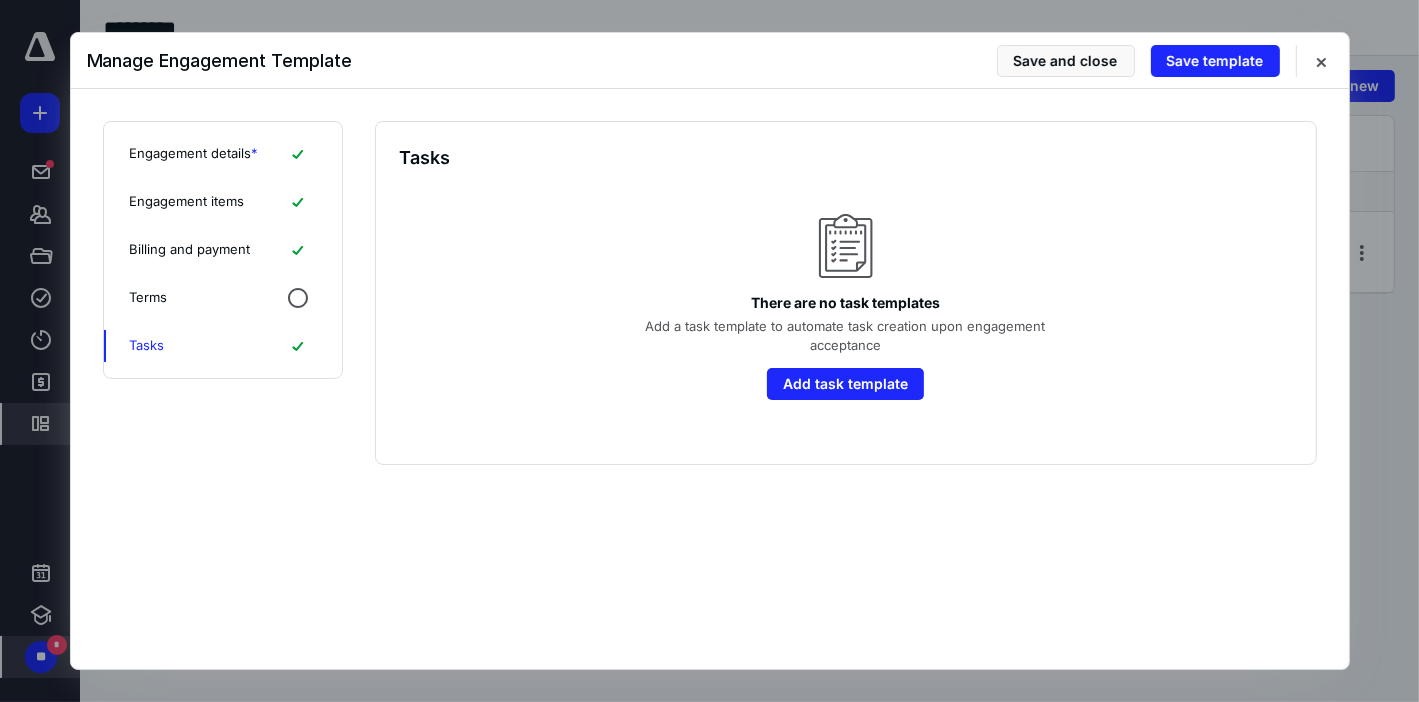scroll, scrollTop: 0, scrollLeft: 0, axis: both 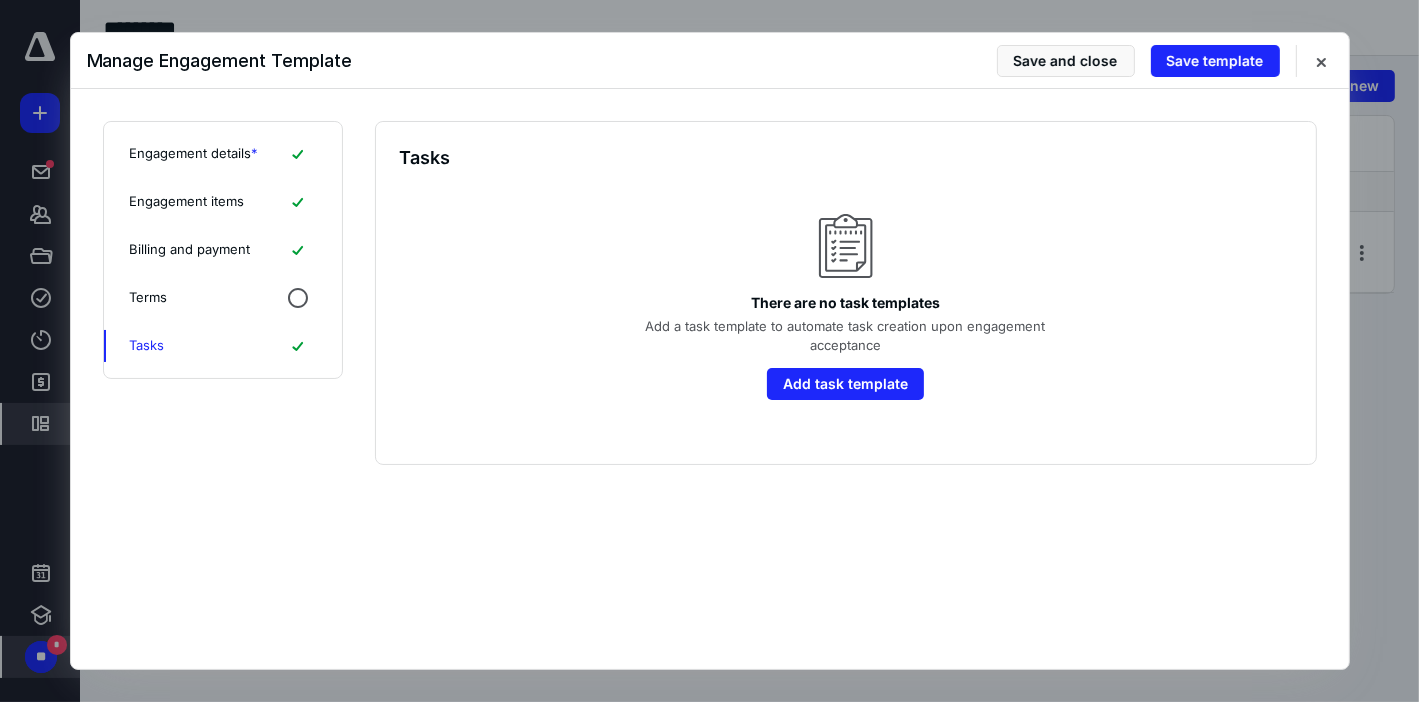 click on "Terms" at bounding box center (149, 298) 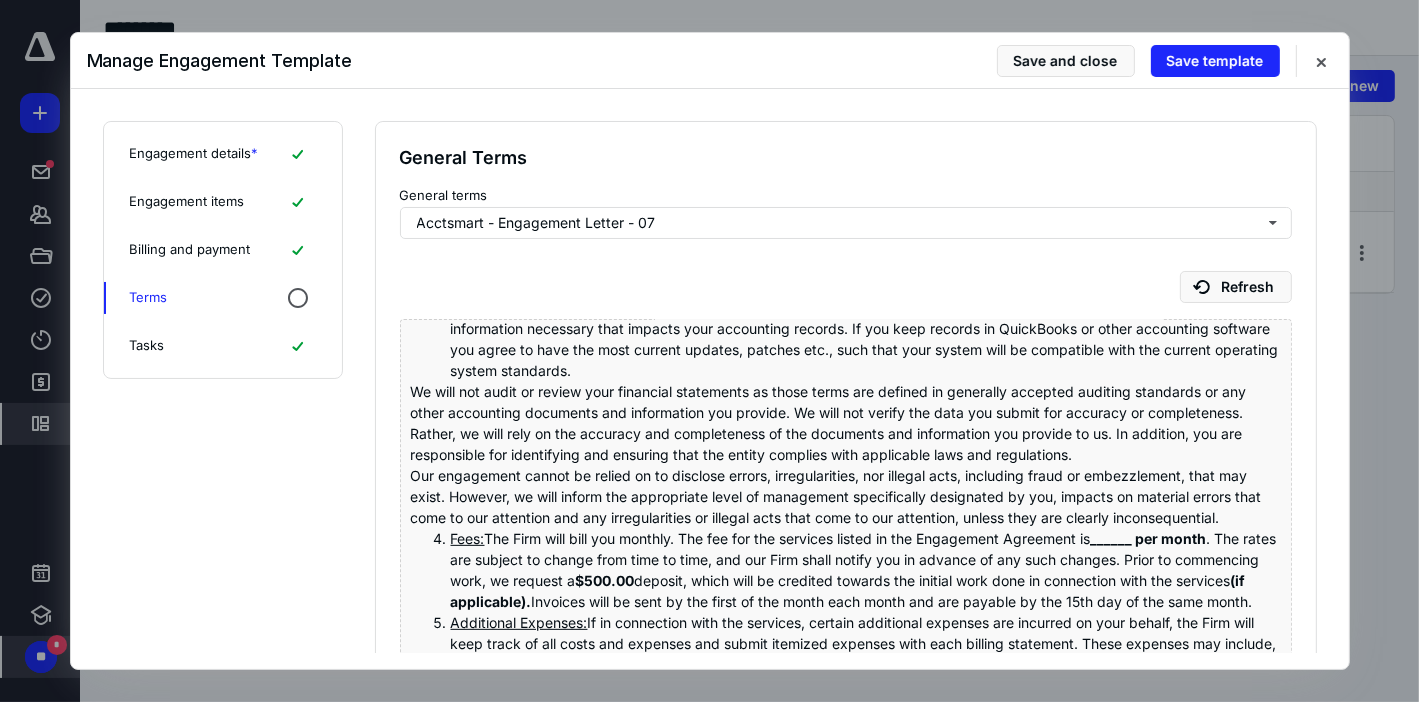 scroll, scrollTop: 935, scrollLeft: 0, axis: vertical 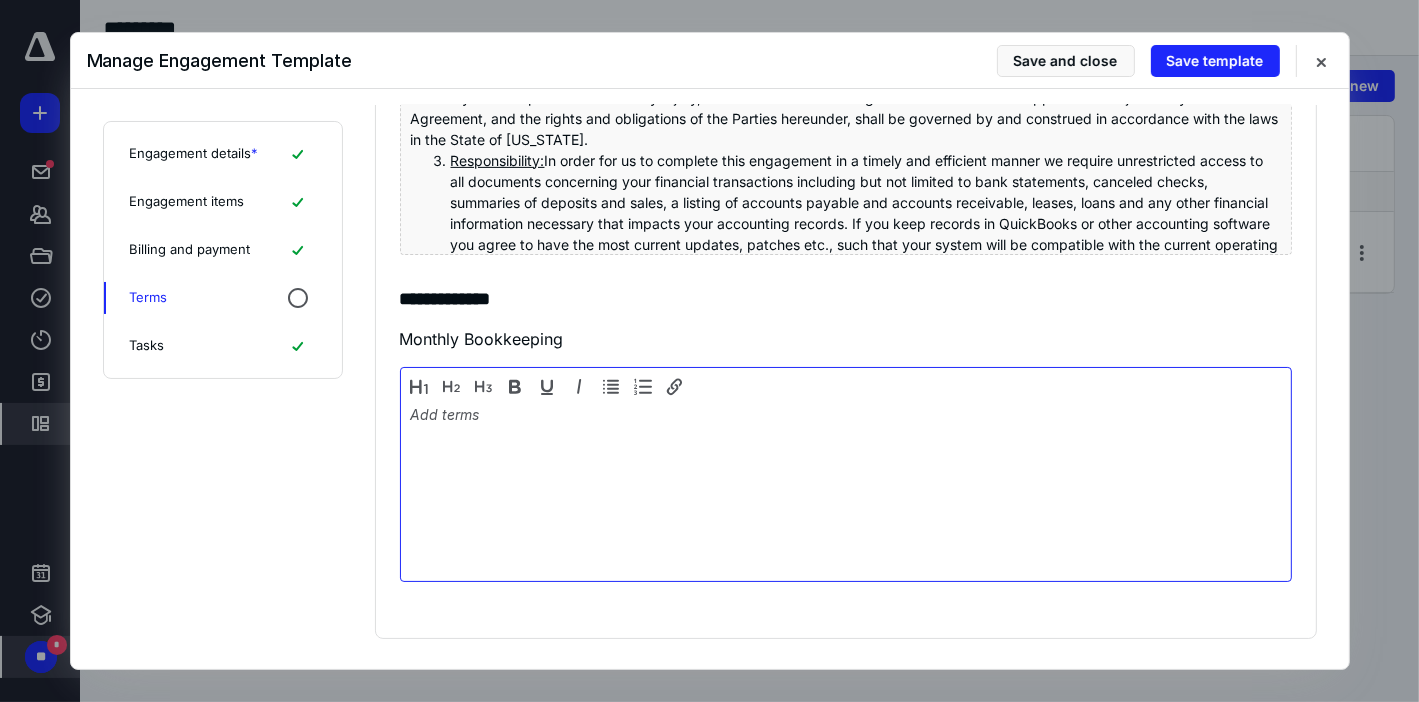 click at bounding box center [846, 489] 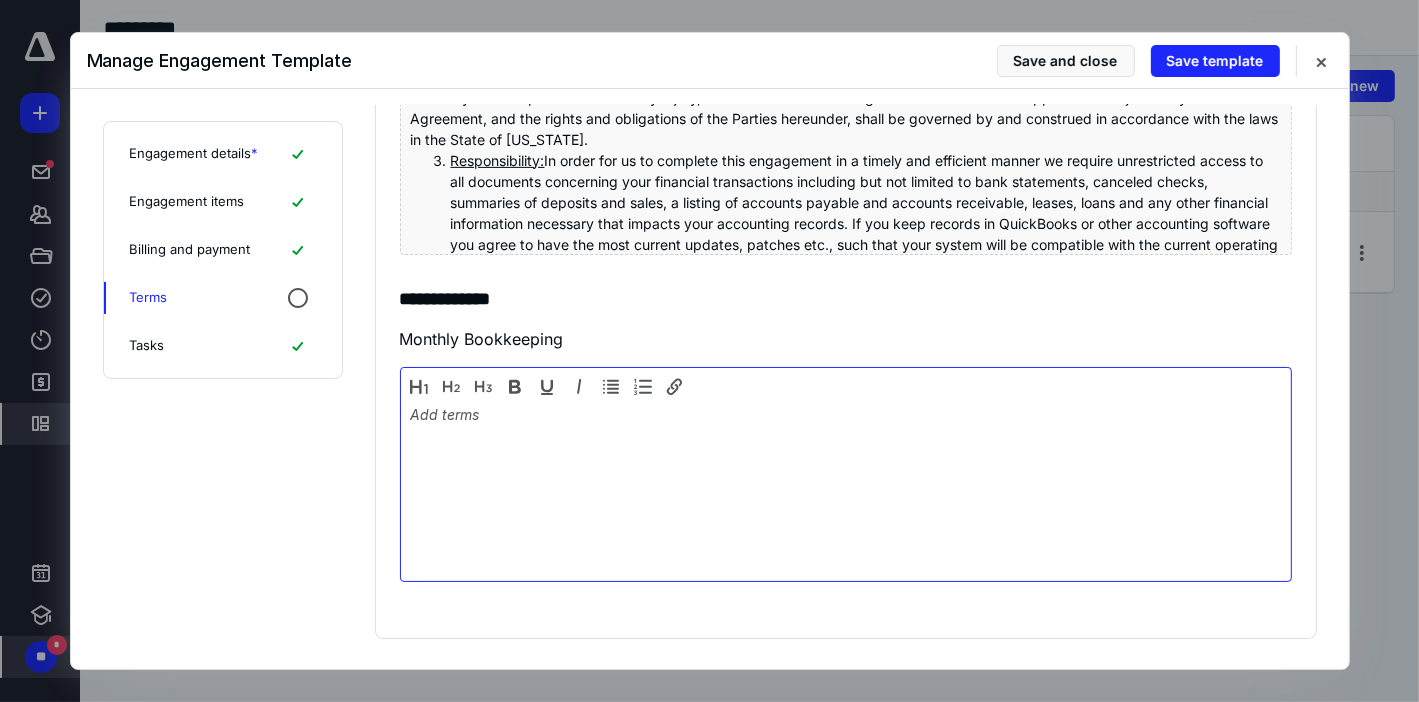 type 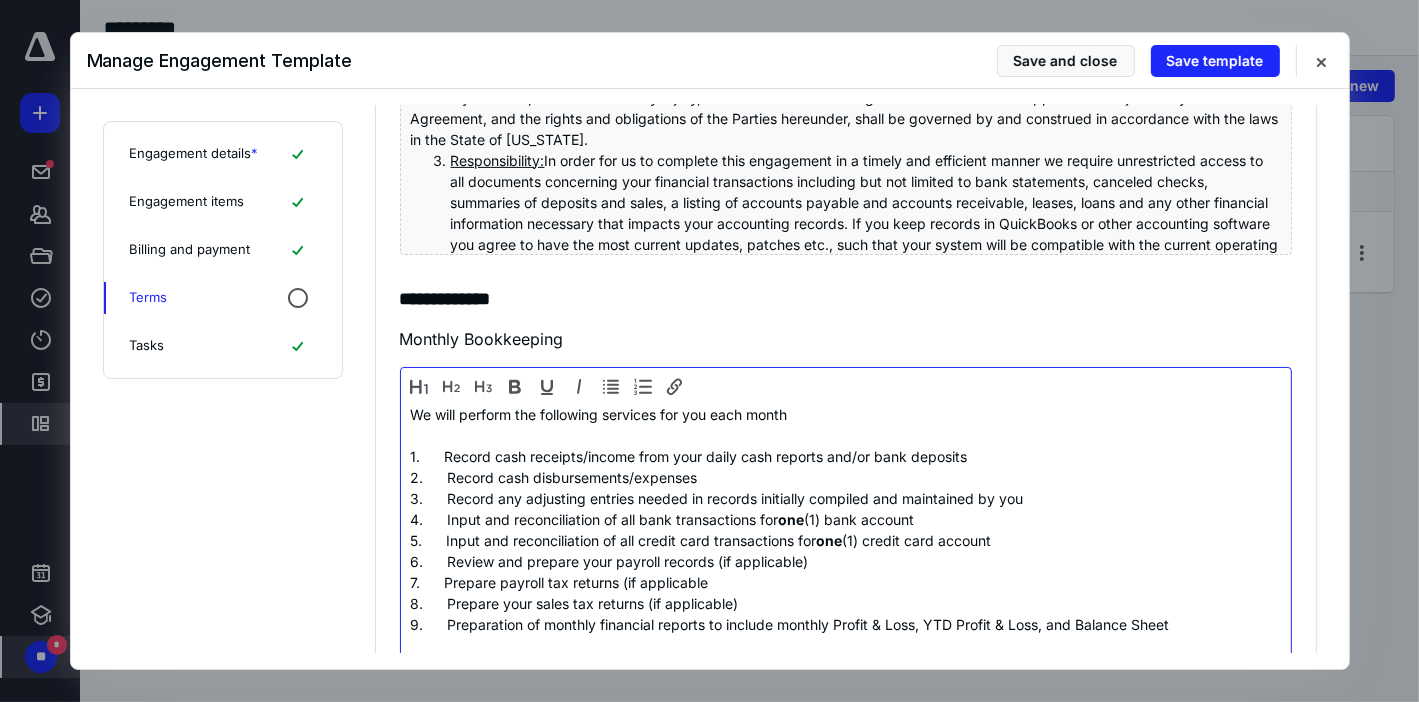 click on "one" at bounding box center [792, 519] 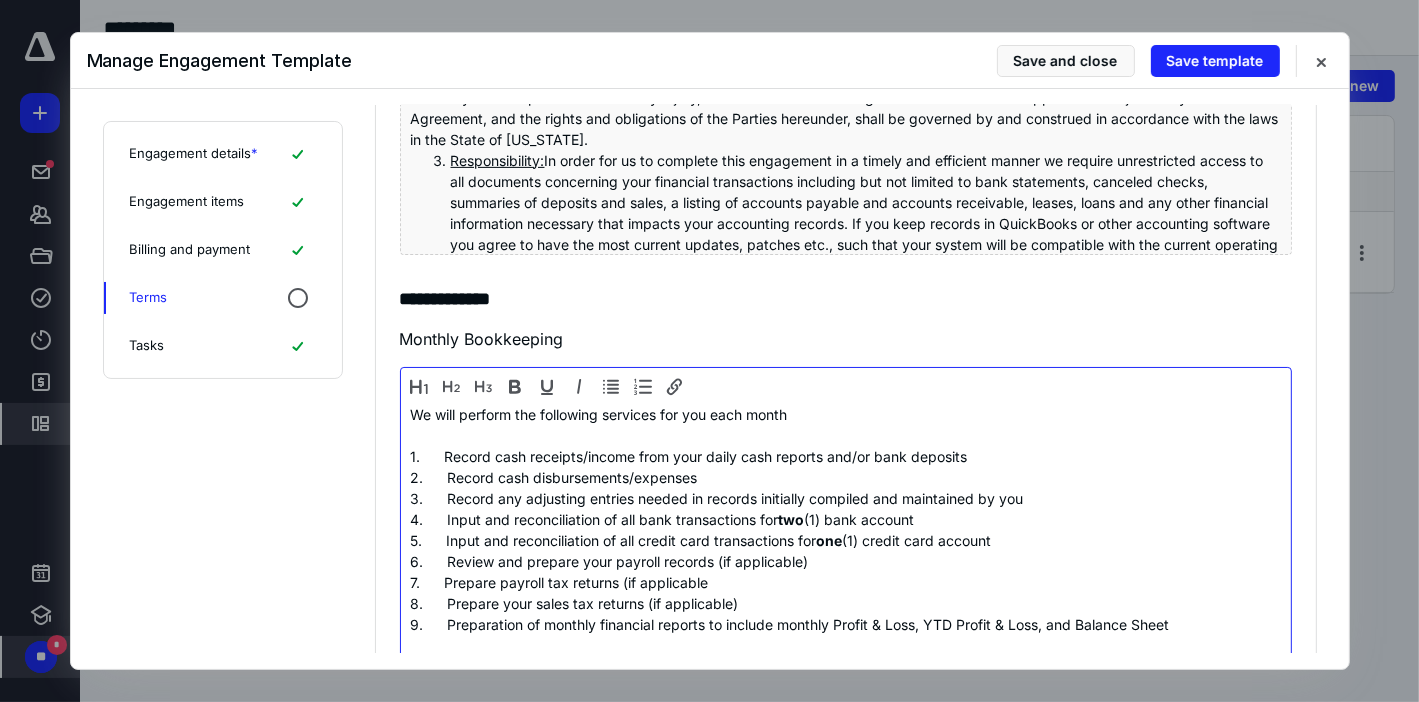 click on "4.      Input
and reconciliation of all bank transactions for  two  (1) bank account" at bounding box center [846, 519] 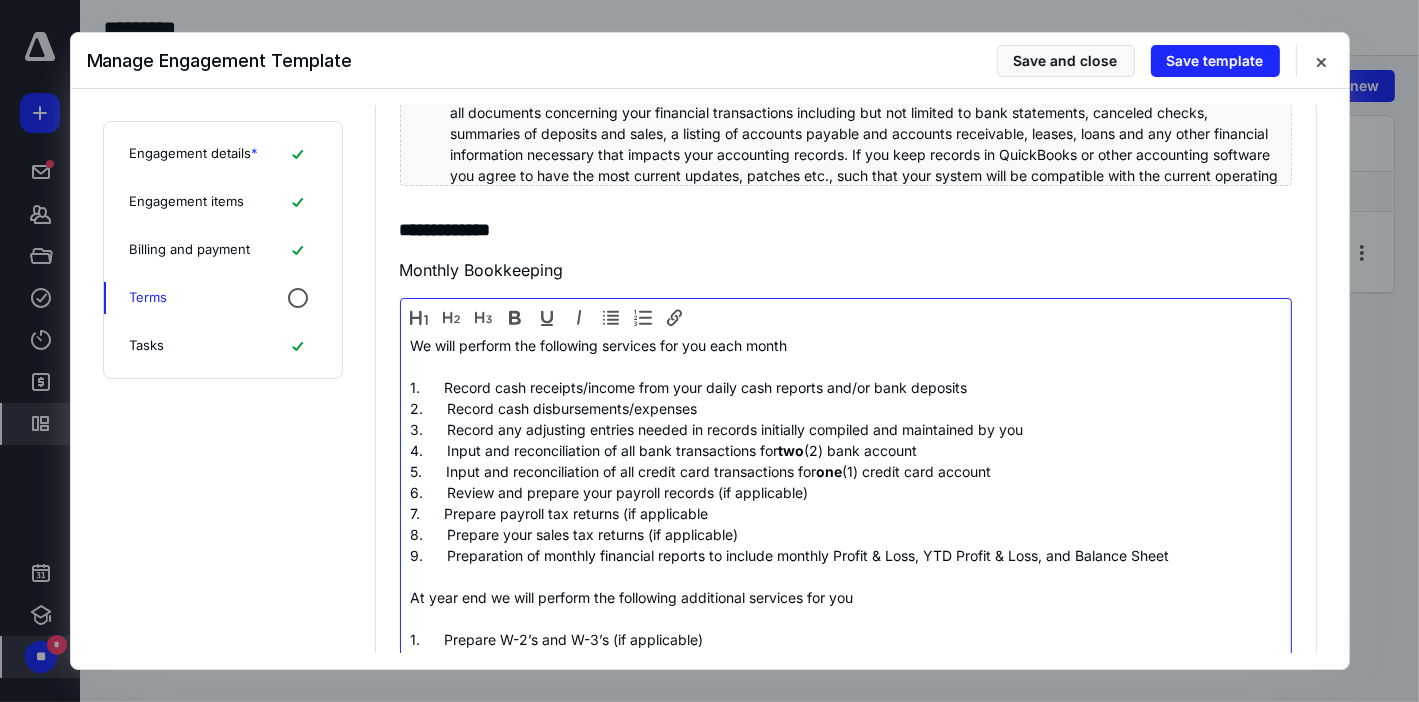 scroll, scrollTop: 920, scrollLeft: 0, axis: vertical 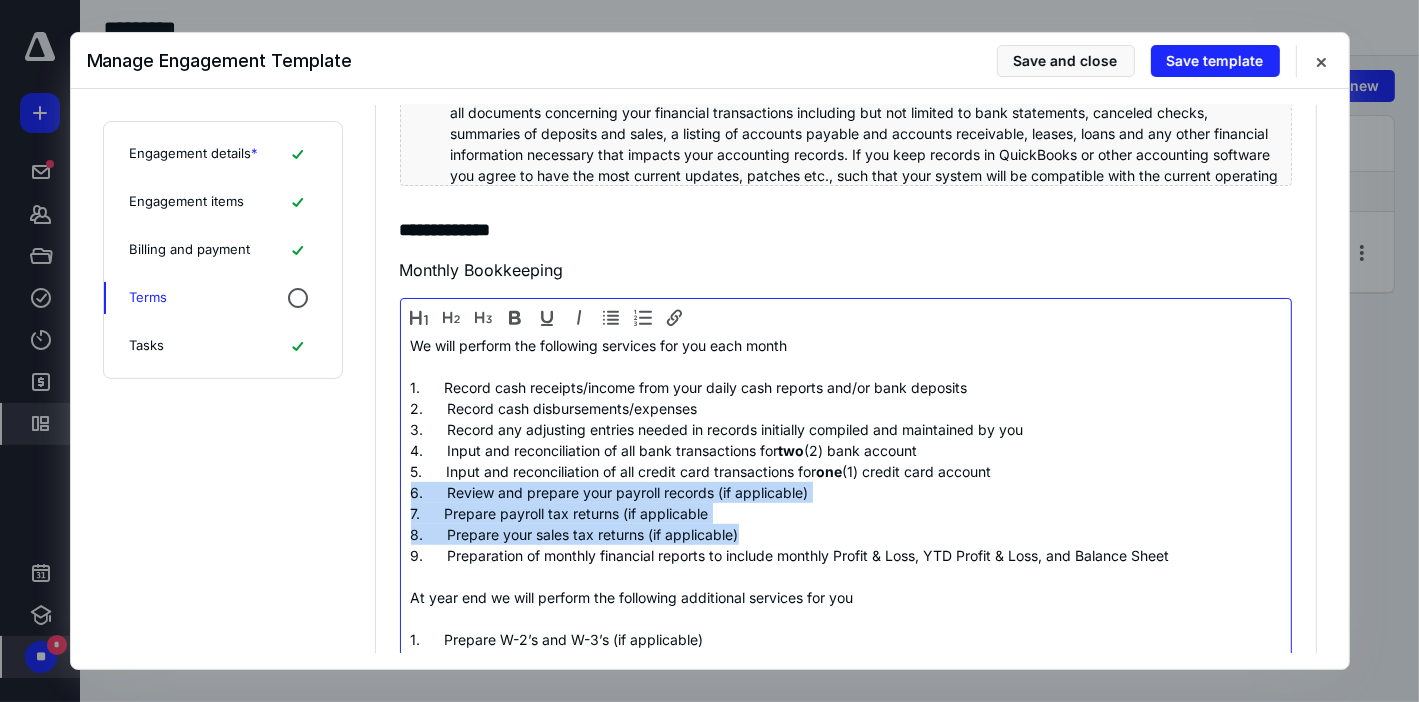 drag, startPoint x: 745, startPoint y: 531, endPoint x: 403, endPoint y: 490, distance: 344.44882 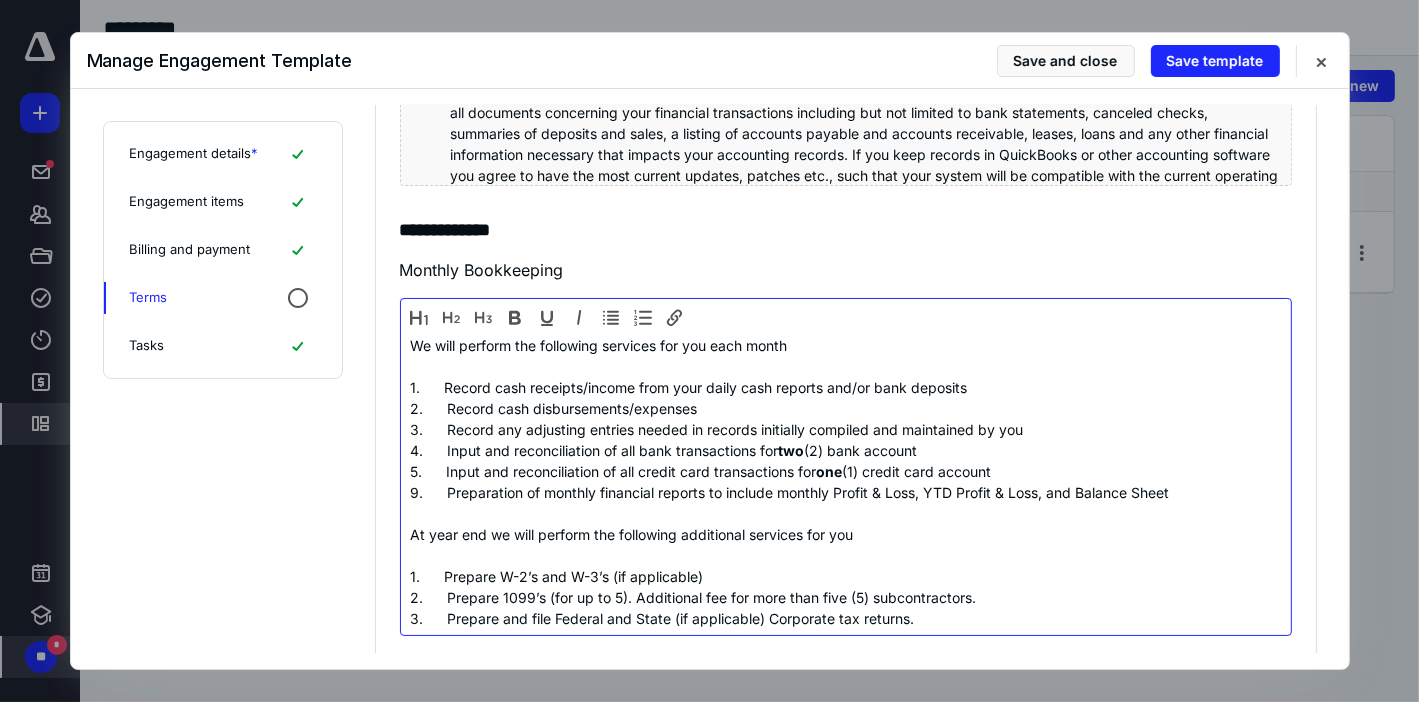 click on "9.      Preparation
of monthly financial reports to include monthly Profit & Loss, YTD Profit
& Loss, and Balance Sheet" at bounding box center [846, 492] 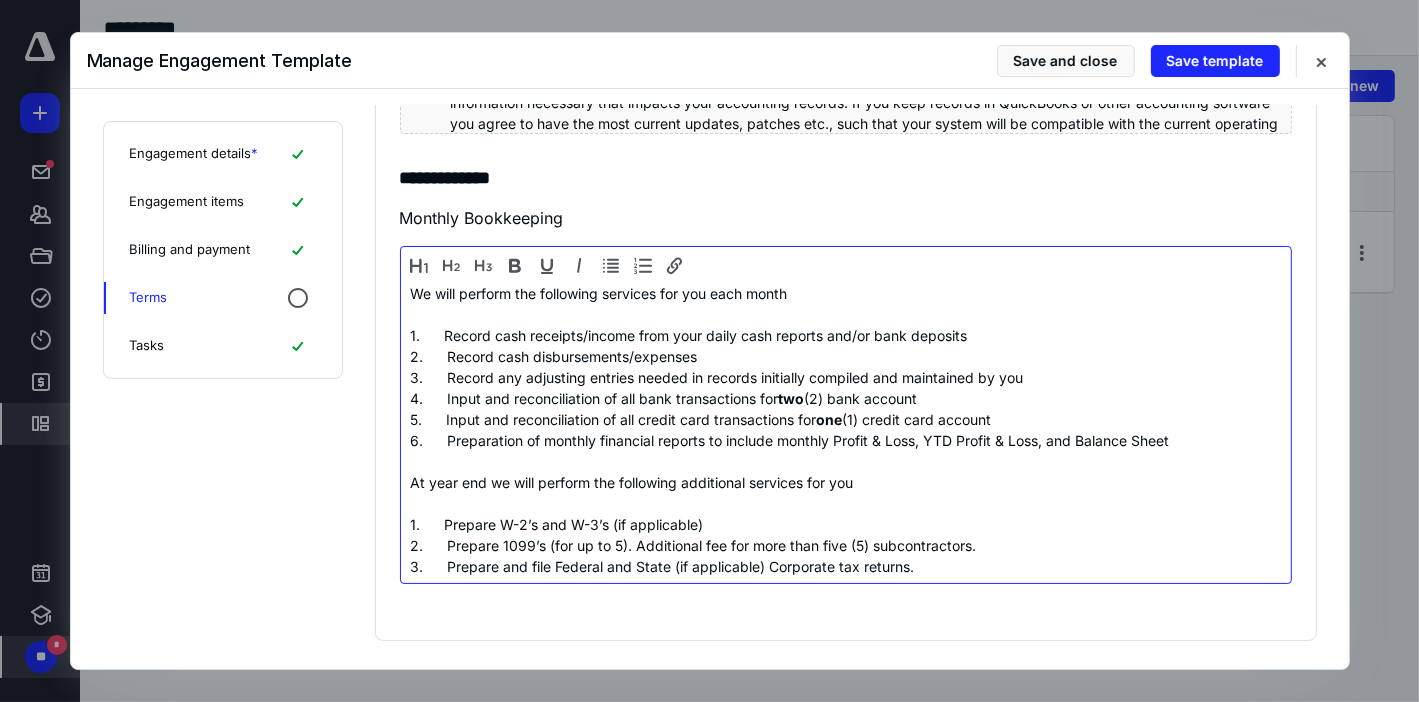 scroll, scrollTop: 973, scrollLeft: 0, axis: vertical 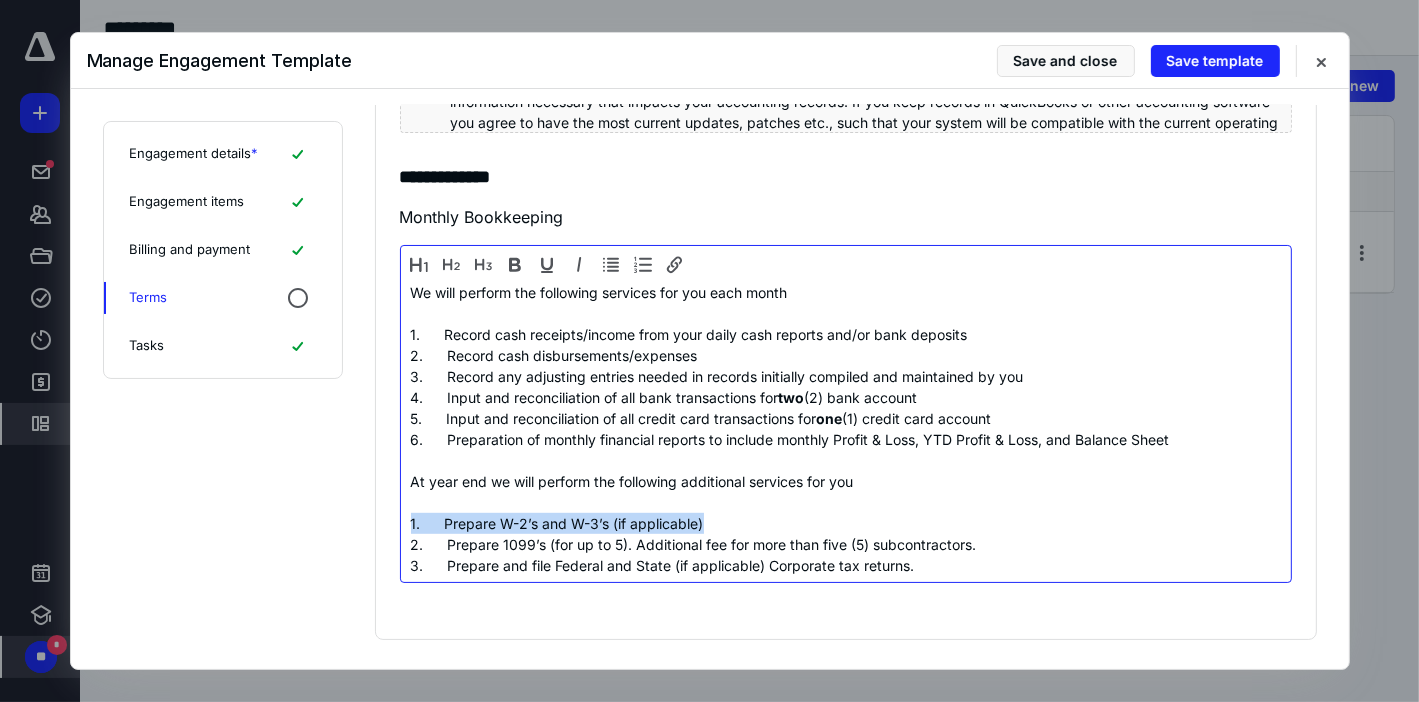 drag, startPoint x: 712, startPoint y: 517, endPoint x: 388, endPoint y: 515, distance: 324.00616 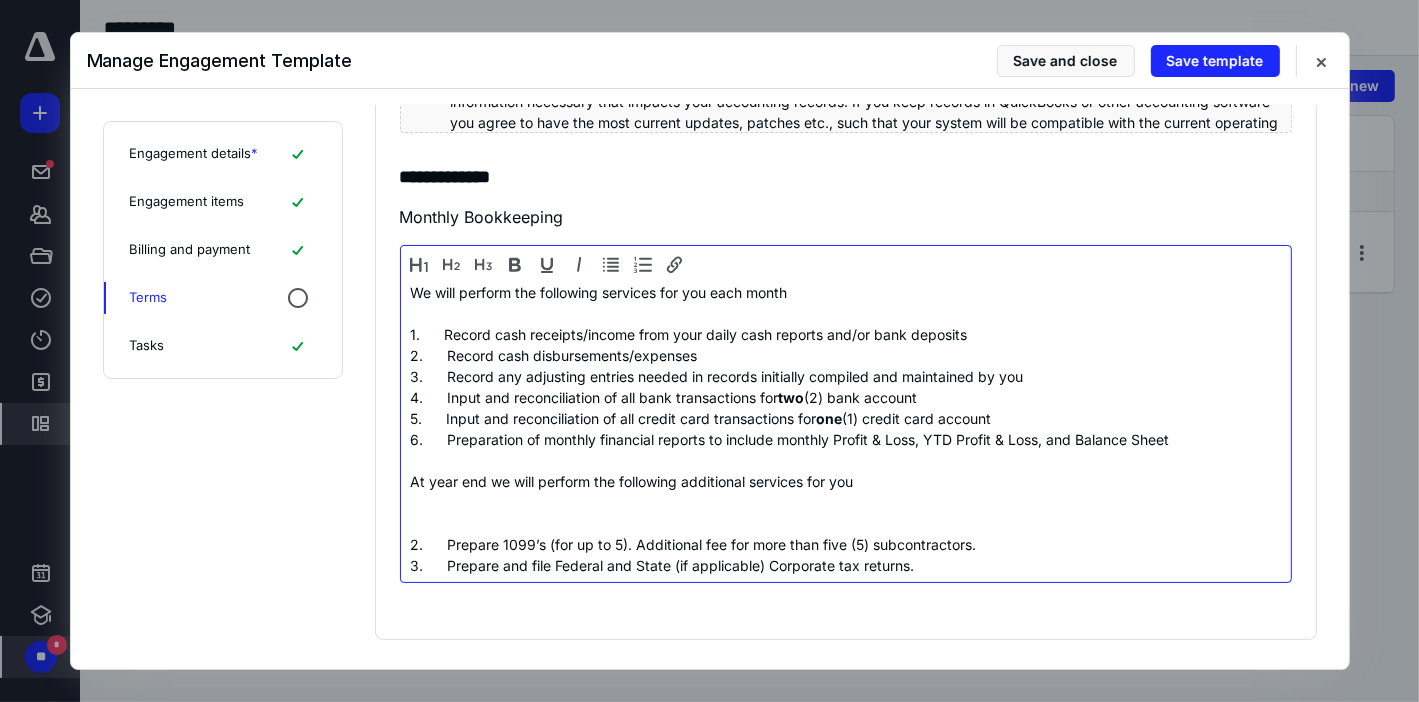 scroll, scrollTop: 952, scrollLeft: 0, axis: vertical 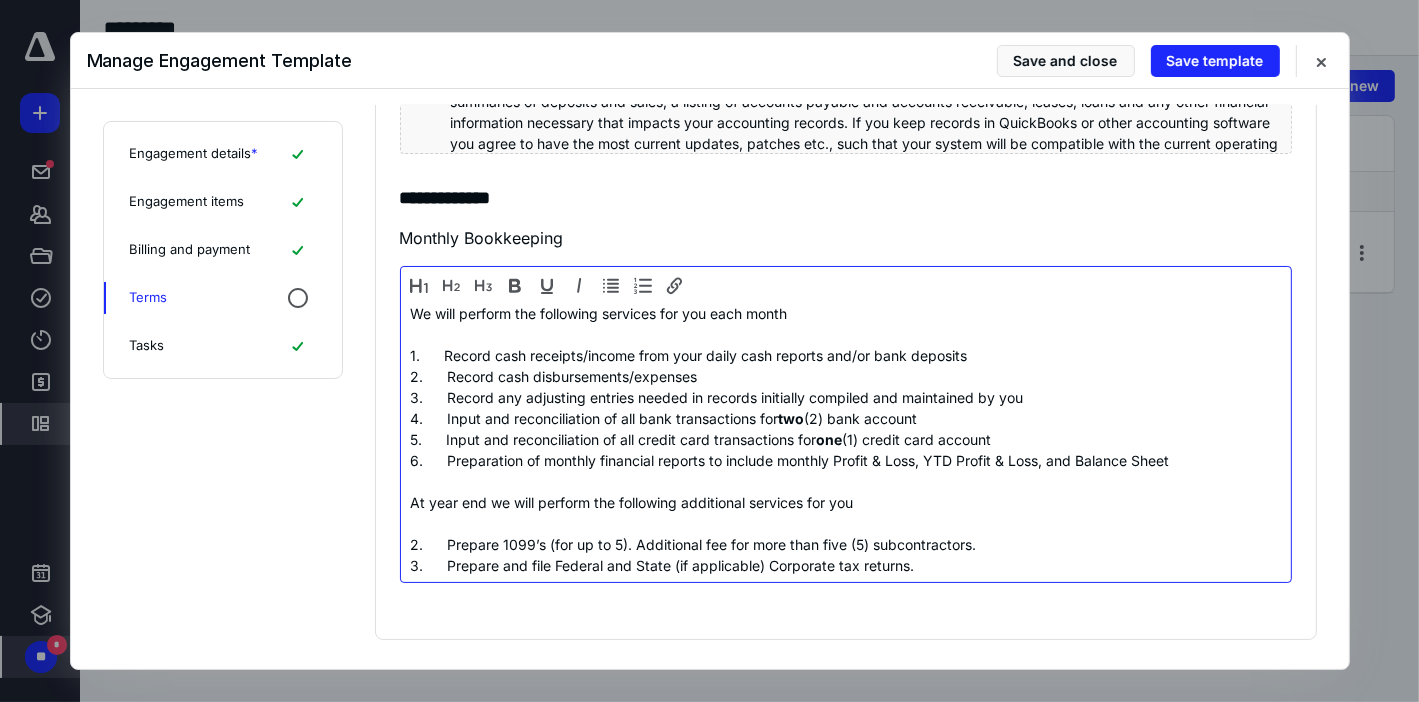 click on "2.      Prepare
1099’s (for up to 5). Additional fee for more than five (5) subcontractors." at bounding box center [846, 544] 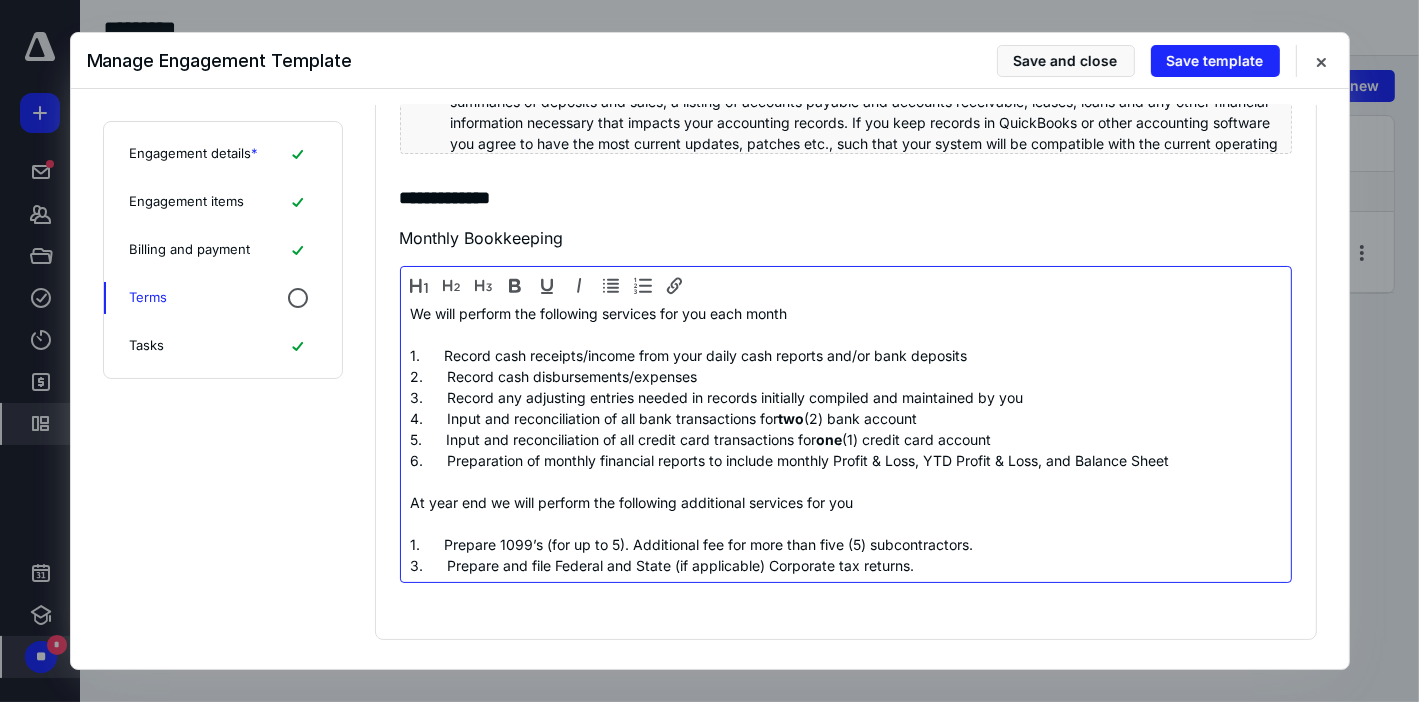 click on "3.      Prepare
and file Federal and State (if applicable) Corporate tax returns." at bounding box center (846, 565) 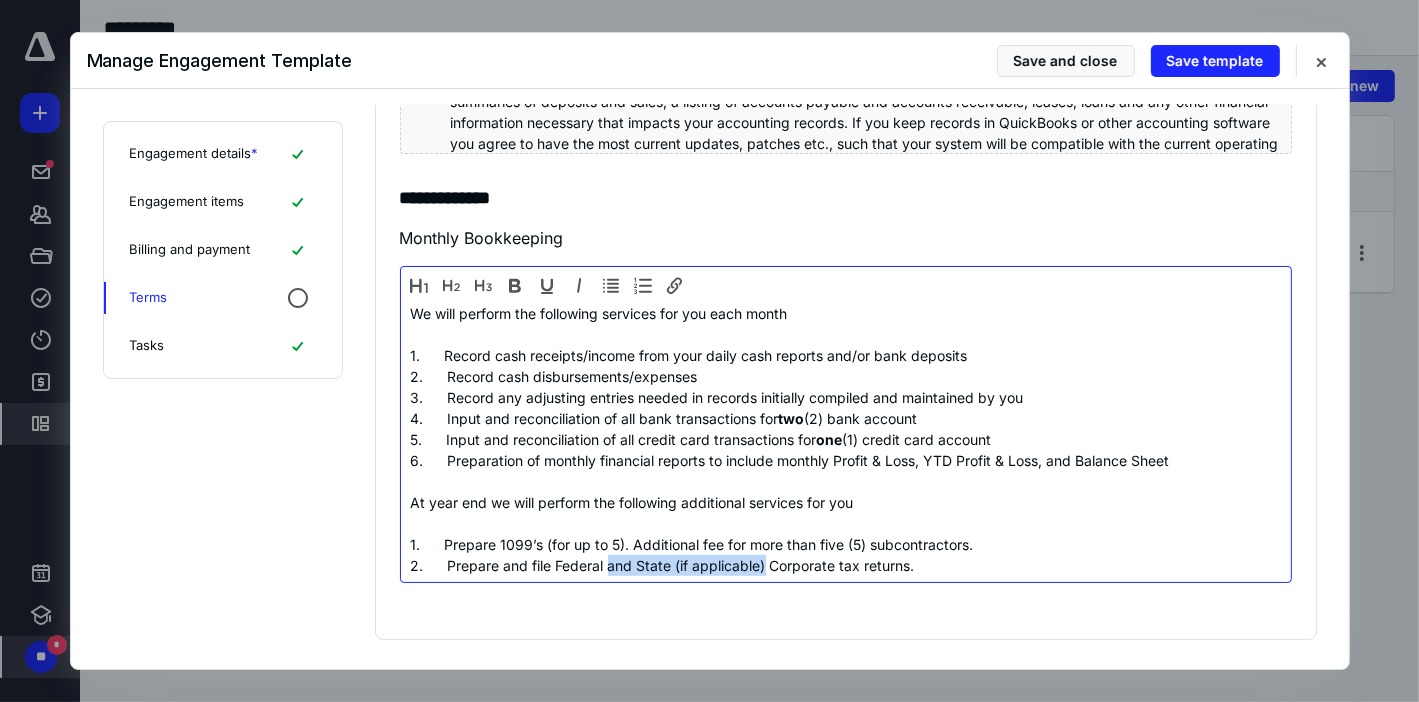 drag, startPoint x: 763, startPoint y: 563, endPoint x: 611, endPoint y: 565, distance: 152.01315 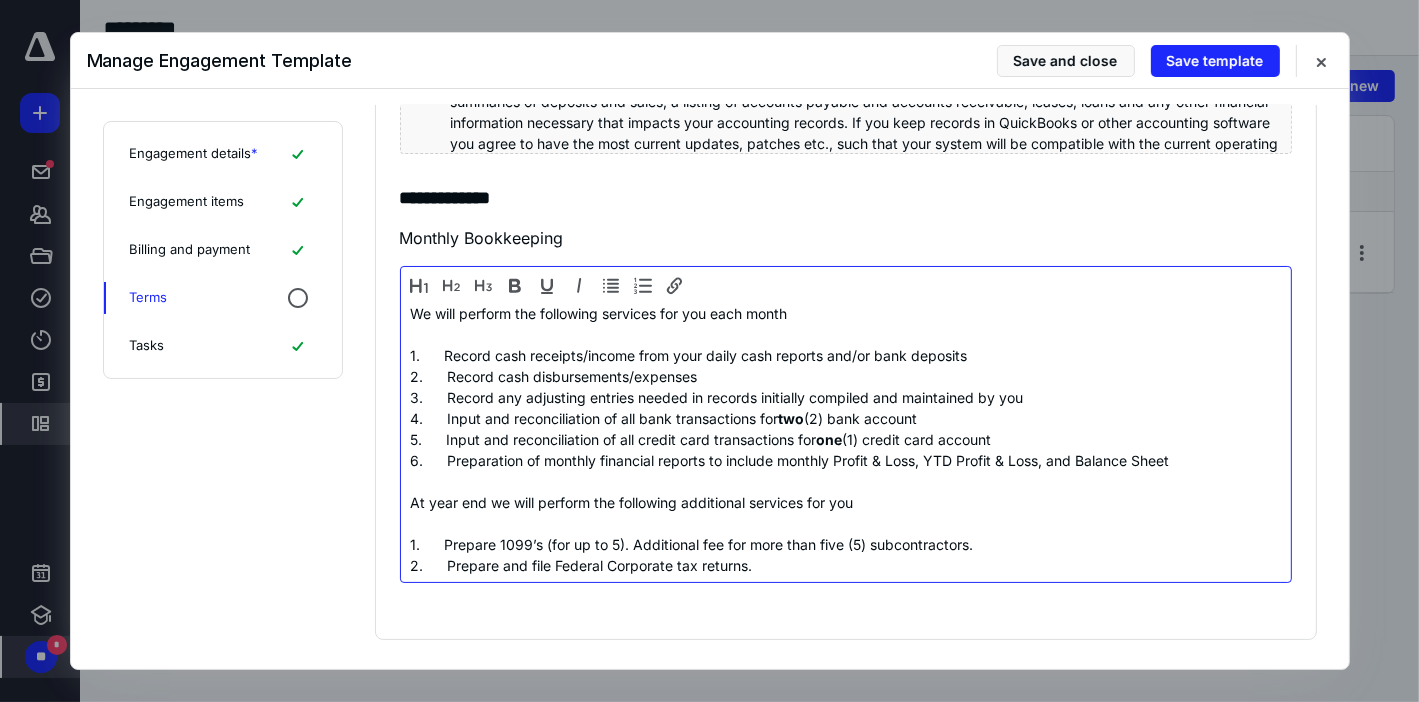 click on "2.      Prepare
and file Federal Corporate tax returns." at bounding box center (846, 565) 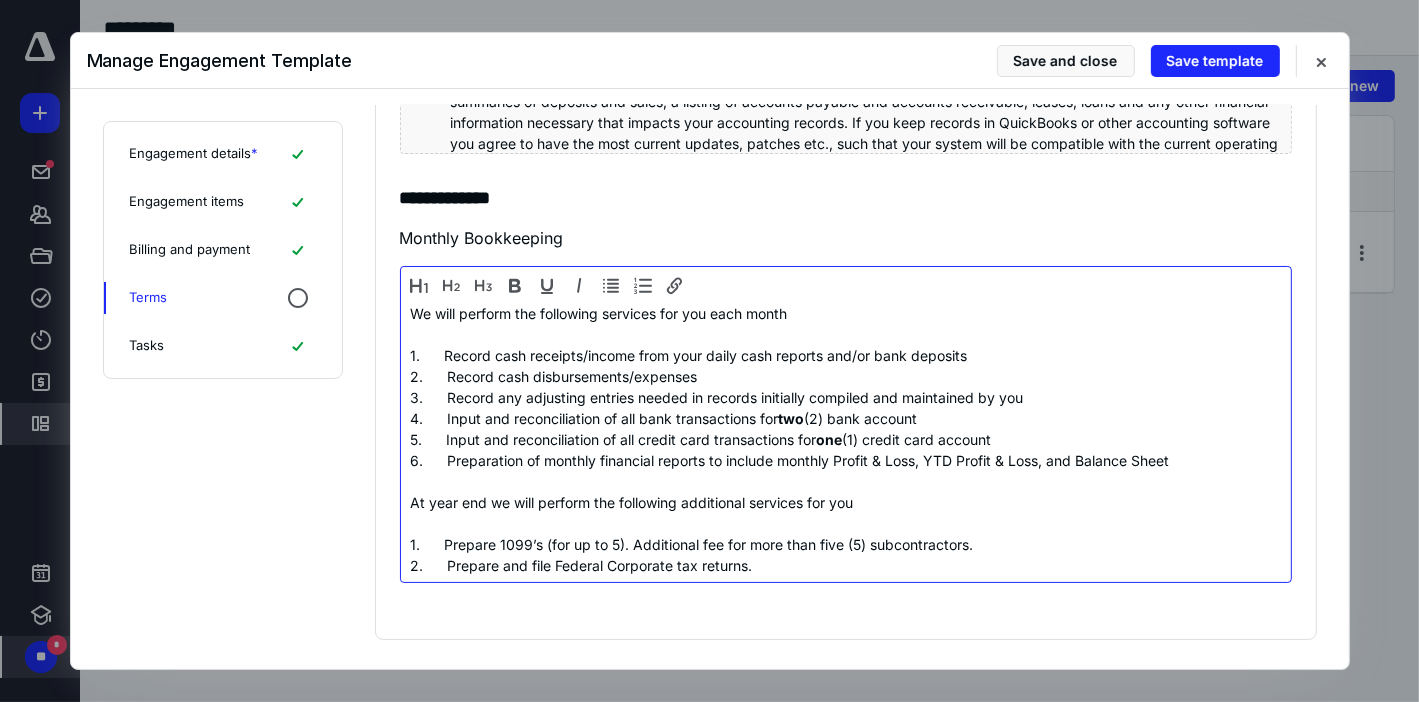 click on "2.      Prepare
and file Federal Corporate tax returns." at bounding box center (846, 565) 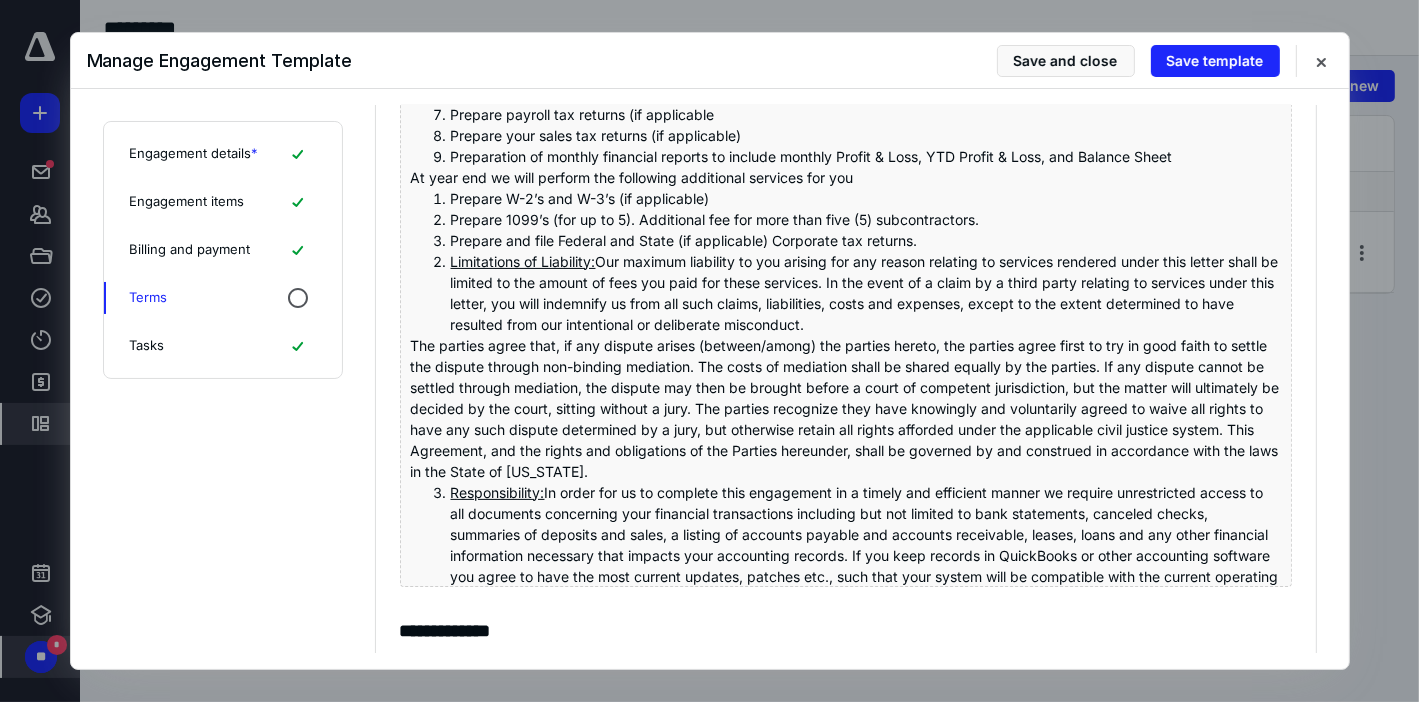 scroll, scrollTop: 0, scrollLeft: 0, axis: both 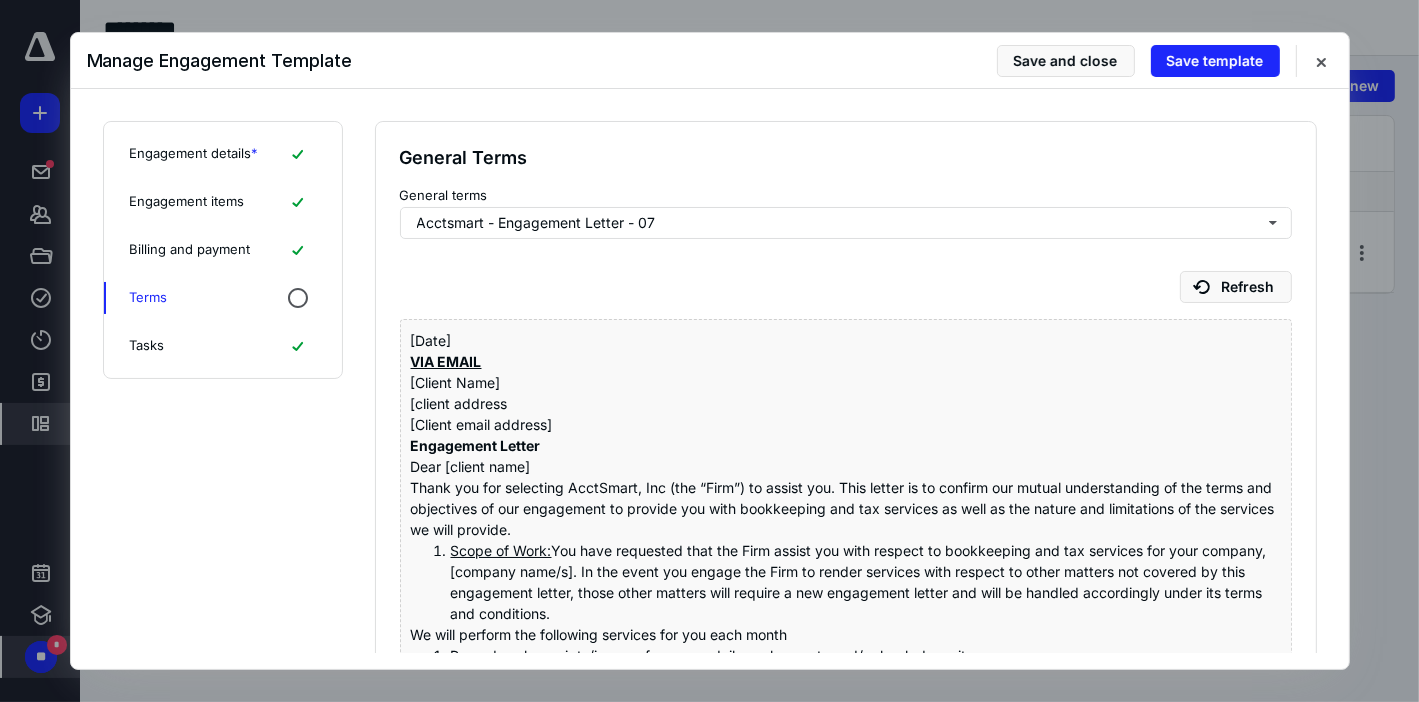 click 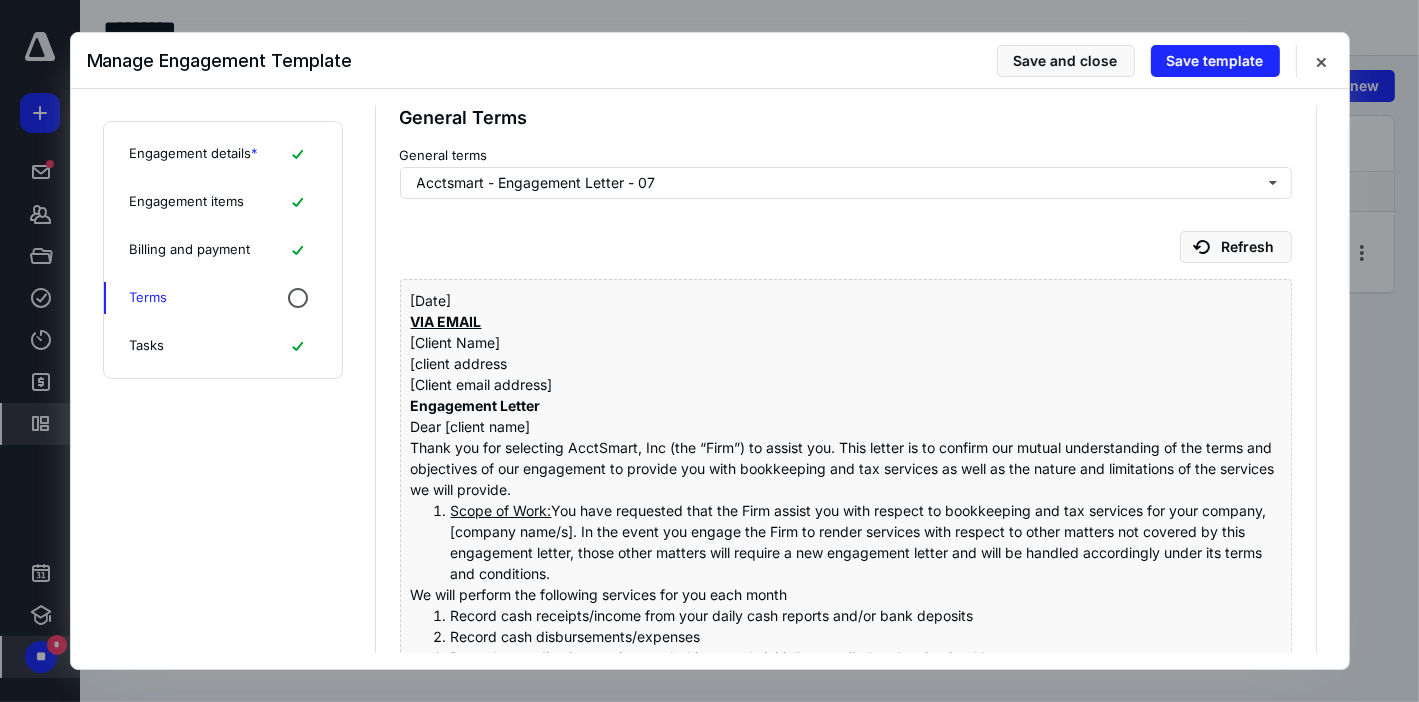 scroll, scrollTop: 42, scrollLeft: 0, axis: vertical 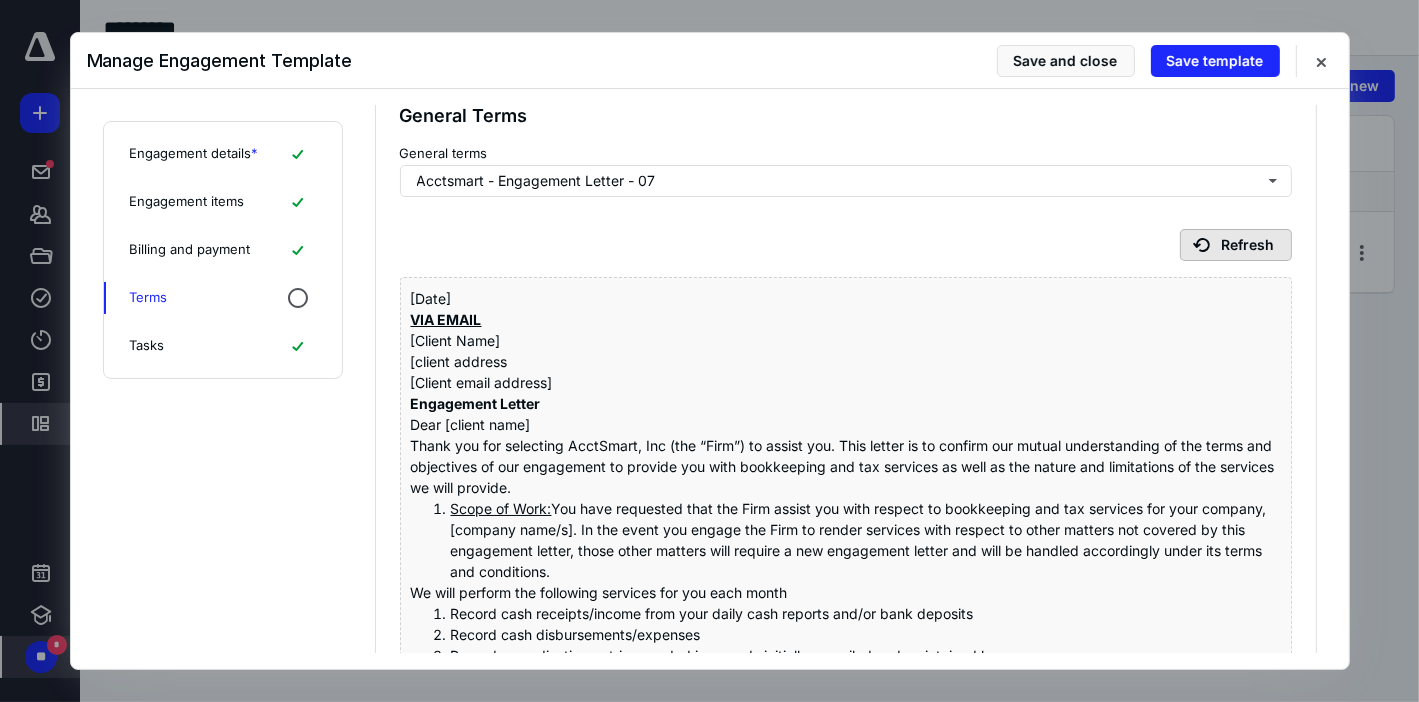 click on "Refresh" at bounding box center (1236, 245) 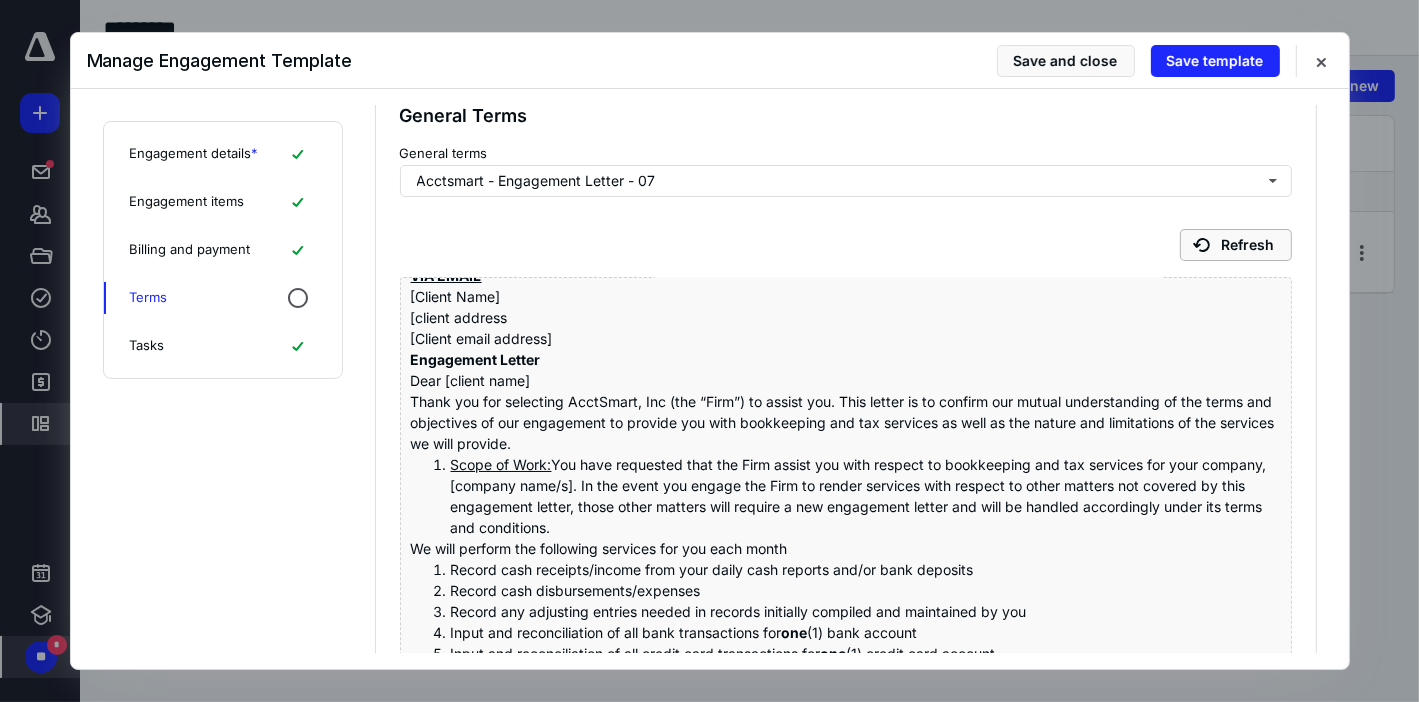 scroll, scrollTop: 45, scrollLeft: 0, axis: vertical 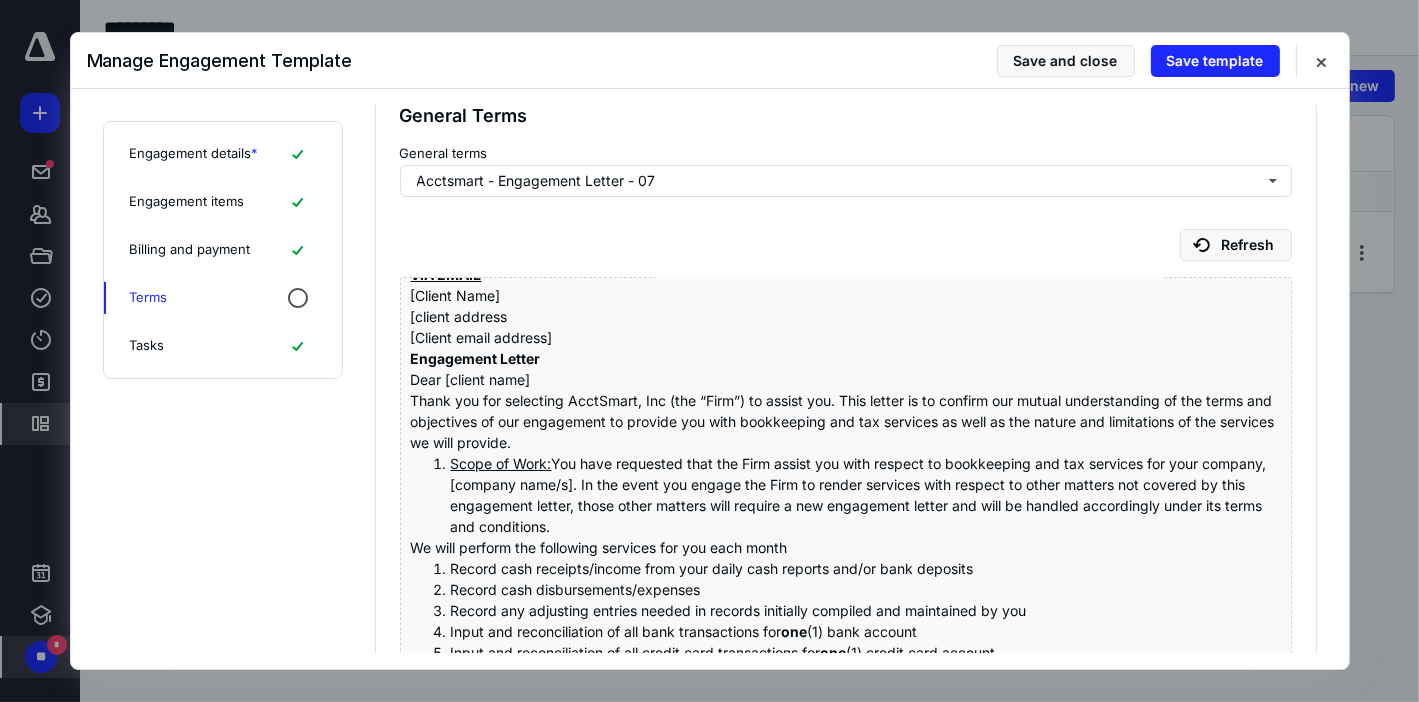 click on "Scope of Work:  You have requested that the Firm assist you
with respect to bookkeeping and tax services for your company, [company
name/s]. In the event you engage the Firm to render services with
respect to other matters not covered by this engagement letter, those
other matters will require a new engagement letter and will be handled
accordingly under its terms and conditions." at bounding box center (866, 495) 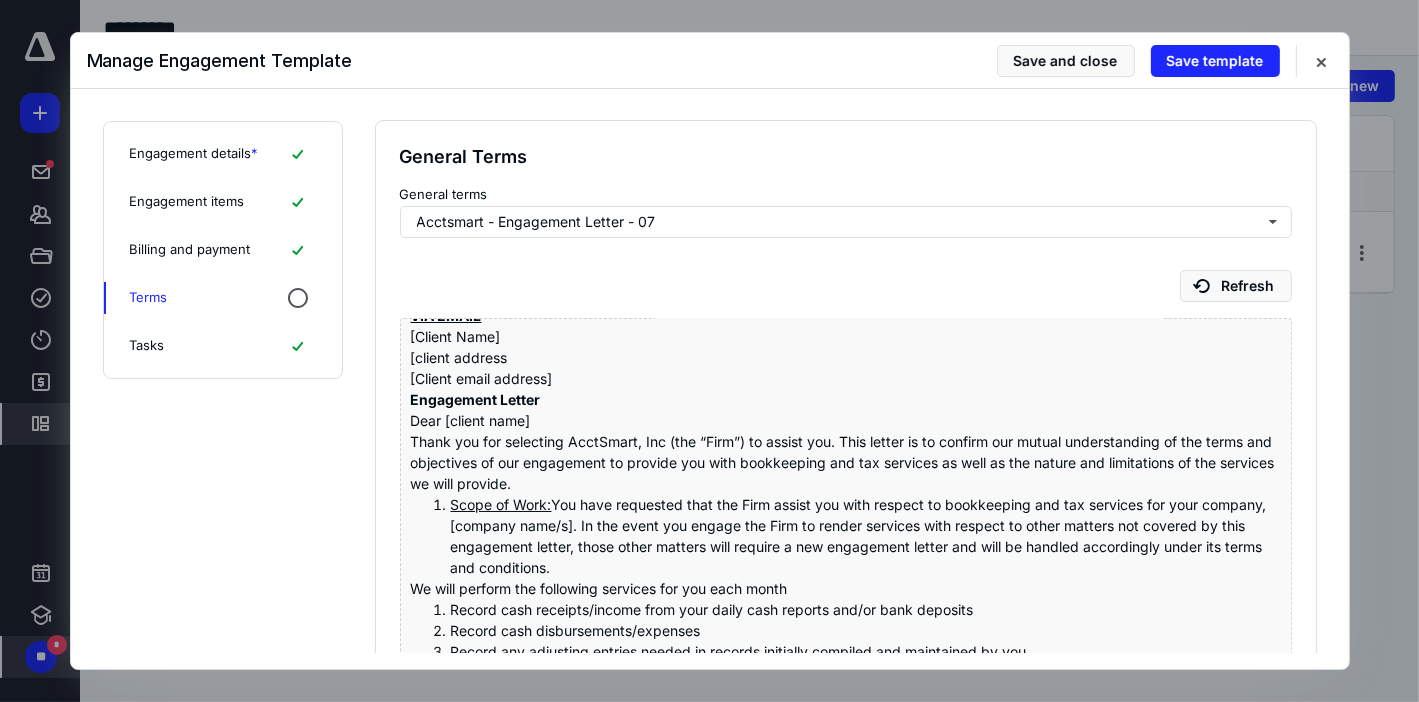 scroll, scrollTop: 0, scrollLeft: 0, axis: both 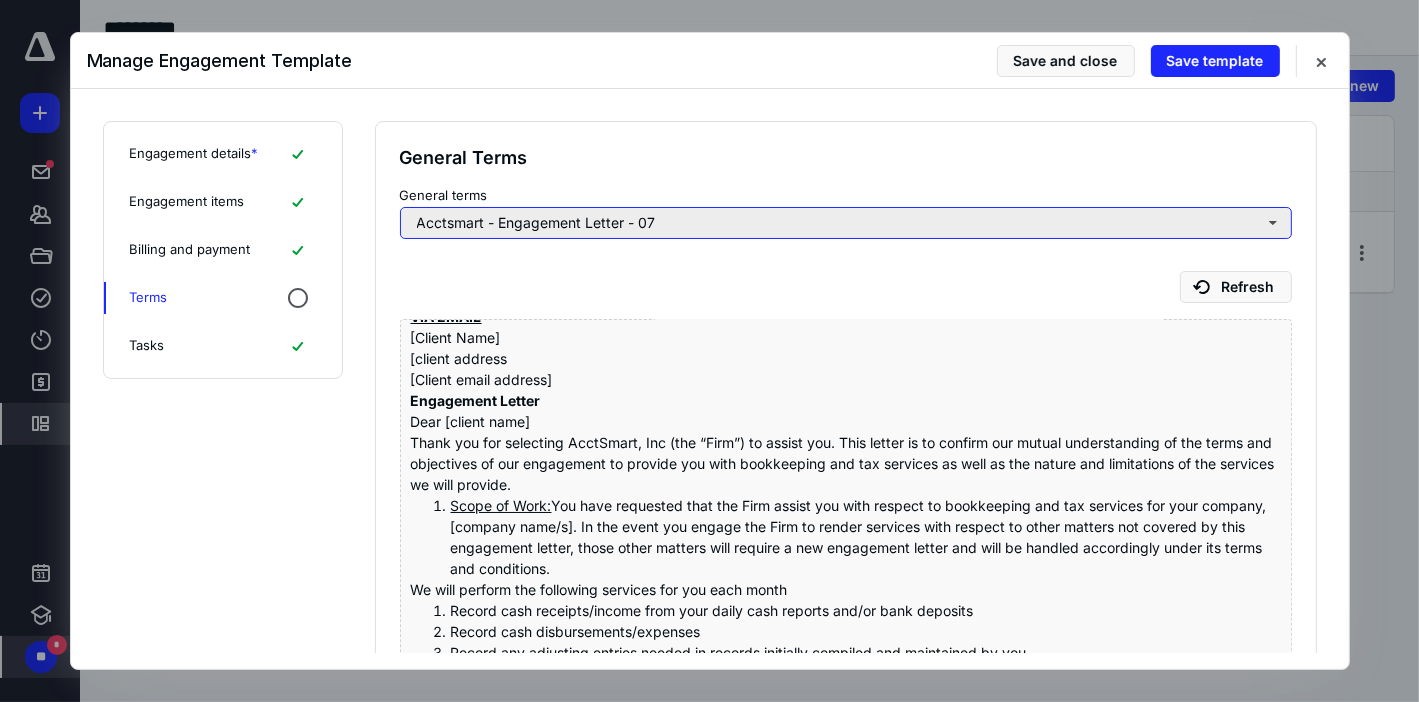 click on "Acctsmart - Engagement Letter - 07" at bounding box center (846, 223) 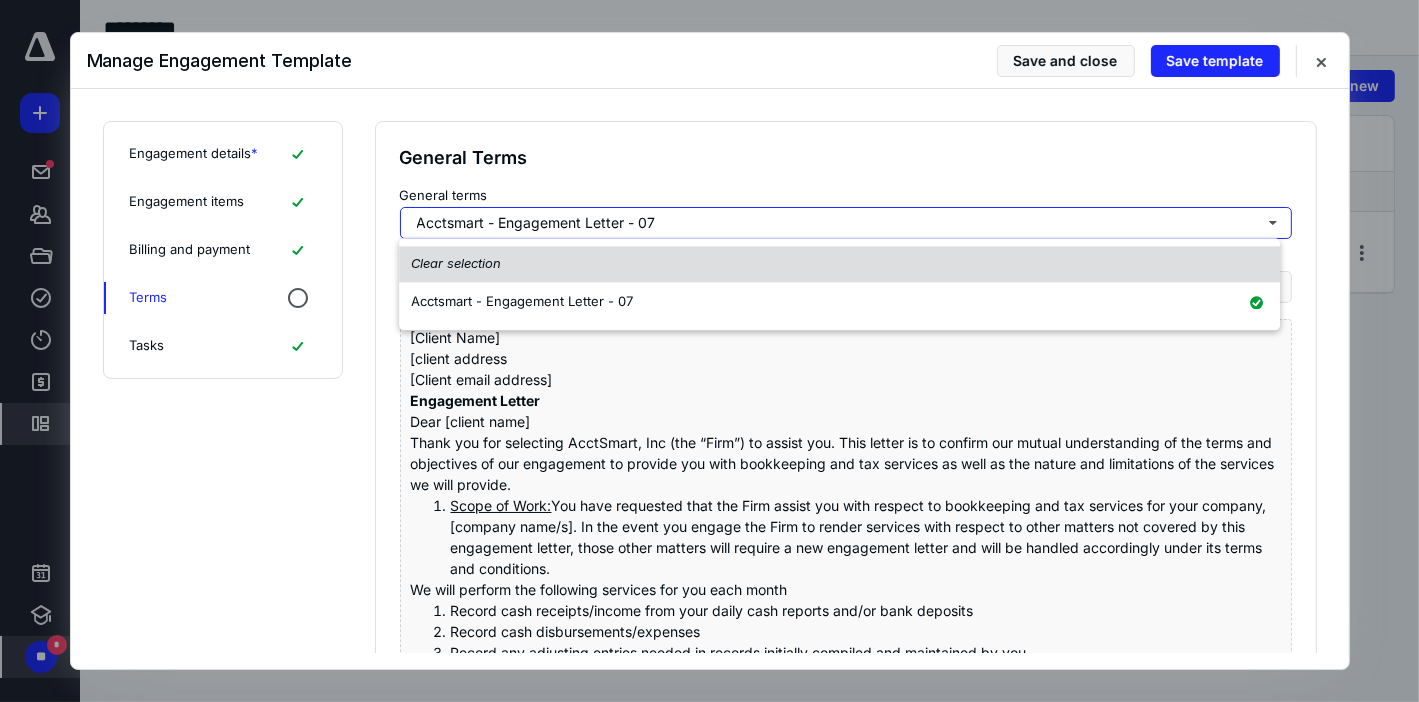 click on "Clear selection" at bounding box center (839, 264) 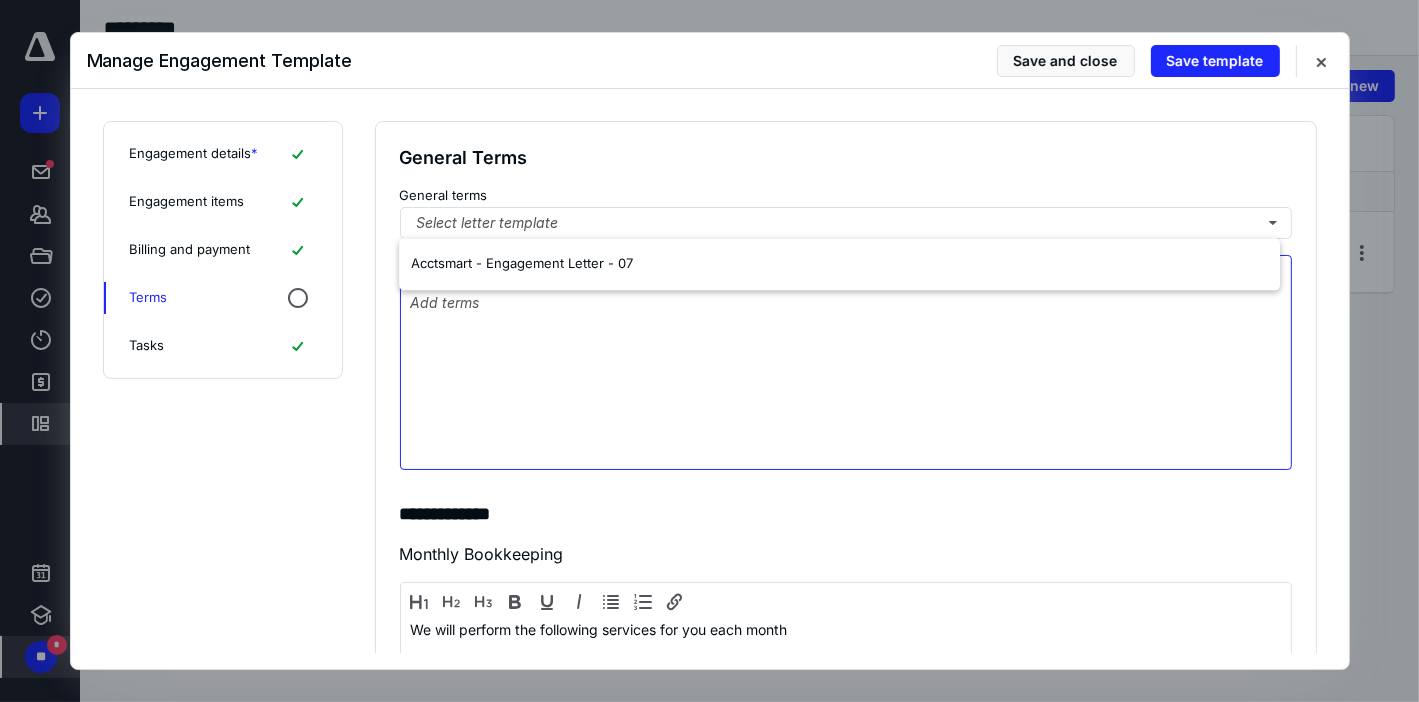 click at bounding box center [846, 377] 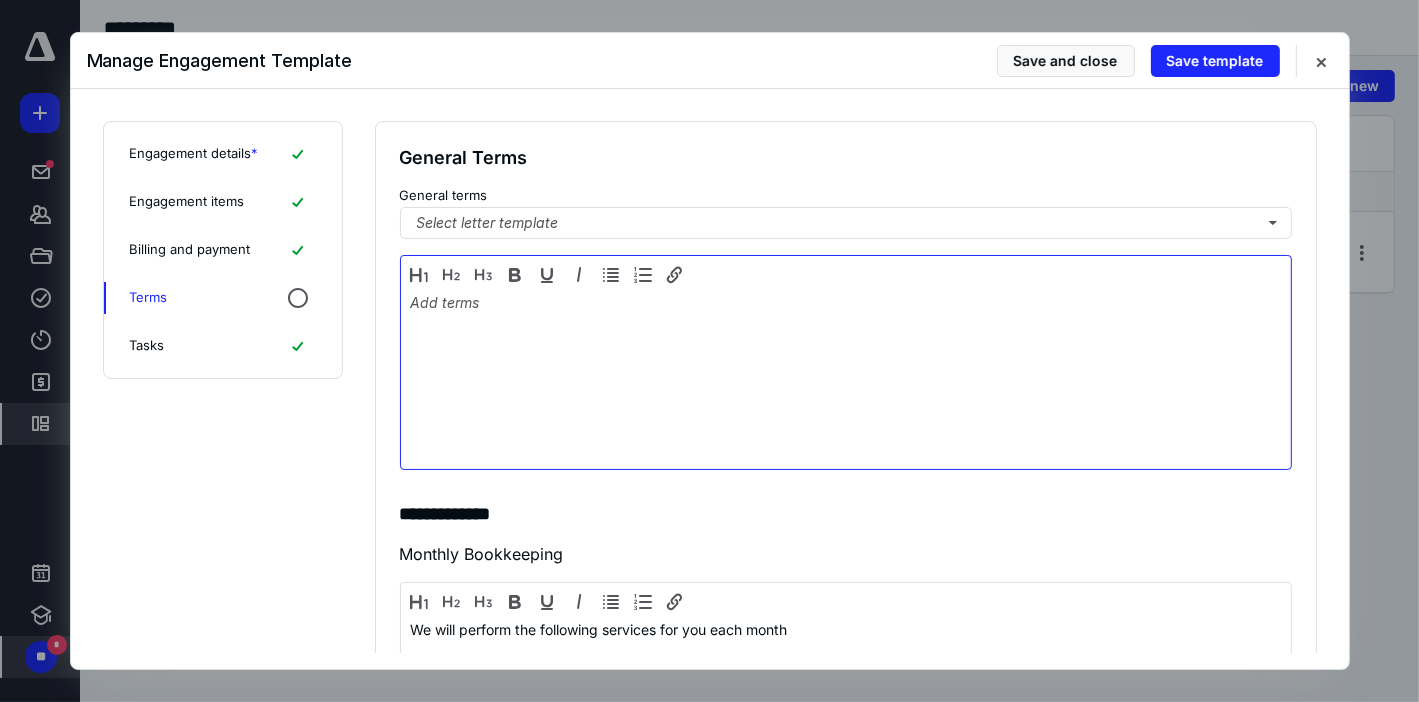 click at bounding box center [846, 377] 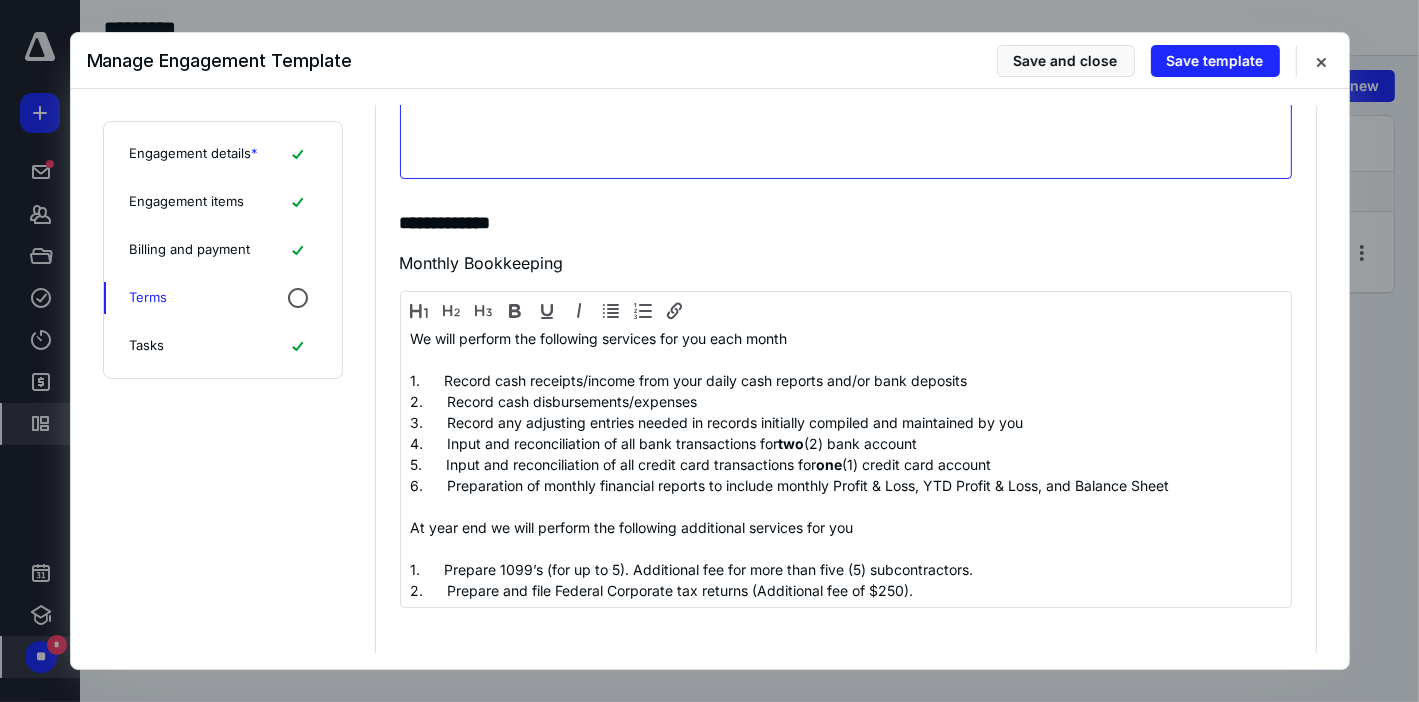 scroll, scrollTop: 297, scrollLeft: 0, axis: vertical 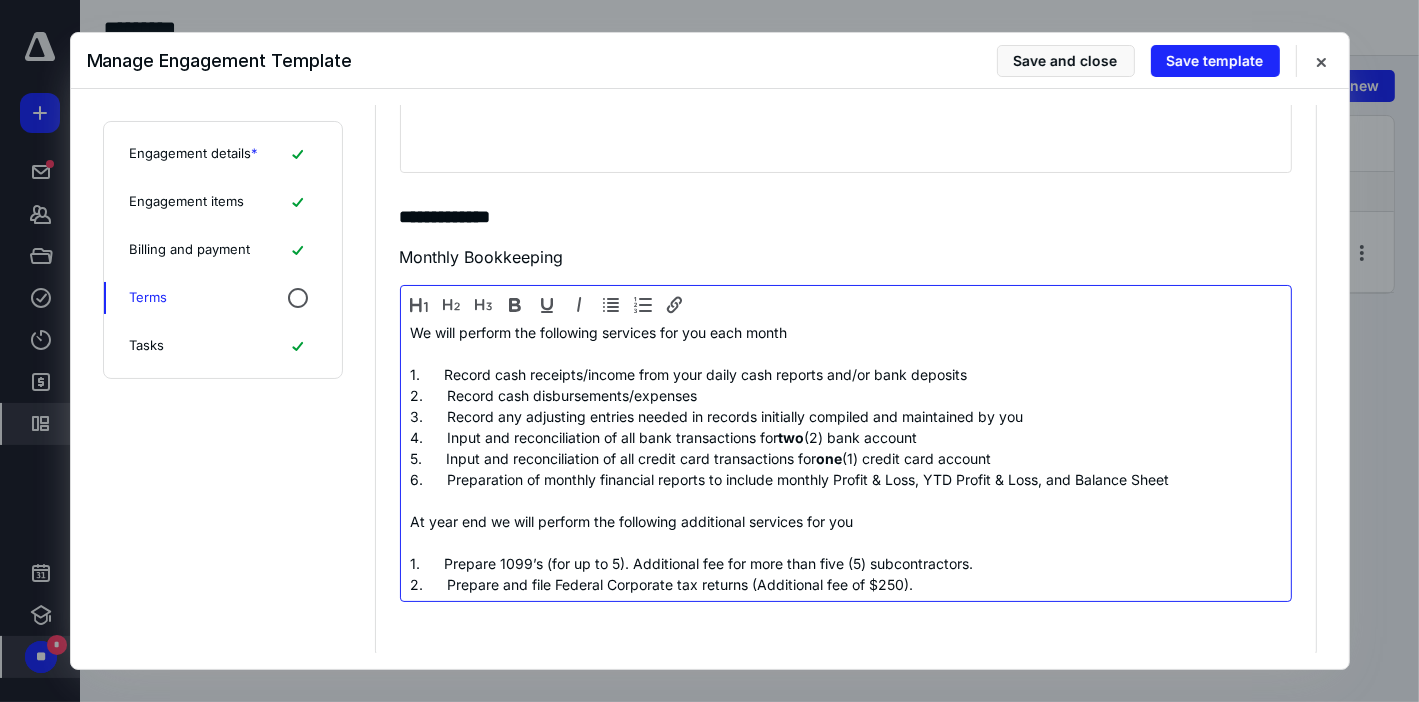 click on "We
will perform the following services for you each month" at bounding box center (846, 332) 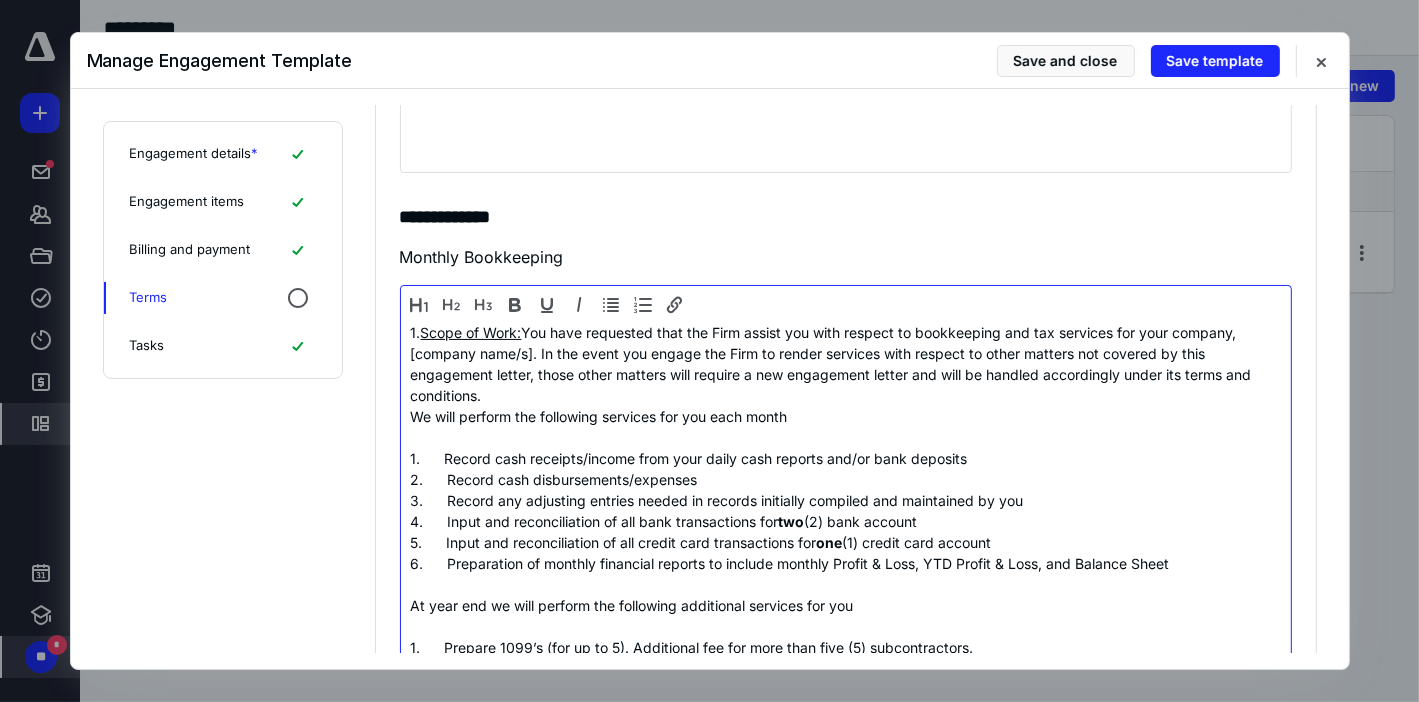 click on "1.       Scope
of Work:  You have requested that the Firm assist you with
respect to bookkeeping and tax services for your company, [company name/s]. In
the event you engage the Firm to render services with respect to other matters not
covered by this engagement letter, those other matters will require a new
engagement letter and will be handled accordingly under its terms and
conditions." at bounding box center [846, 364] 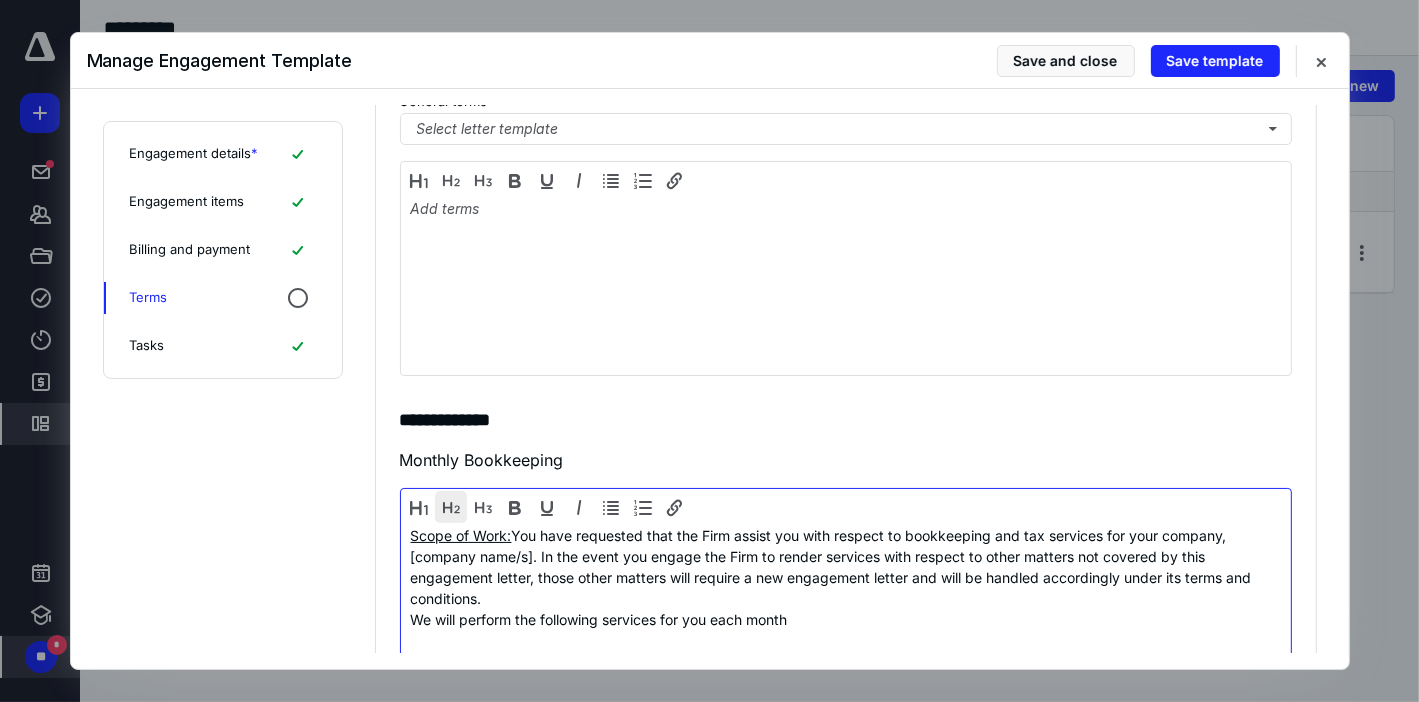 scroll, scrollTop: 0, scrollLeft: 0, axis: both 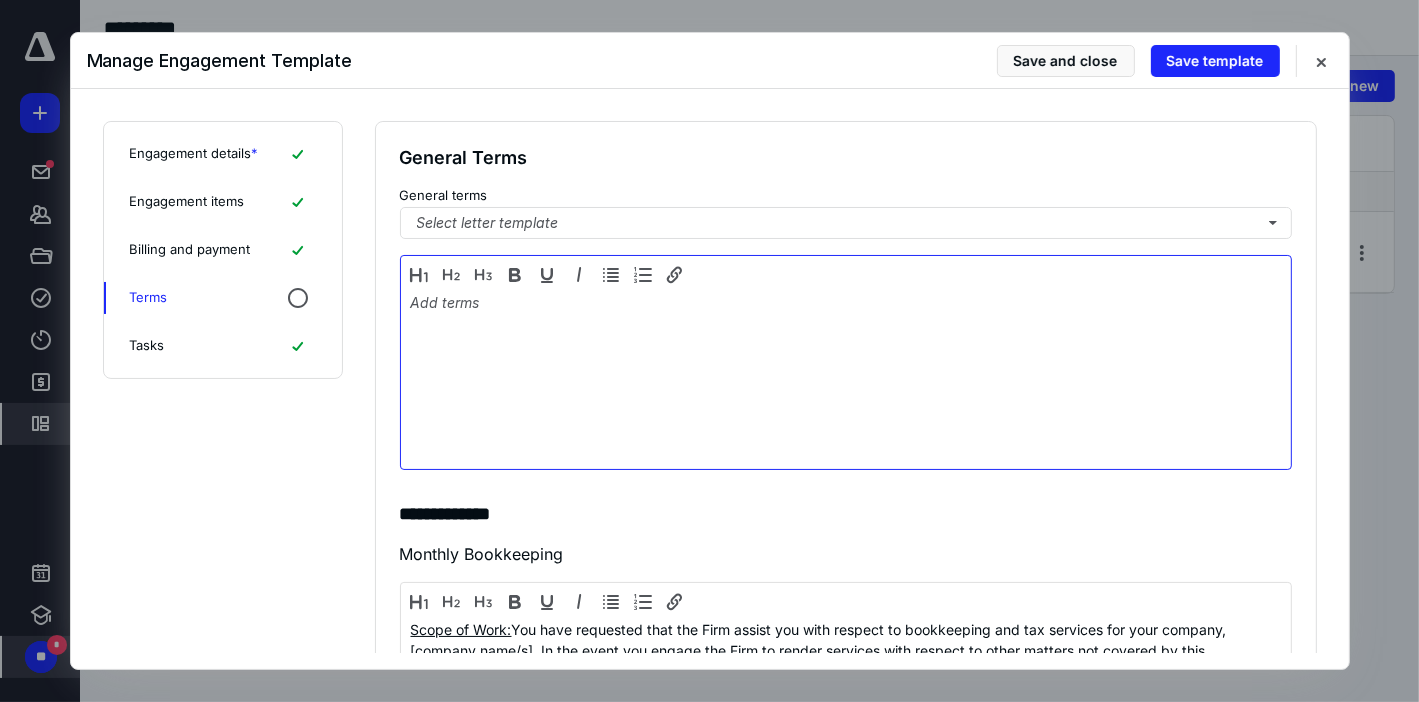 click at bounding box center (846, 377) 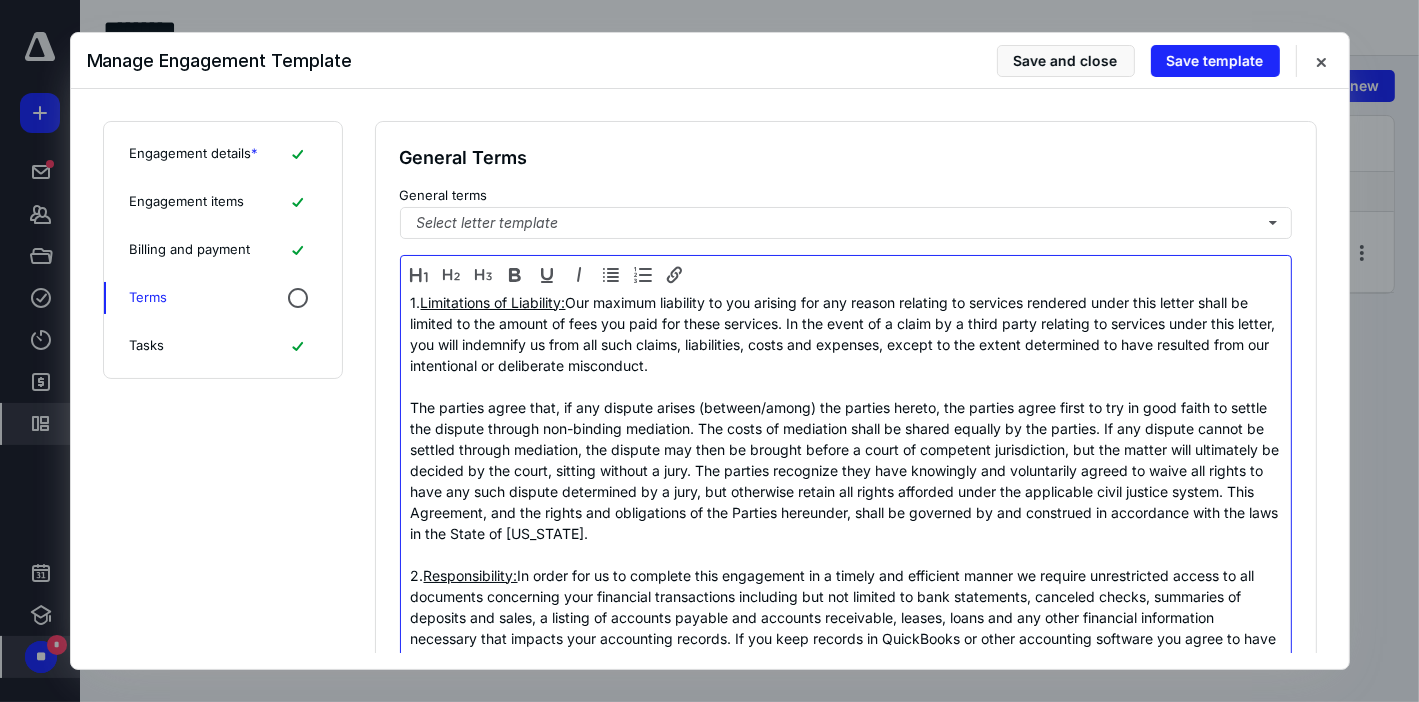 click on "1.       Limitations
of Liability:  Our maximum liability to you arising for
any reason relating to services rendered under this letter shall be limited to
the amount of fees you paid for these services. In the event of a claim by a
third party relating to services under this letter, you will indemnify us from
all such claims, liabilities, costs and expenses, except to the extent
determined to have resulted from our intentional or deliberate misconduct." at bounding box center (846, 334) 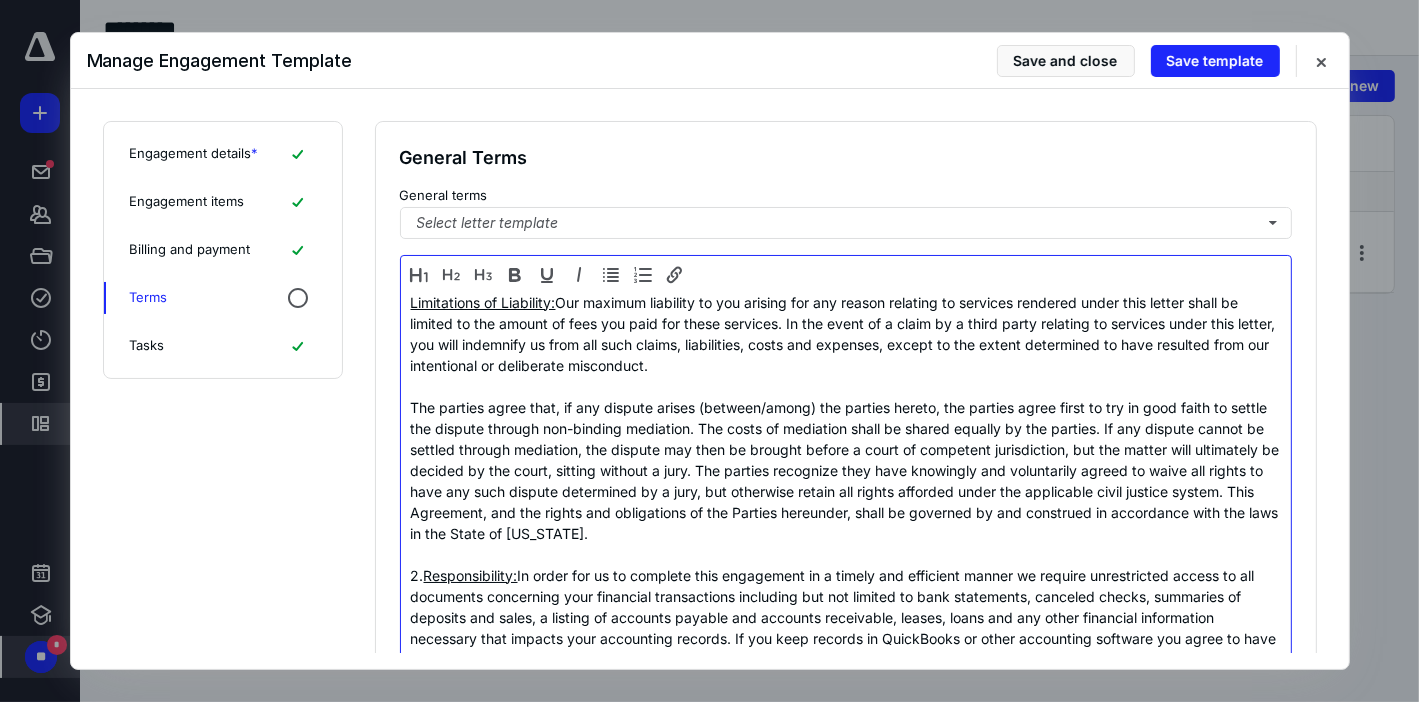 click on "2.       Responsibility:  In
order for us to complete this engagement in a timely and efficient manner we
require unrestricted access to all documents concerning your financial
transactions including but not limited to bank statements, canceled checks,
summaries of deposits and sales, a listing of accounts payable and accounts
receivable, leases, loans and any other financial information necessary that
impacts your accounting records. If you keep records in QuickBooks or other
accounting software you agree to have the most current updates, patches etc.,
such that your system will be compatible with the current operating system
standards." at bounding box center (846, 617) 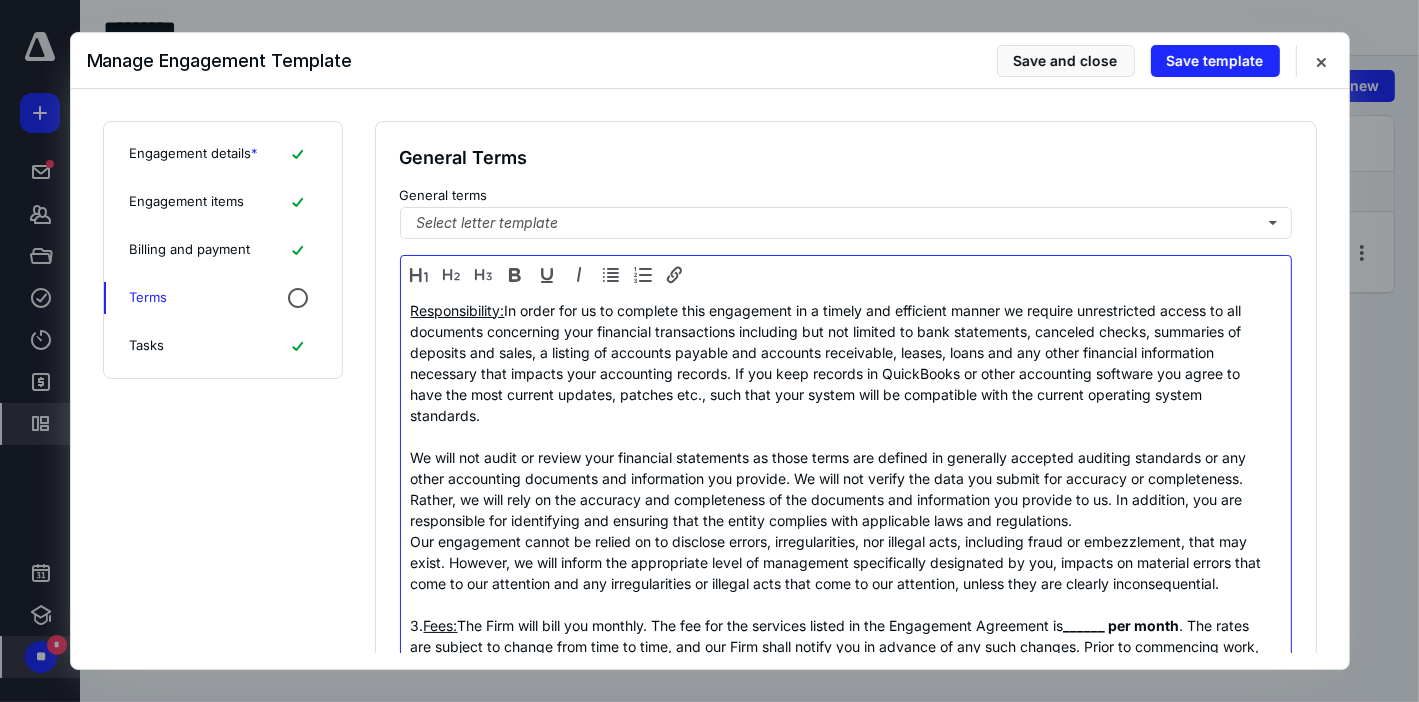 scroll, scrollTop: 306, scrollLeft: 0, axis: vertical 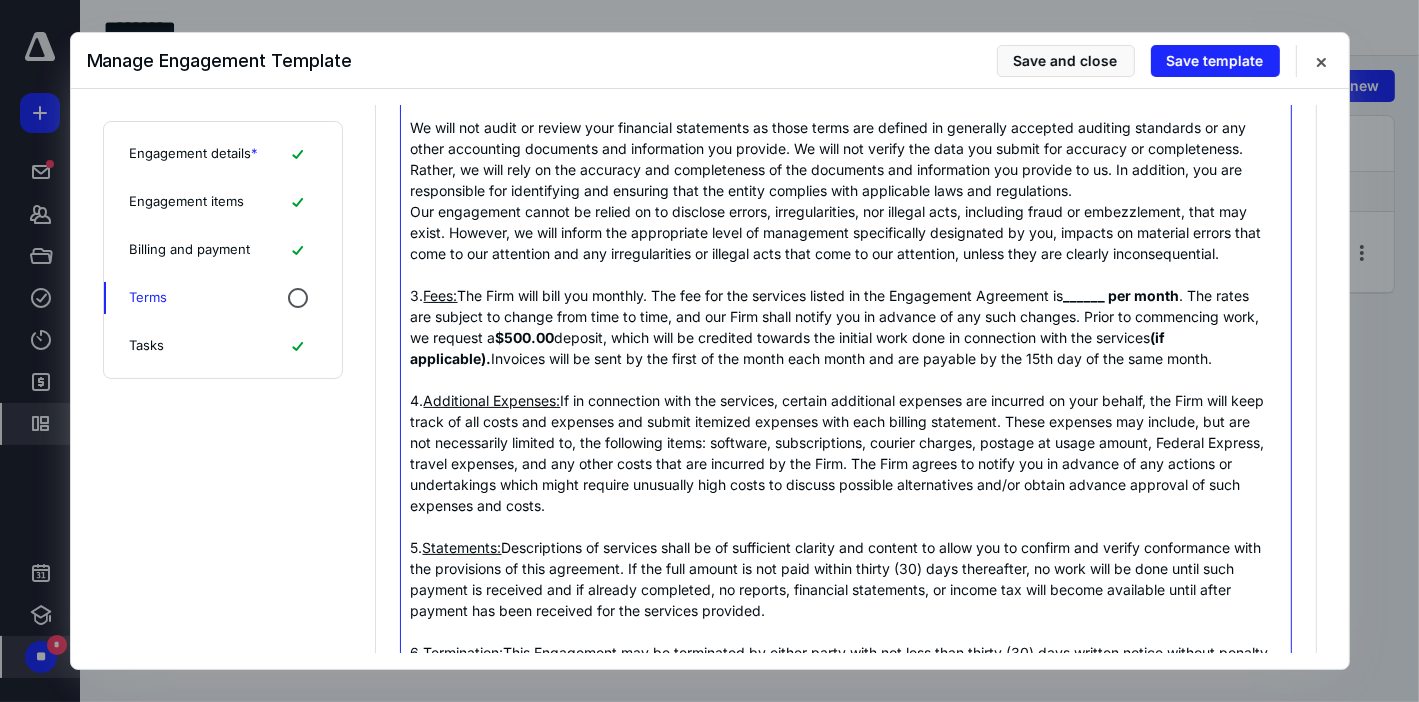 drag, startPoint x: 470, startPoint y: 358, endPoint x: 403, endPoint y: 246, distance: 130.51053 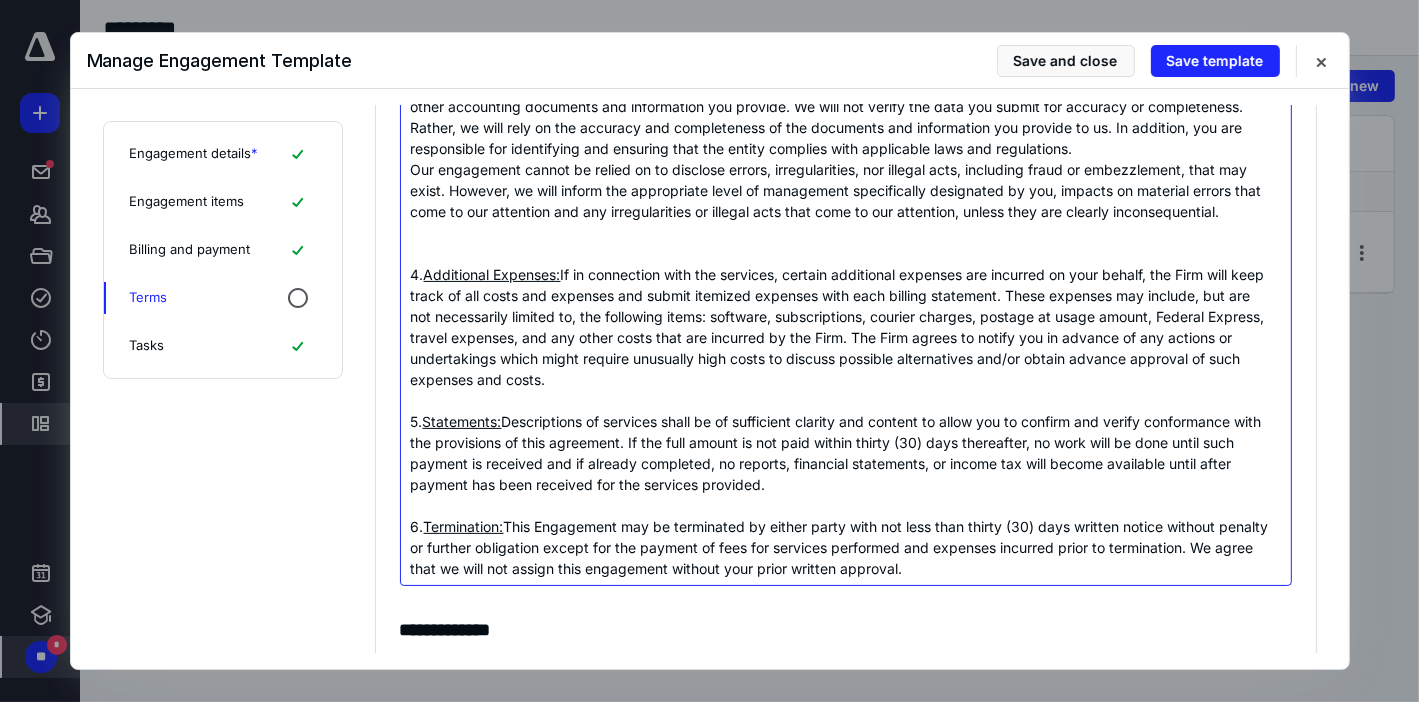 scroll, scrollTop: 180, scrollLeft: 0, axis: vertical 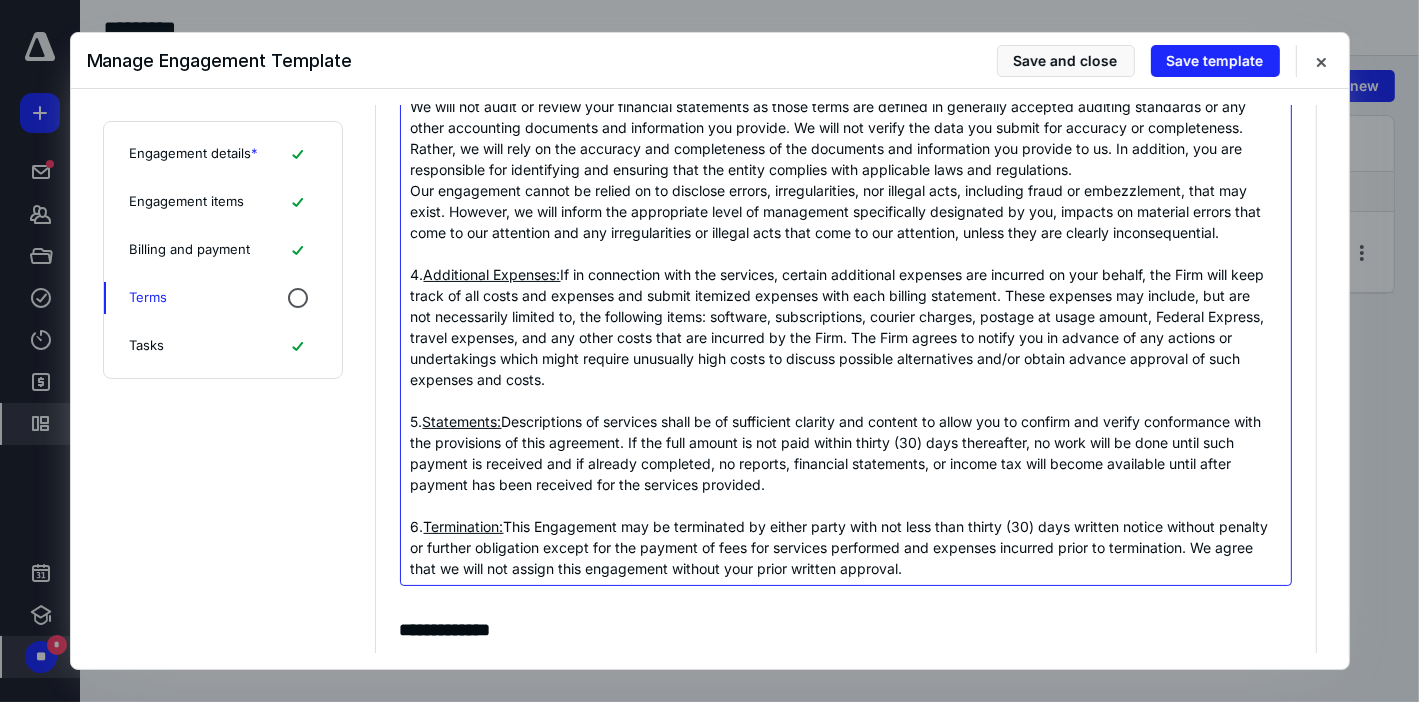 drag, startPoint x: 444, startPoint y: 273, endPoint x: 367, endPoint y: 273, distance: 77 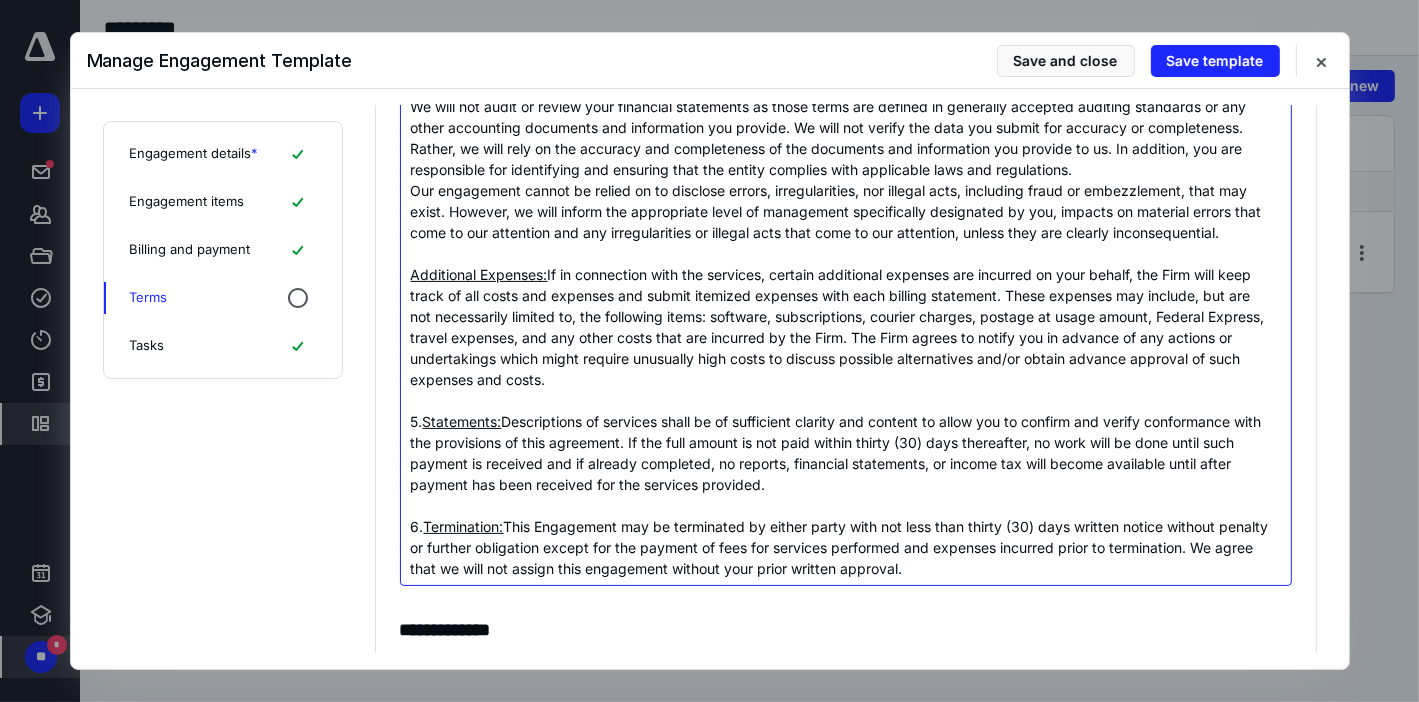 drag, startPoint x: 443, startPoint y: 422, endPoint x: 365, endPoint y: 420, distance: 78.025635 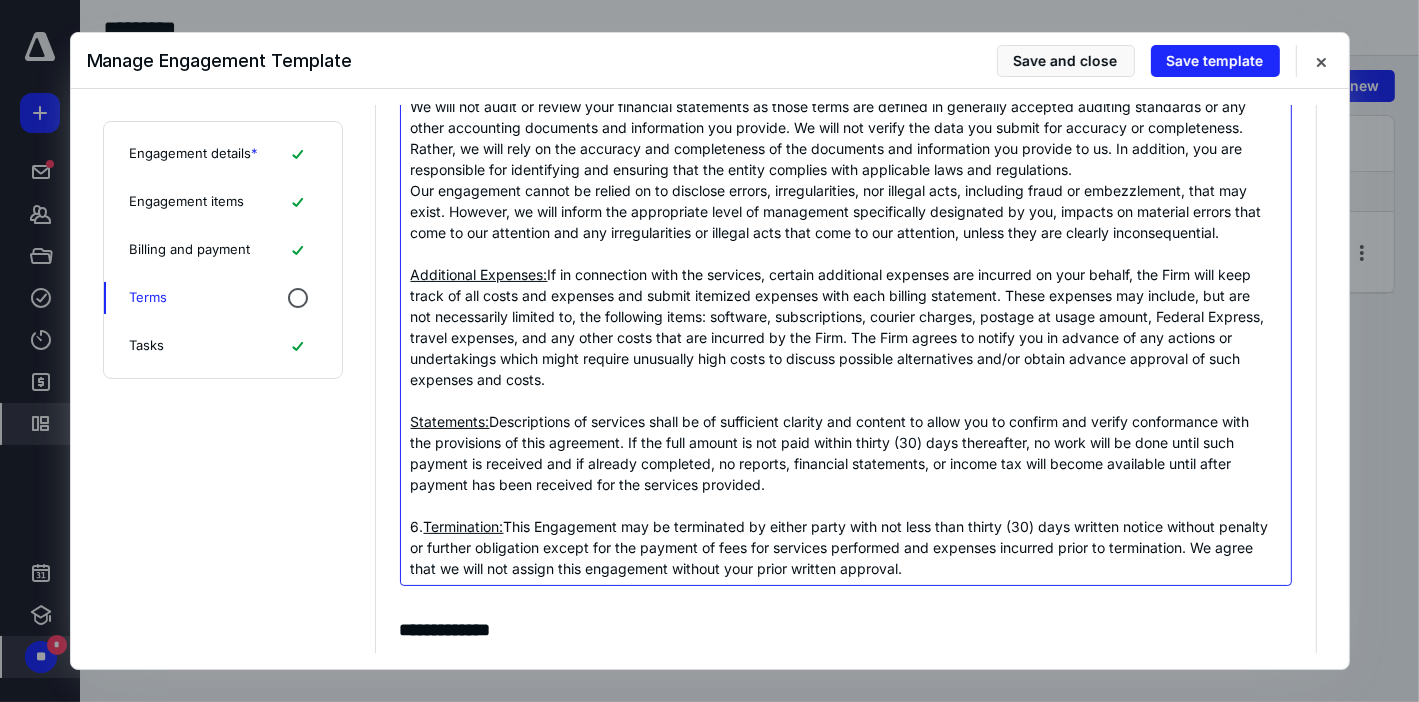 drag, startPoint x: 443, startPoint y: 527, endPoint x: 346, endPoint y: 525, distance: 97.020615 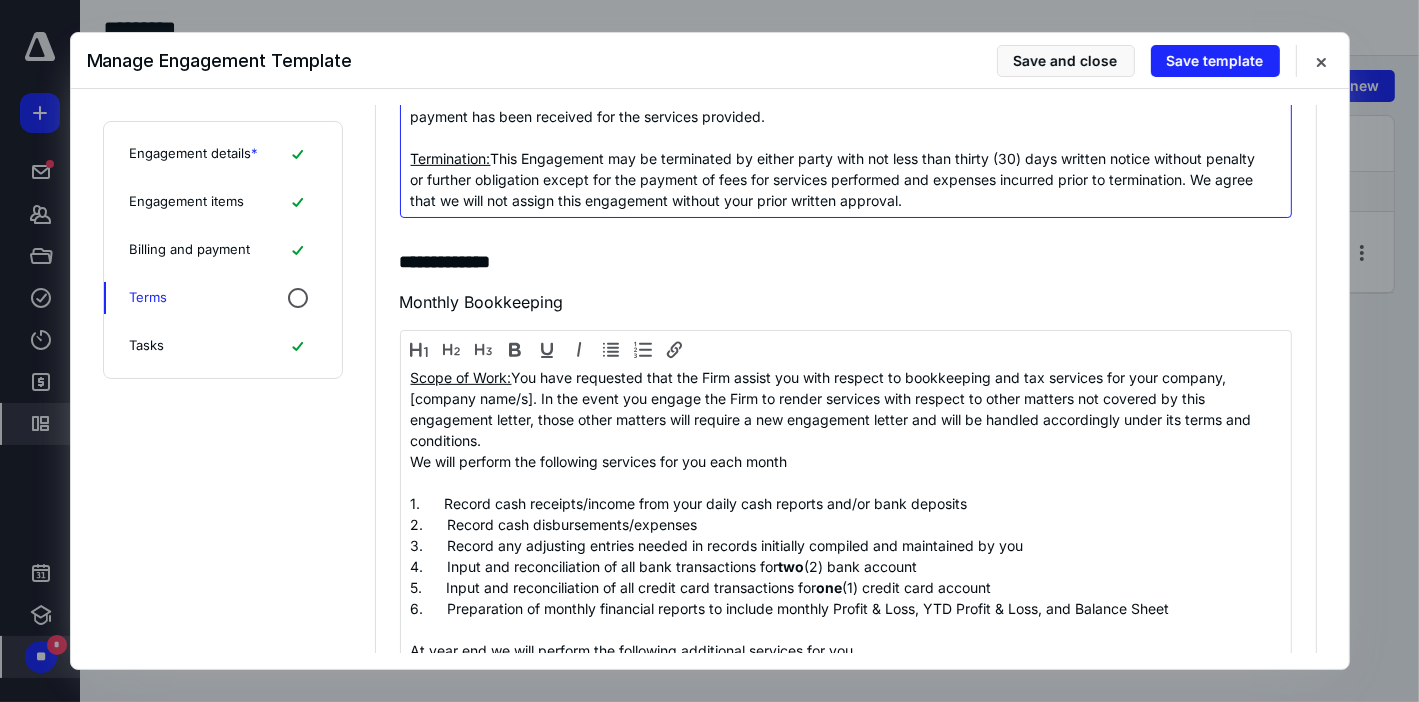 scroll, scrollTop: 827, scrollLeft: 0, axis: vertical 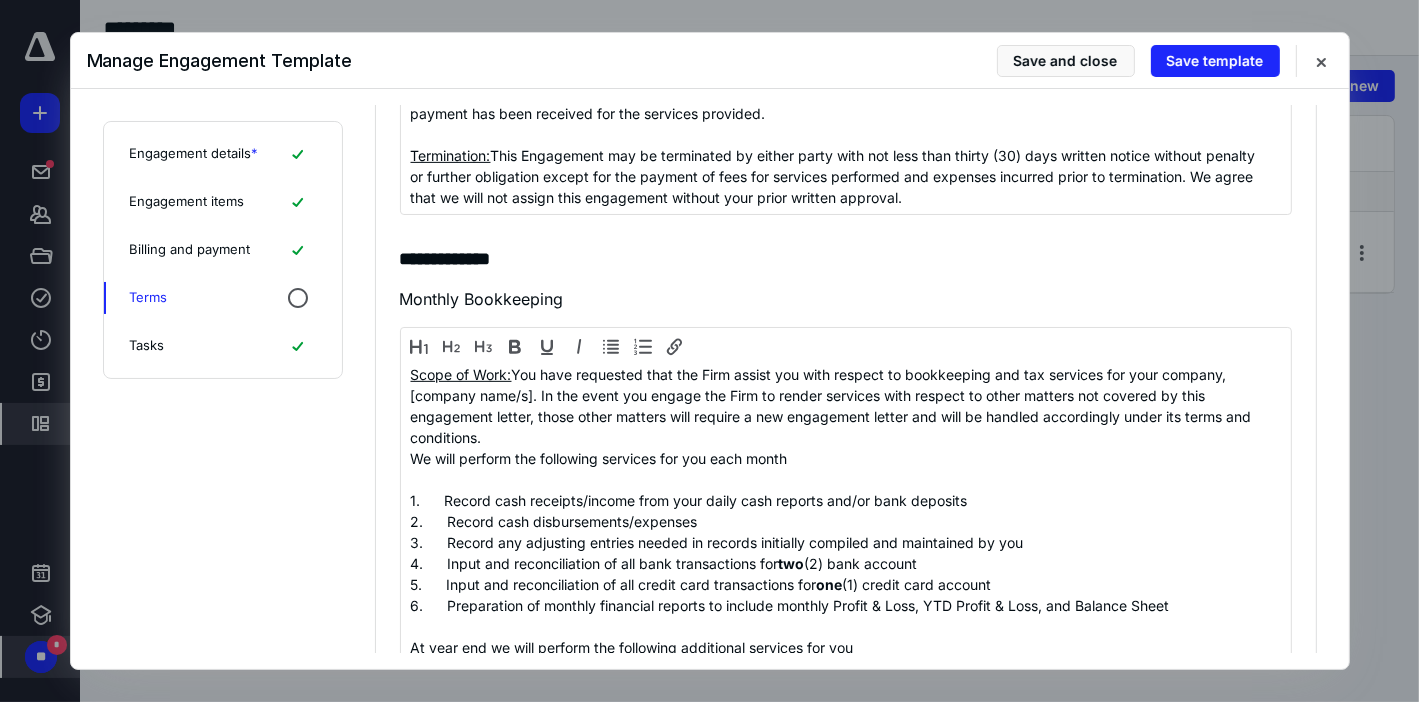 click on "**********" at bounding box center [846, 39] 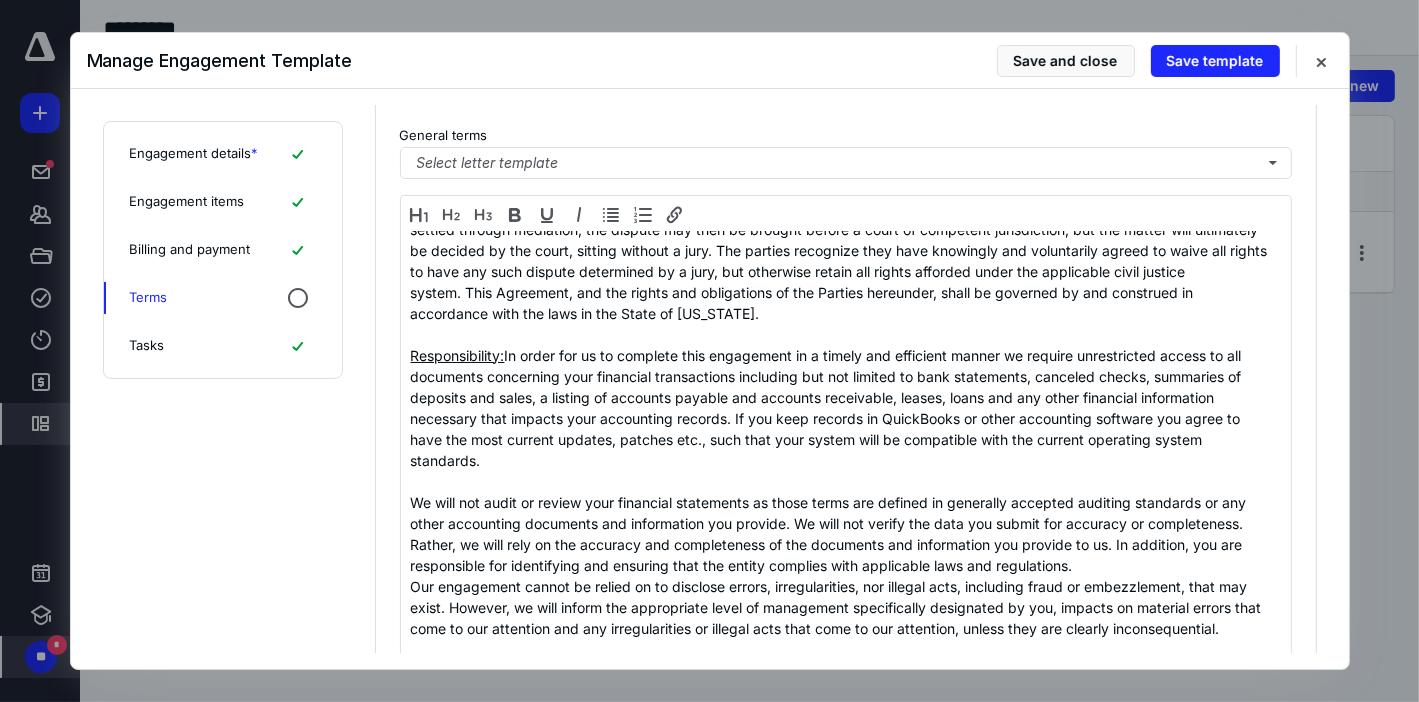 scroll, scrollTop: 0, scrollLeft: 0, axis: both 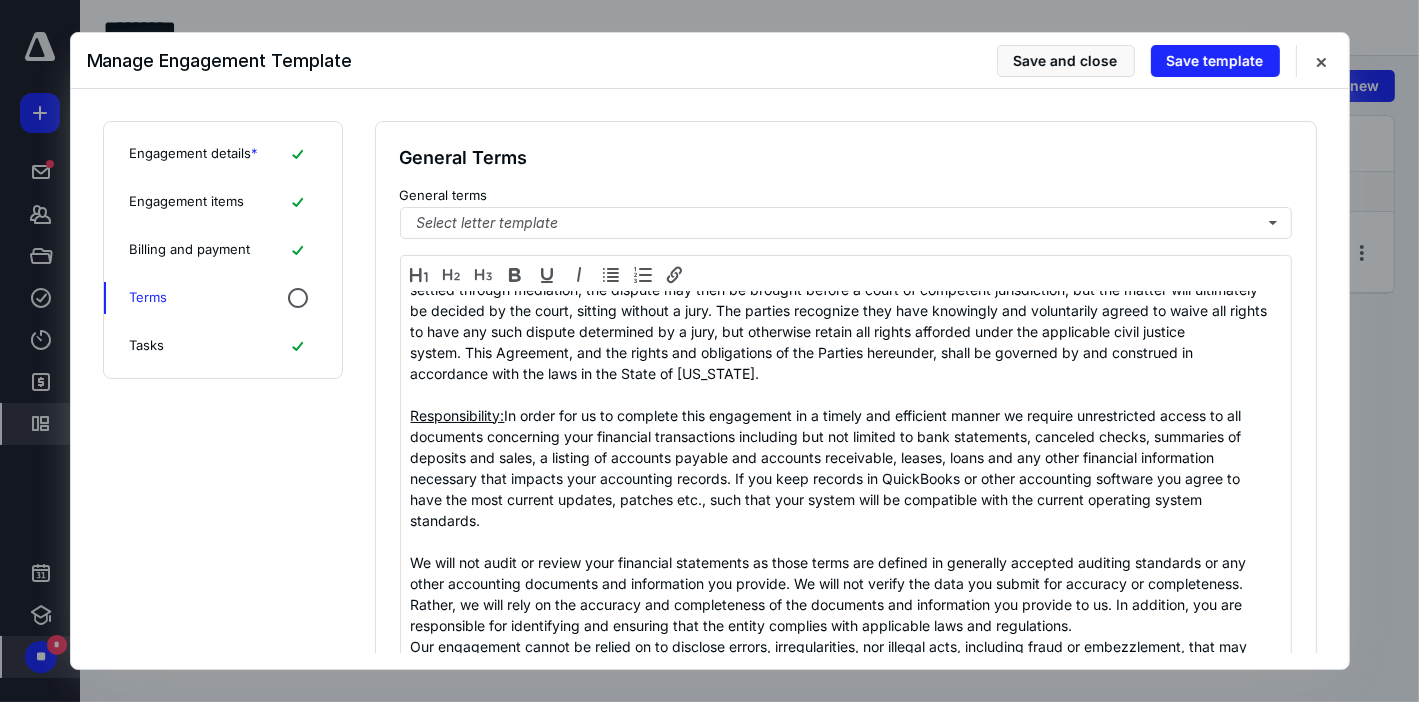 click on "**********" at bounding box center (846, 866) 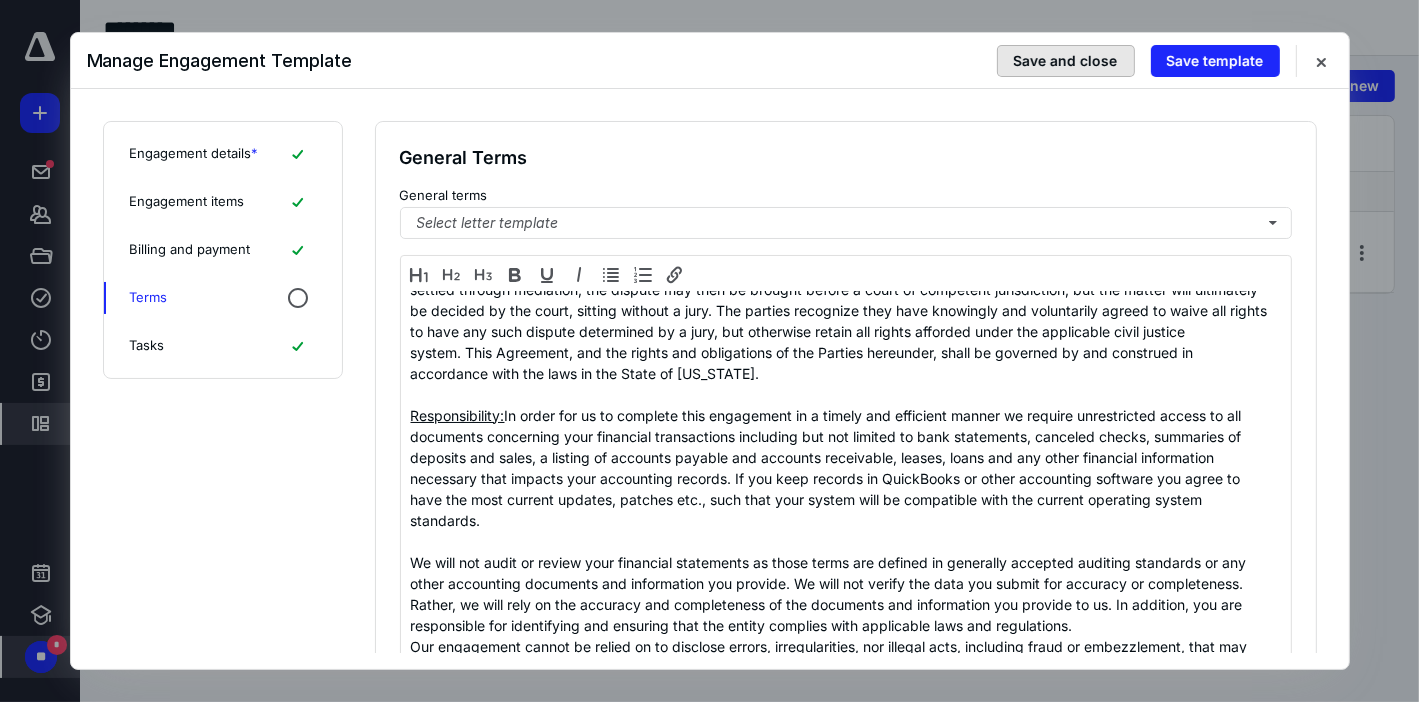 click on "Save and close" at bounding box center (1066, 61) 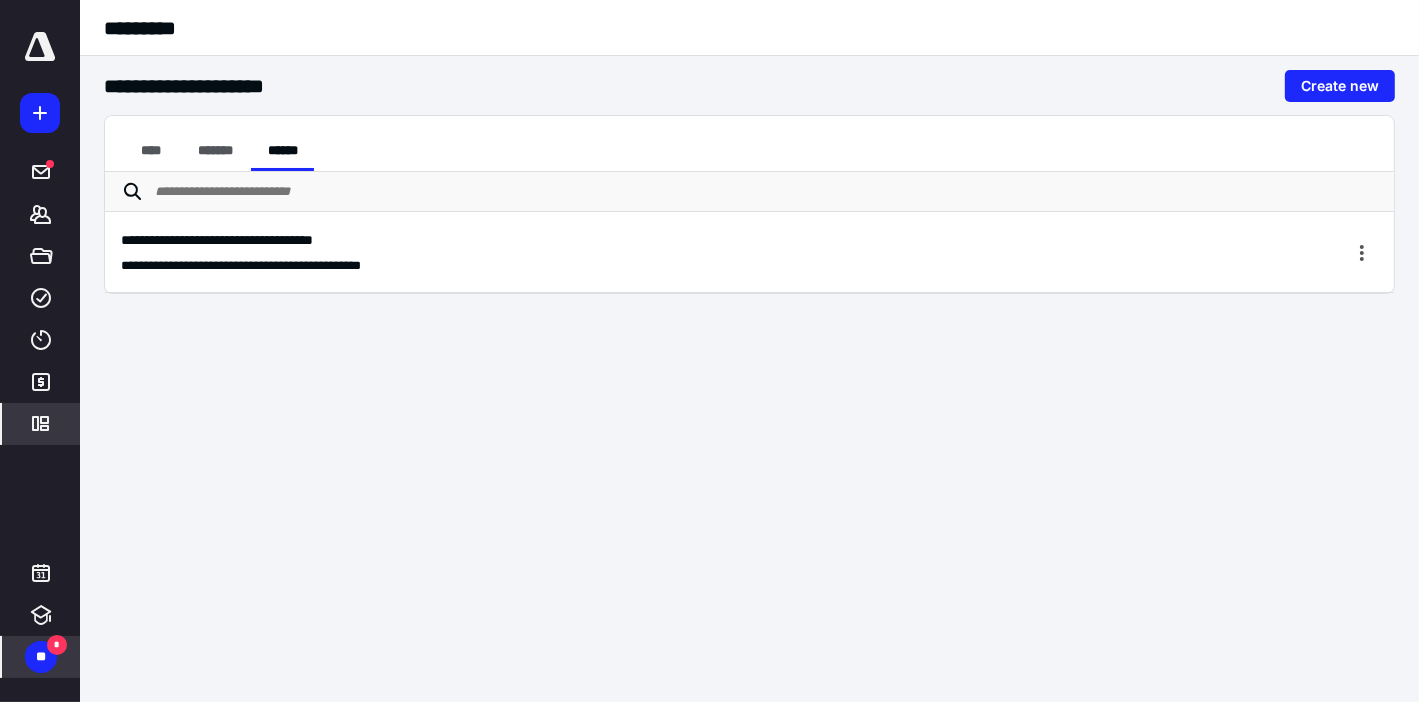 click on "**********" at bounding box center (709, 351) 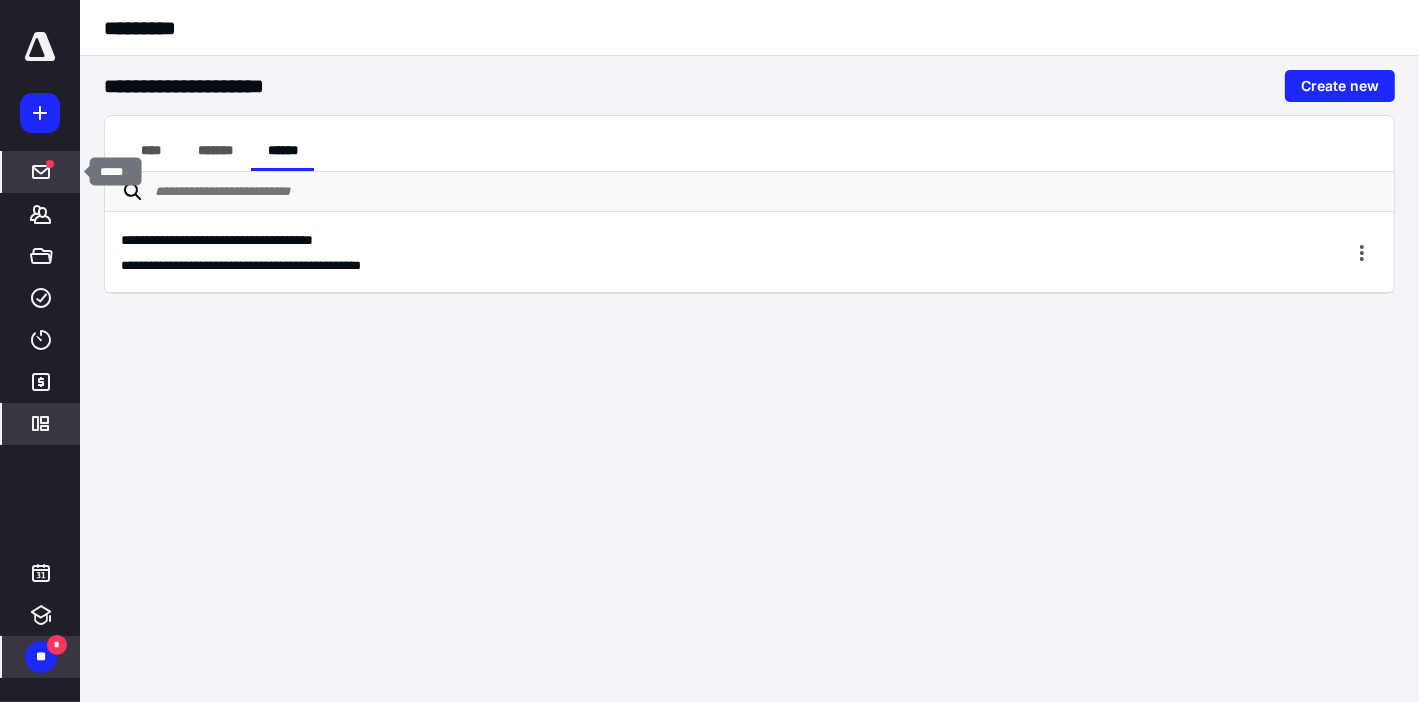 click 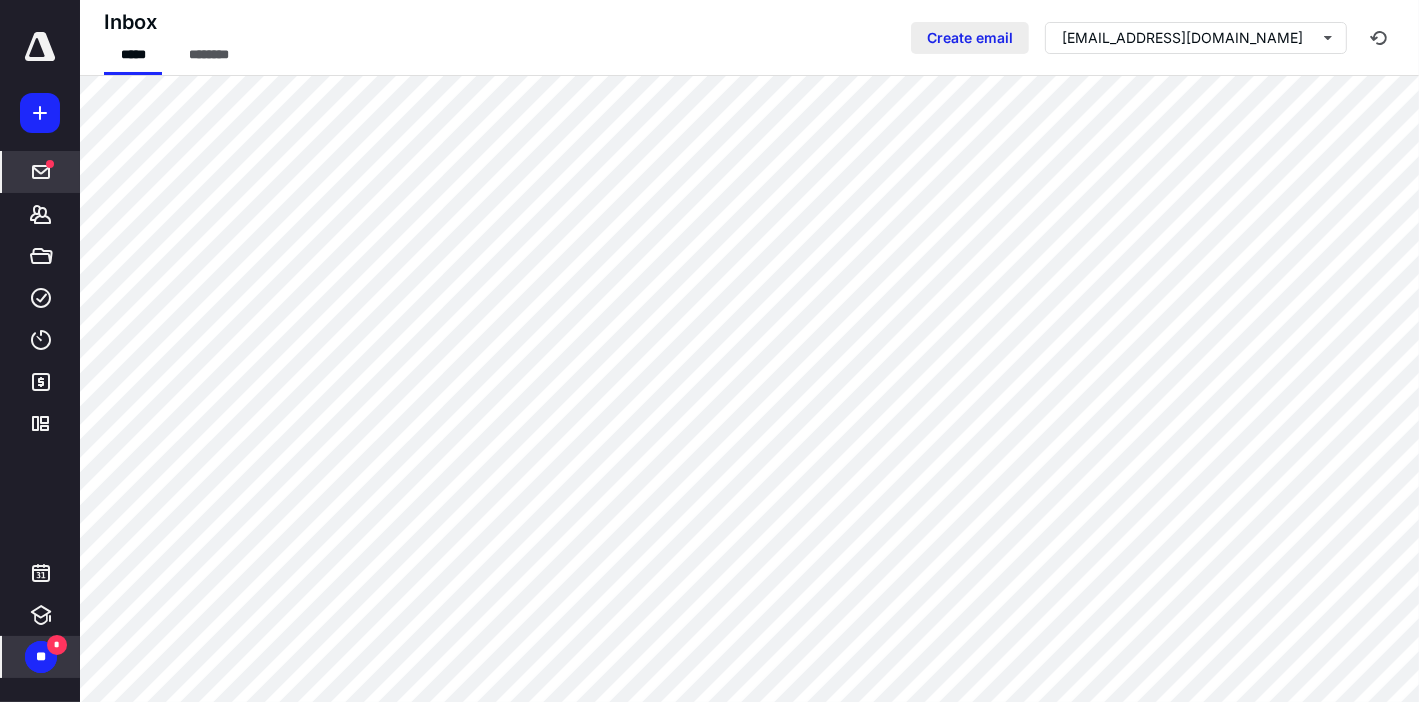 click on "Create email" at bounding box center [970, 38] 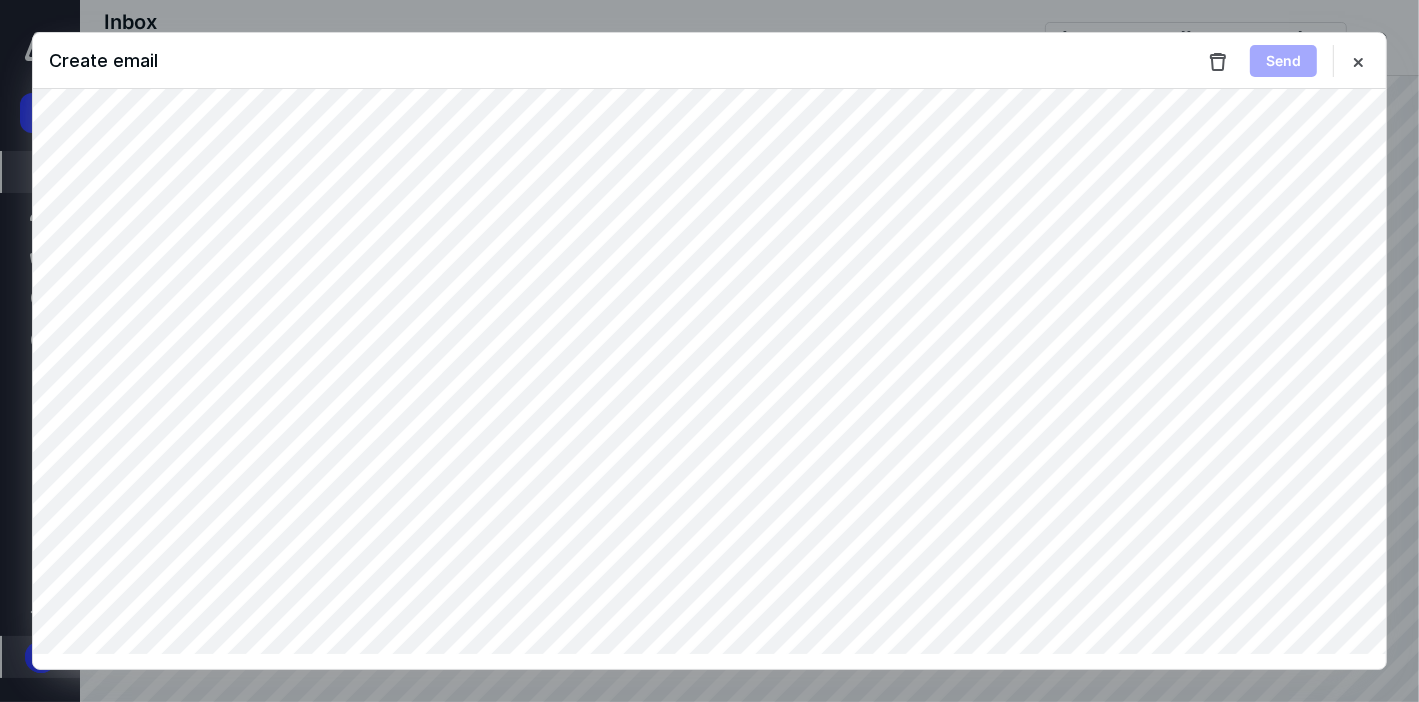 drag, startPoint x: 768, startPoint y: 53, endPoint x: 798, endPoint y: 53, distance: 30 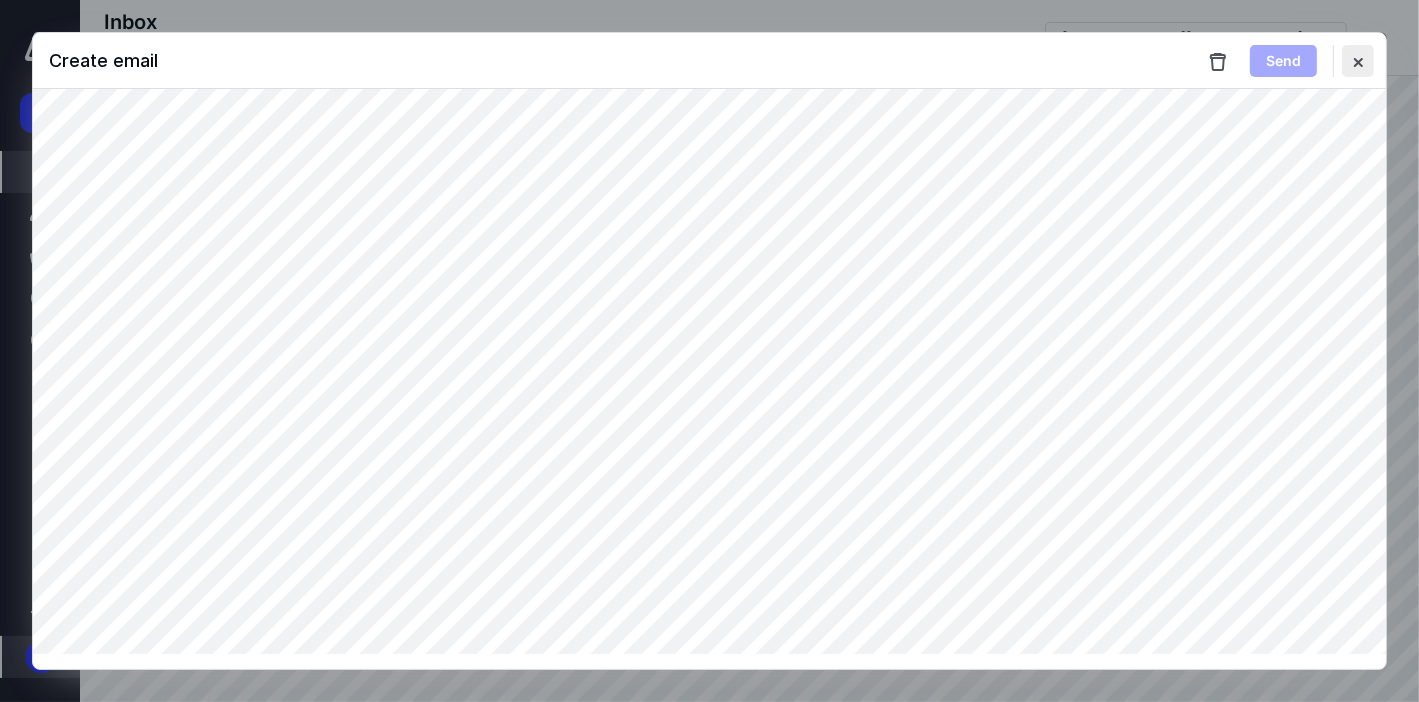 click at bounding box center [1358, 61] 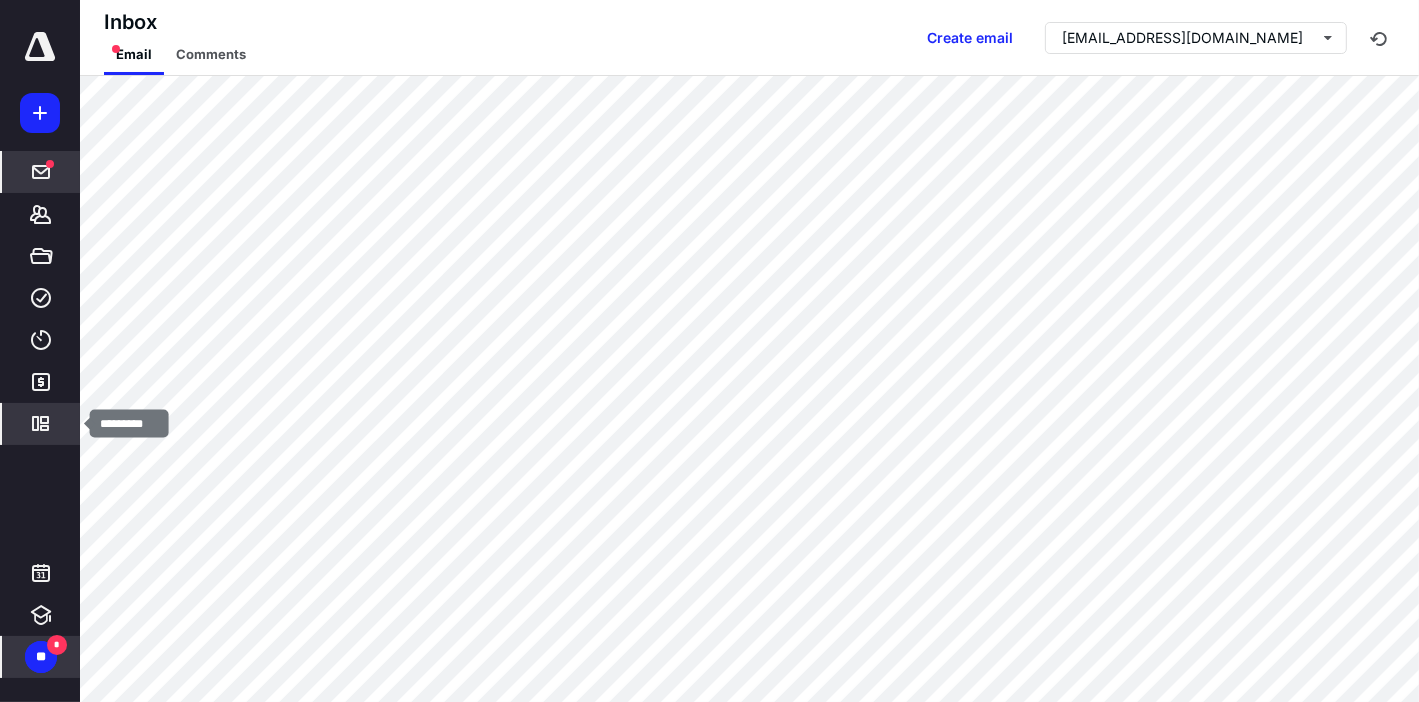 click 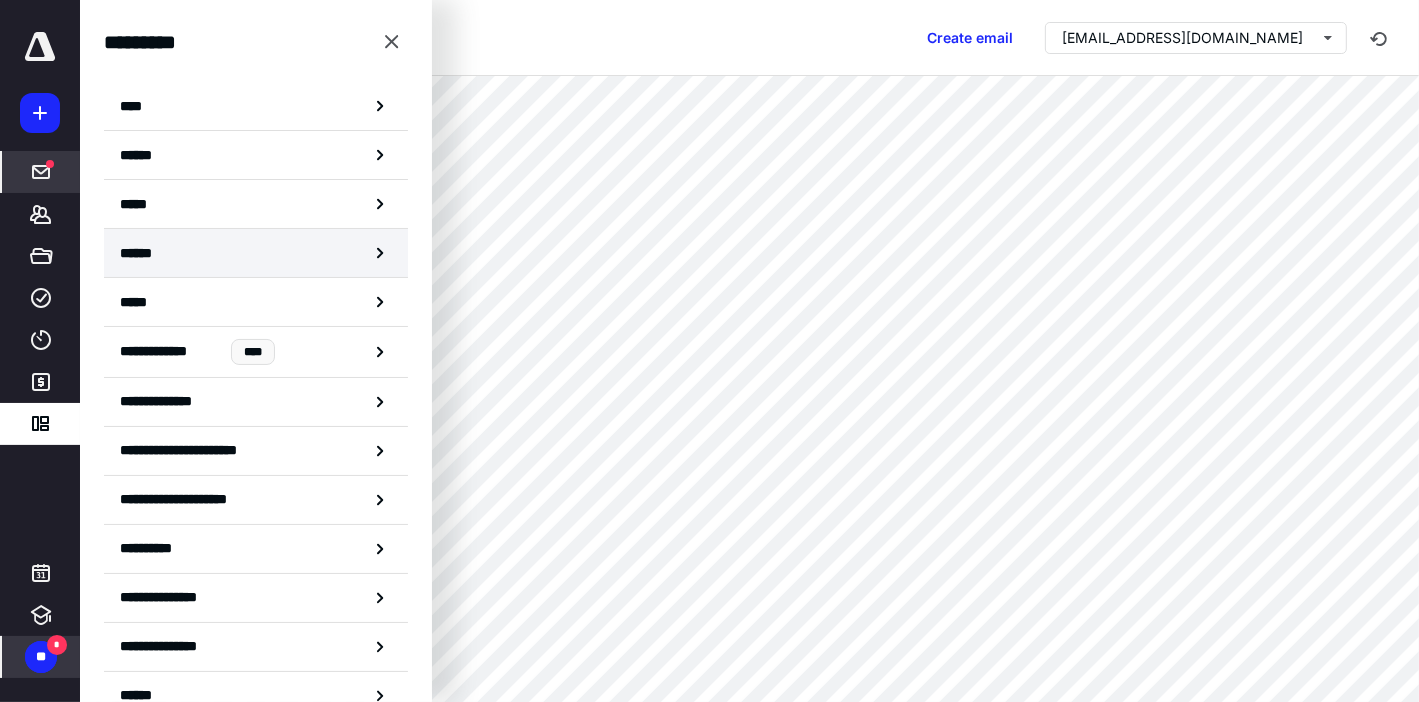 click on "******" at bounding box center (140, 253) 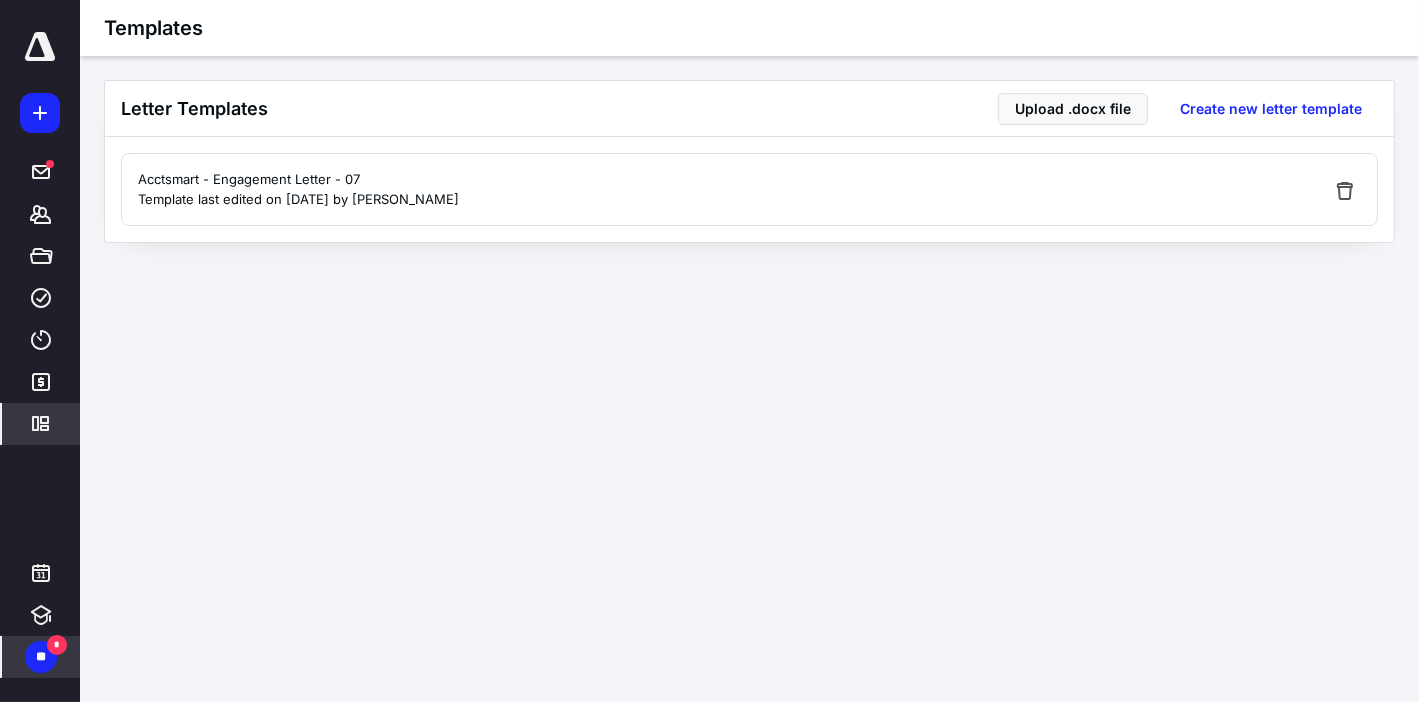 click on "Acctsmart - Engagement Letter - 07 Template last edited on [DATE] by [PERSON_NAME]" at bounding box center [298, 189] 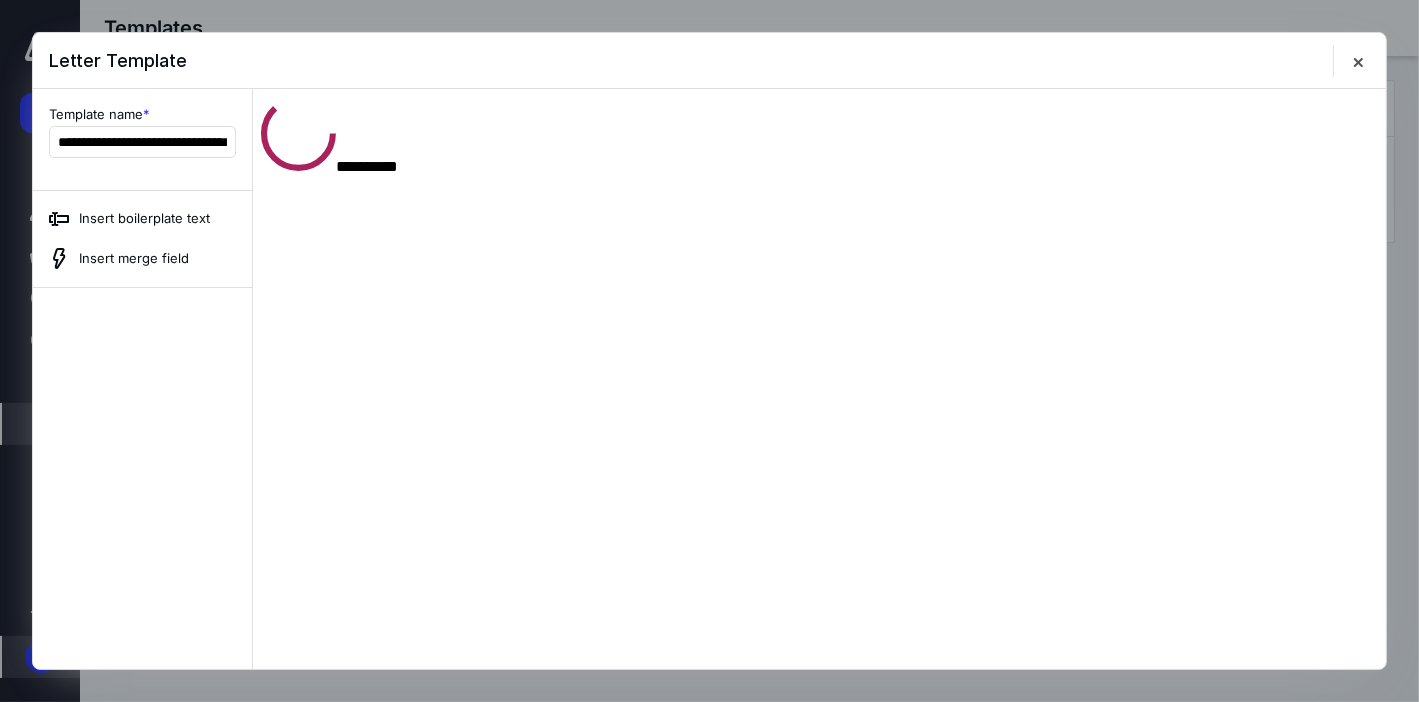 scroll, scrollTop: 0, scrollLeft: 0, axis: both 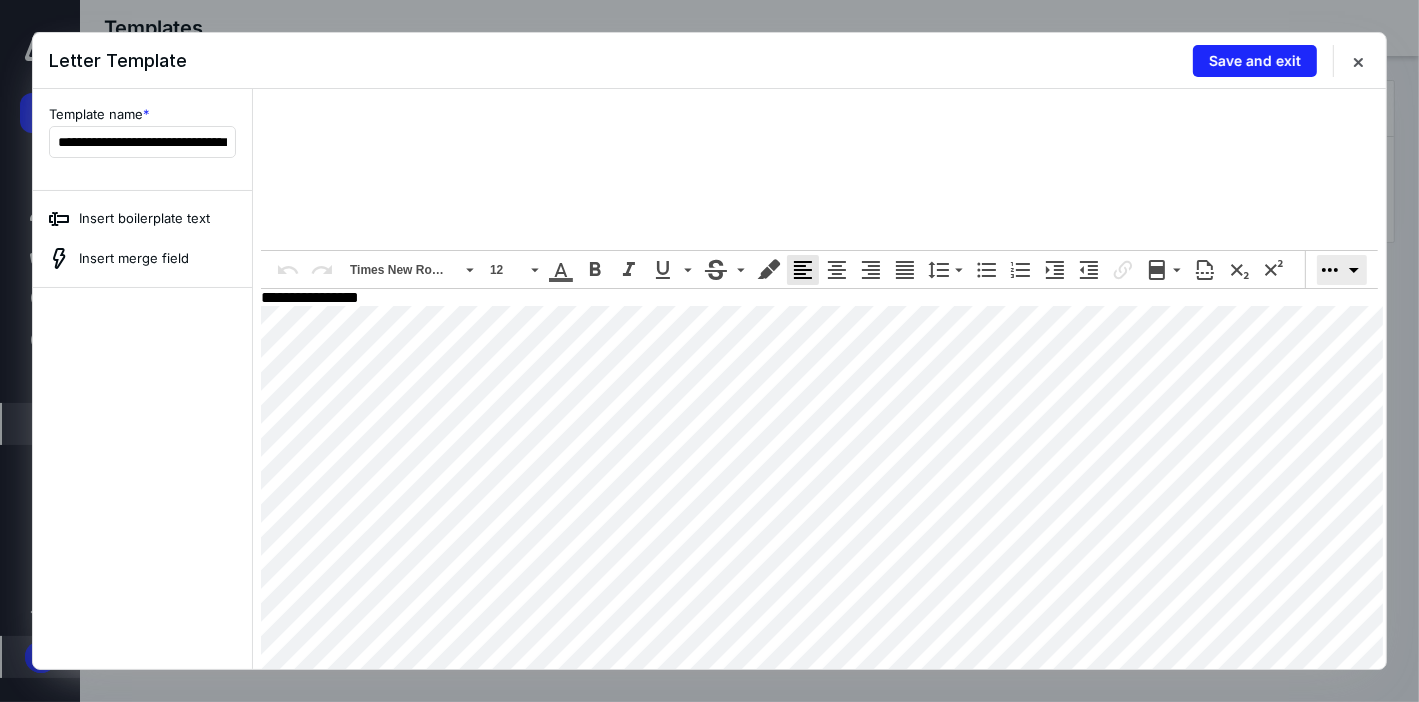 click 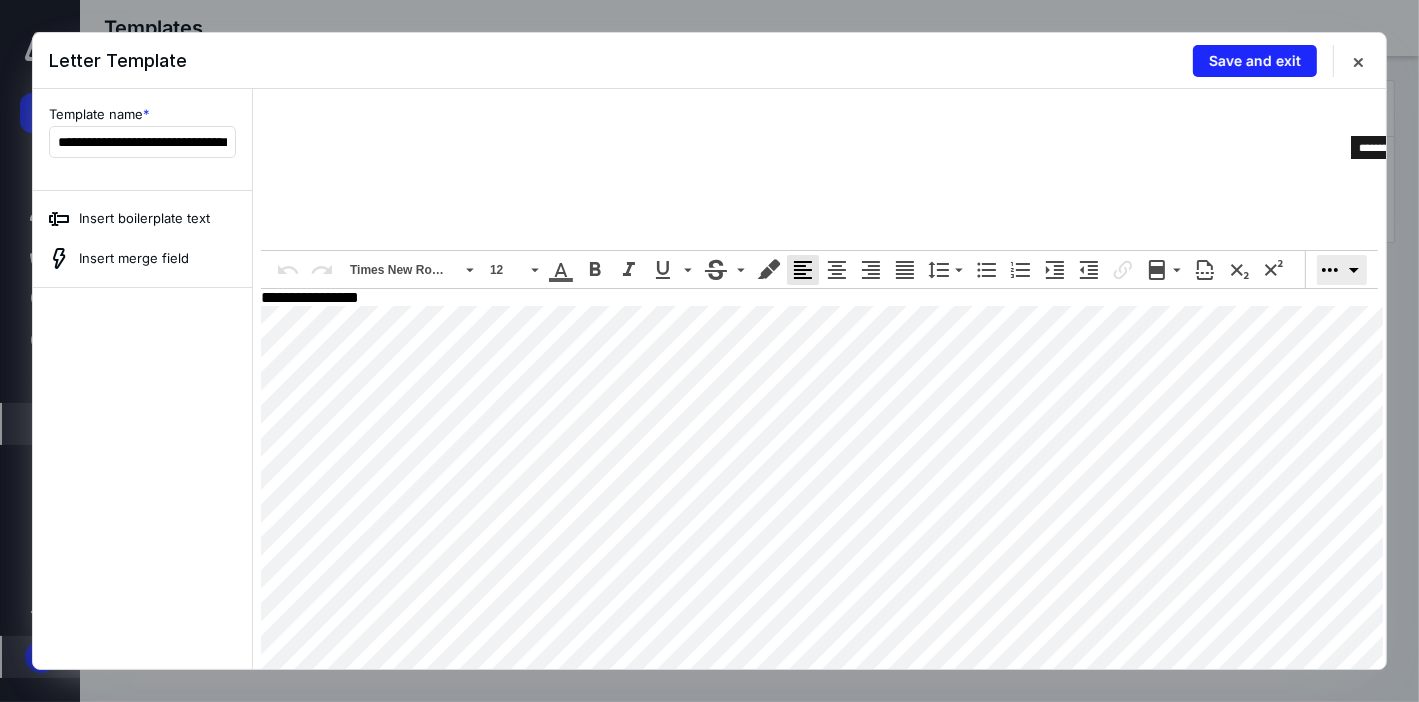 click 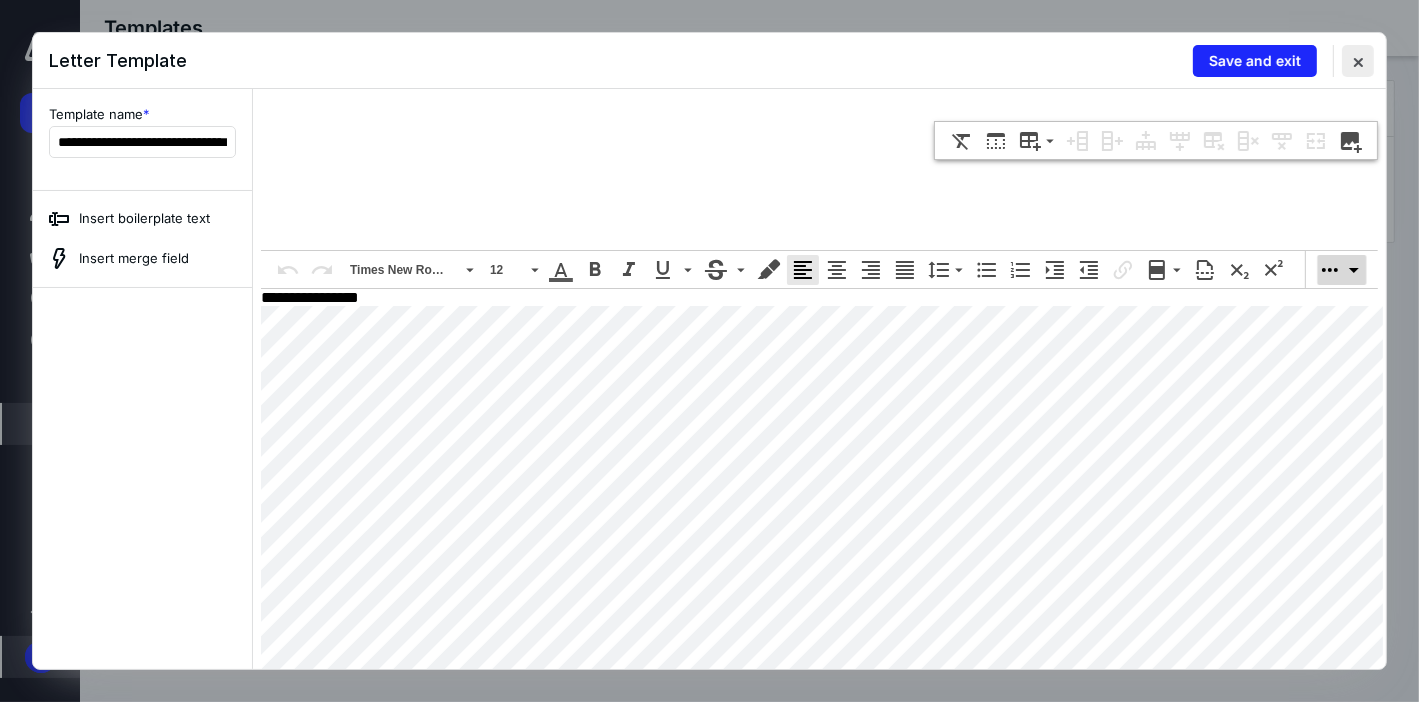 click at bounding box center [1358, 61] 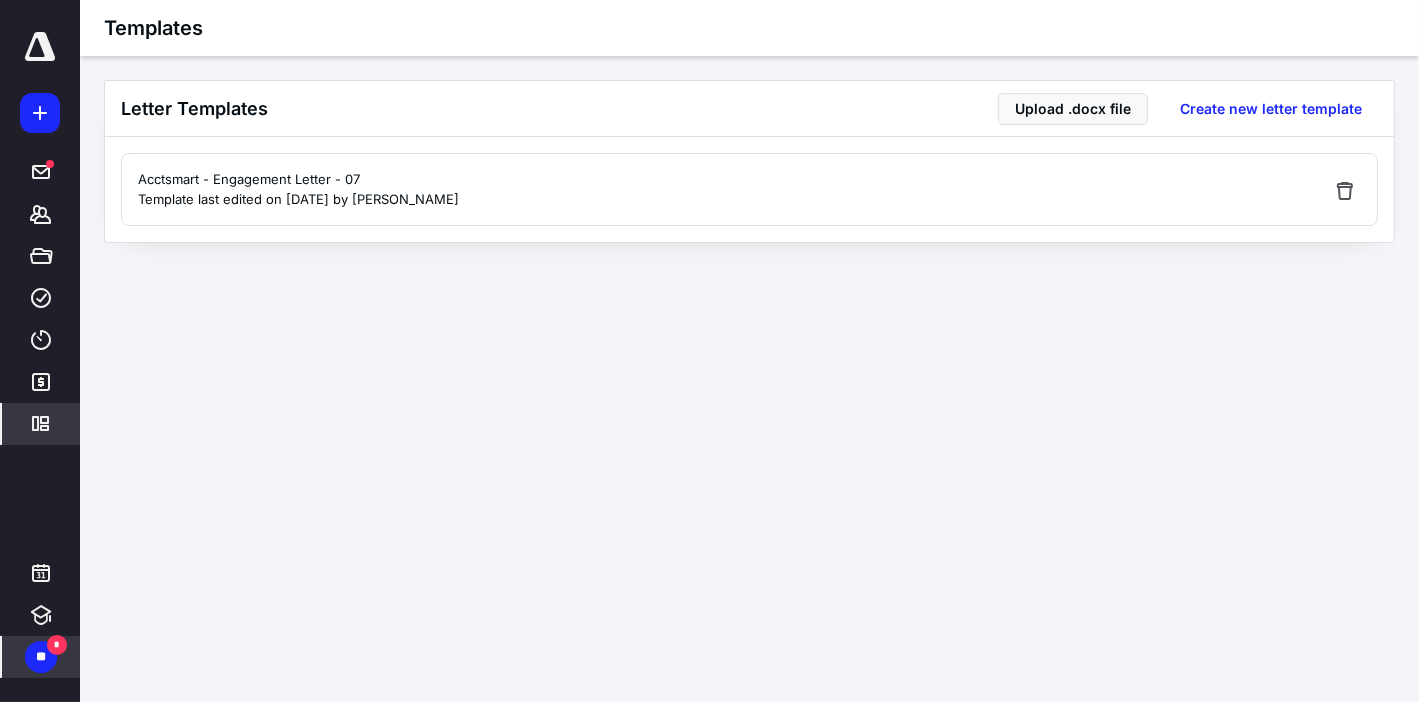 click on "**********" at bounding box center (709, 351) 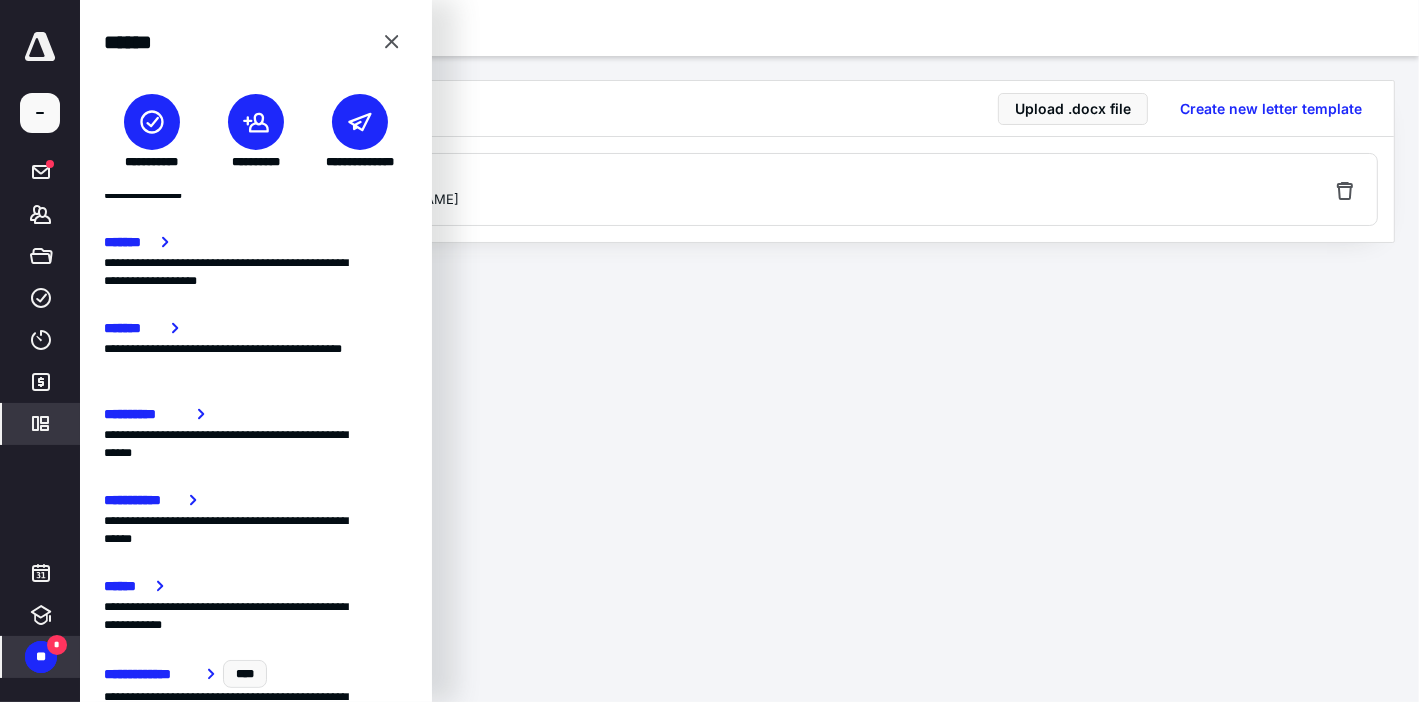 scroll, scrollTop: 437, scrollLeft: 0, axis: vertical 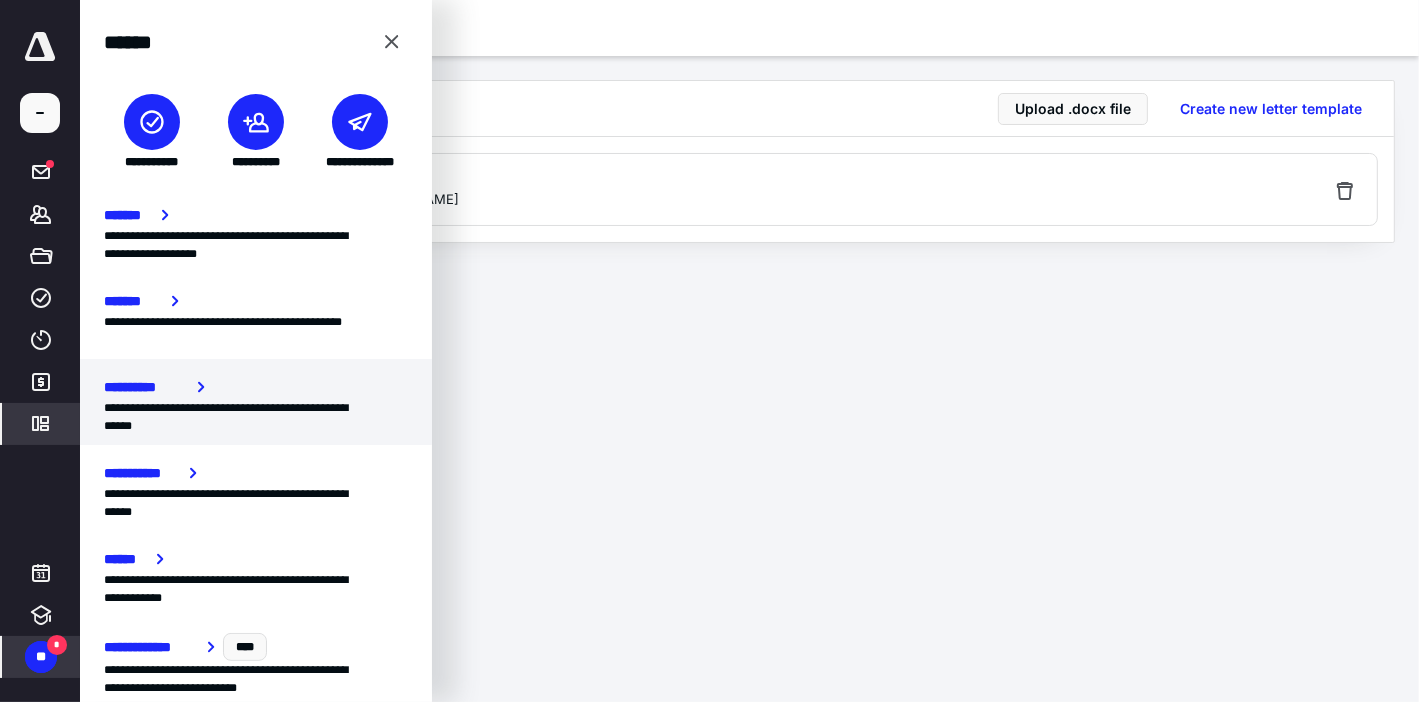 click on "**********" at bounding box center [250, 417] 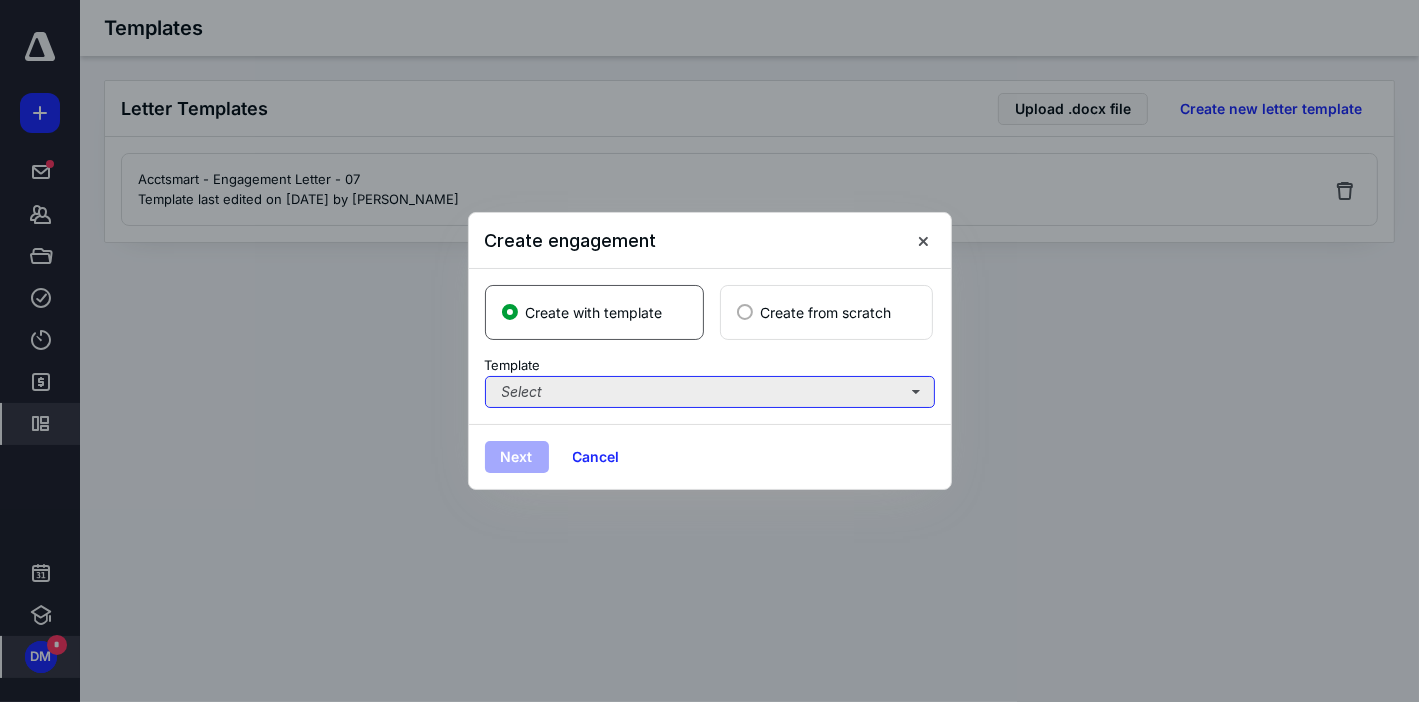 click on "Select" at bounding box center (710, 392) 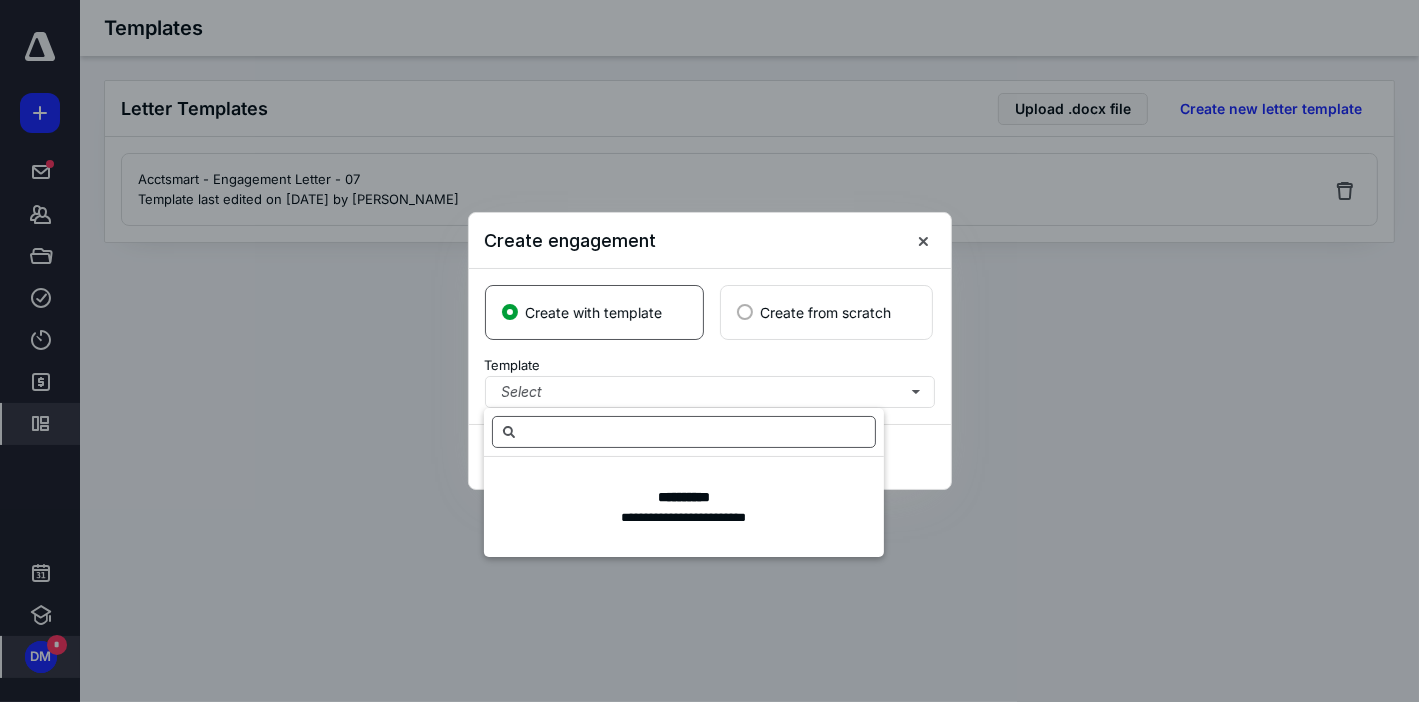 click at bounding box center (684, 432) 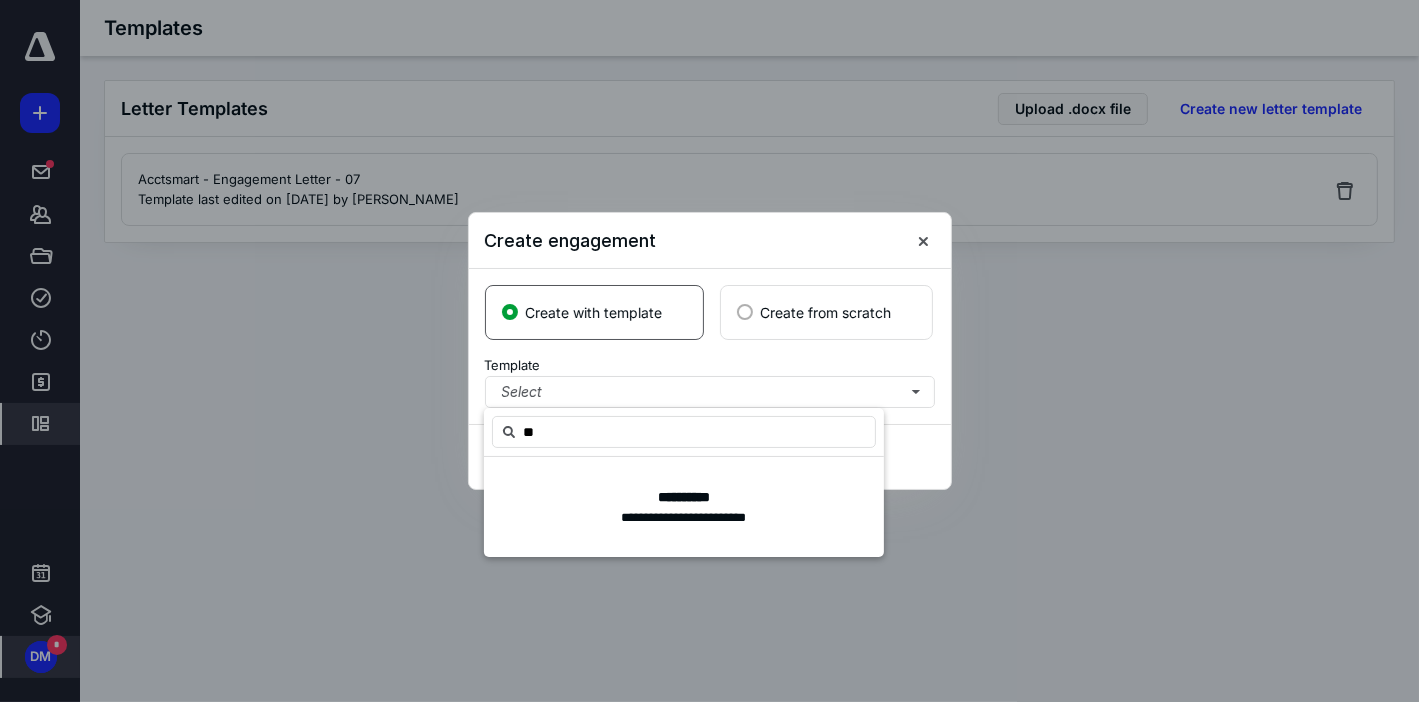 type on "**" 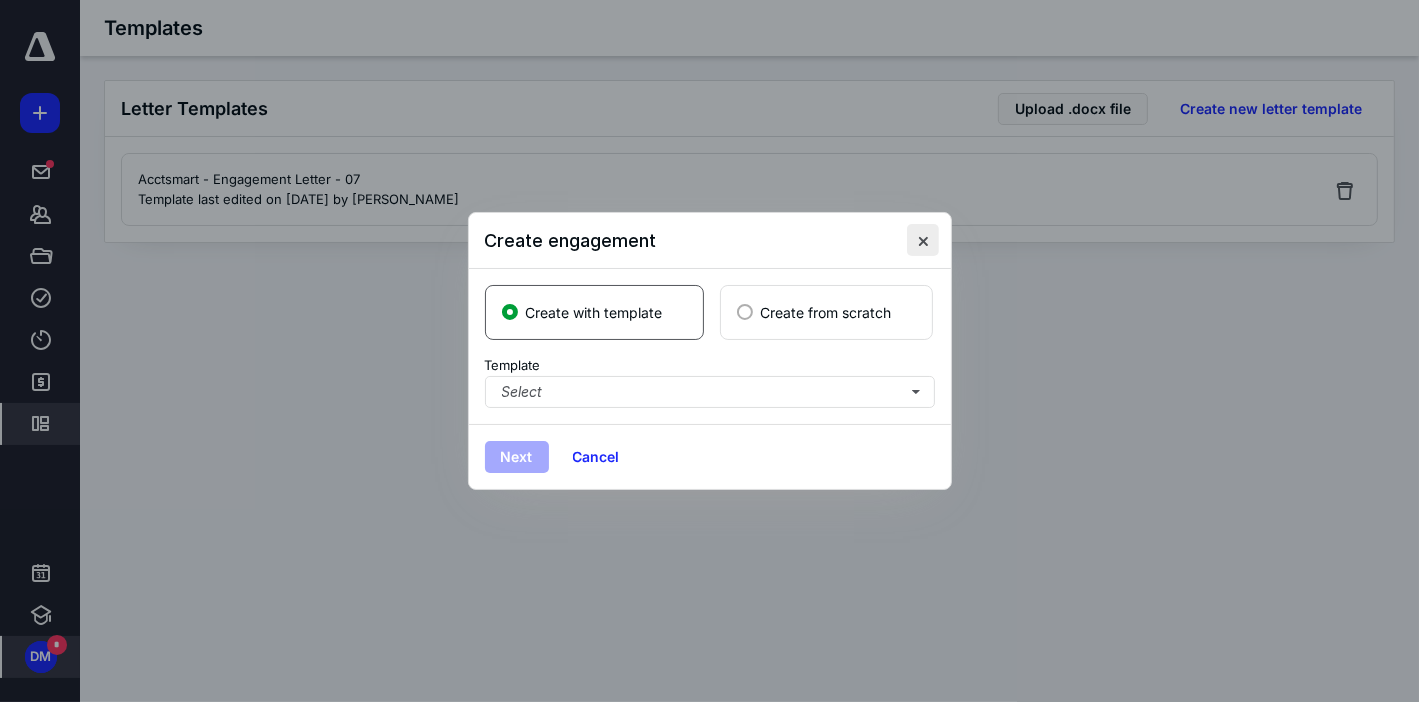 click at bounding box center [923, 240] 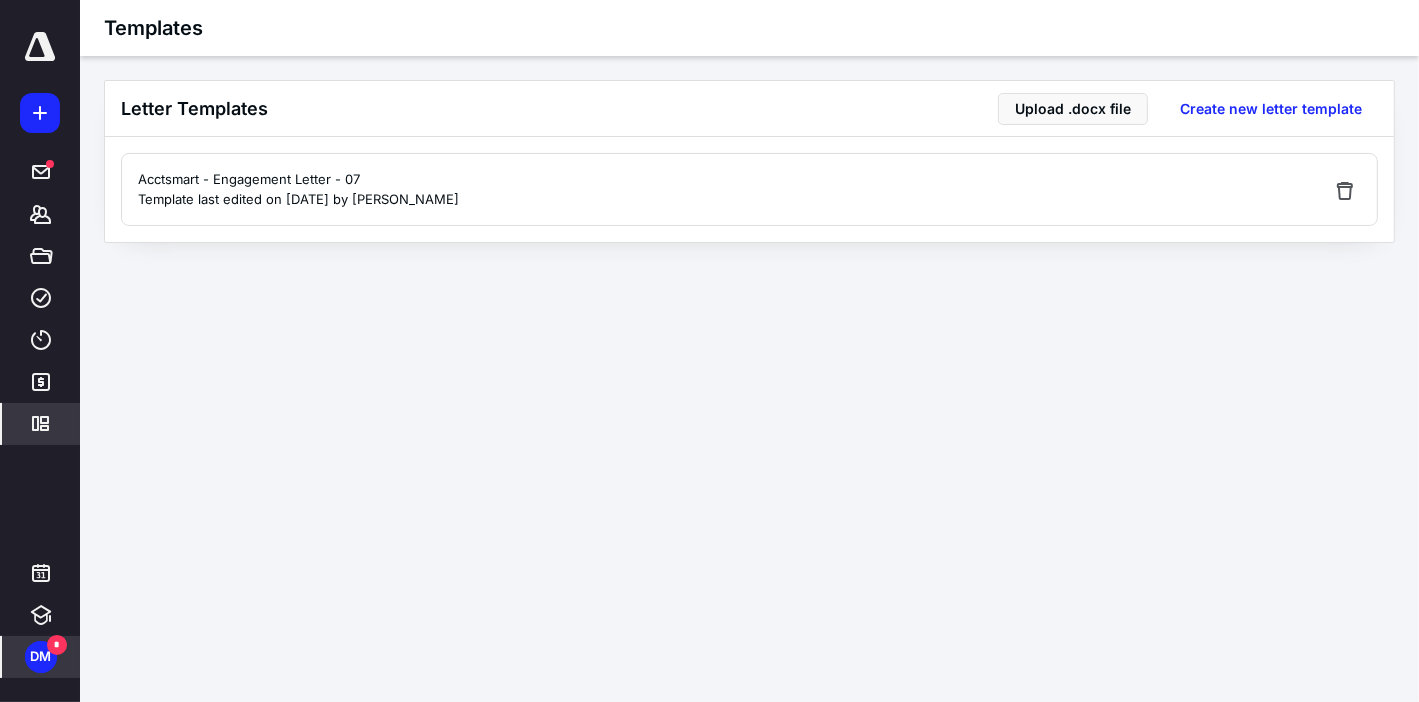 click on "**********" at bounding box center (709, 351) 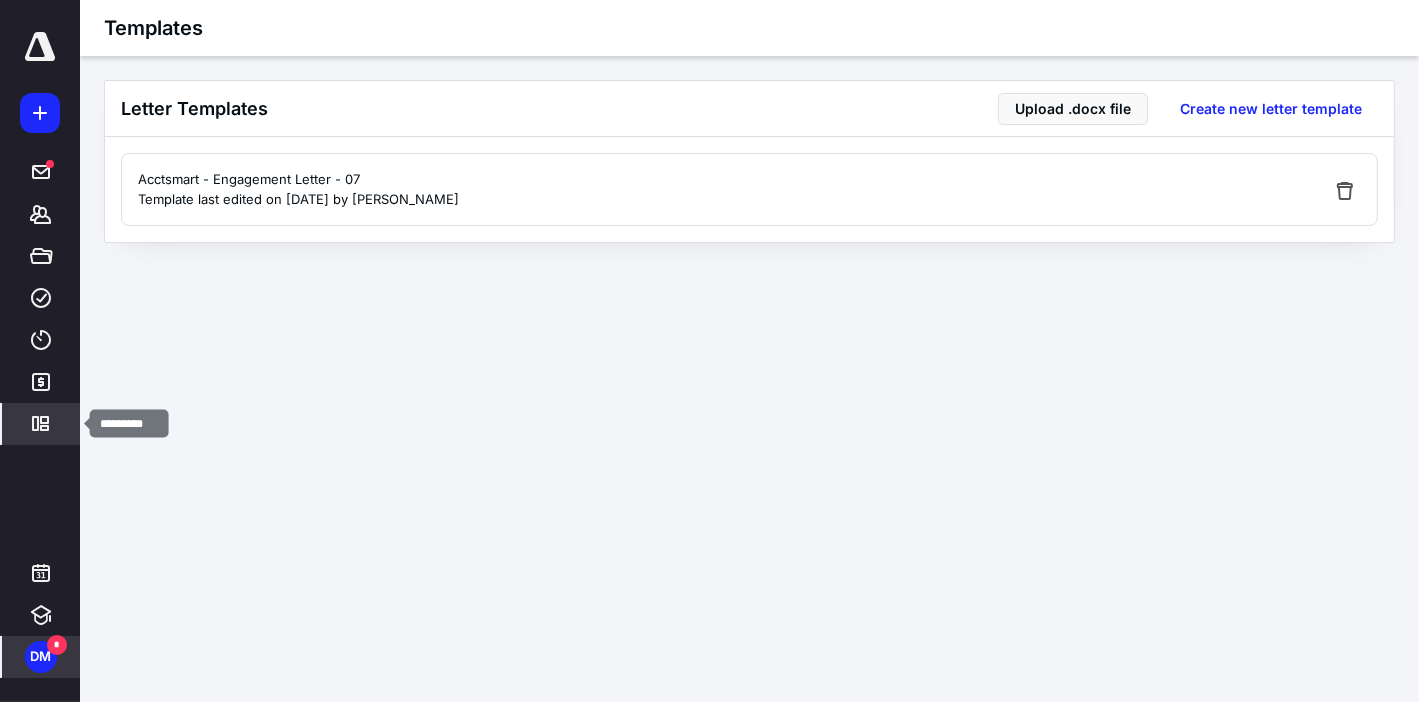click 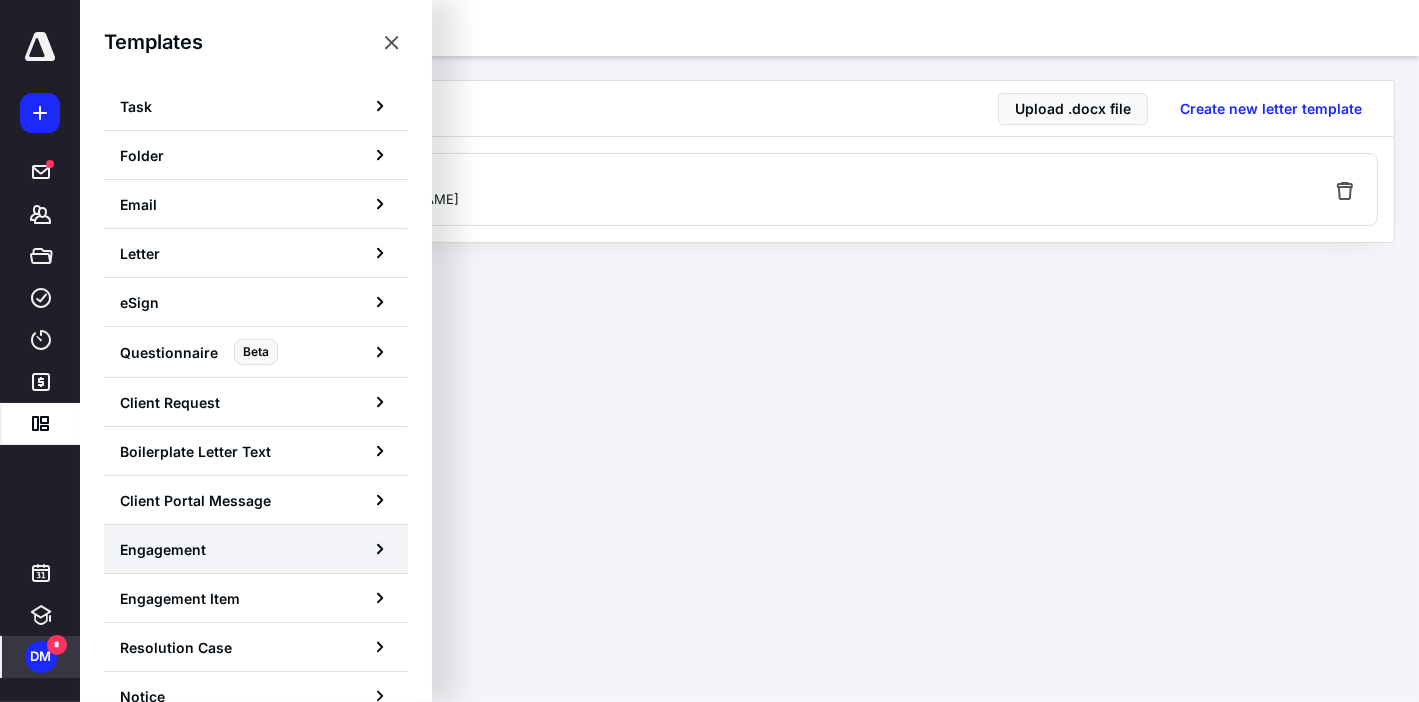 click on "Engagement" at bounding box center (163, 549) 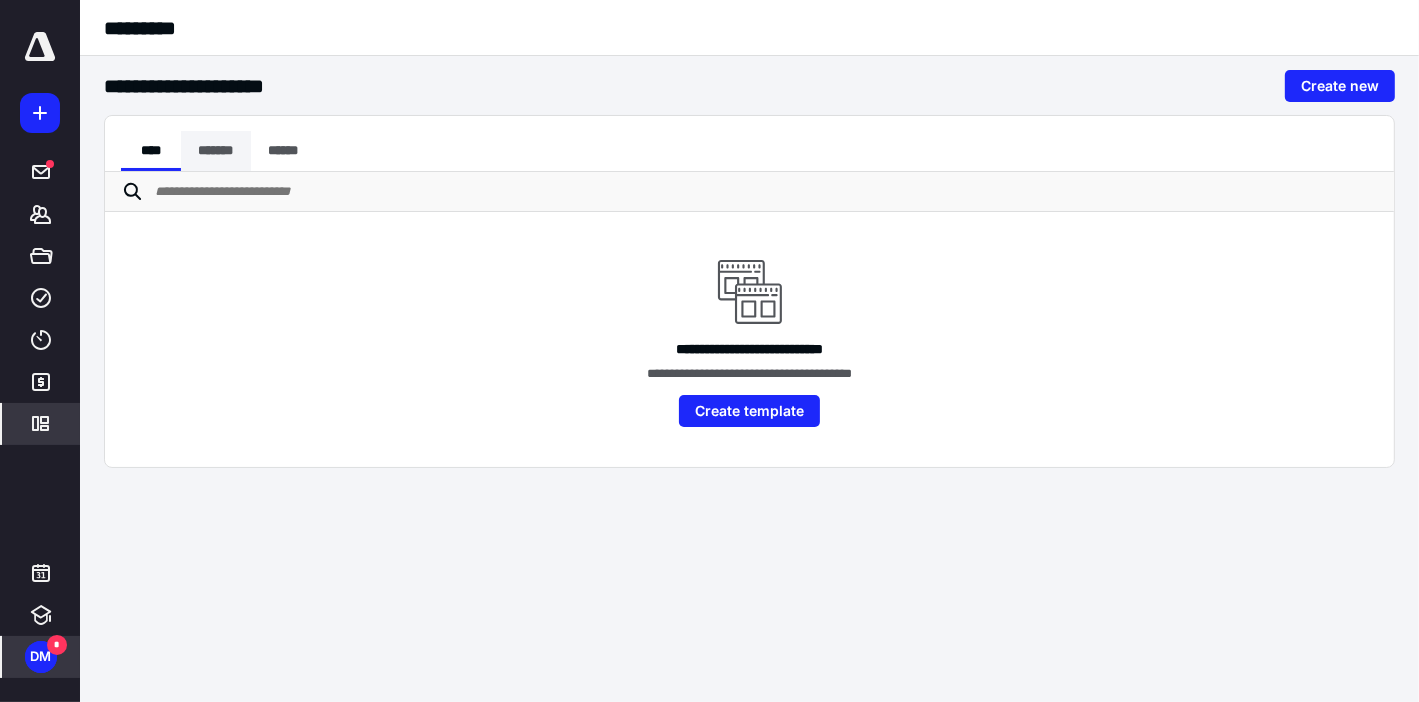 click on "*******" at bounding box center [216, 151] 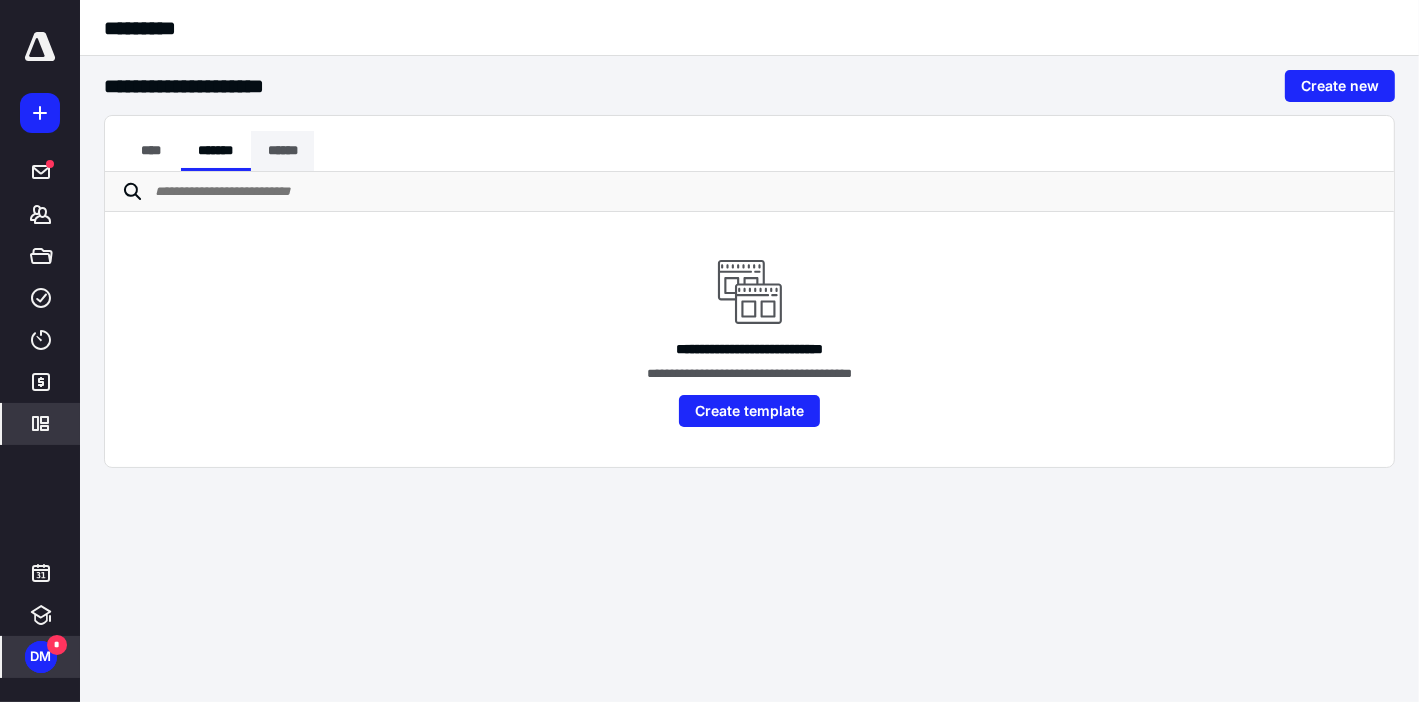 click on "******" at bounding box center (283, 151) 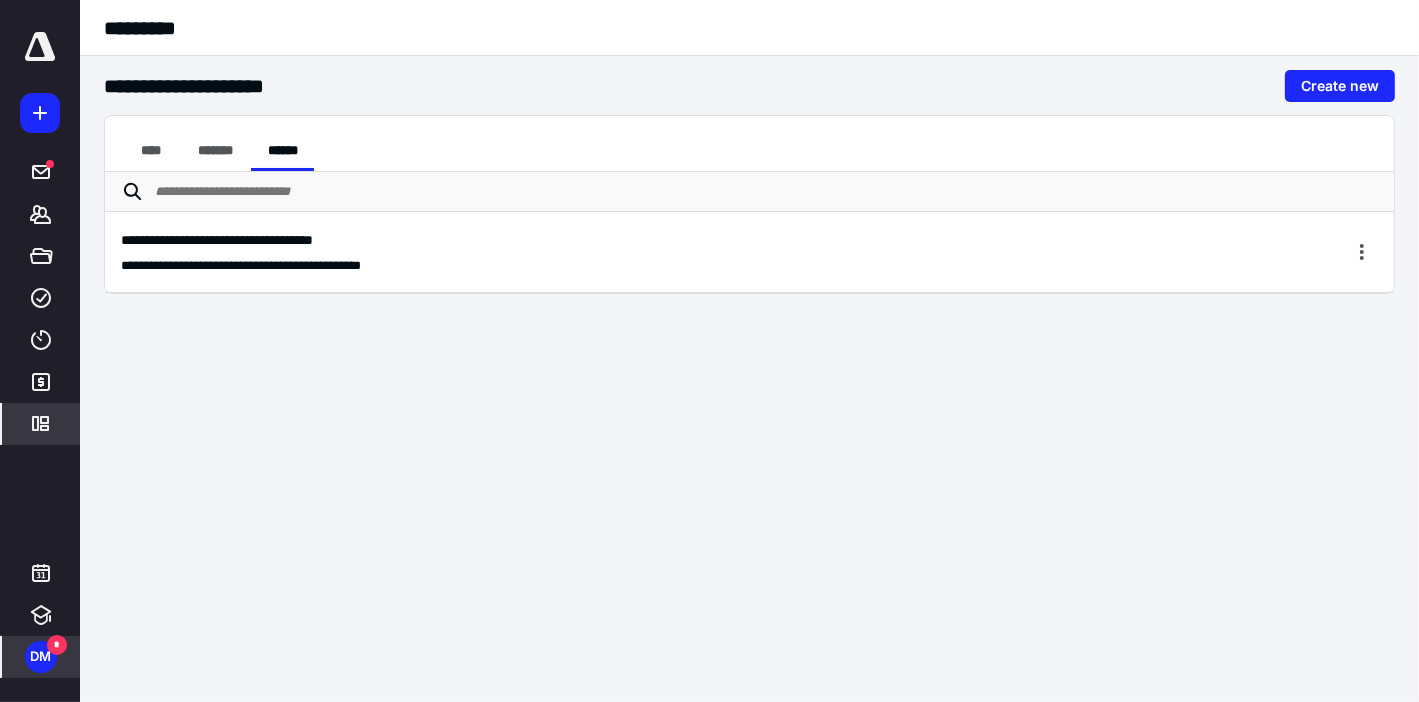 click on "**********" at bounding box center [675, 266] 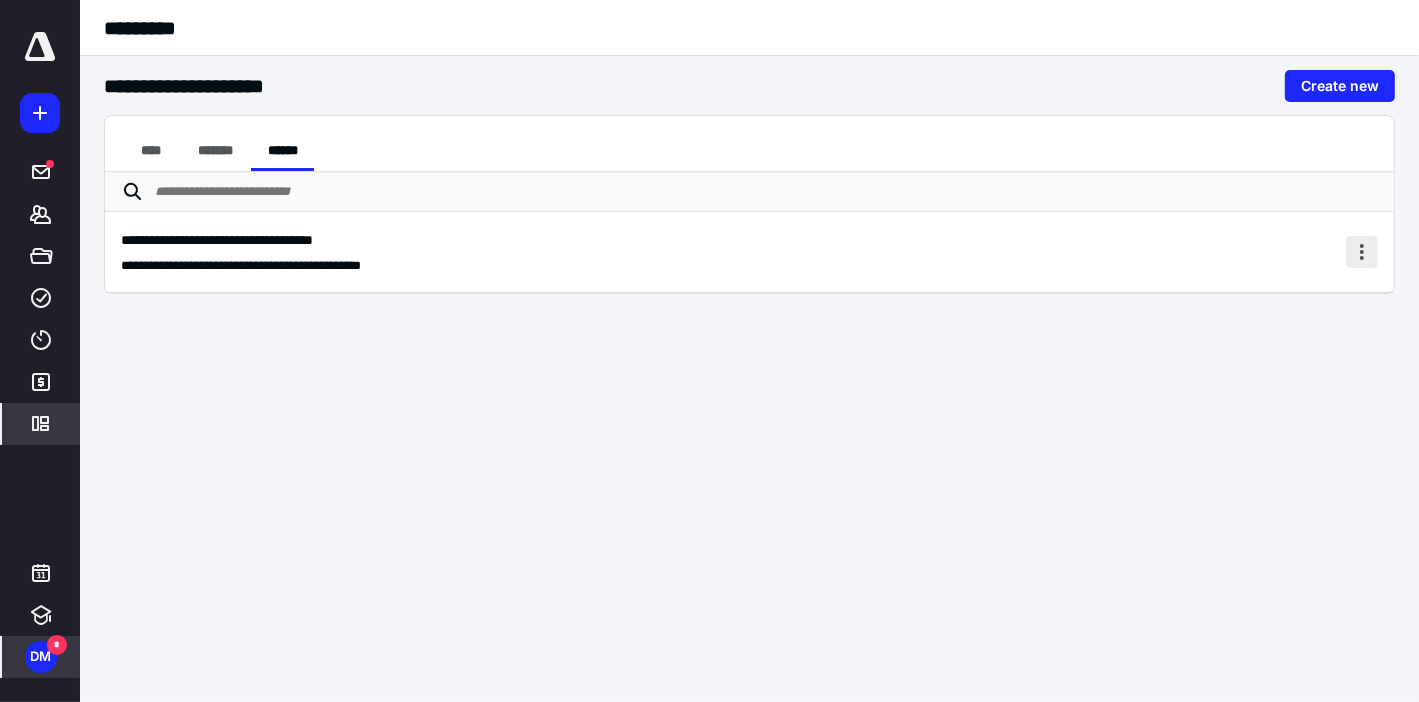 click at bounding box center (1362, 252) 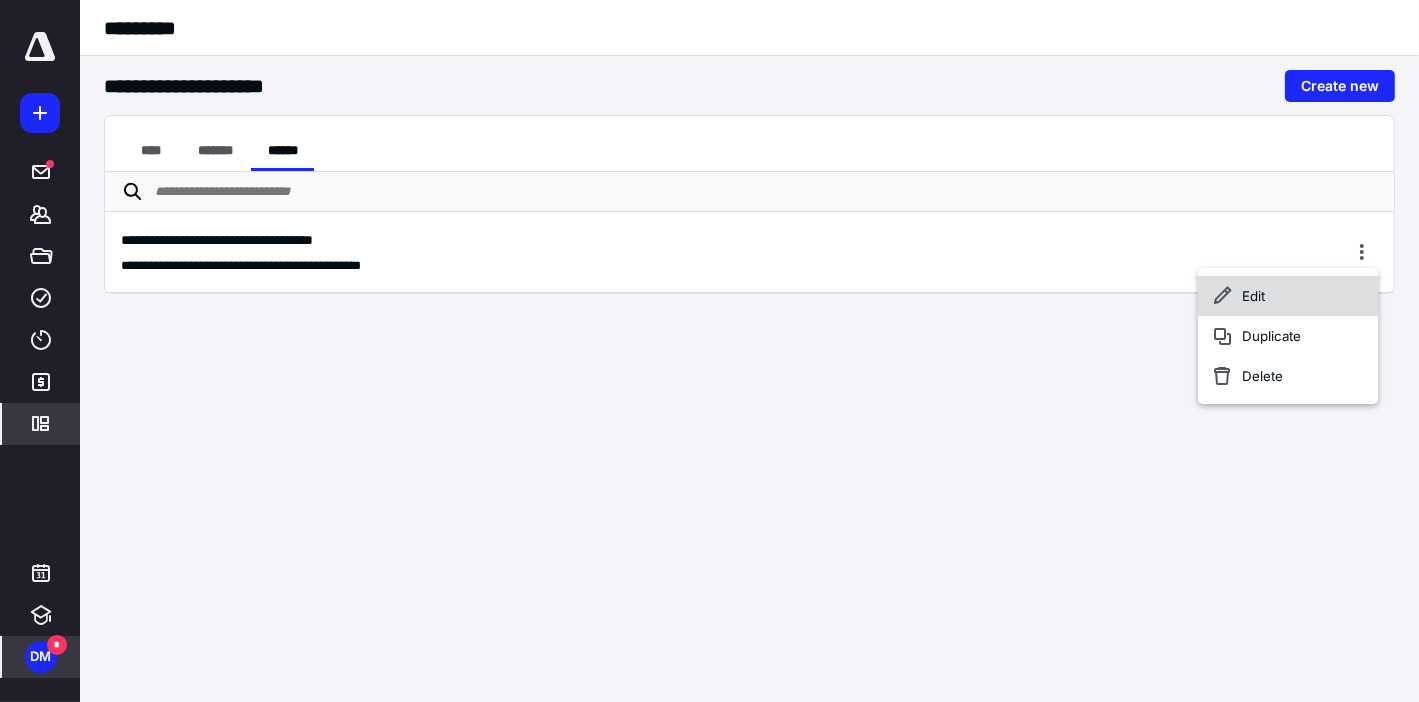 click on "Edit" at bounding box center [1288, 296] 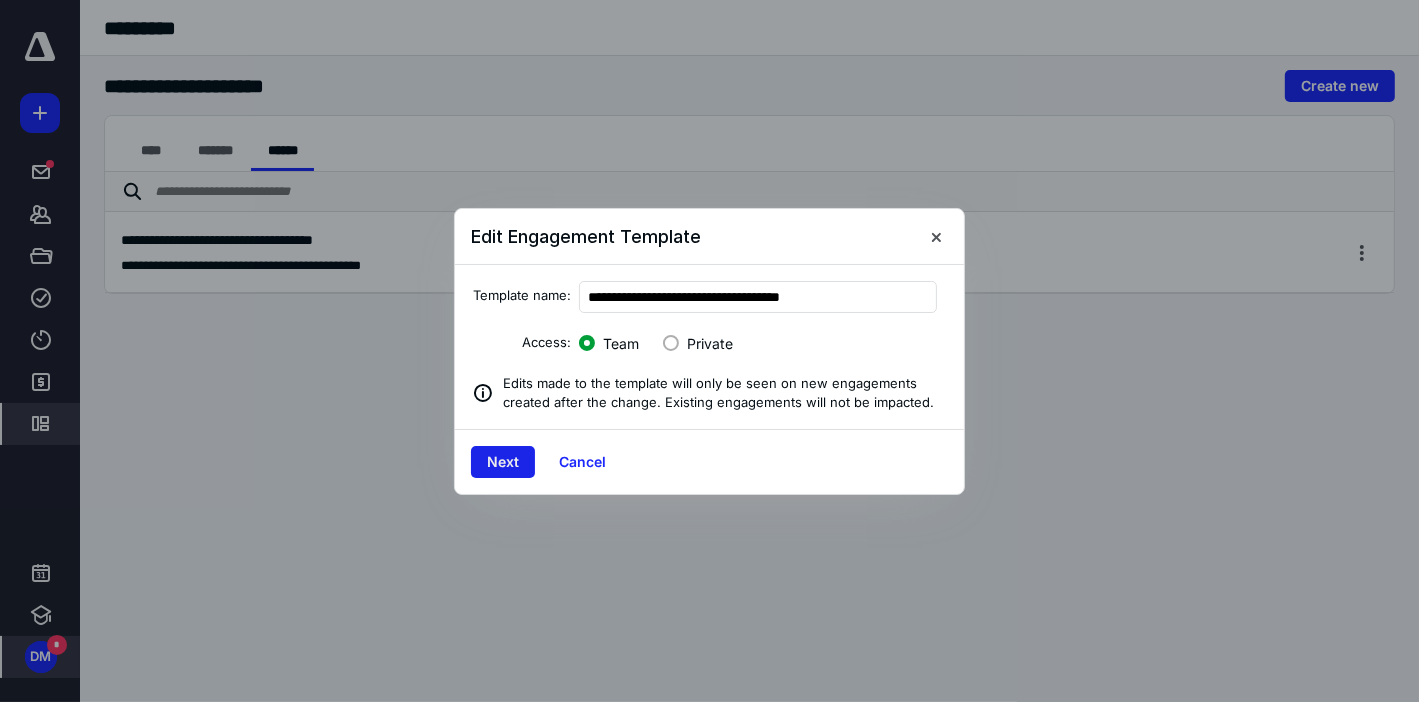 click on "Next" at bounding box center [503, 462] 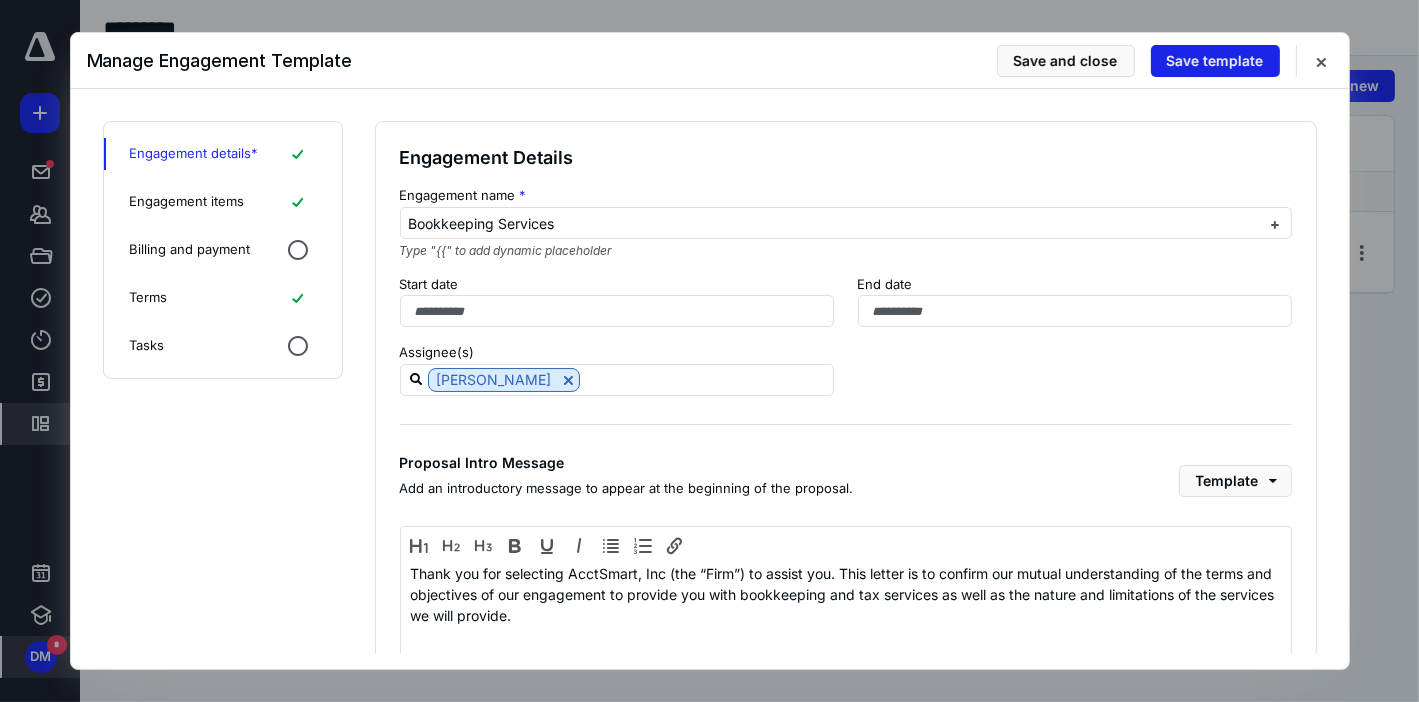 click on "Save template" at bounding box center [1215, 61] 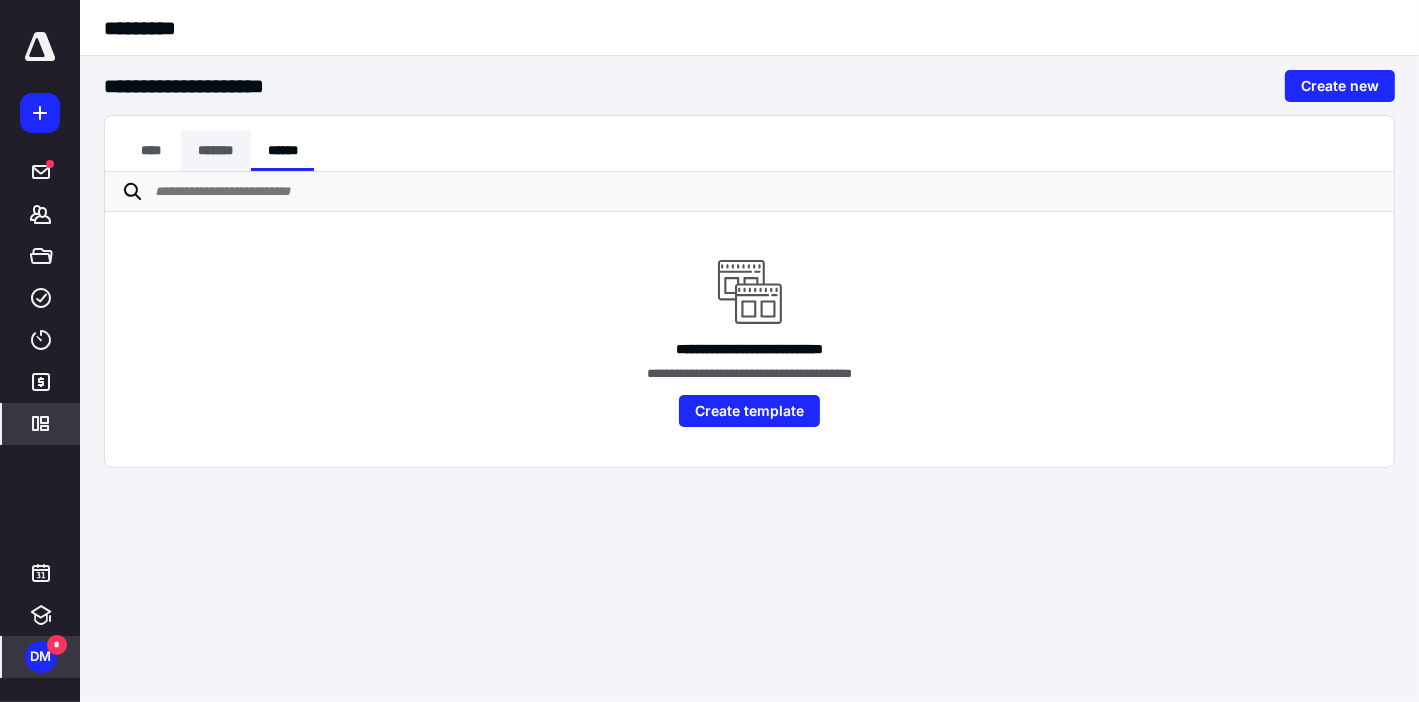 click on "*******" at bounding box center [216, 151] 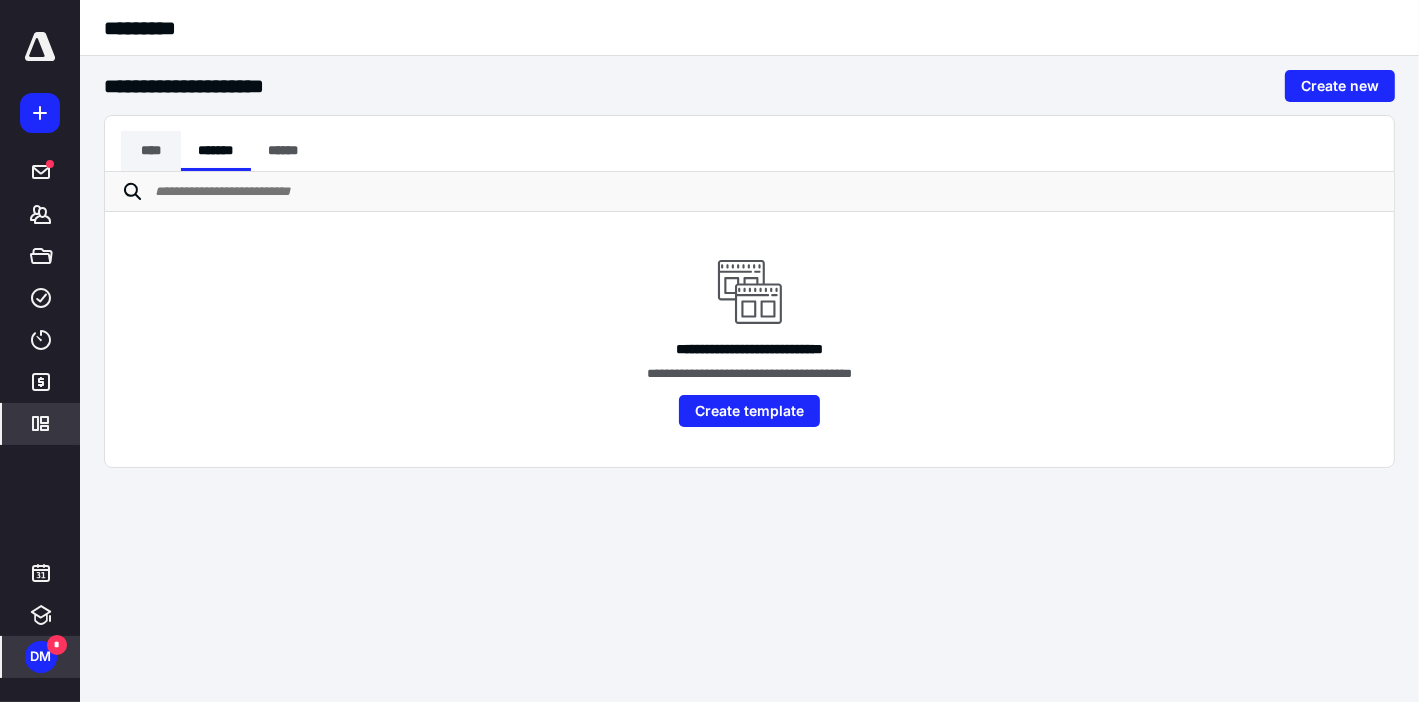 click on "****" at bounding box center [151, 151] 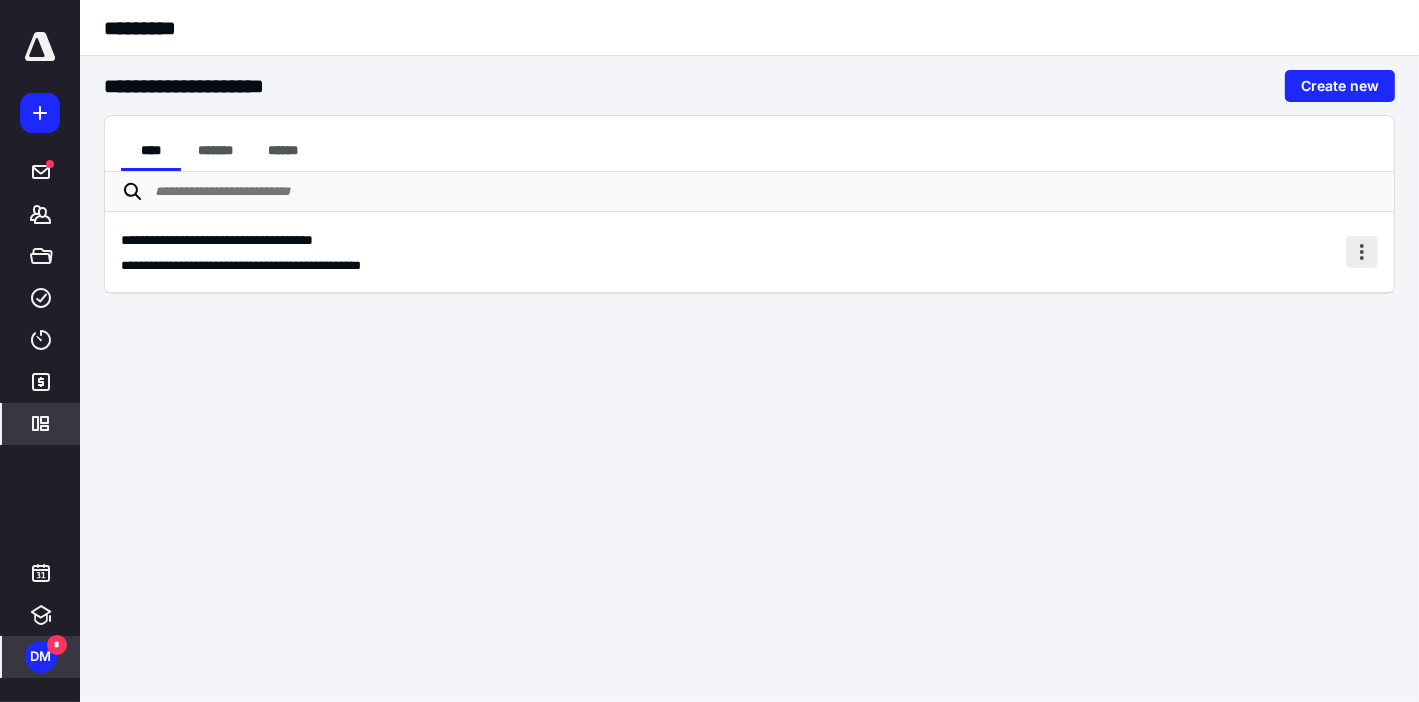 click at bounding box center (1362, 252) 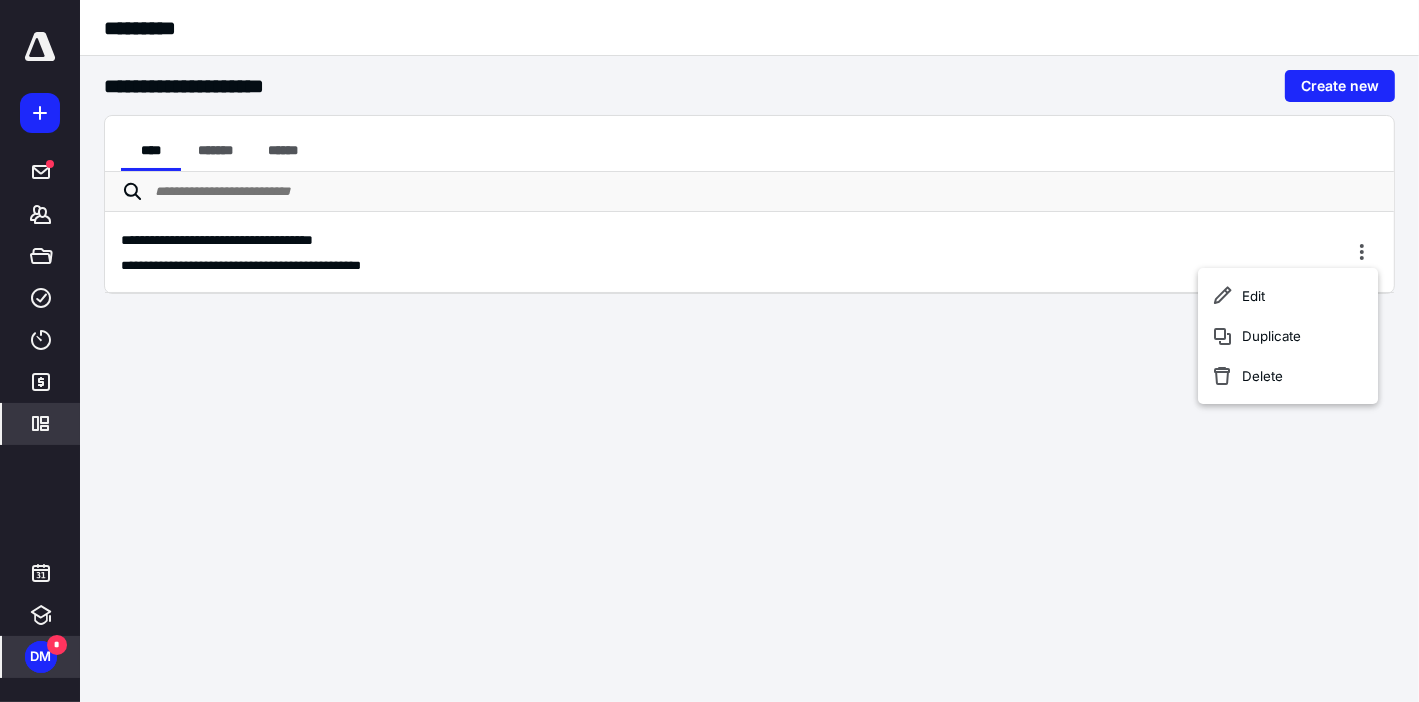 click on "**********" at bounding box center (709, 351) 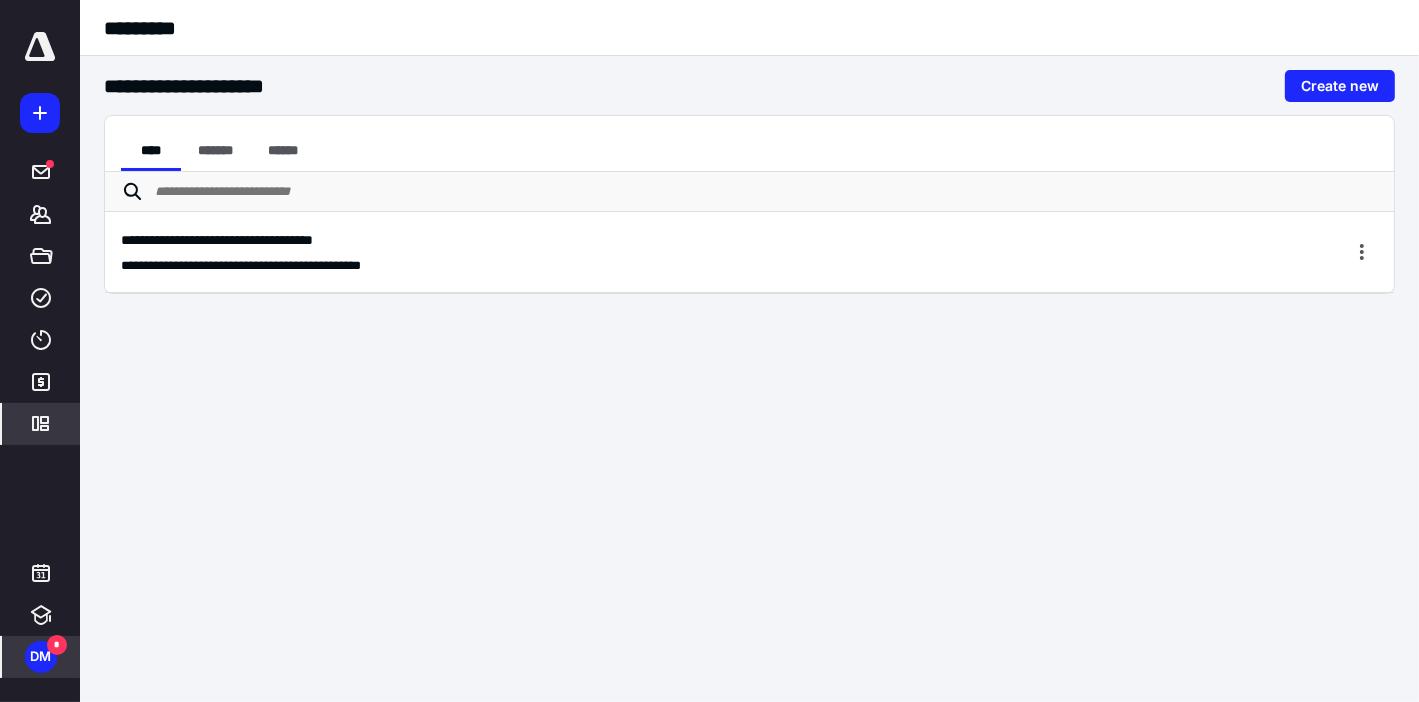 click 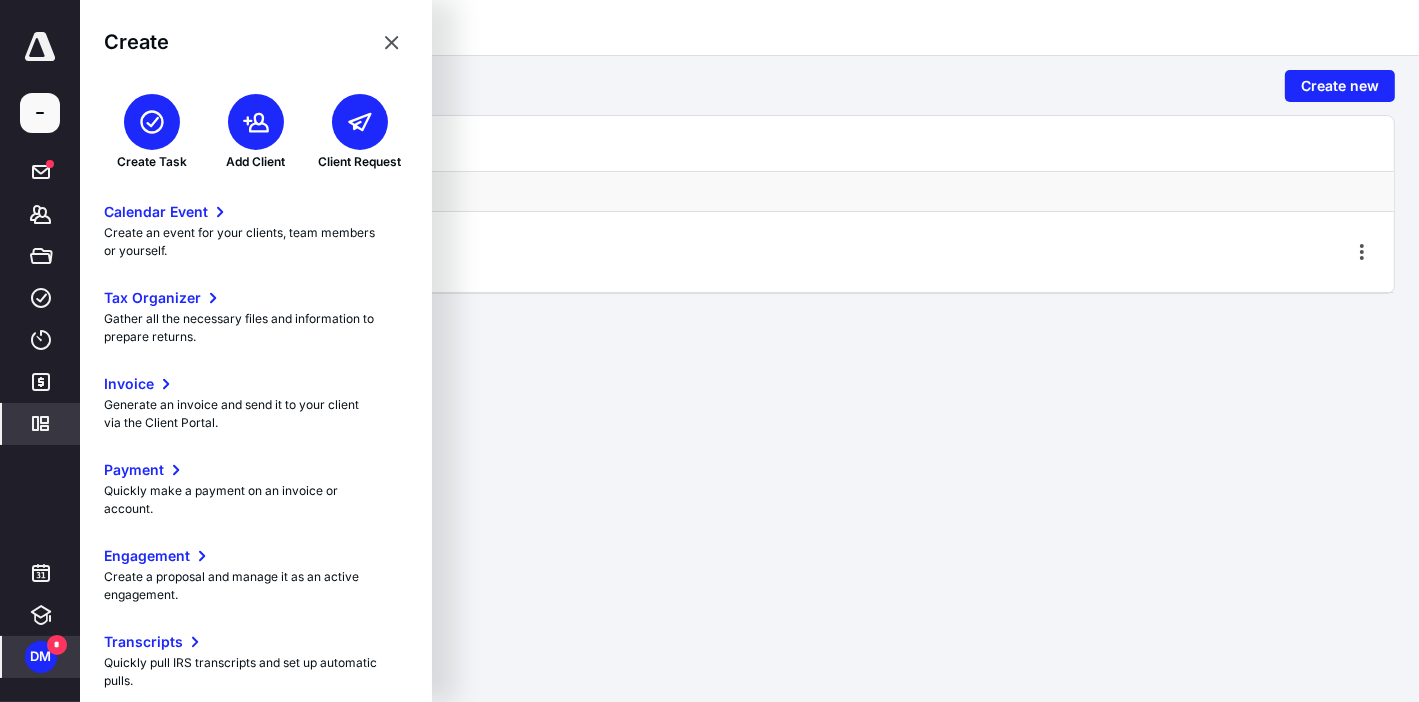 scroll, scrollTop: 276, scrollLeft: 0, axis: vertical 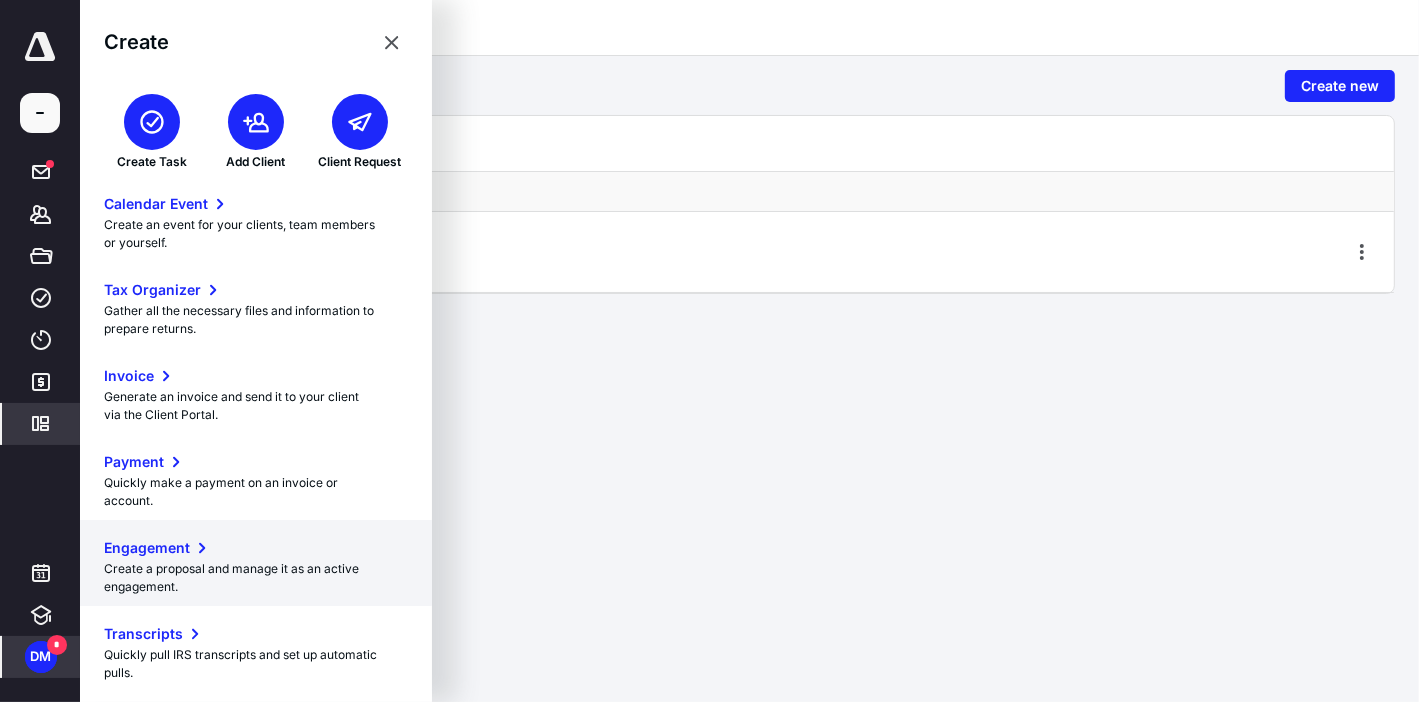click on "Engagement" at bounding box center (147, 548) 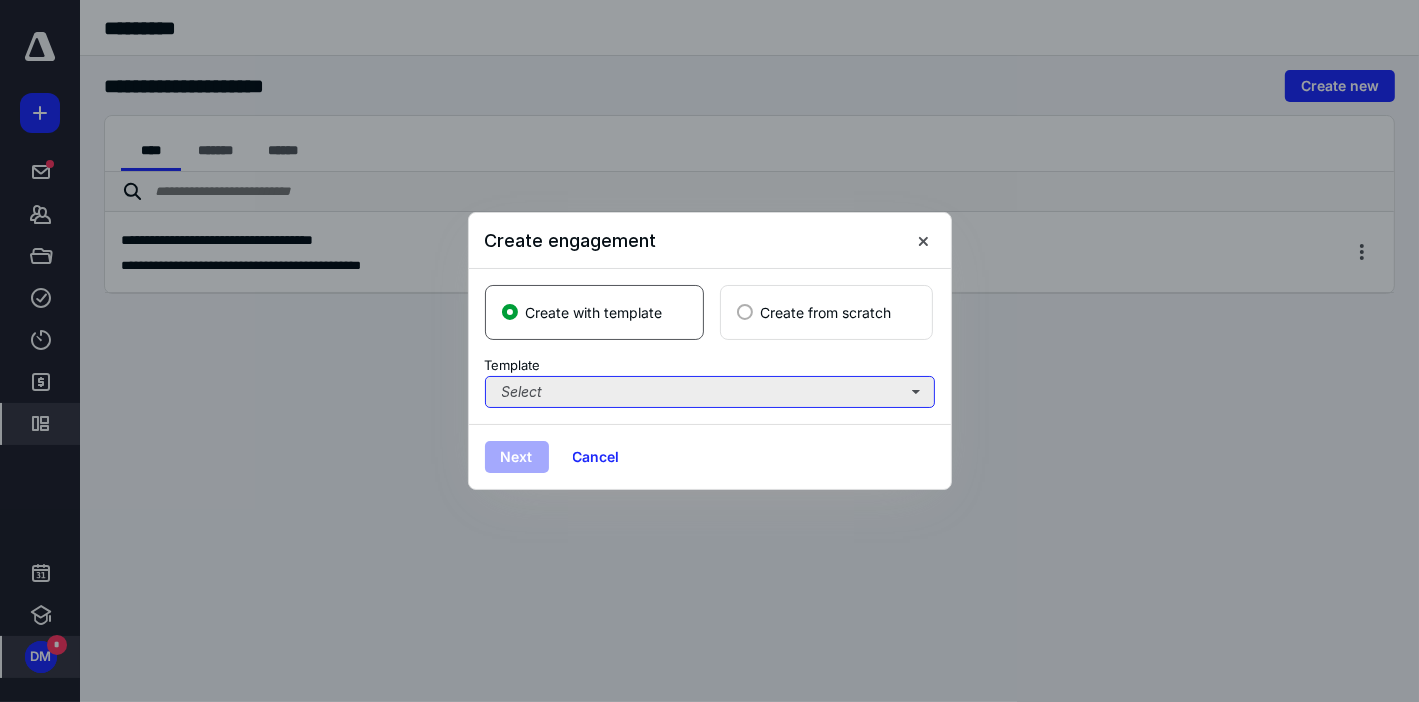 click on "Select" at bounding box center (710, 392) 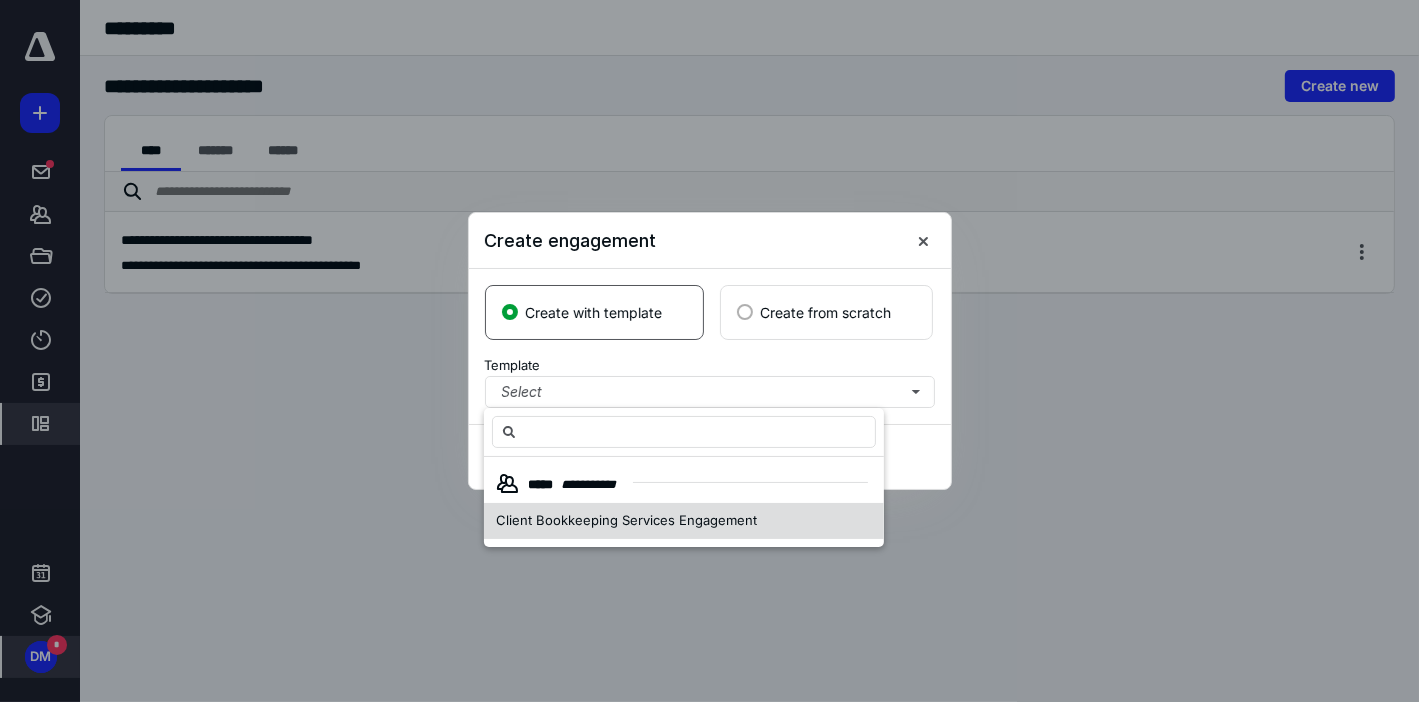 click on "Client Bookkeeping Services Engagement" at bounding box center (626, 520) 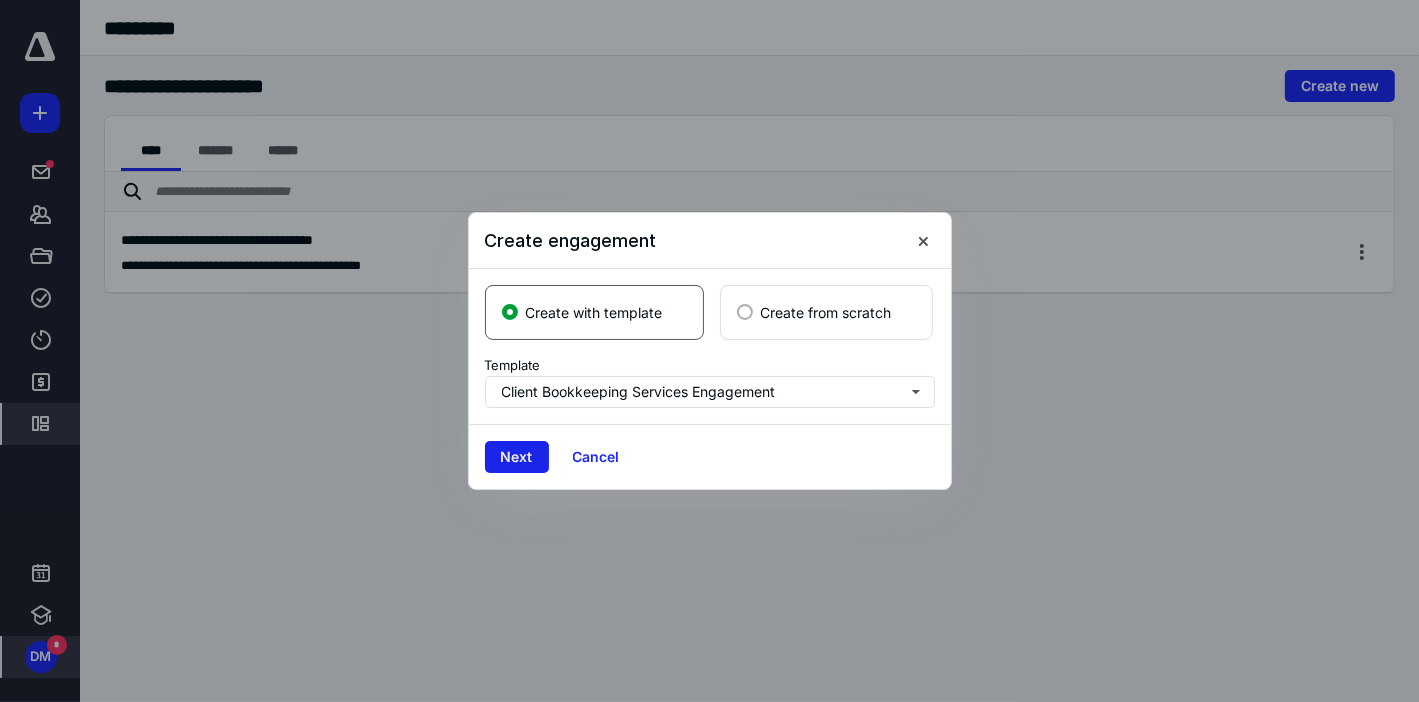 click on "Next" at bounding box center [517, 457] 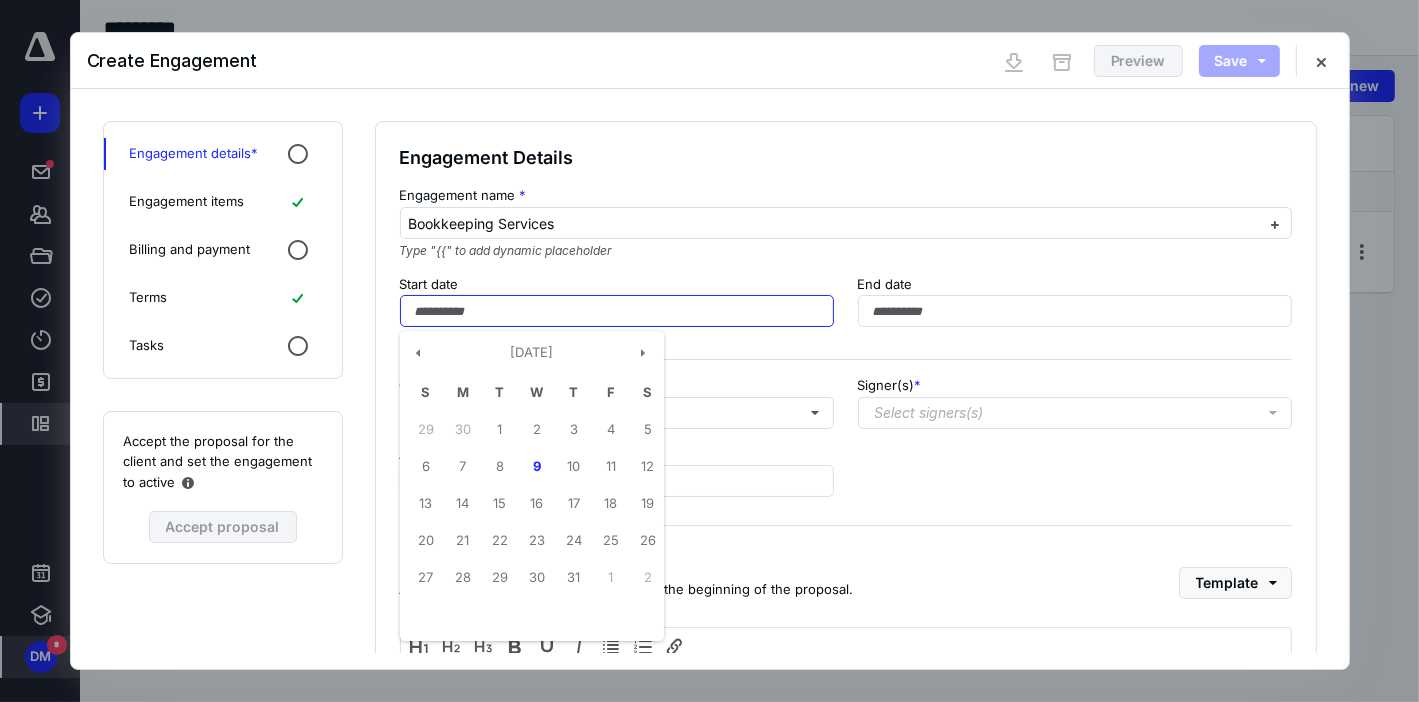 click at bounding box center (617, 311) 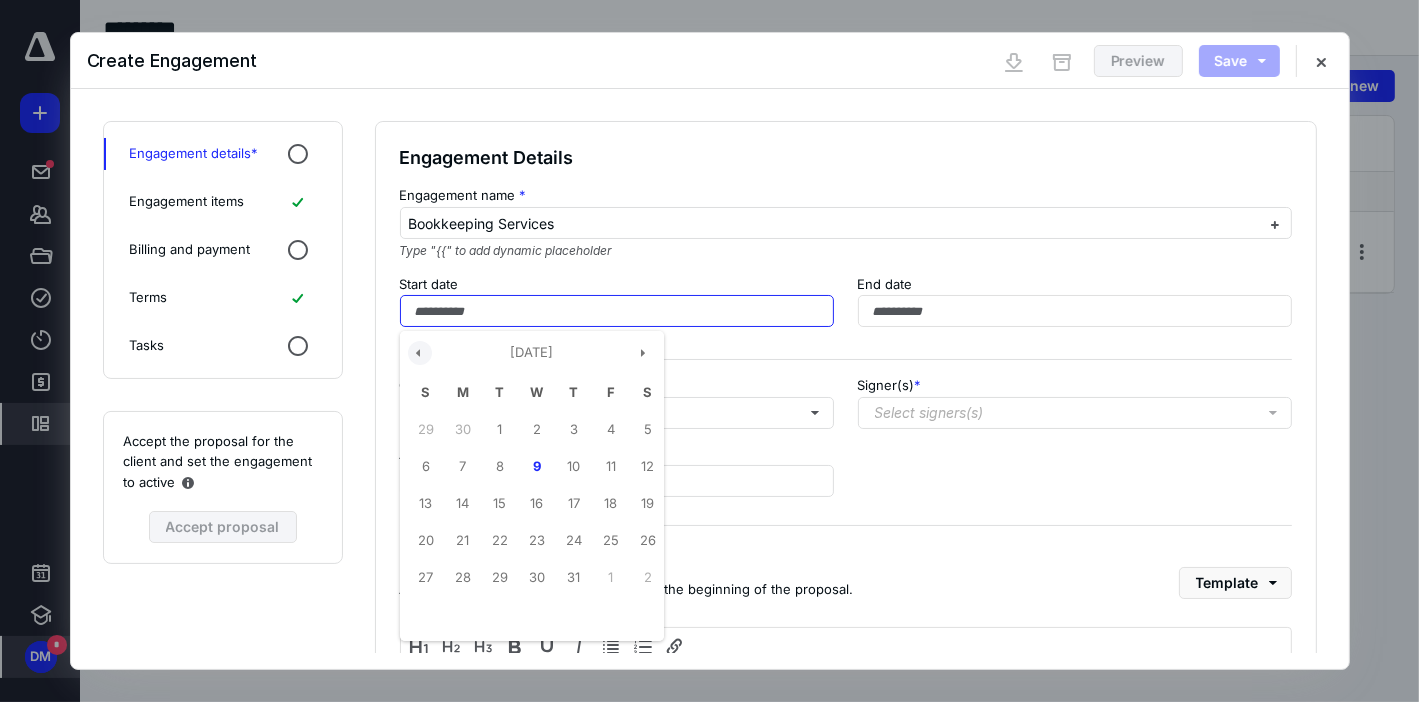 click at bounding box center (420, 353) 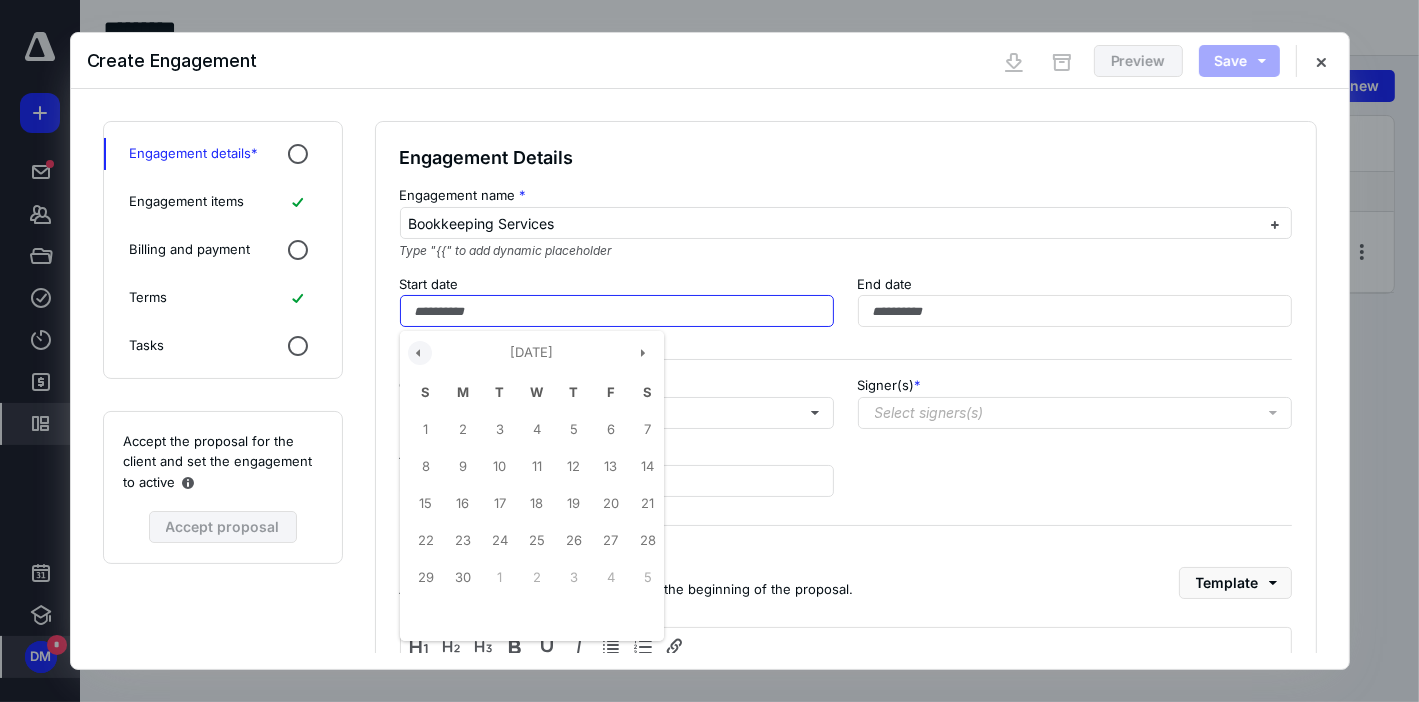 click at bounding box center [420, 353] 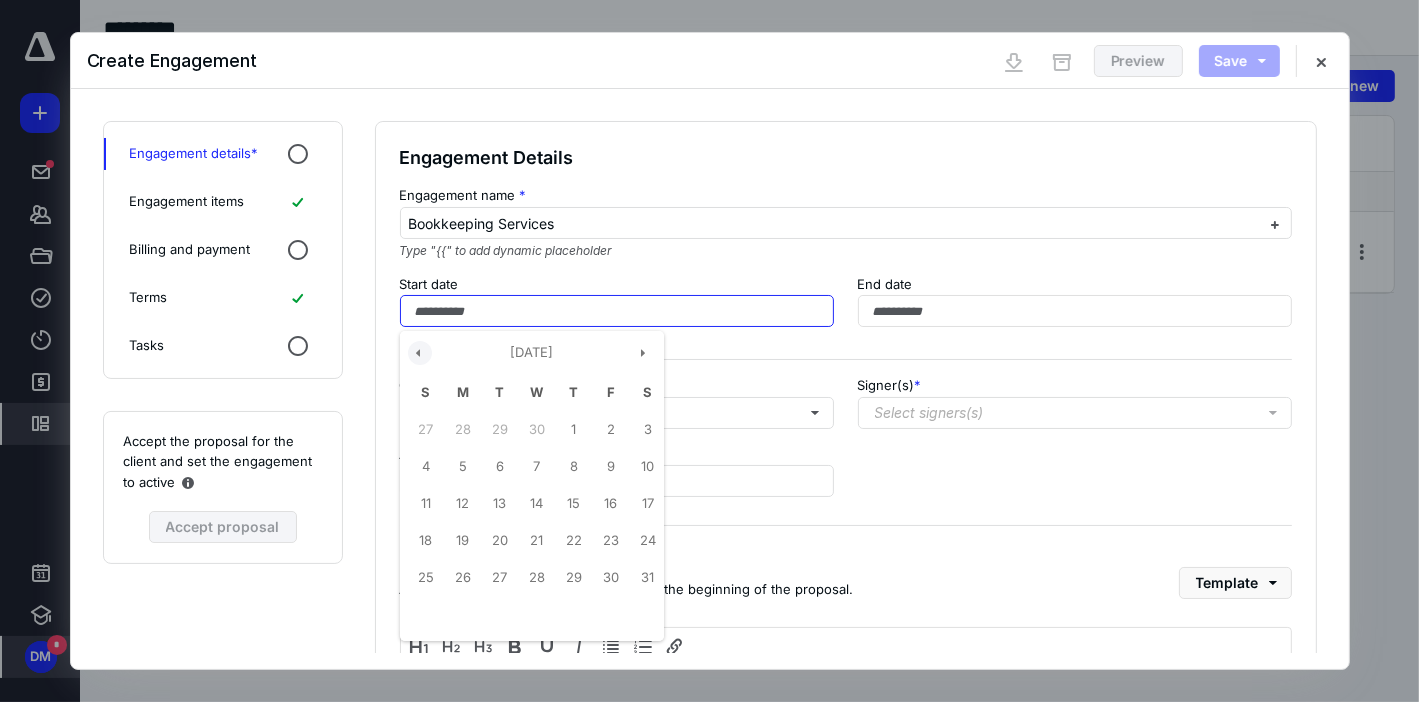 click at bounding box center (420, 353) 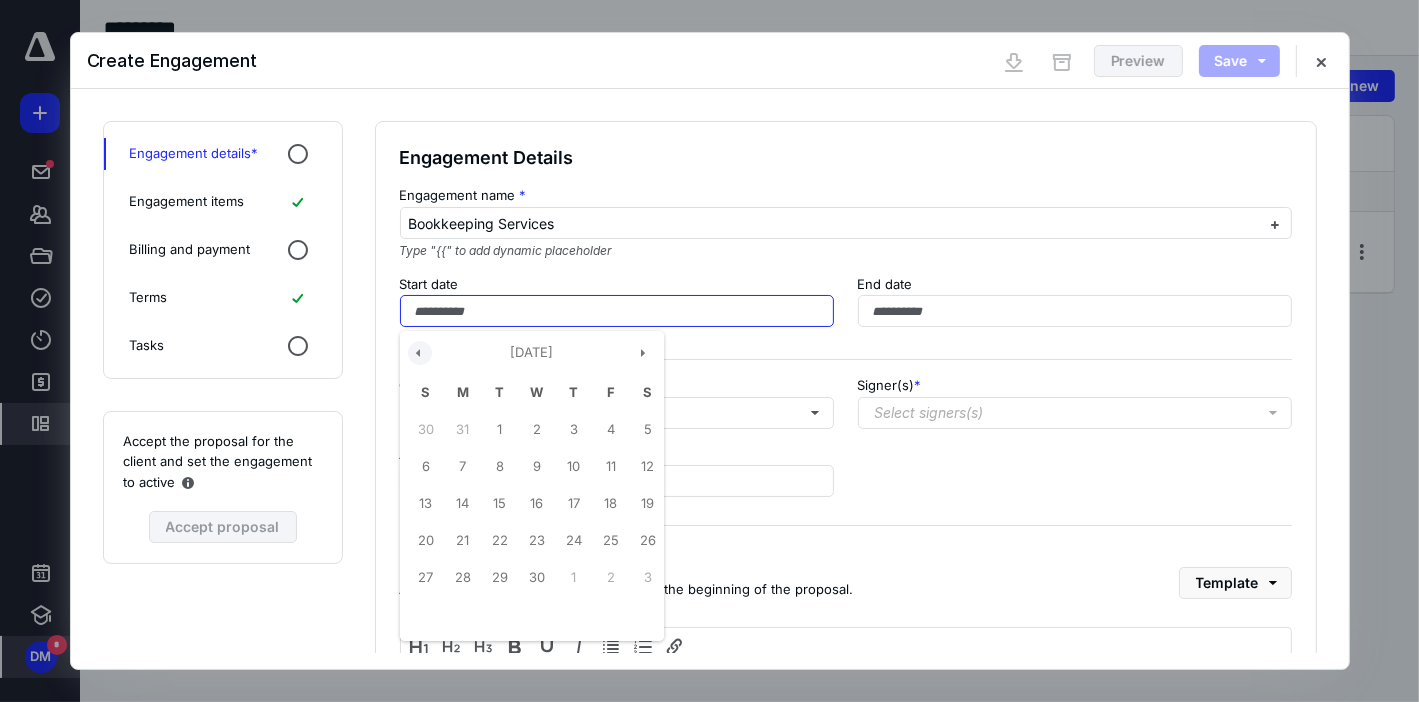click at bounding box center [420, 353] 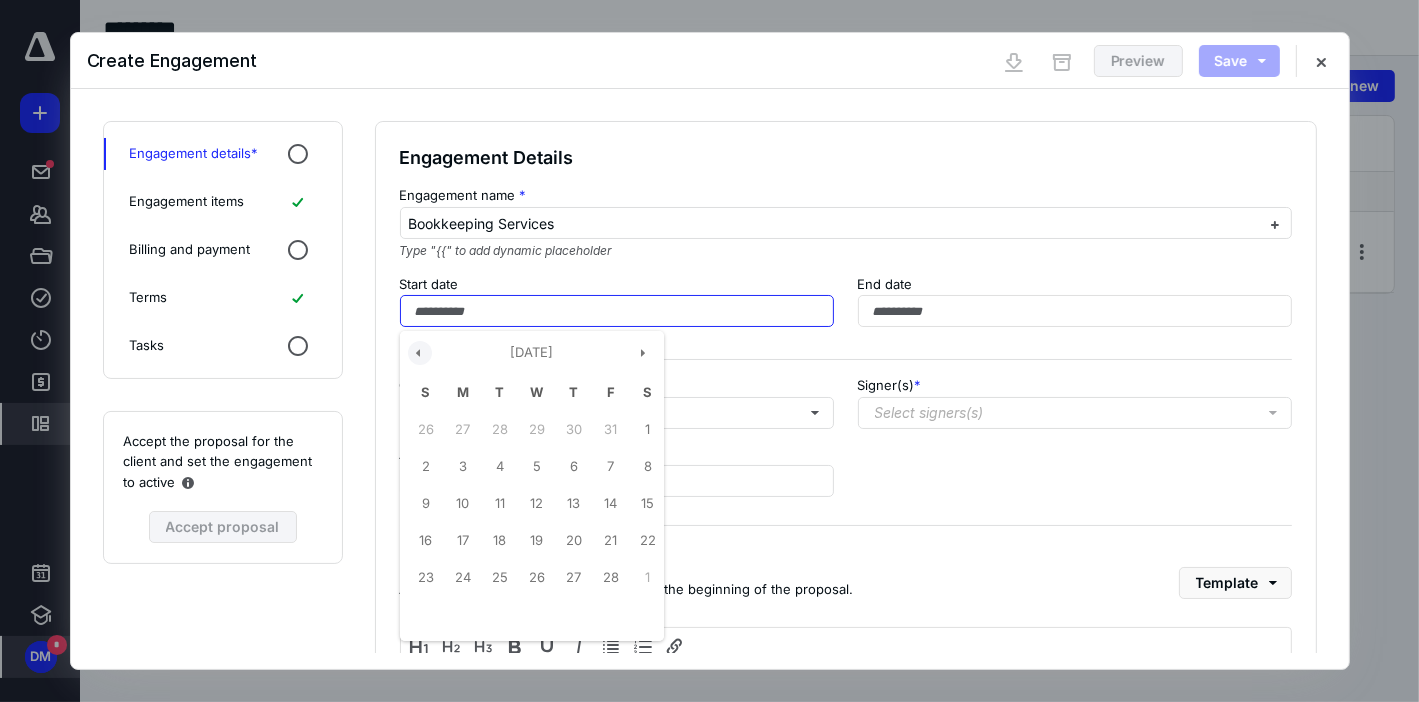 click at bounding box center (420, 353) 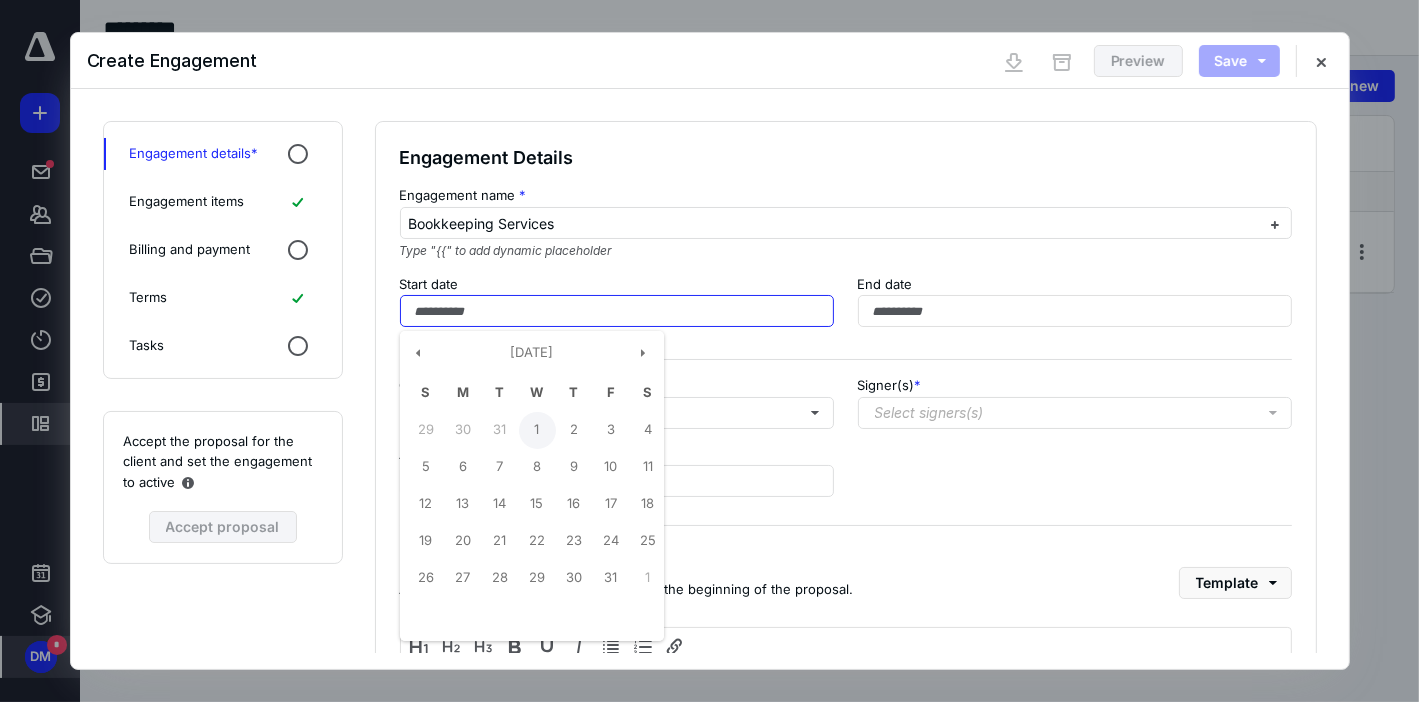 click on "1" at bounding box center (537, 430) 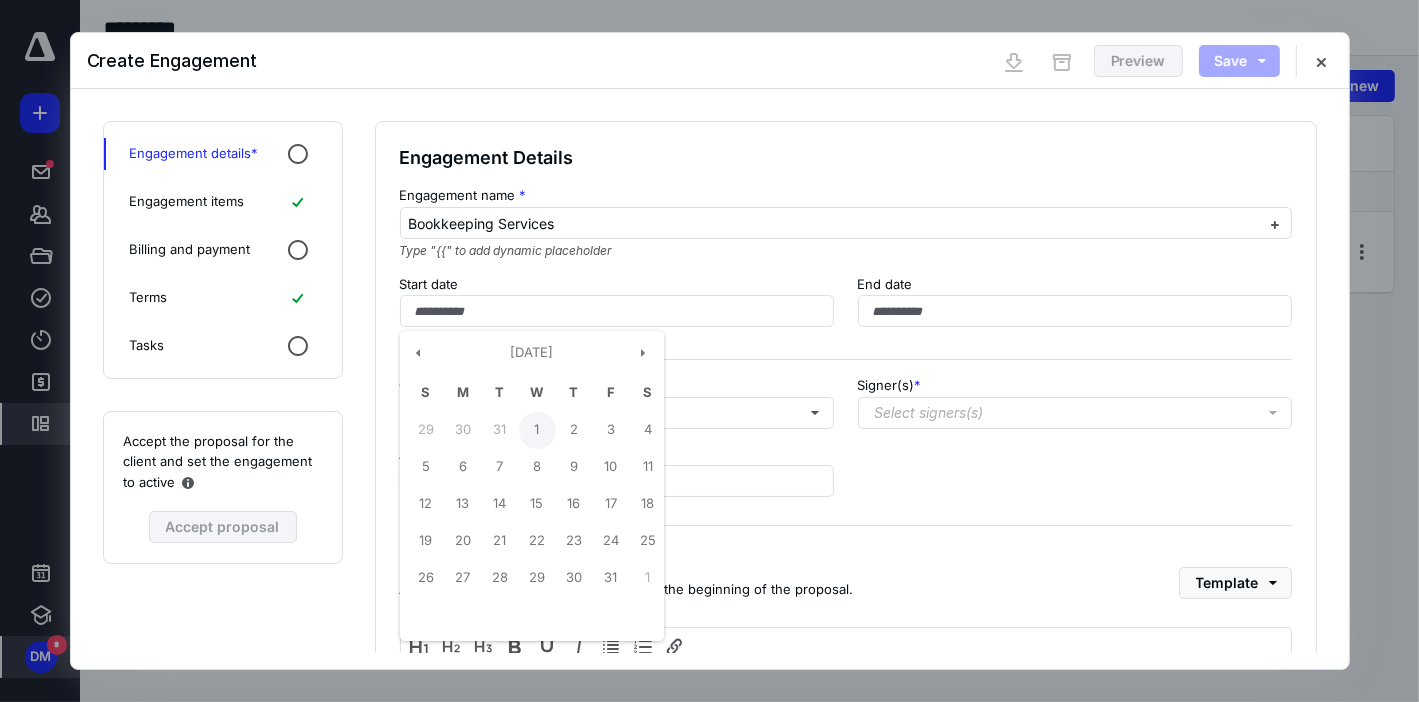 type on "**********" 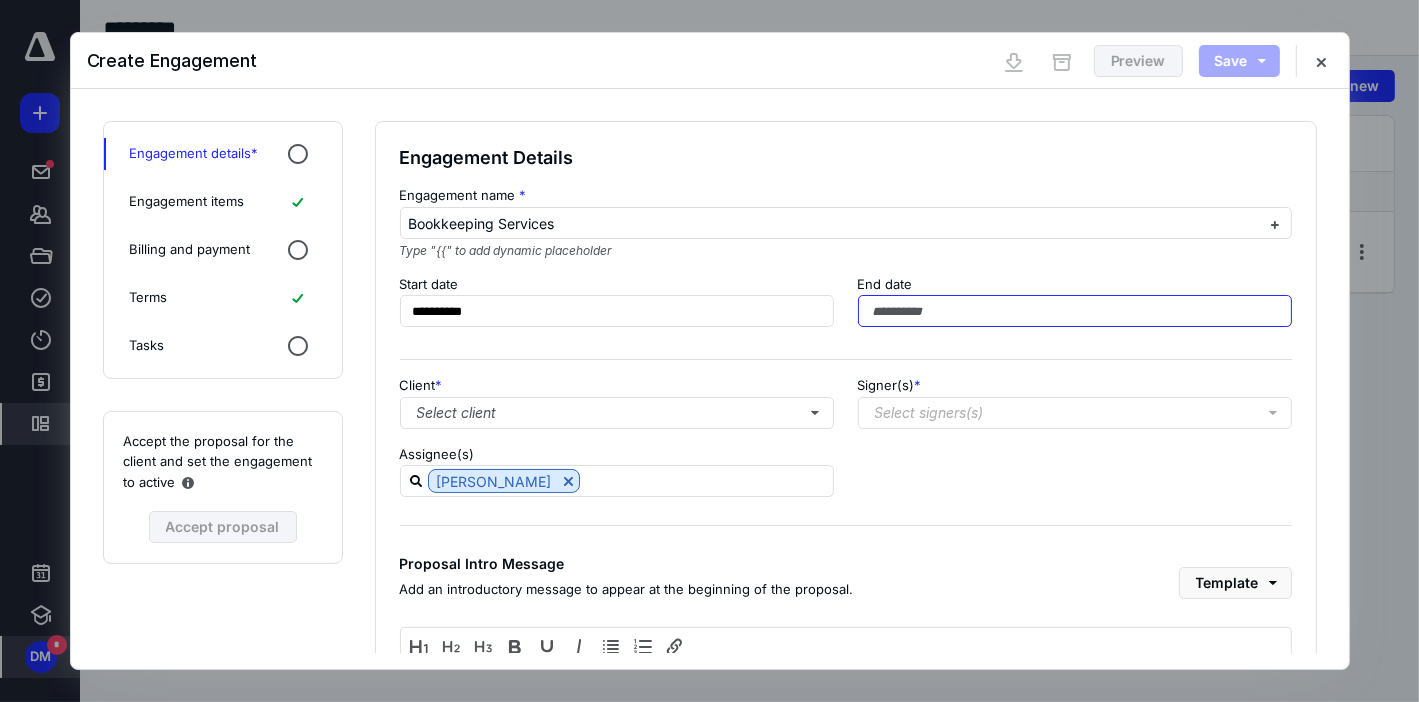 click at bounding box center [1075, 311] 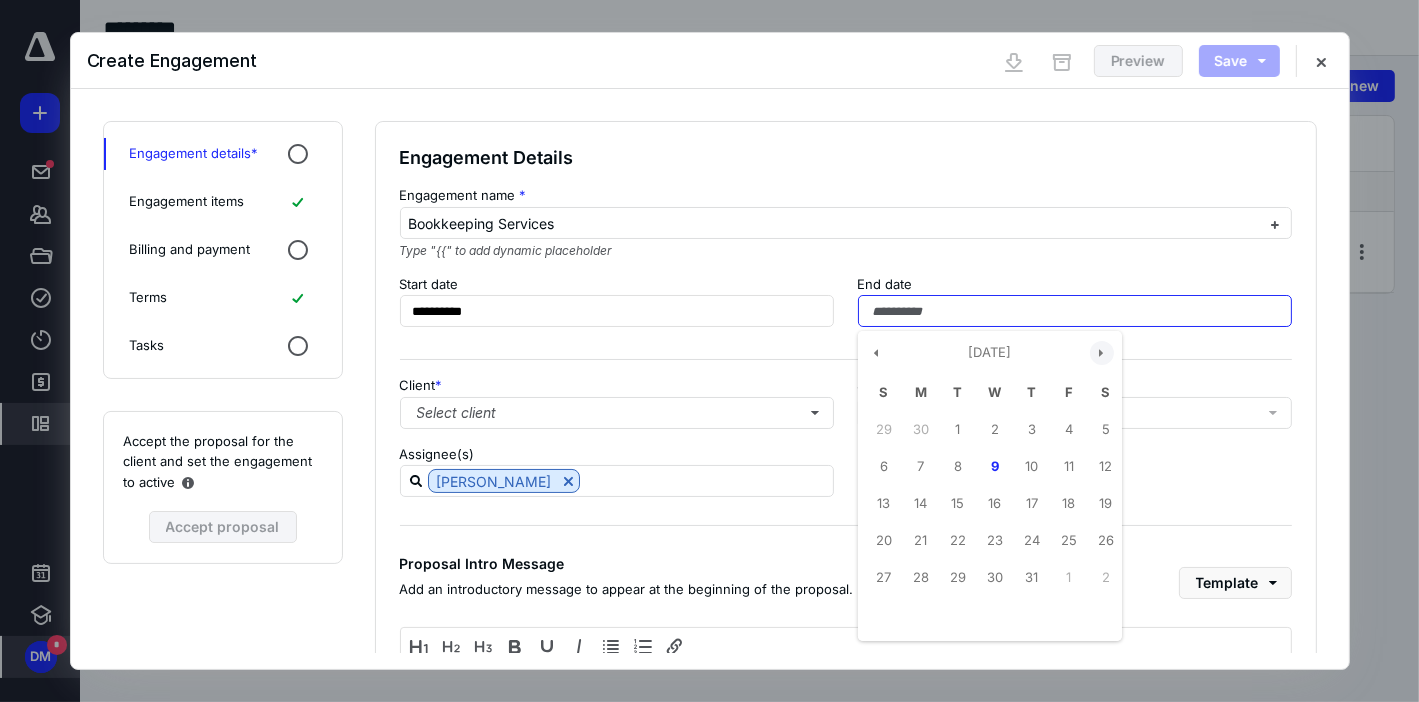 click at bounding box center (1102, 353) 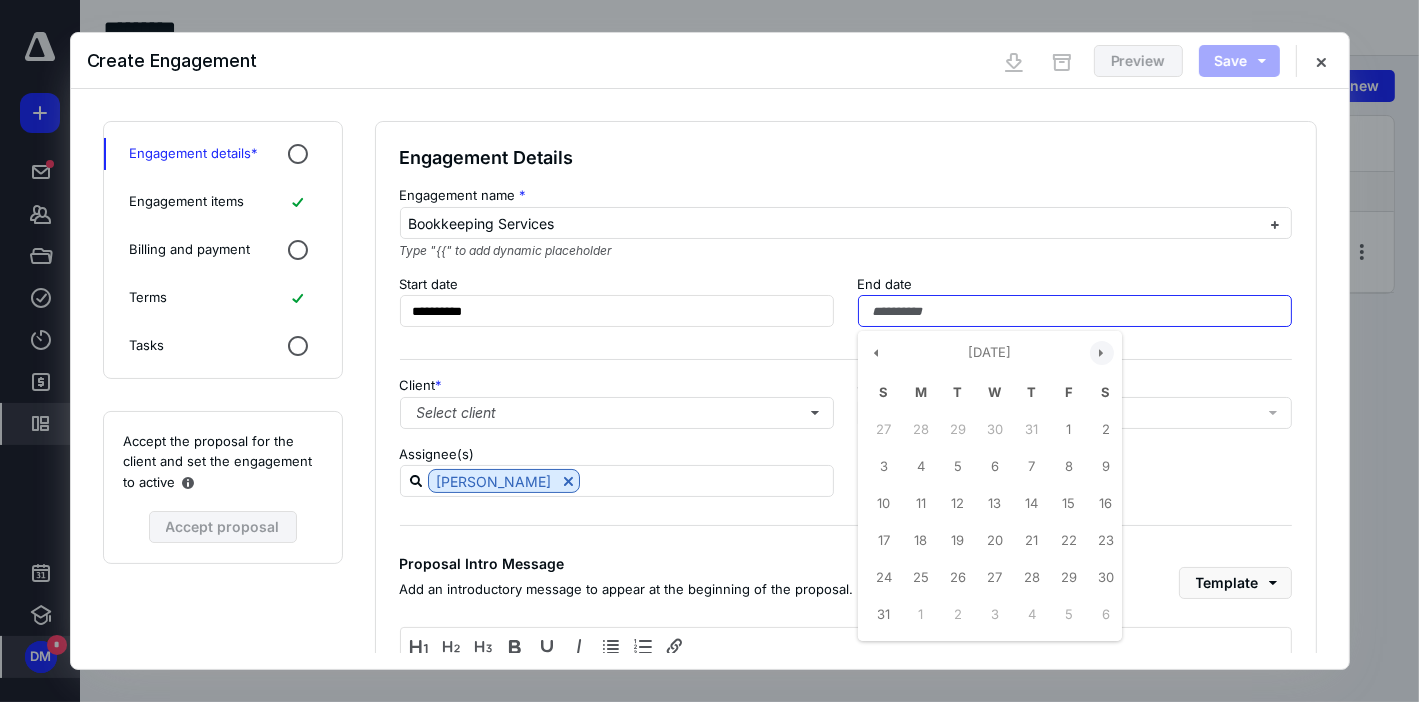 click at bounding box center [1102, 353] 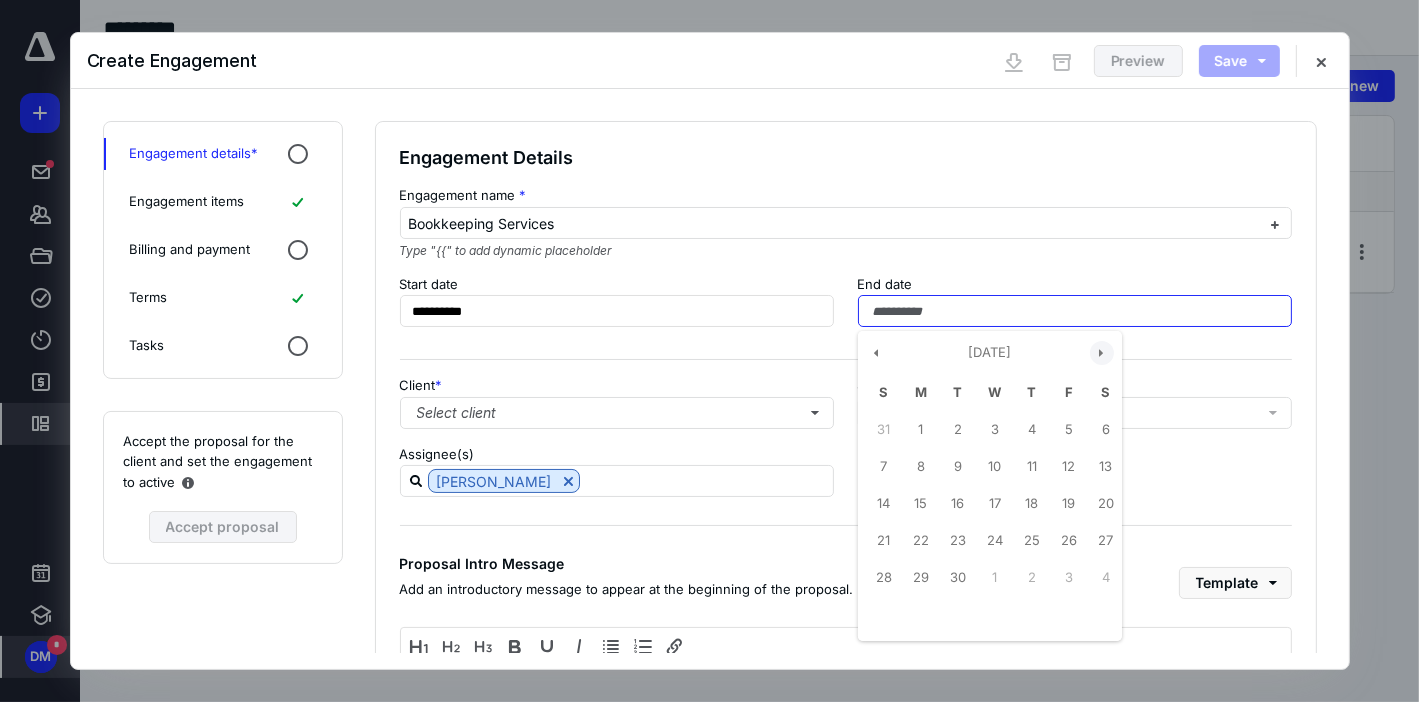 click at bounding box center (1102, 353) 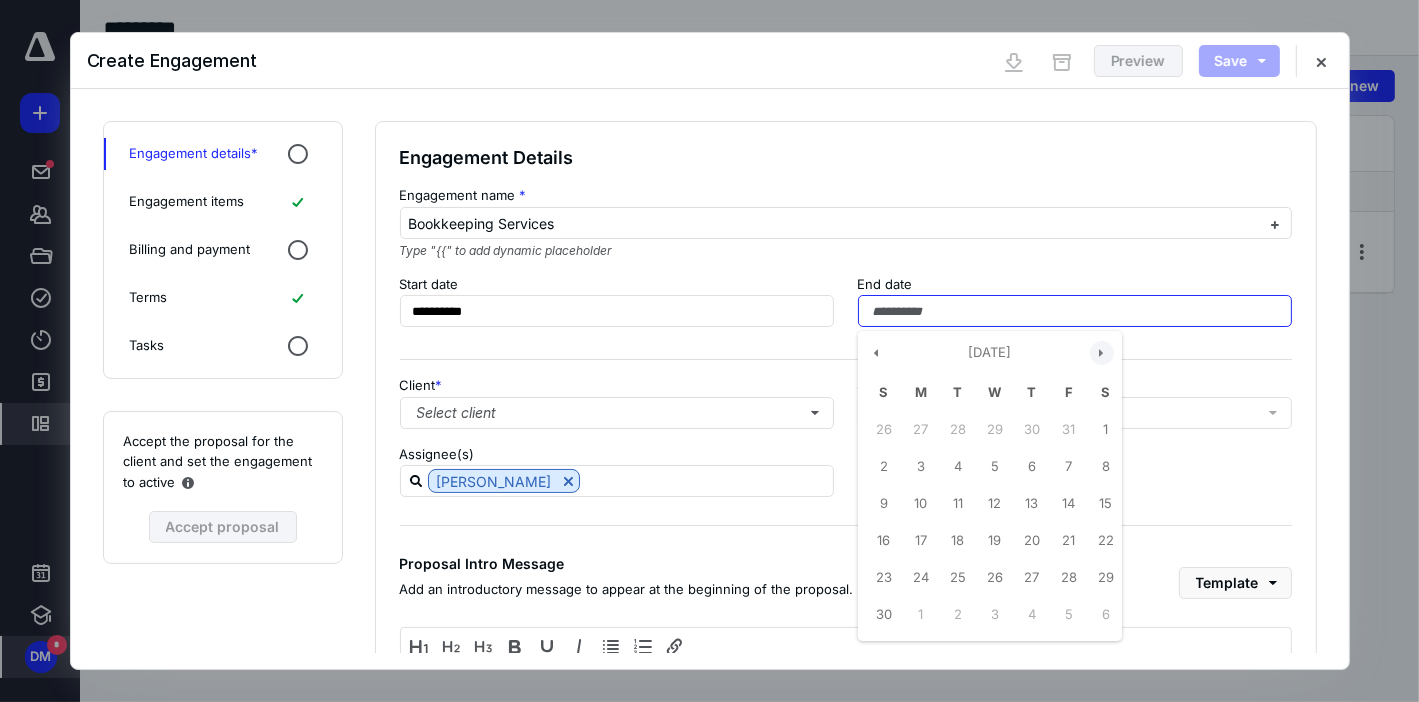 click at bounding box center (1102, 353) 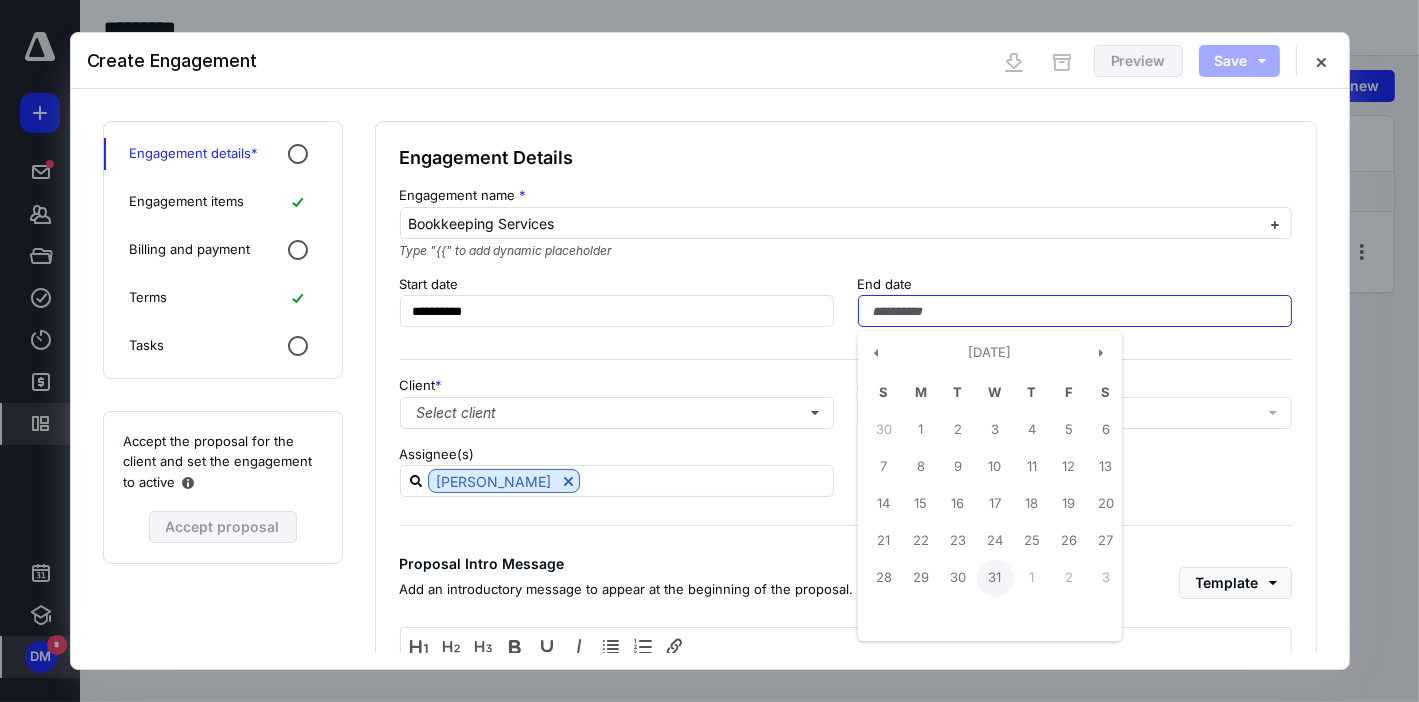 click on "31" at bounding box center [995, 578] 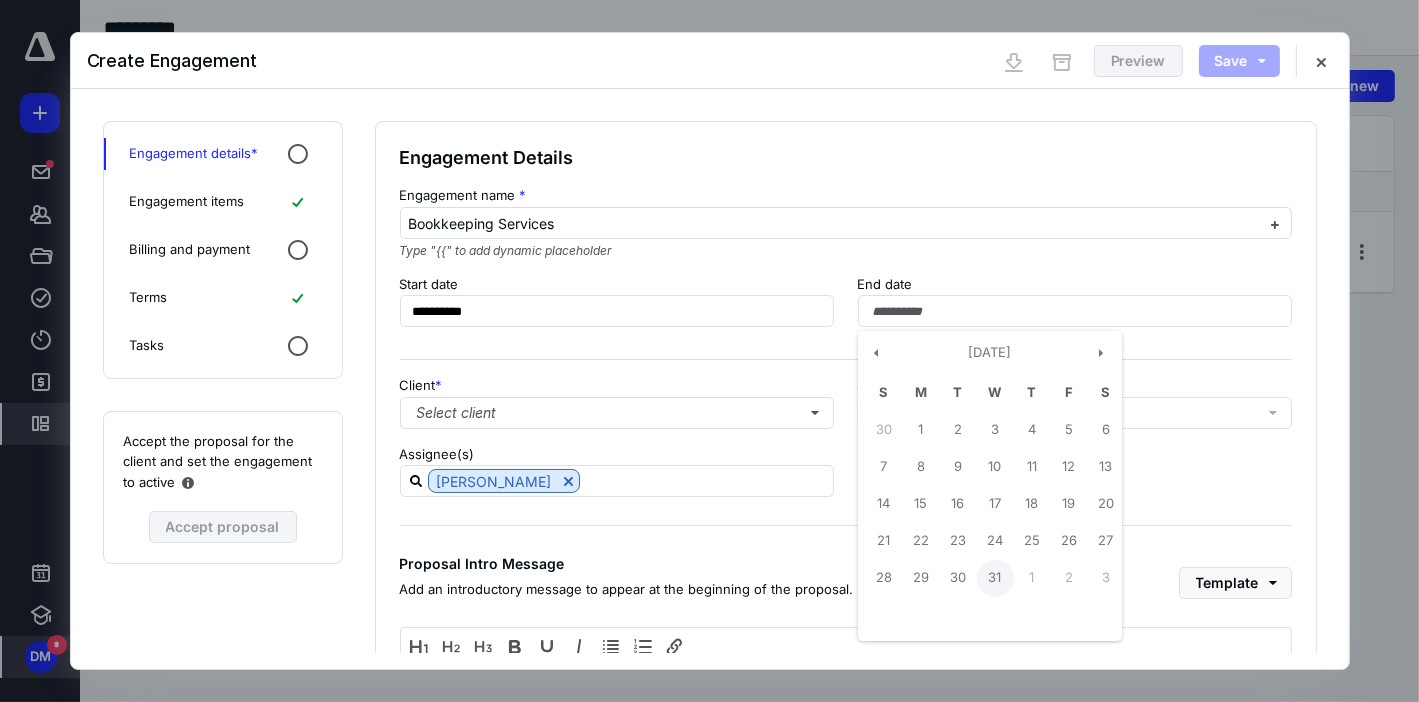 type on "**********" 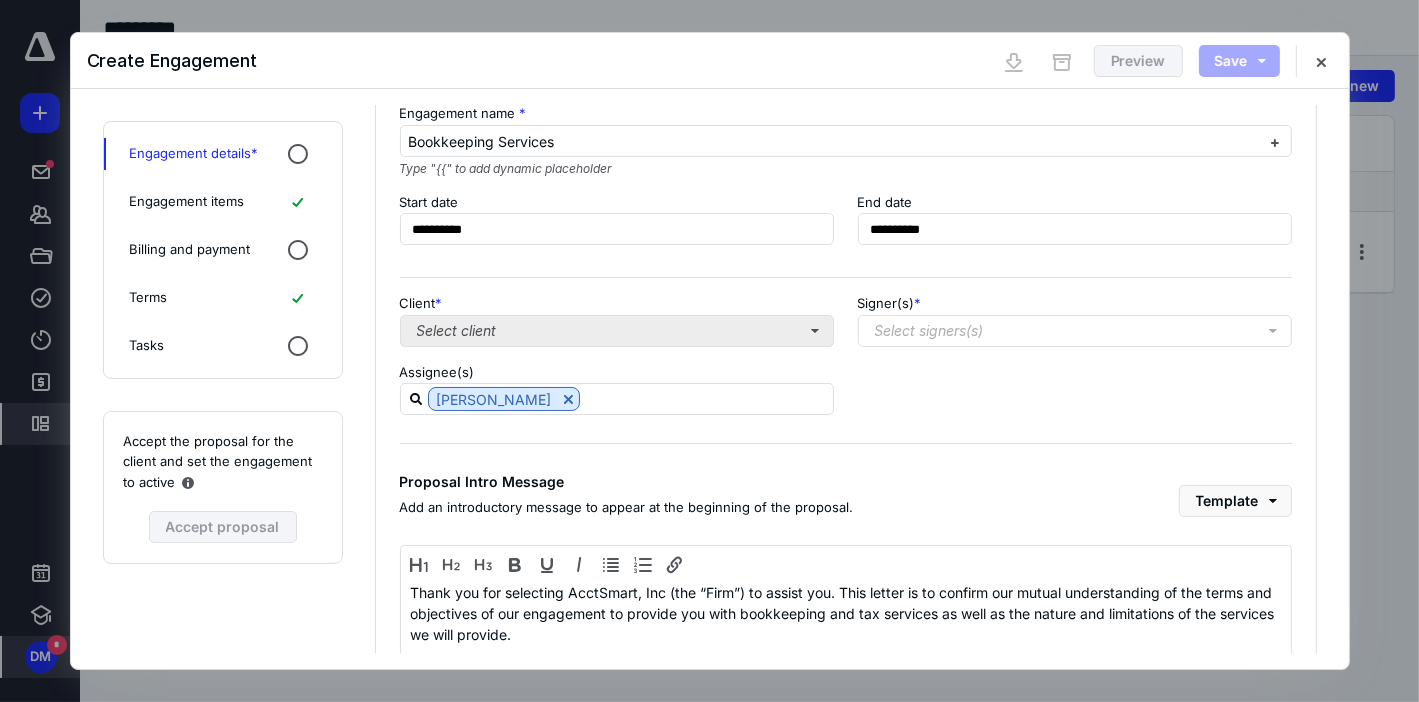 scroll, scrollTop: 85, scrollLeft: 0, axis: vertical 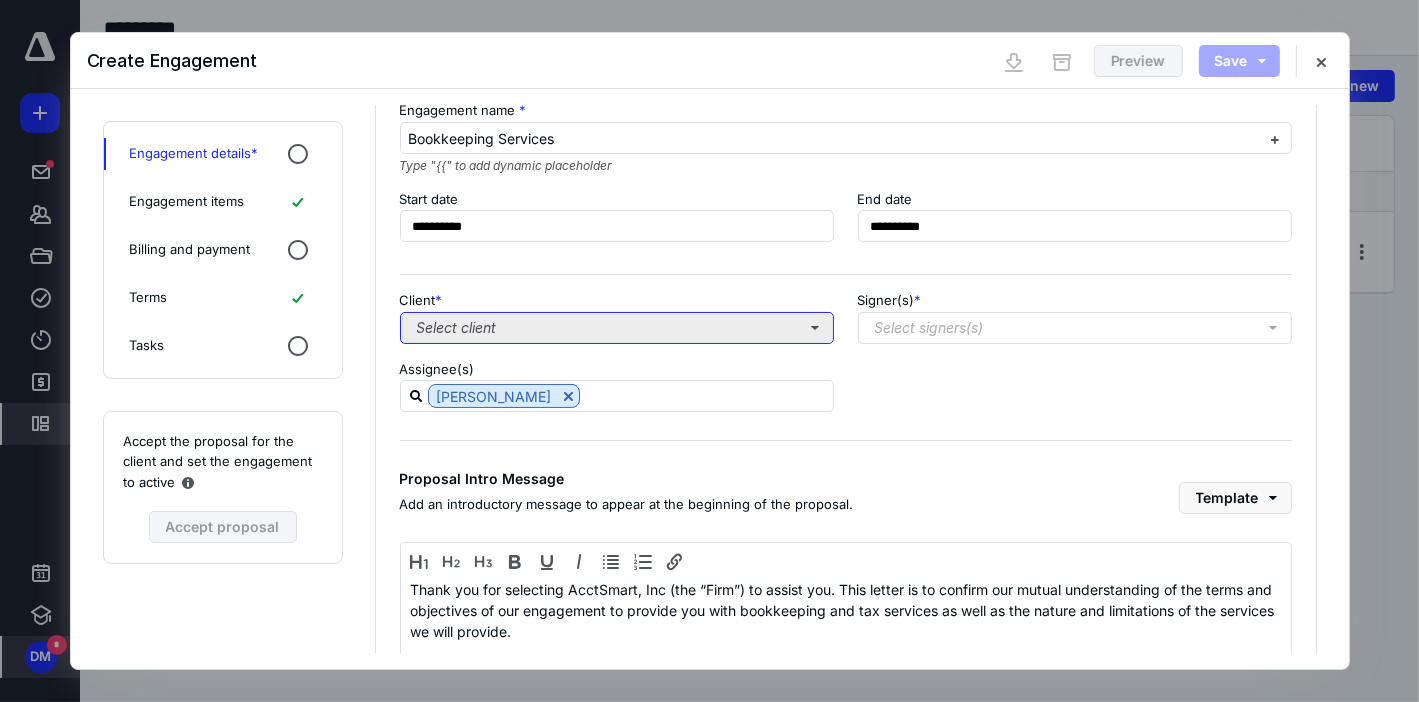 click on "Select client" at bounding box center [617, 328] 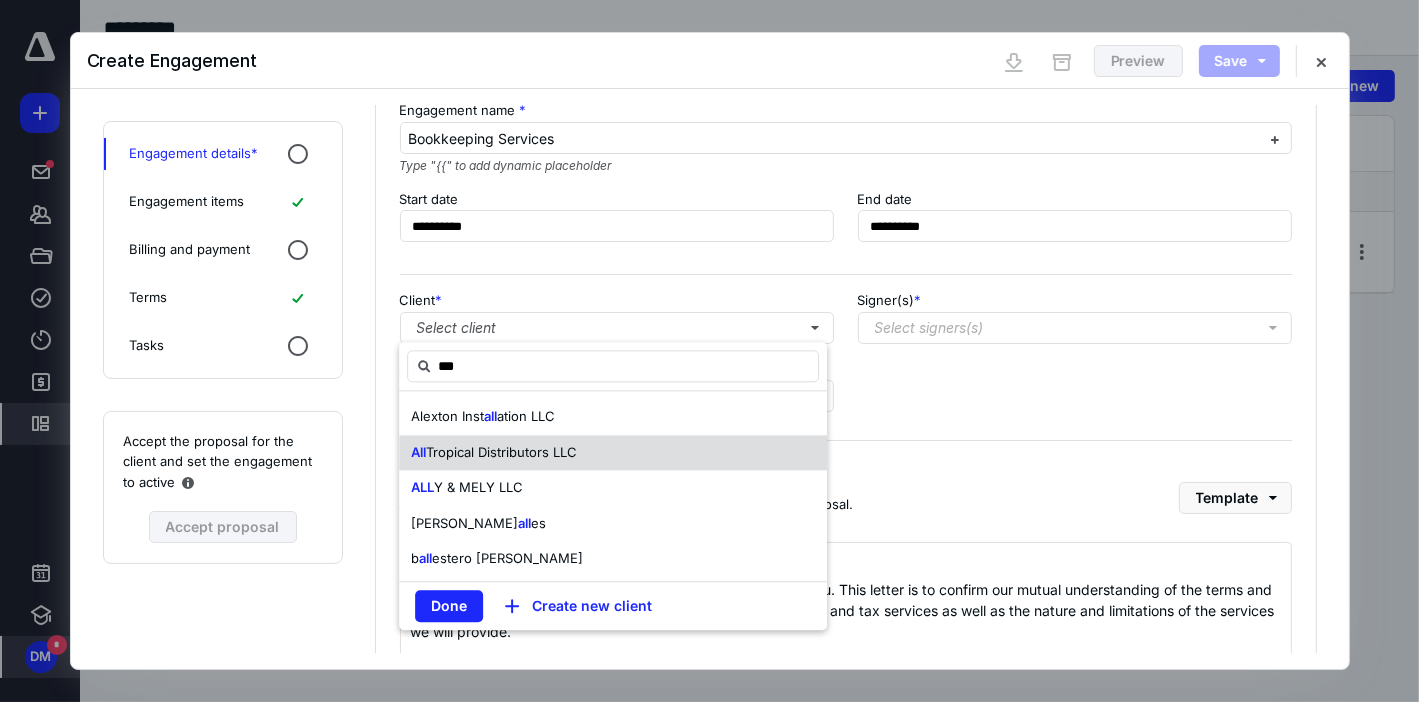 click on "Tropical Distributors LLC" at bounding box center [501, 452] 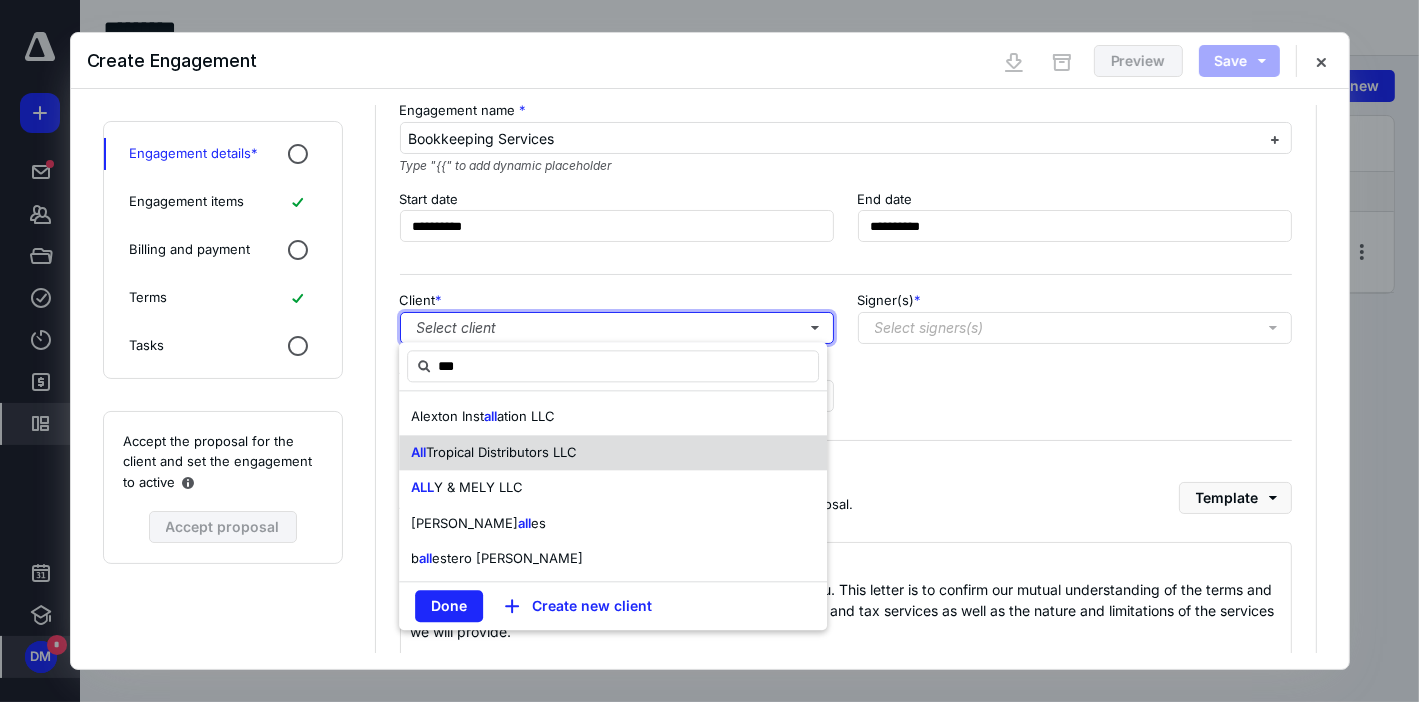 type 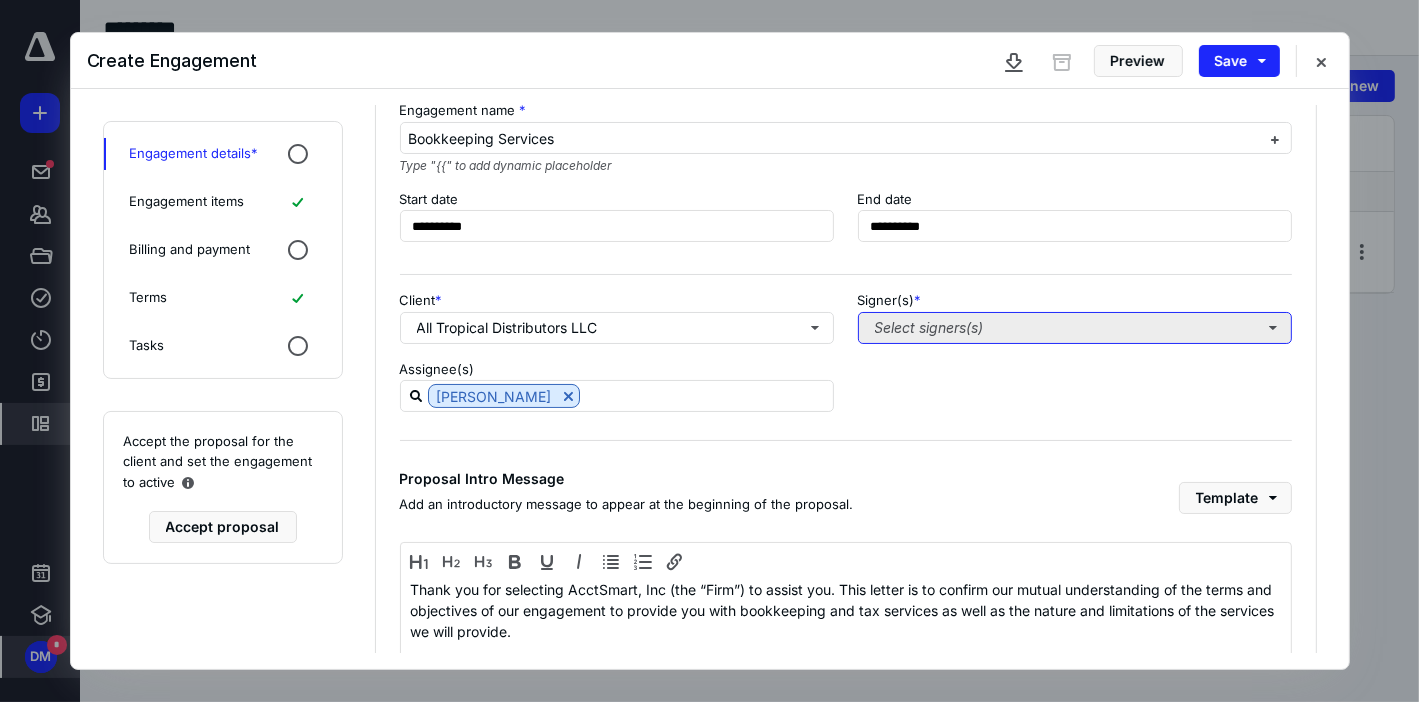 click on "Select signers(s)" at bounding box center [1075, 328] 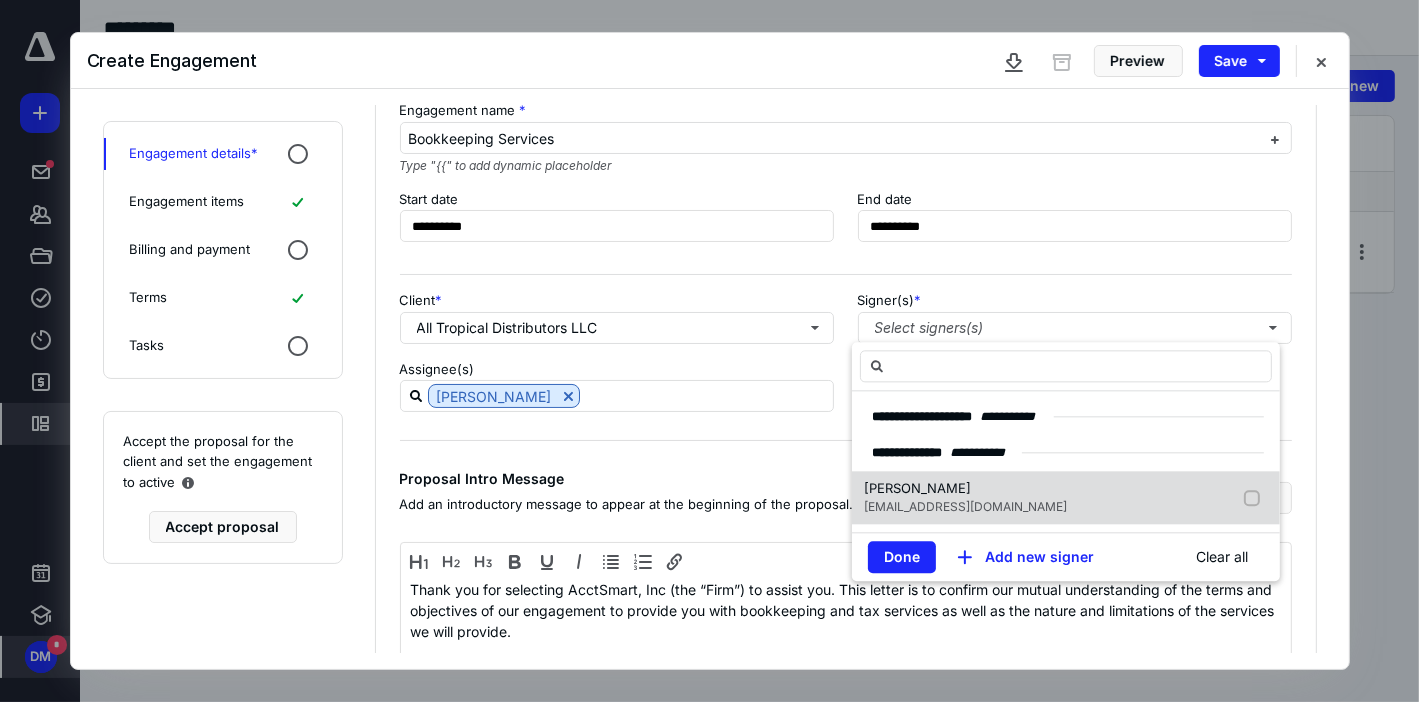 click on "[PERSON_NAME]" at bounding box center [965, 489] 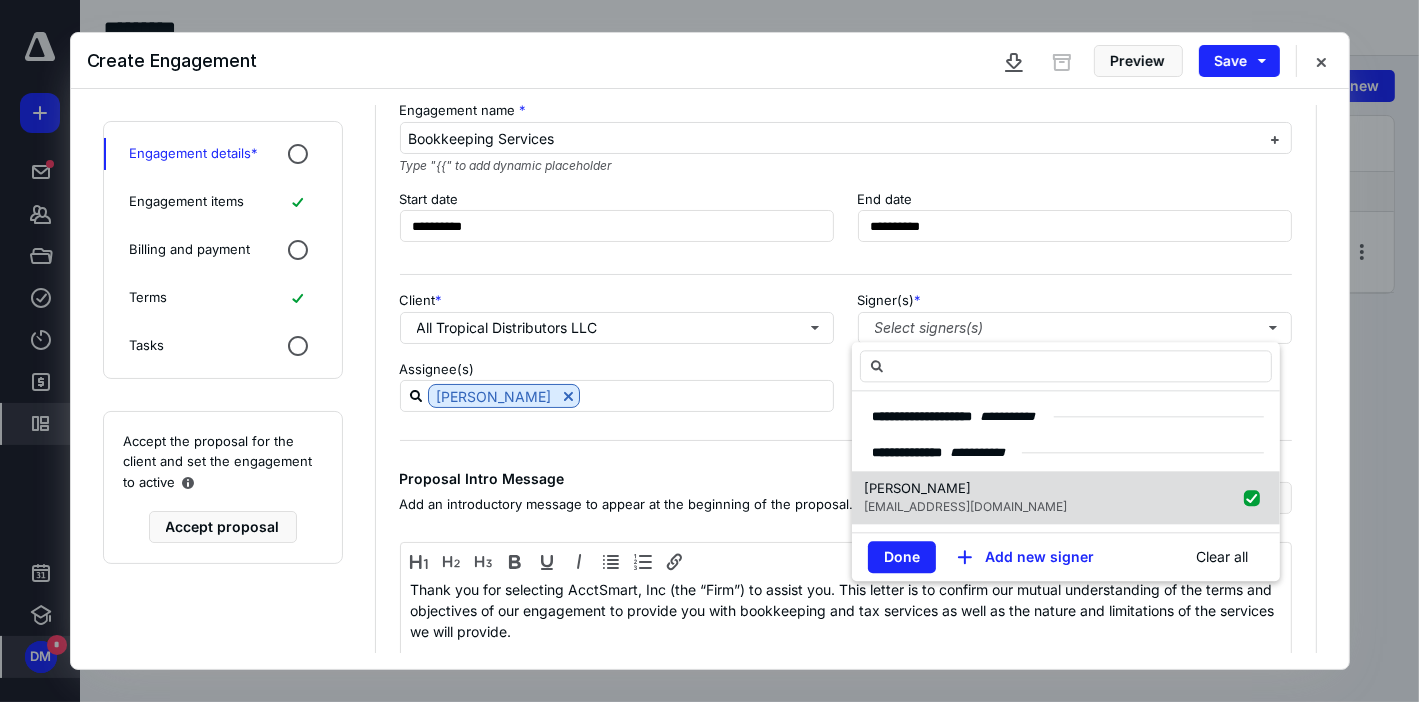 checkbox on "true" 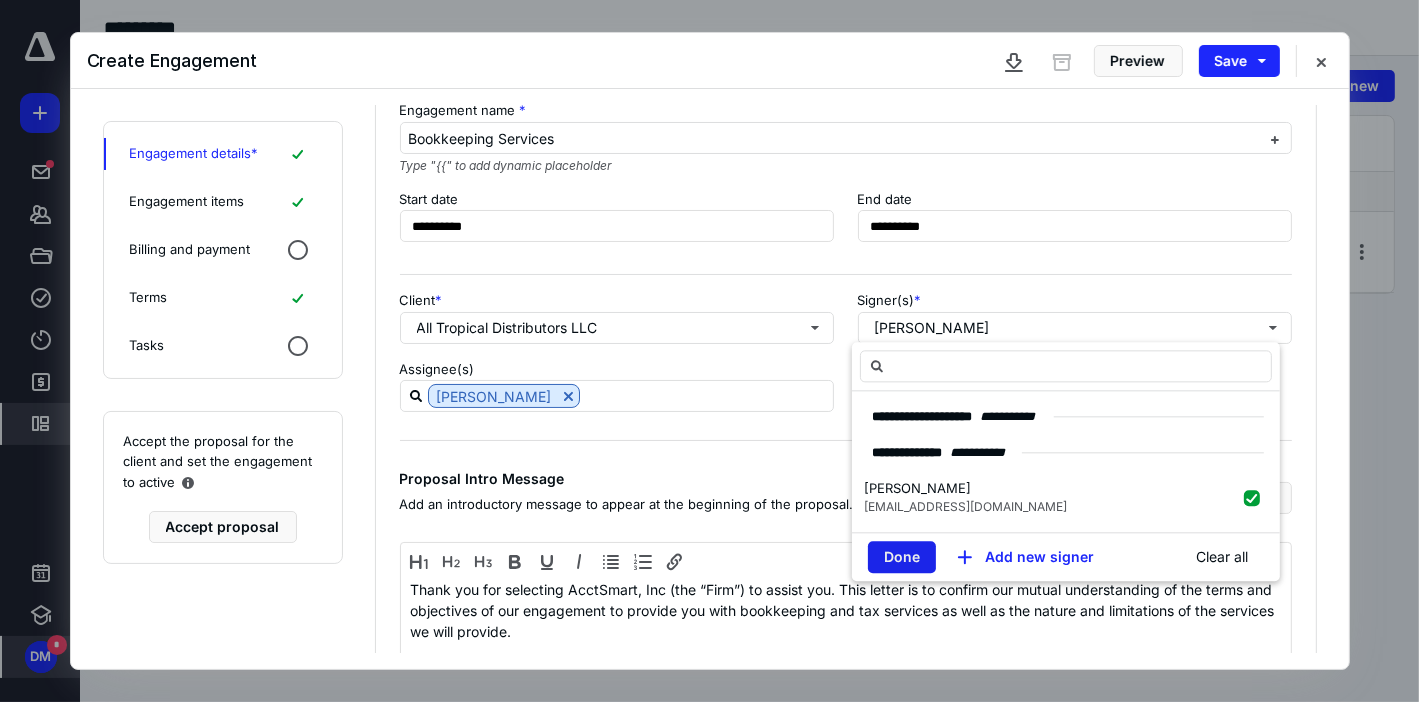 click on "Done" at bounding box center [902, 558] 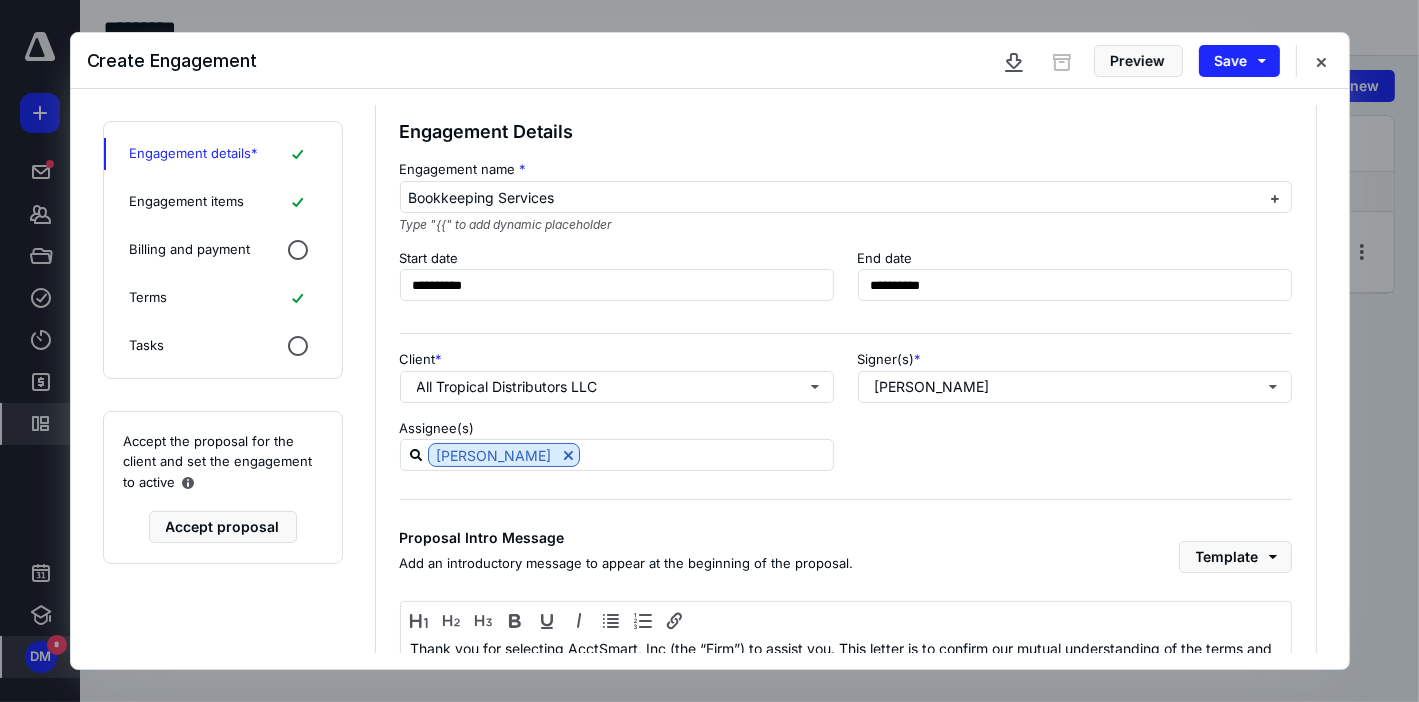 scroll, scrollTop: 0, scrollLeft: 0, axis: both 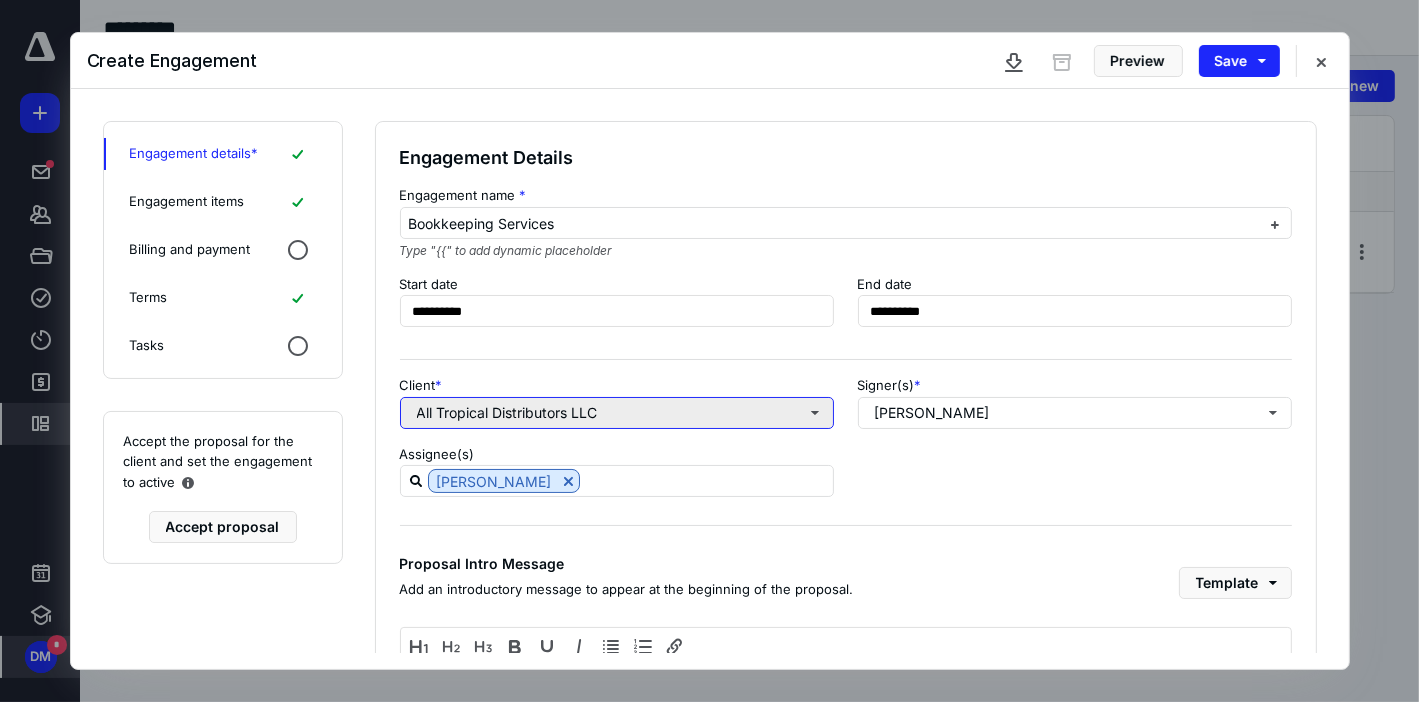 click on "All Tropical Distributors LLC" at bounding box center [617, 413] 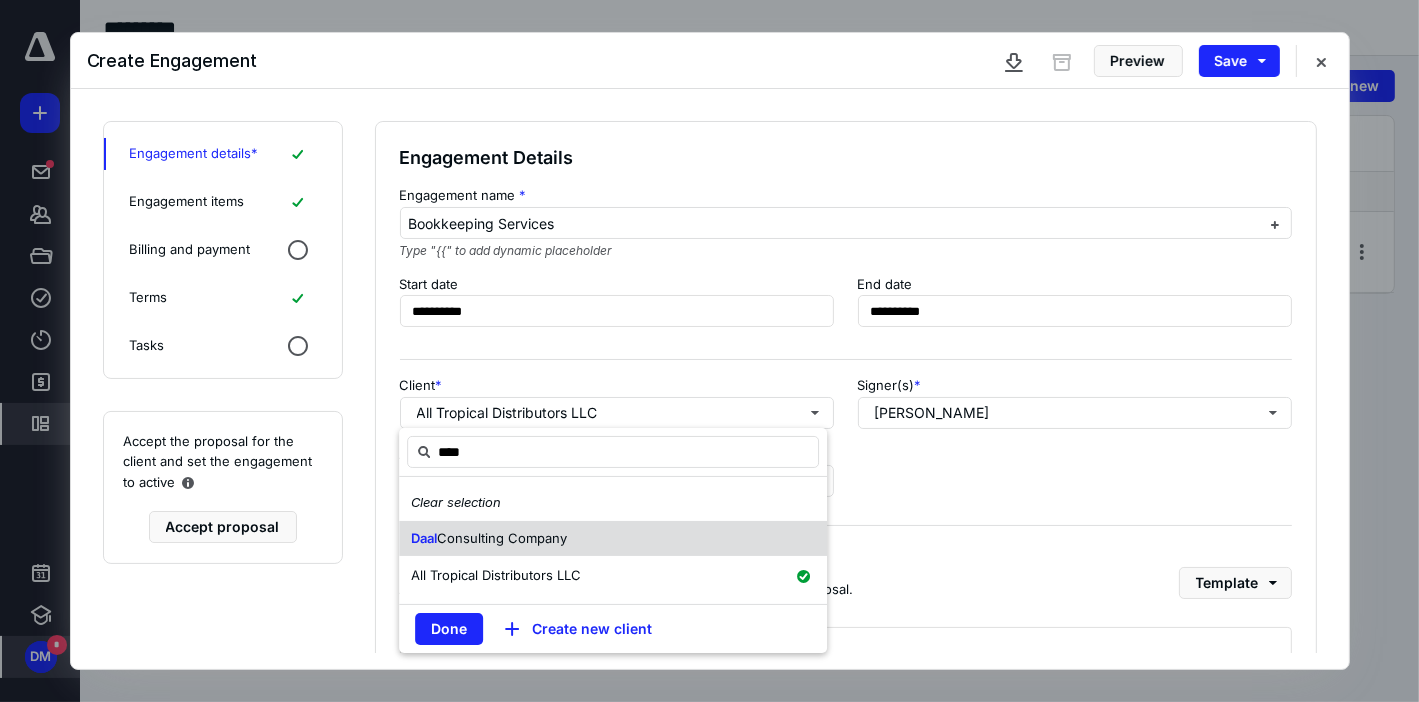 click on "Consulting Company" at bounding box center (502, 538) 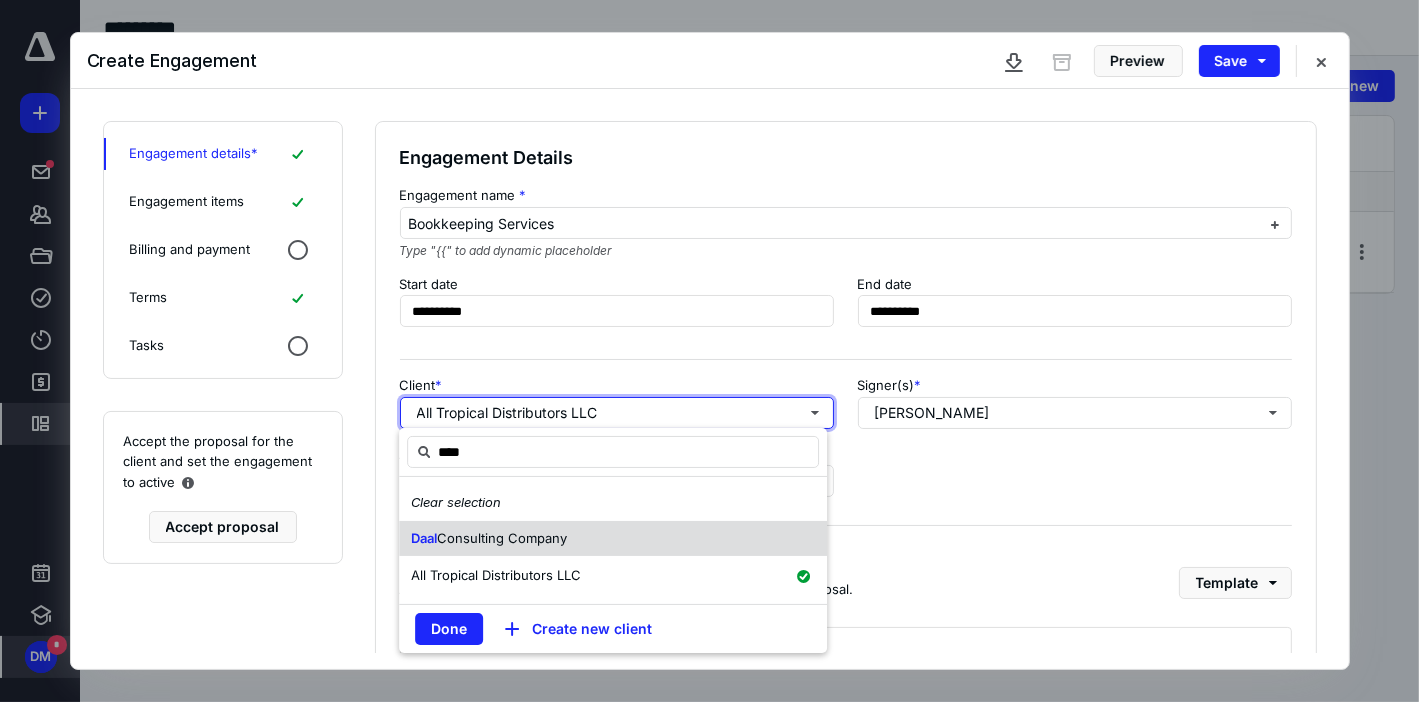type 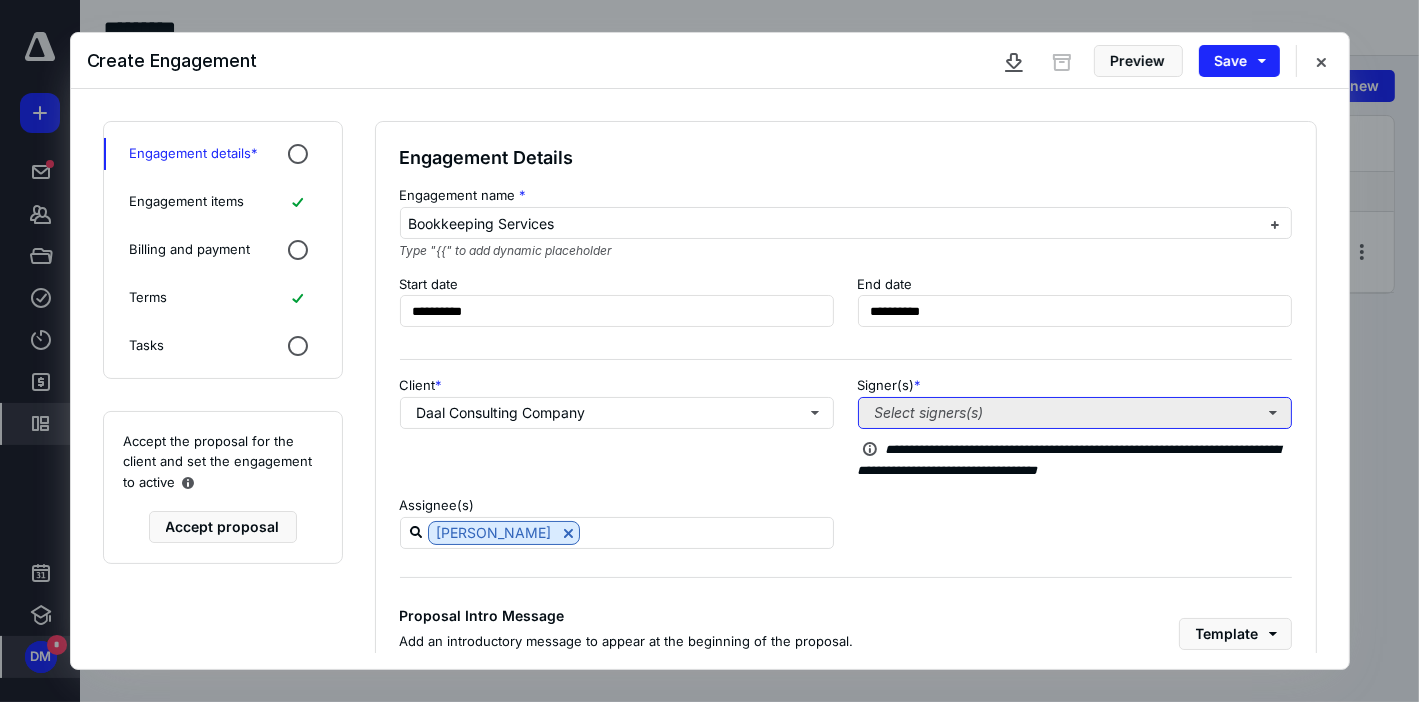 click on "Select signers(s)" at bounding box center [1075, 413] 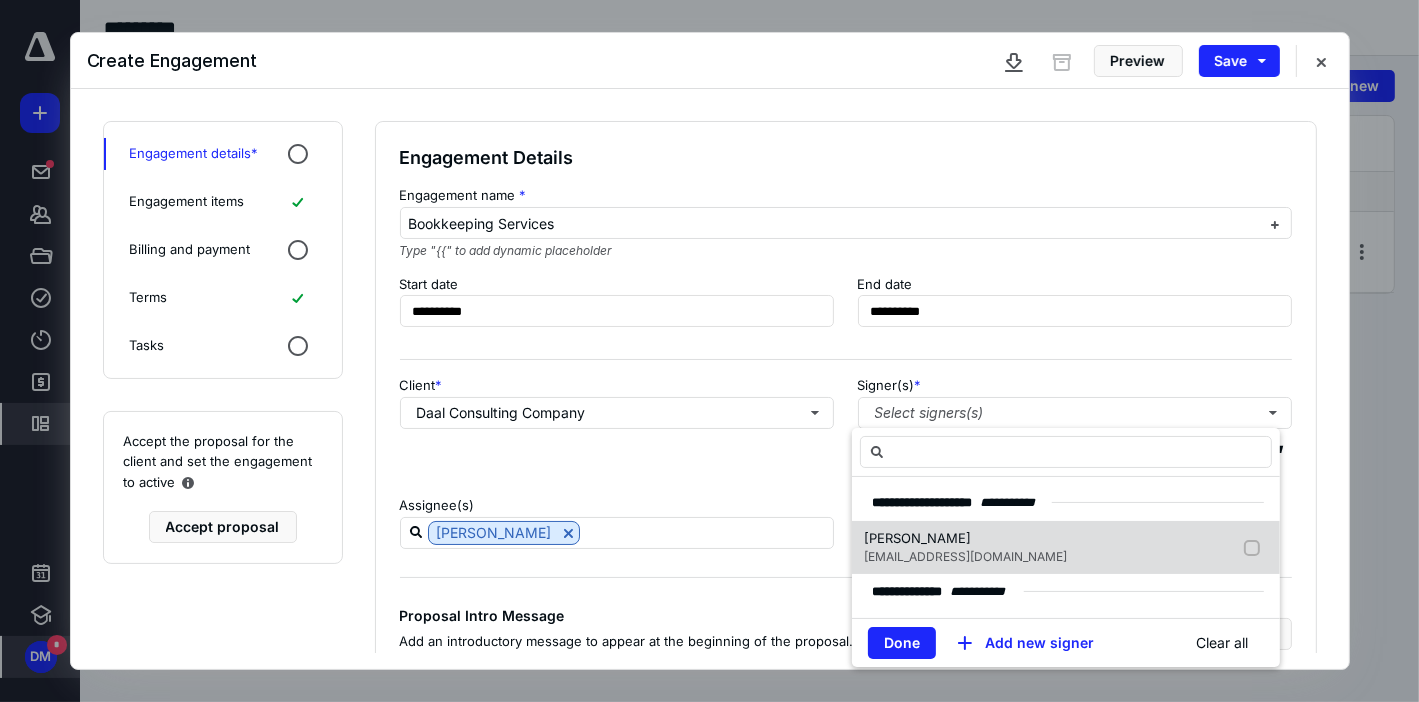 click on "[PERSON_NAME]" at bounding box center (965, 539) 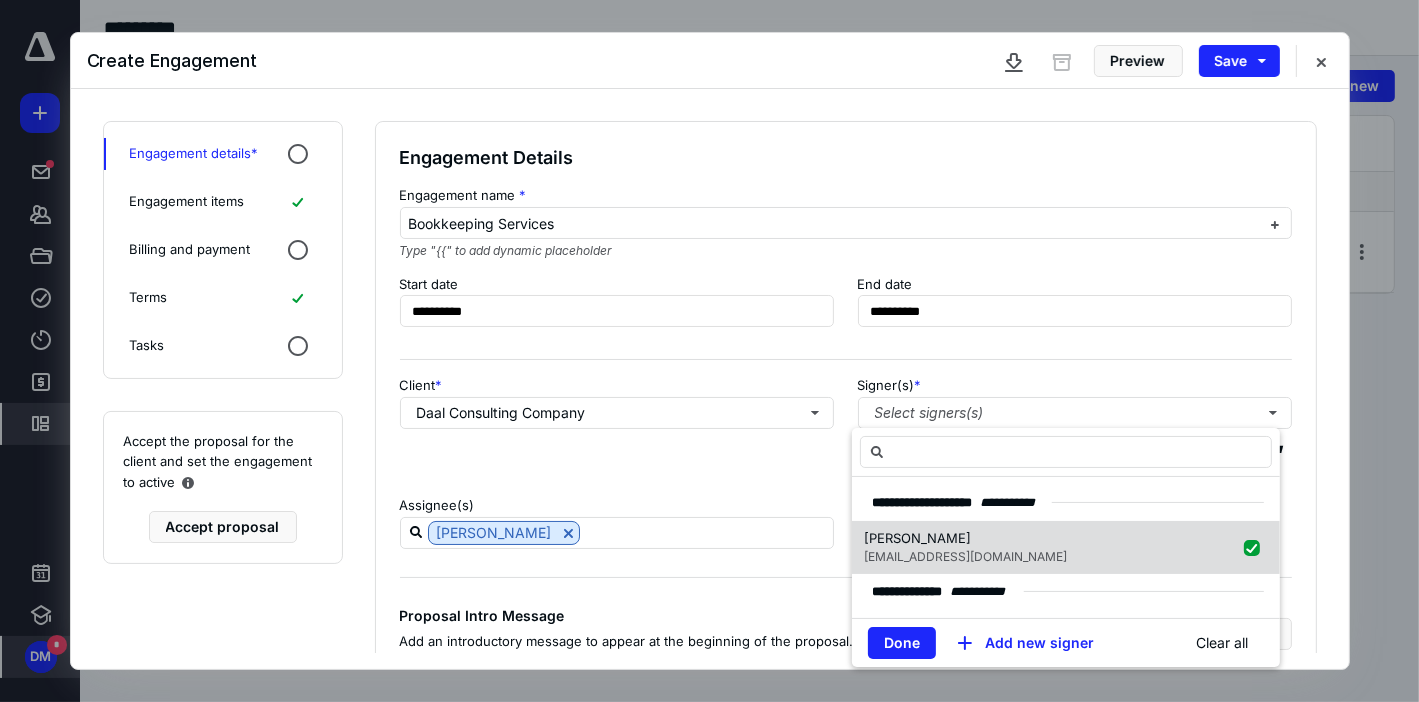 checkbox on "true" 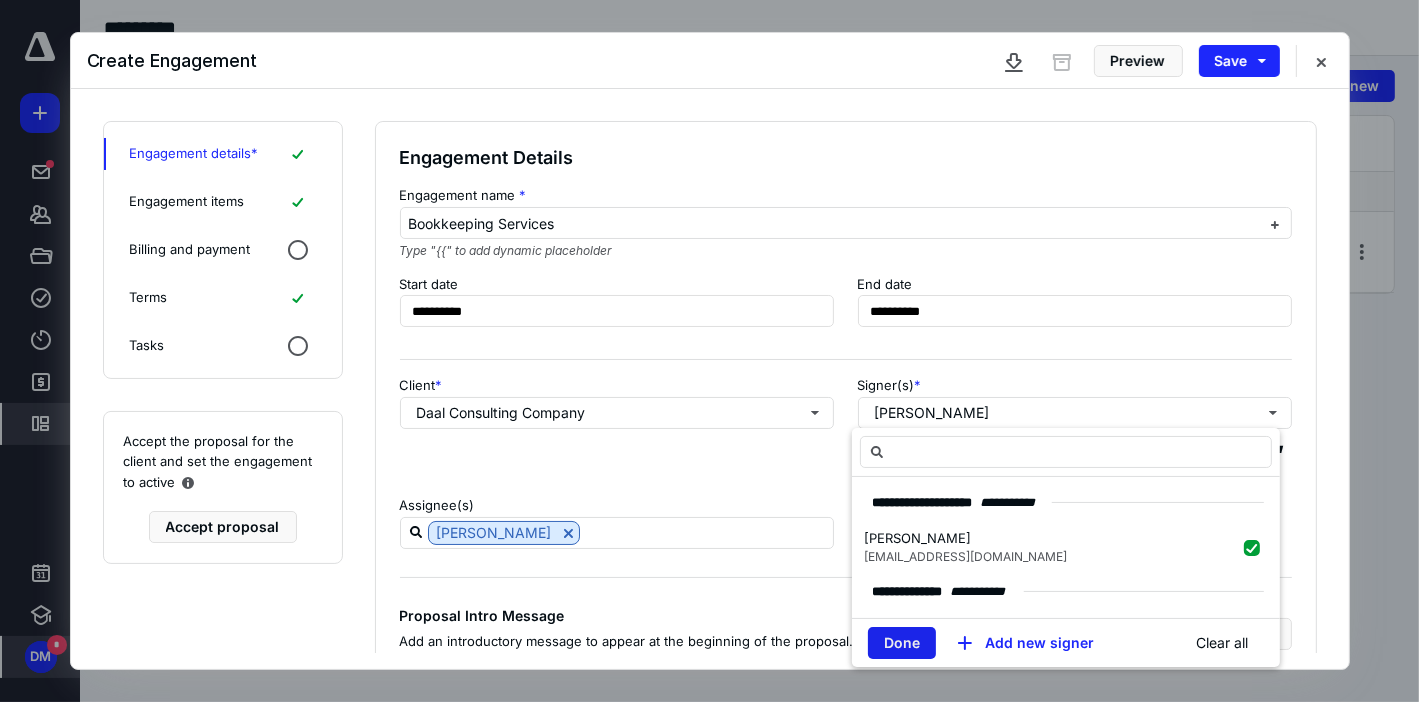 click on "Done" at bounding box center [902, 643] 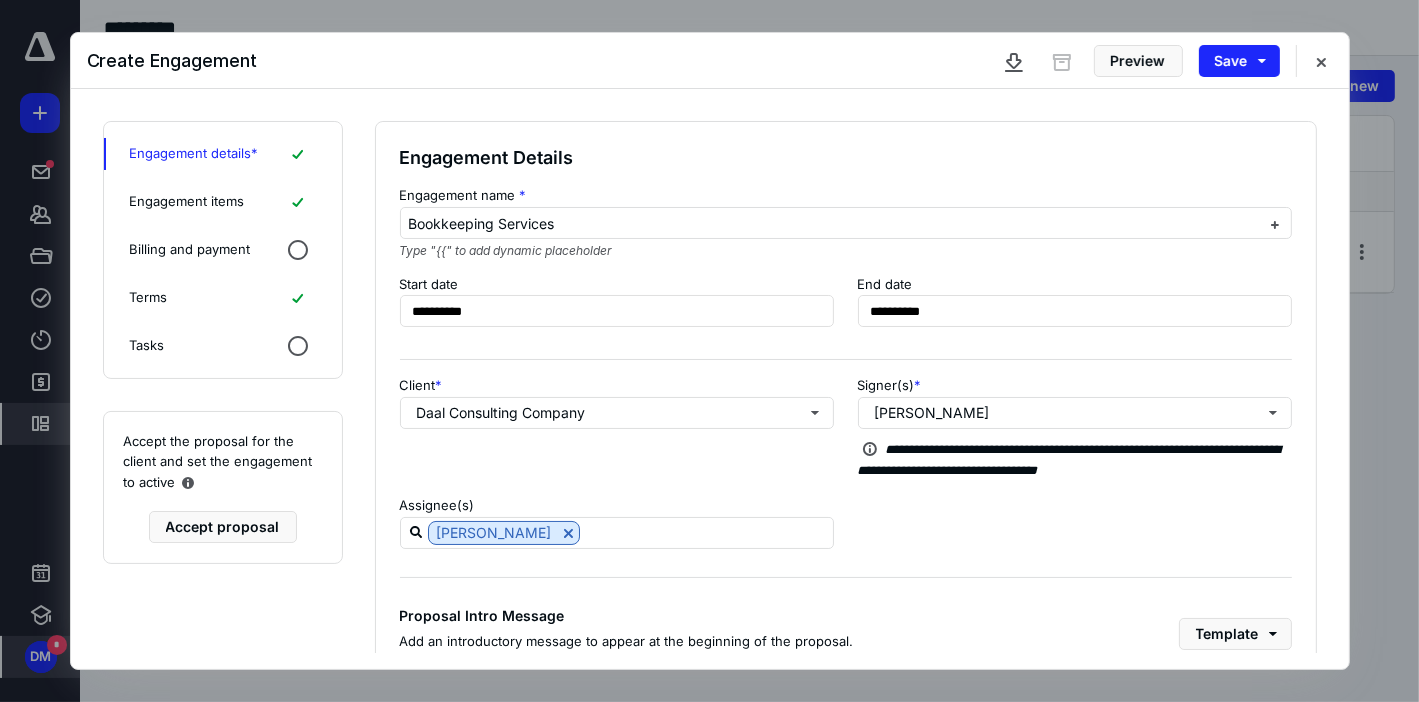 click on "Assignee(s) [PERSON_NAME]" at bounding box center (846, 522) 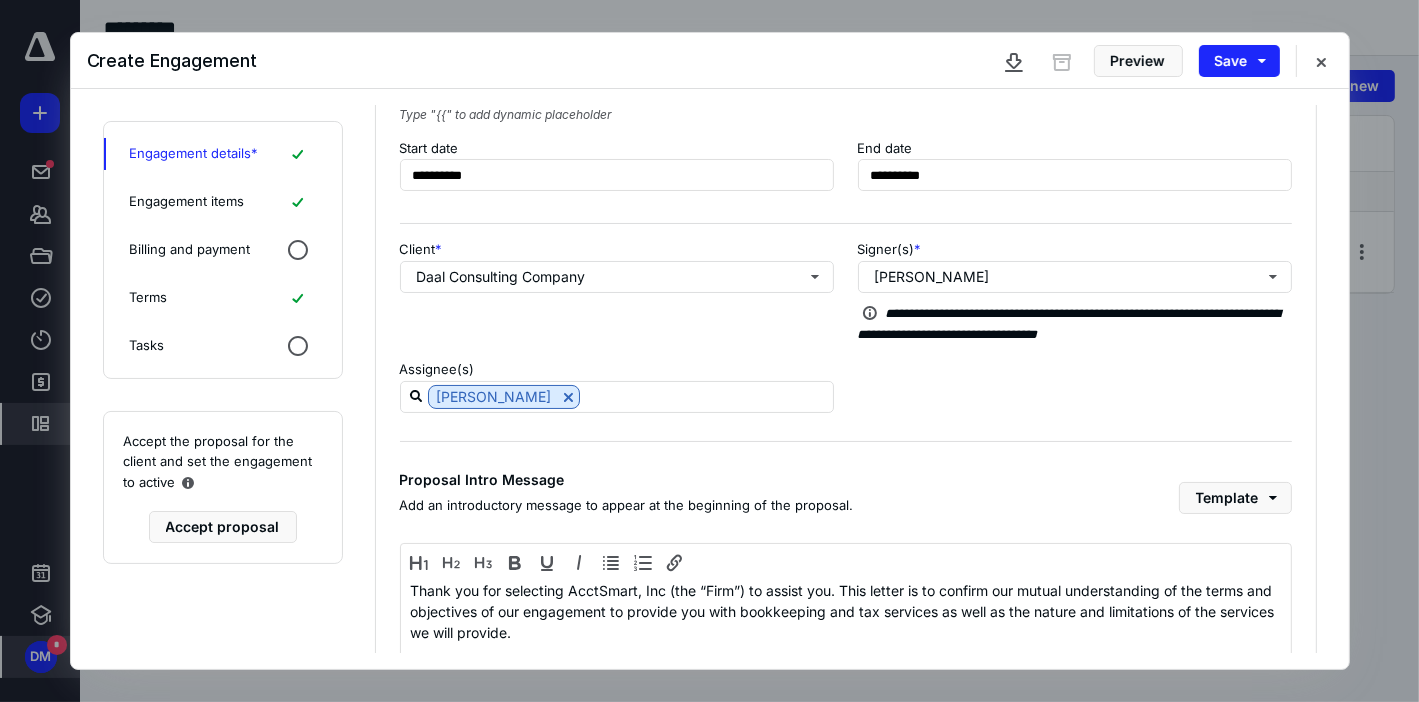 scroll, scrollTop: 0, scrollLeft: 0, axis: both 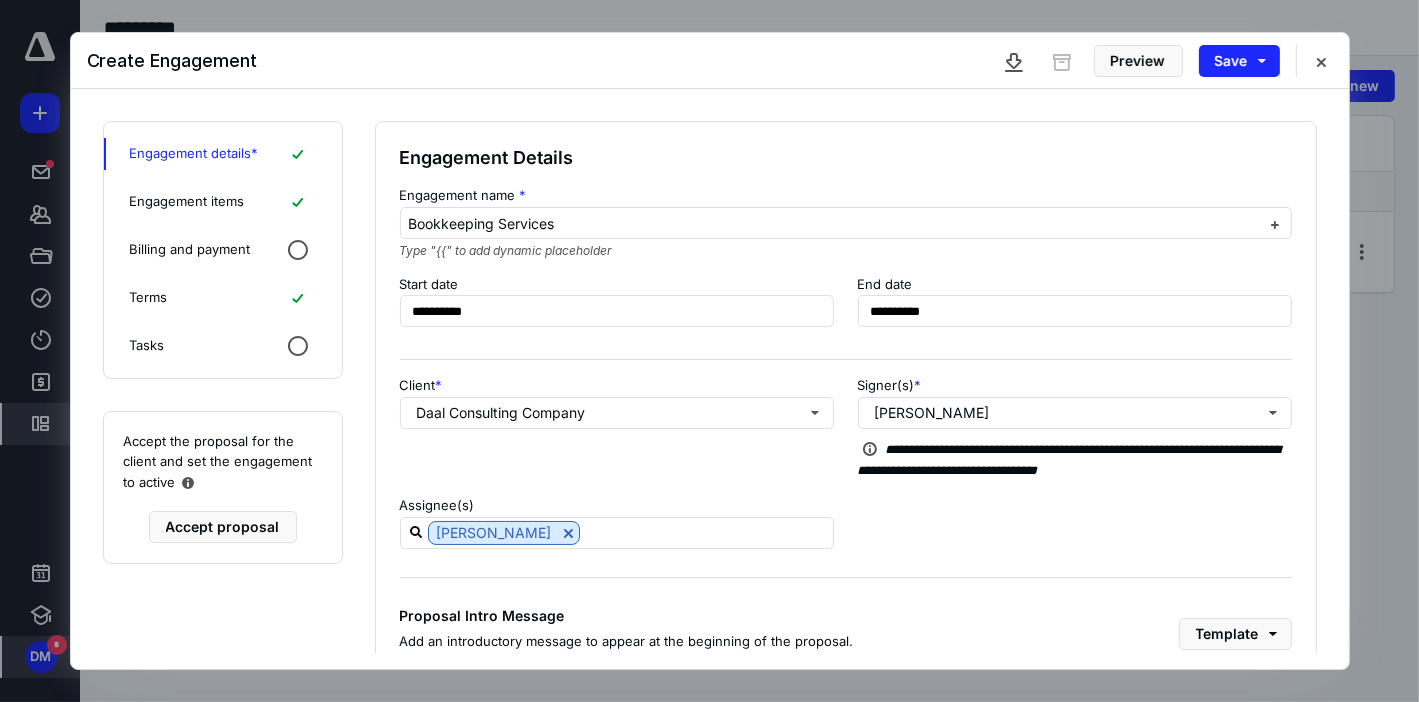 click on "Billing and payment" at bounding box center [190, 250] 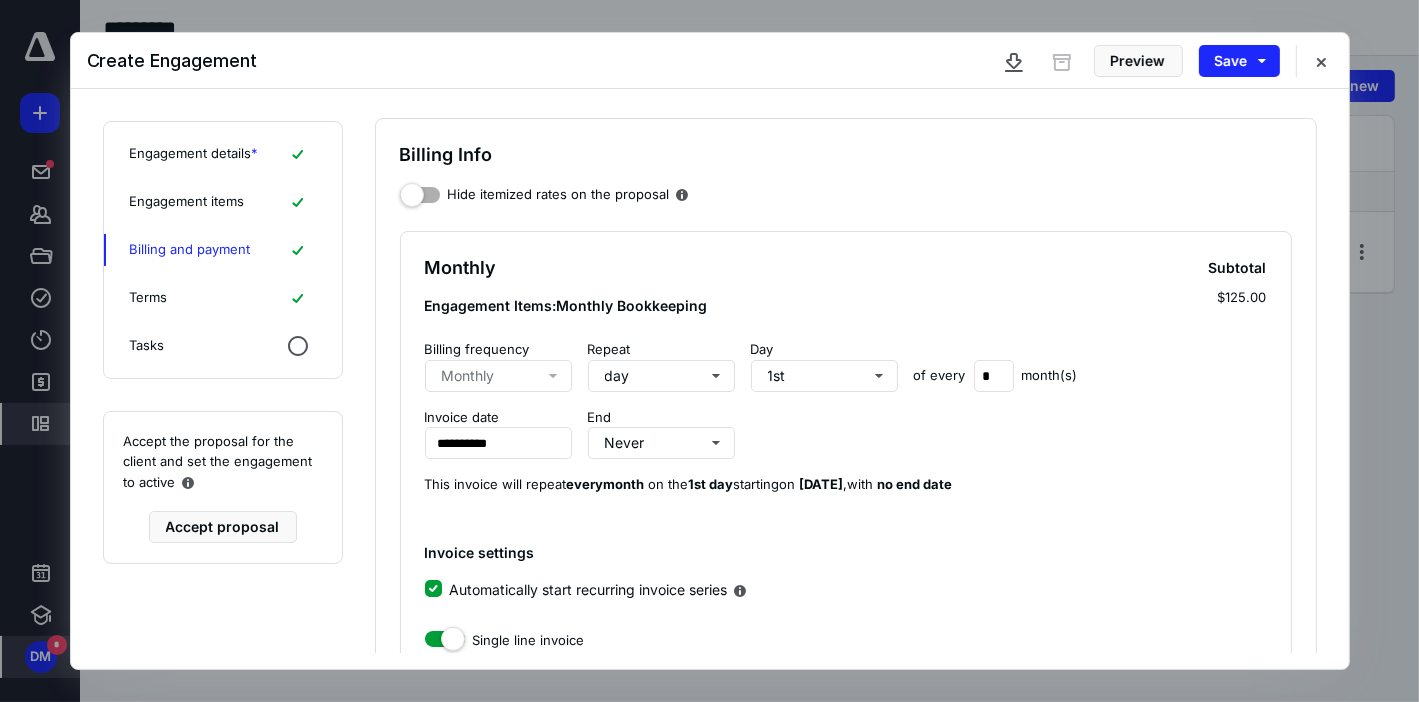 scroll, scrollTop: 0, scrollLeft: 0, axis: both 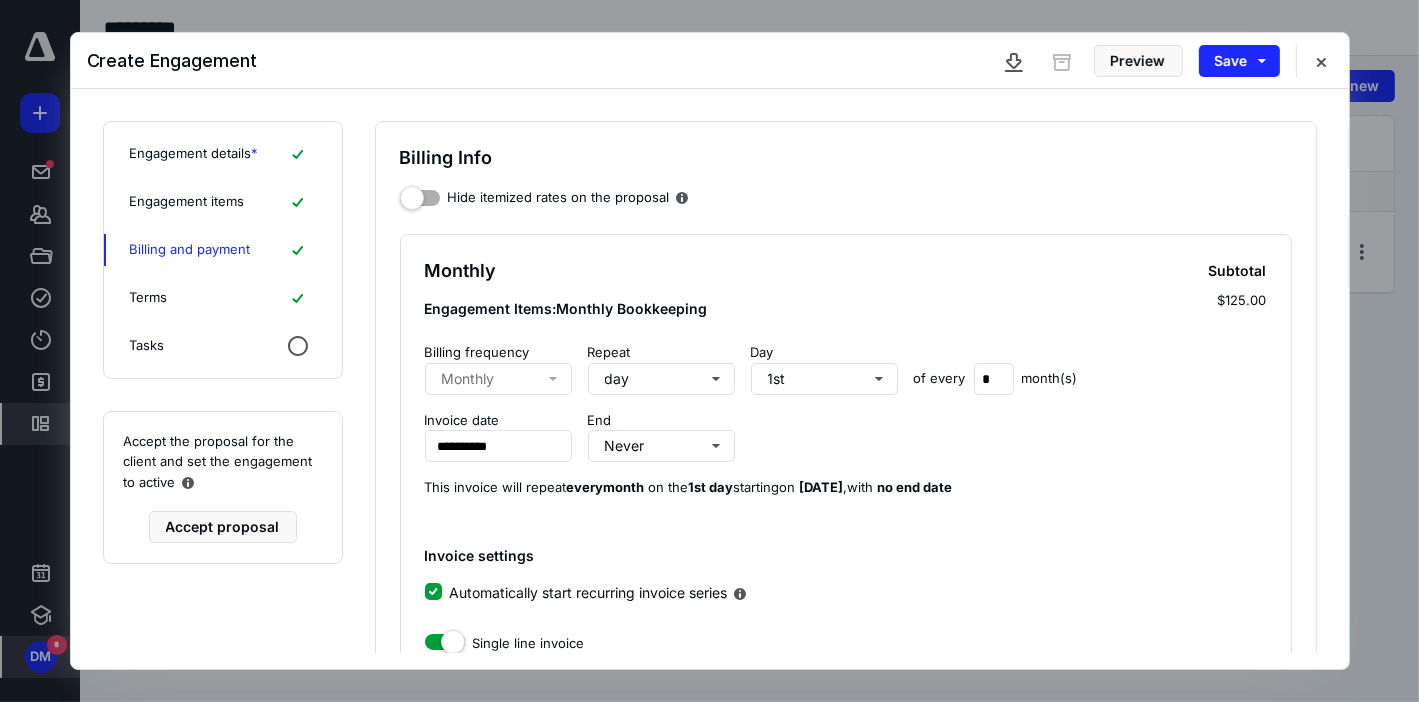click on "Terms" at bounding box center [149, 298] 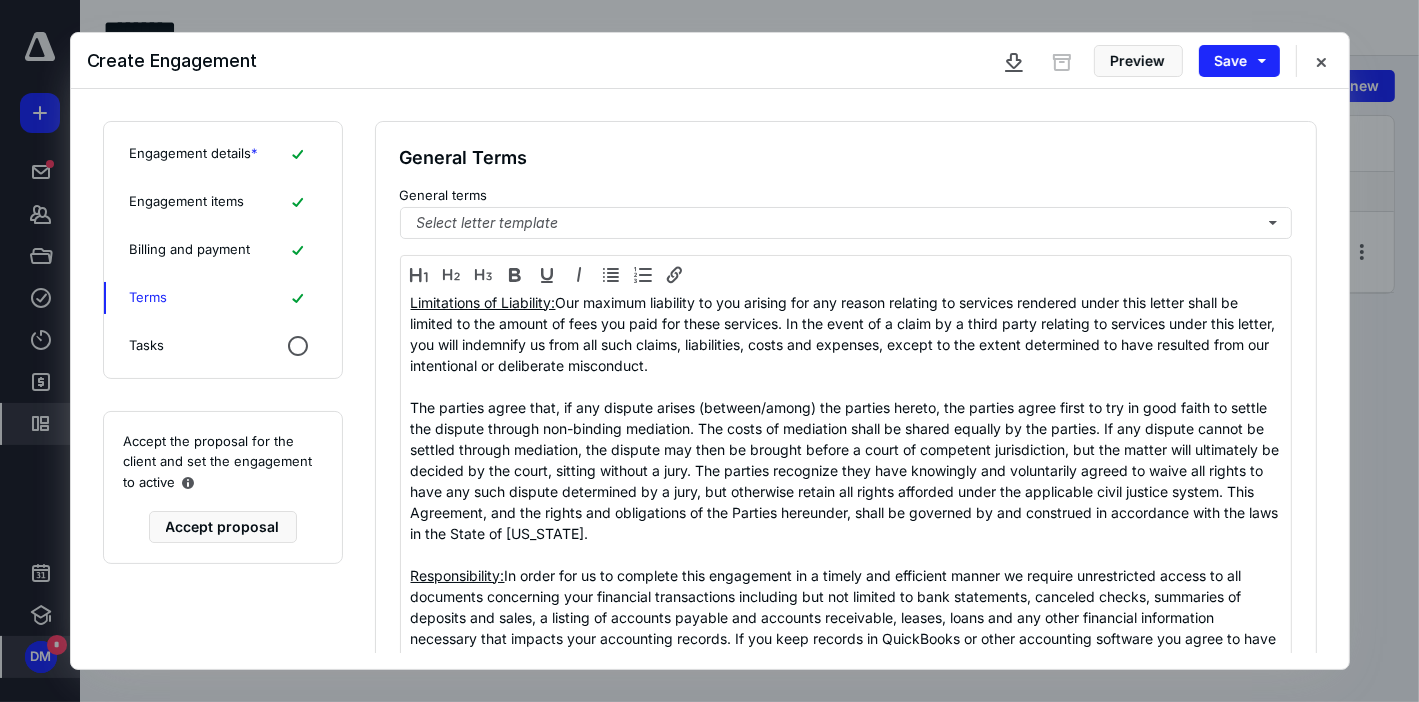 click on "Tasks" at bounding box center [147, 346] 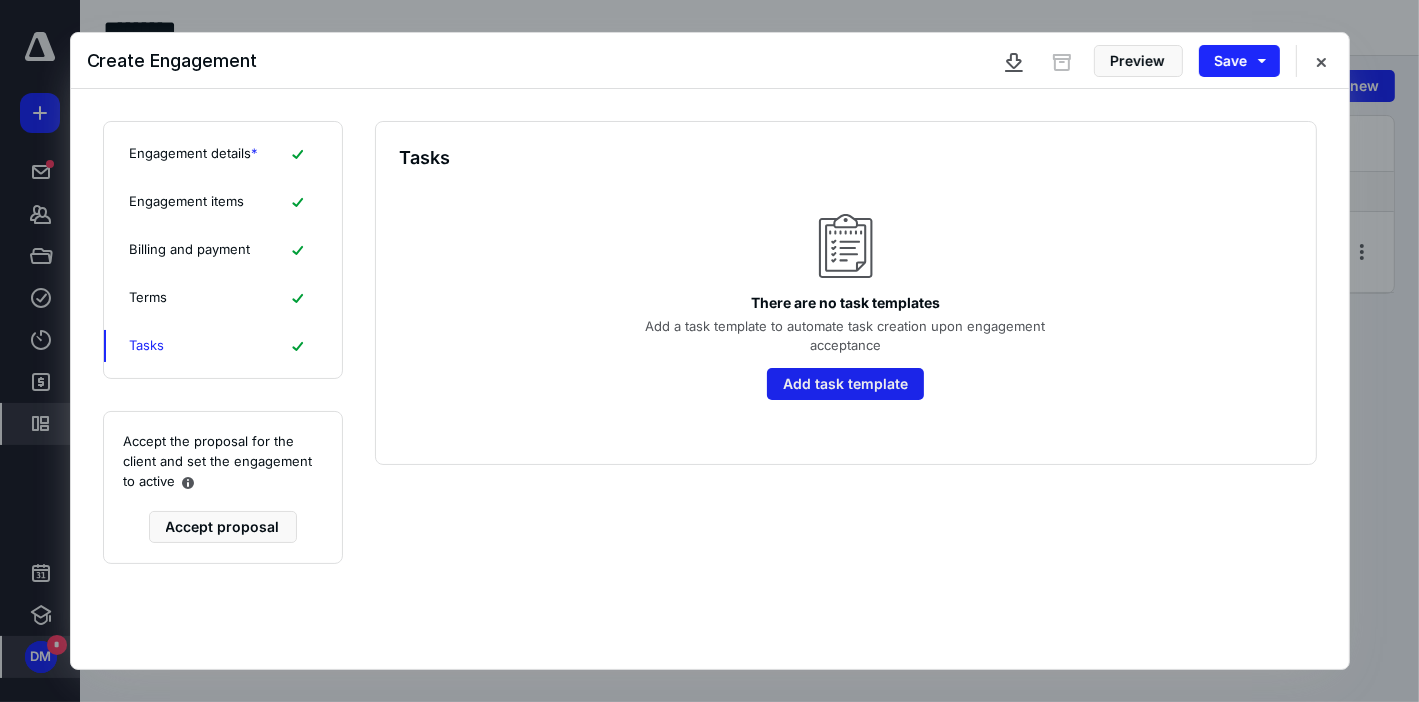 click on "Add task template" at bounding box center (845, 384) 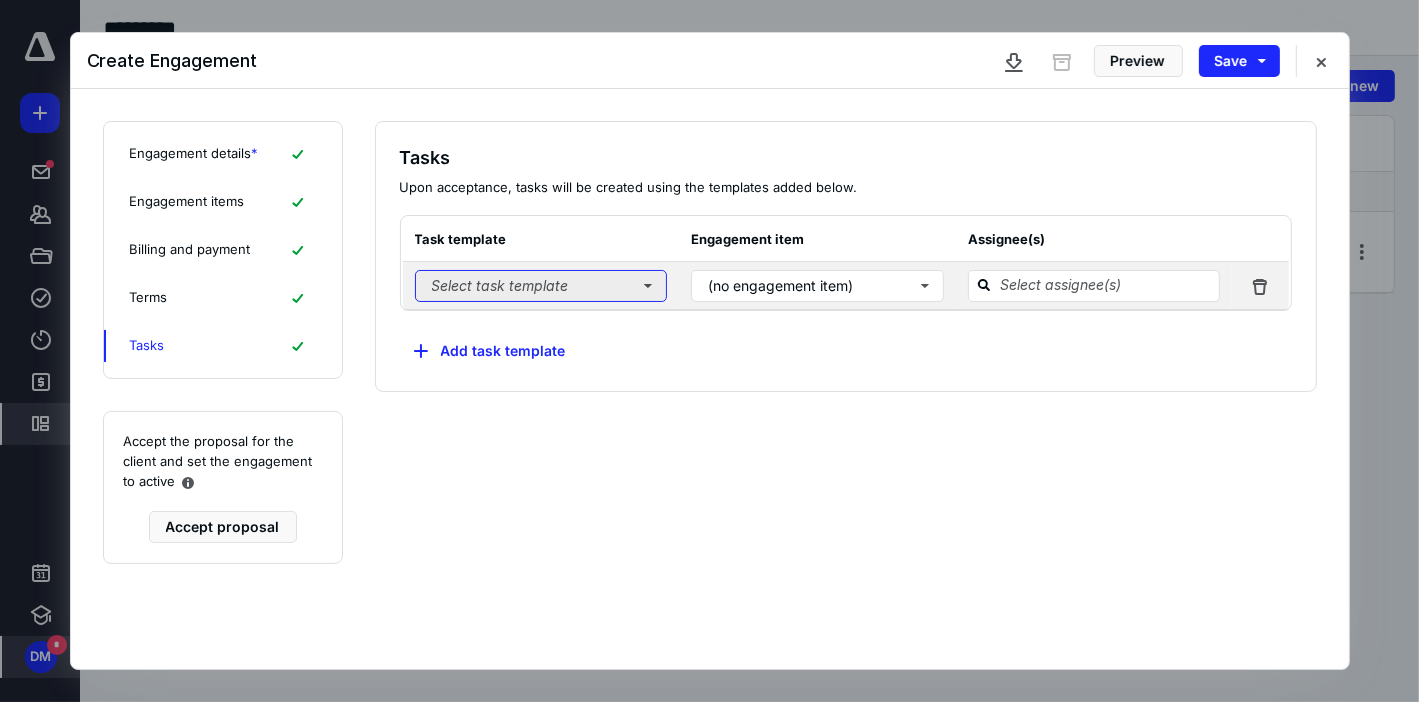click on "Select task template" at bounding box center [541, 286] 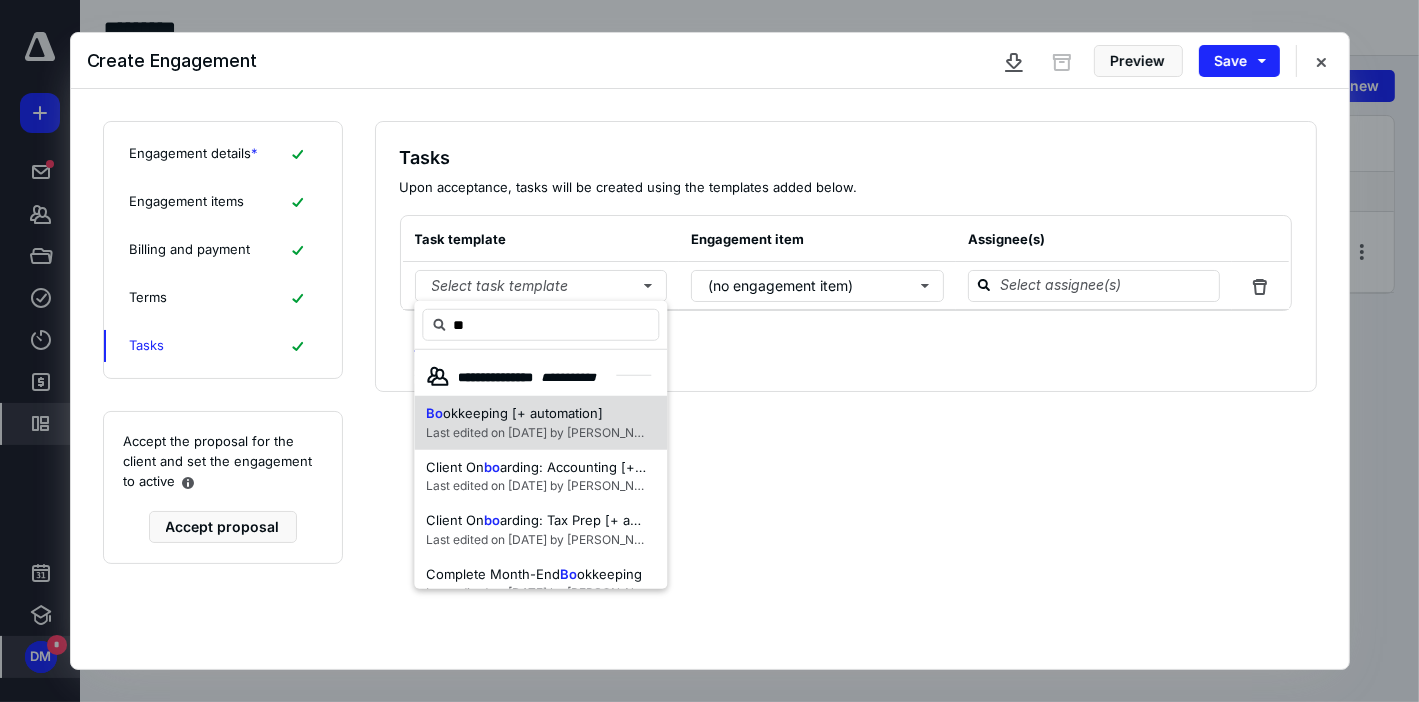 click on "Last edited on [DATE] by [PERSON_NAME] (me)" at bounding box center [559, 431] 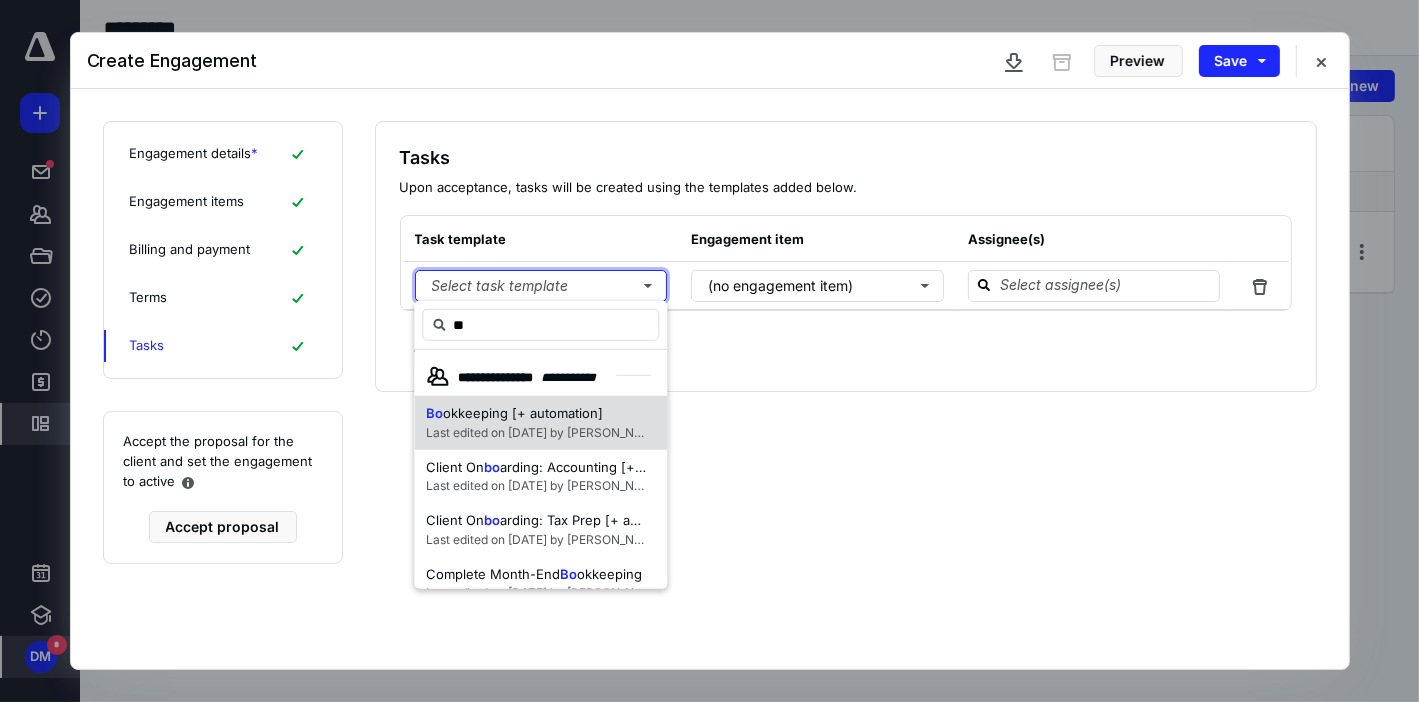 type 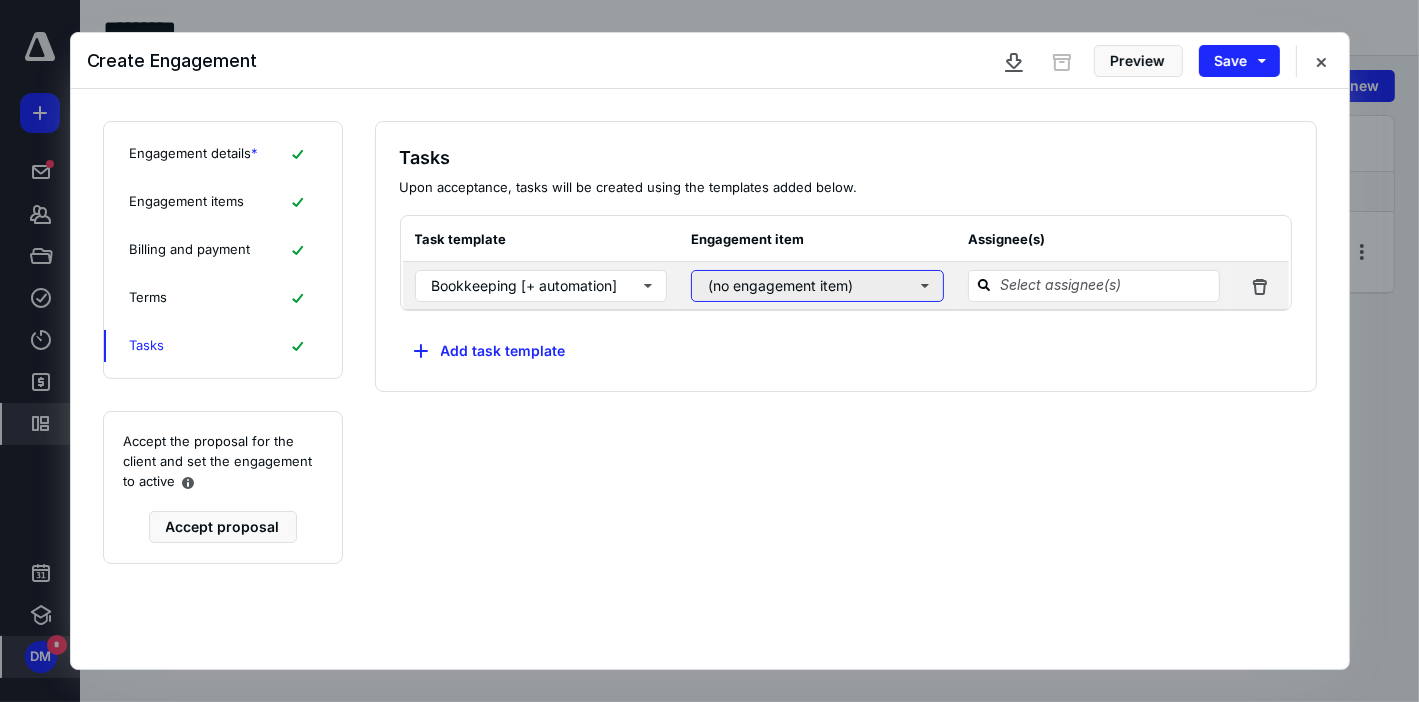 click on "(no engagement item)" at bounding box center (817, 286) 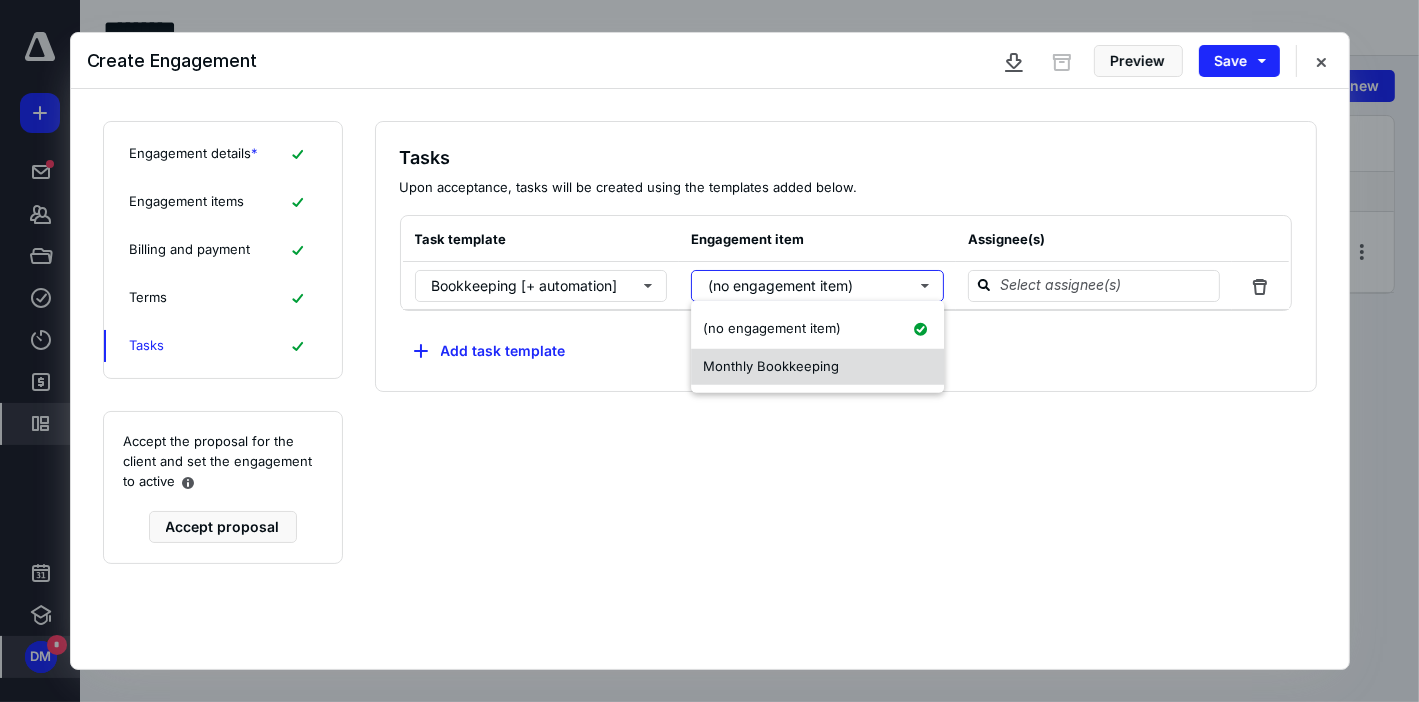 click on "Monthly Bookkeeping" at bounding box center [771, 366] 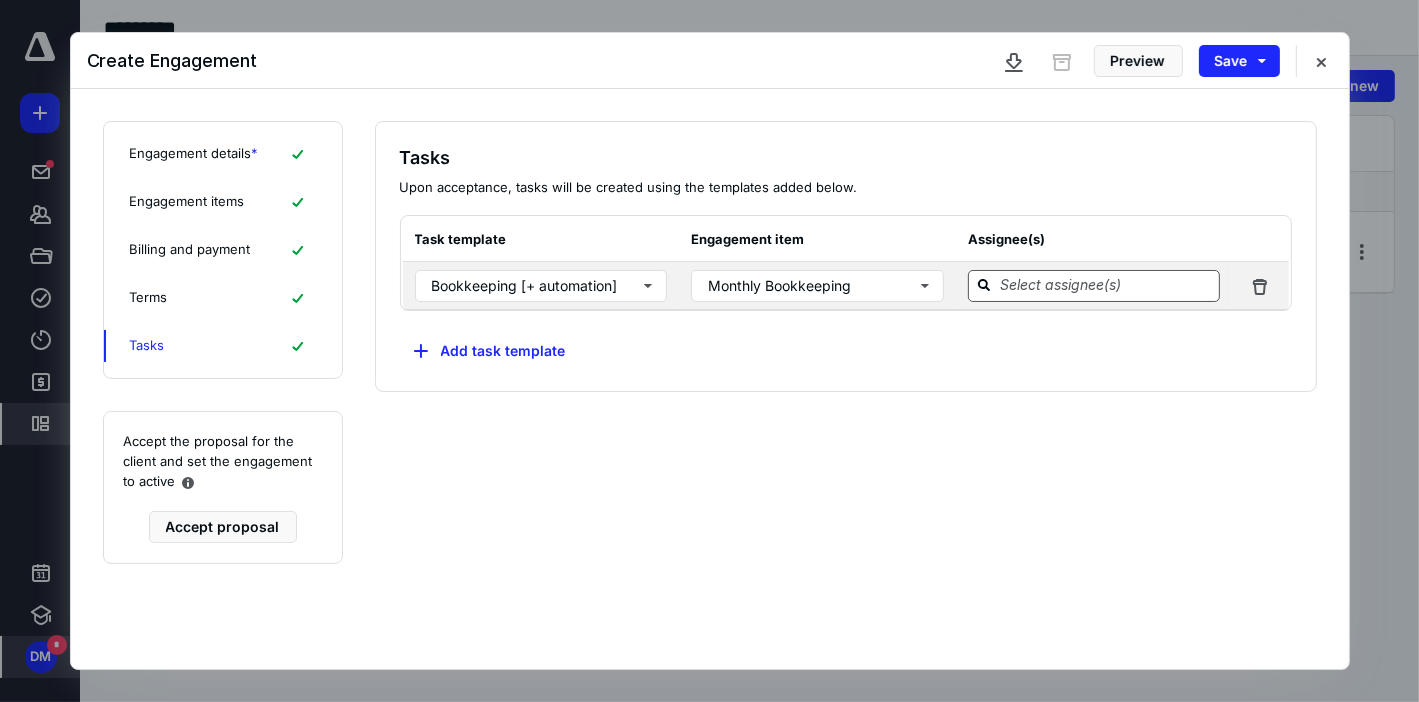 click at bounding box center (1106, 285) 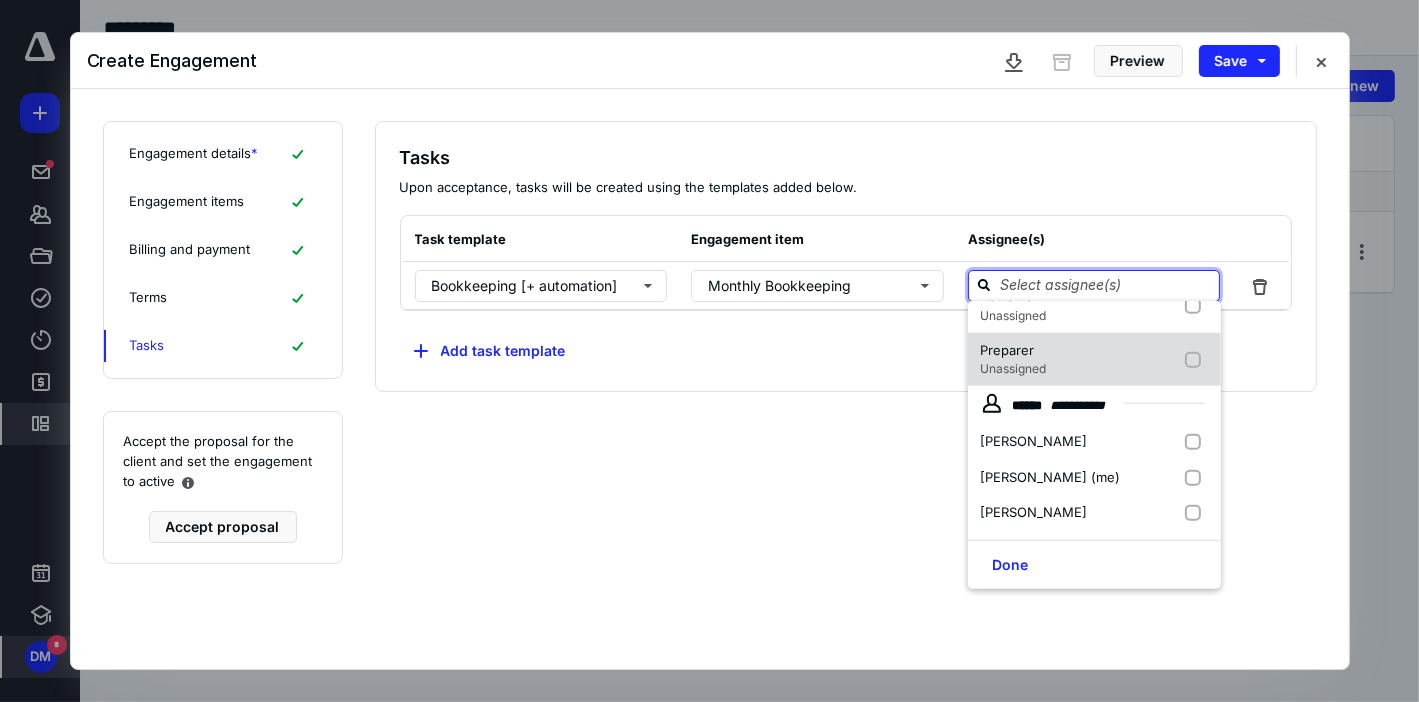 scroll, scrollTop: 78, scrollLeft: 0, axis: vertical 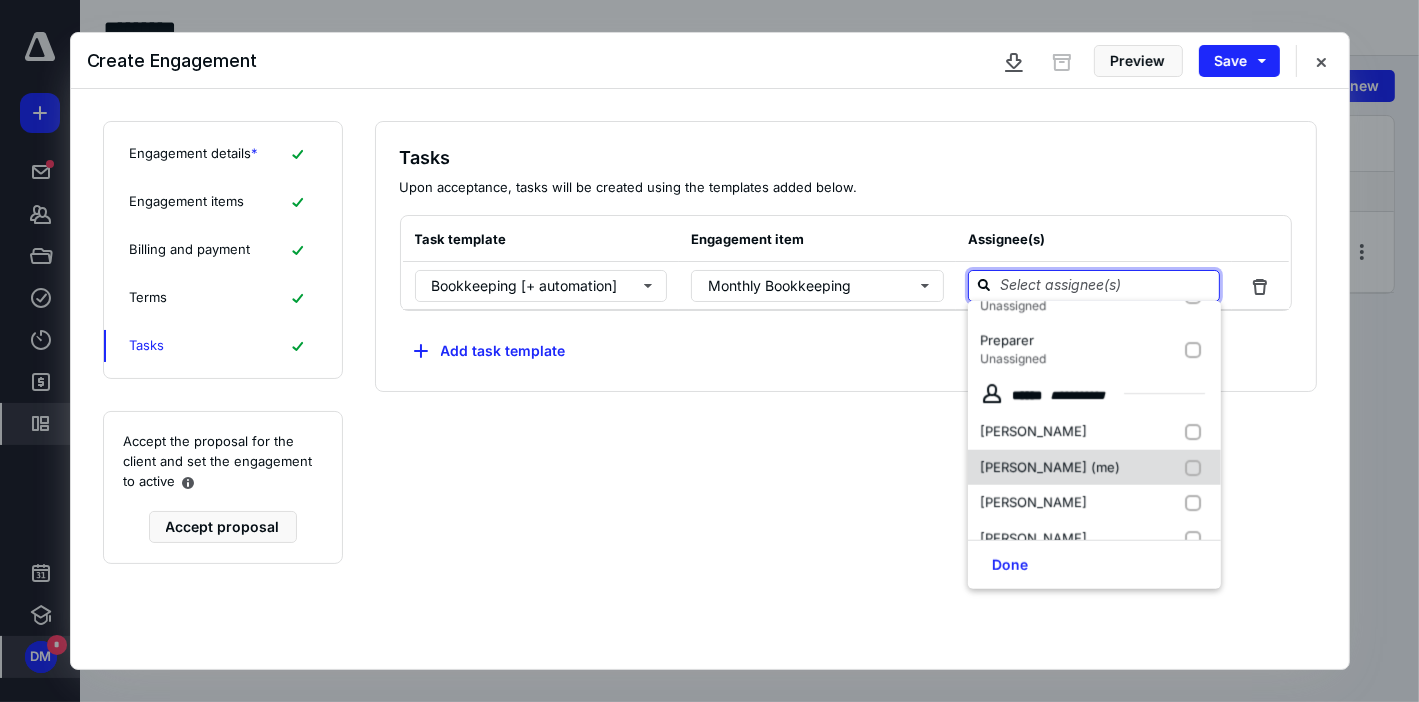 click at bounding box center [1197, 467] 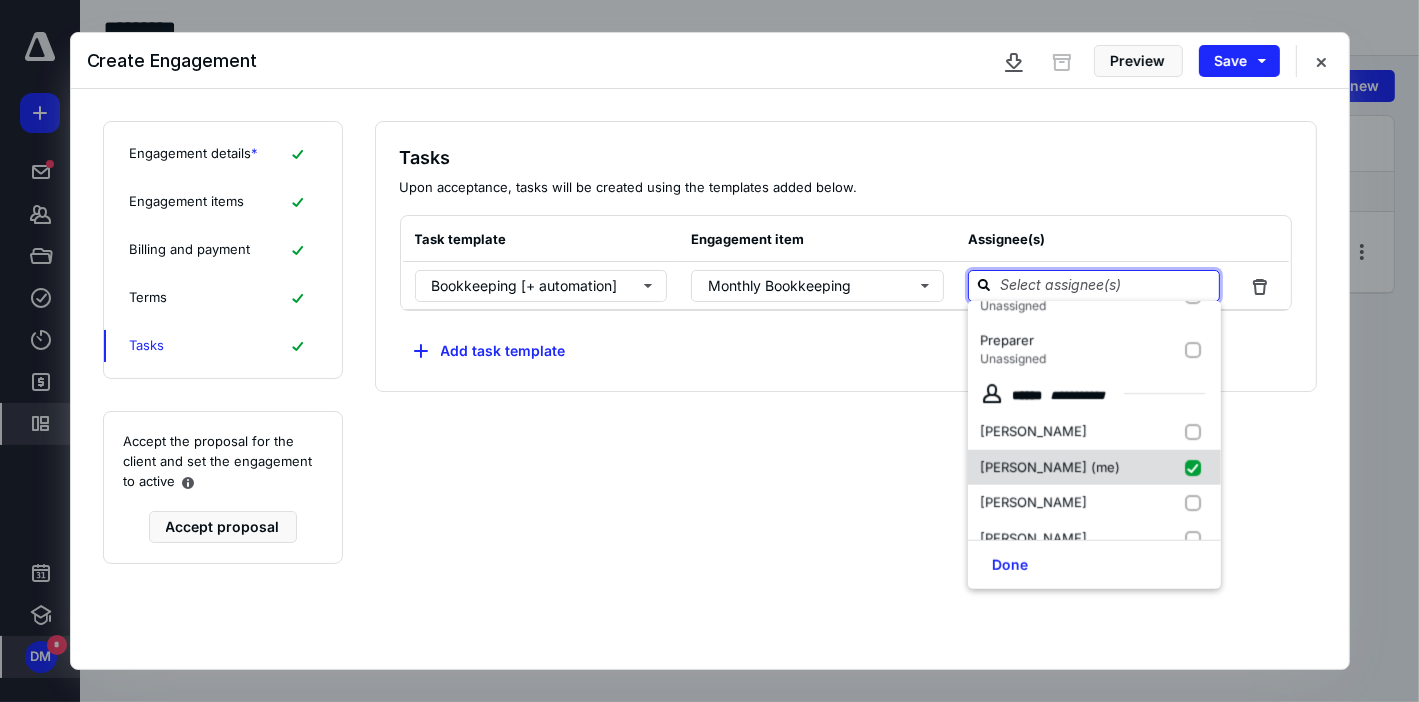checkbox on "true" 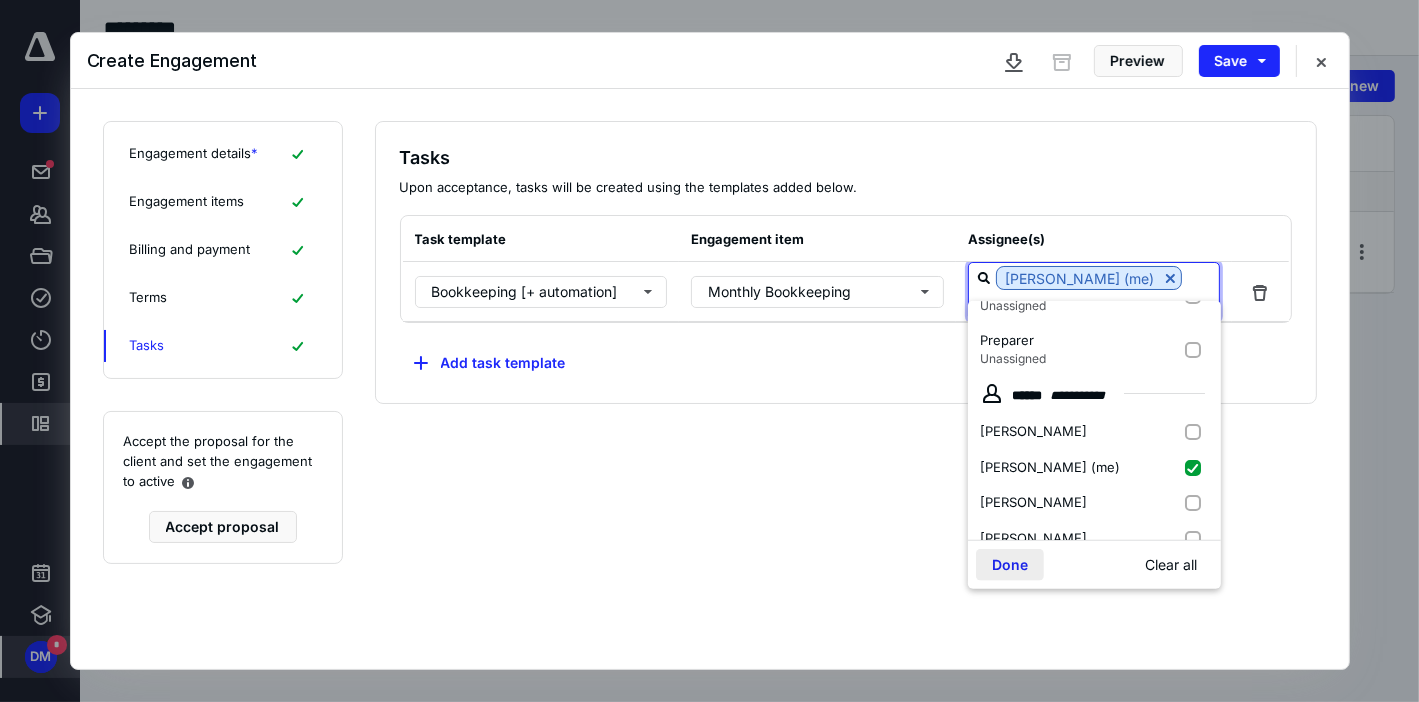 click on "Done" at bounding box center [1010, 565] 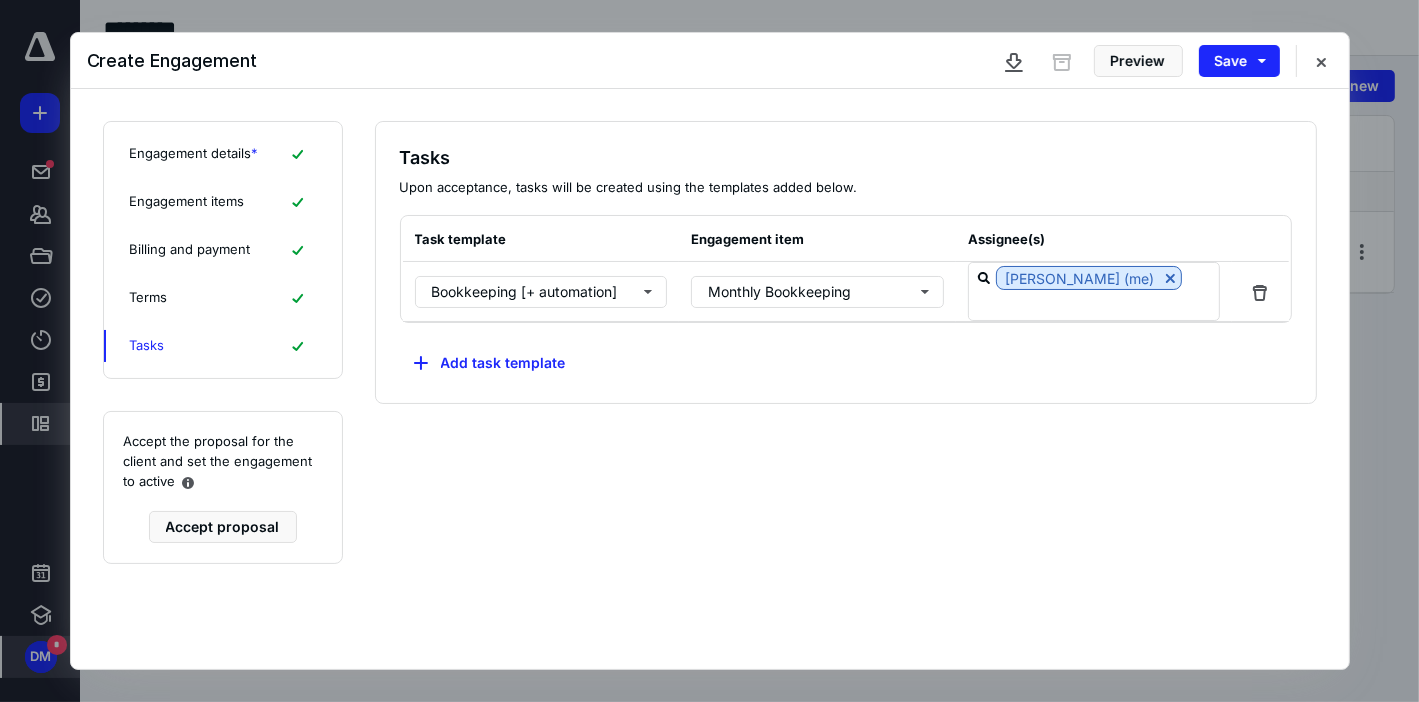 click on "**********" at bounding box center [846, 379] 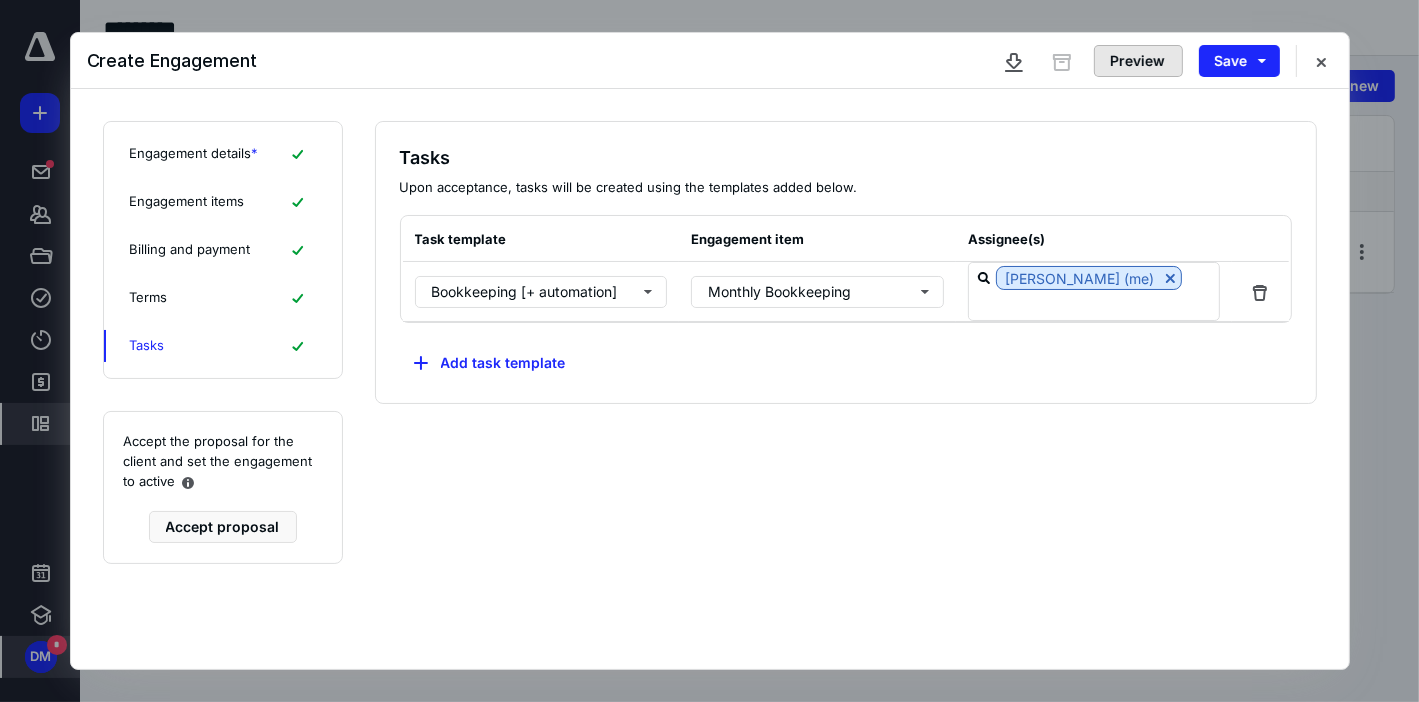 click on "Preview" at bounding box center [1138, 61] 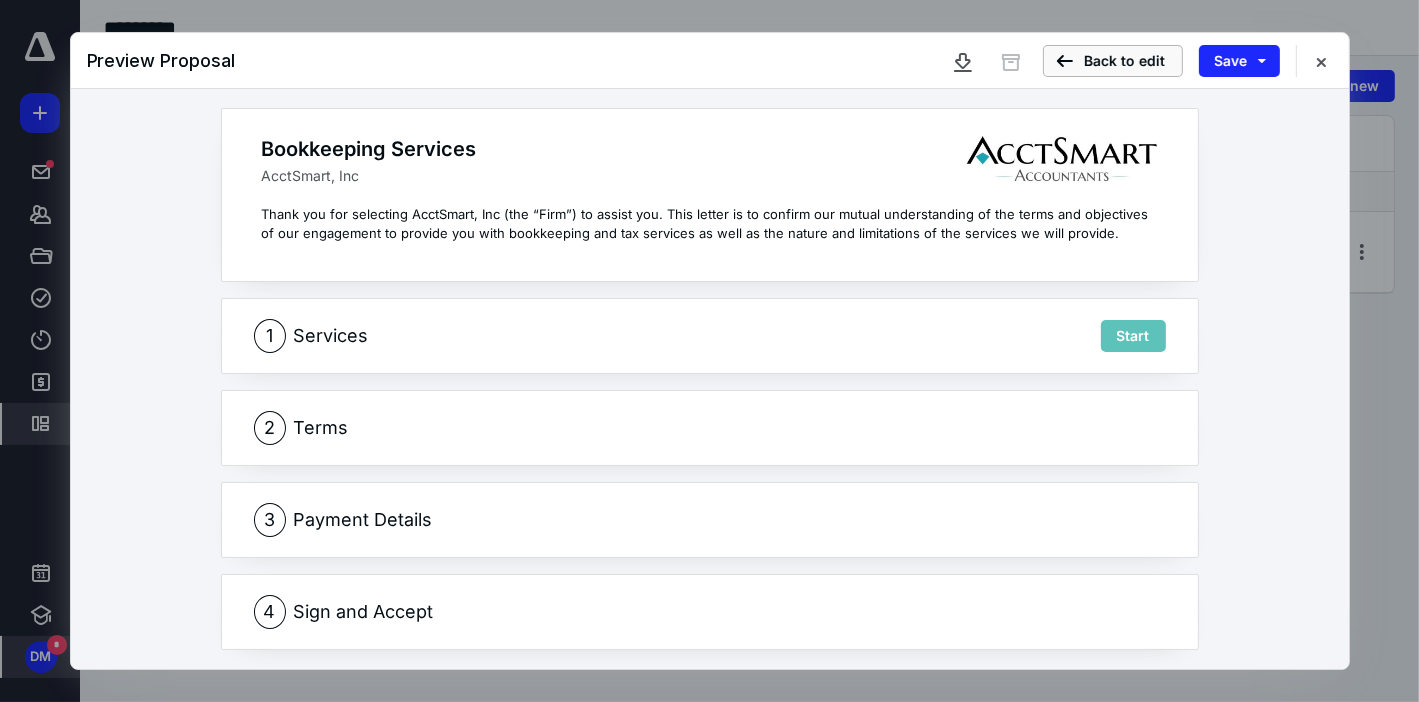 scroll, scrollTop: 36, scrollLeft: 0, axis: vertical 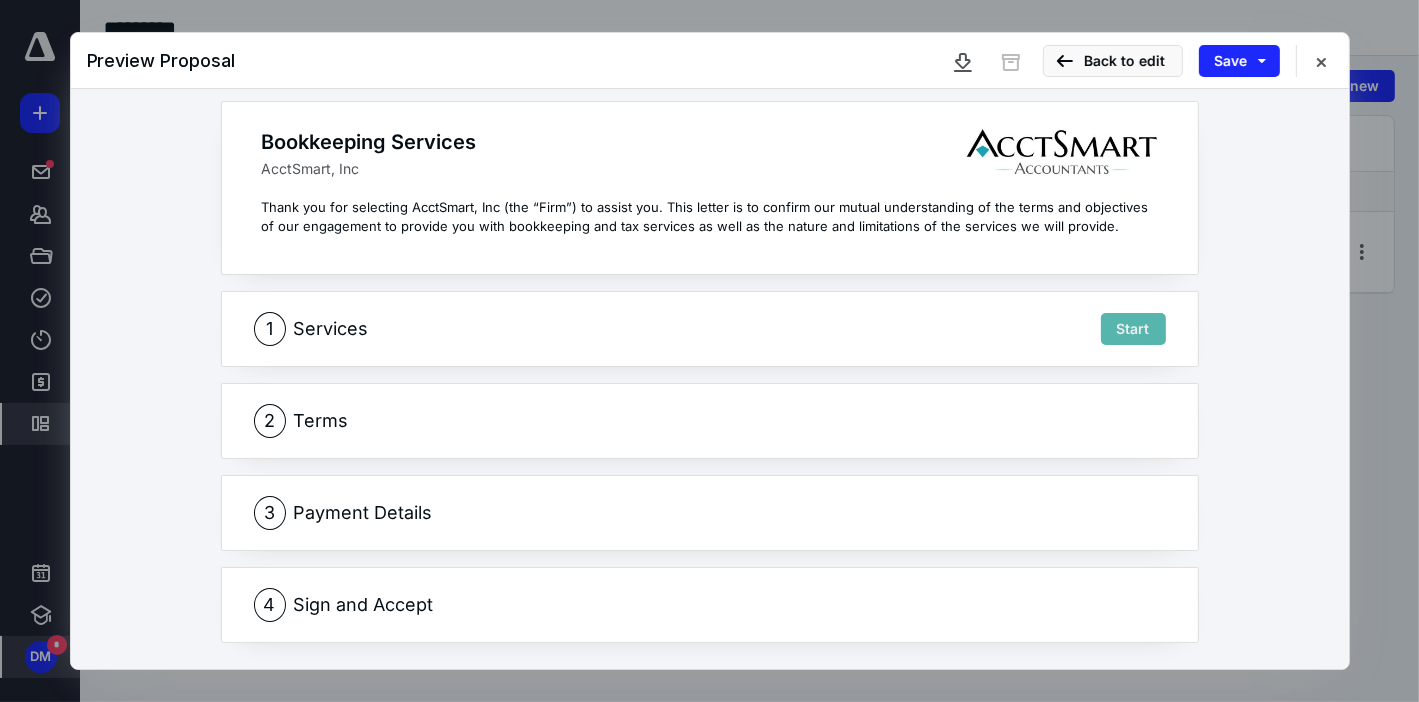 click on "Start" at bounding box center (1133, 329) 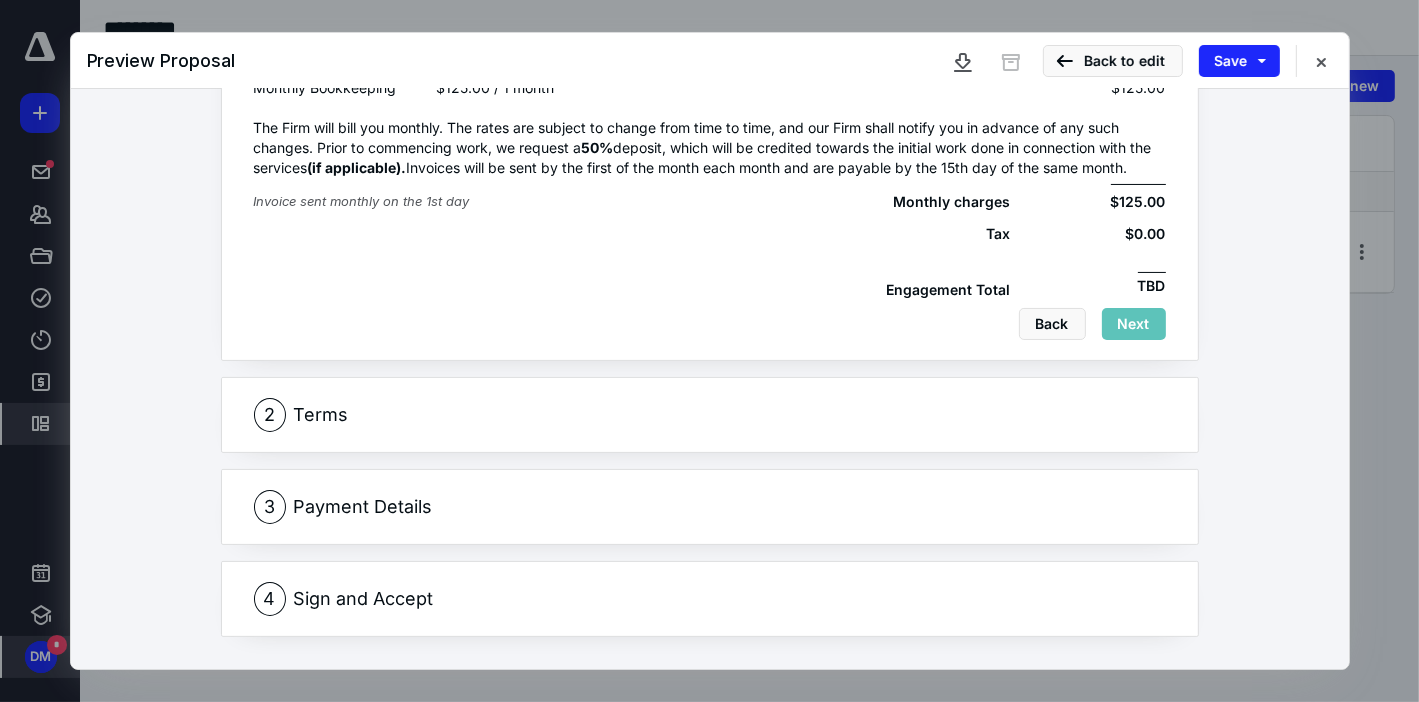 scroll, scrollTop: 316, scrollLeft: 0, axis: vertical 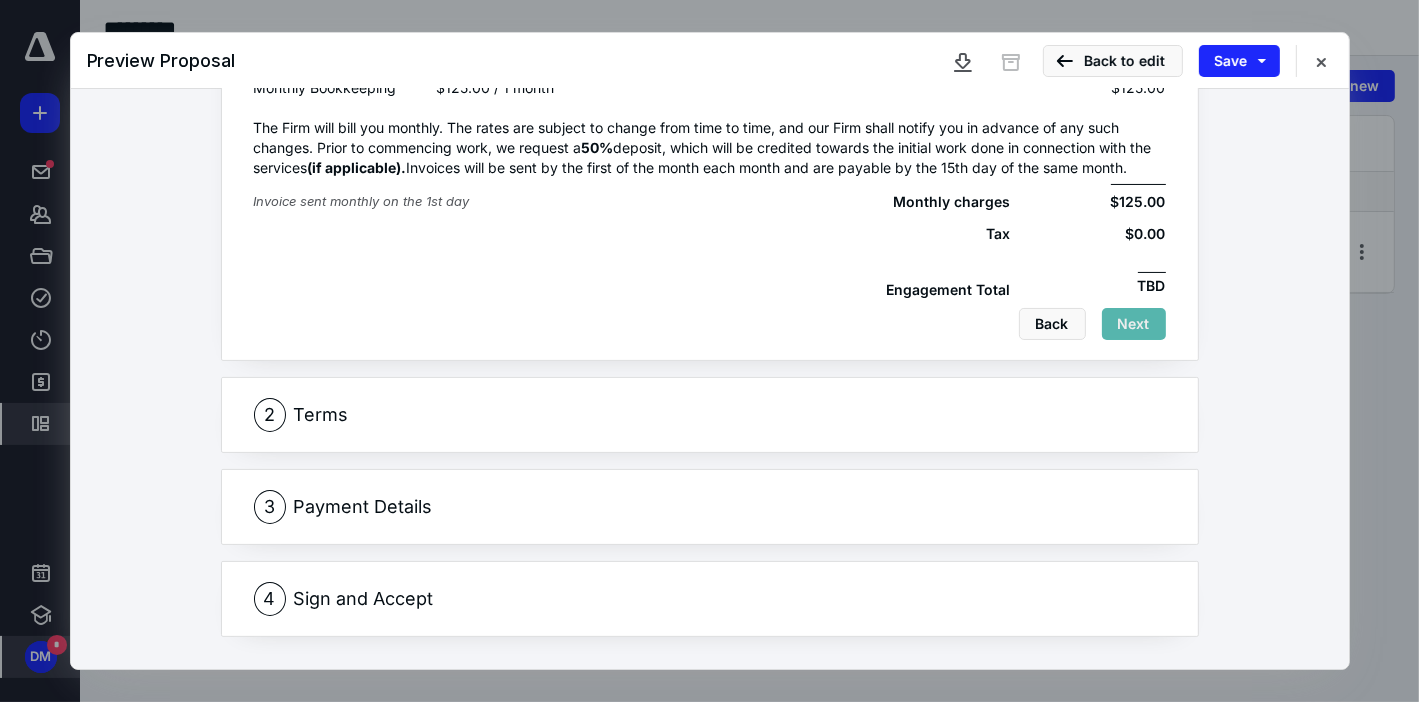 click on "Next" at bounding box center (1134, 324) 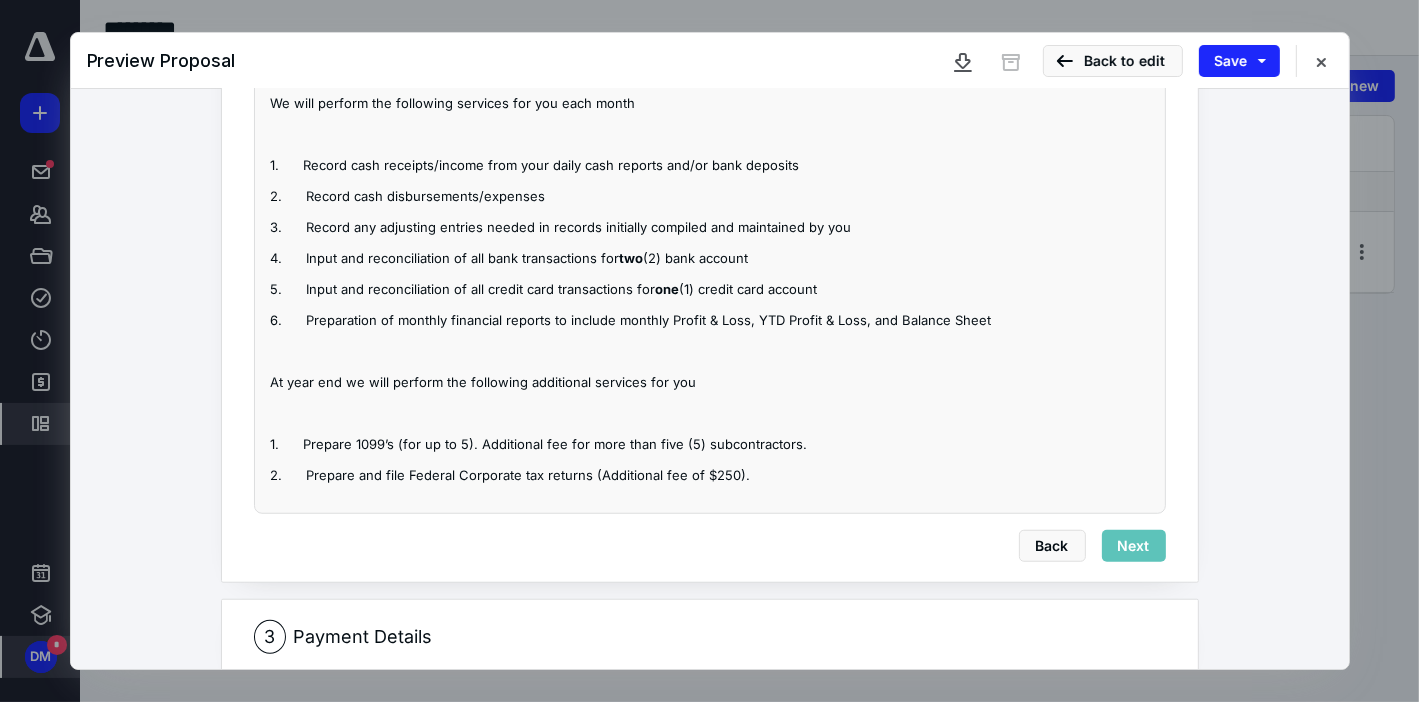 scroll, scrollTop: 1445, scrollLeft: 0, axis: vertical 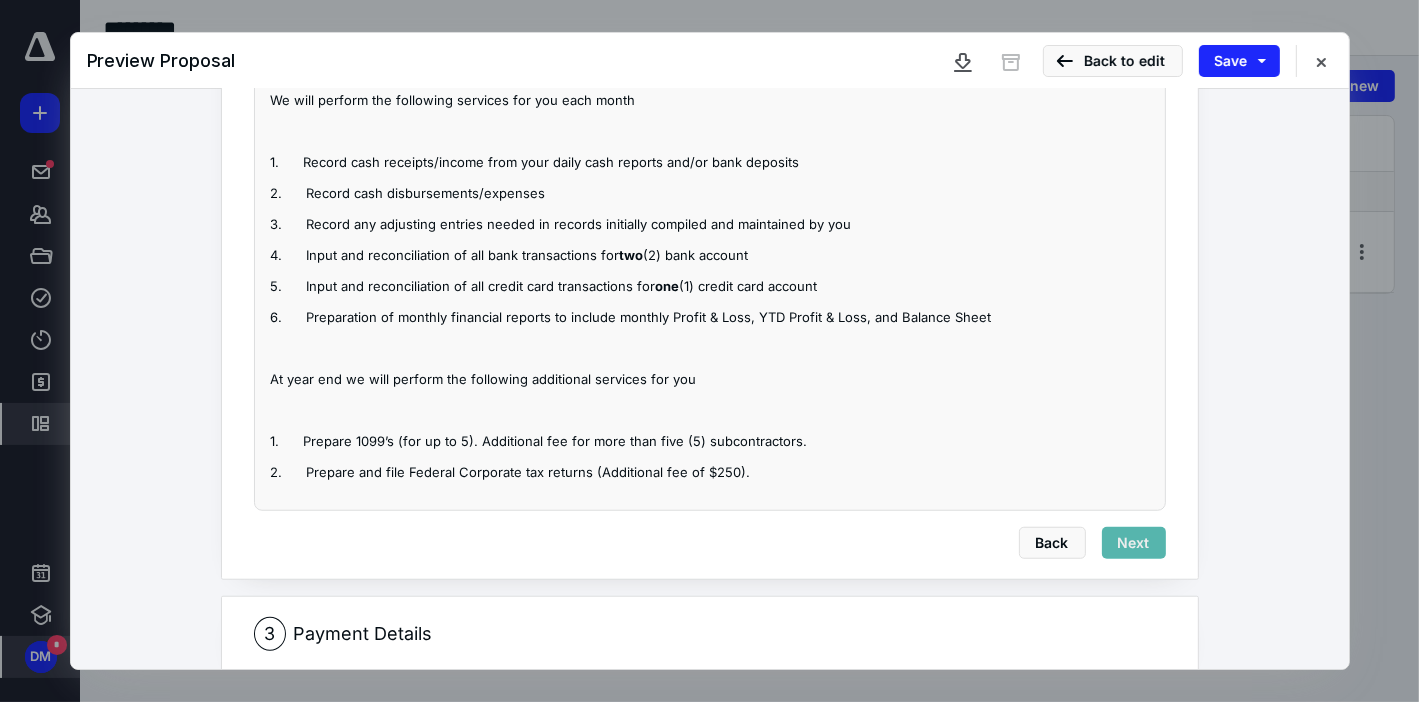 click on "Next" at bounding box center (1134, 543) 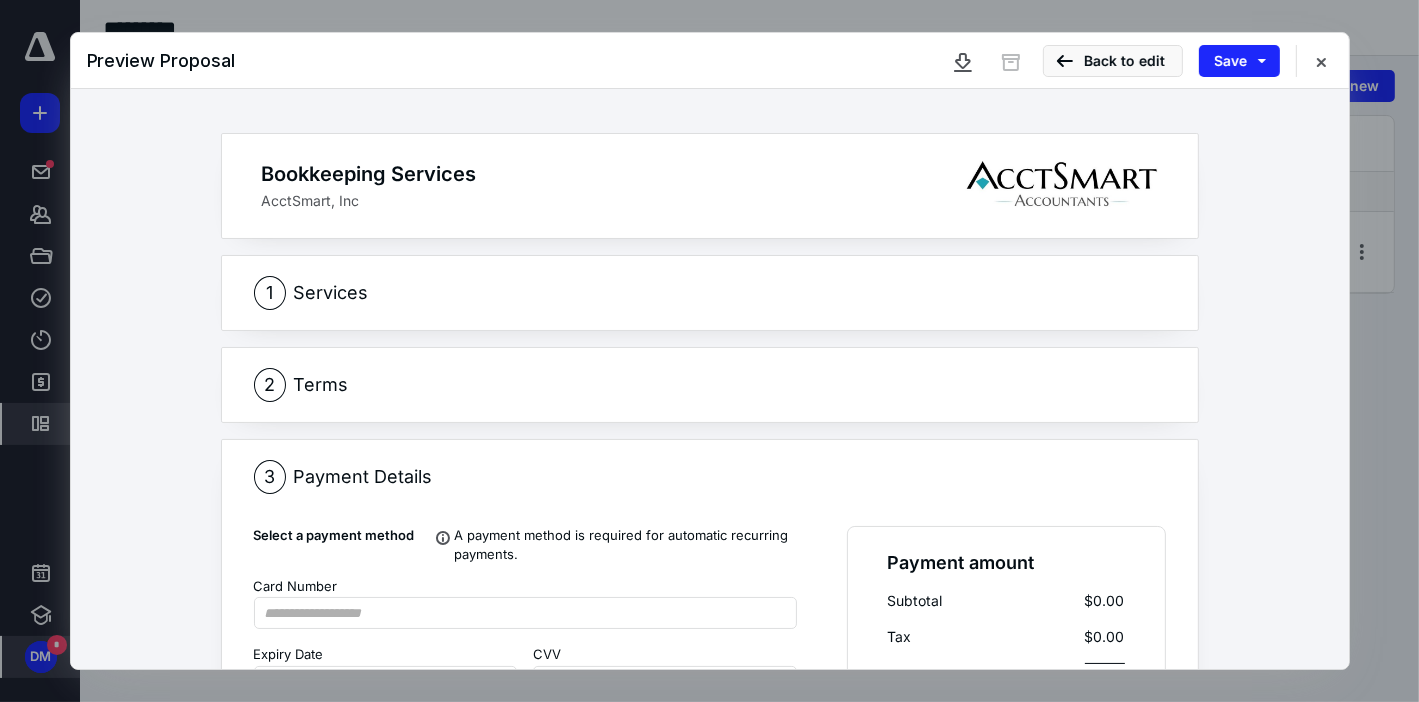 scroll, scrollTop: 0, scrollLeft: 0, axis: both 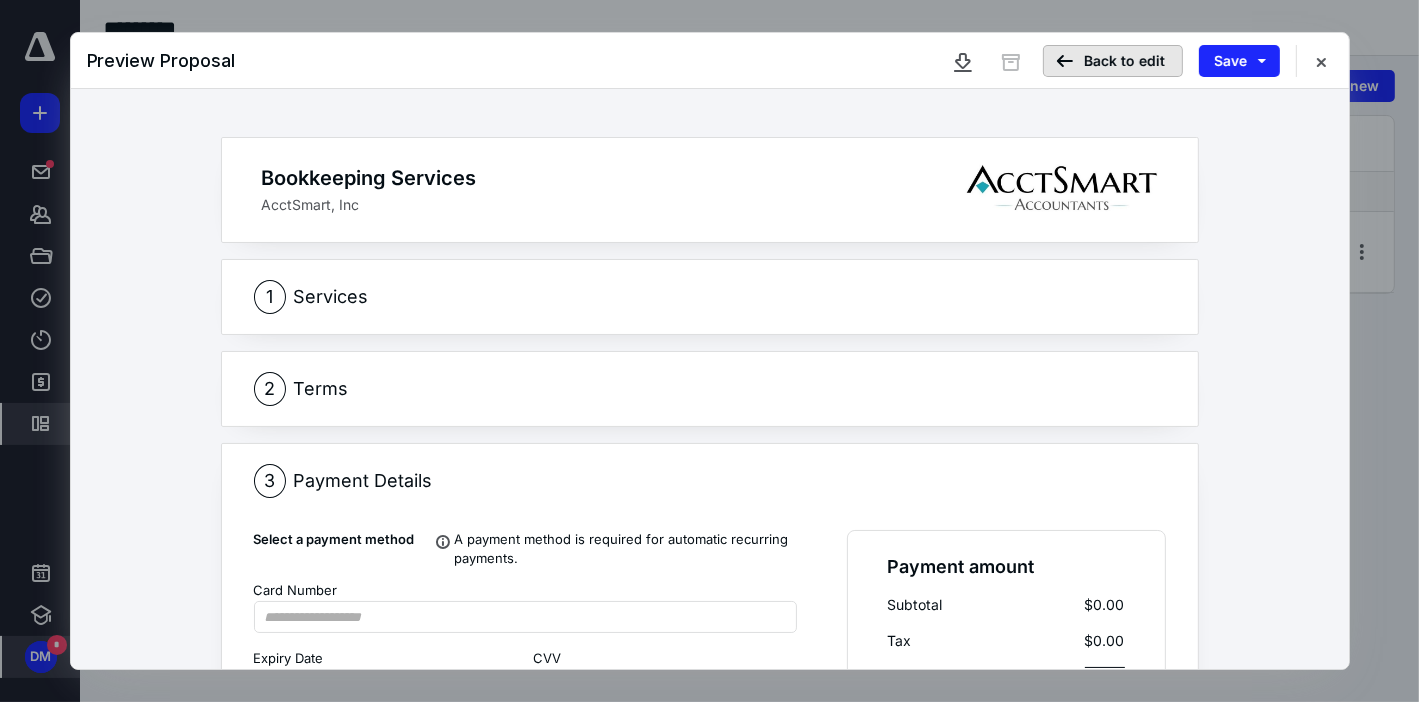 click on "Back to edit" at bounding box center [1113, 61] 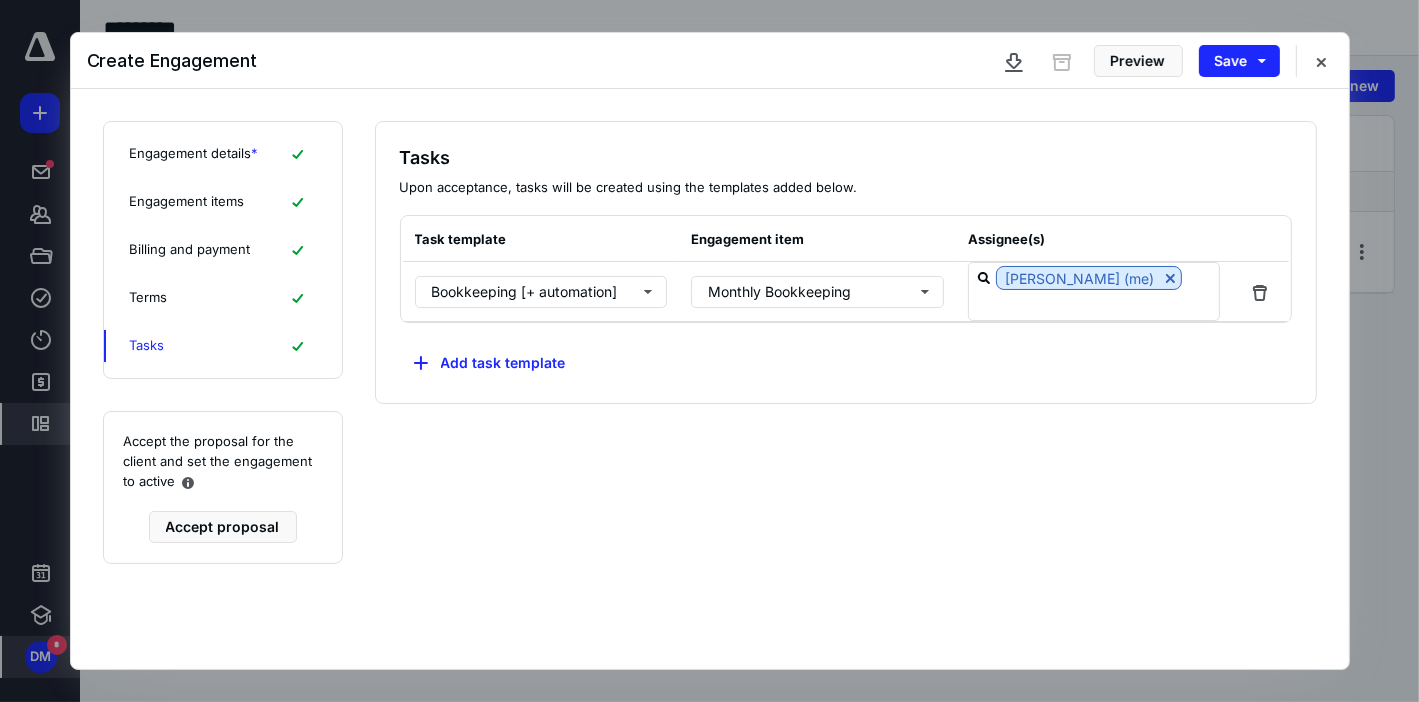 click on "**********" at bounding box center [846, 379] 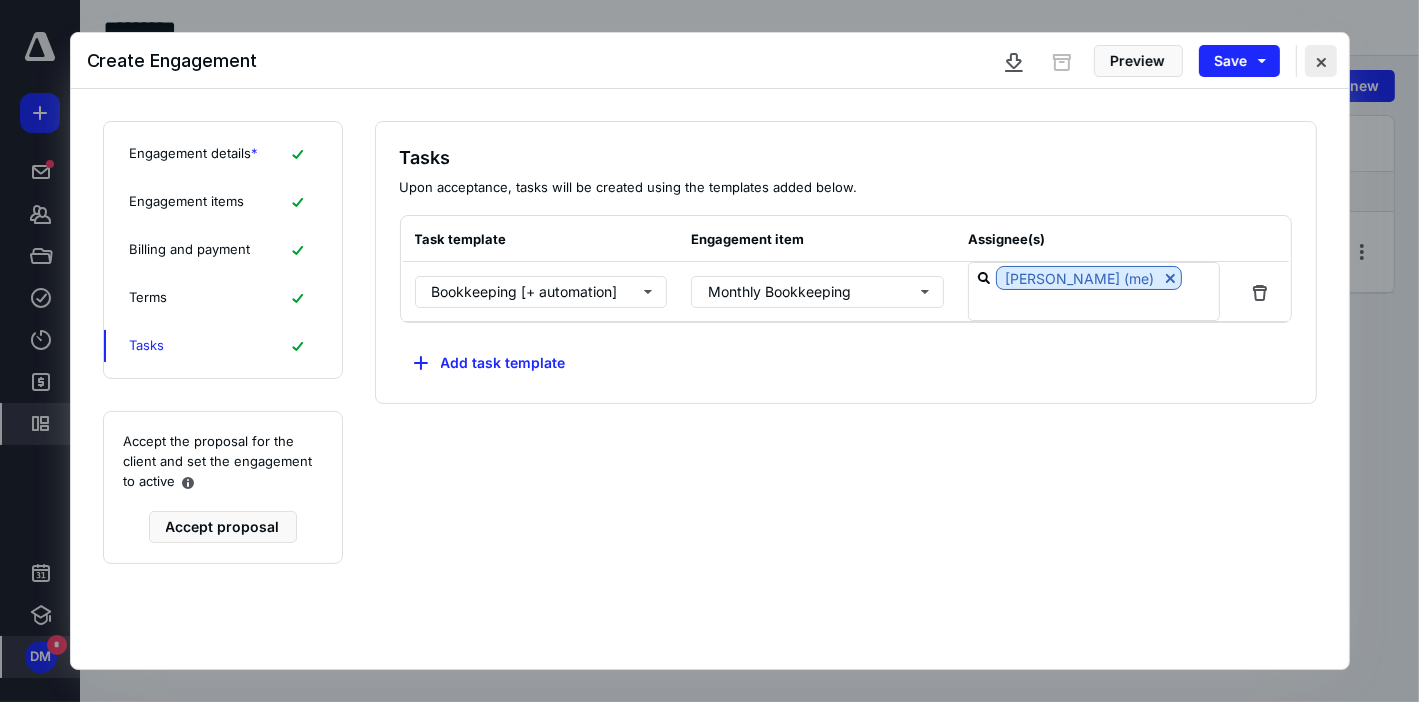 click at bounding box center [1321, 61] 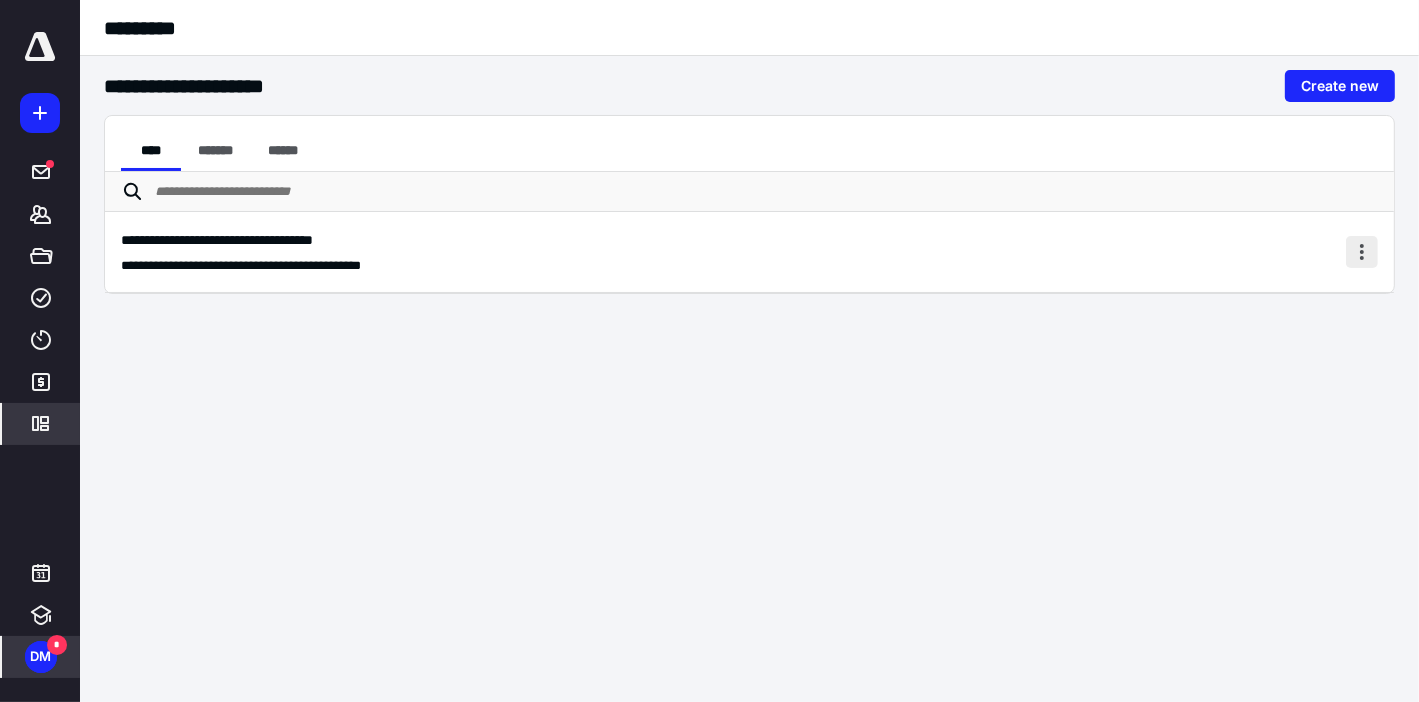 click at bounding box center [1362, 252] 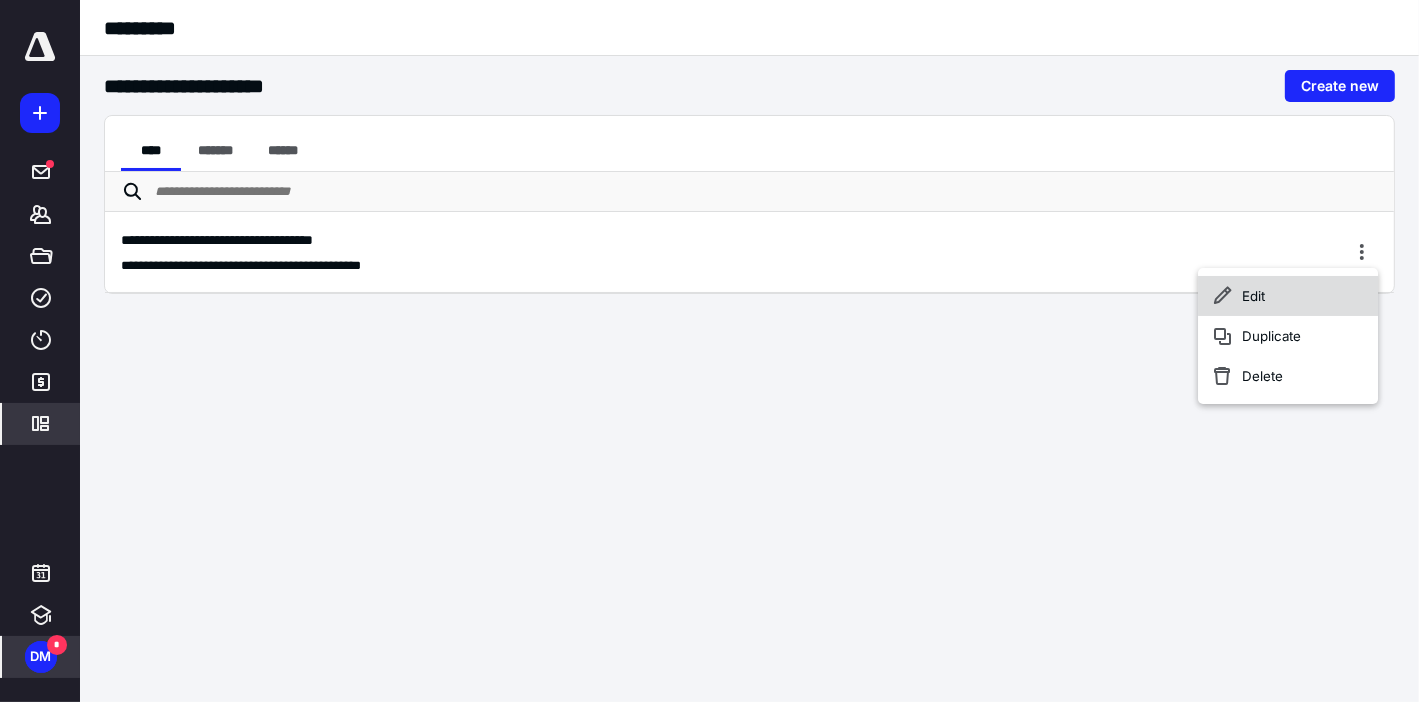 click on "Edit" at bounding box center (1288, 296) 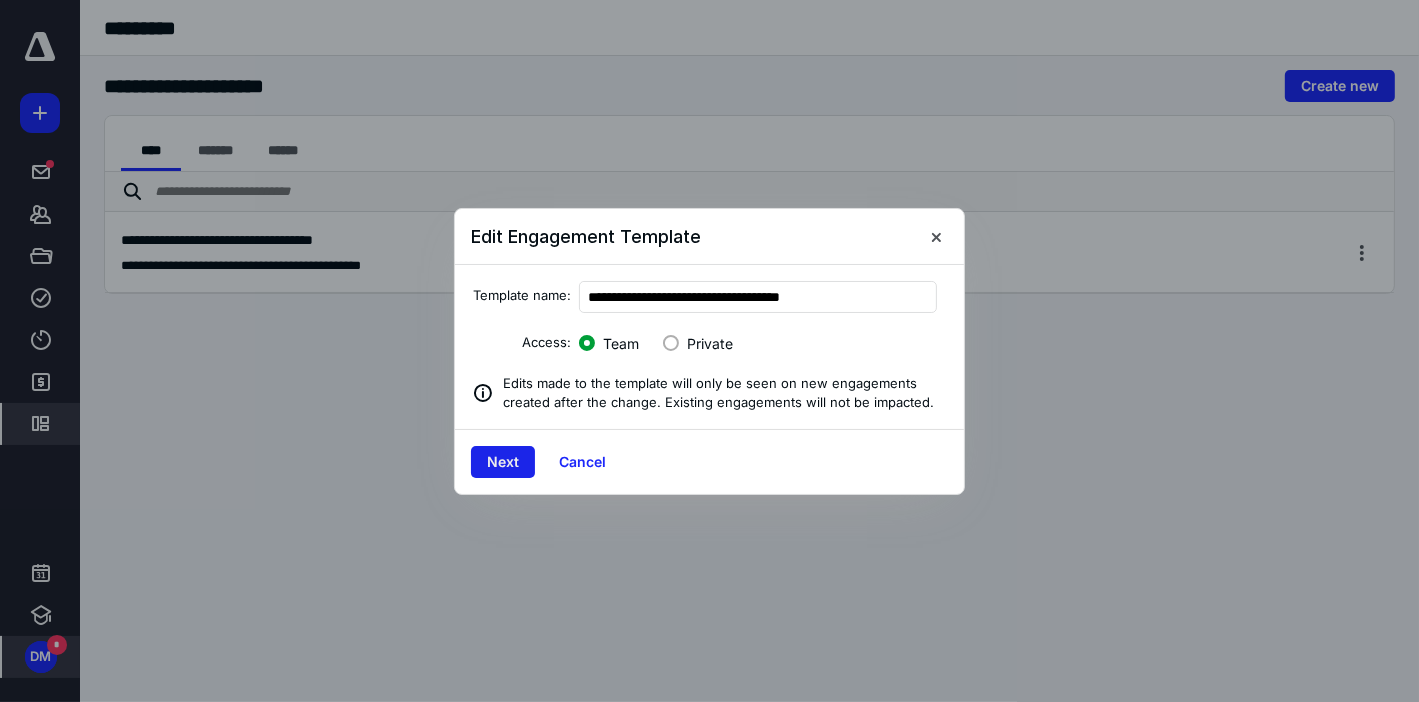 click on "Next" at bounding box center [503, 462] 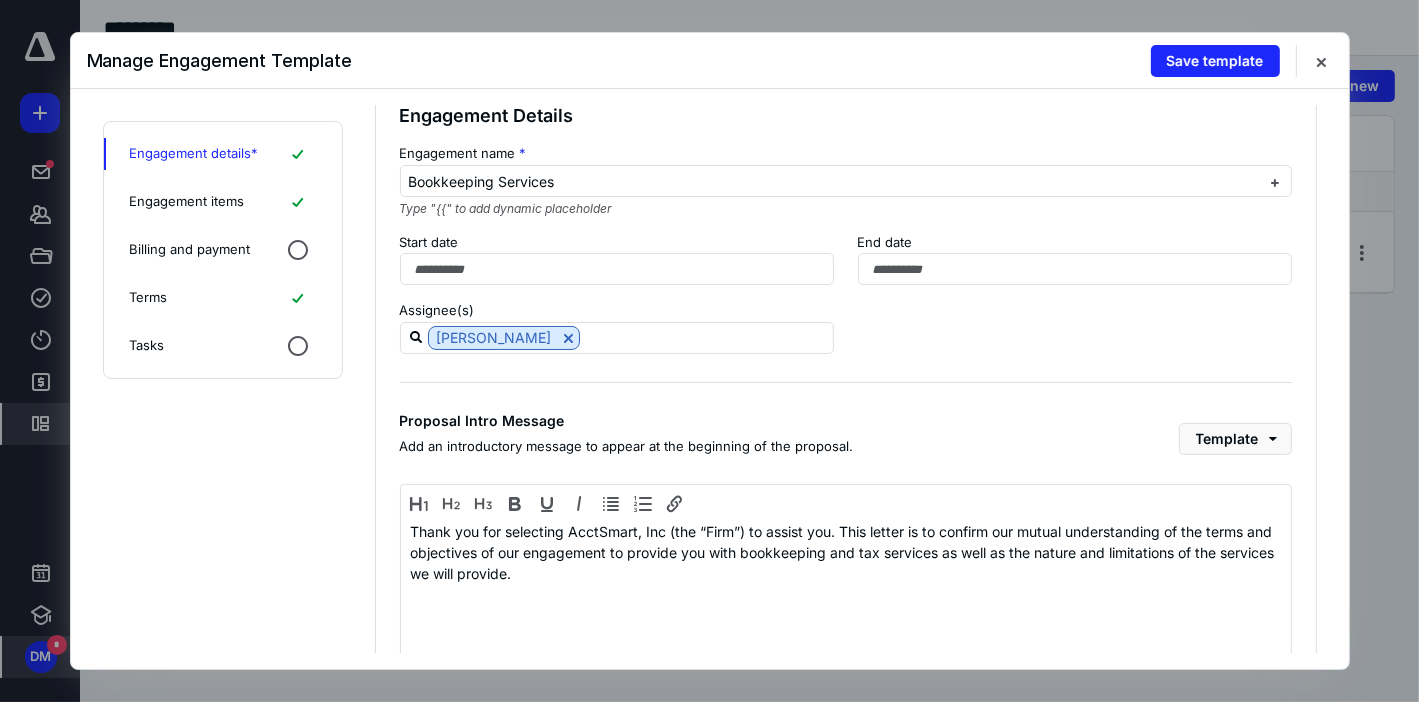 scroll, scrollTop: 44, scrollLeft: 0, axis: vertical 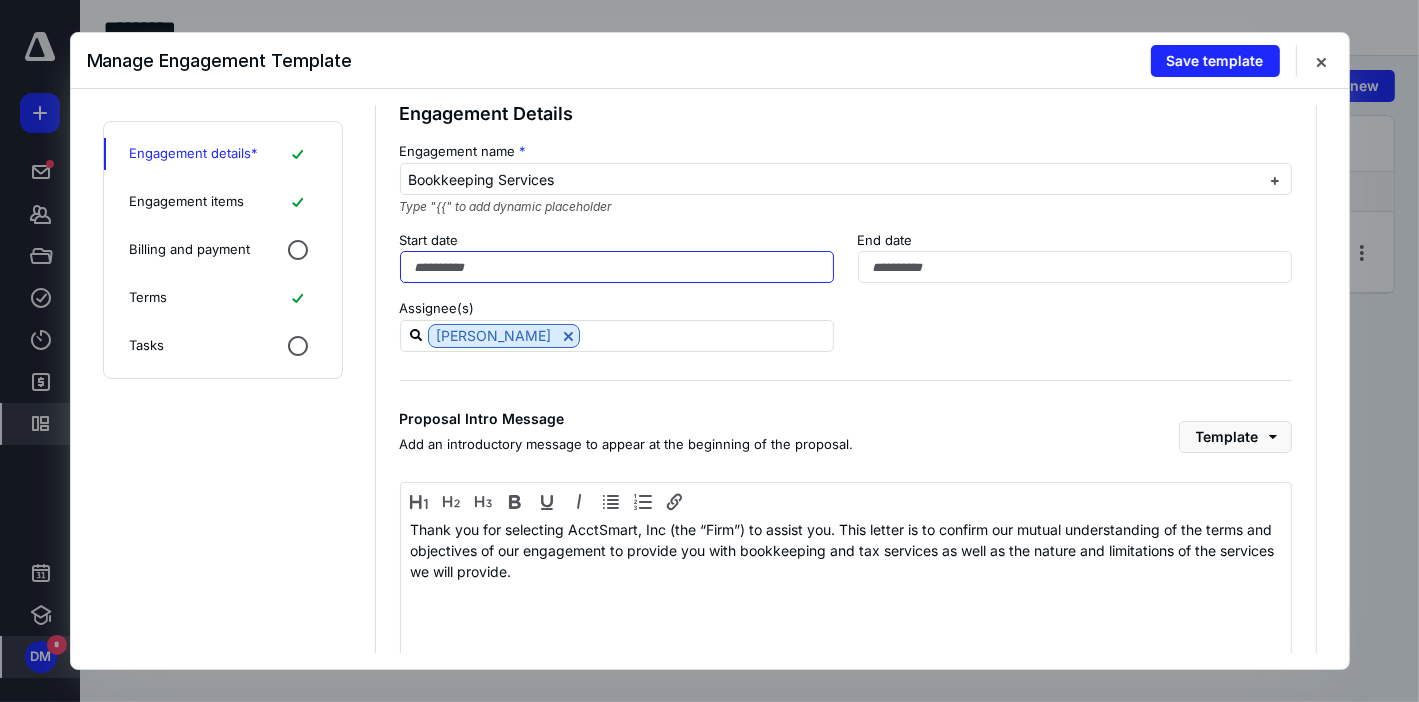 click at bounding box center [617, 267] 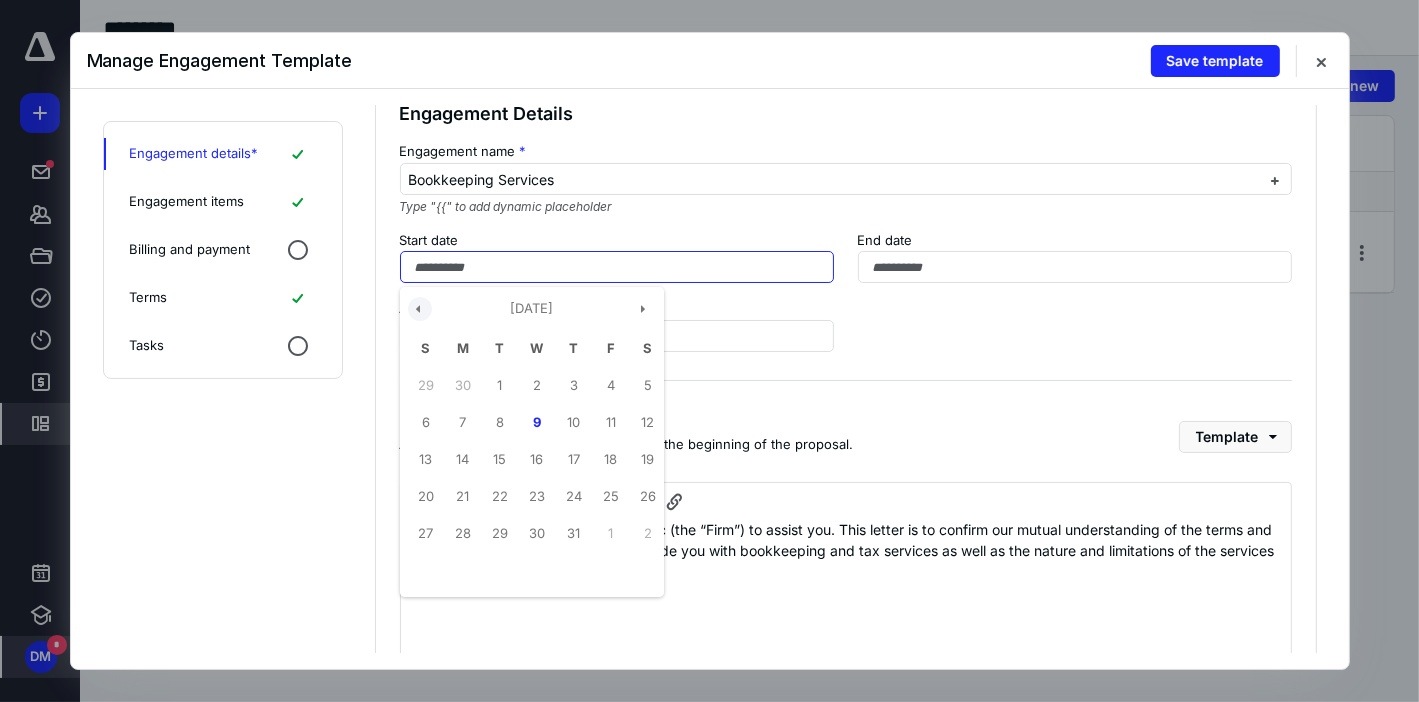 click at bounding box center (420, 309) 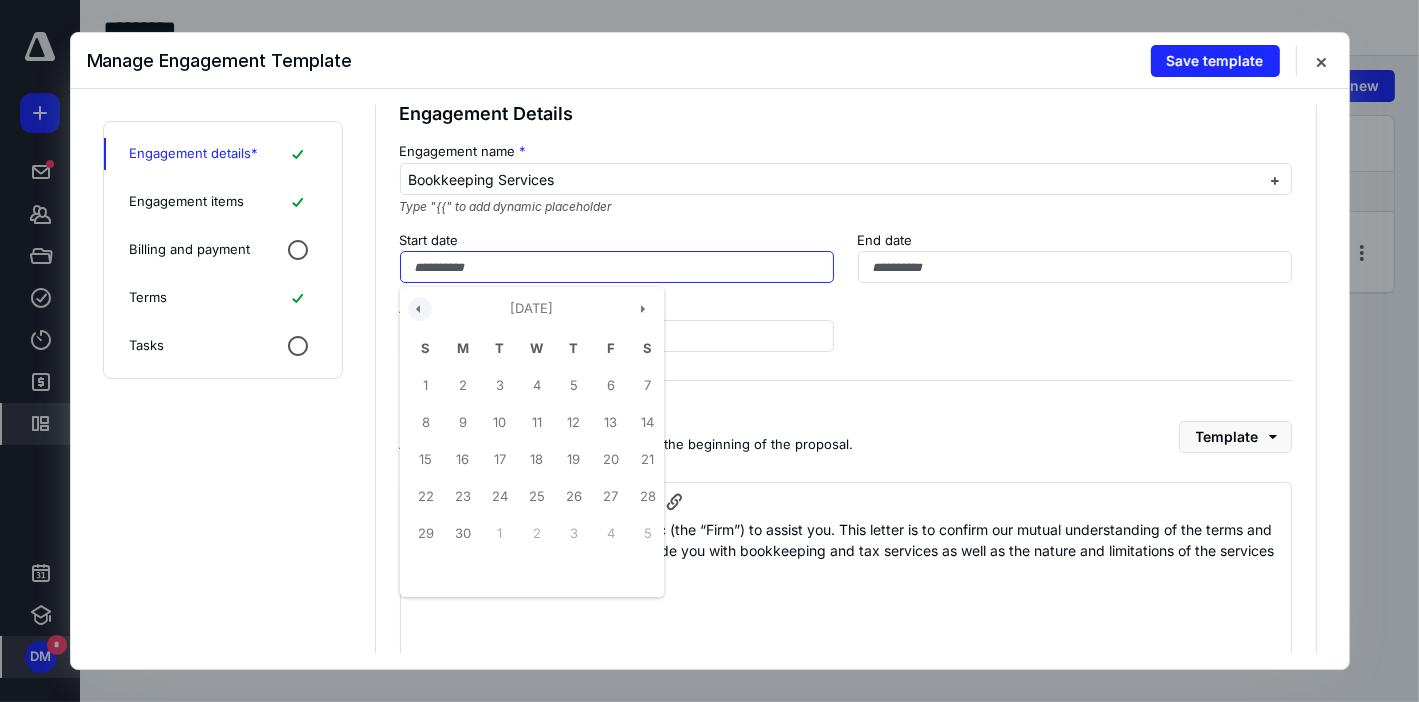 click at bounding box center (420, 309) 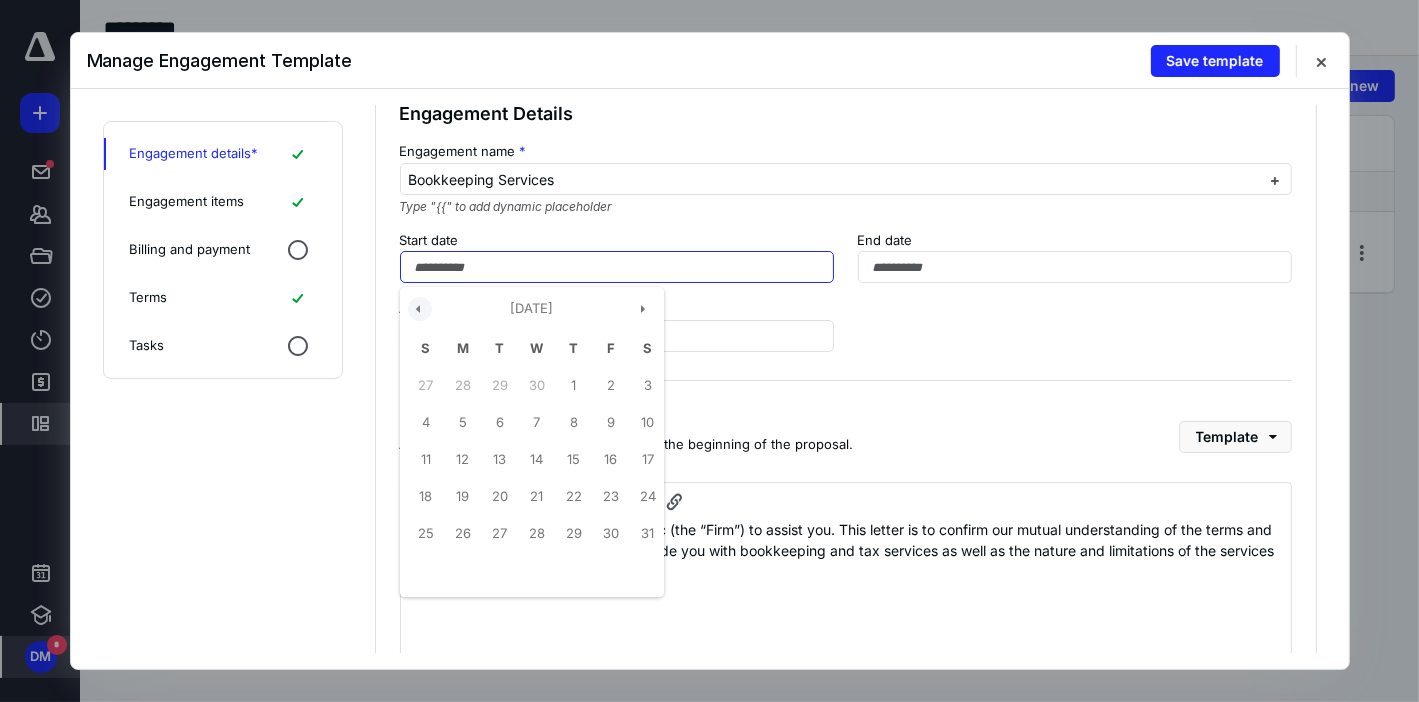 click at bounding box center (420, 309) 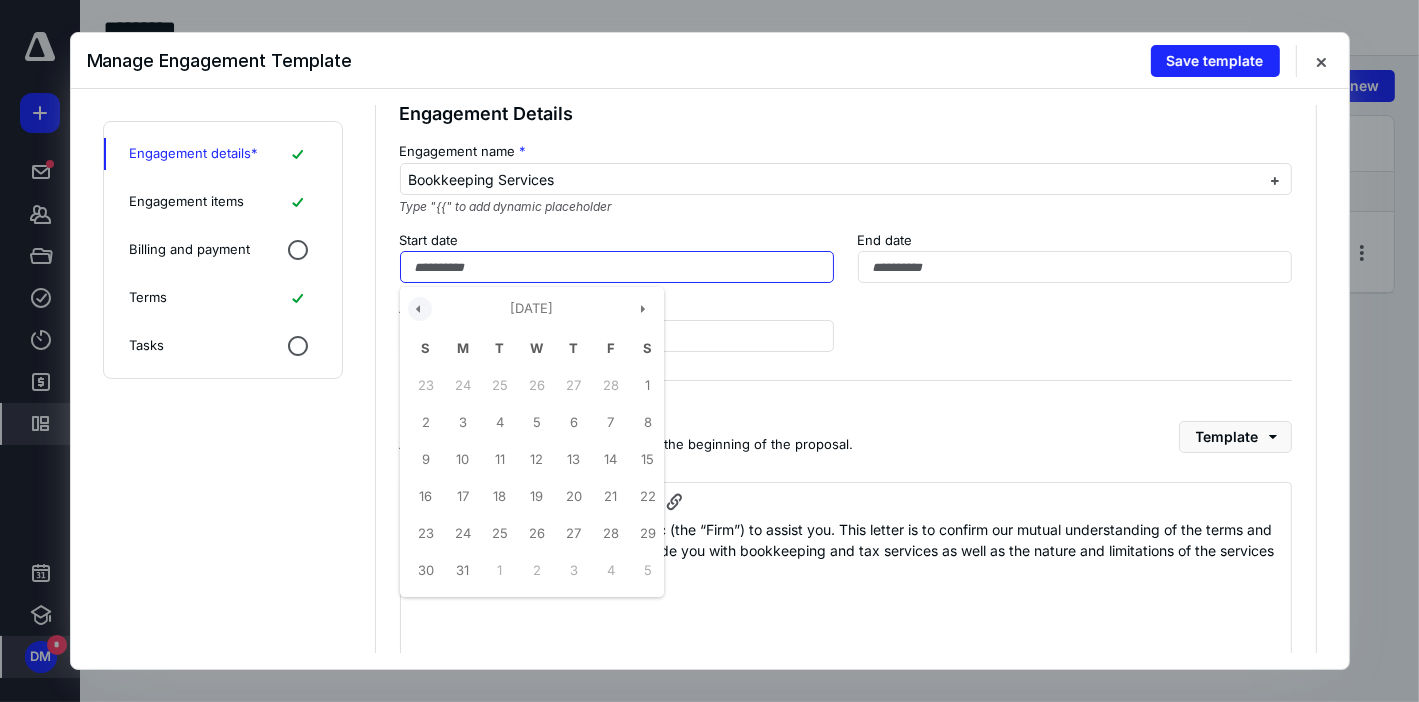 click at bounding box center (420, 309) 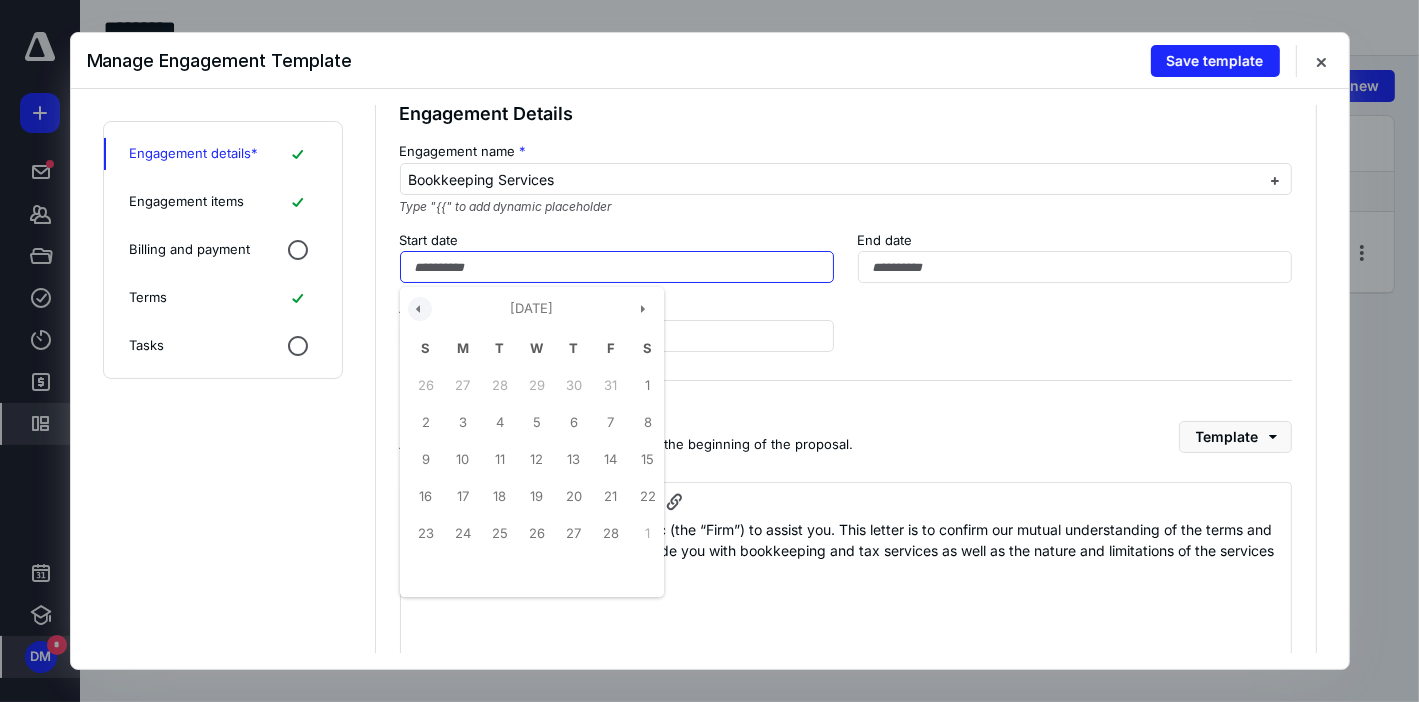 click at bounding box center [420, 309] 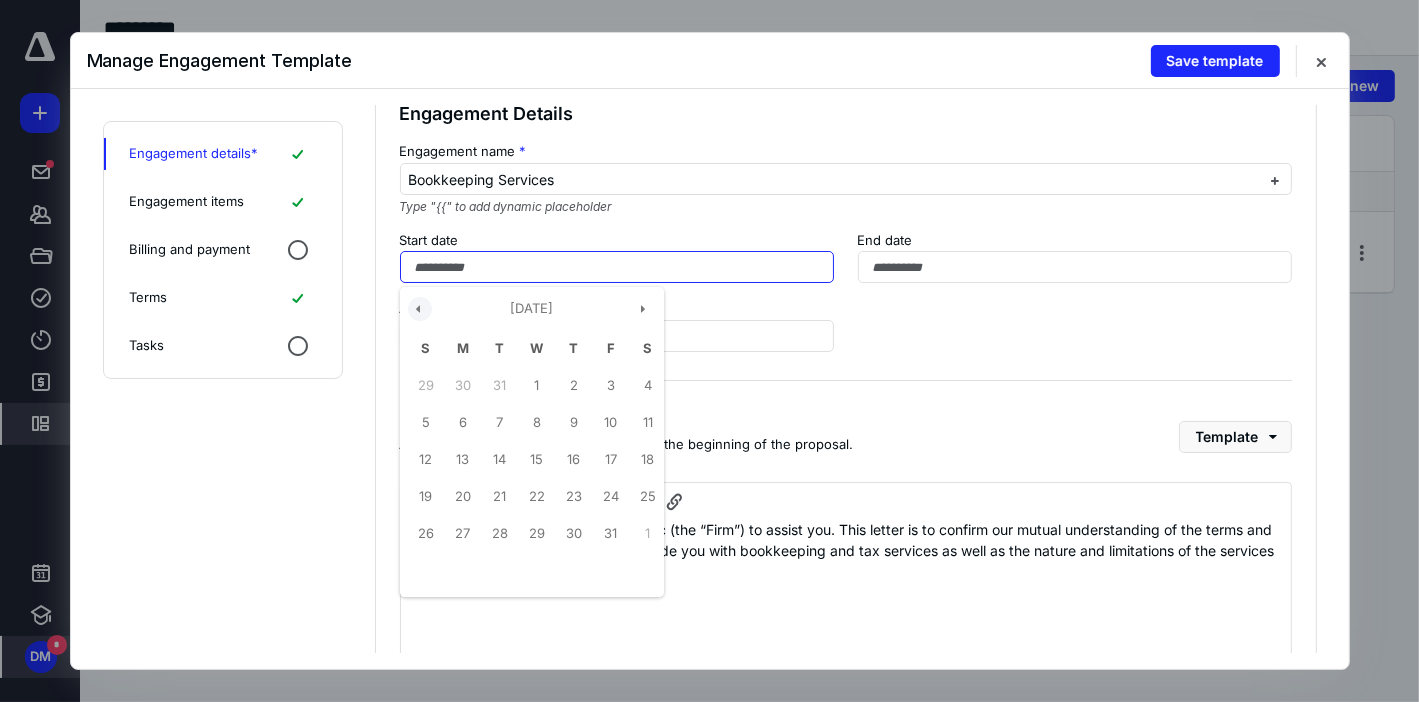 click at bounding box center [420, 309] 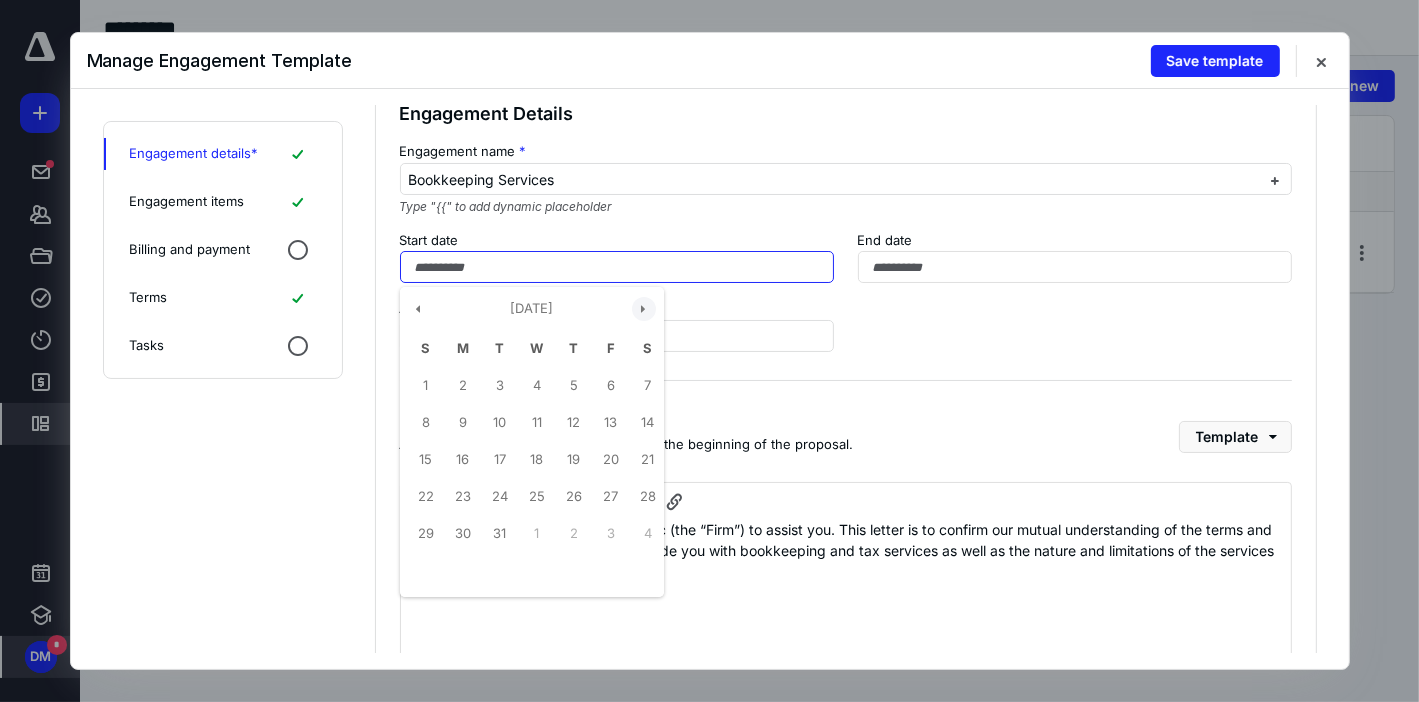 click at bounding box center (644, 309) 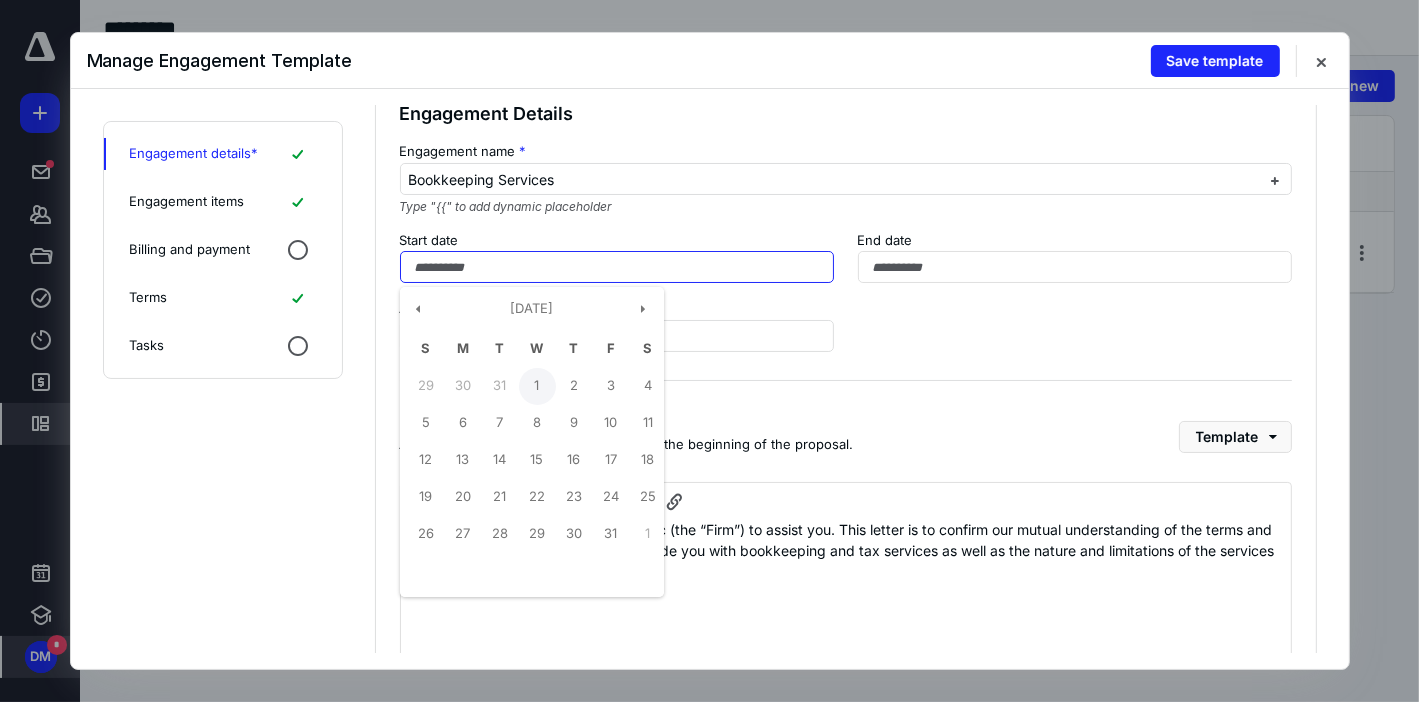 click on "1" at bounding box center (537, 386) 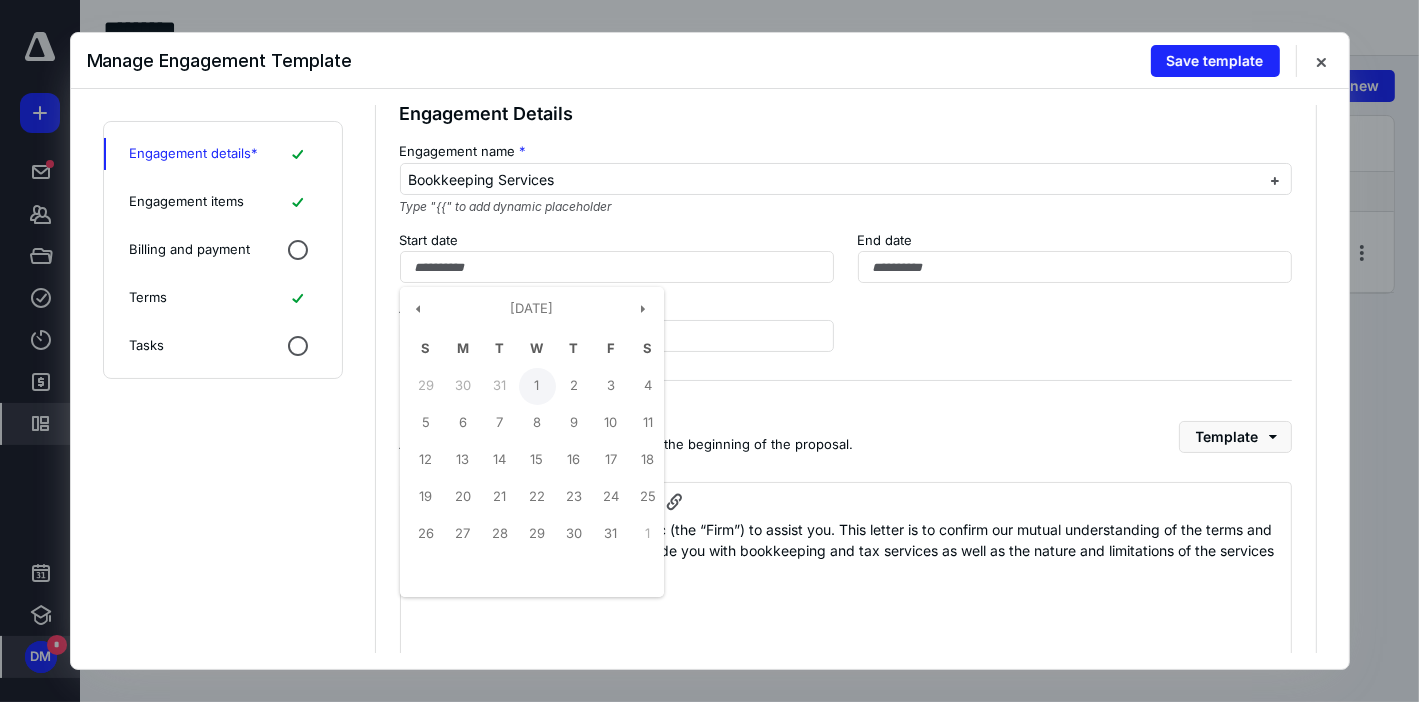 type on "**********" 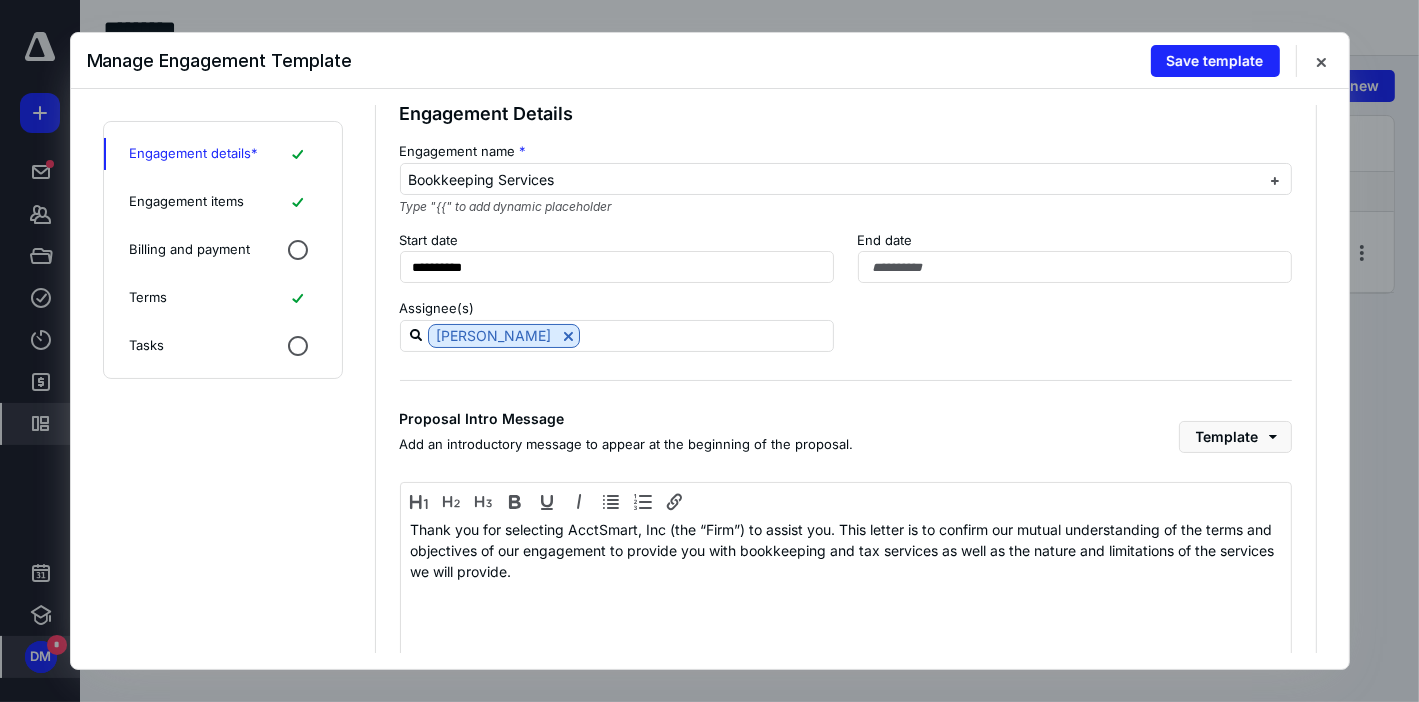 click on "Assignee(s) [PERSON_NAME]" at bounding box center (846, 325) 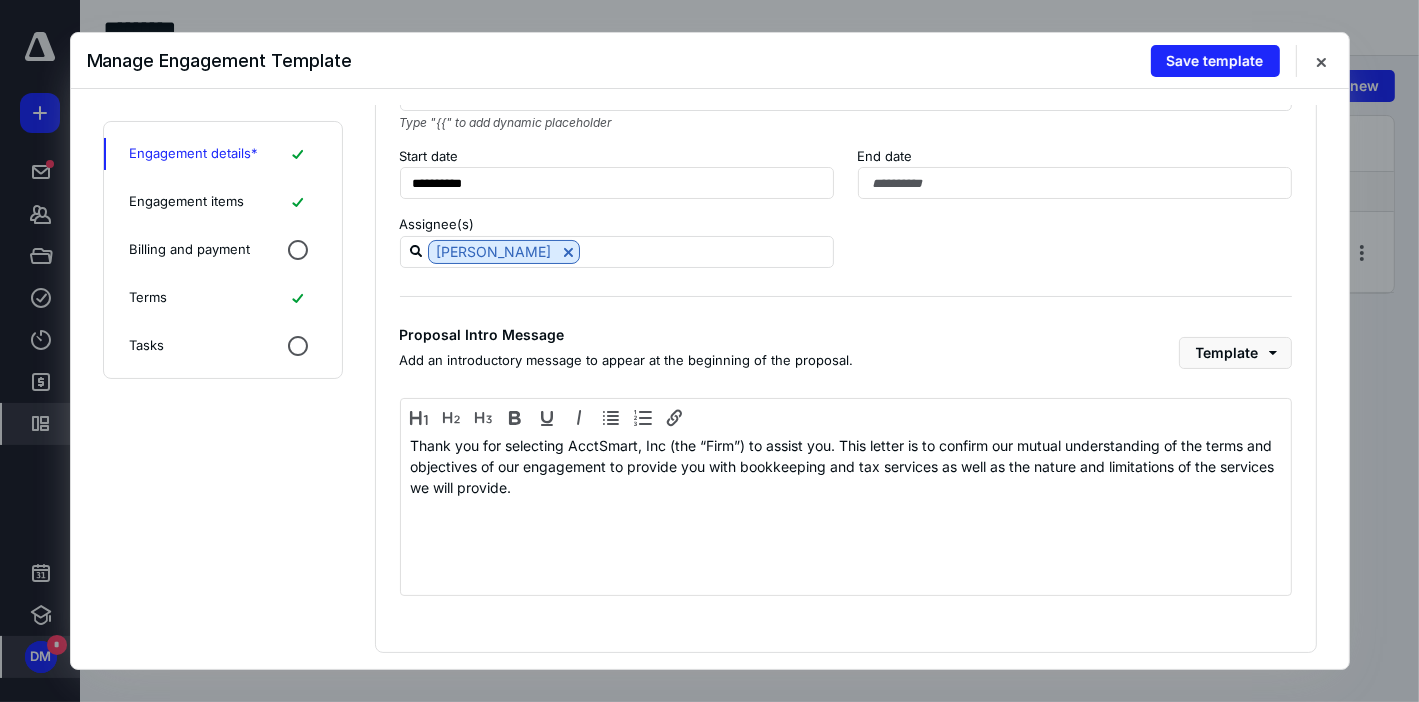 scroll, scrollTop: 142, scrollLeft: 0, axis: vertical 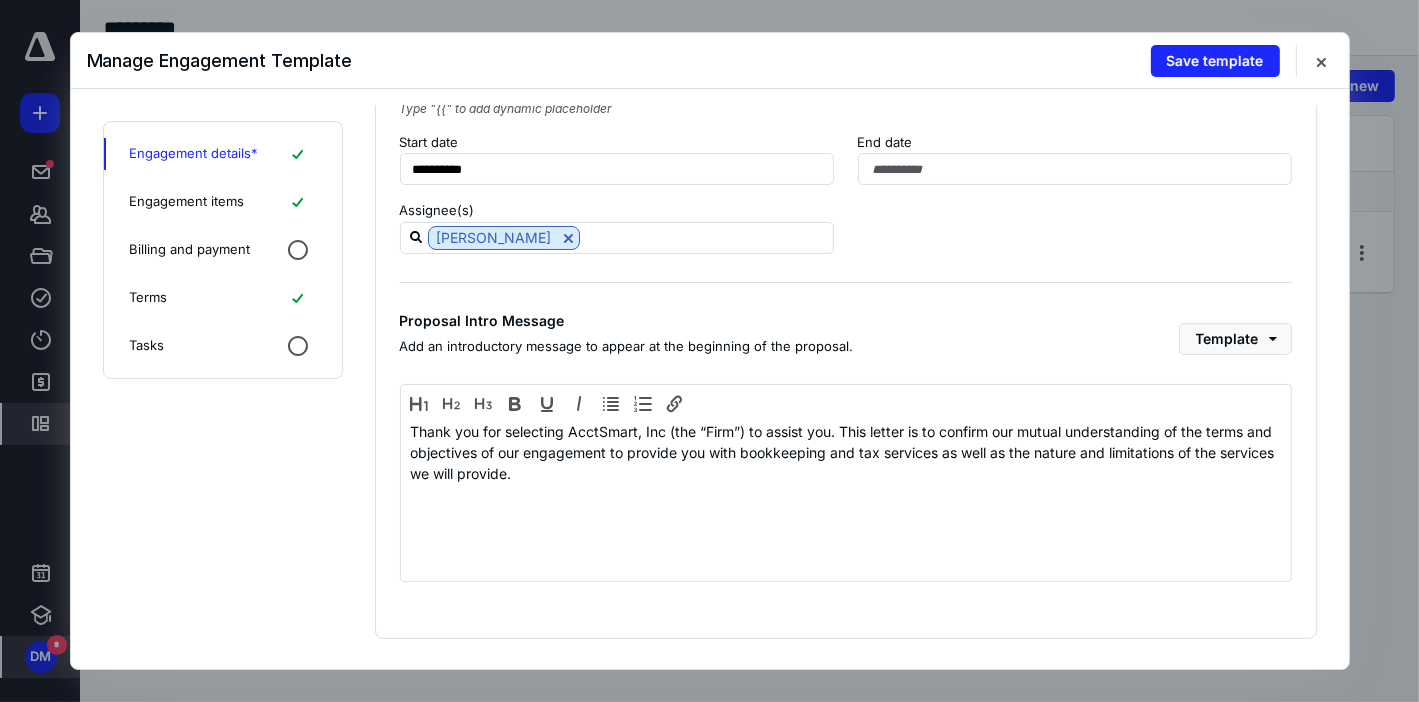 click on "Engagement items" at bounding box center (187, 202) 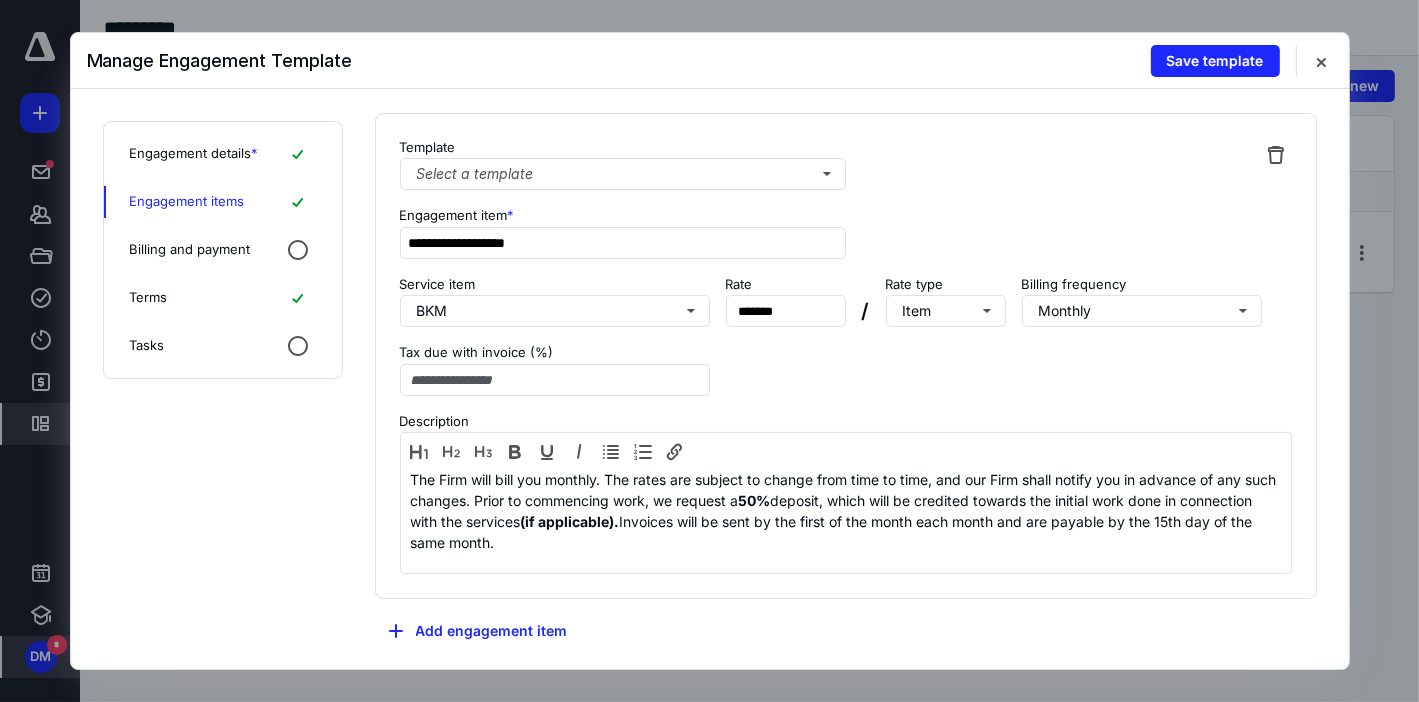scroll, scrollTop: 157, scrollLeft: 0, axis: vertical 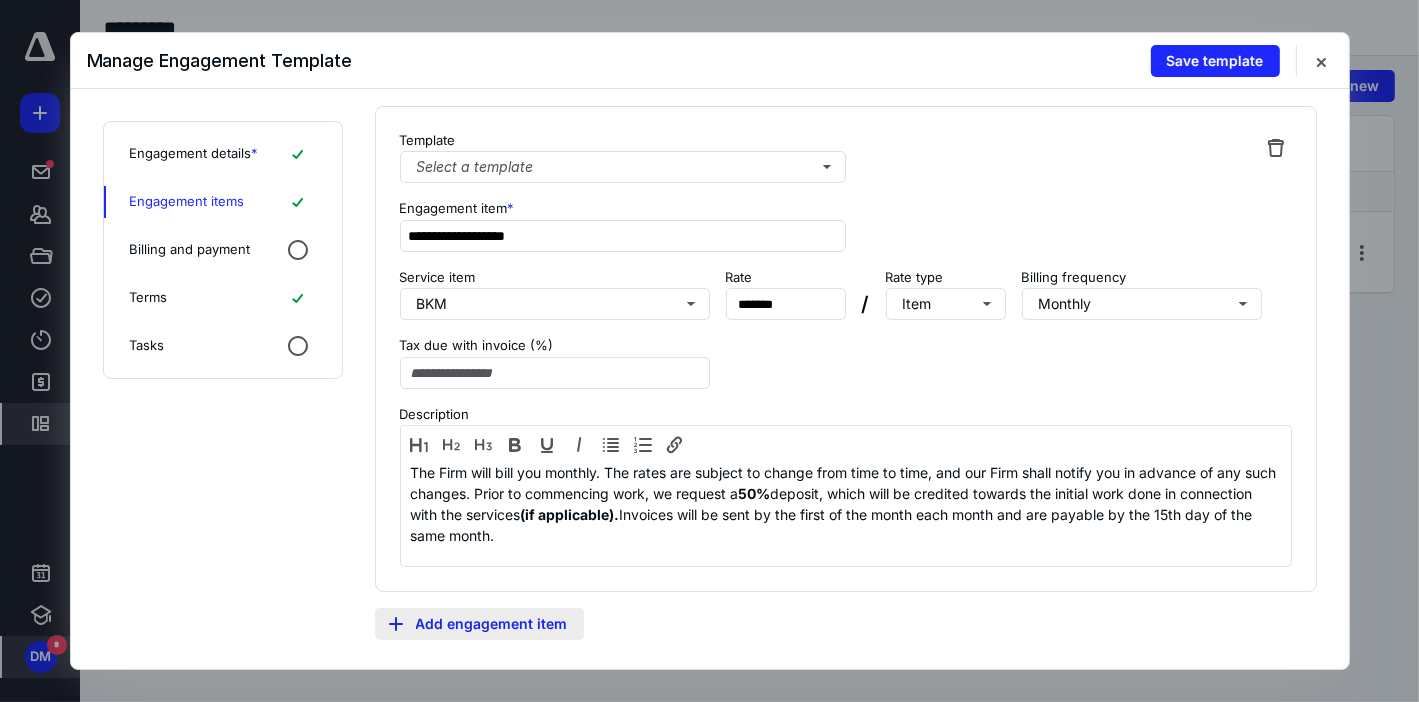 click on "Add engagement item" at bounding box center [479, 624] 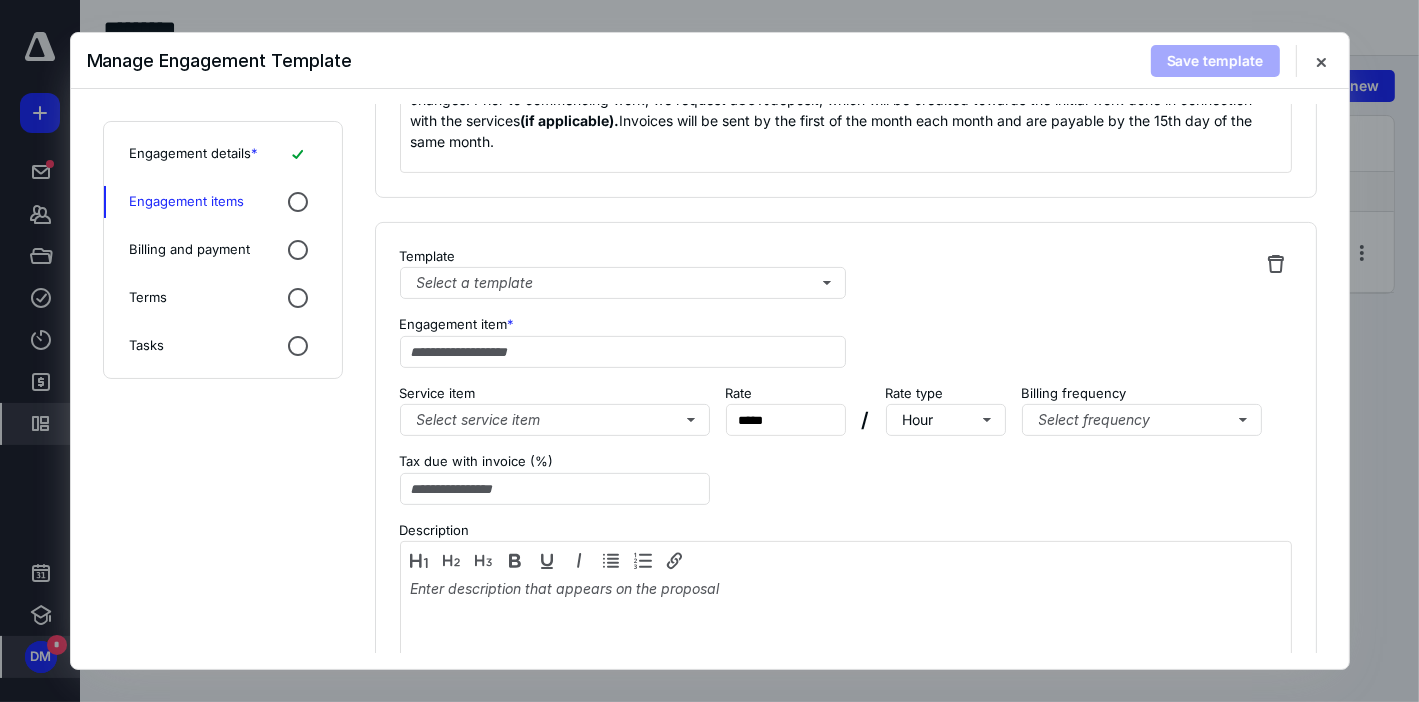 scroll, scrollTop: 667, scrollLeft: 0, axis: vertical 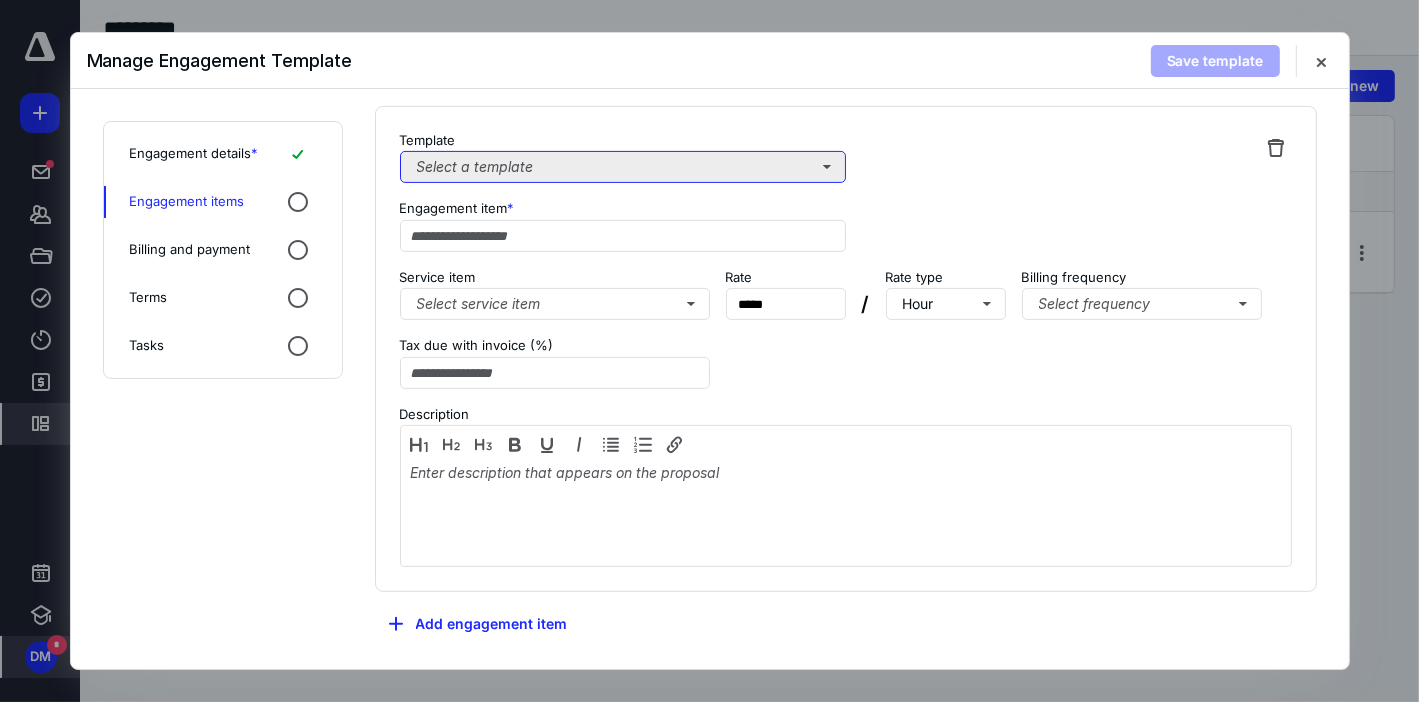 click on "Select a template" at bounding box center [623, 167] 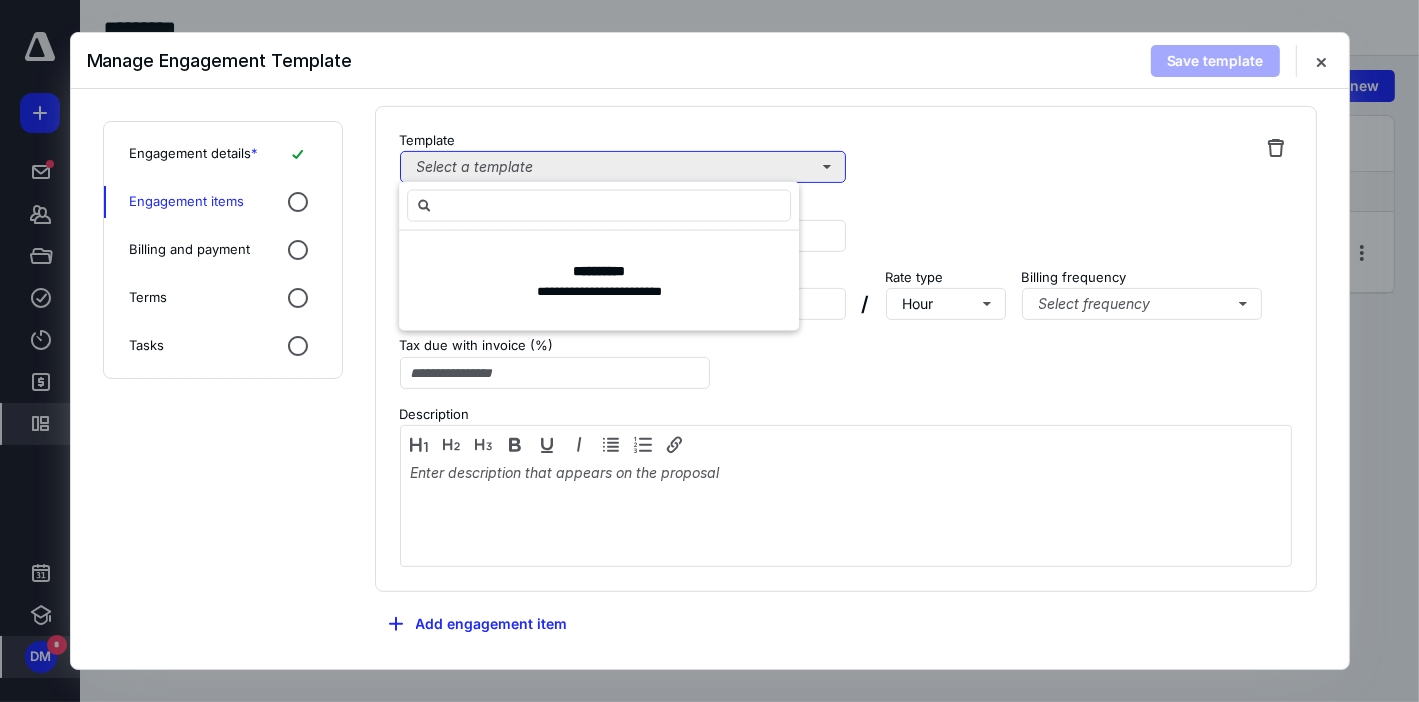 click on "Select a template" at bounding box center [623, 167] 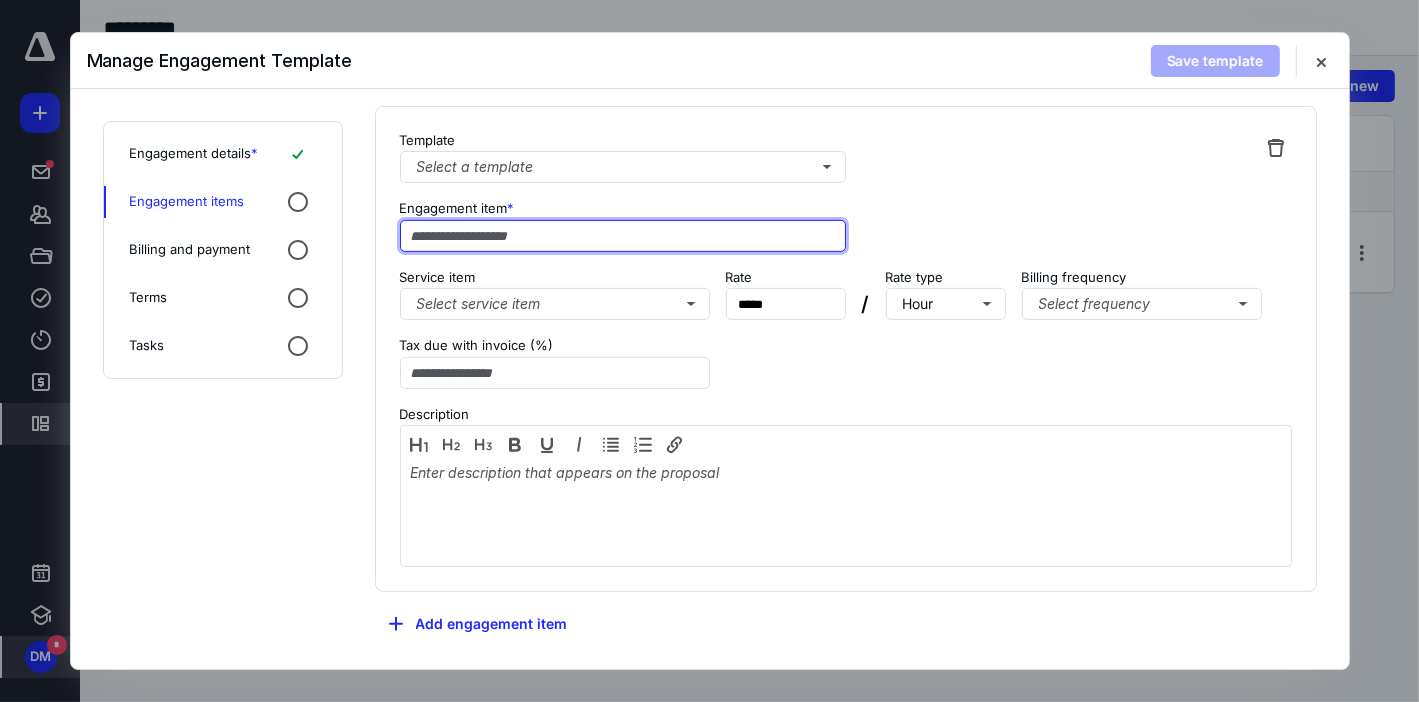 click at bounding box center (623, 236) 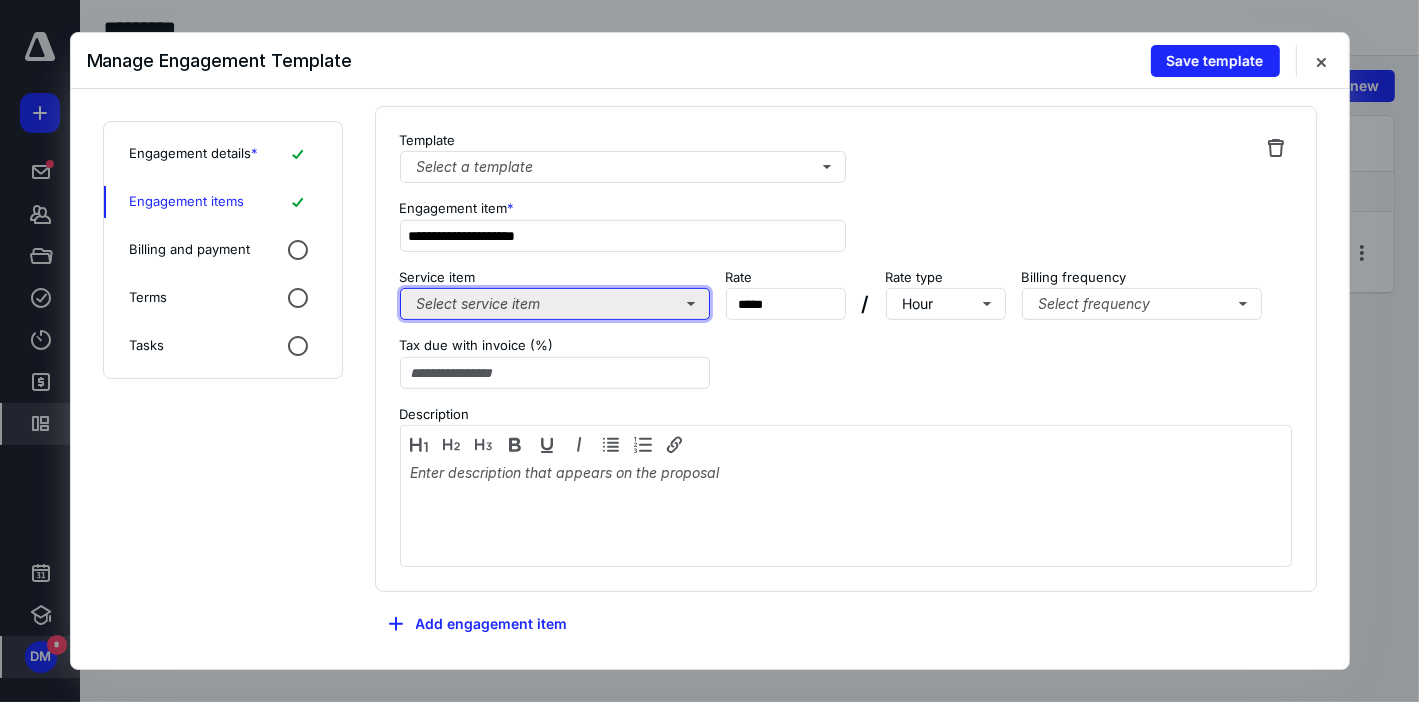 type on "**********" 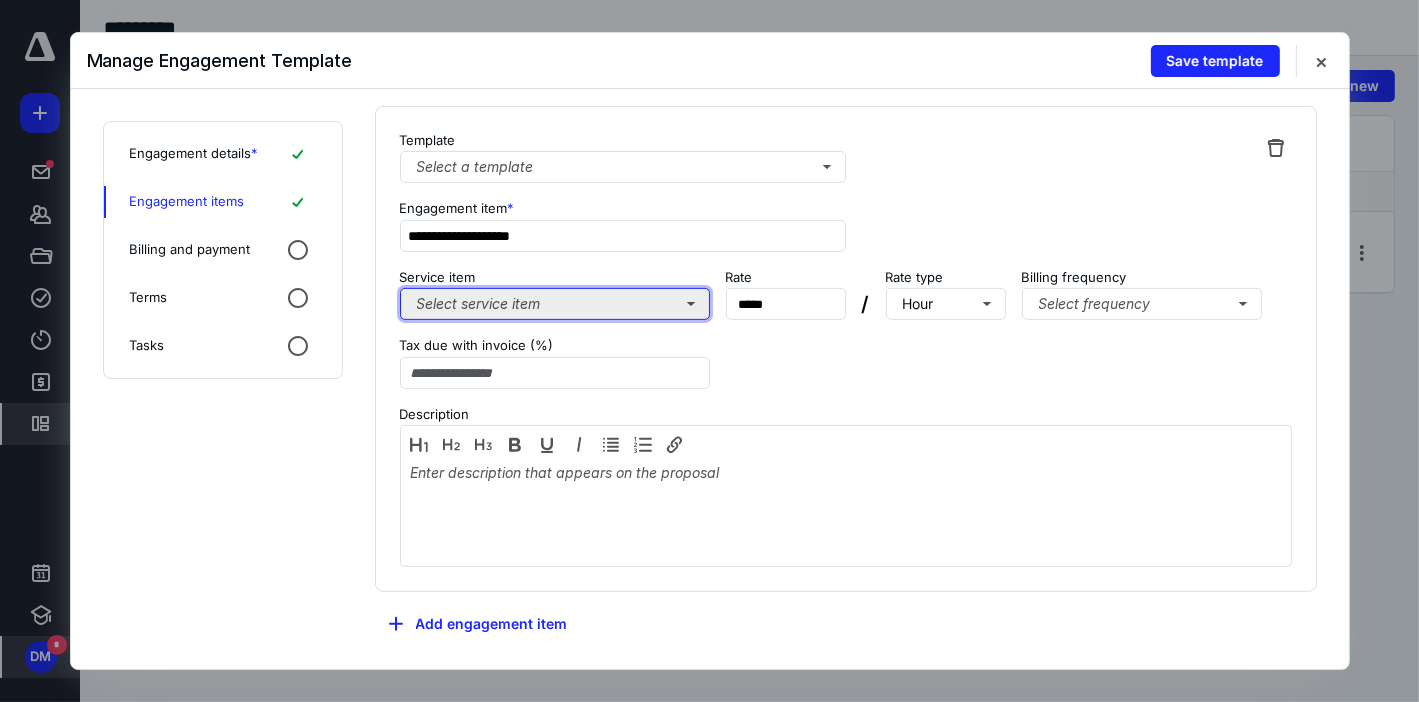 click on "Select service item" at bounding box center [555, 304] 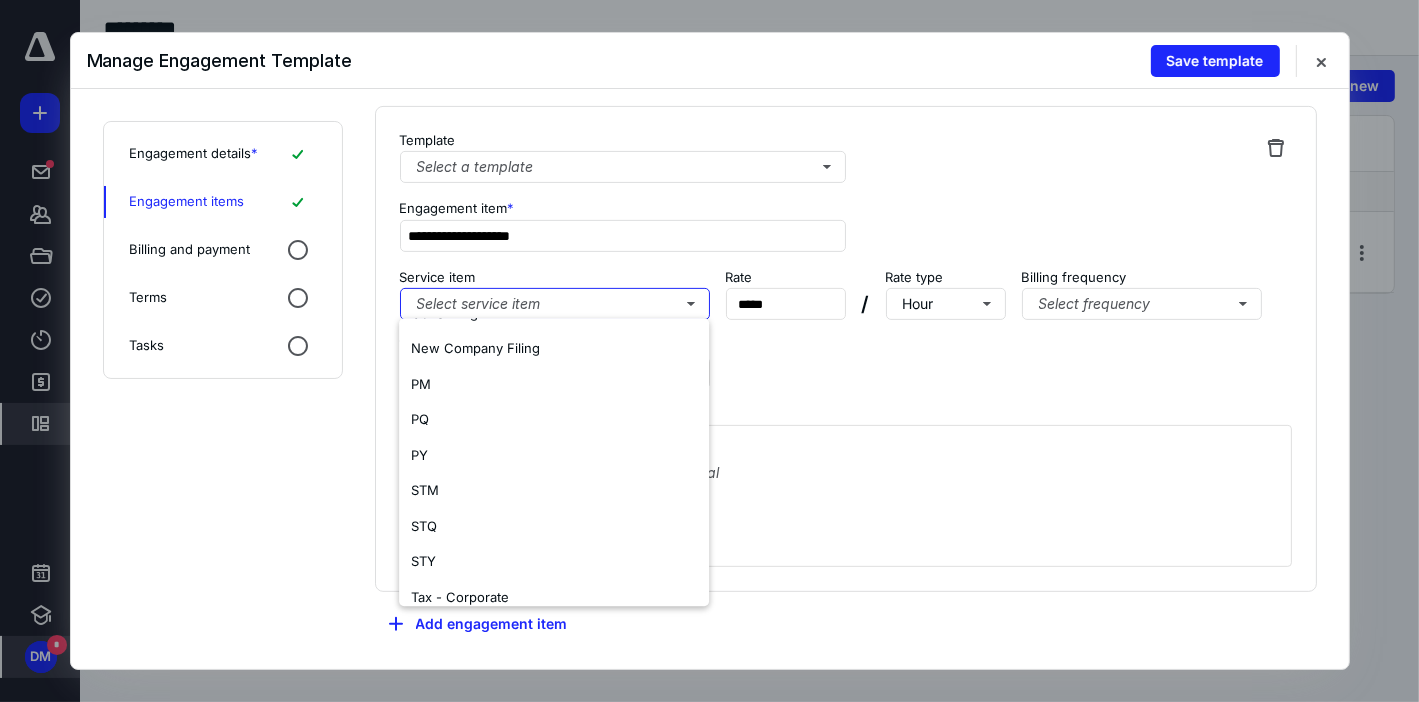 scroll, scrollTop: 260, scrollLeft: 0, axis: vertical 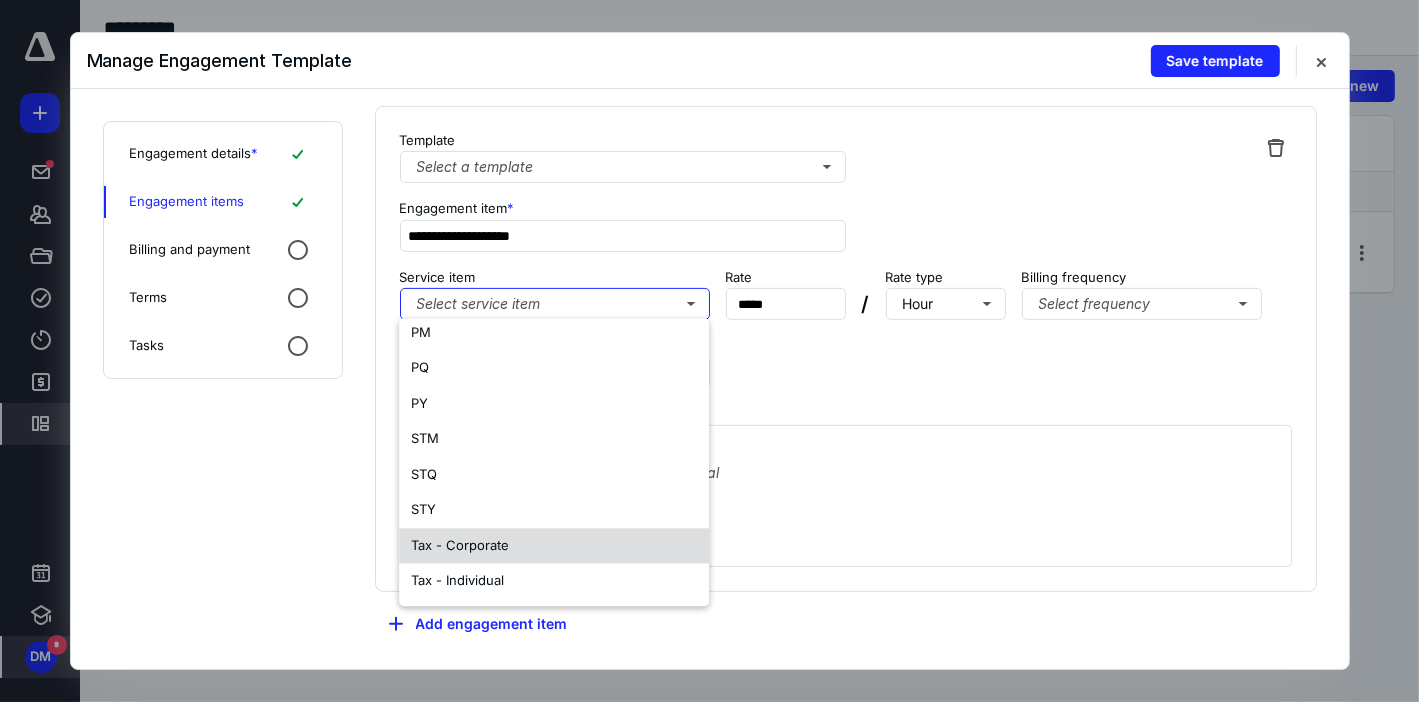 click on "Tax - Corporate" at bounding box center (460, 545) 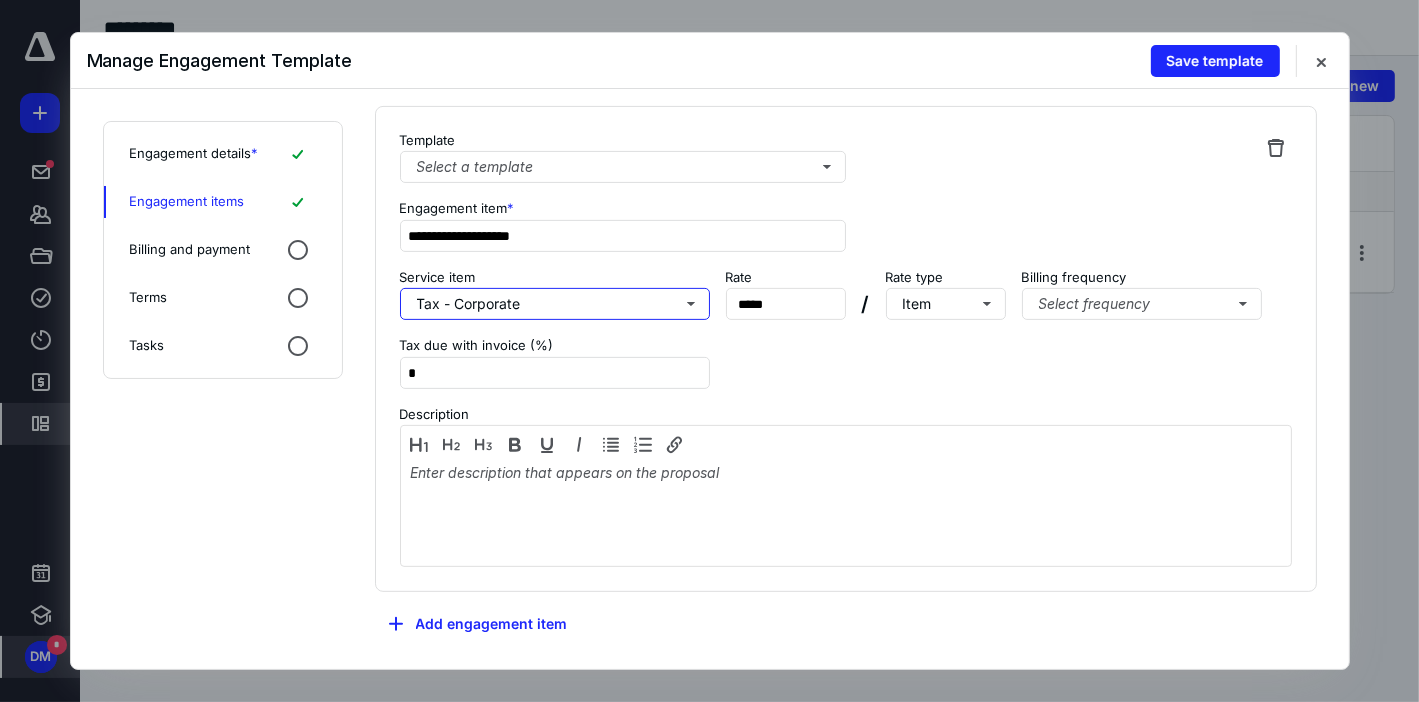 scroll, scrollTop: 0, scrollLeft: 0, axis: both 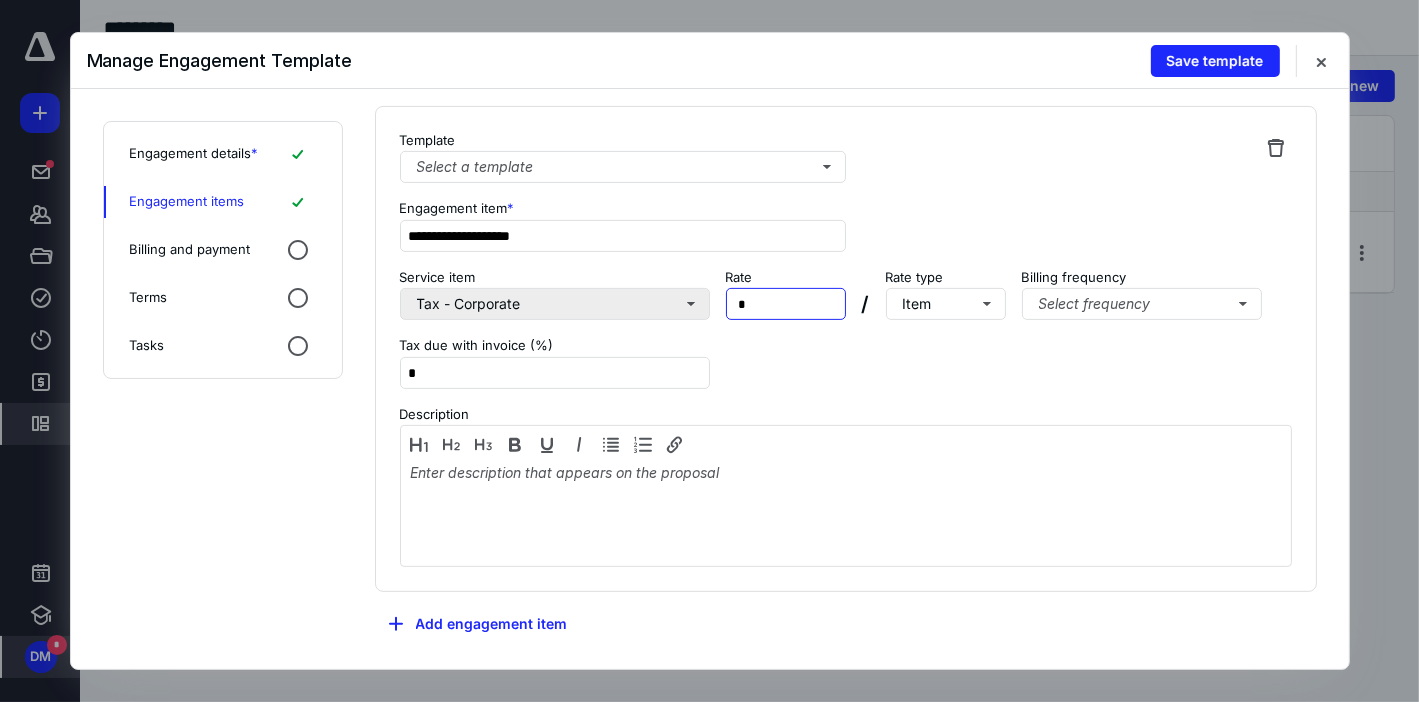 drag, startPoint x: 796, startPoint y: 304, endPoint x: 666, endPoint y: 304, distance: 130 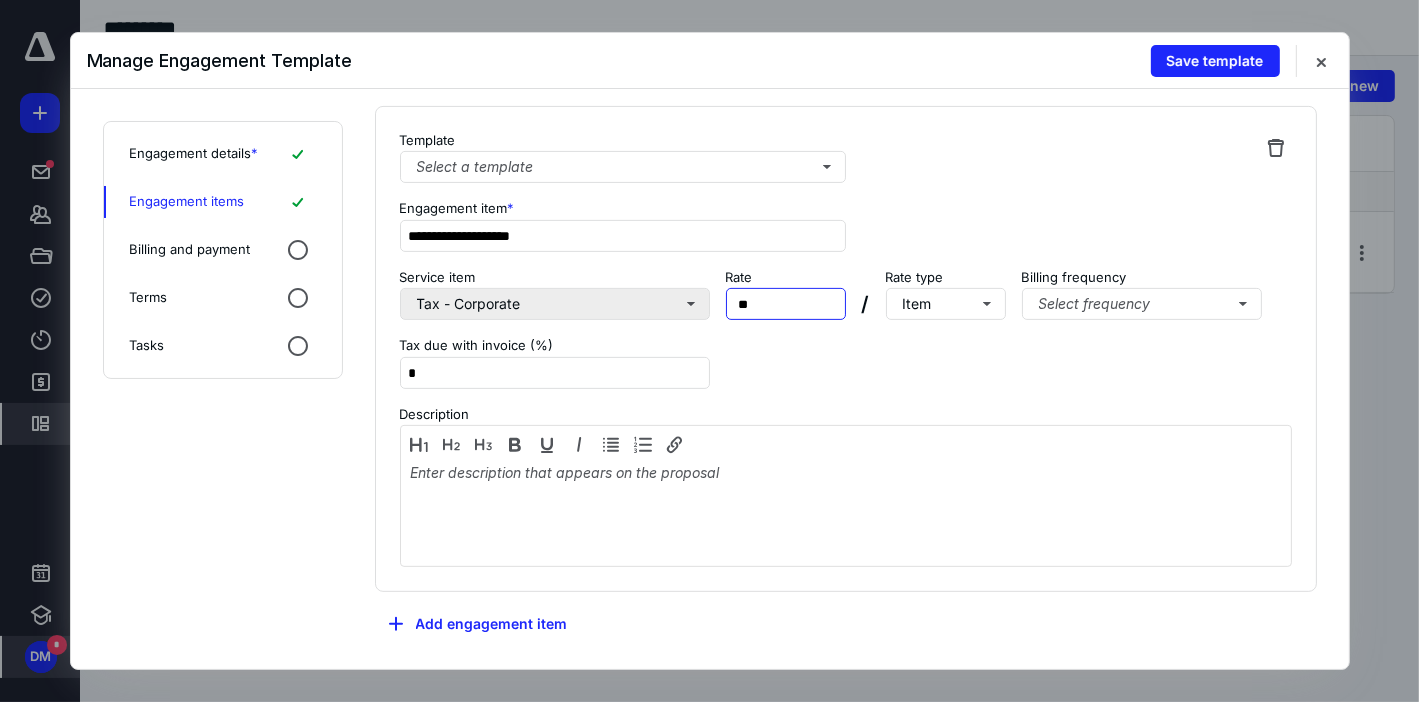 type on "***" 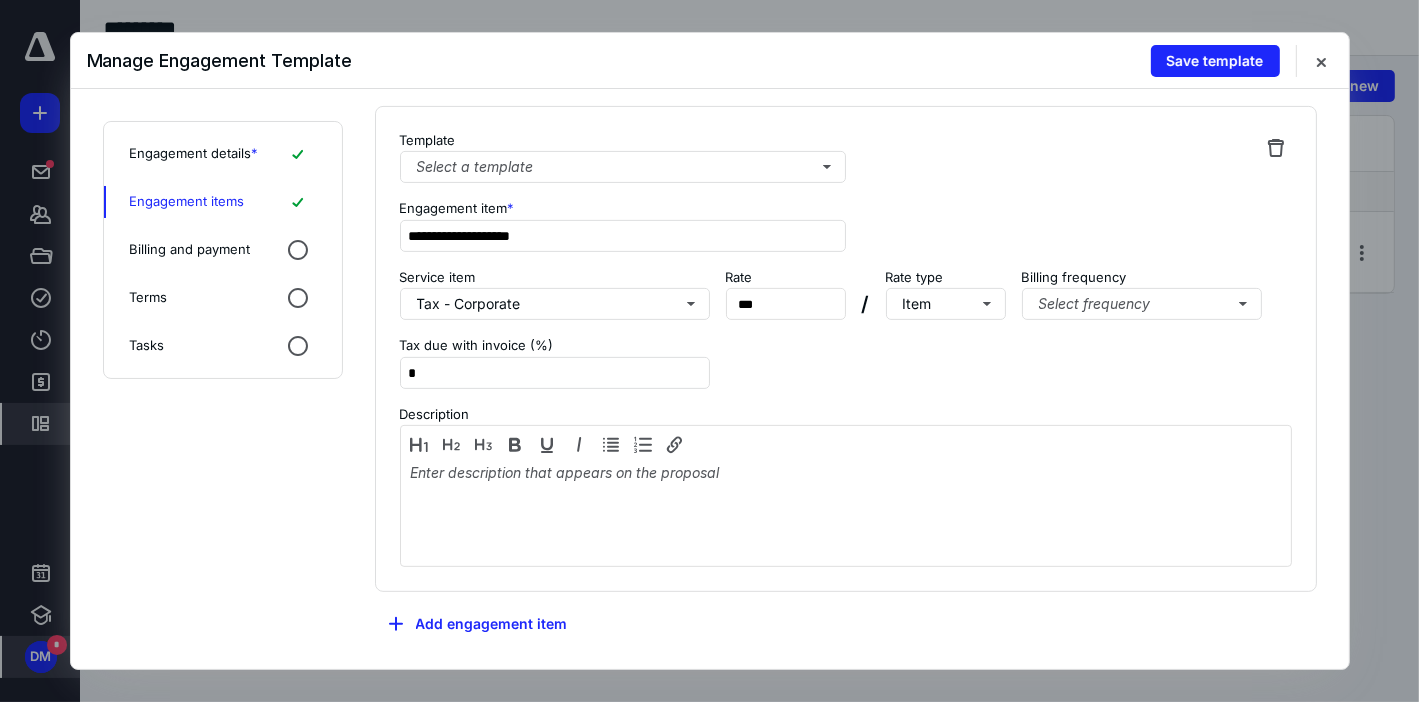 click on "**********" at bounding box center (846, 349) 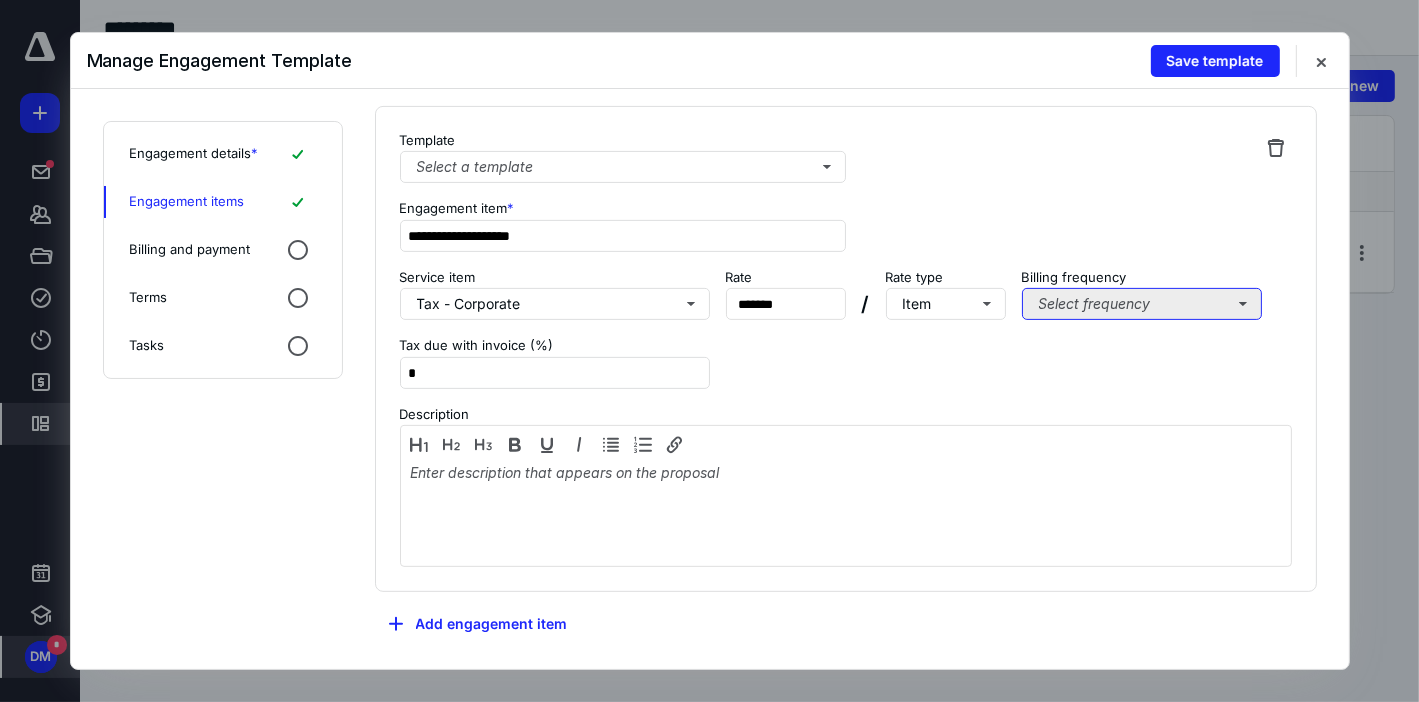 click on "Select frequency" at bounding box center [1142, 304] 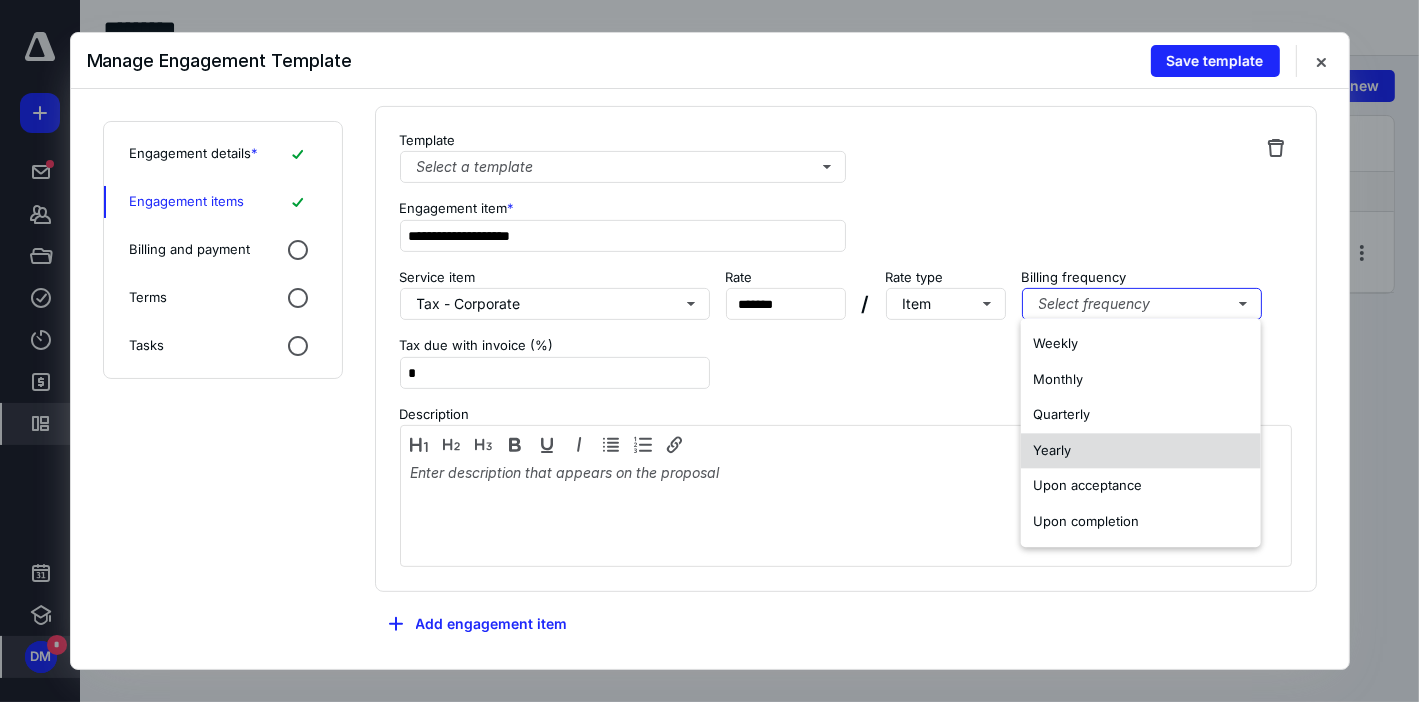 click on "Yearly" at bounding box center [1141, 451] 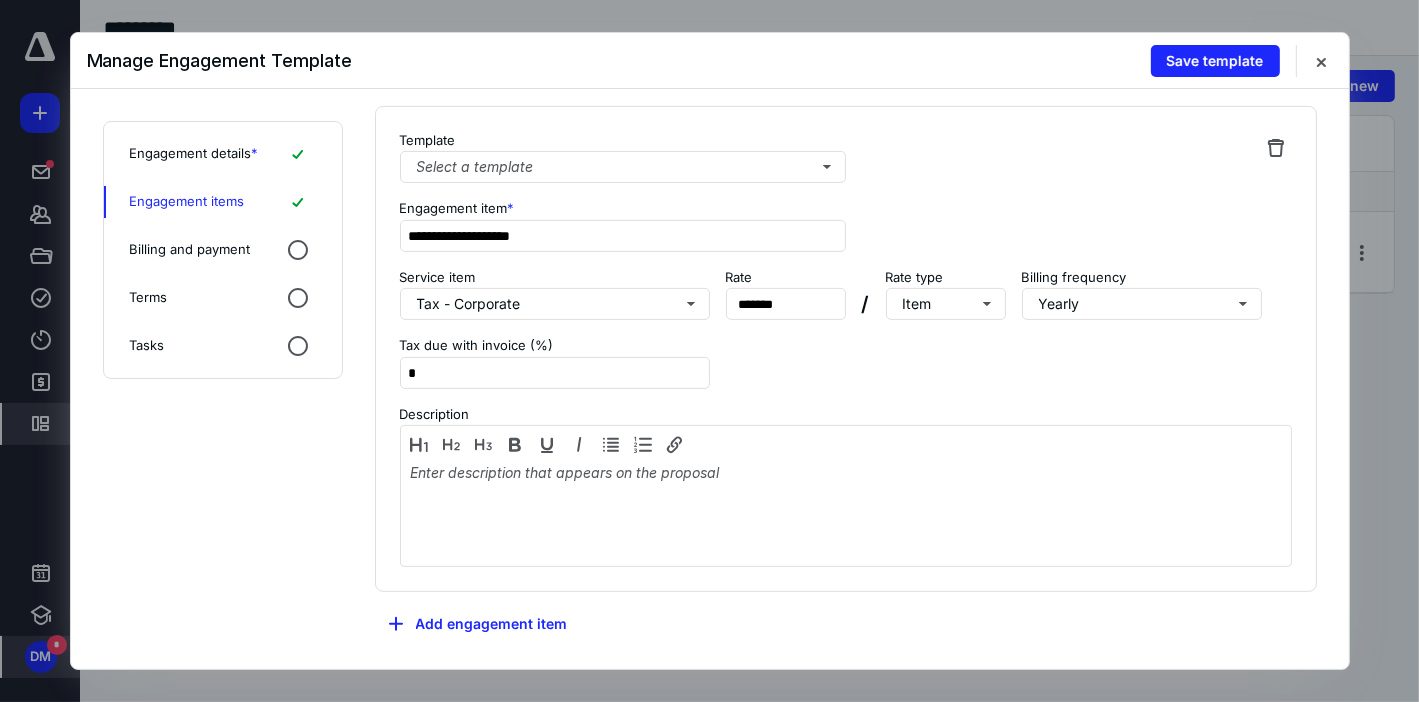 click on "**********" at bounding box center (846, 349) 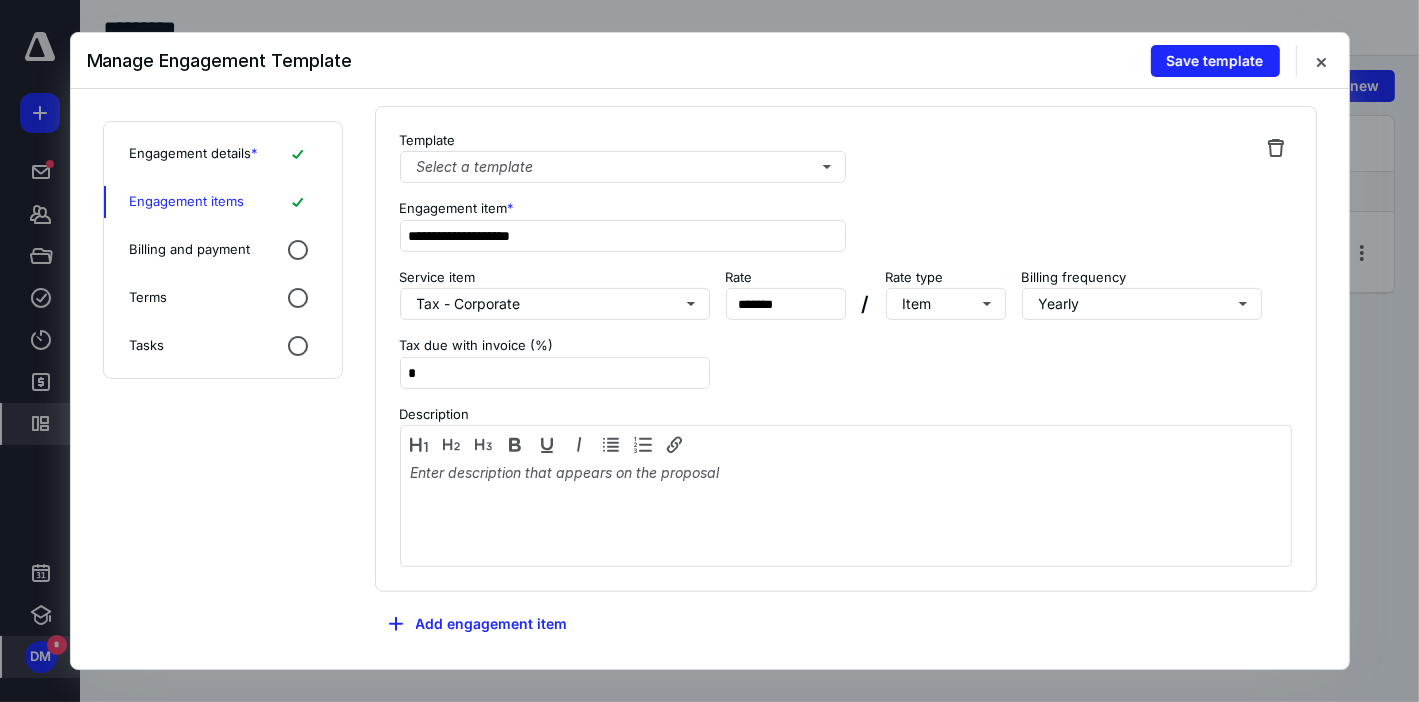 click on "**********" at bounding box center (846, 349) 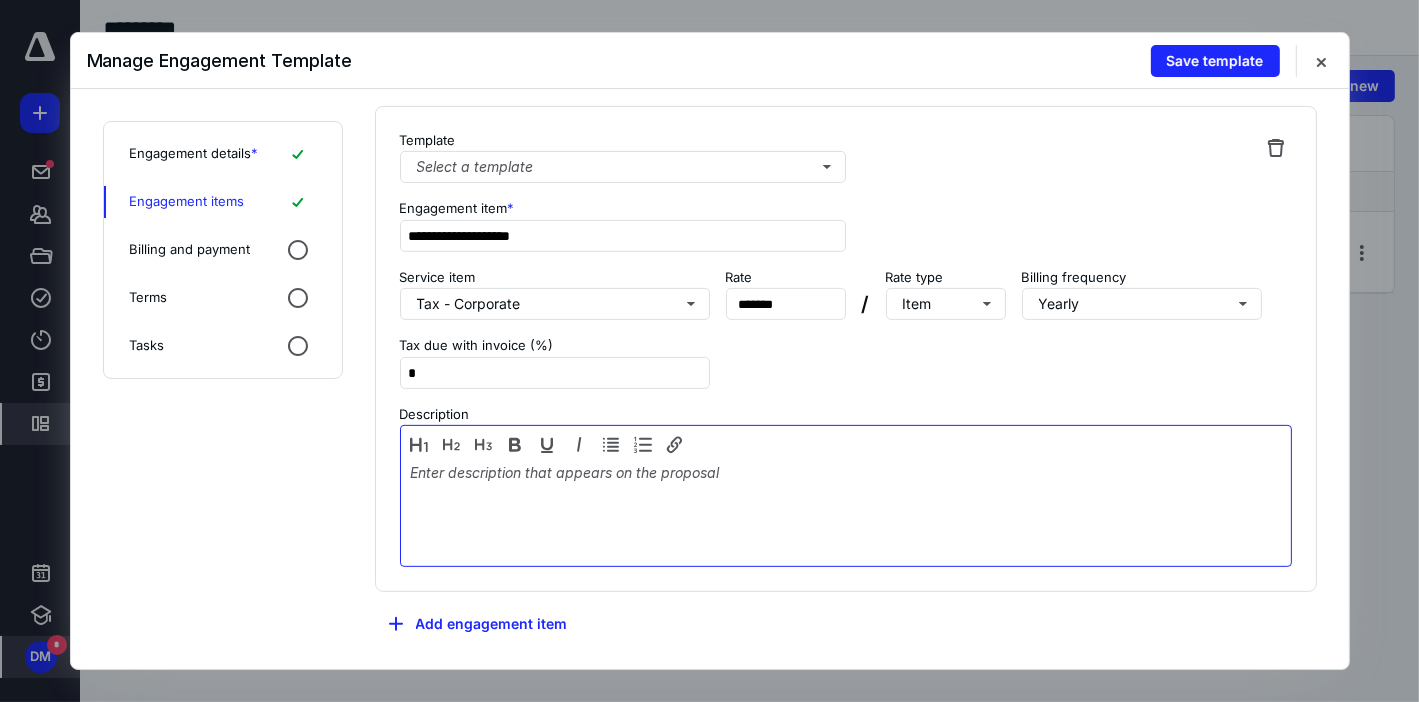 click at bounding box center (846, 511) 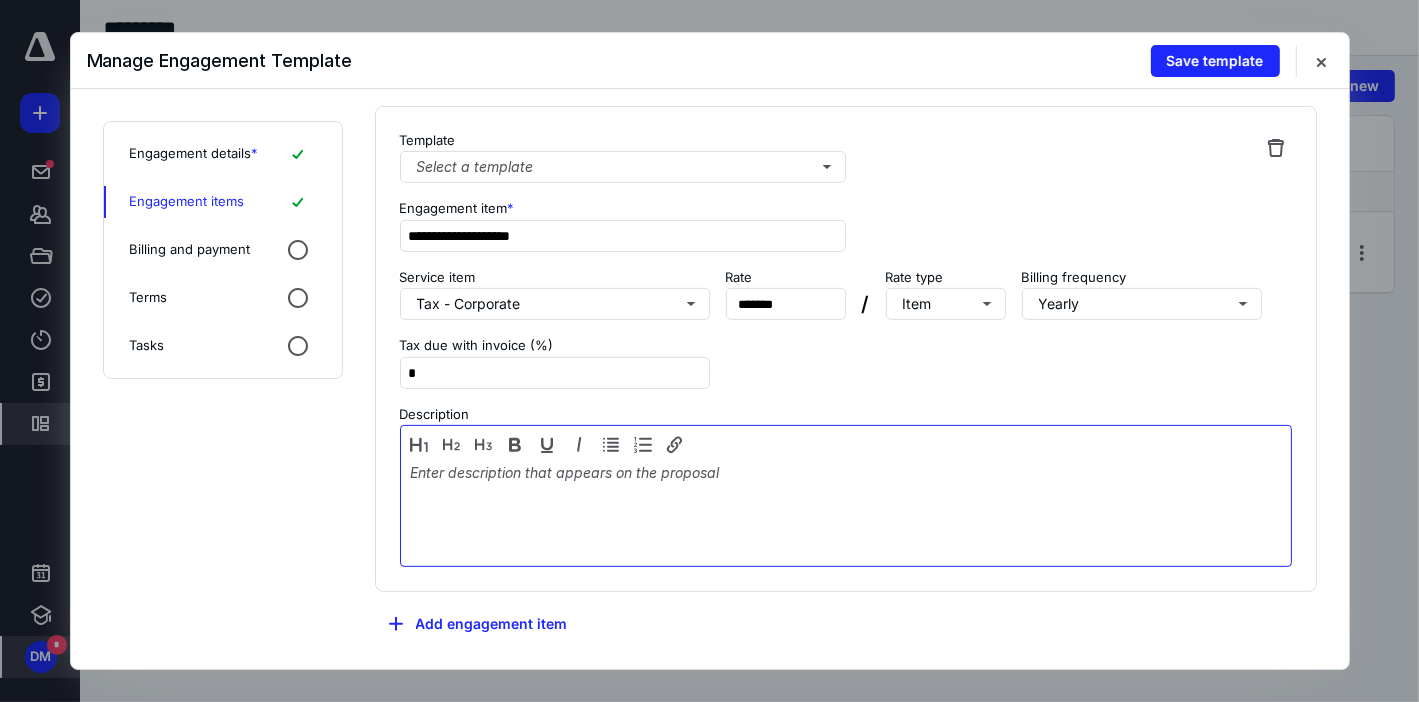 click at bounding box center [846, 511] 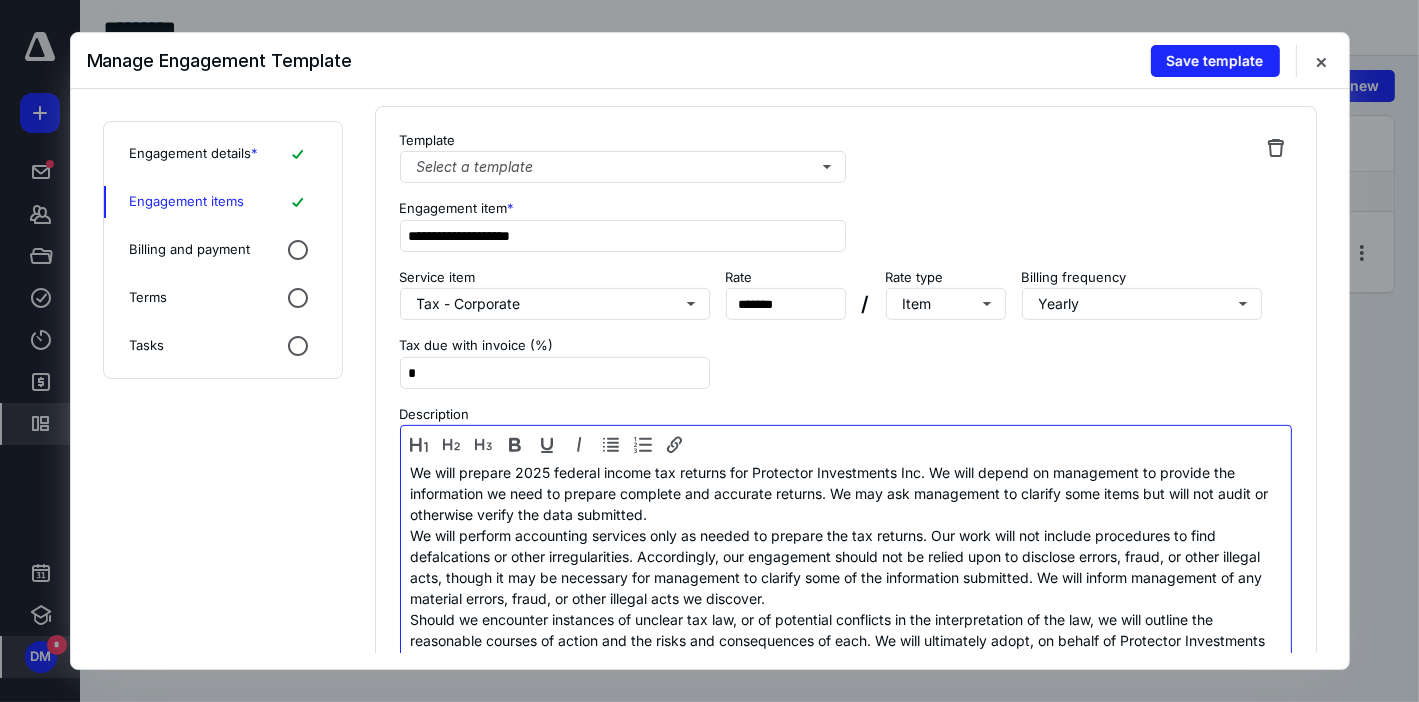 click on "We will prepare 2025
federal income tax returns for Protector Investments Inc. We will depend on
management to provide the information we need to prepare complete and accurate
returns. We may ask management to clarify some items but will not audit or
otherwise verify the data submitted." at bounding box center (846, 493) 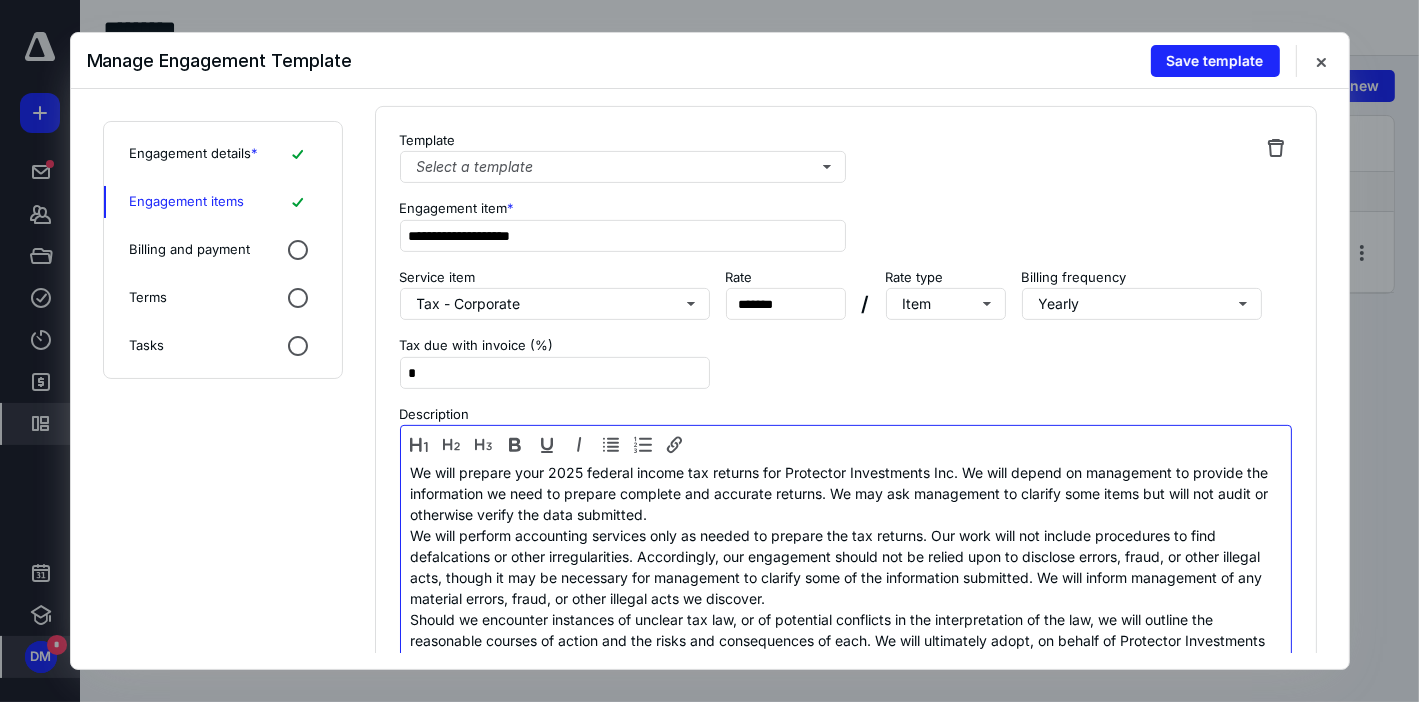 click on "We will prepare your 2025 federal income tax returns for Protector Investments Inc. We will depend on
management to provide the information we need to prepare complete and accurate
returns. We may ask management to clarify some items but will not audit or
otherwise verify the data submitted." at bounding box center [846, 493] 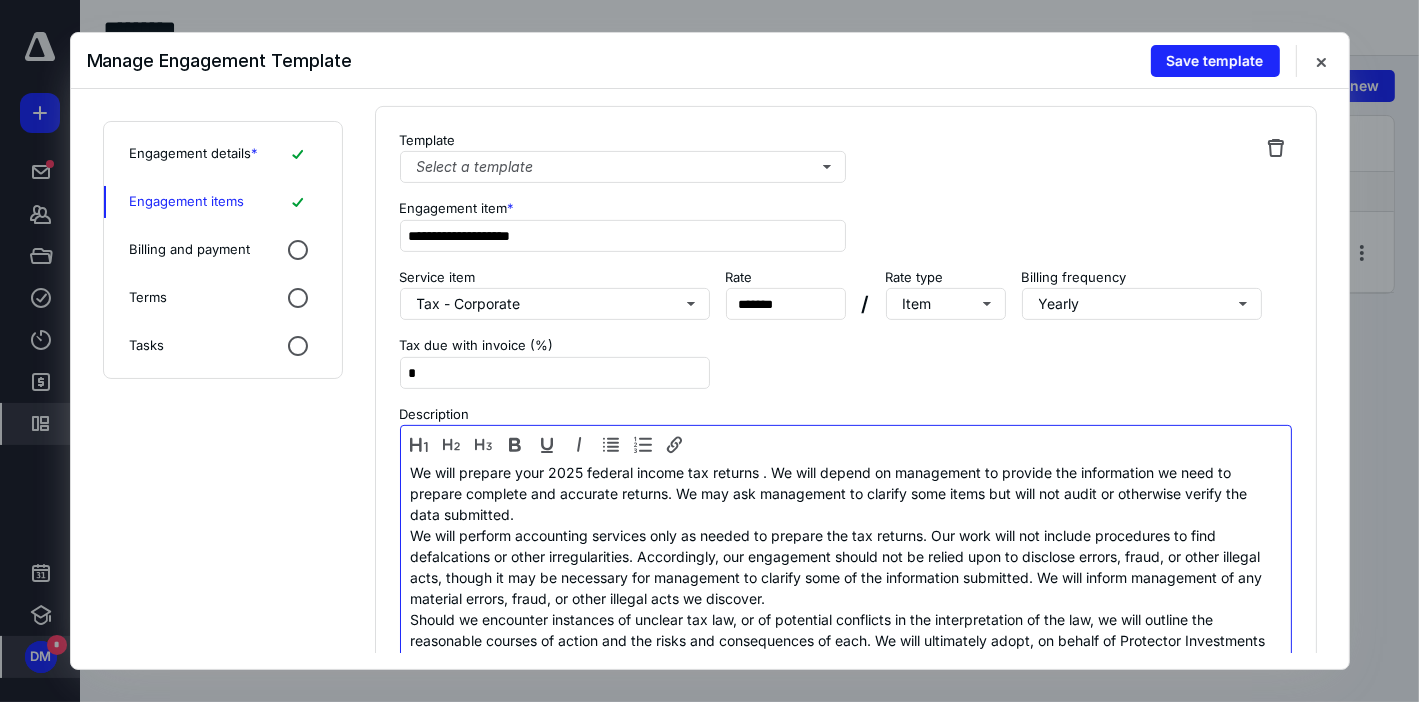 click on "We will perform
accounting services only as needed to prepare the tax returns. Our work will
not include procedures to find defalcations or other irregularities.
Accordingly, our engagement should not be relied upon to disclose errors,
fraud, or other illegal acts, though it may be necessary for management to
clarify some of the information submitted. We will inform management of any
material errors, fraud, or other illegal acts we discover." at bounding box center (846, 567) 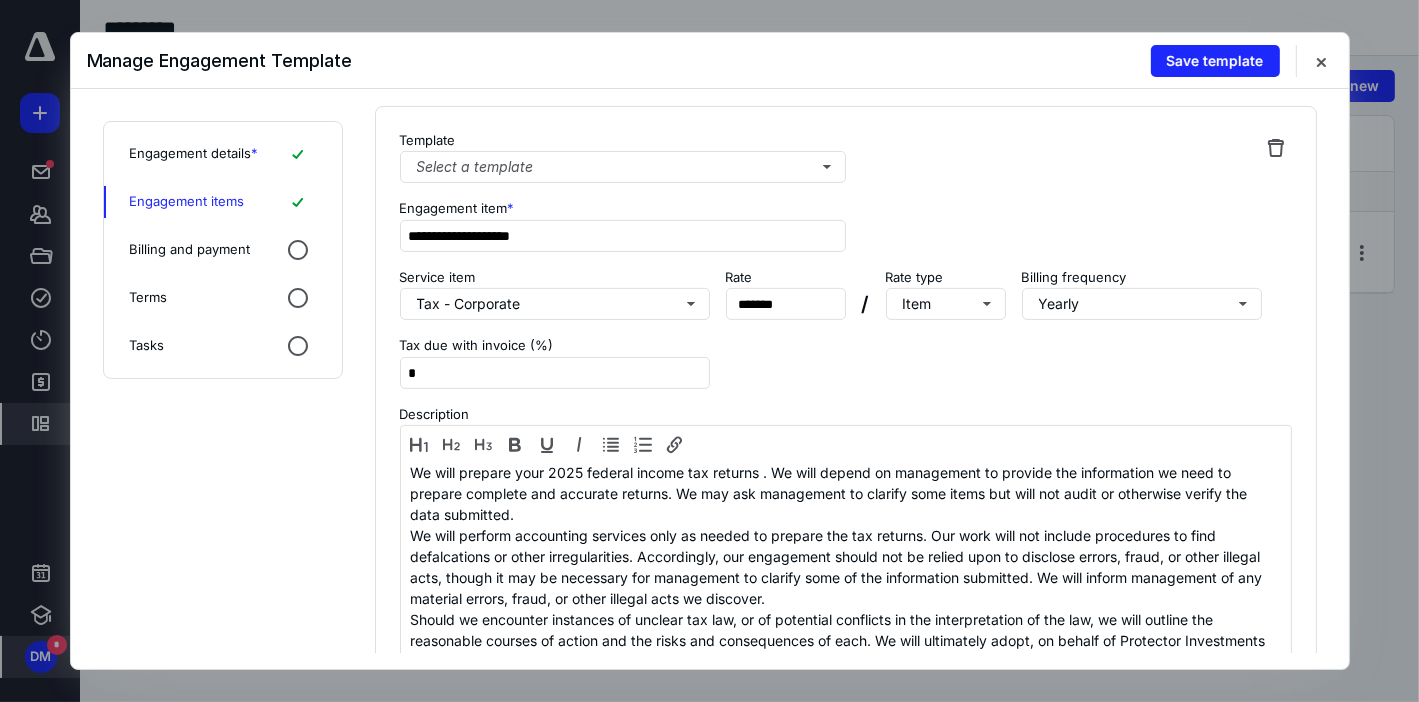click on "Manage Engagement Template Save template" at bounding box center [710, 61] 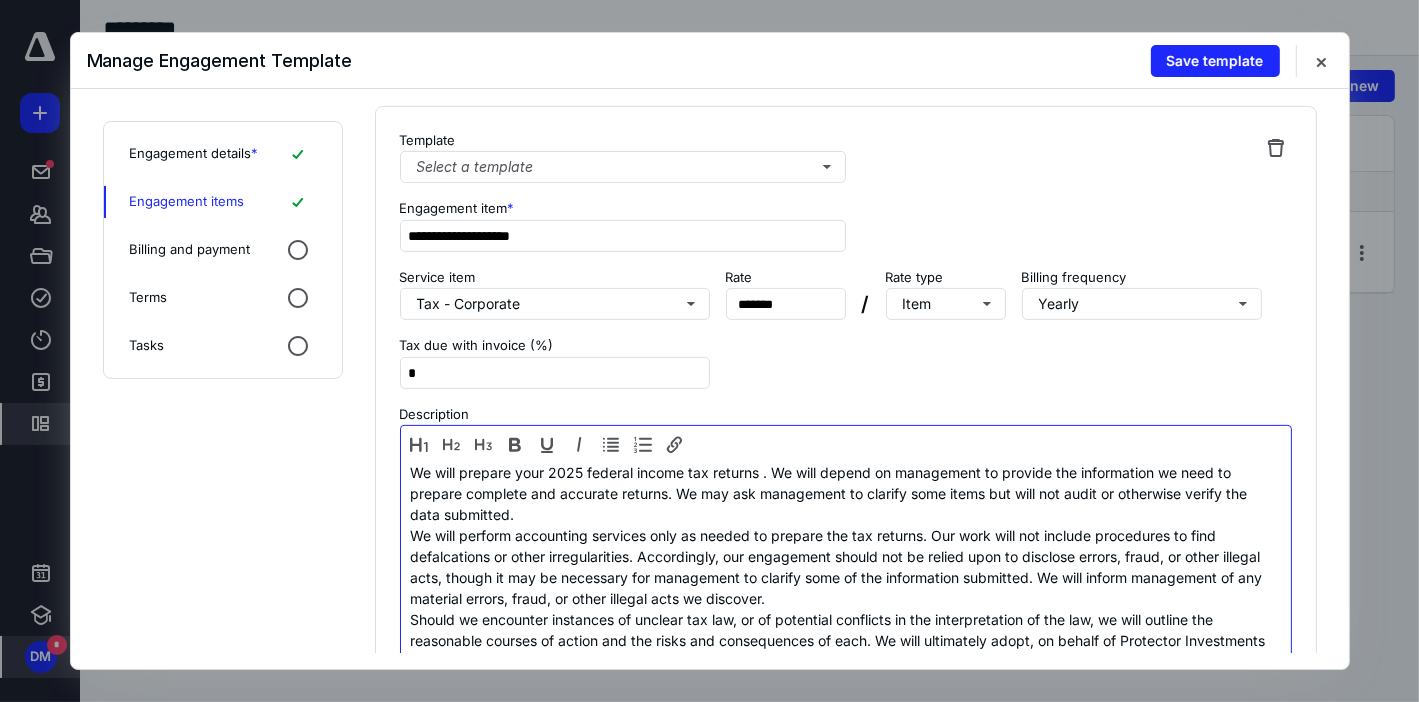 click on "We will prepare your 2025 federal income tax returns . We will depend on
management to provide the information we need to prepare complete and accurate
returns. We may ask management to clarify some items but will not audit or
otherwise verify the data submitted." at bounding box center [846, 493] 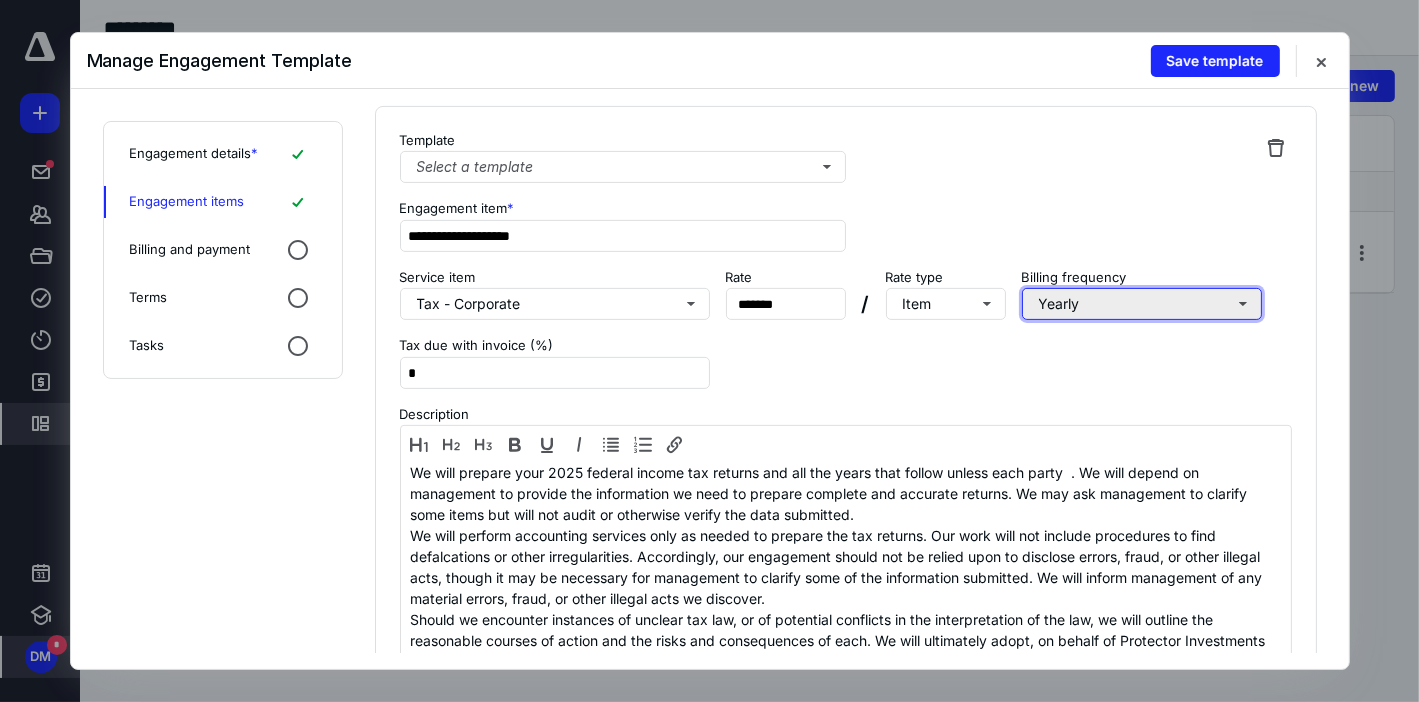 click on "Yearly" at bounding box center (1142, 304) 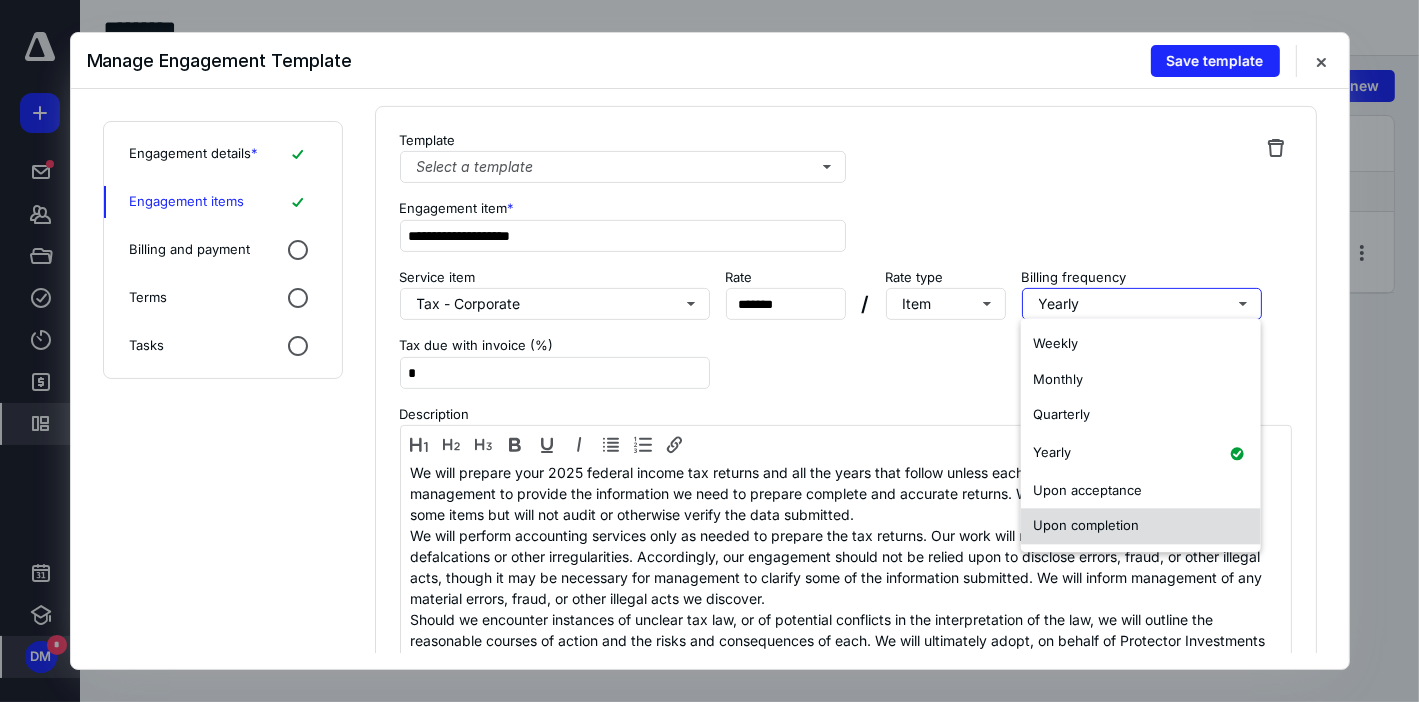 click on "Upon completion" at bounding box center [1086, 525] 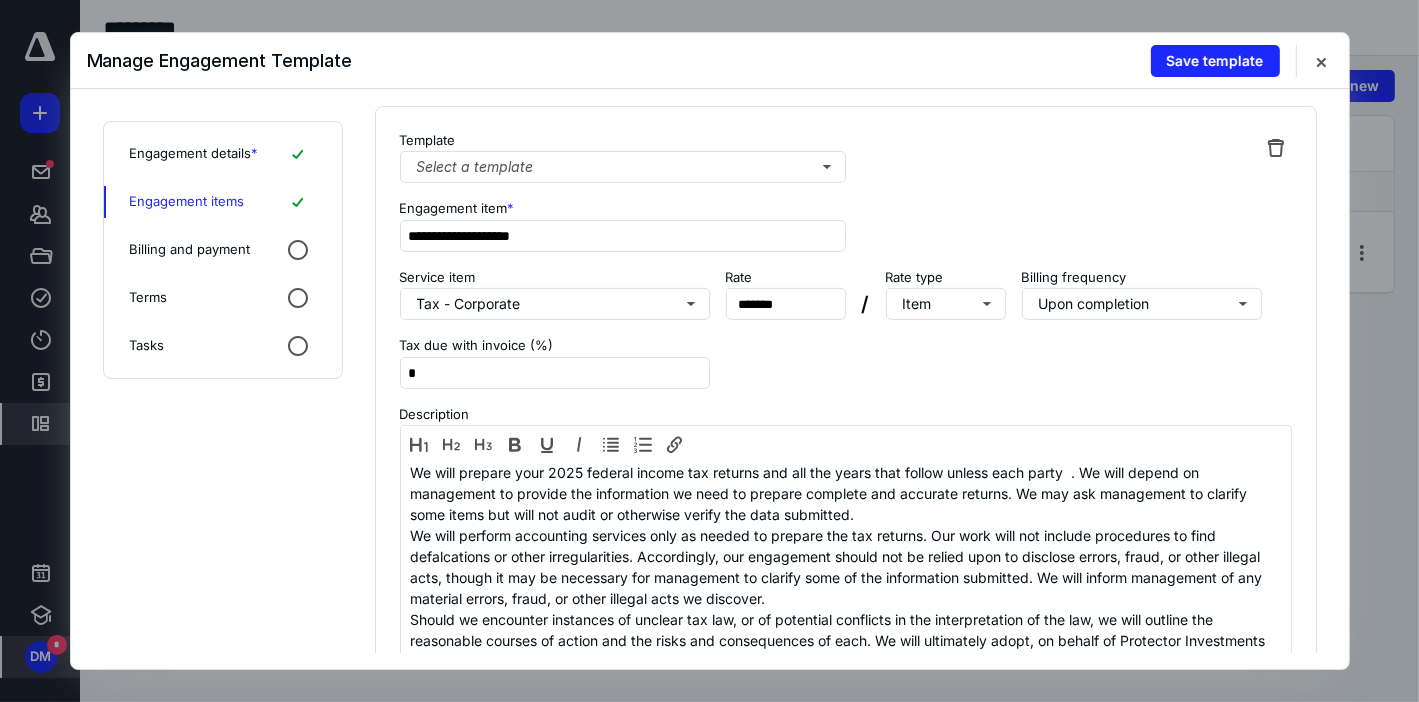 click on "**********" at bounding box center [846, 405] 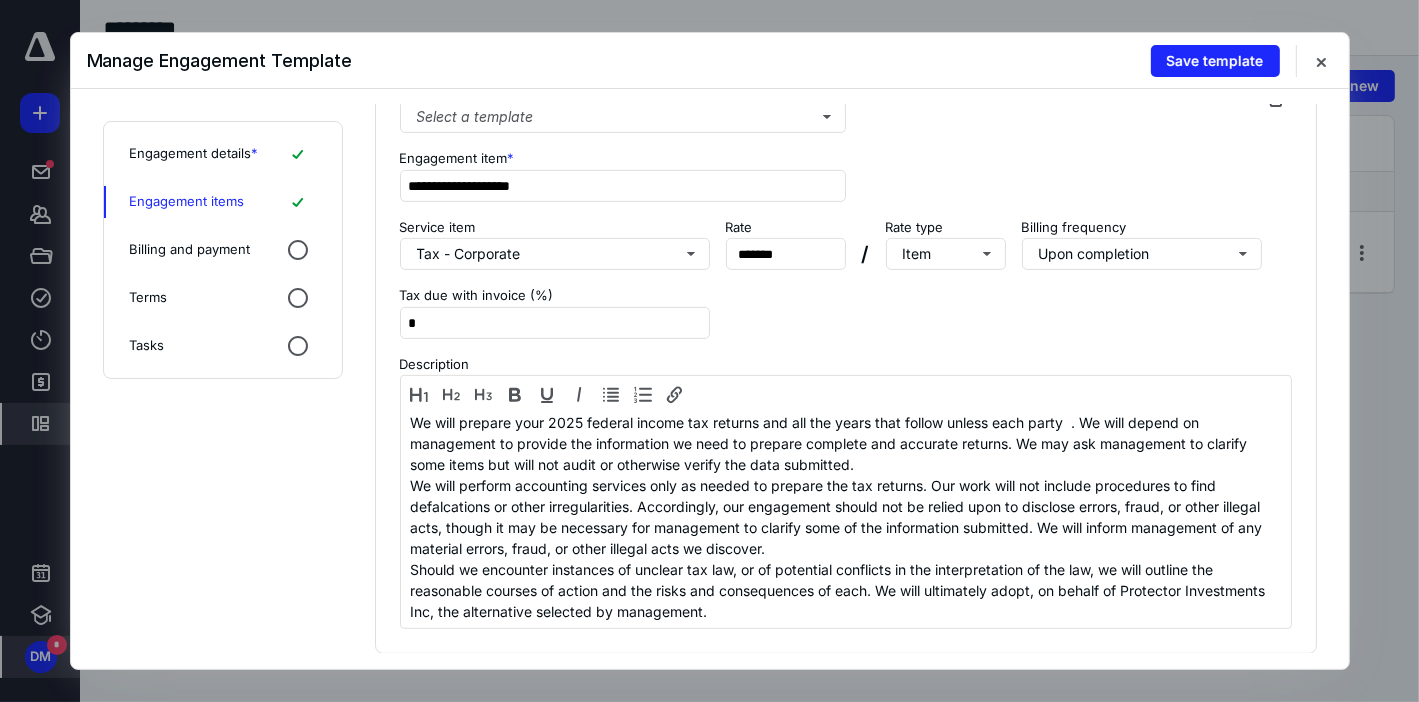 scroll, scrollTop: 724, scrollLeft: 0, axis: vertical 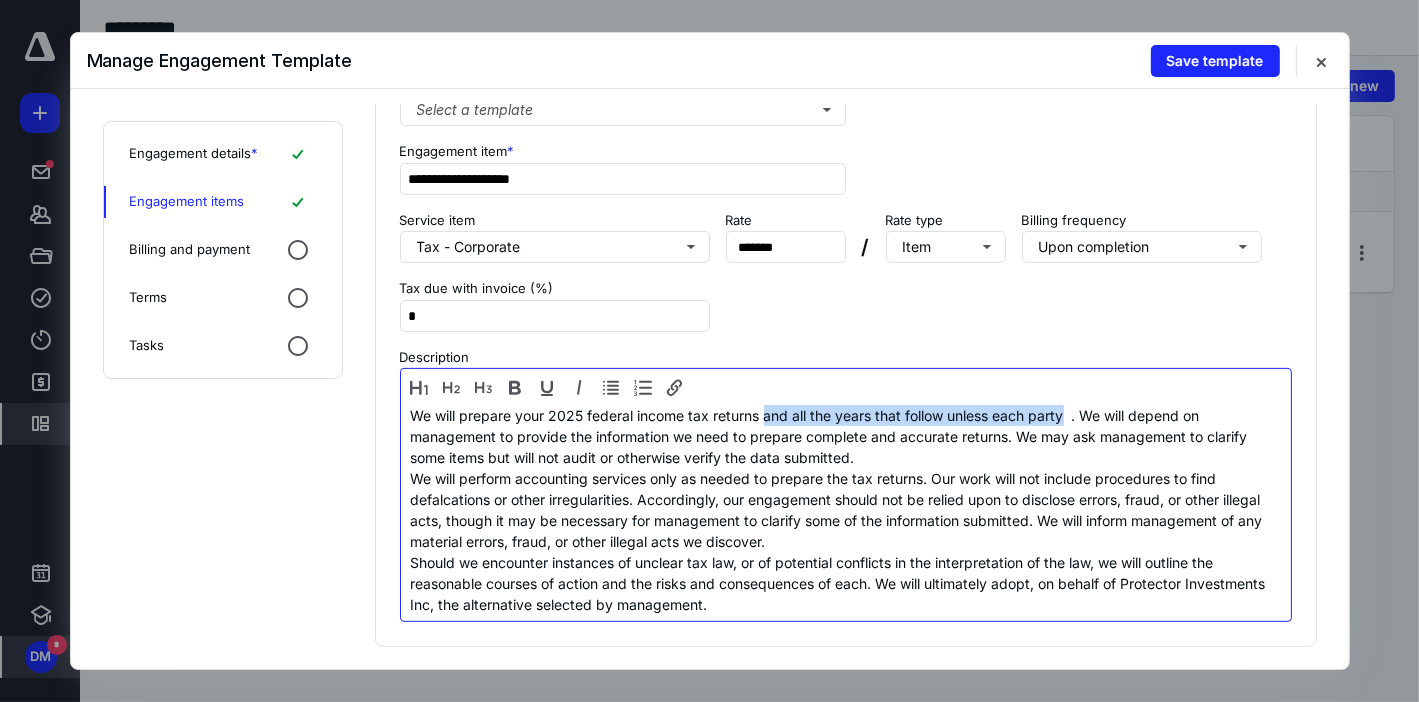 drag, startPoint x: 1069, startPoint y: 410, endPoint x: 765, endPoint y: 412, distance: 304.0066 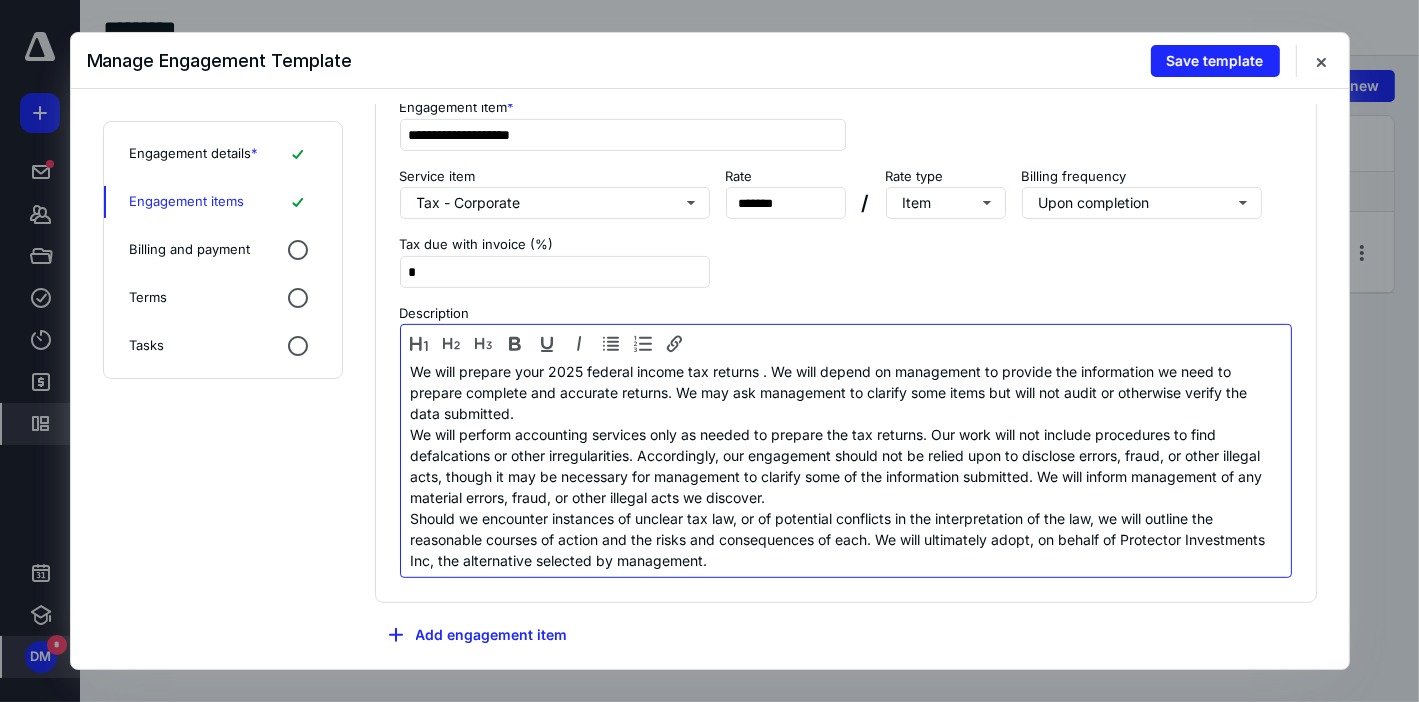 scroll, scrollTop: 772, scrollLeft: 0, axis: vertical 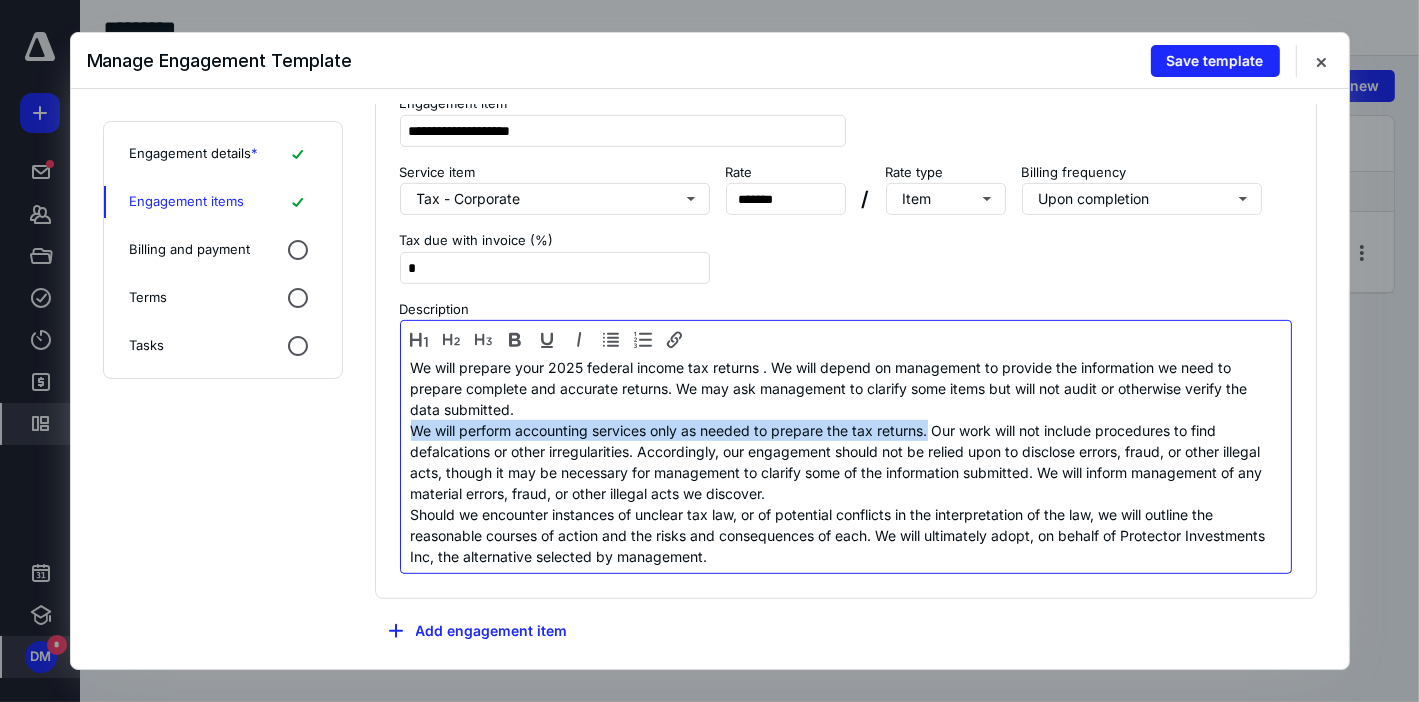 drag, startPoint x: 932, startPoint y: 426, endPoint x: 407, endPoint y: 424, distance: 525.0038 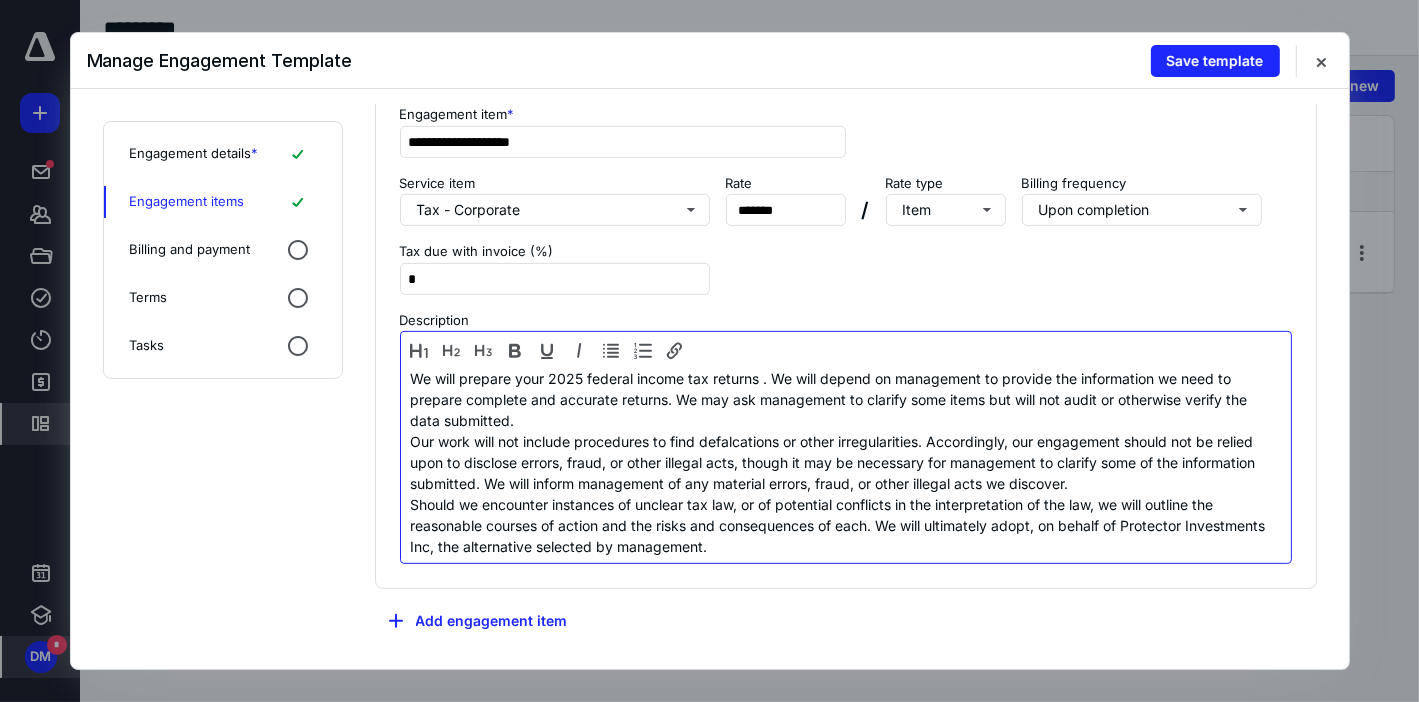 scroll, scrollTop: 758, scrollLeft: 0, axis: vertical 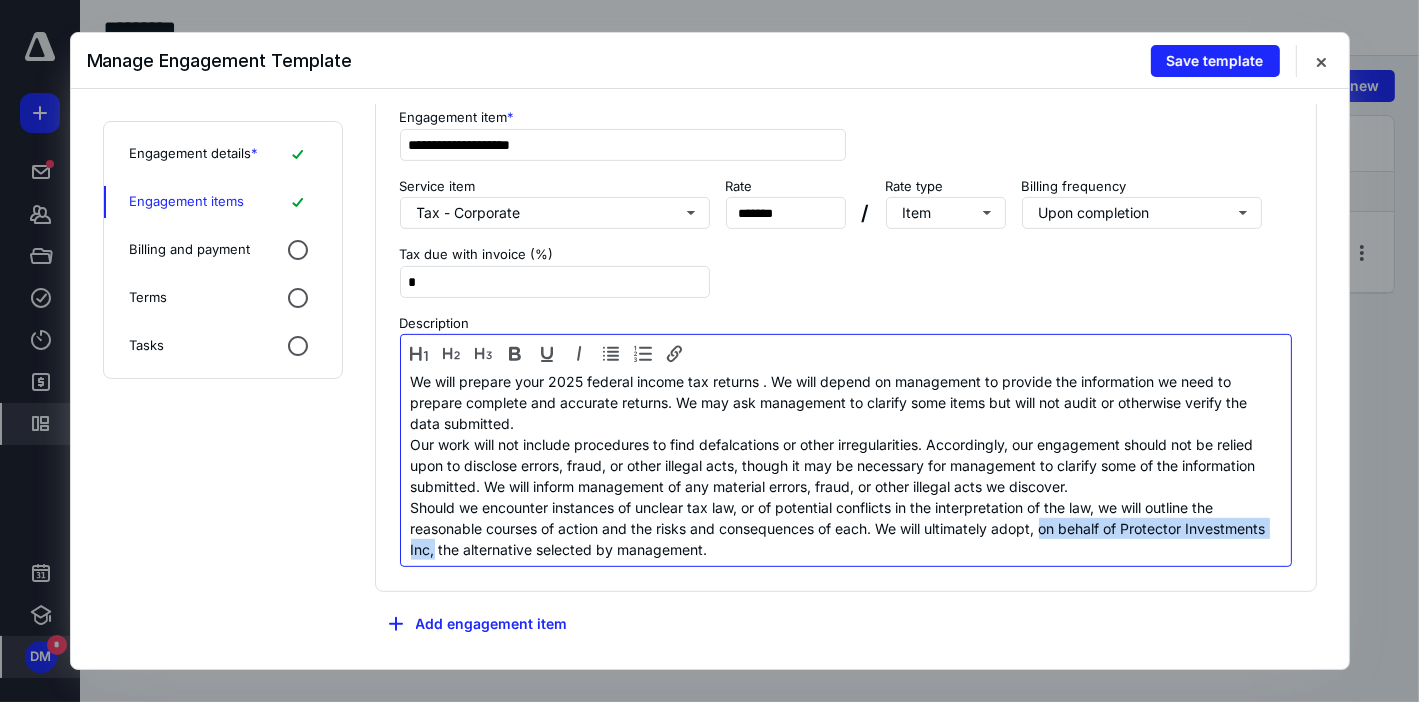 drag, startPoint x: 517, startPoint y: 548, endPoint x: 1045, endPoint y: 527, distance: 528.4174 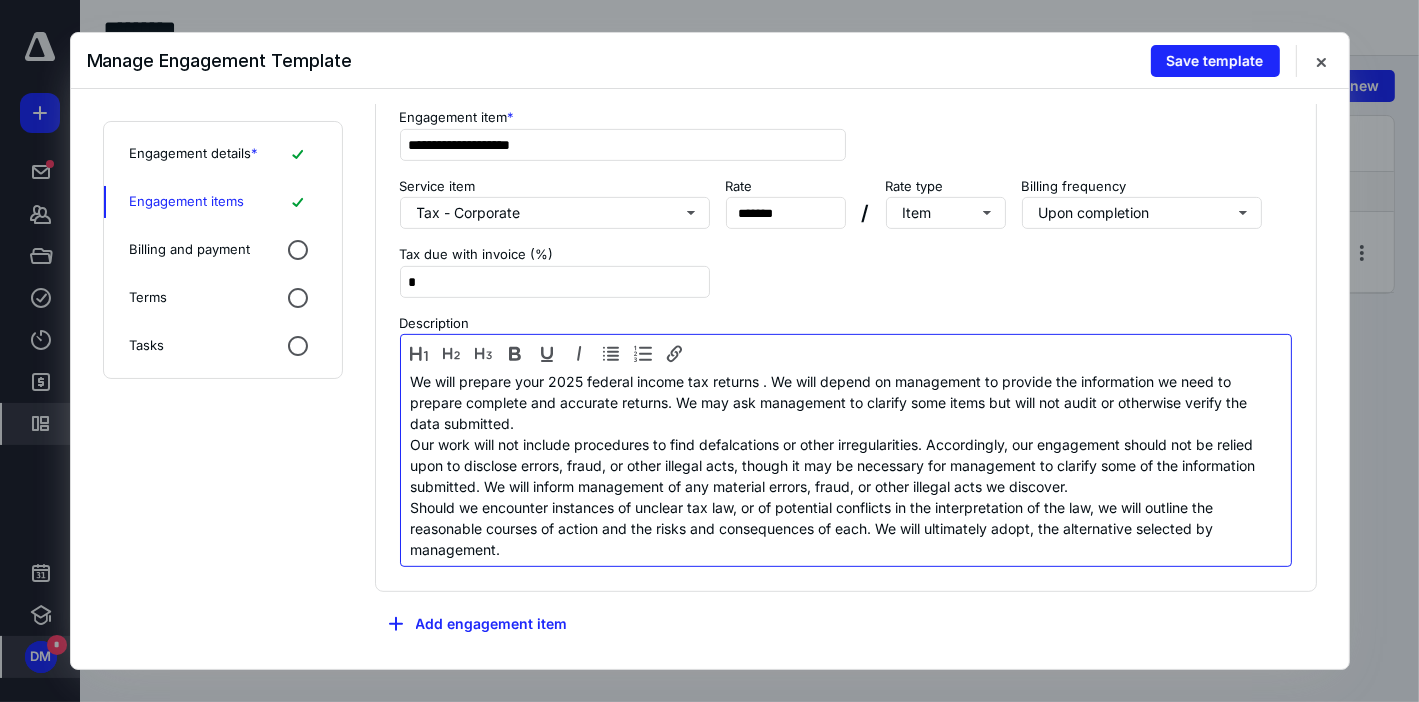 click on "Should we encounter
instances of unclear tax law, or of potential conflicts in the interpretation
of the law, we will outline the reasonable courses of action and the risks and
consequences of each. We will ultimately adopt, the alternative selected by management." at bounding box center (846, 528) 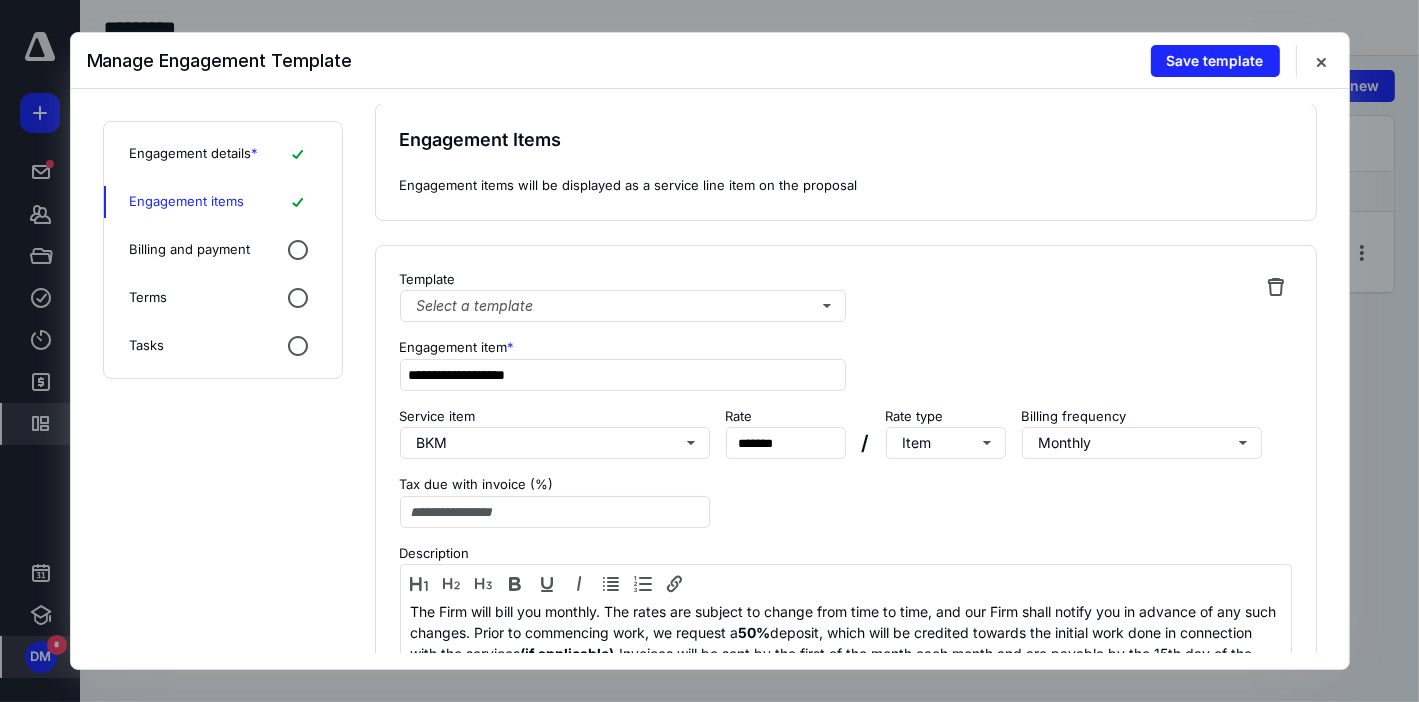 scroll, scrollTop: 0, scrollLeft: 0, axis: both 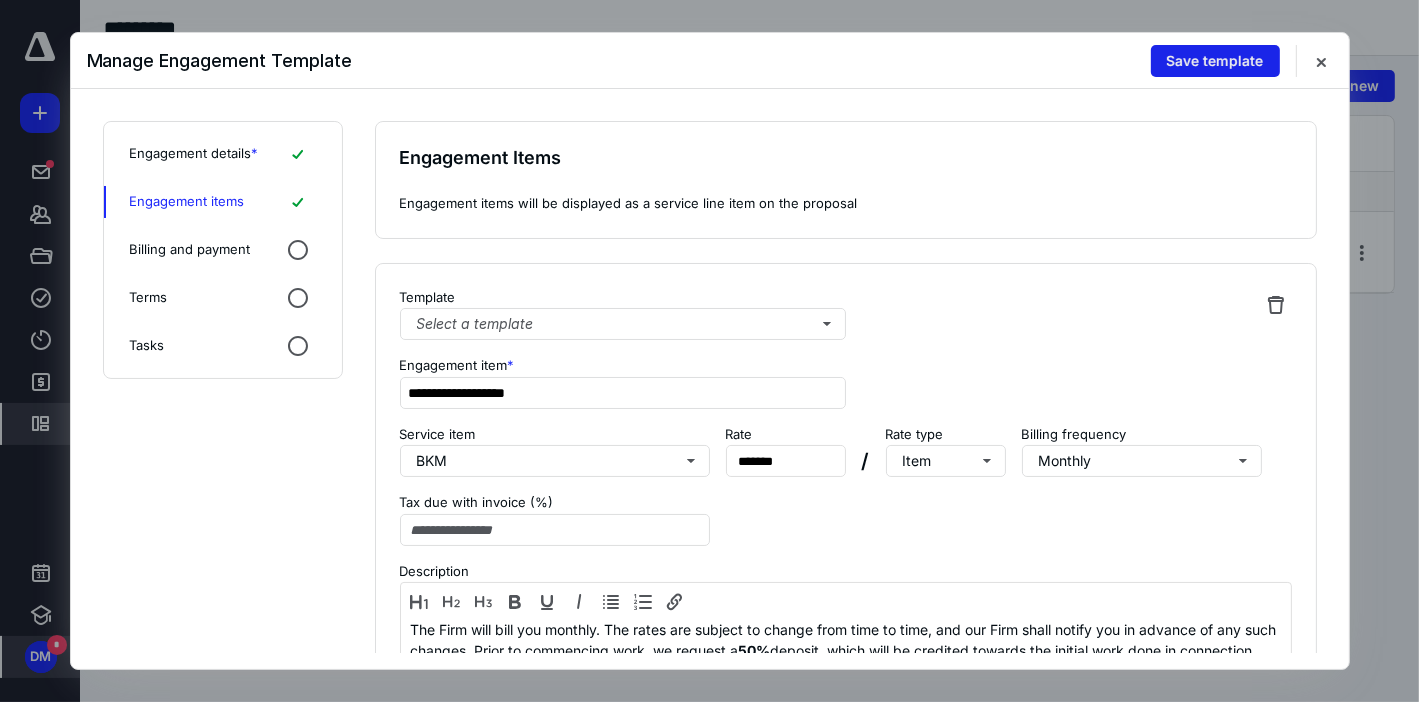 click on "Save template" at bounding box center (1215, 61) 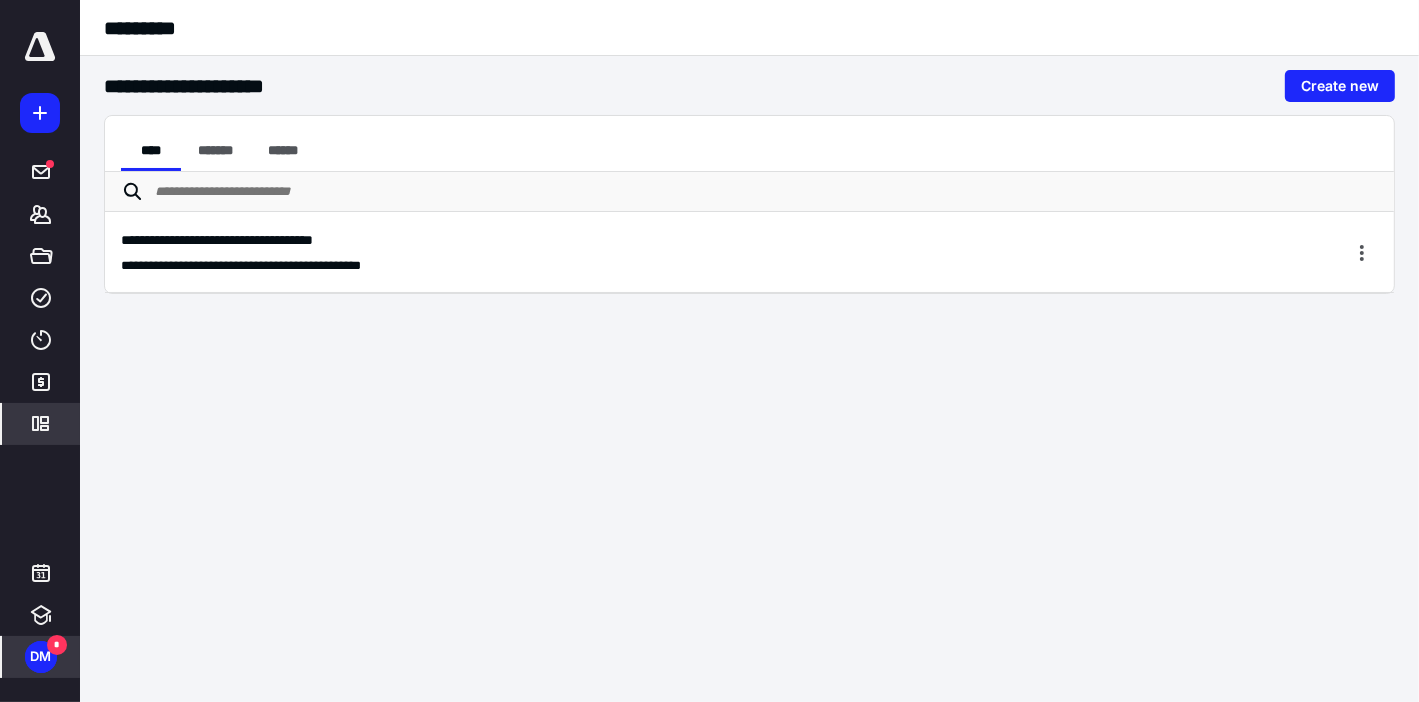 click on "**********" at bounding box center (709, 351) 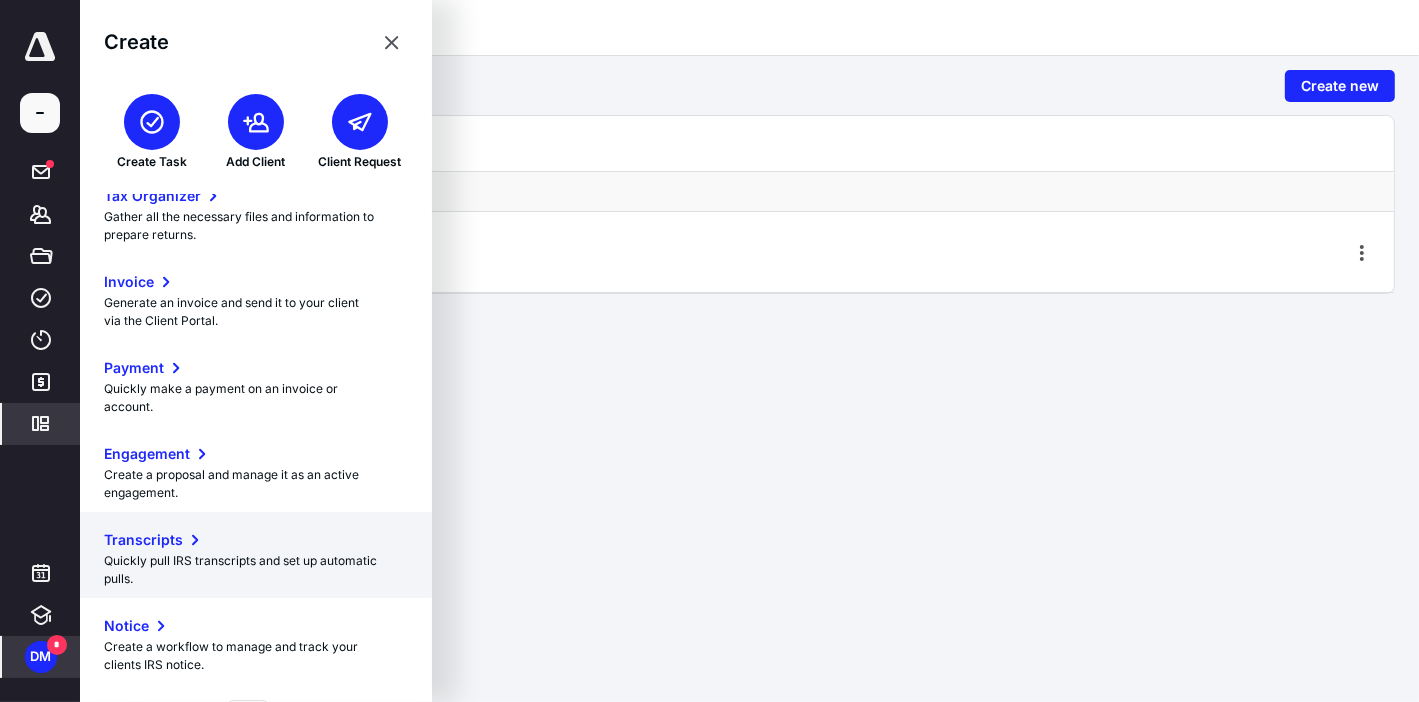 scroll, scrollTop: 377, scrollLeft: 0, axis: vertical 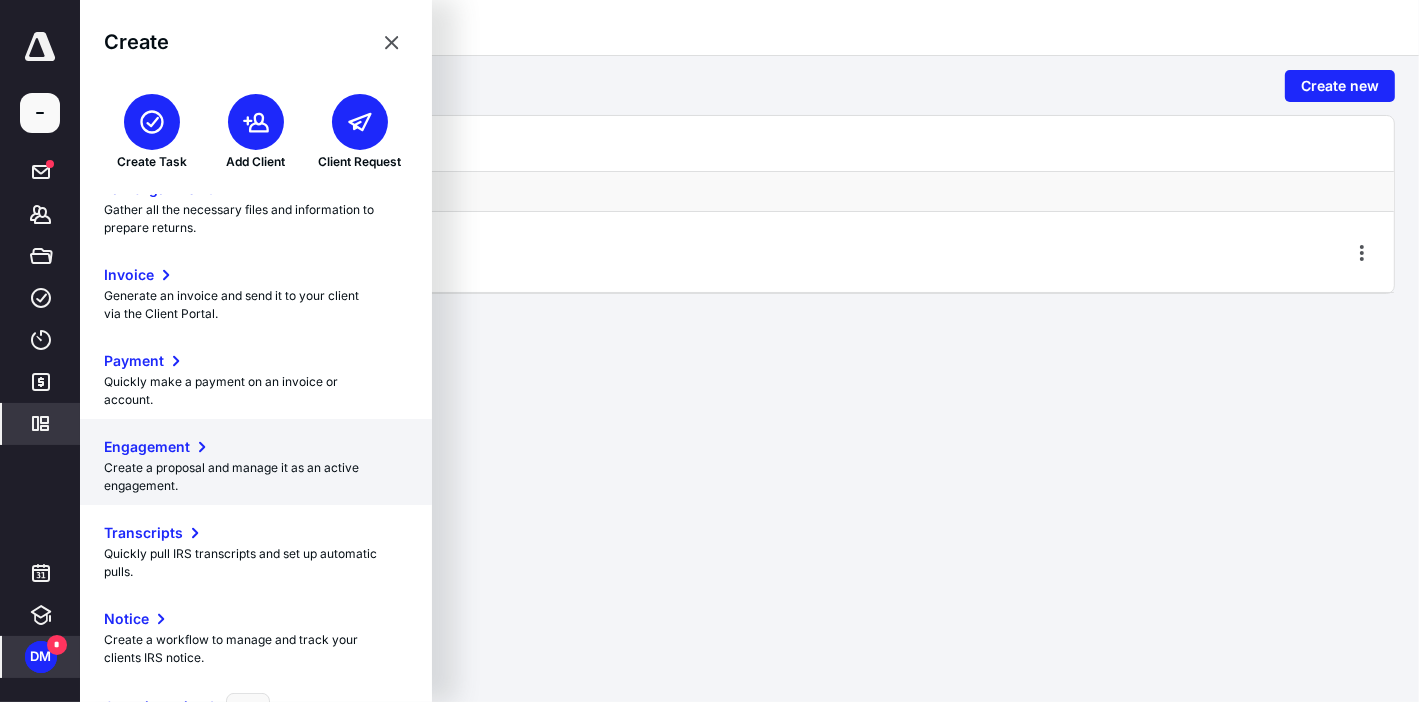 click on "Create a proposal and manage it as an active engagement." at bounding box center (256, 477) 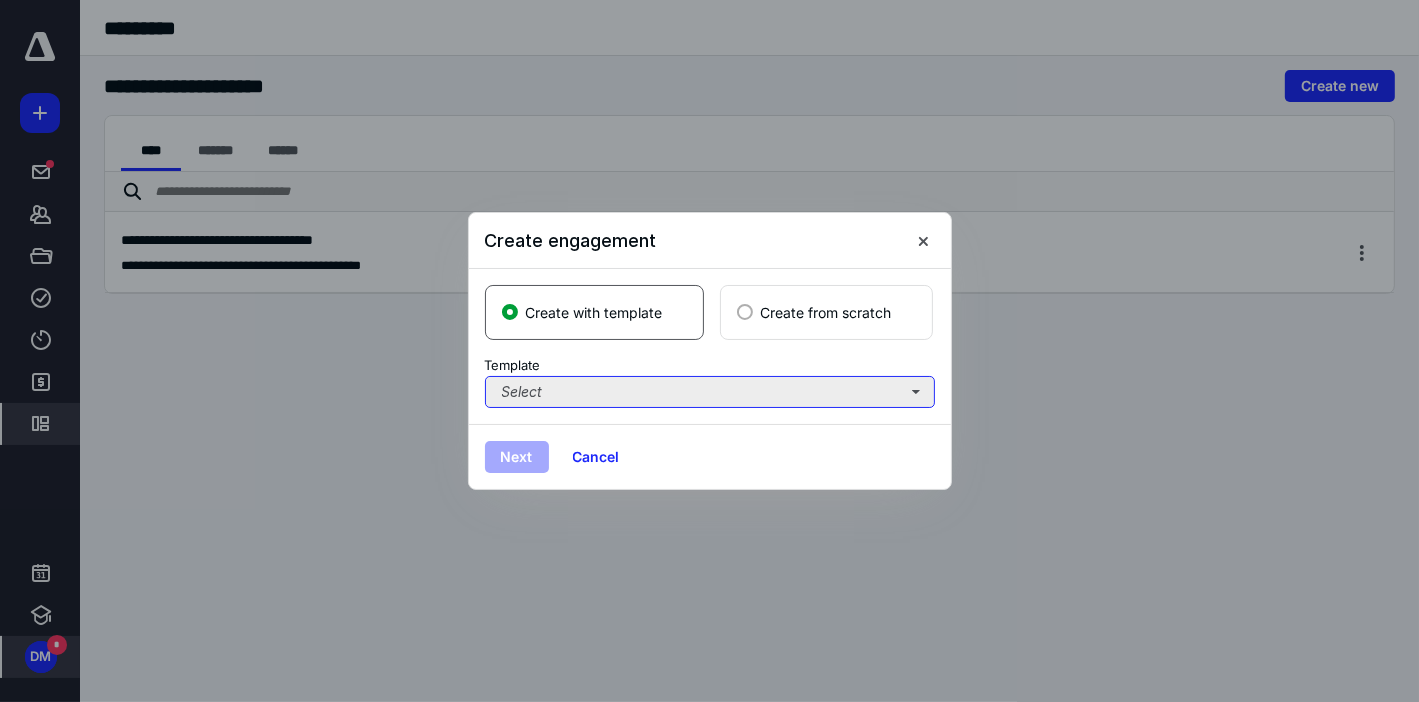 click on "Select" at bounding box center (710, 392) 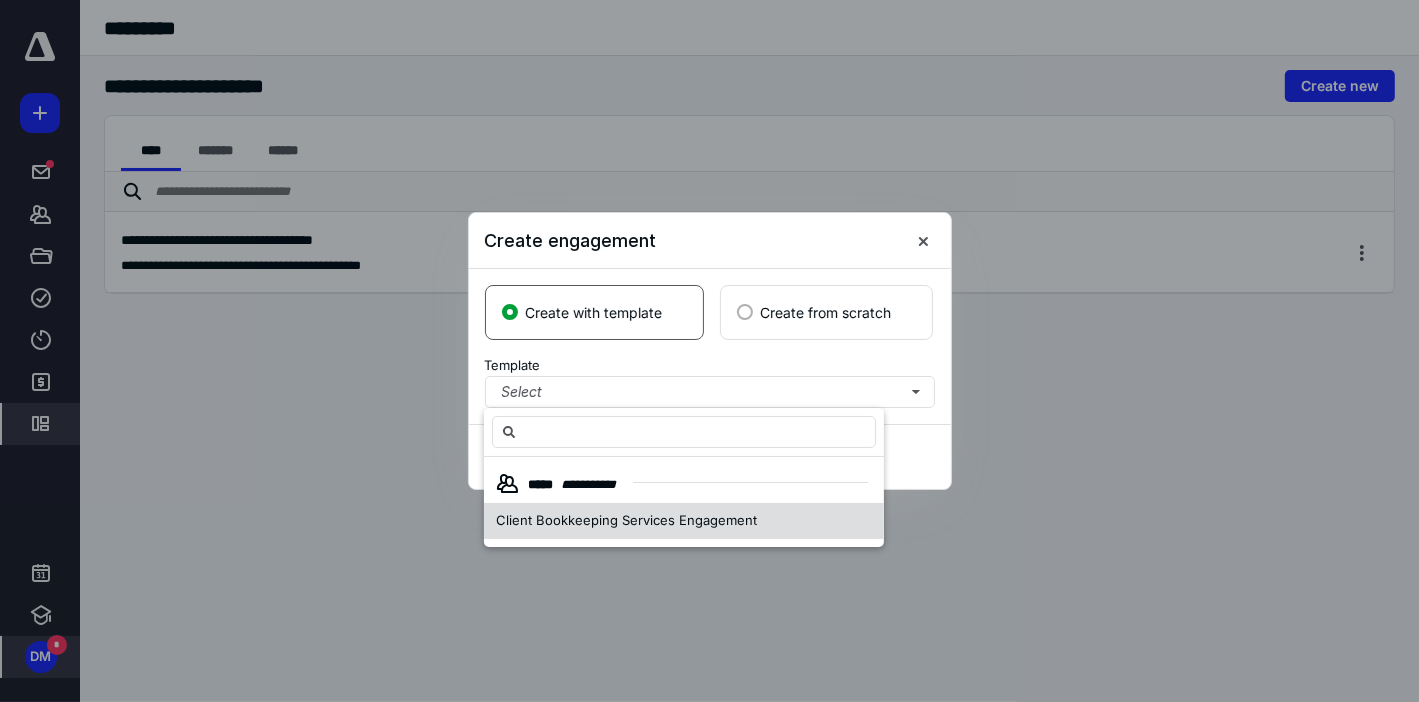 click on "Client Bookkeeping Services Engagement" at bounding box center [626, 520] 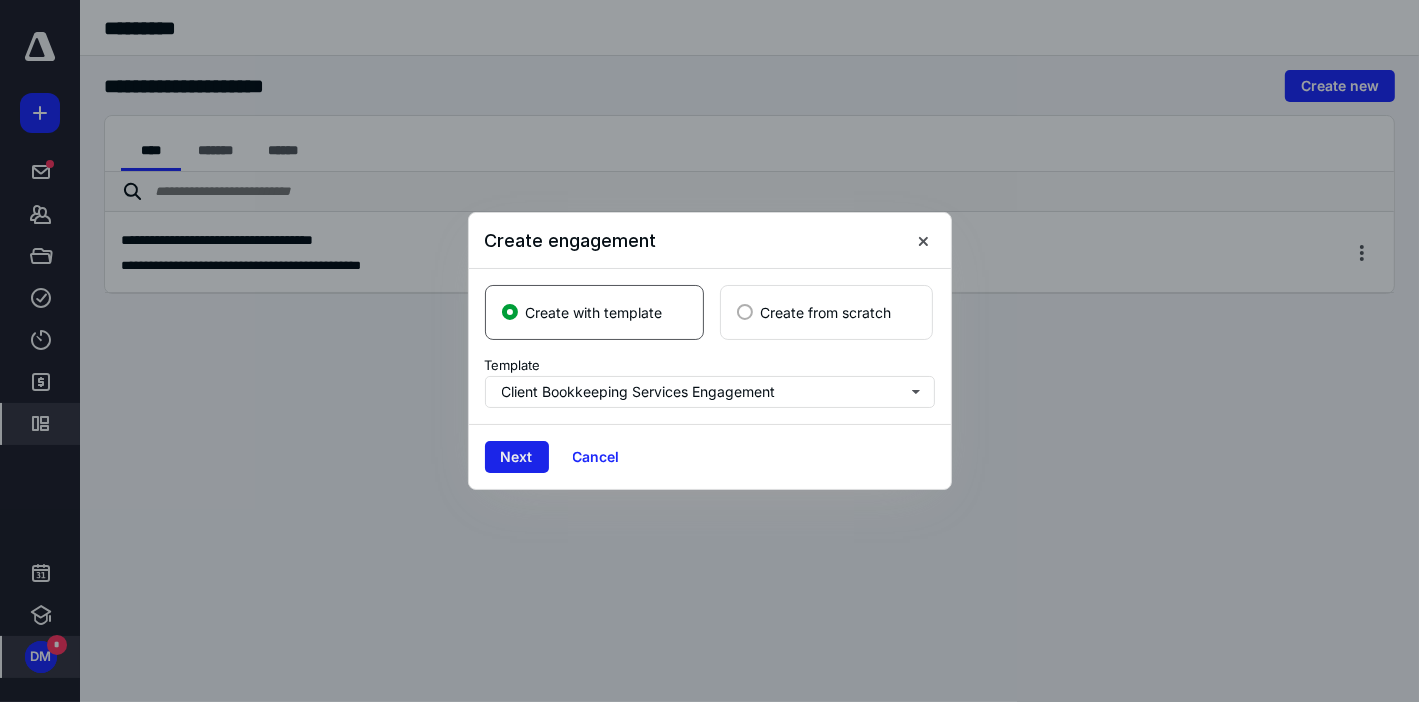 click on "Next" at bounding box center [517, 457] 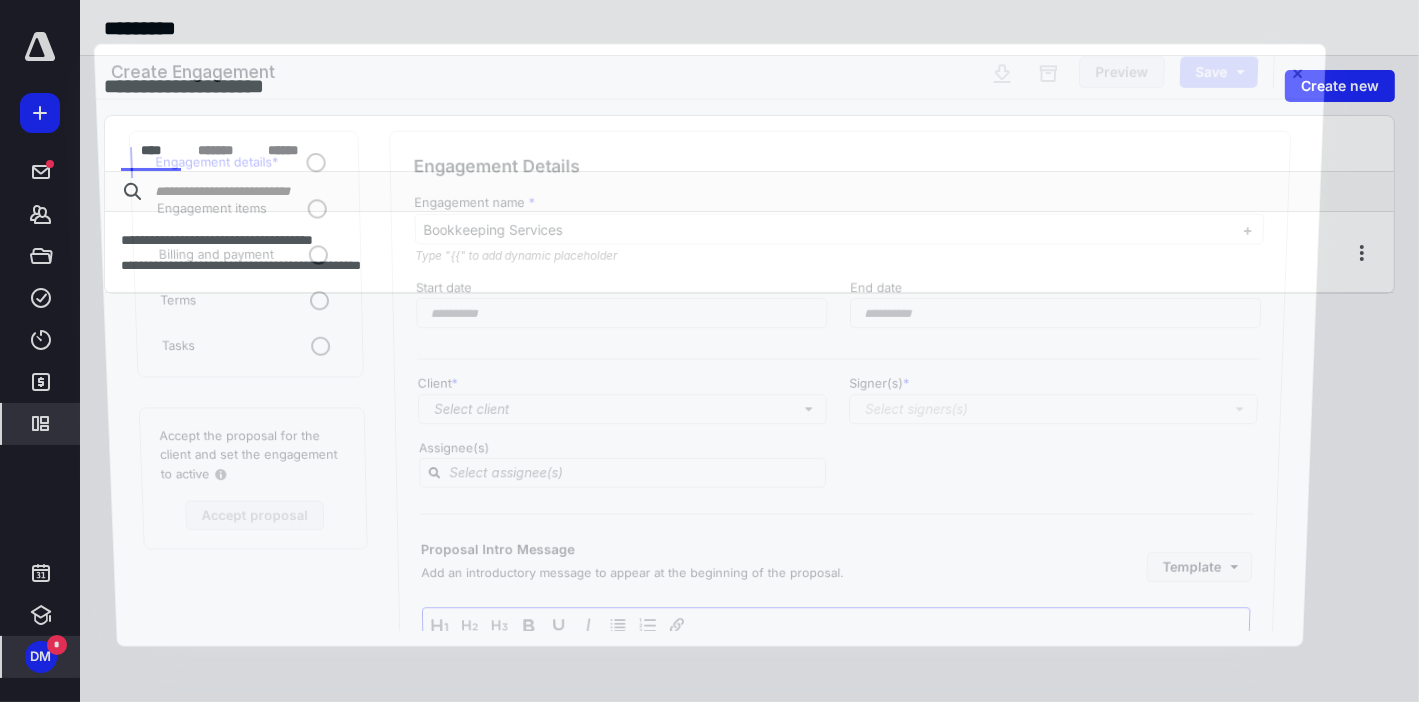 type on "**********" 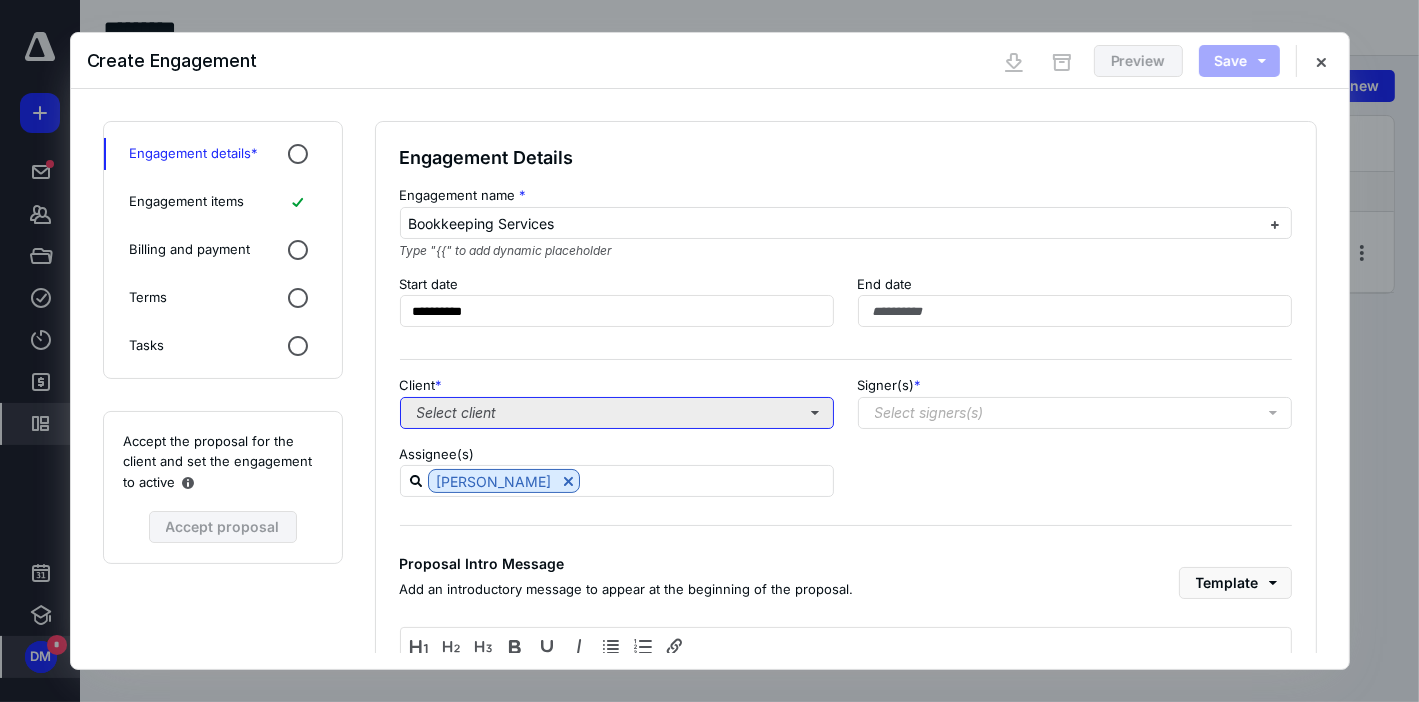 click on "Select client" at bounding box center (617, 413) 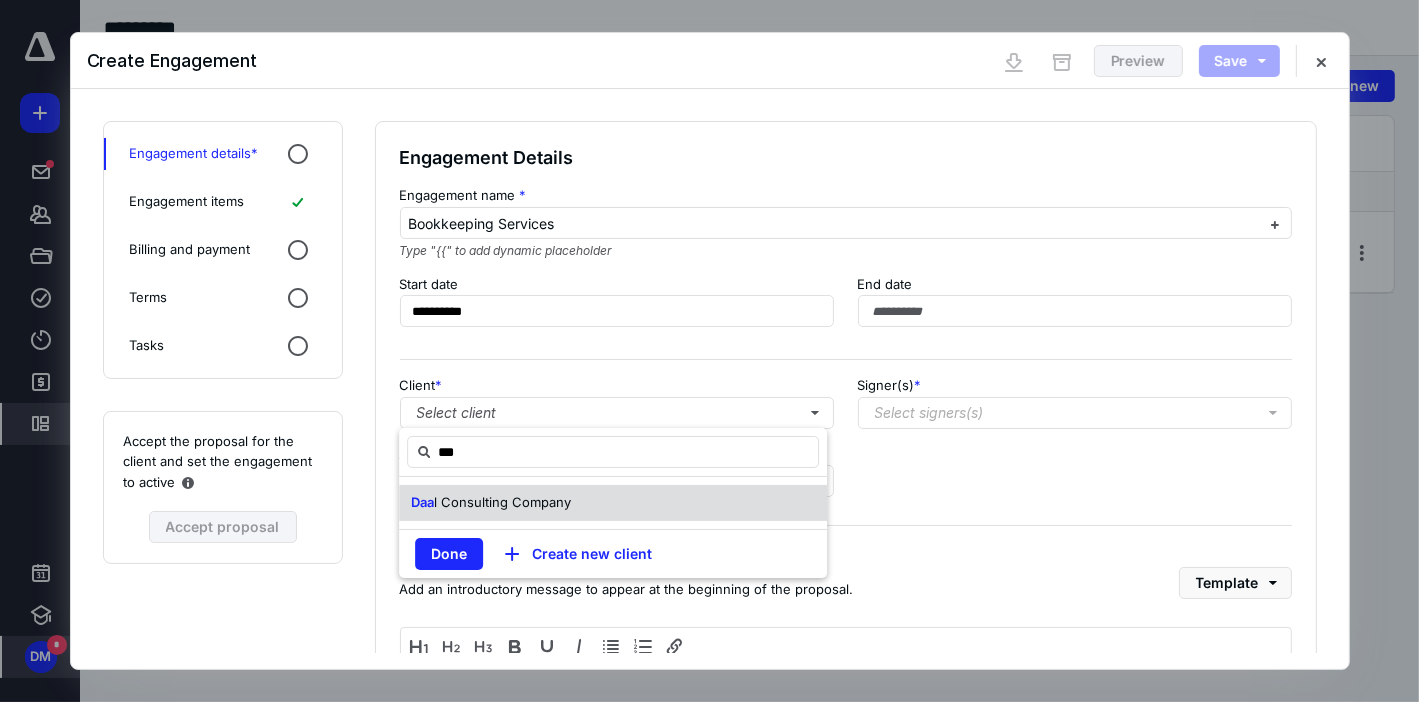 click on "l Consulting Company" at bounding box center (502, 502) 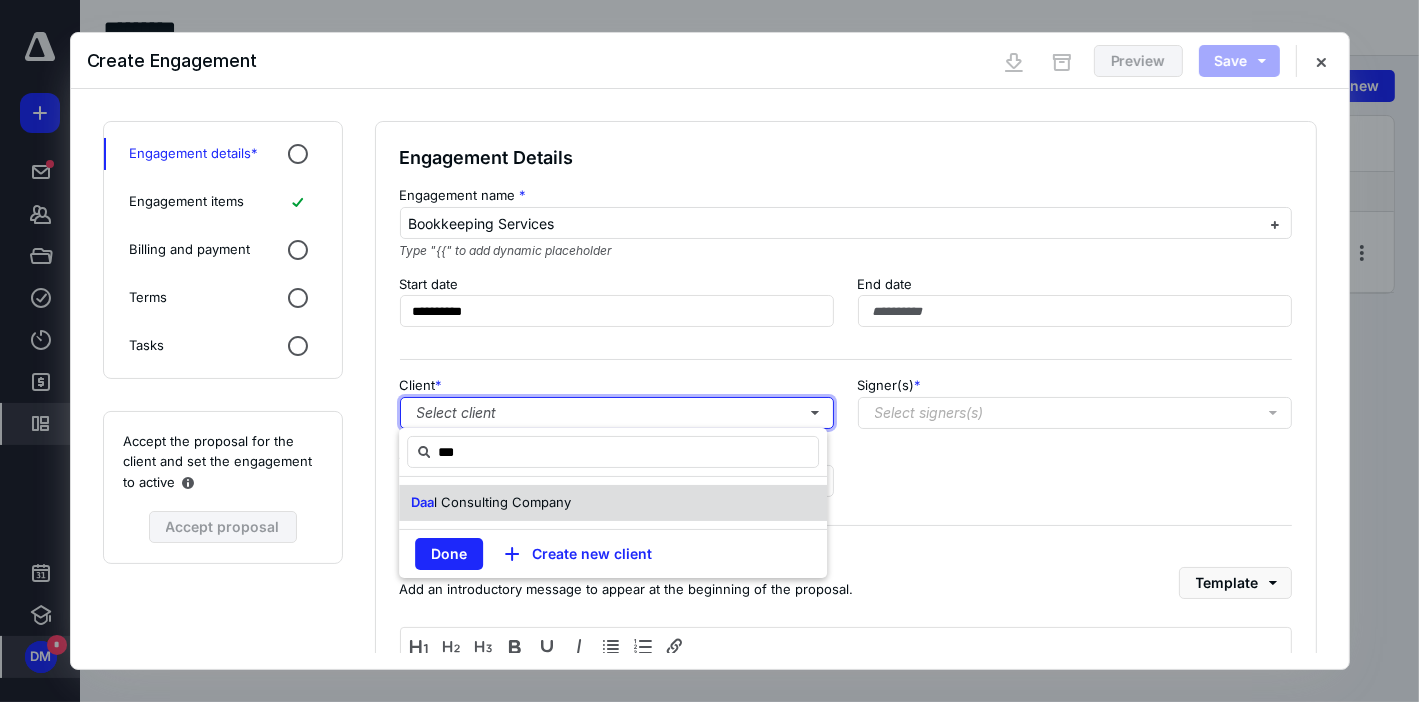 type 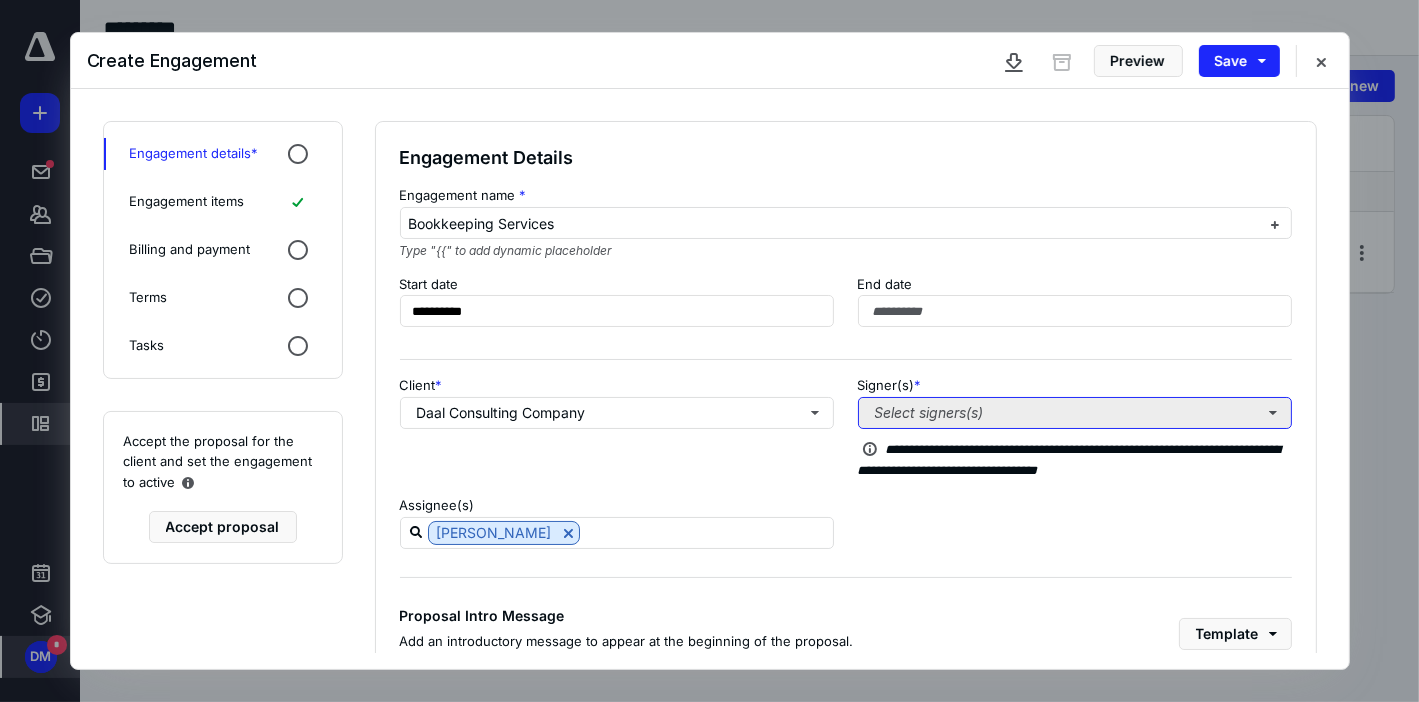 click on "Select signers(s)" at bounding box center [1075, 413] 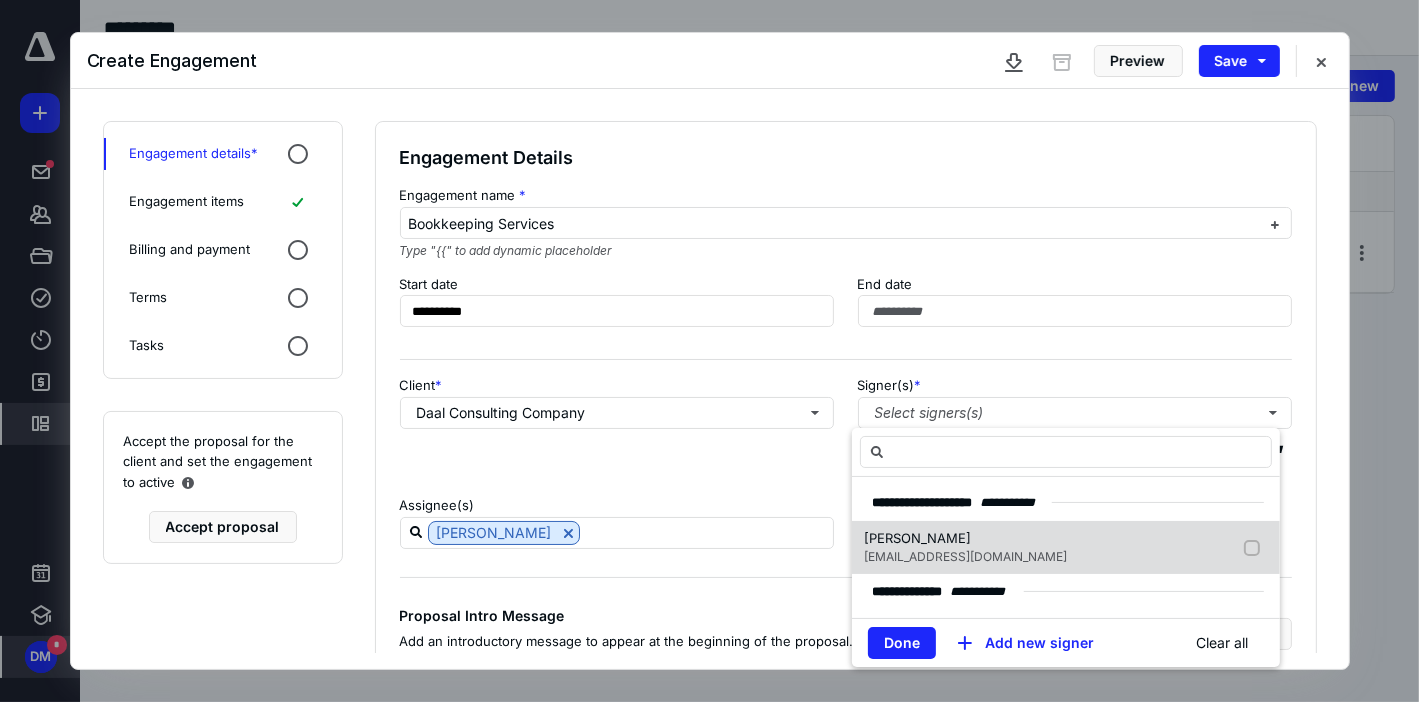 click at bounding box center (1256, 548) 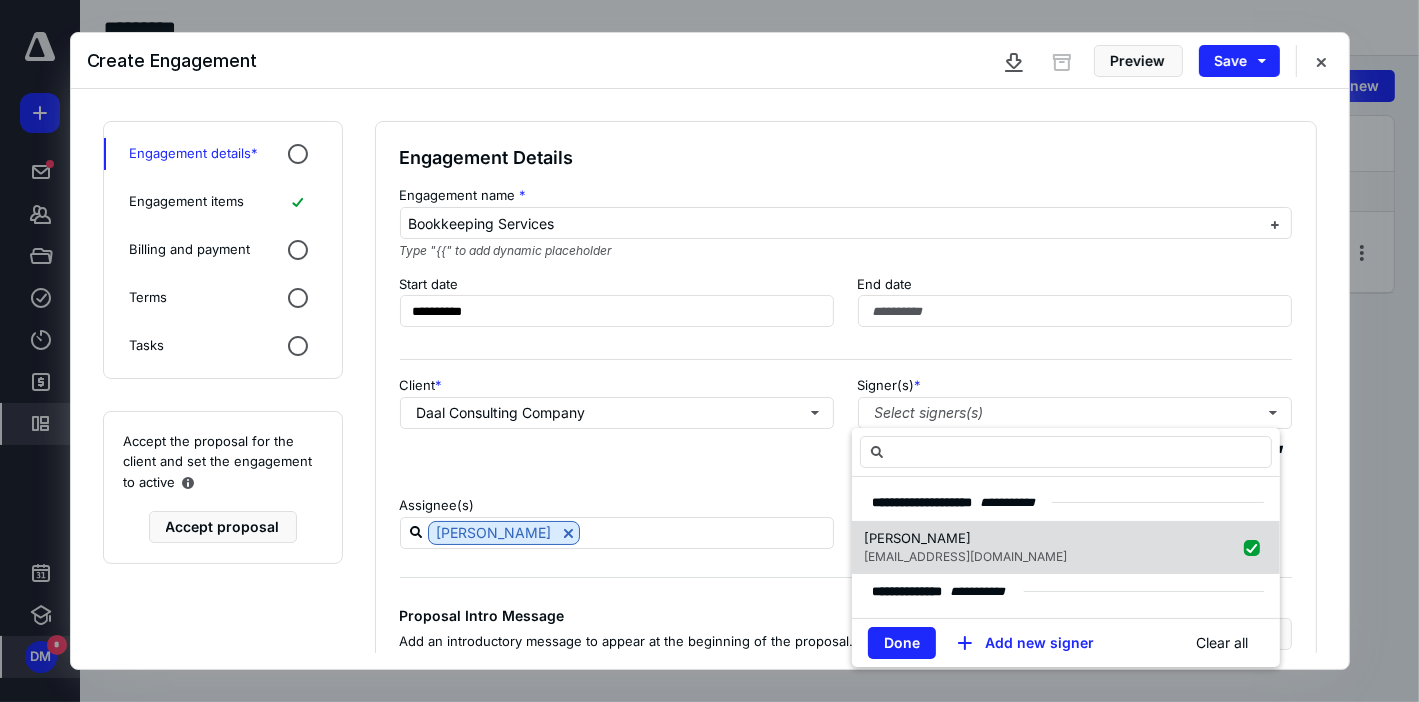 checkbox on "true" 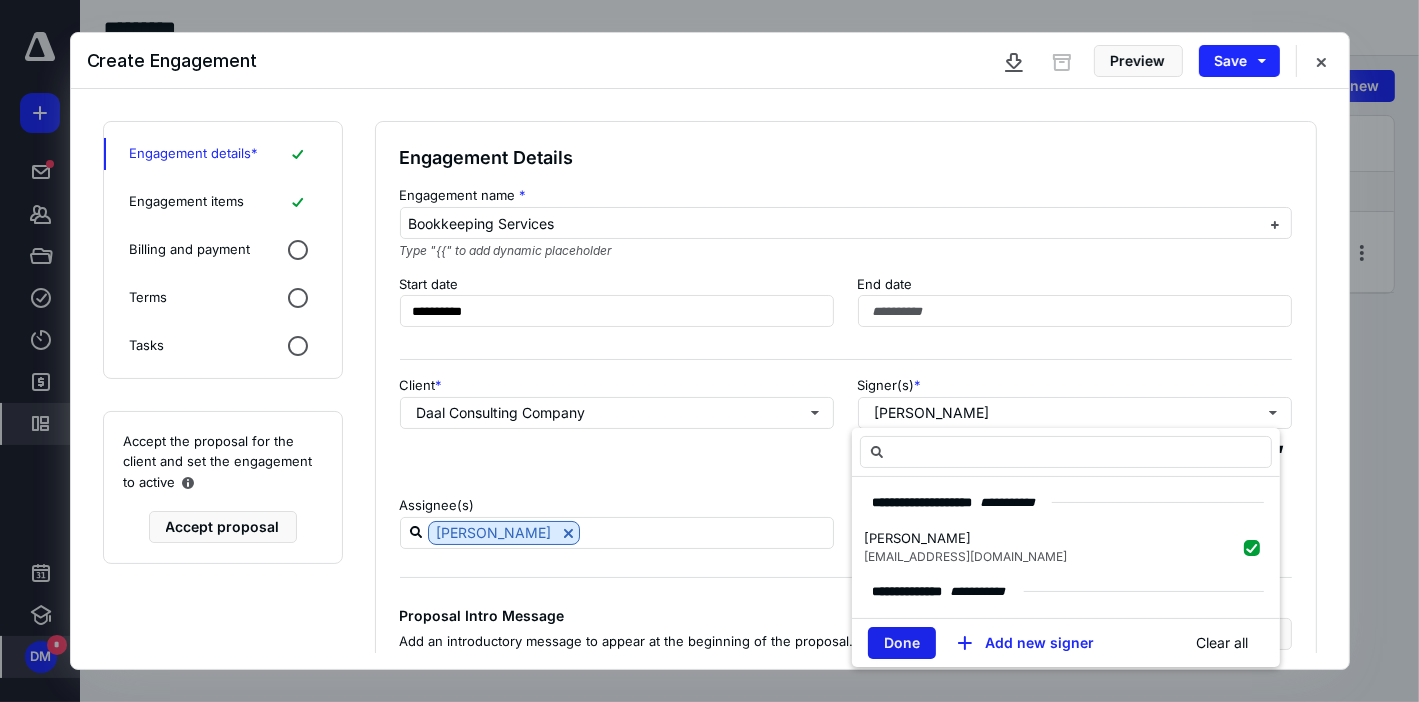 click on "Done" at bounding box center (902, 643) 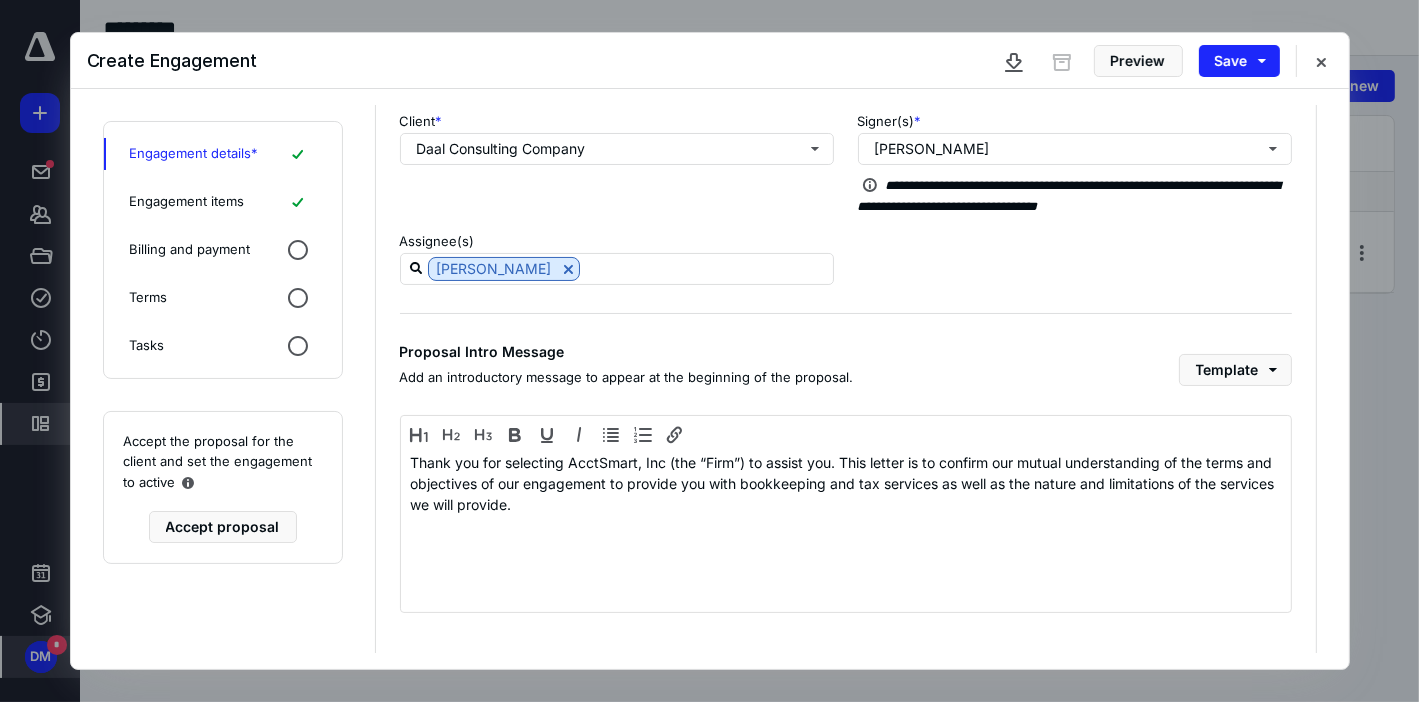scroll, scrollTop: 295, scrollLeft: 0, axis: vertical 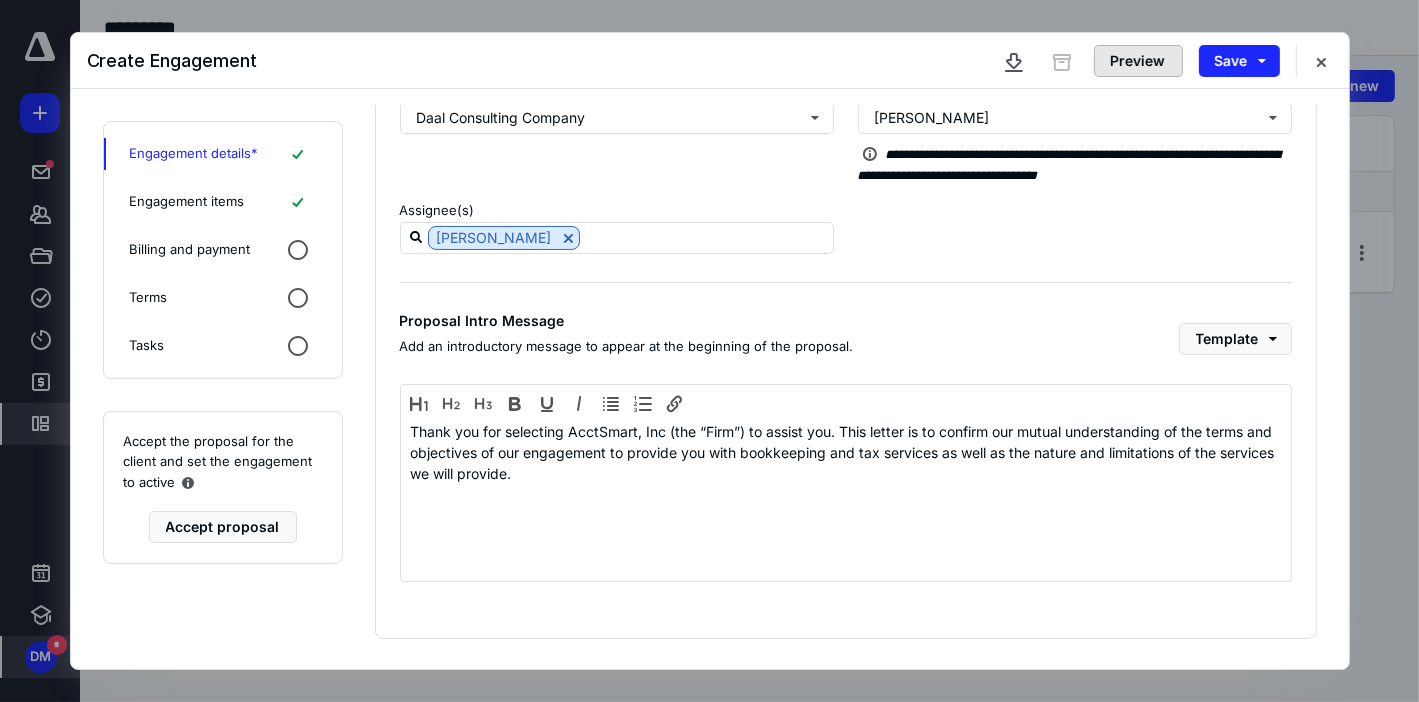click on "Preview" at bounding box center (1138, 61) 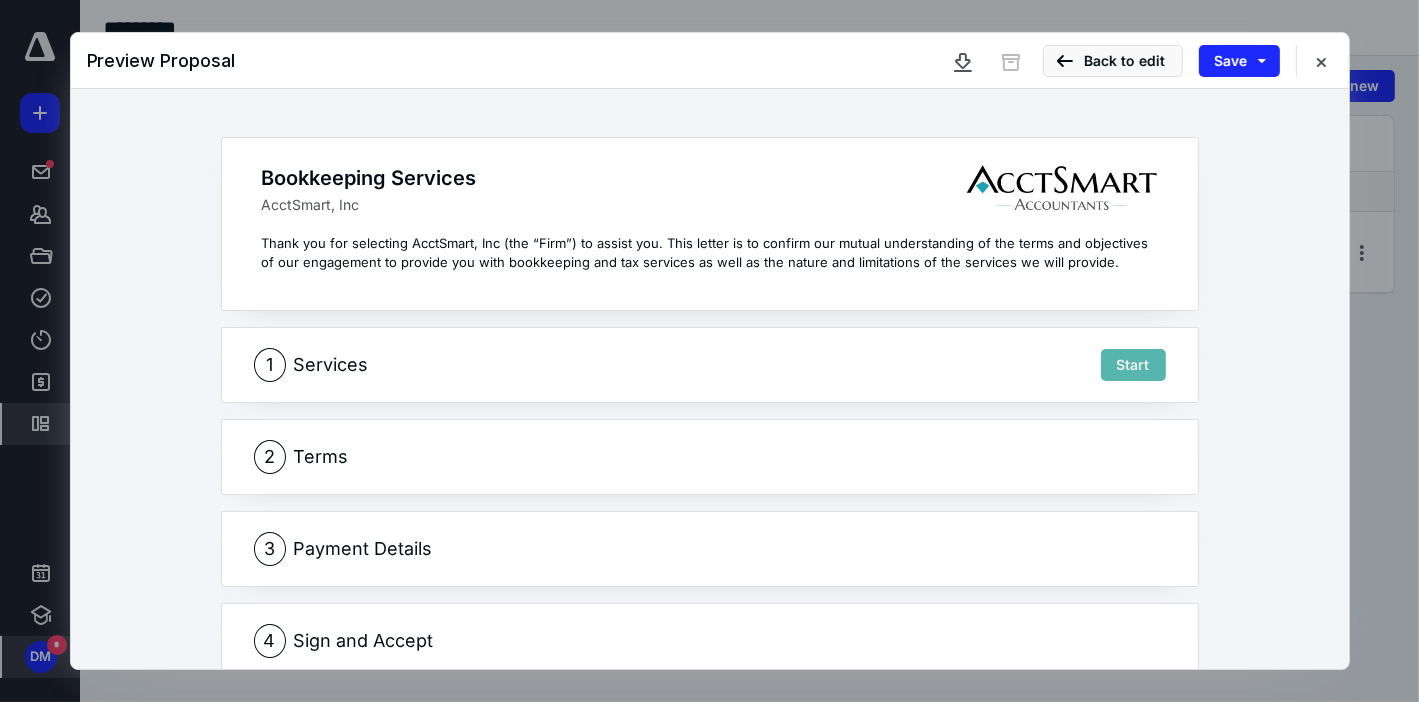 click on "Start" at bounding box center (1133, 365) 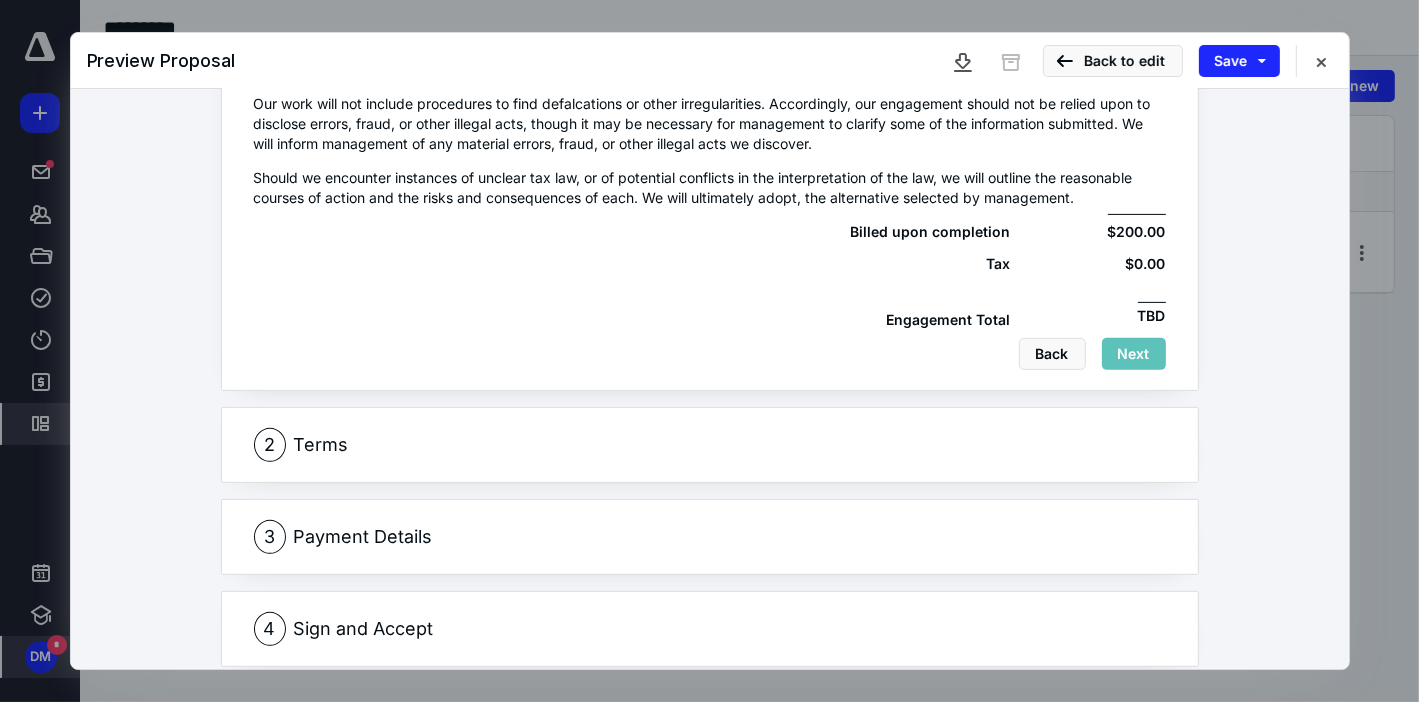 scroll, scrollTop: 688, scrollLeft: 0, axis: vertical 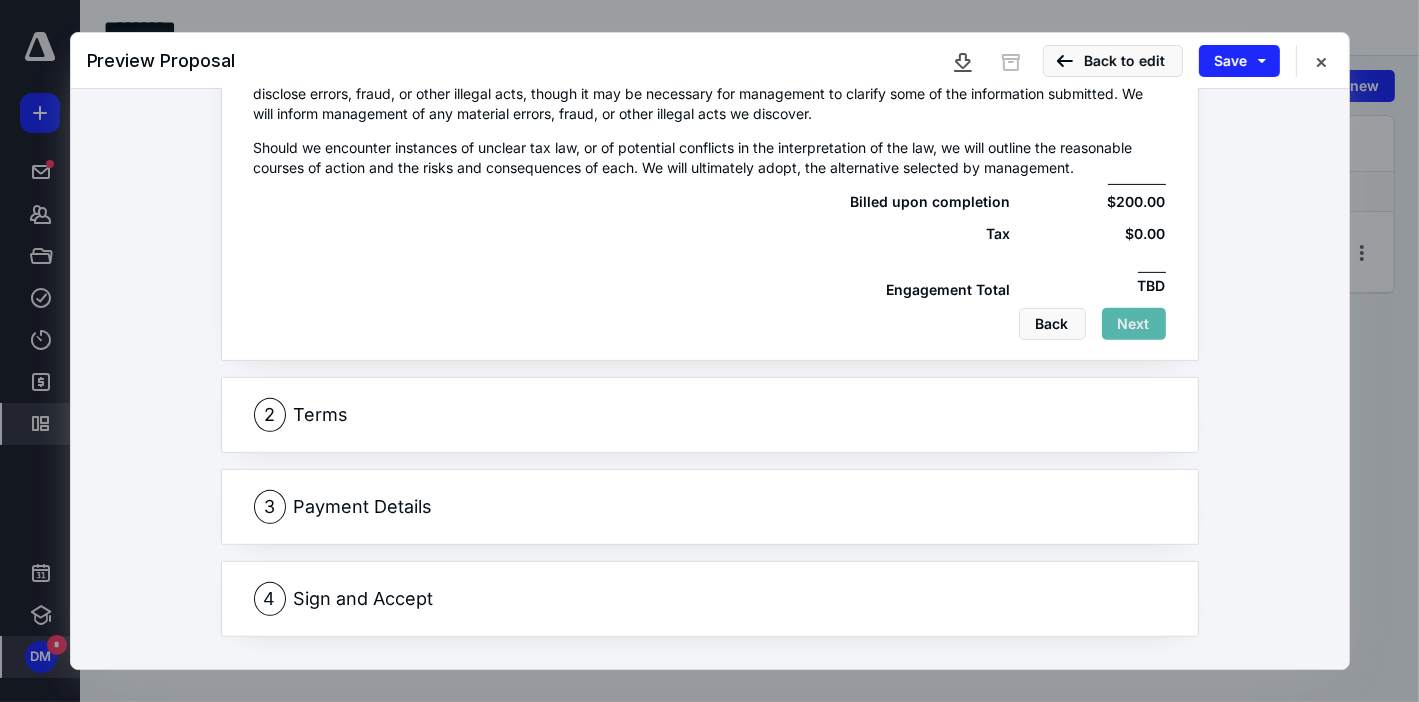 click on "Next" at bounding box center (1134, 324) 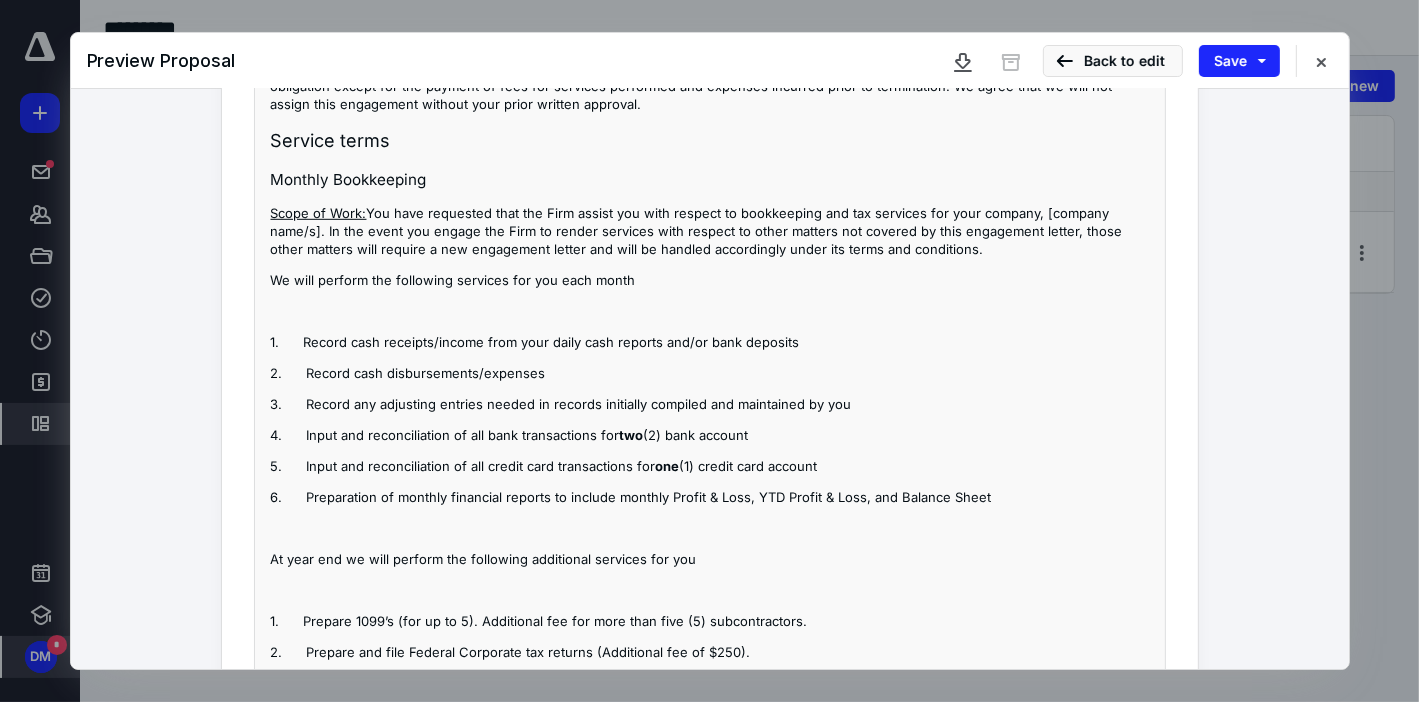 scroll, scrollTop: 1244, scrollLeft: 0, axis: vertical 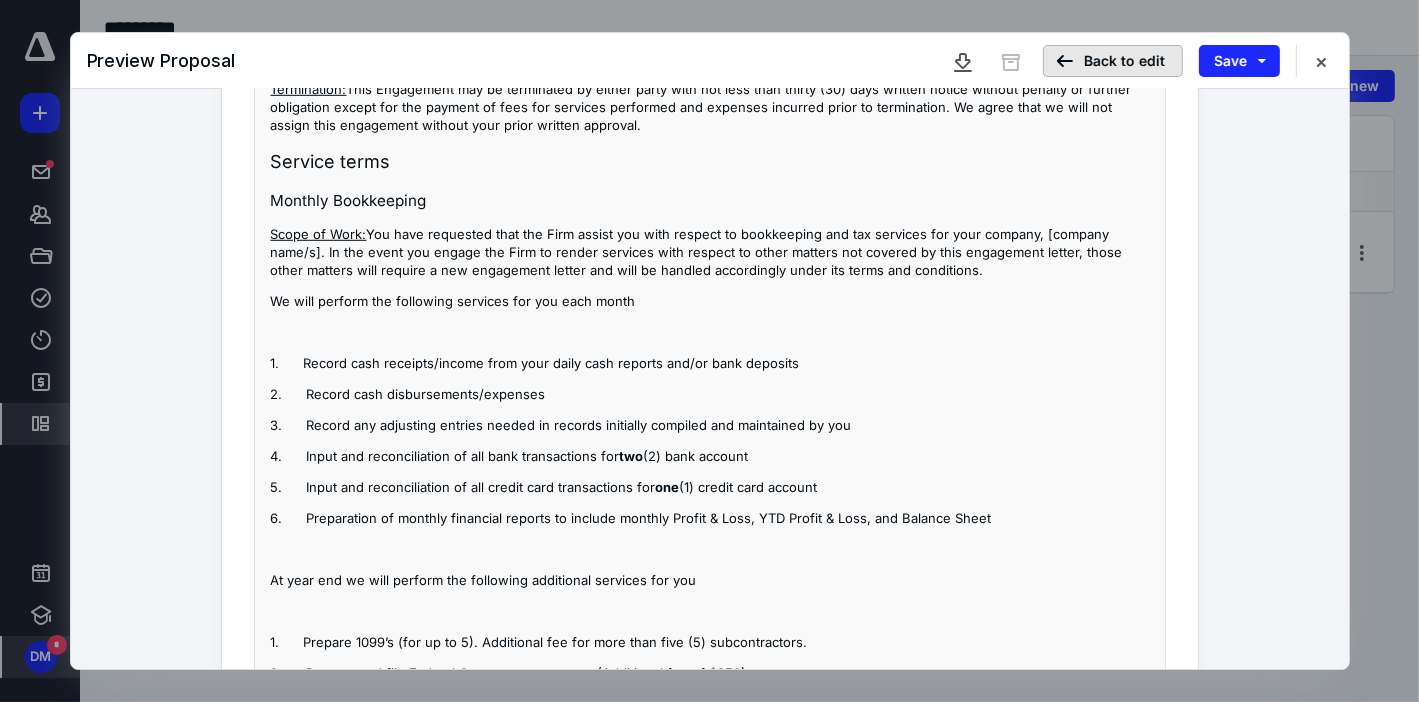 click on "Back to edit" at bounding box center [1113, 61] 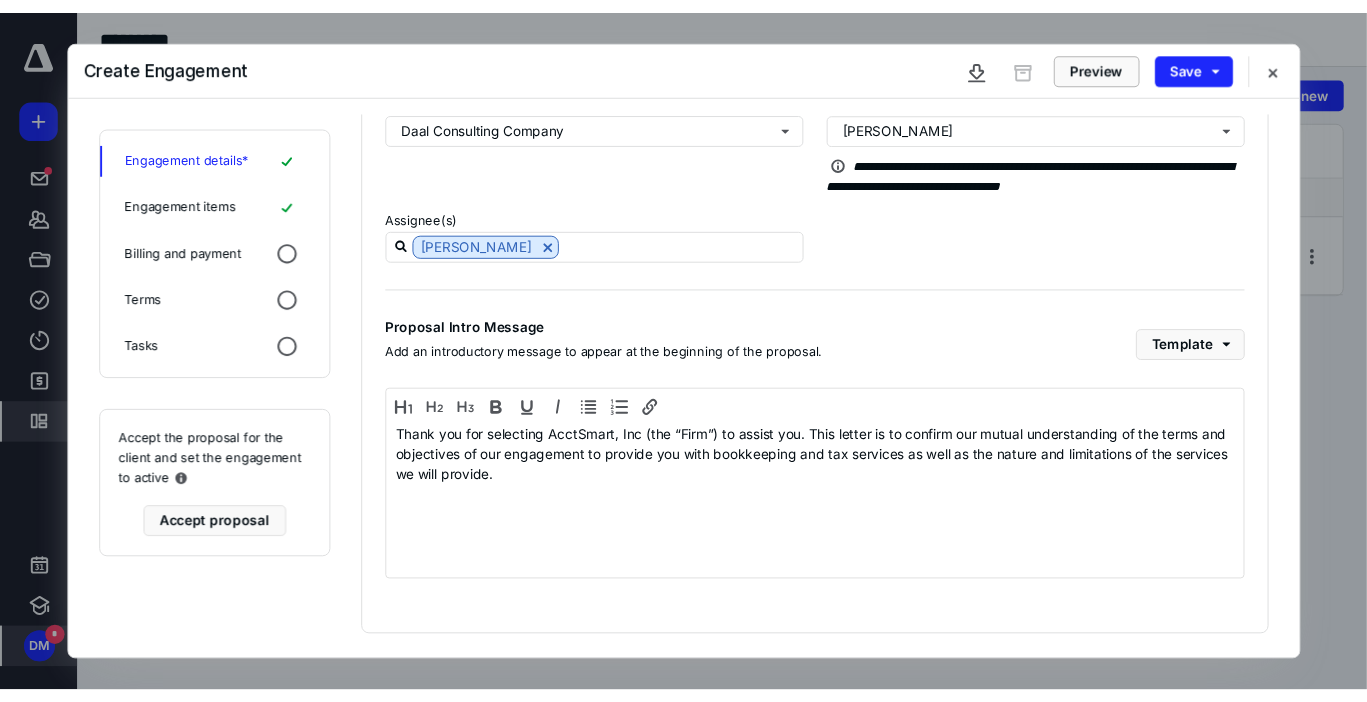 scroll, scrollTop: 295, scrollLeft: 0, axis: vertical 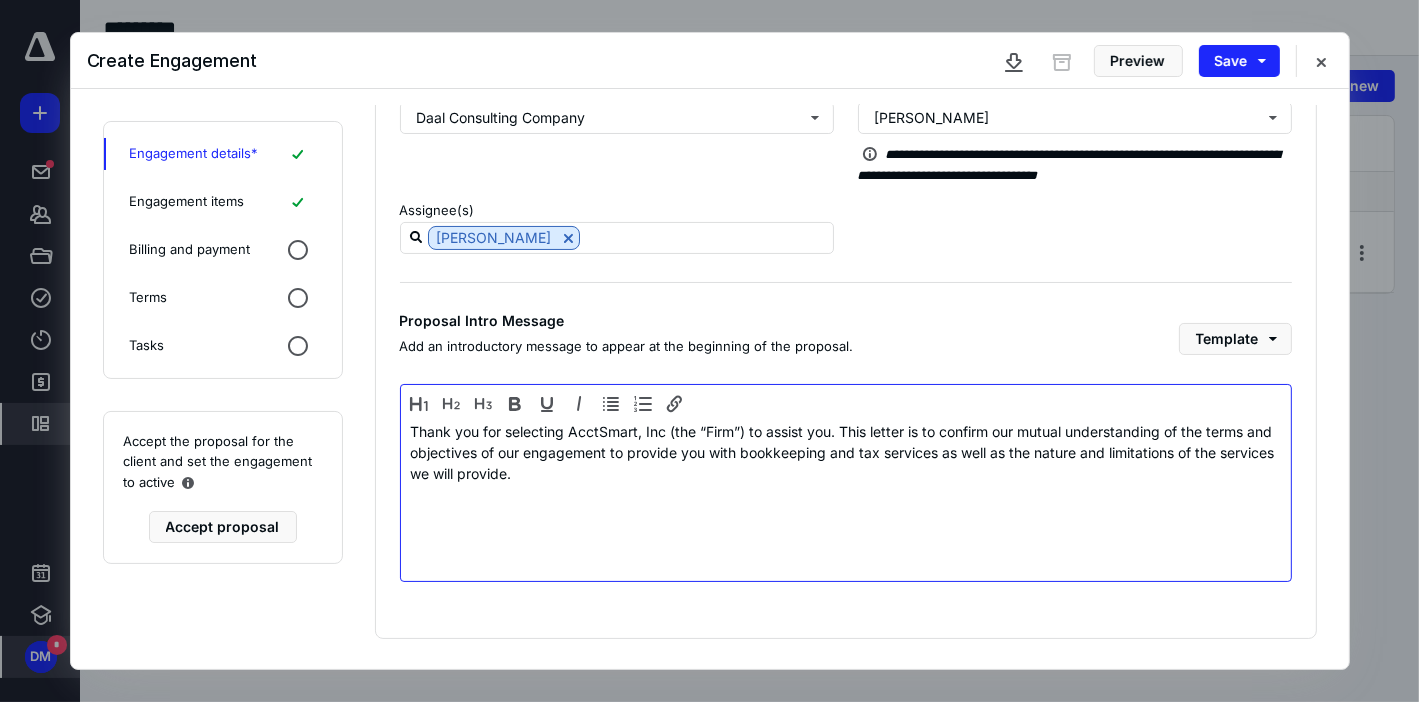 click on "Thank
you for selecting AcctSmart, Inc (the “Firm”) to assist you. This letter is to
confirm our mutual understanding of the terms and objectives of our engagement
to provide you with bookkeeping and tax services as well as the
nature and limitations of the services we will provide." at bounding box center (846, 498) 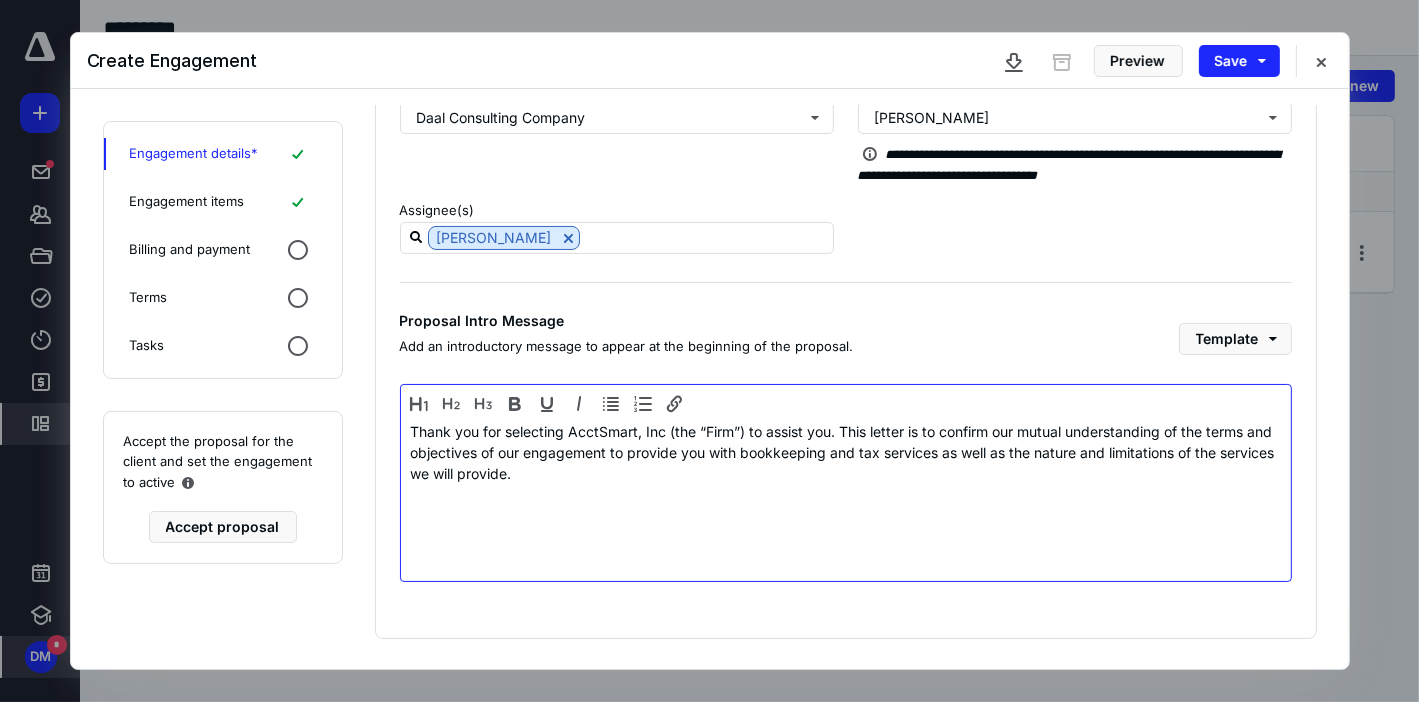 click on "Thank
you for selecting AcctSmart, Inc (the “Firm”) to assist you. This letter is to
confirm our mutual understanding of the terms and objectives of our engagement
to provide you with bookkeeping and tax services as well as the
nature and limitations of the services we will provide." at bounding box center [846, 452] 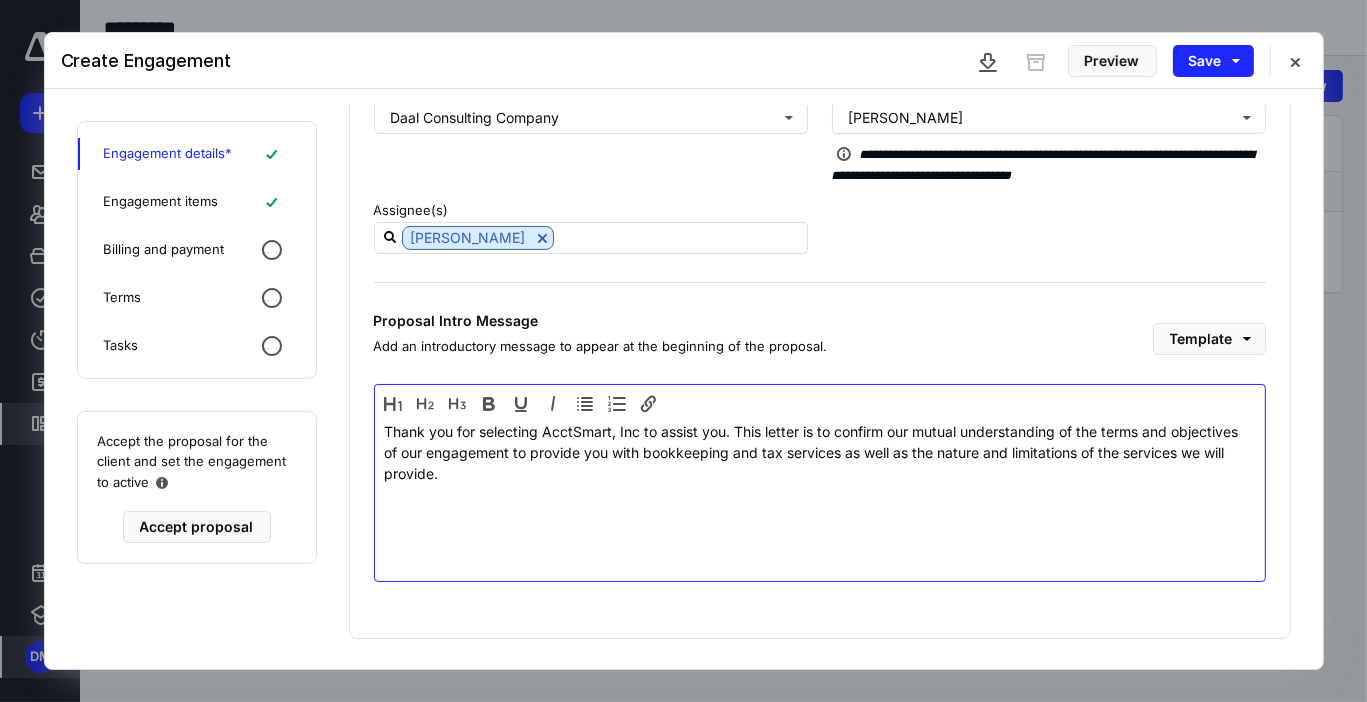 click on "Thank
you for selecting AcctSmart, Inc to assist you. This letter is to
confirm our mutual understanding of the terms and objectives of our engagement
to provide you with bookkeeping and tax services as well as the
nature and limitations of the services we will provide." at bounding box center [820, 498] 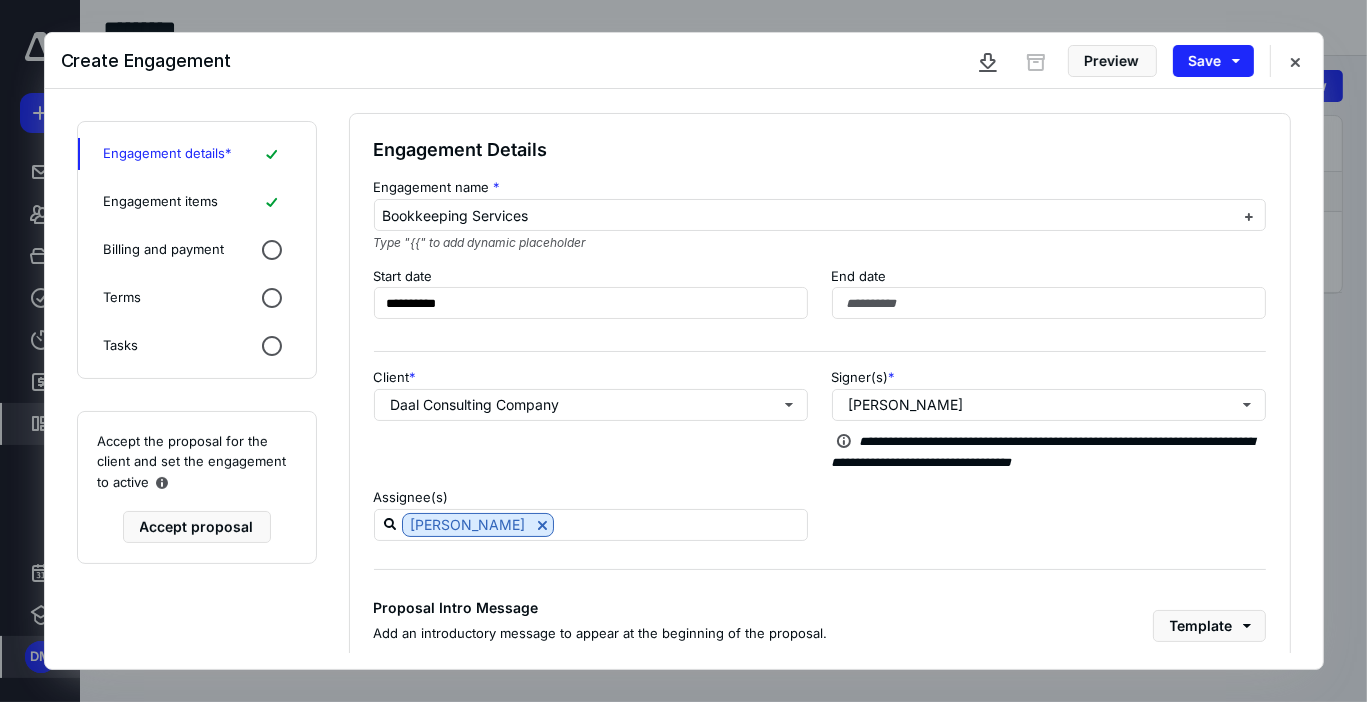 scroll, scrollTop: 0, scrollLeft: 0, axis: both 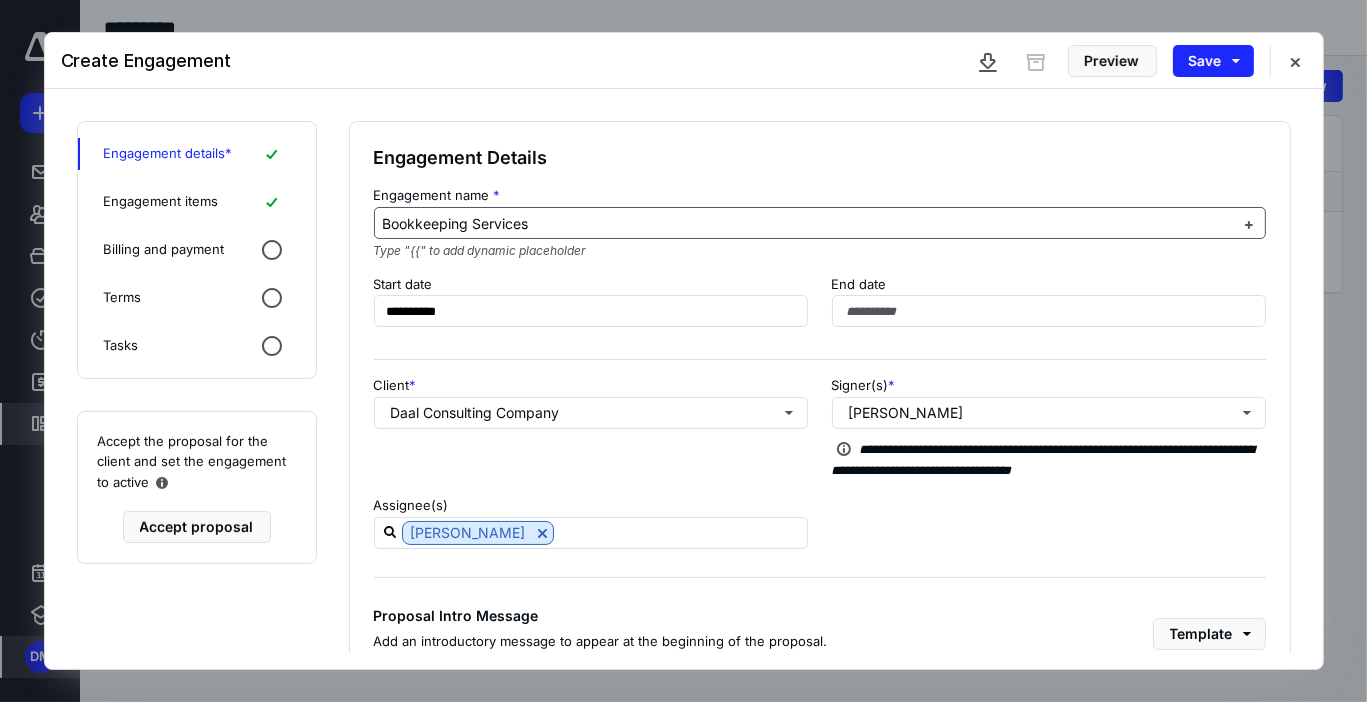 click on "Bookkeeping Services" at bounding box center (456, 223) 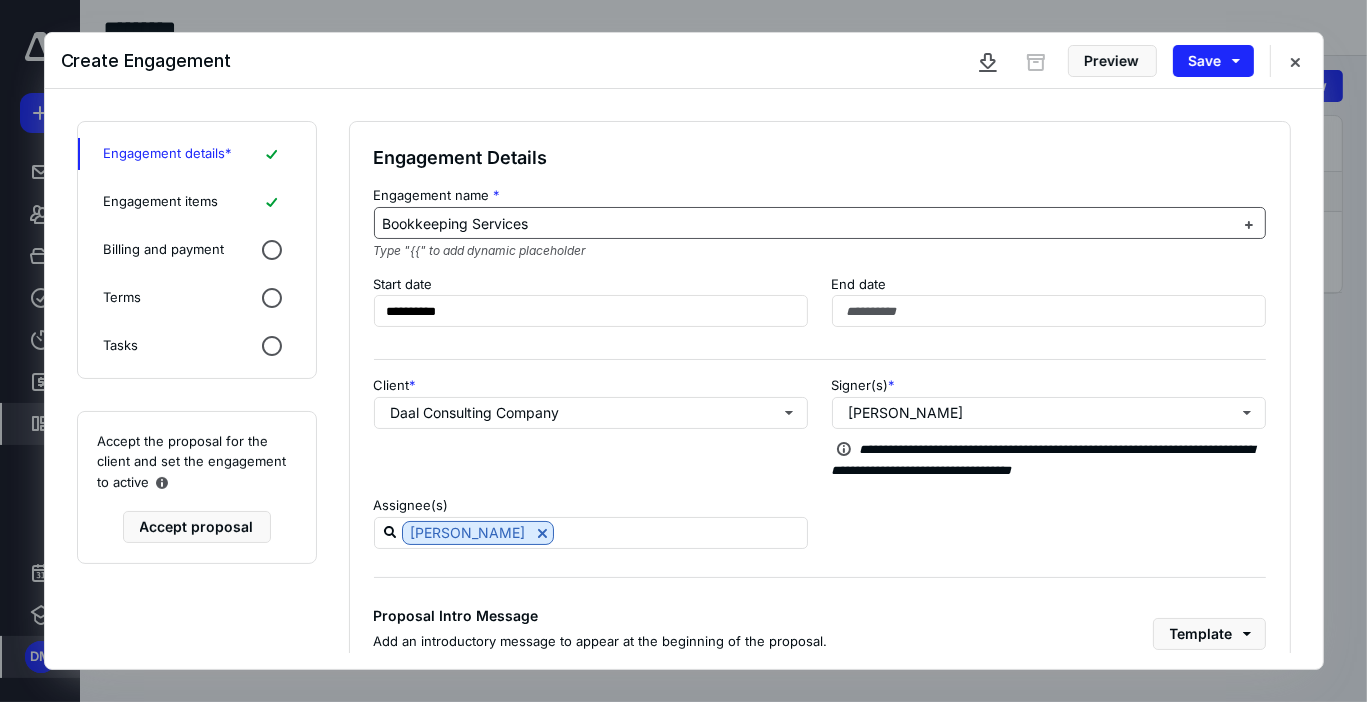 type 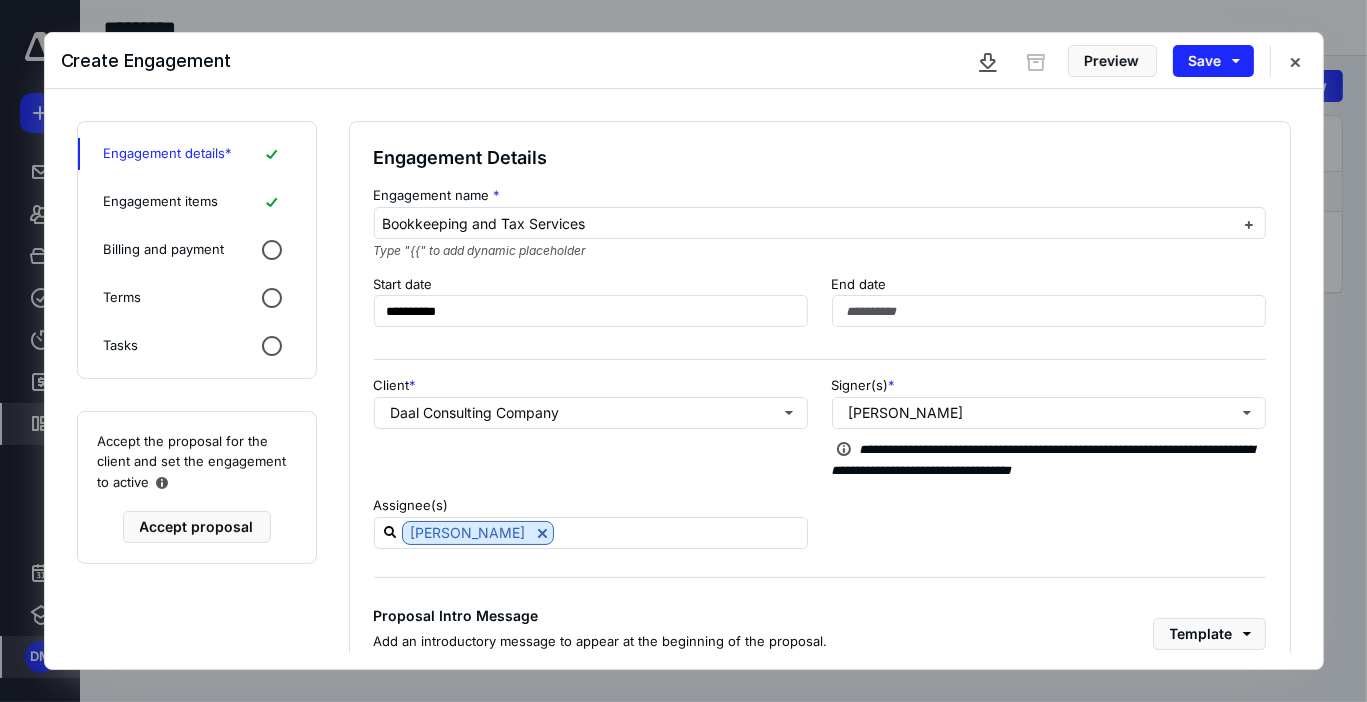 click on "Start date" at bounding box center (591, 285) 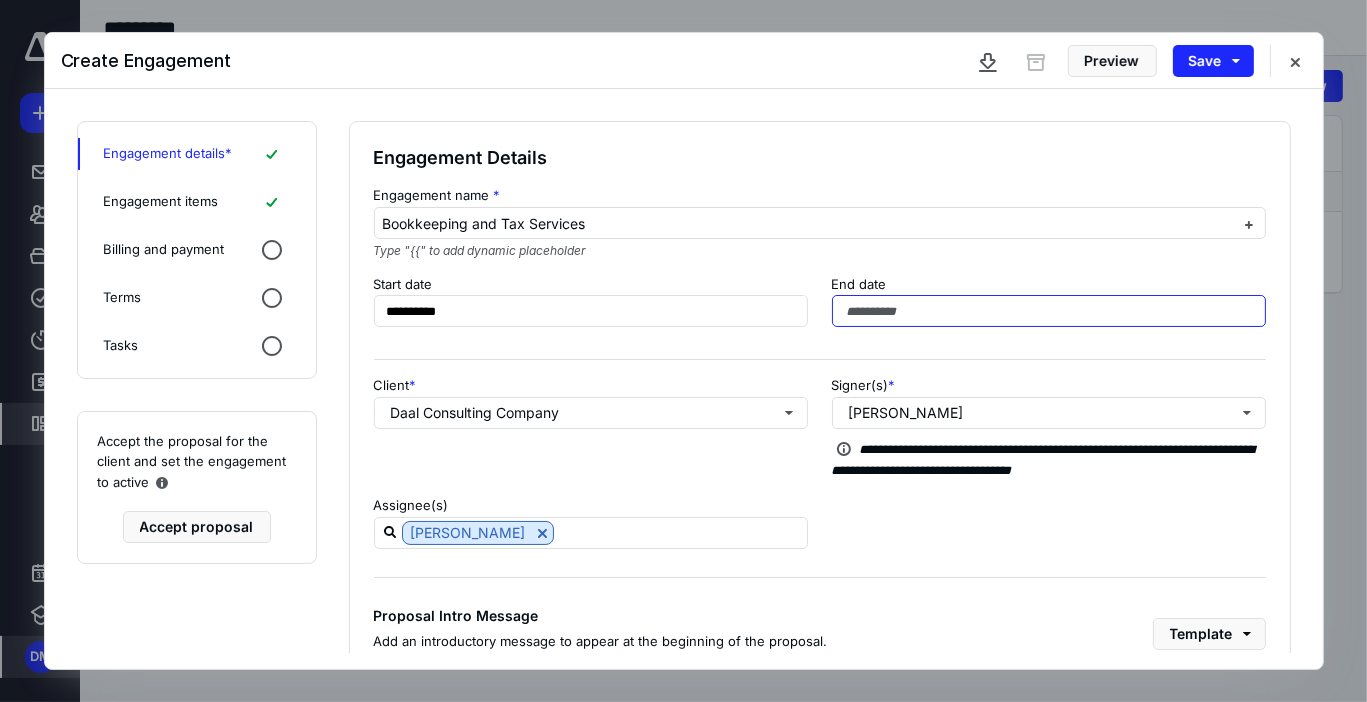 click at bounding box center (1049, 311) 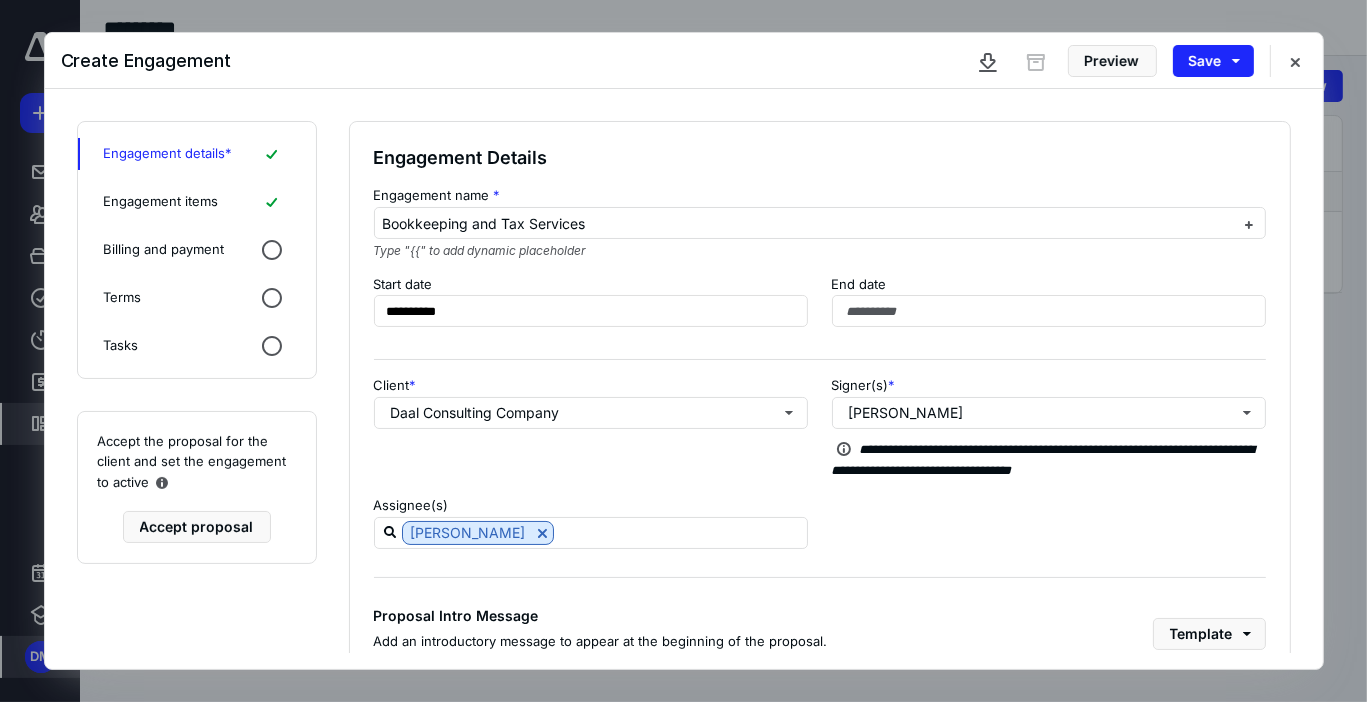 click on "**********" at bounding box center (820, 527) 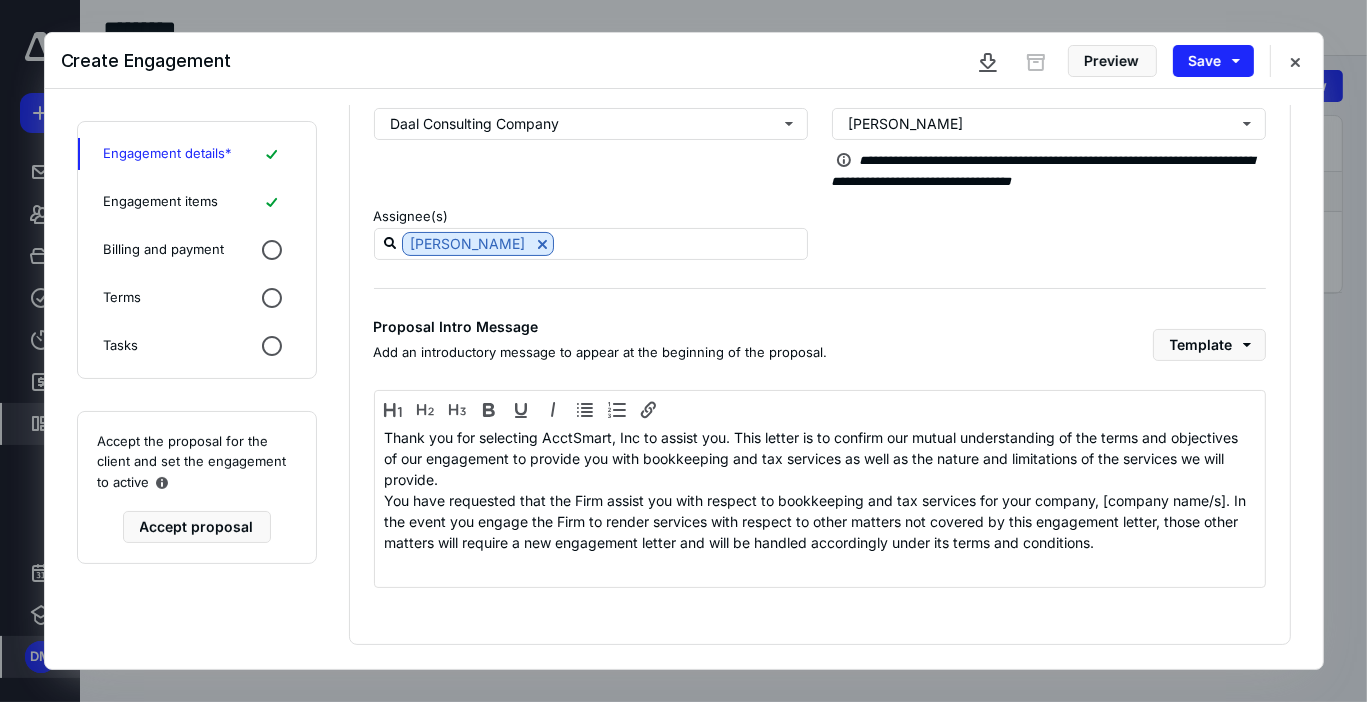 scroll, scrollTop: 295, scrollLeft: 0, axis: vertical 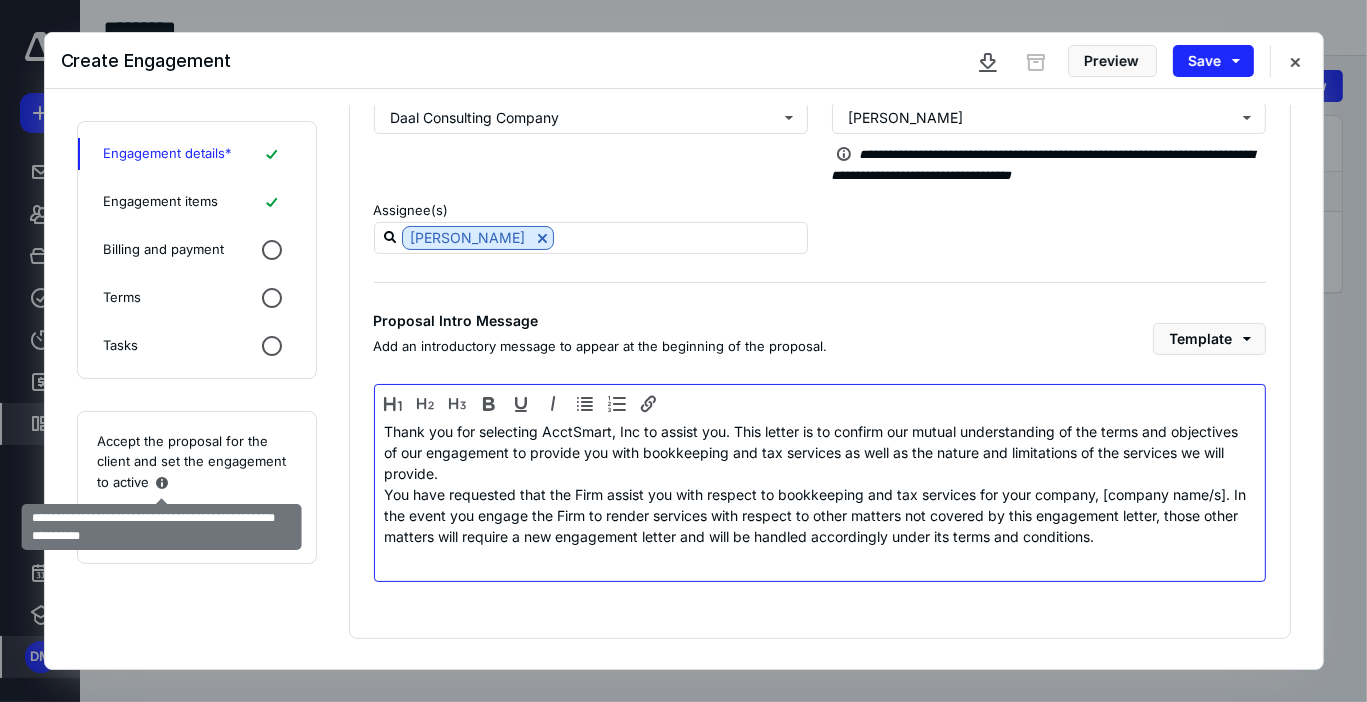 drag, startPoint x: 1148, startPoint y: 535, endPoint x: 154, endPoint y: 470, distance: 996.123 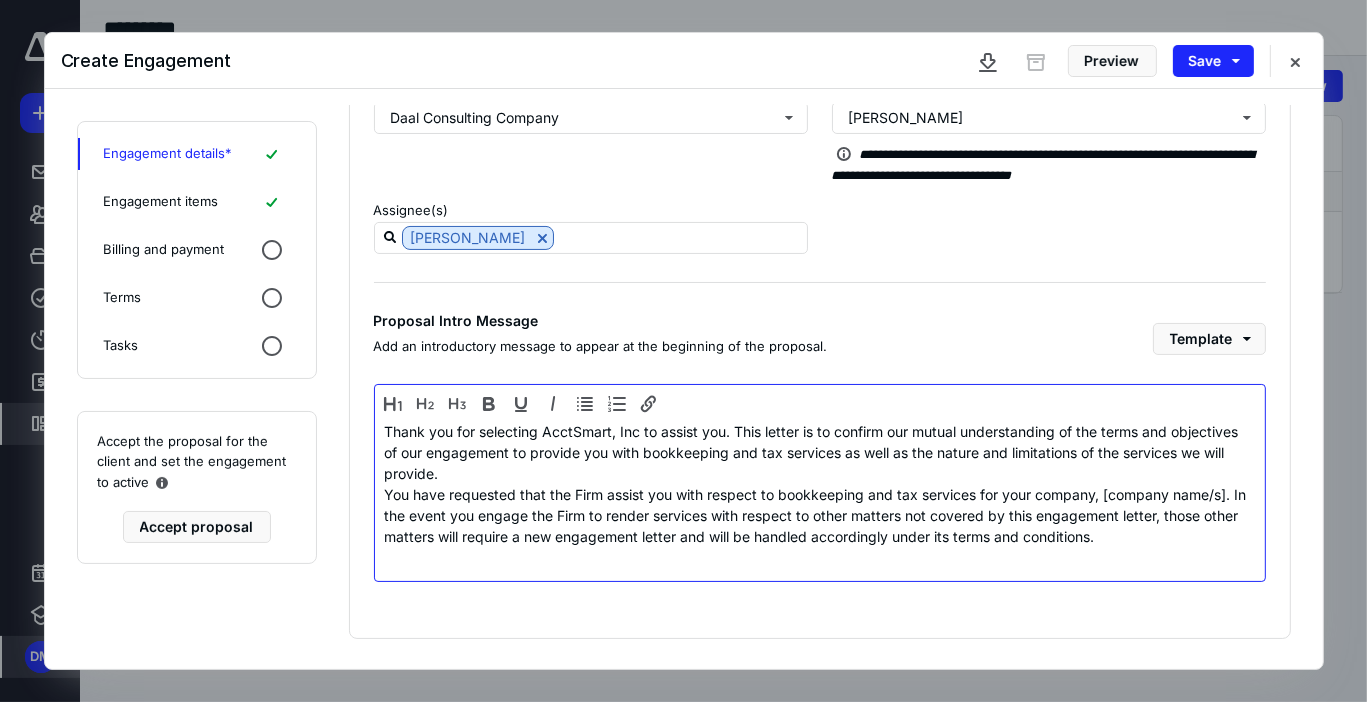 click on "You have requested that the Firm assist you with
respect to bookkeeping and tax services for your company, [company name/s]. In
the event you engage the Firm to render services with respect to other matters not
covered by this engagement letter, those other matters will require a new
engagement letter and will be handled accordingly under its terms and
conditions." at bounding box center [820, 515] 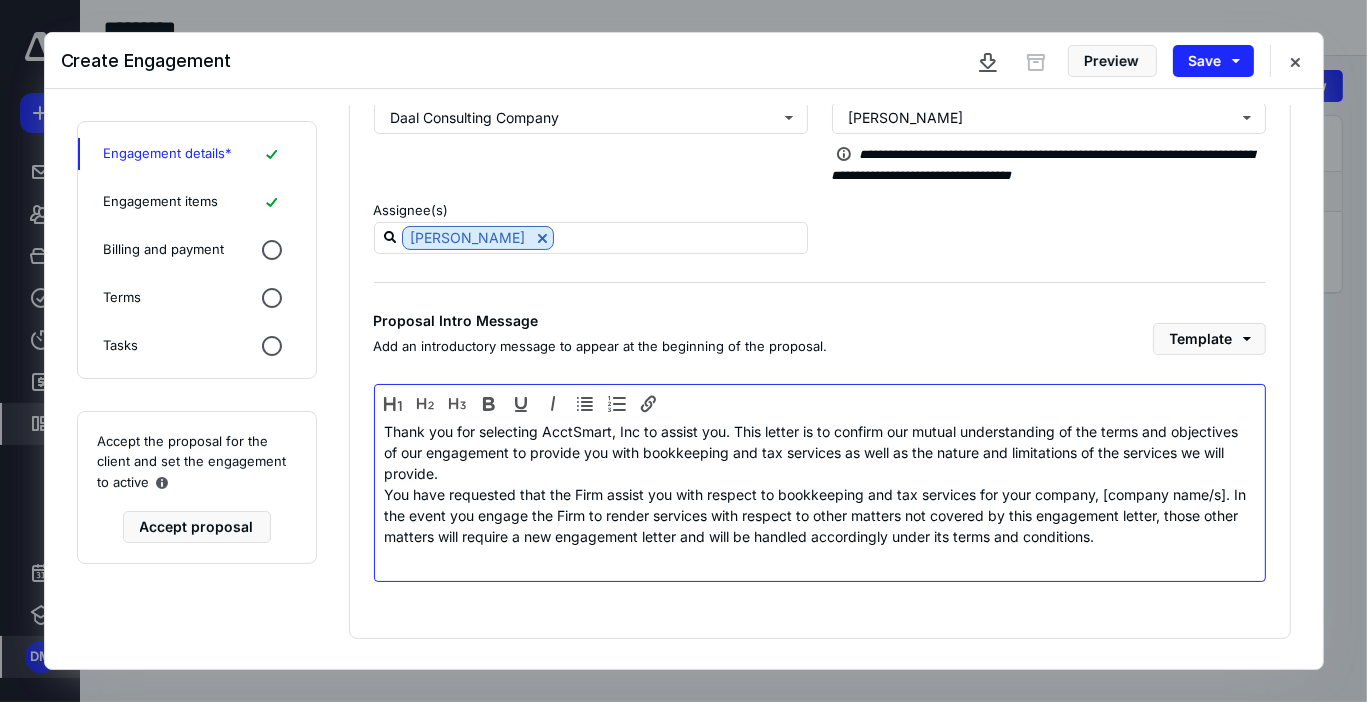 drag, startPoint x: 1140, startPoint y: 536, endPoint x: 328, endPoint y: 497, distance: 812.93604 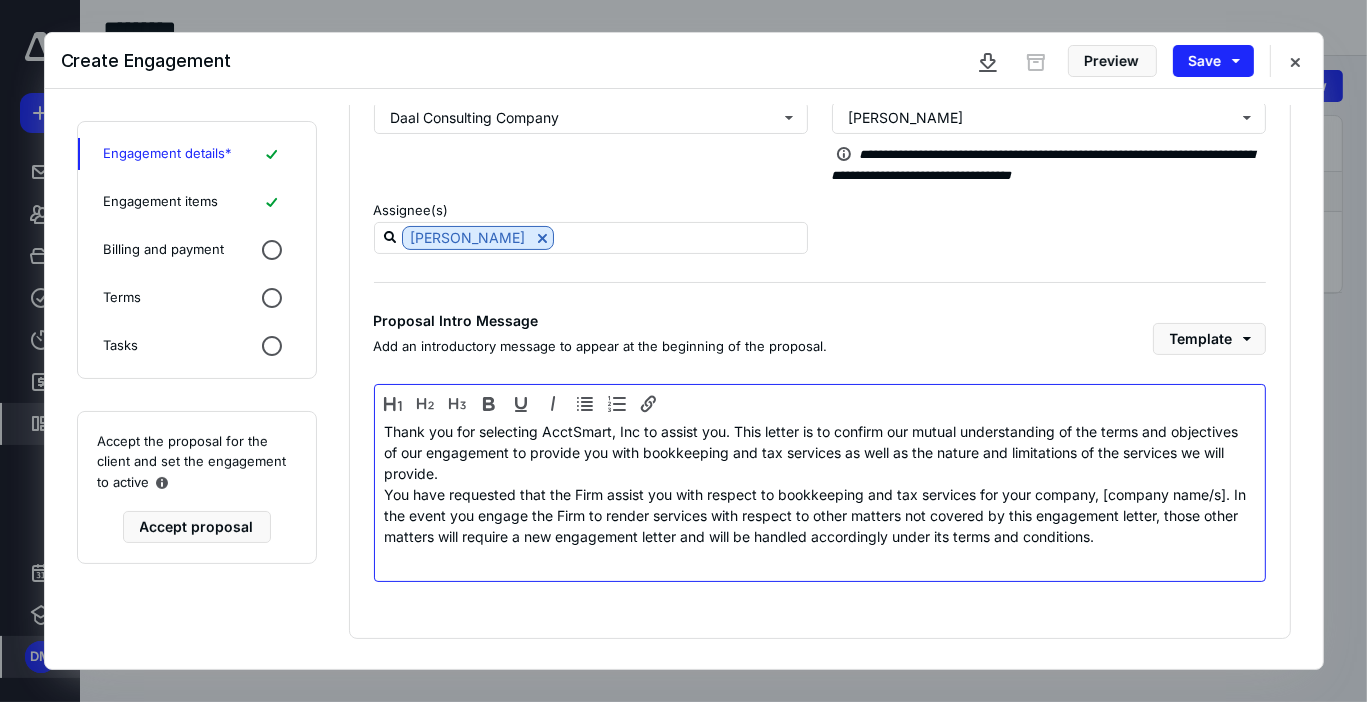 copy on "You have requested that the Firm assist you with
respect to bookkeeping and tax services for your company, [company name/s]. In
the event you engage the Firm to render services with respect to other matters not
covered by this engagement letter, those other matters will require a new
engagement letter and will be handled accordingly under its terms and
conditions." 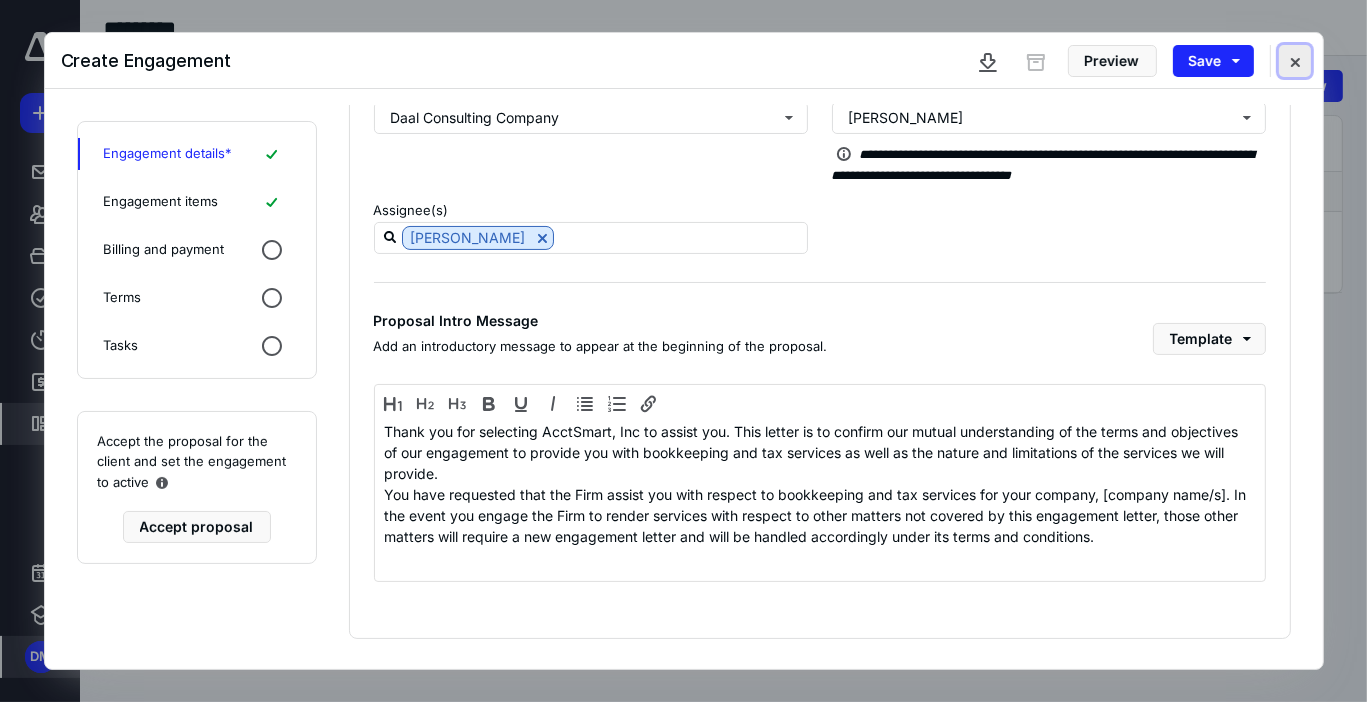 click at bounding box center (1295, 61) 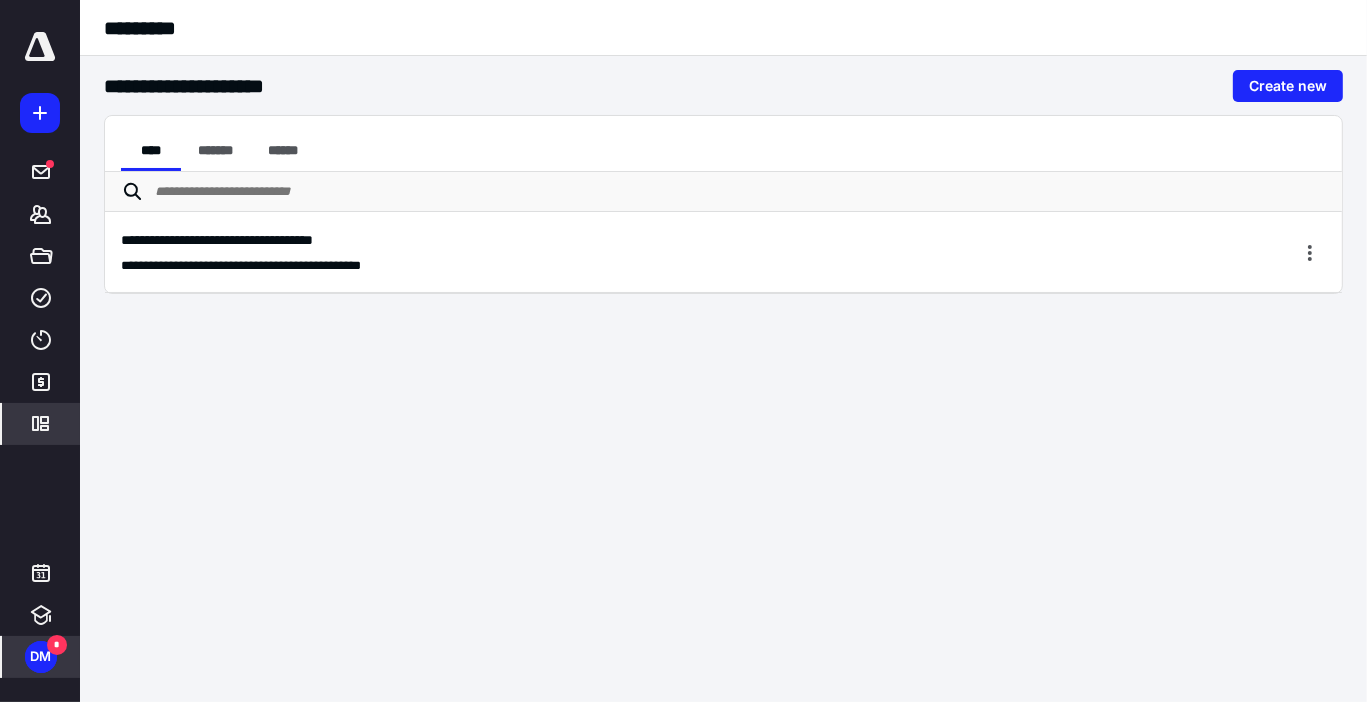 click on "**********" at bounding box center (649, 266) 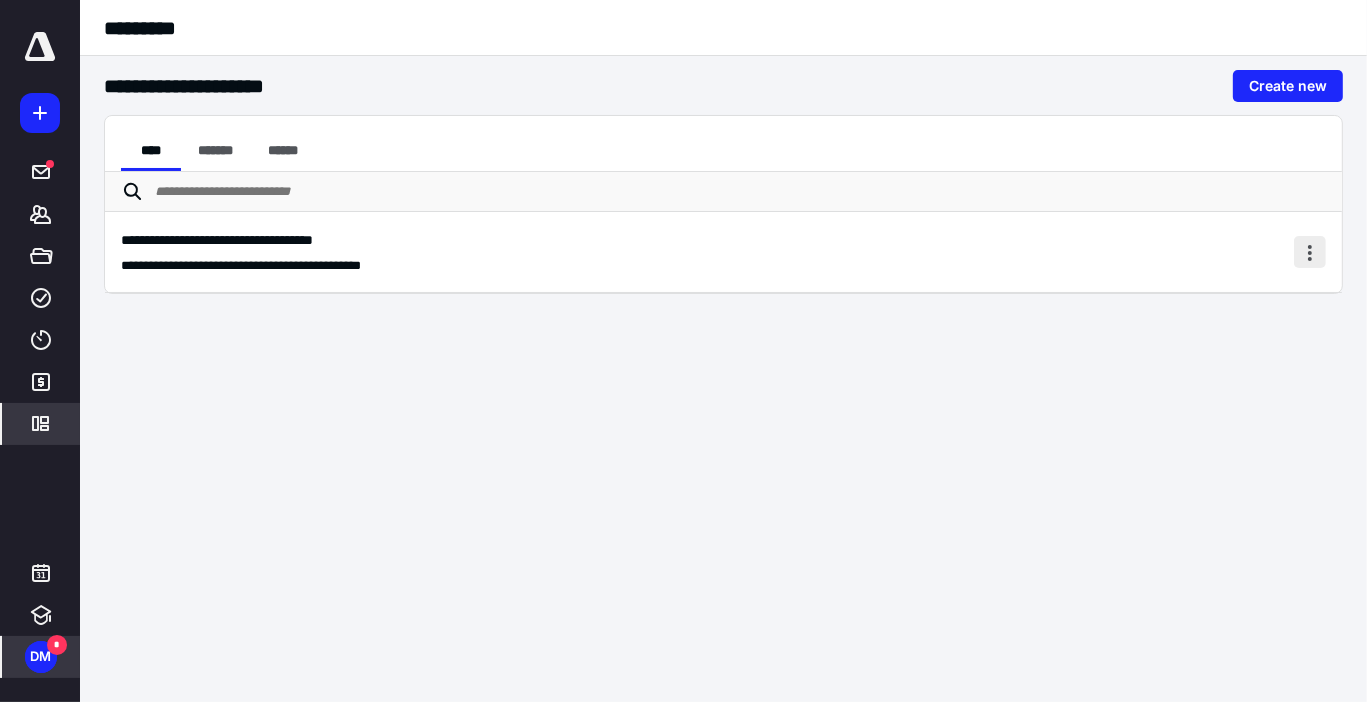 click at bounding box center [1310, 252] 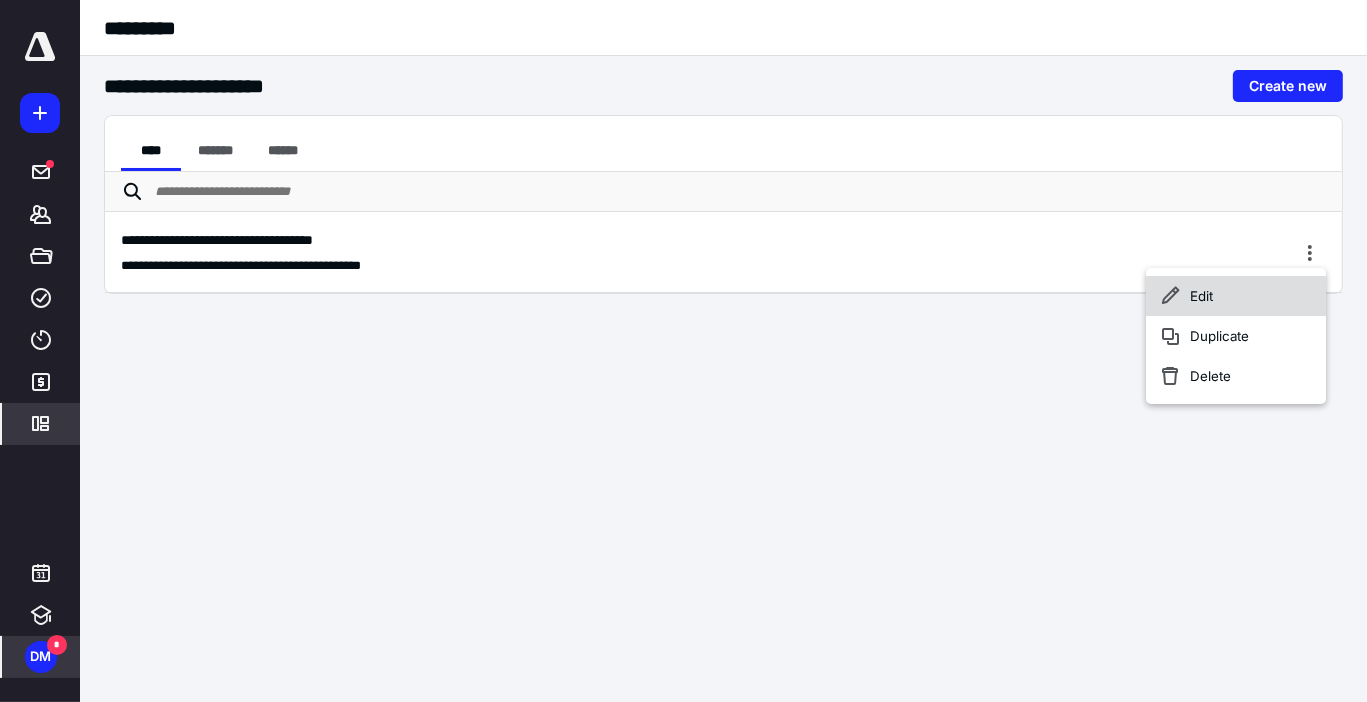 click on "Edit" at bounding box center (1236, 296) 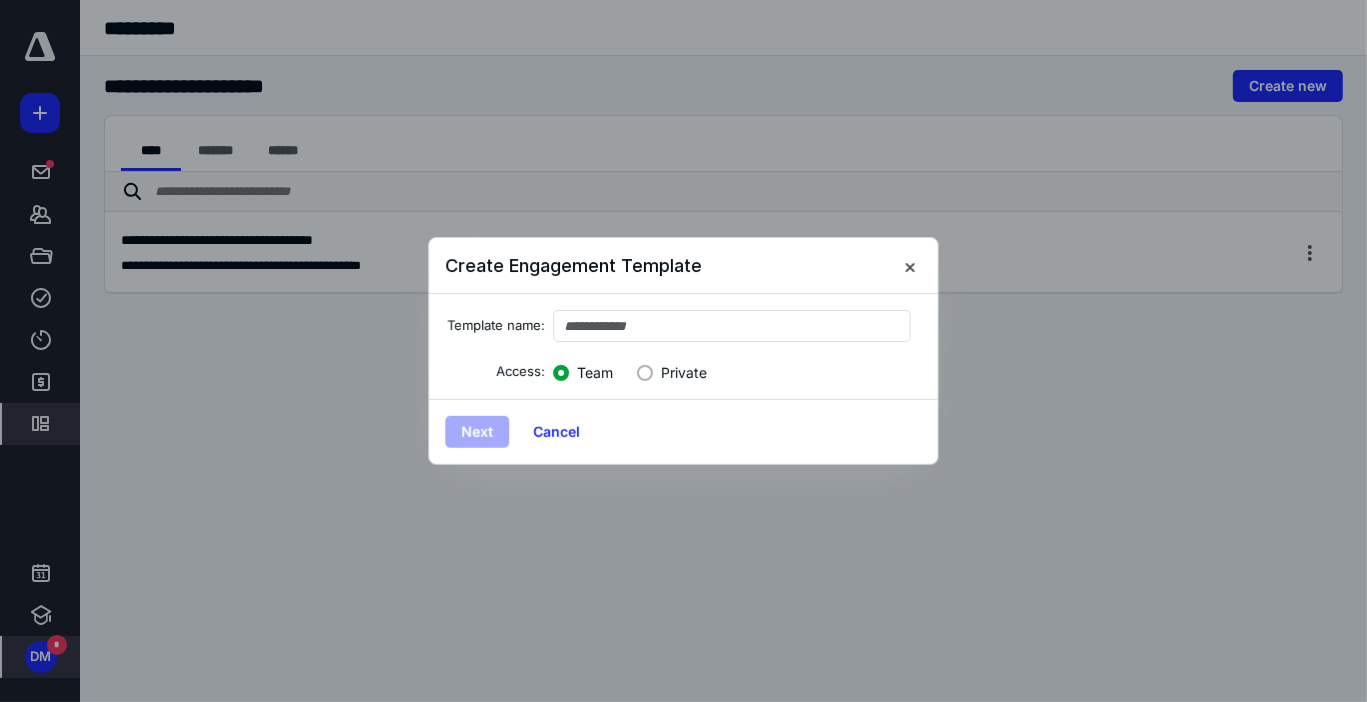type on "**********" 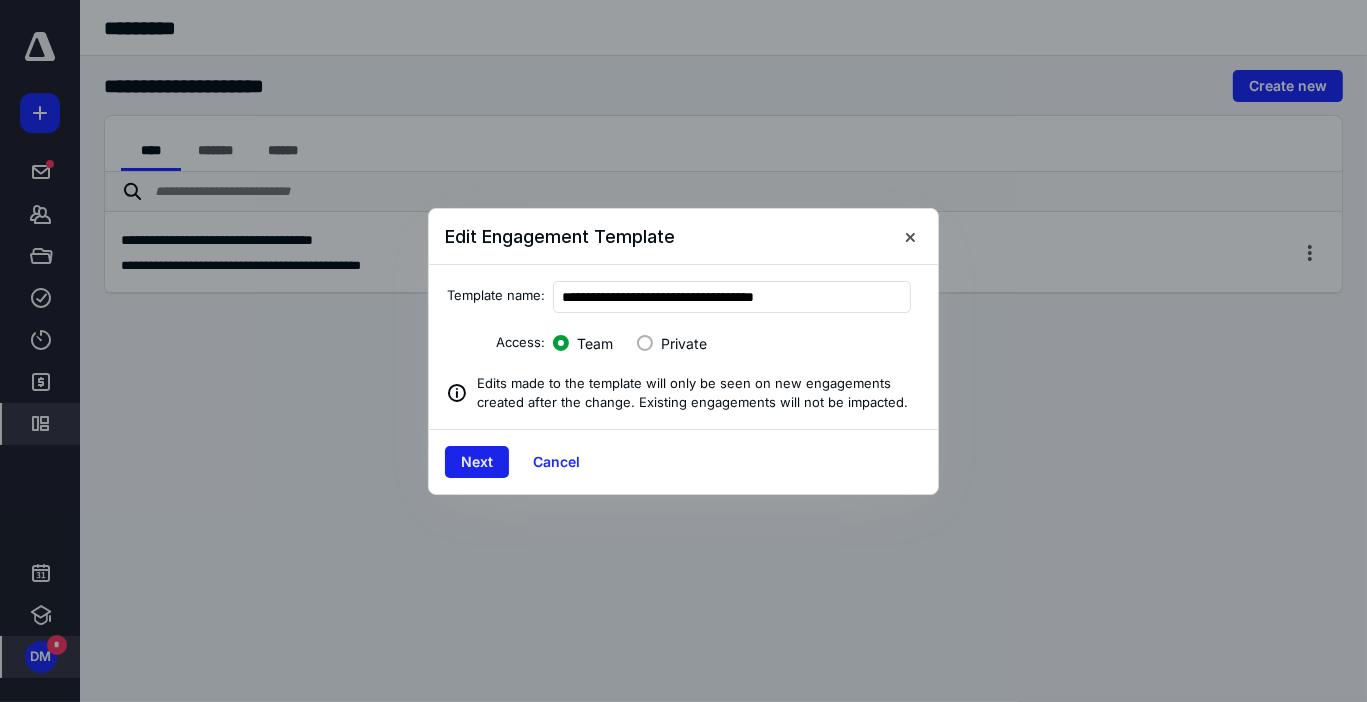 click on "Next" at bounding box center (477, 462) 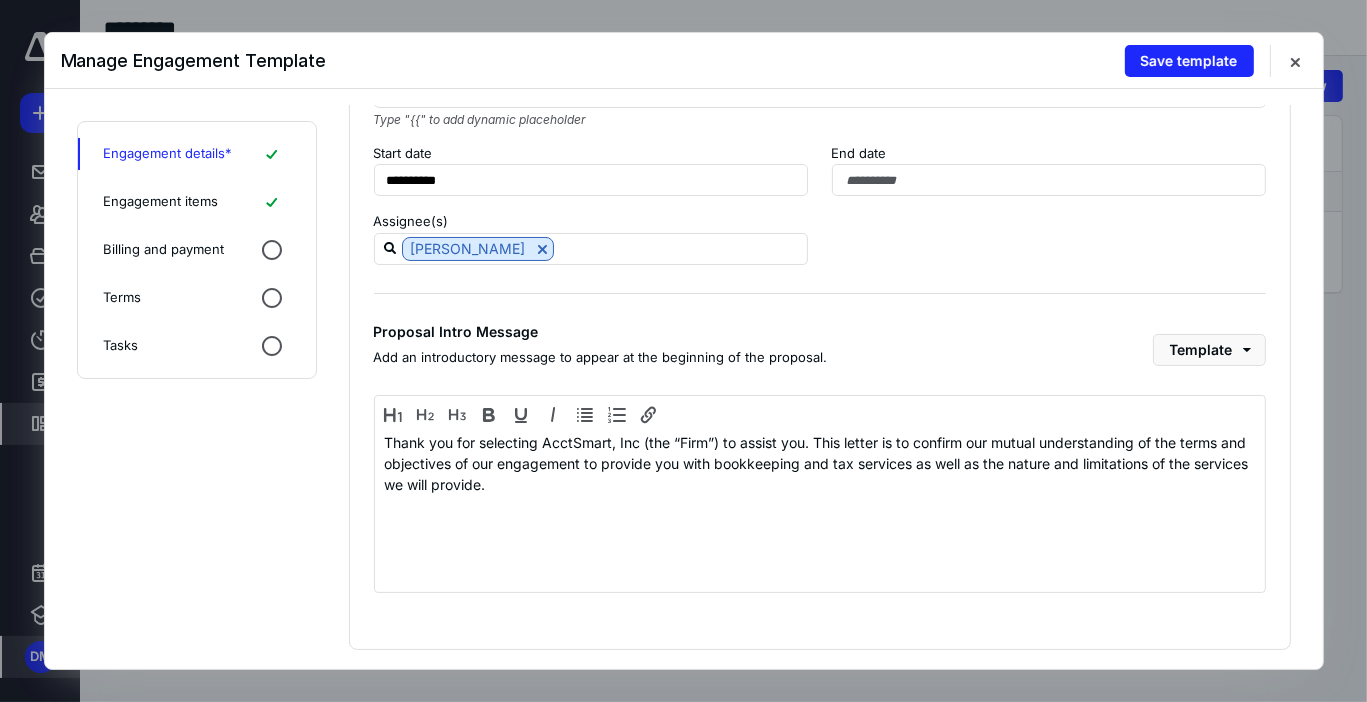 scroll, scrollTop: 142, scrollLeft: 0, axis: vertical 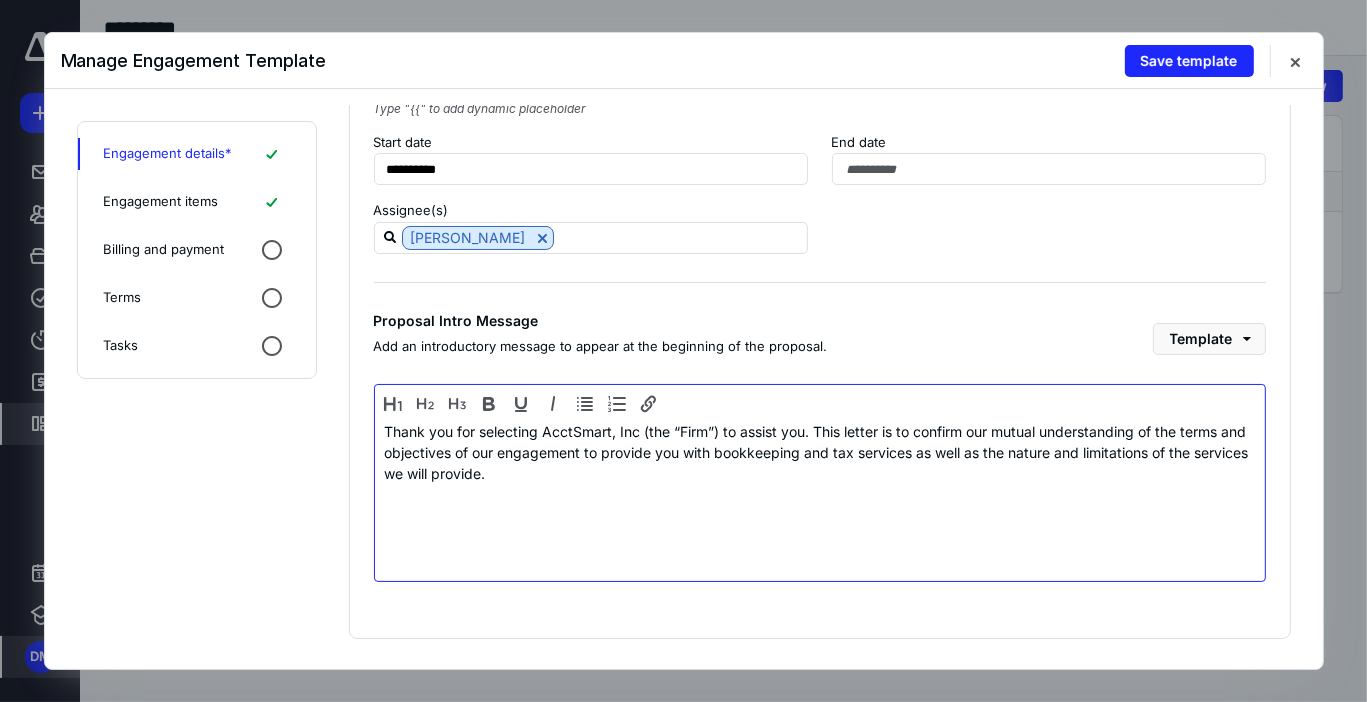 click on "Thank
you for selecting AcctSmart, Inc (the “Firm”) to assist you. This letter is to
confirm our mutual understanding of the terms and objectives of our engagement
to provide you with bookkeeping and tax services as well as the
nature and limitations of the services we will provide." at bounding box center (820, 452) 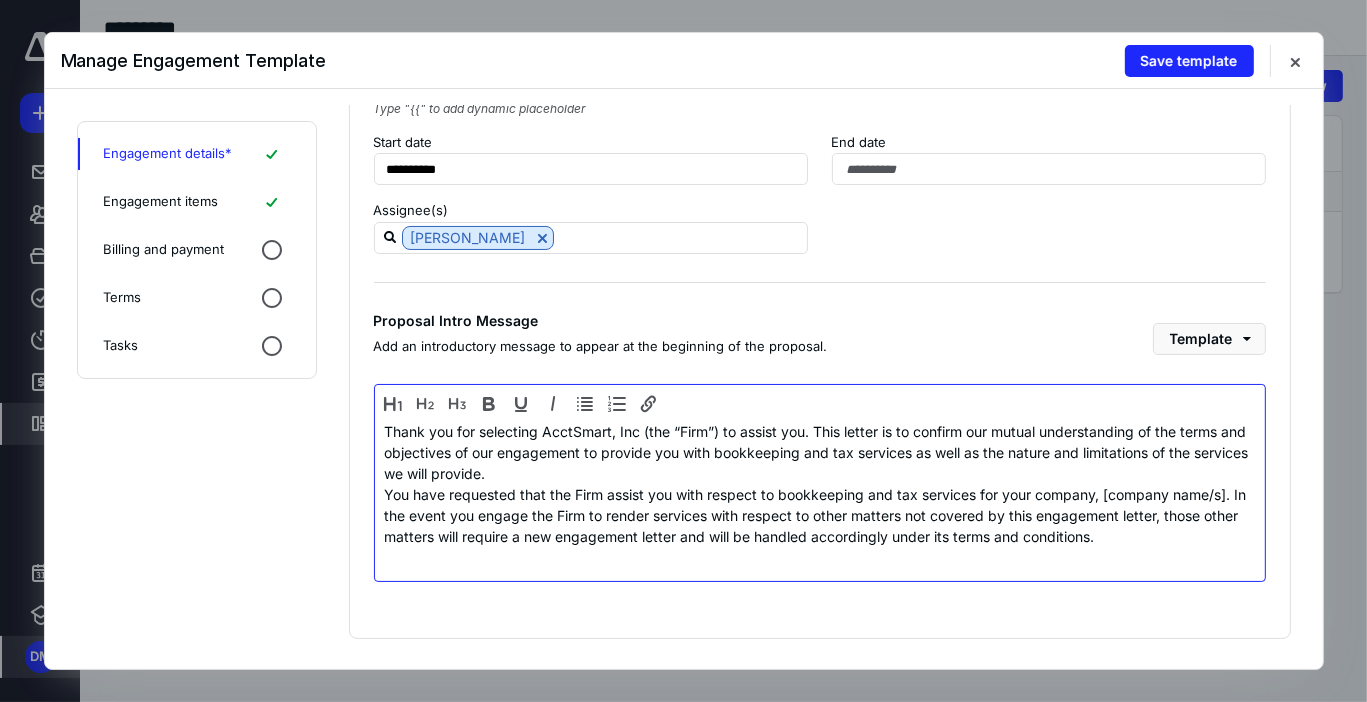 click on "Thank
you for selecting AcctSmart, Inc (the “Firm”) to assist you. This letter is to
confirm our mutual understanding of the terms and objectives of our engagement
to provide you with bookkeeping and tax services as well as the
nature and limitations of the services we will provide." at bounding box center [820, 452] 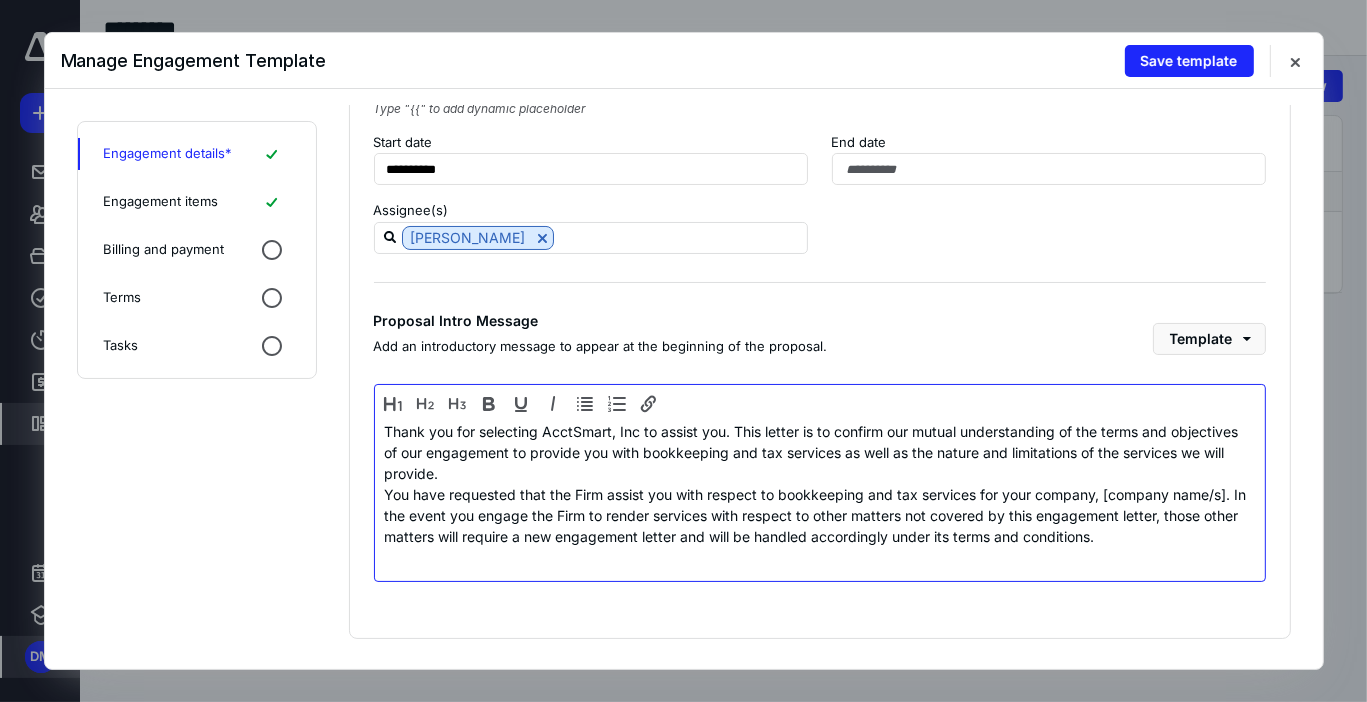 click on "You have requested that the Firm assist you with respect to bookkeeping and tax services for your company, [company name/s]. In the event you engage the Firm to render services with respect to other matters not covered by this engagement letter, those other matters will require a new engagement letter and will be handled accordingly under its terms and conditions." at bounding box center (820, 515) 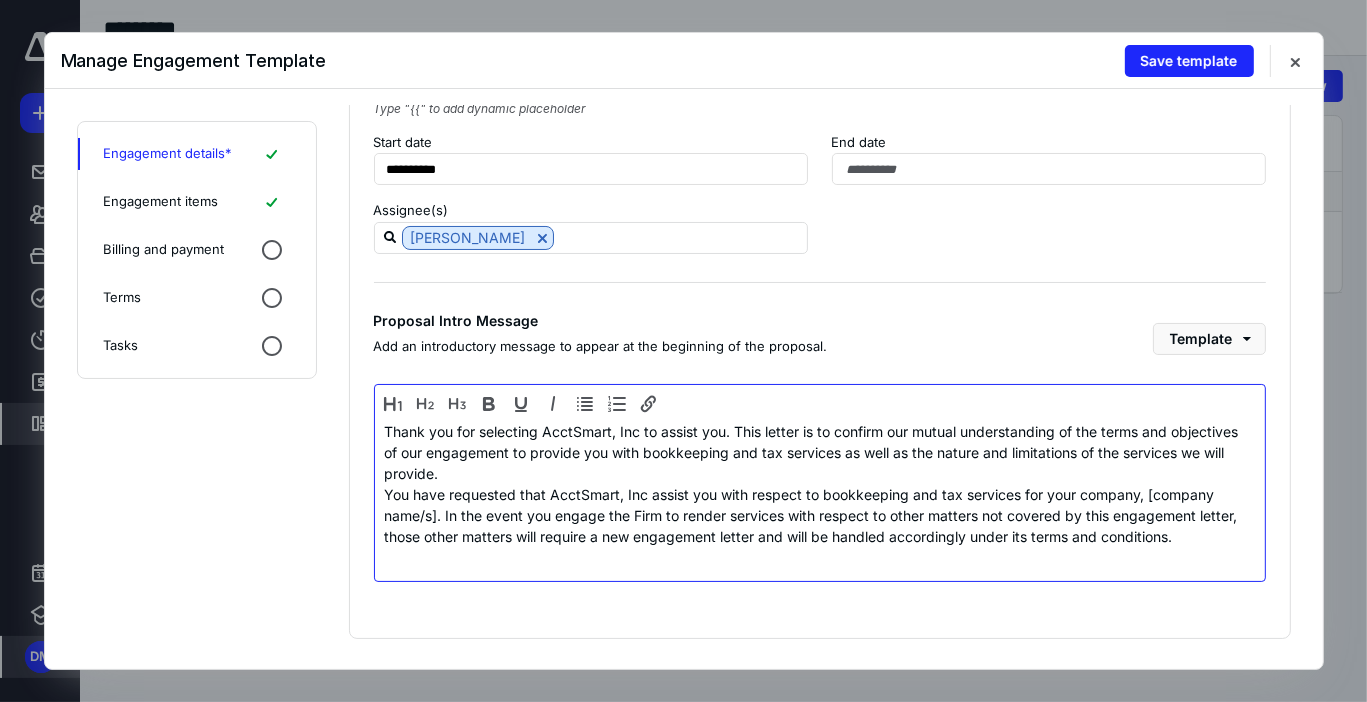 click on "You have requested that AcctSmart, Inc assist you with respect to bookkeeping and tax services for your company, [company name/s]. In the event you engage the Firm to render services with respect to other matters not covered by this engagement letter, those other matters will require a new engagement letter and will be handled accordingly under its terms and conditions." at bounding box center (820, 515) 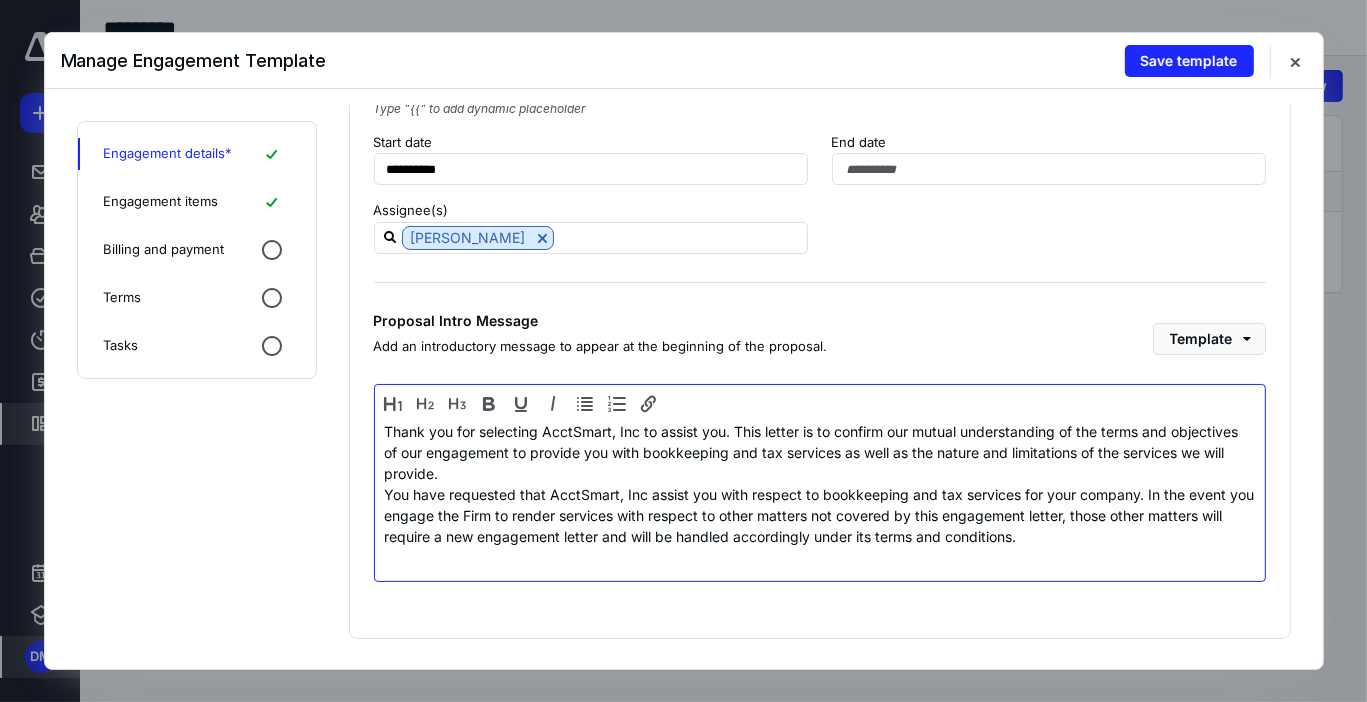 click on "You have requested that AcctSmart, Inc assist you with respect to bookkeeping and tax services for your company. In the event you engage the Firm to render services with respect to other matters not covered by this engagement letter, those other matters will require a new engagement letter and will be handled accordingly under its terms and conditions." at bounding box center [820, 515] 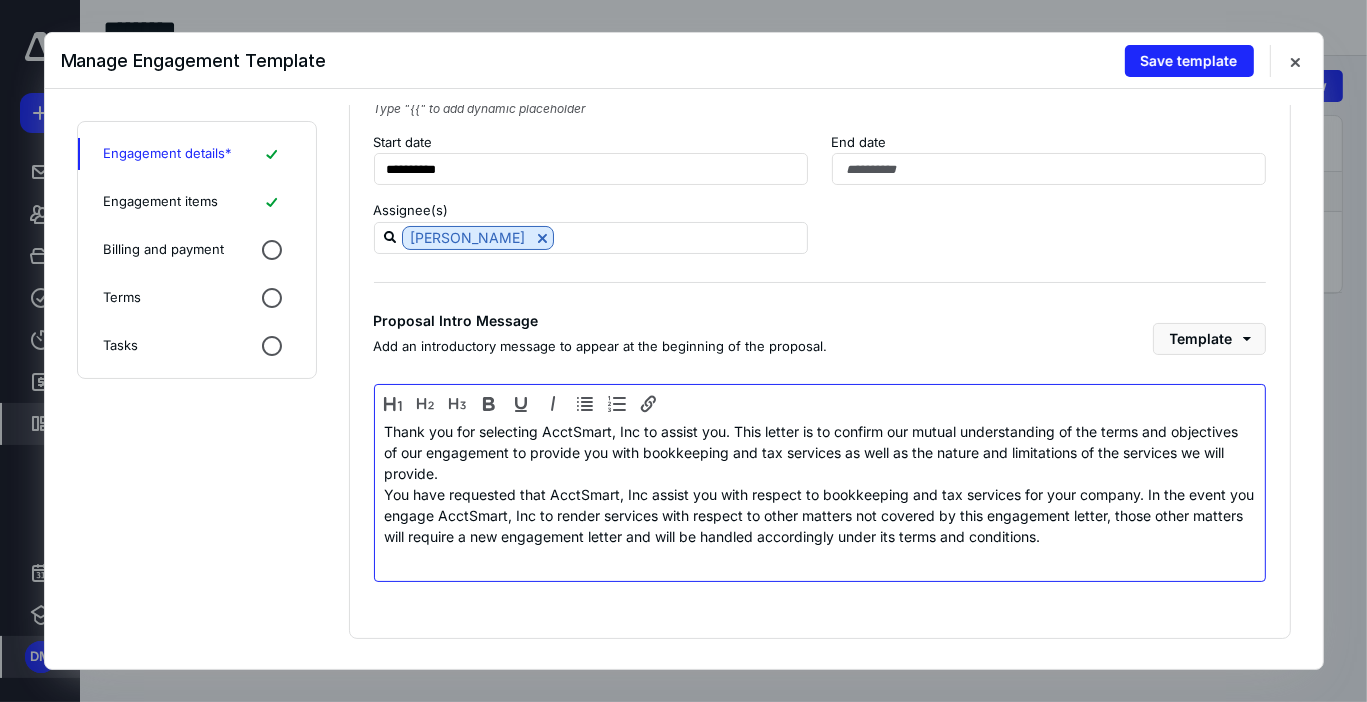 click on "You have requested that AcctSmart, Inc assist you with respect to bookkeeping and tax services for your company. In the event you engage AcctSmart, Inc to render services with respect to other matters not covered by this engagement letter, those other matters will require a new engagement letter and will be handled accordingly under its terms and conditions." at bounding box center [820, 515] 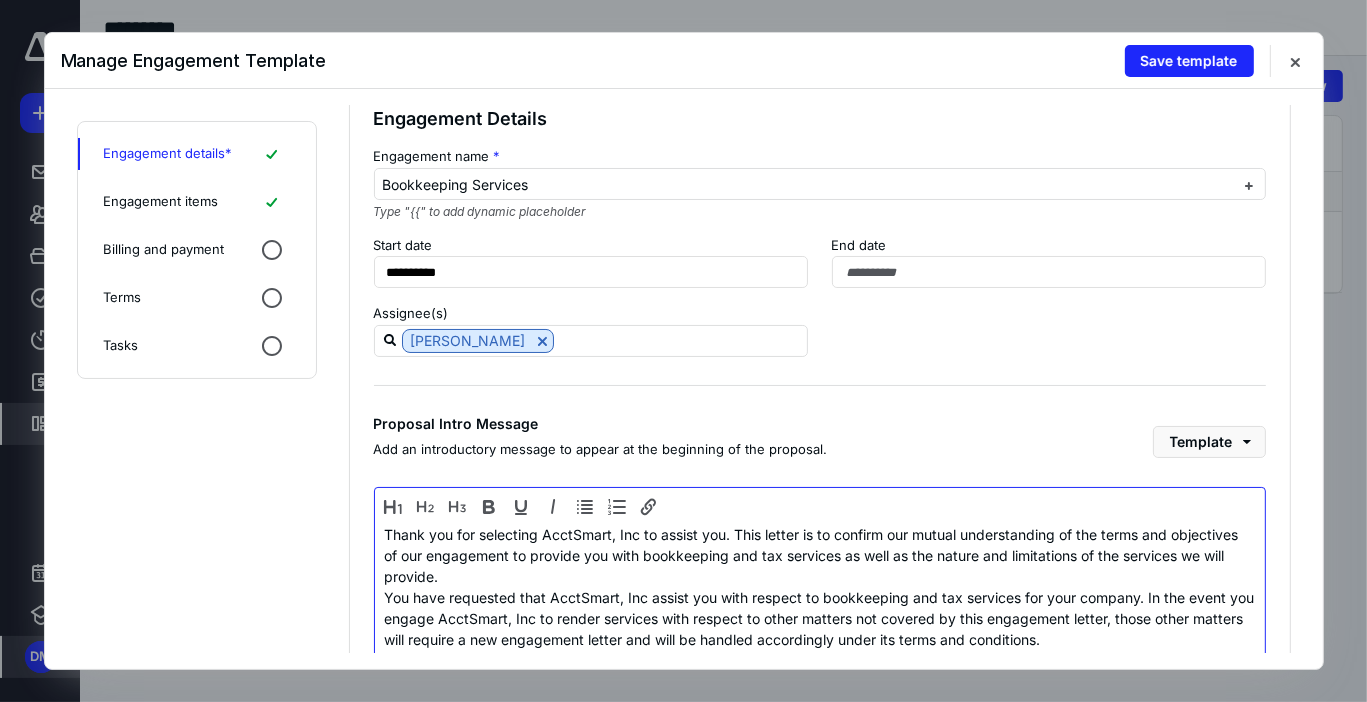 scroll, scrollTop: 0, scrollLeft: 0, axis: both 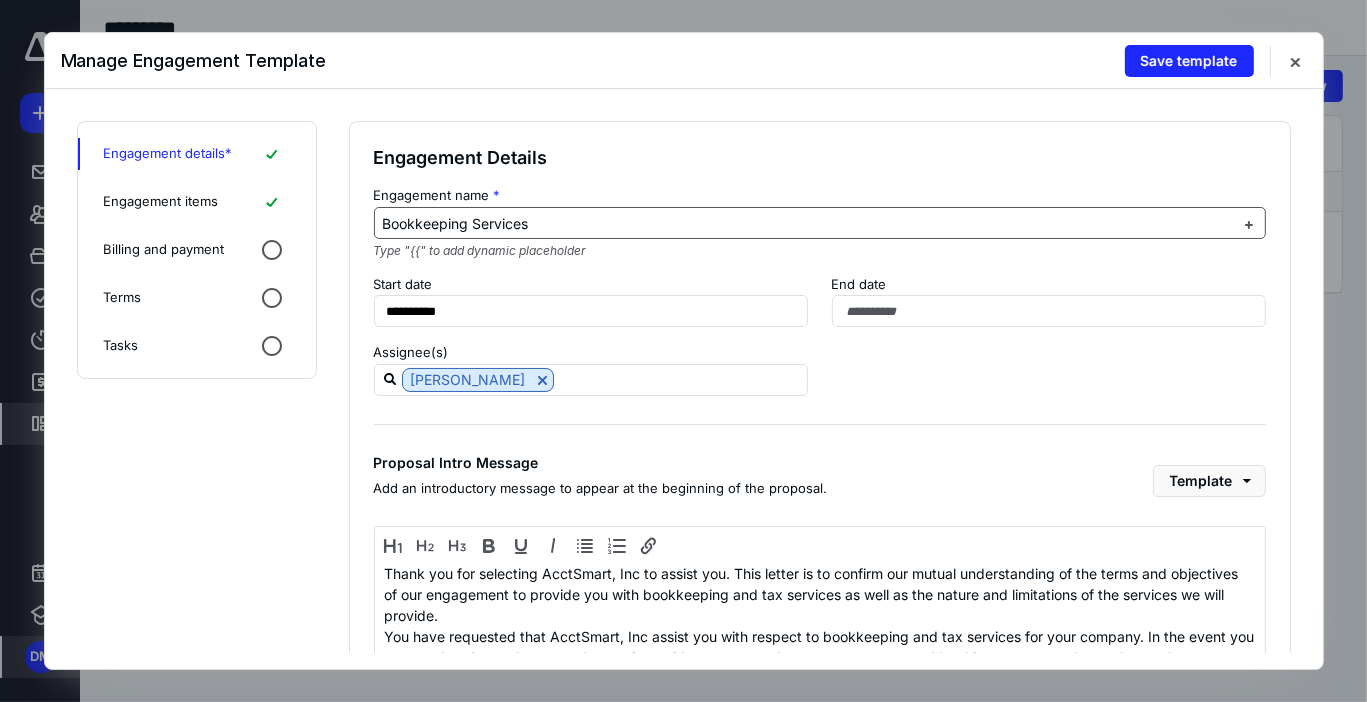 click on "Bookkeeping Services" at bounding box center [456, 223] 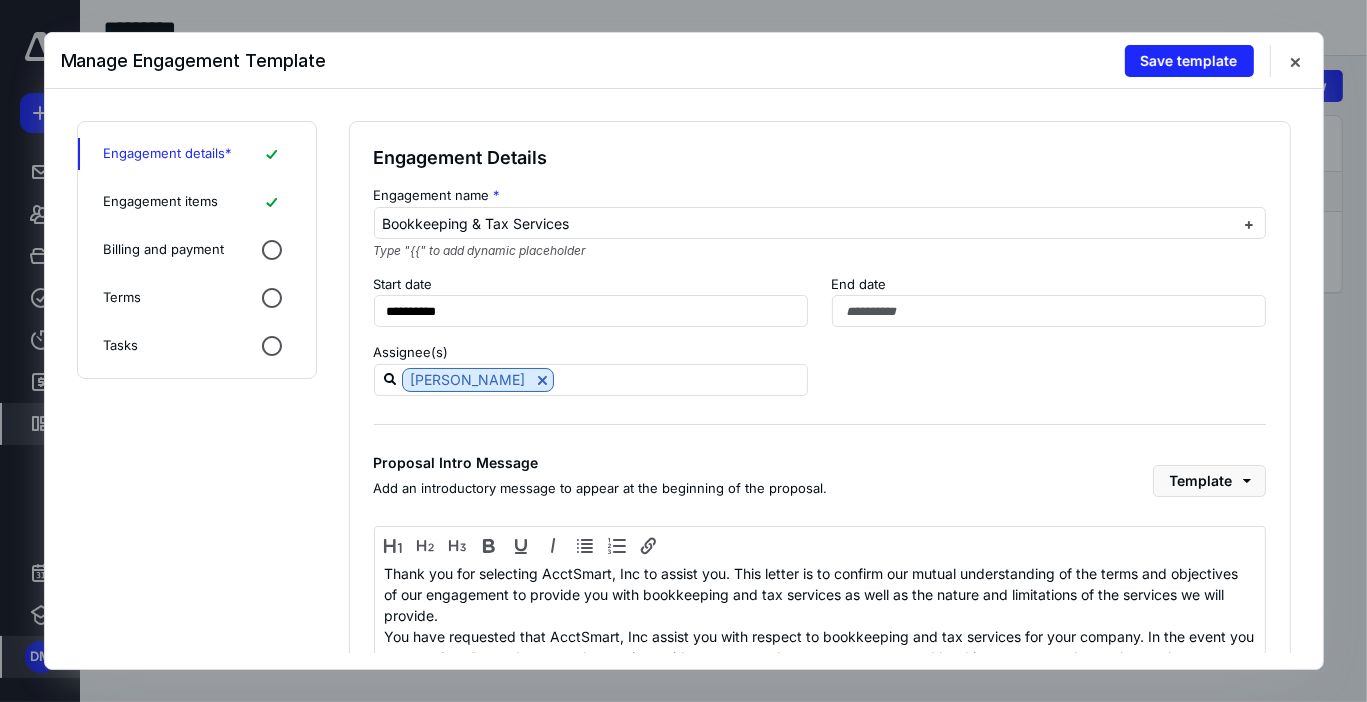 click on "Engagement items" at bounding box center [161, 202] 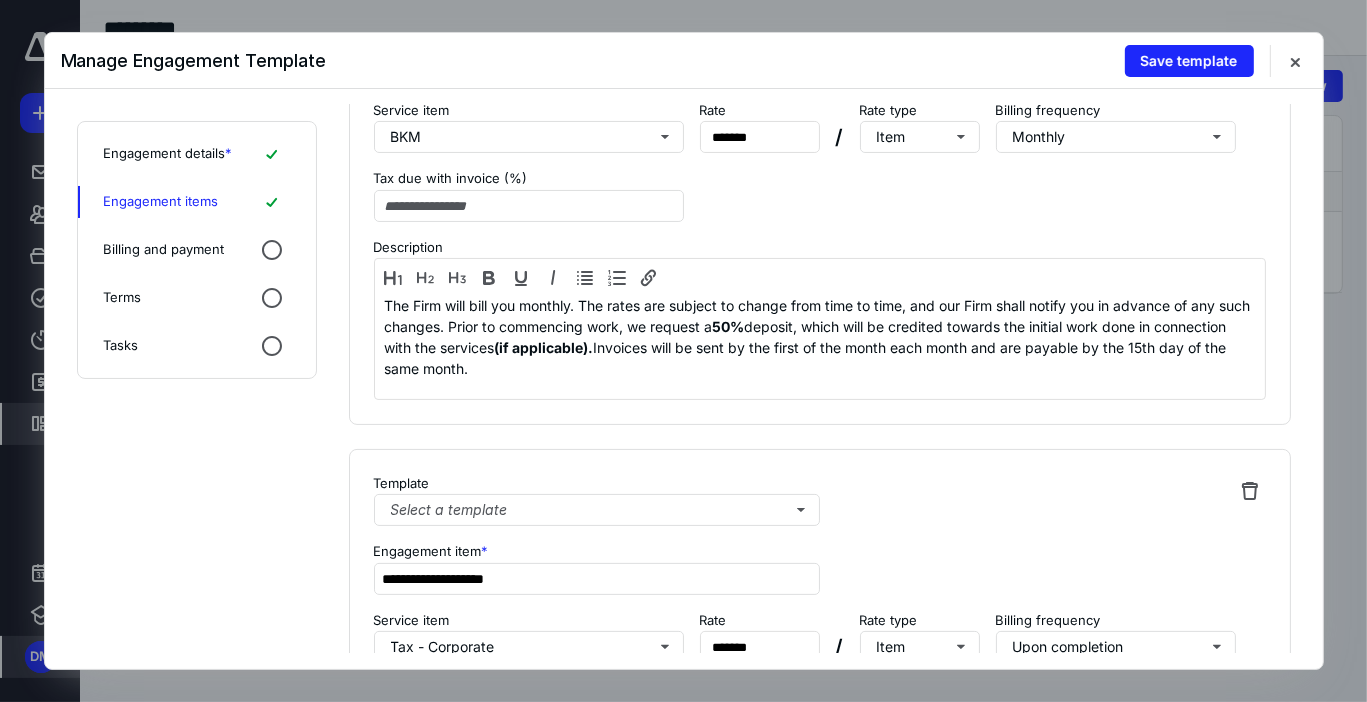 scroll, scrollTop: 326, scrollLeft: 0, axis: vertical 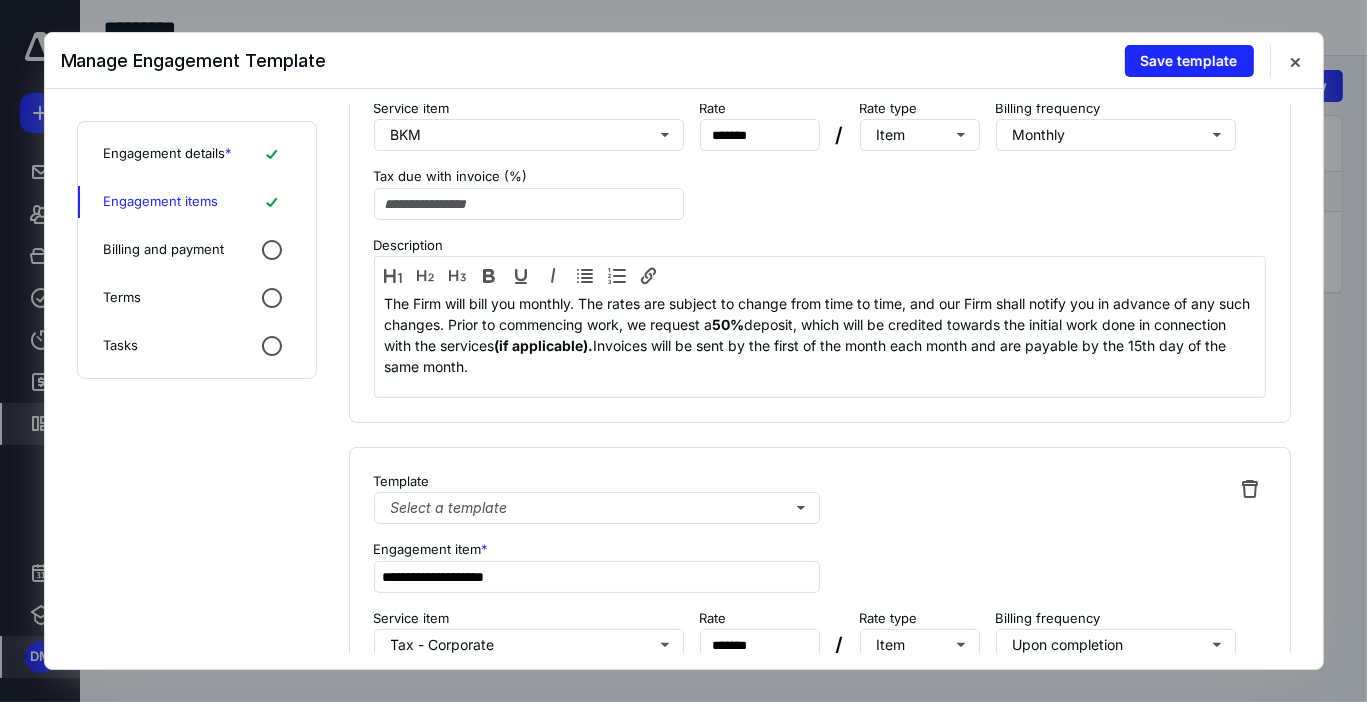 click at bounding box center (1043, 566) 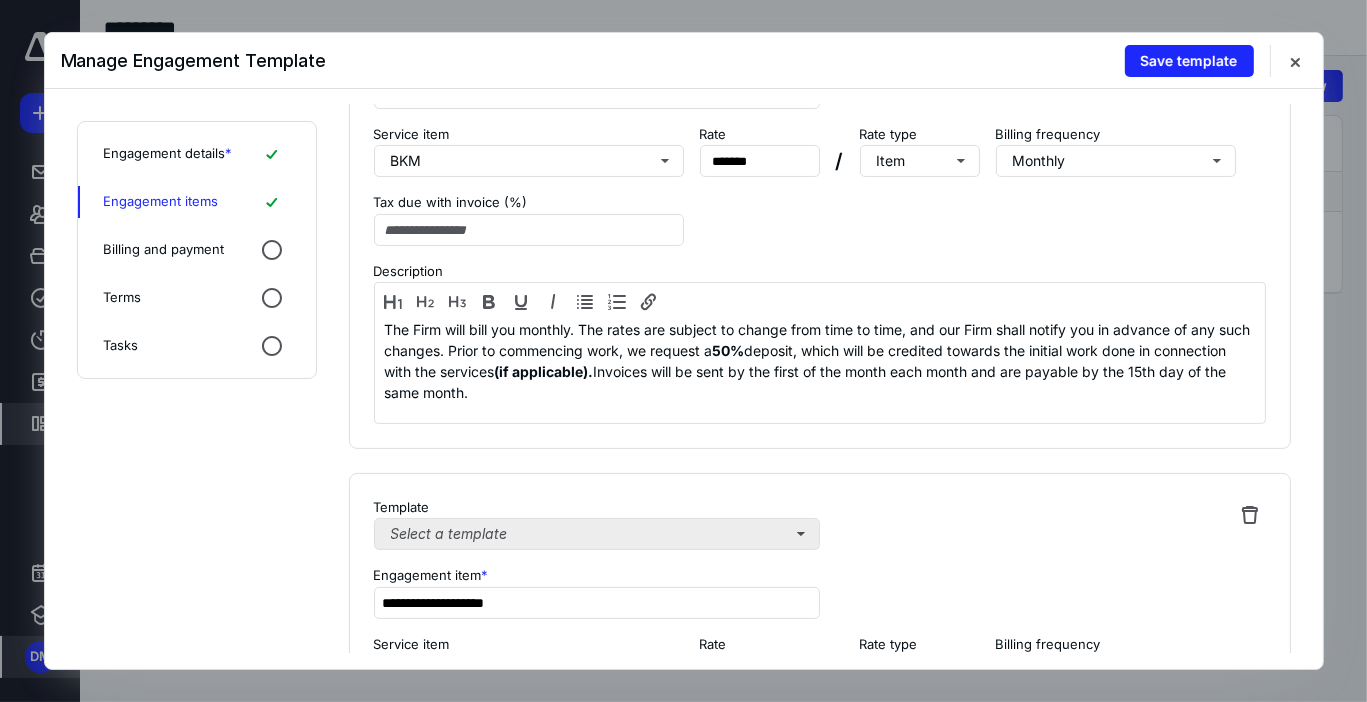 scroll, scrollTop: 293, scrollLeft: 0, axis: vertical 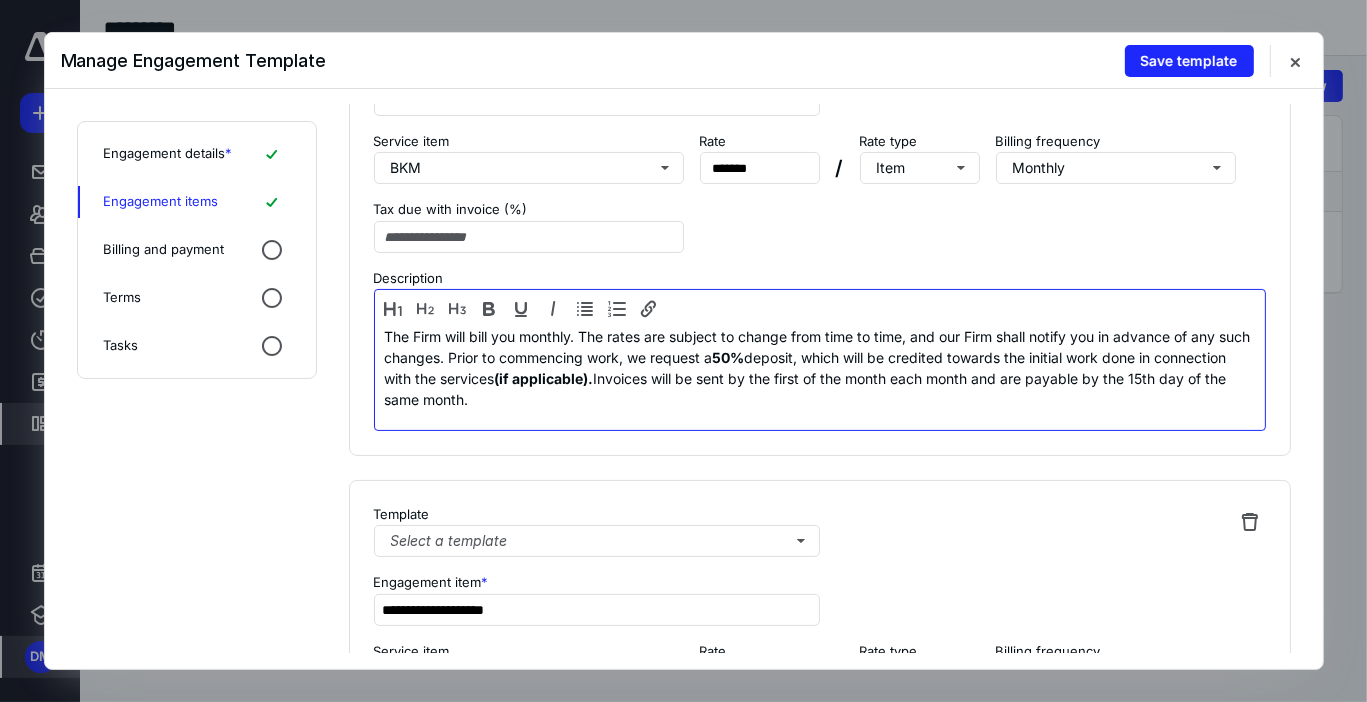 click on "The Firm will bill you monthly. The rates are subject to
change from time to time, and our Firm shall notify you in advance of any such
changes. Prior to commencing work, we request a  50%  deposit, which
will be credited towards the initial work done in connection with the services  (if
applicable).  Invoices will be sent by the first of the month each month and
are payable by the 15th day of the same month." at bounding box center (820, 368) 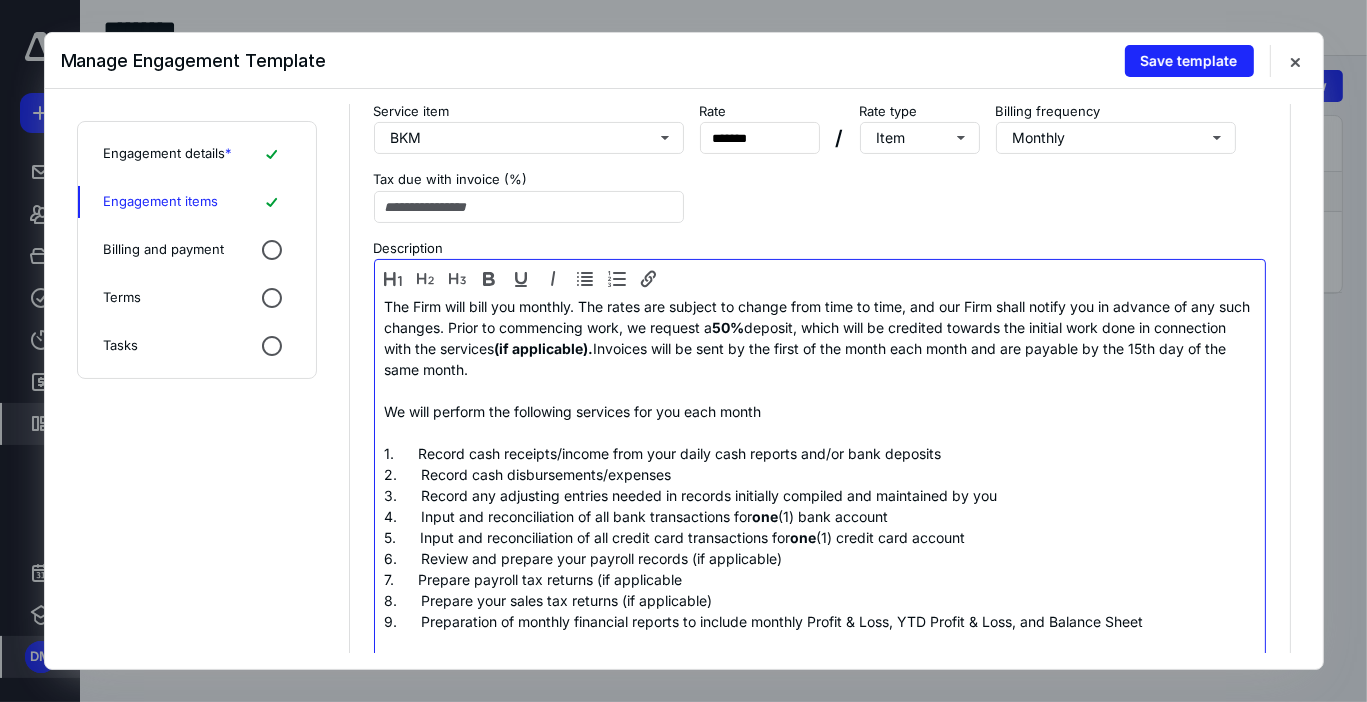 scroll, scrollTop: 325, scrollLeft: 0, axis: vertical 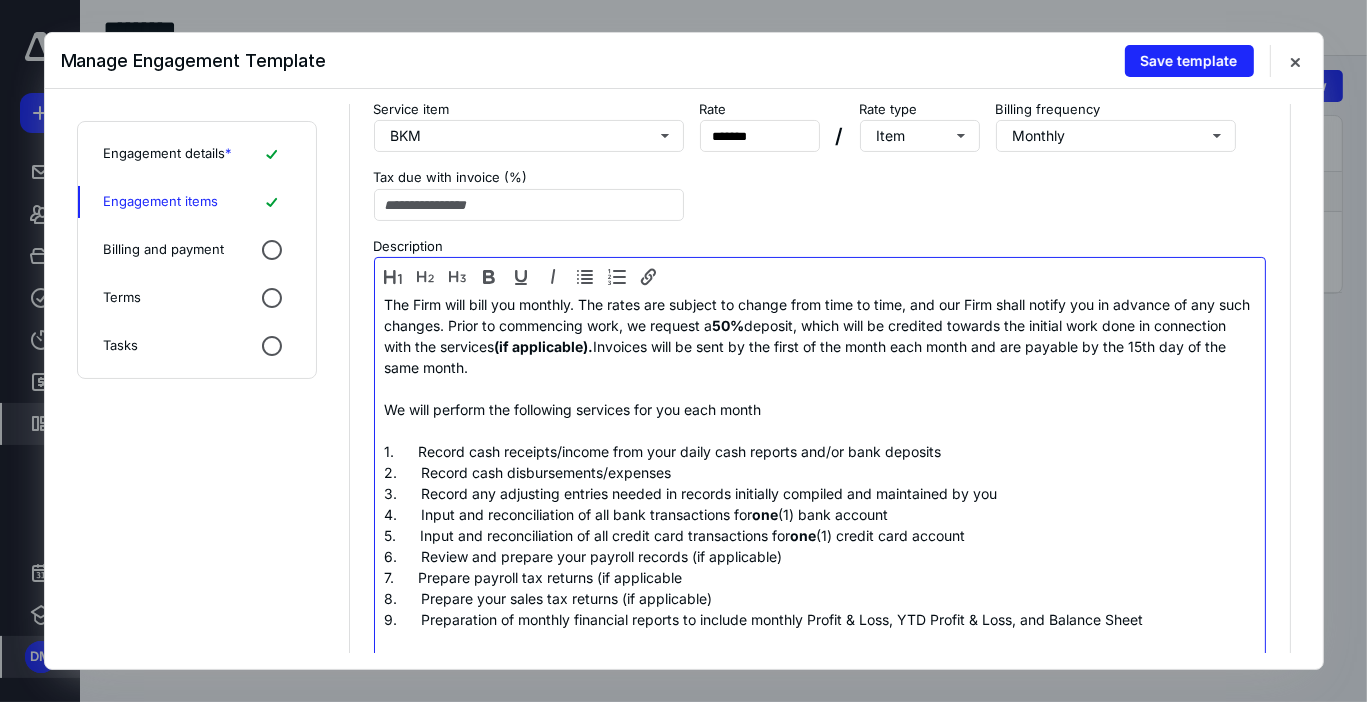 drag, startPoint x: 588, startPoint y: 369, endPoint x: 371, endPoint y: 287, distance: 231.97629 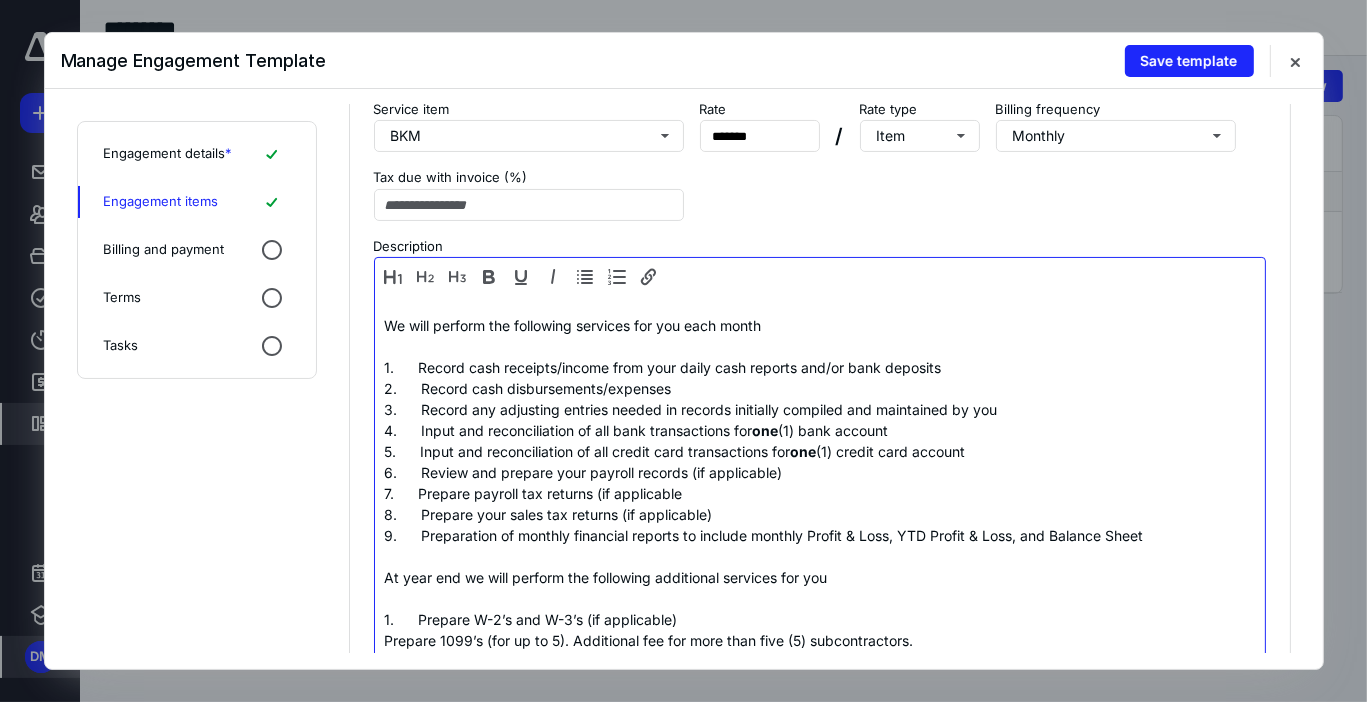 click at bounding box center (820, 304) 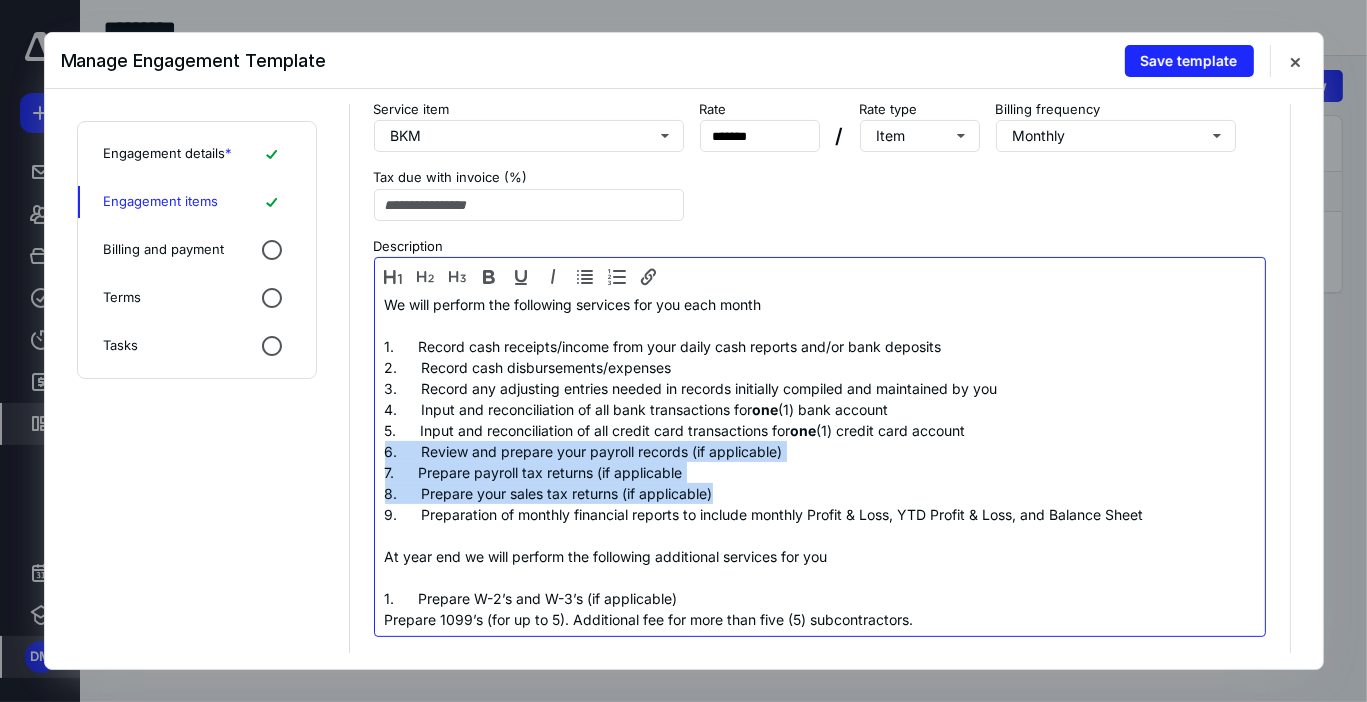 drag, startPoint x: 724, startPoint y: 492, endPoint x: 281, endPoint y: 452, distance: 444.80222 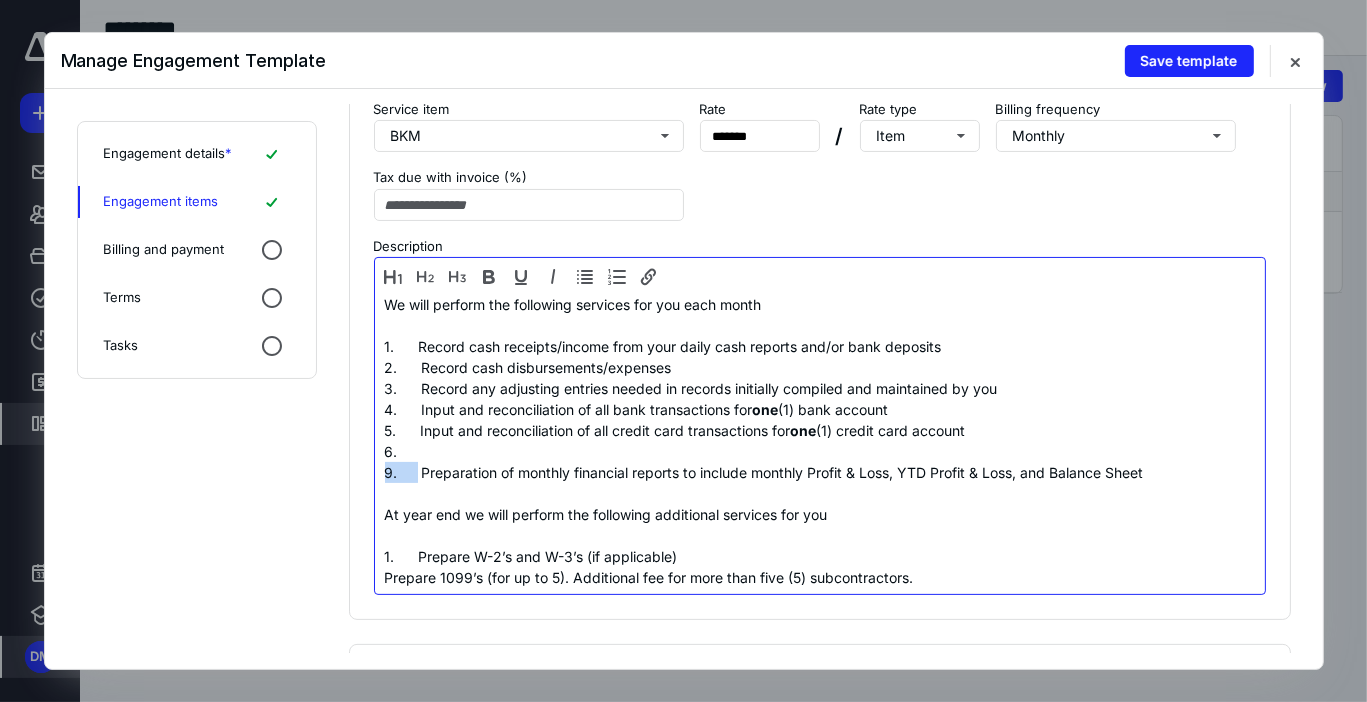 drag, startPoint x: 416, startPoint y: 470, endPoint x: 352, endPoint y: 470, distance: 64 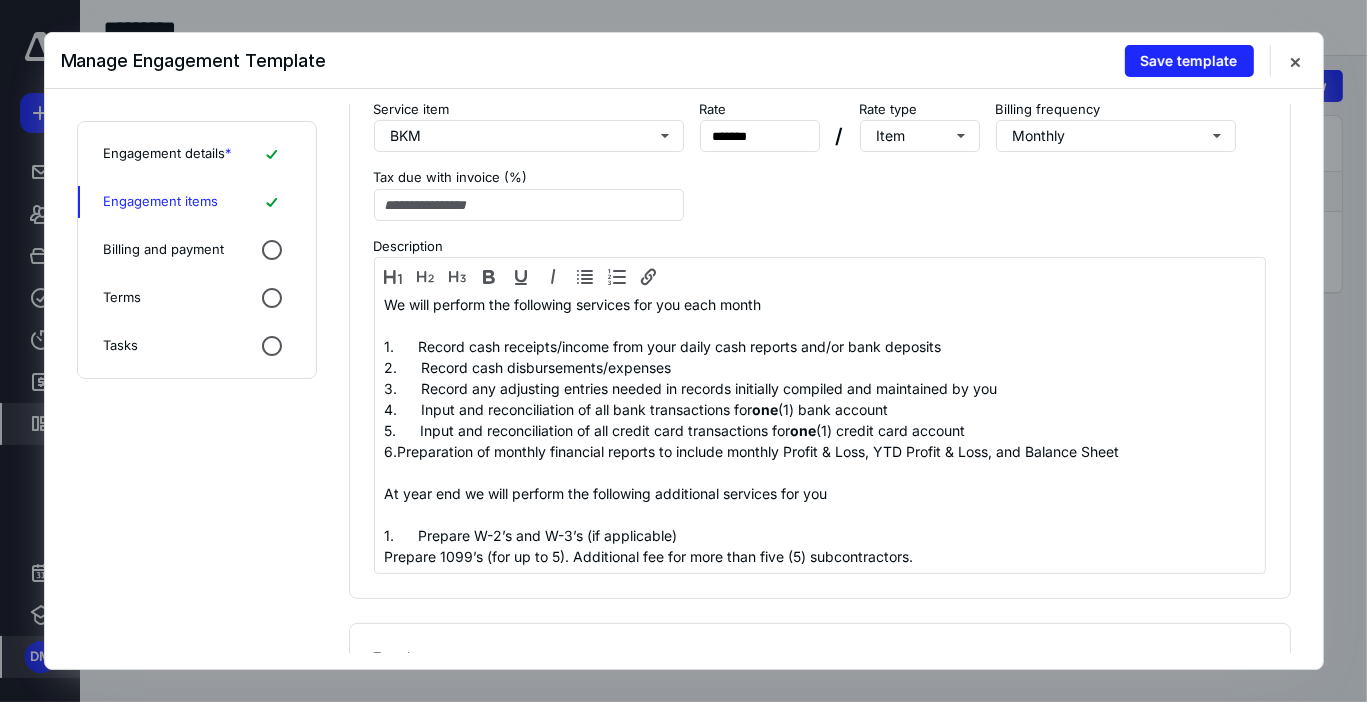 scroll, scrollTop: 628, scrollLeft: 0, axis: vertical 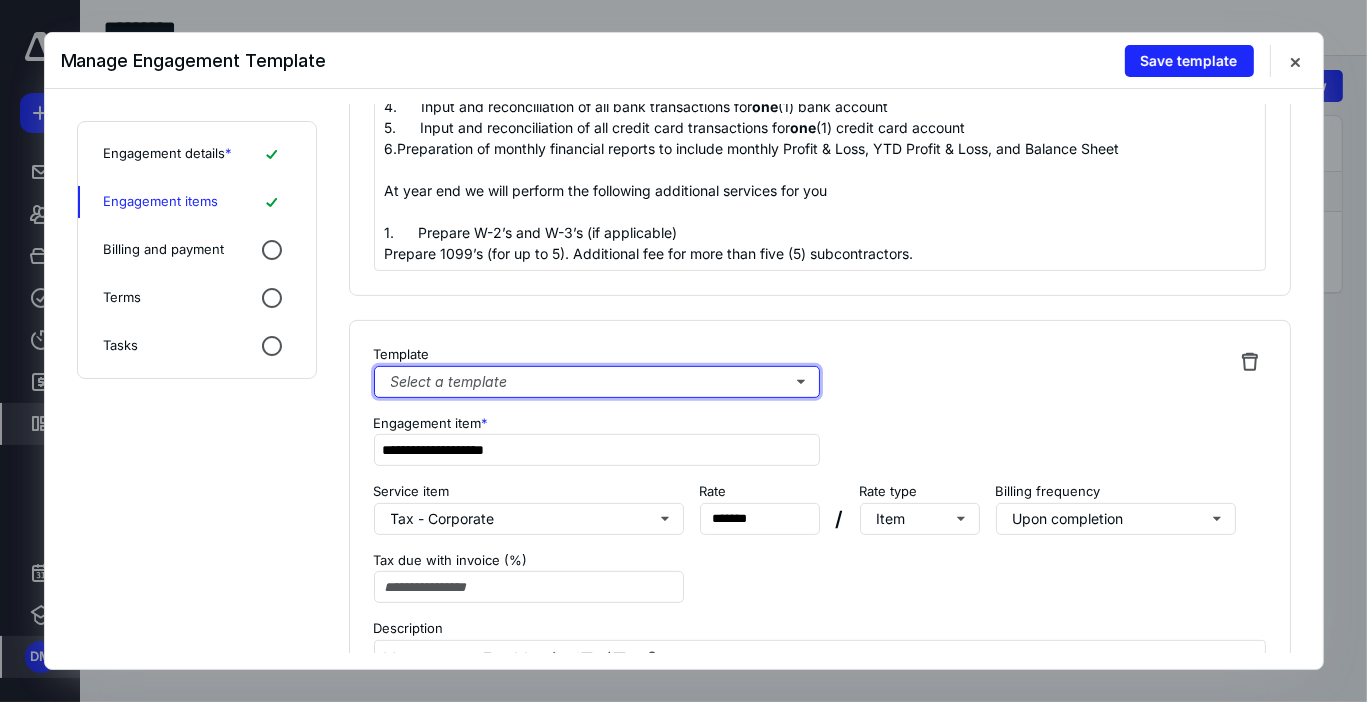 type 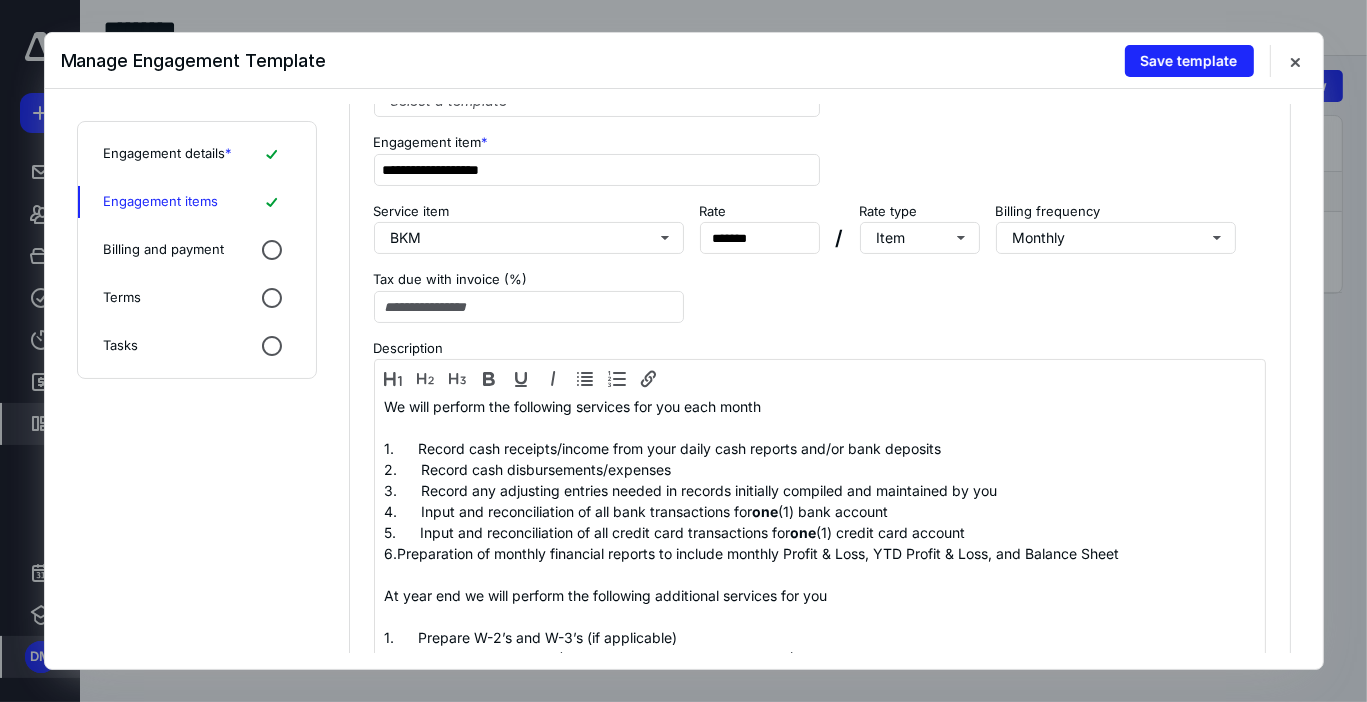 scroll, scrollTop: 227, scrollLeft: 0, axis: vertical 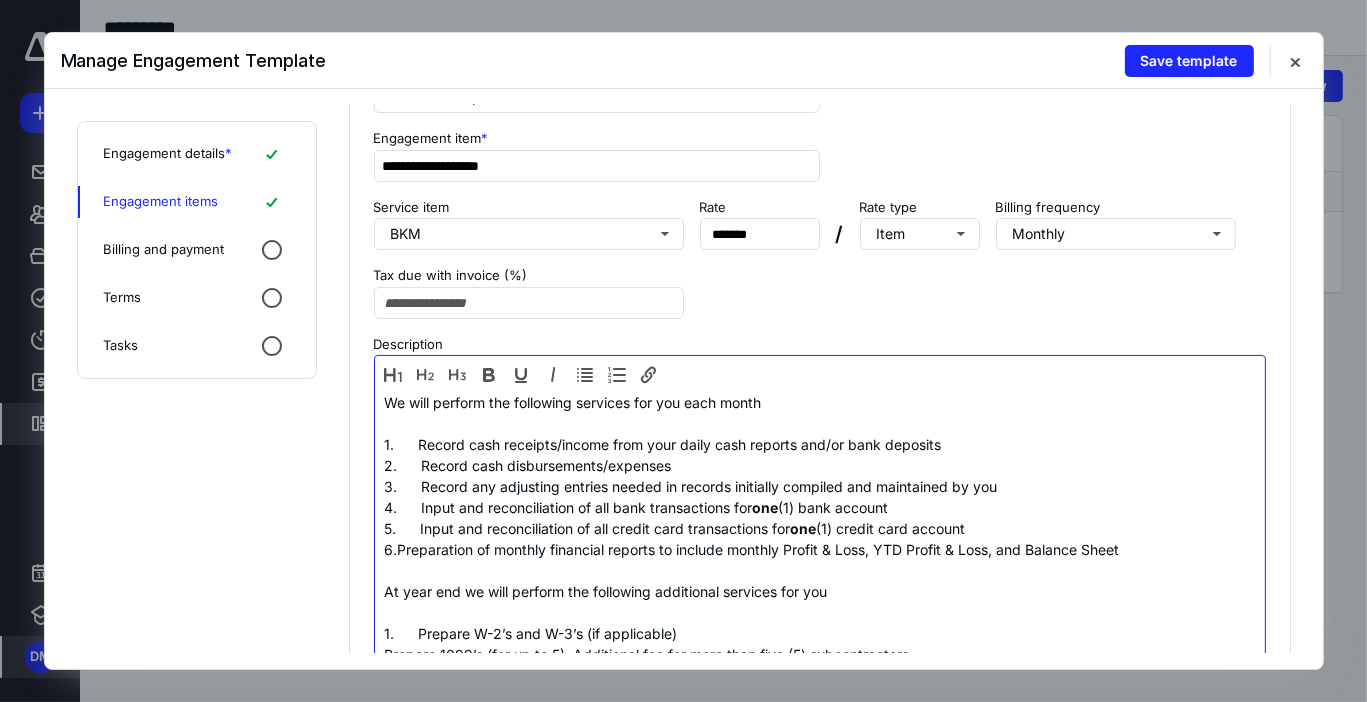 click on "Preparation
of monthly financial reports to include monthly Profit & Loss, YTD Profit
& Loss, and Balance Sheet" at bounding box center [759, 549] 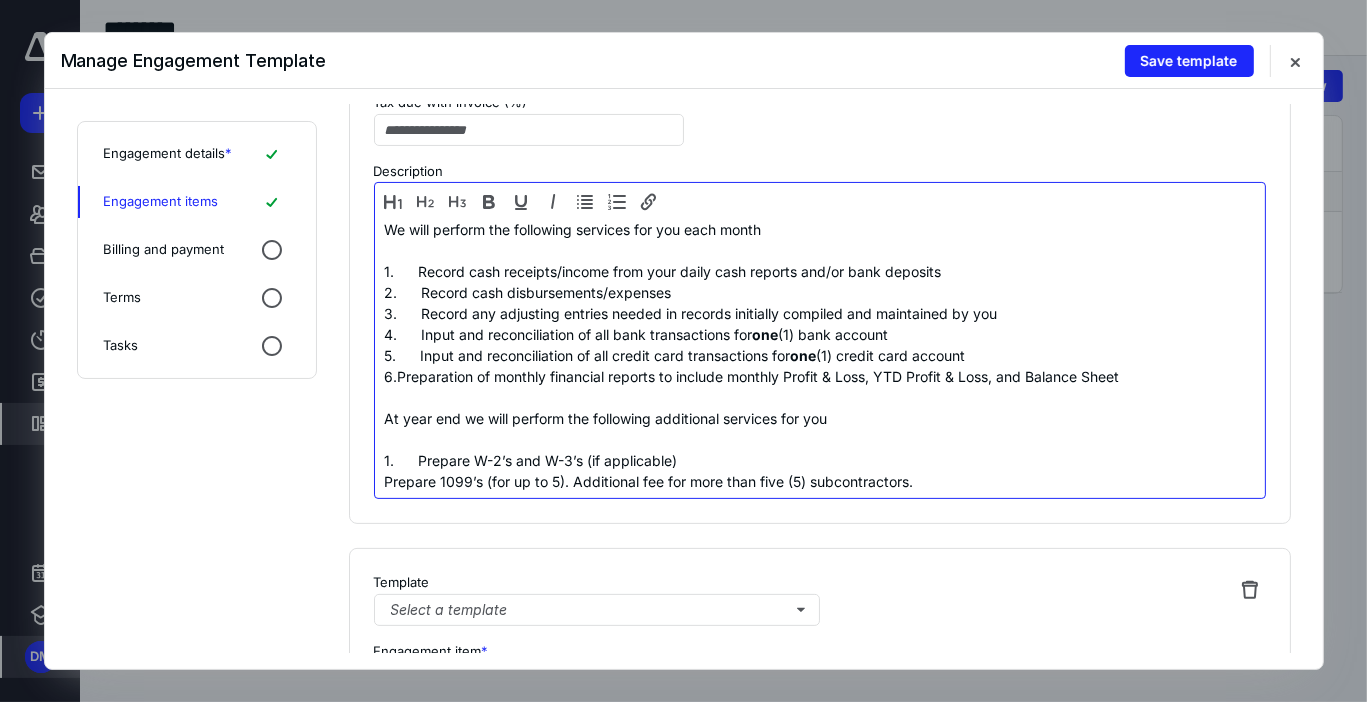 scroll, scrollTop: 400, scrollLeft: 0, axis: vertical 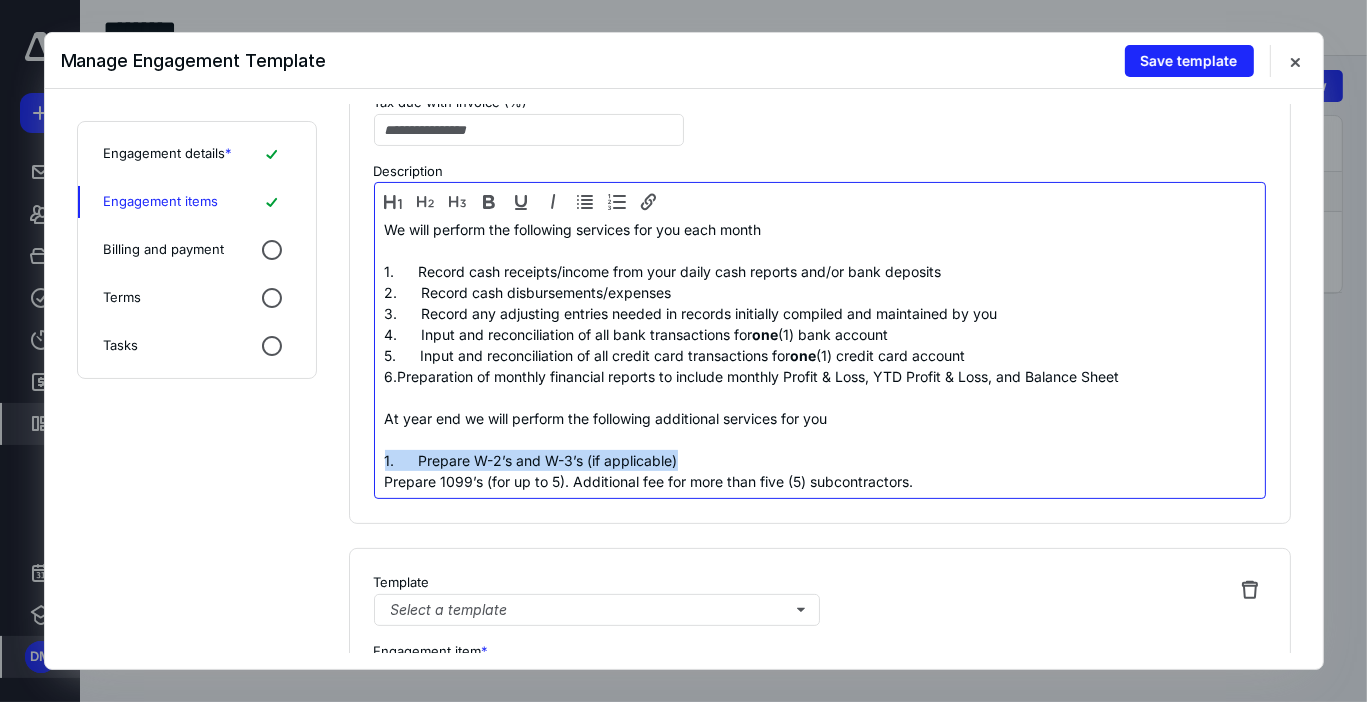 drag, startPoint x: 684, startPoint y: 456, endPoint x: 363, endPoint y: 452, distance: 321.02493 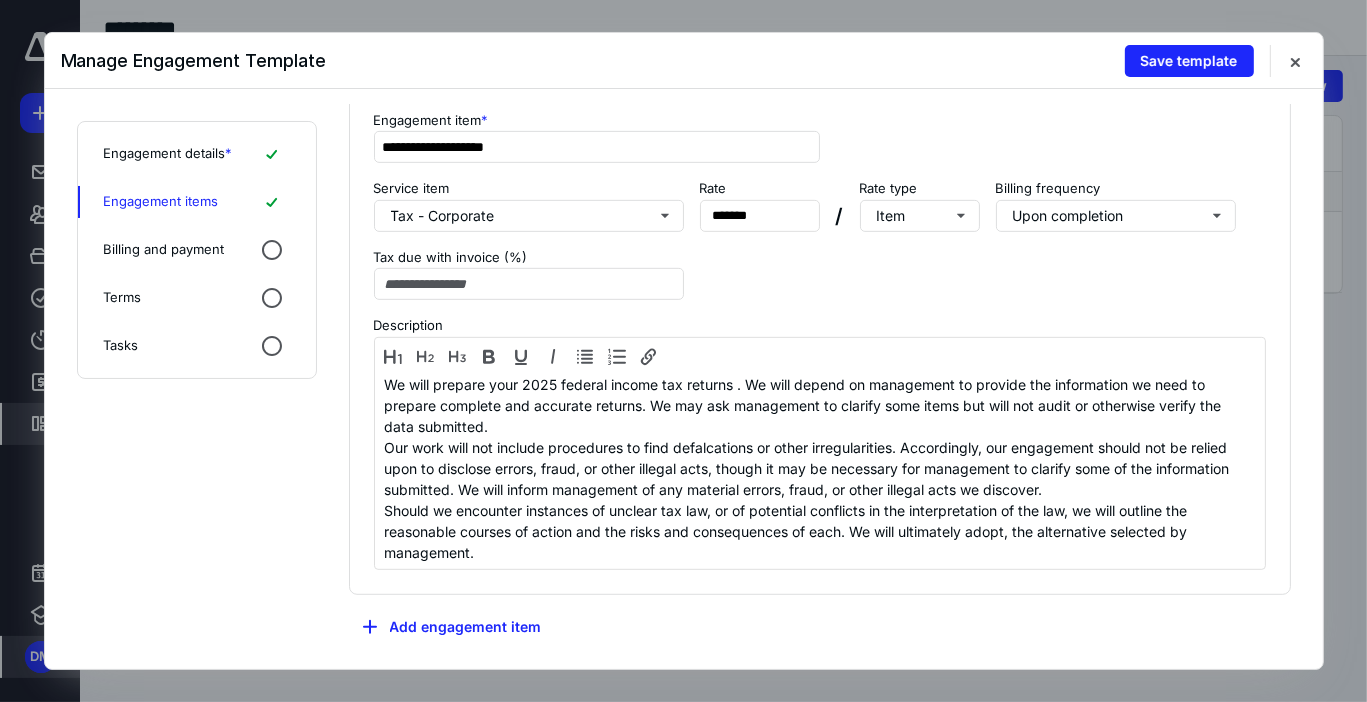 scroll, scrollTop: 912, scrollLeft: 0, axis: vertical 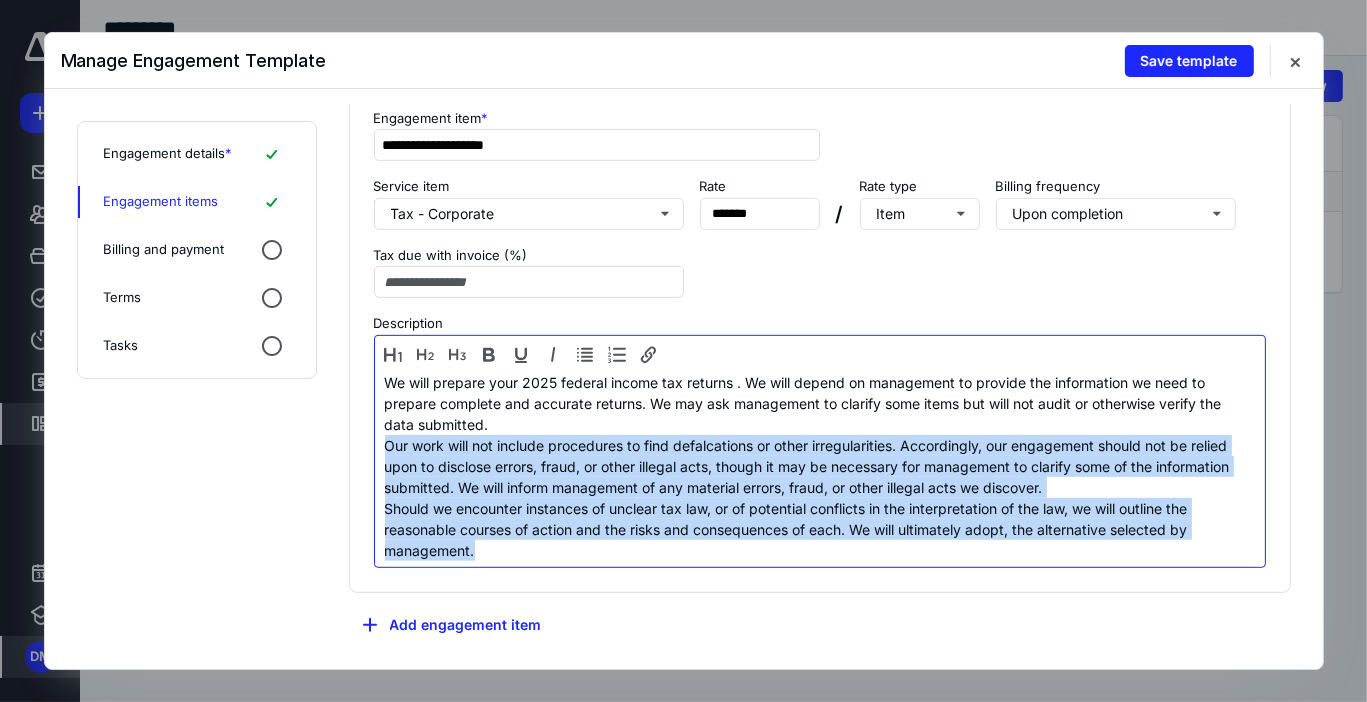 drag, startPoint x: 480, startPoint y: 540, endPoint x: 356, endPoint y: 443, distance: 157.43253 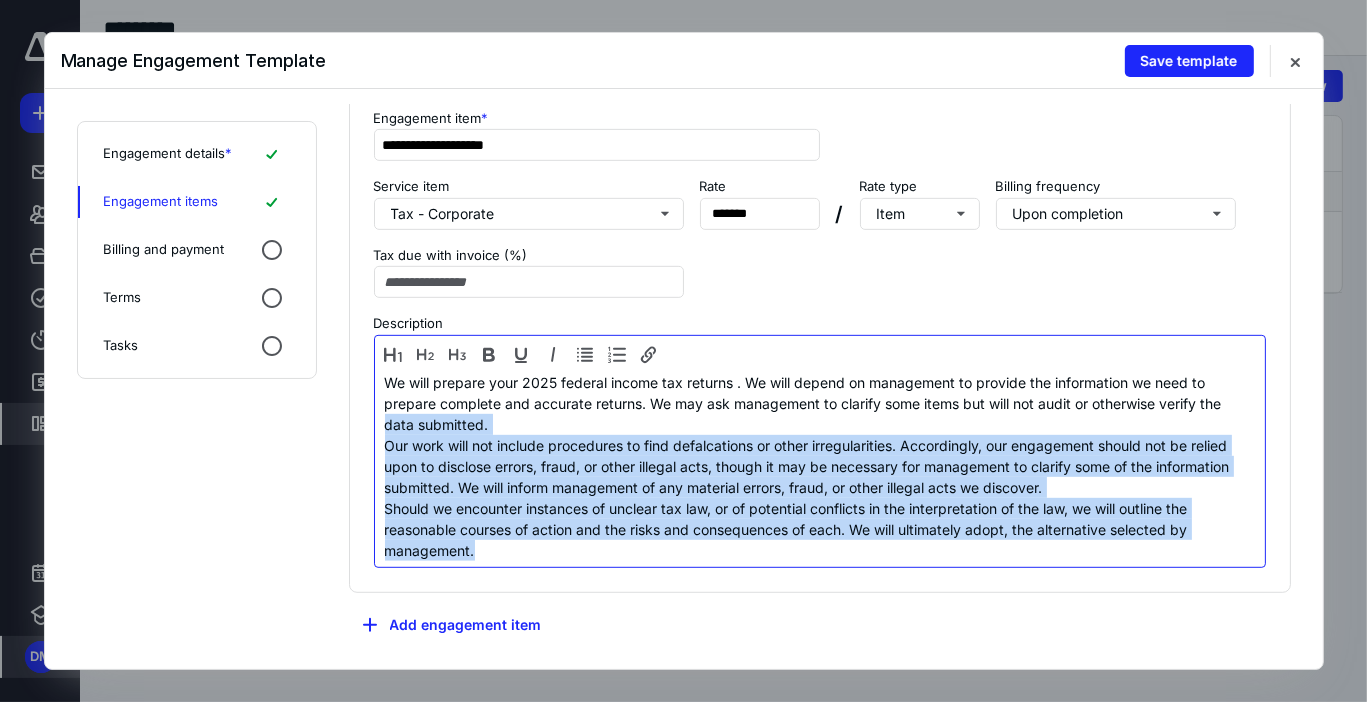 drag, startPoint x: 497, startPoint y: 549, endPoint x: 373, endPoint y: 431, distance: 171.17242 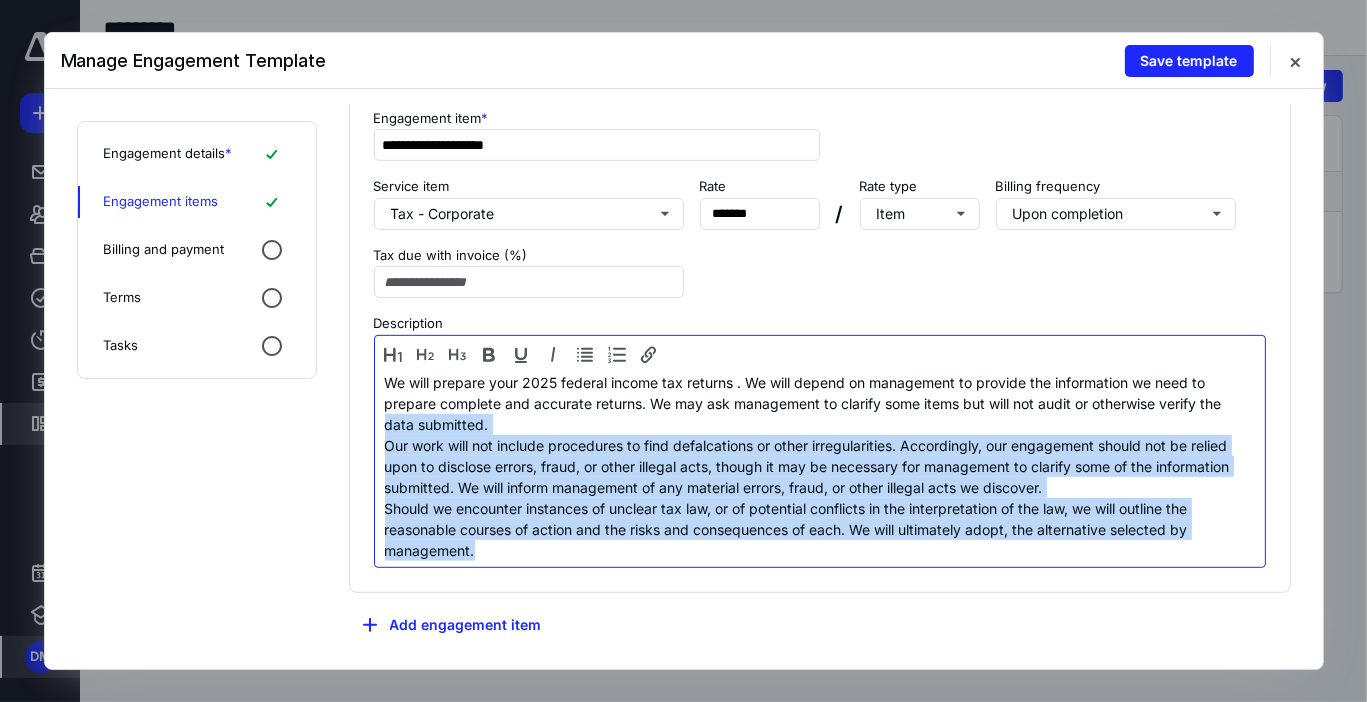 click on "Should we encounter
instances of unclear tax law, or of potential conflicts in the interpretation
of the law, we will outline the reasonable courses of action and the risks and
consequences of each. We will ultimately adopt, the alternative selected by management." at bounding box center (820, 529) 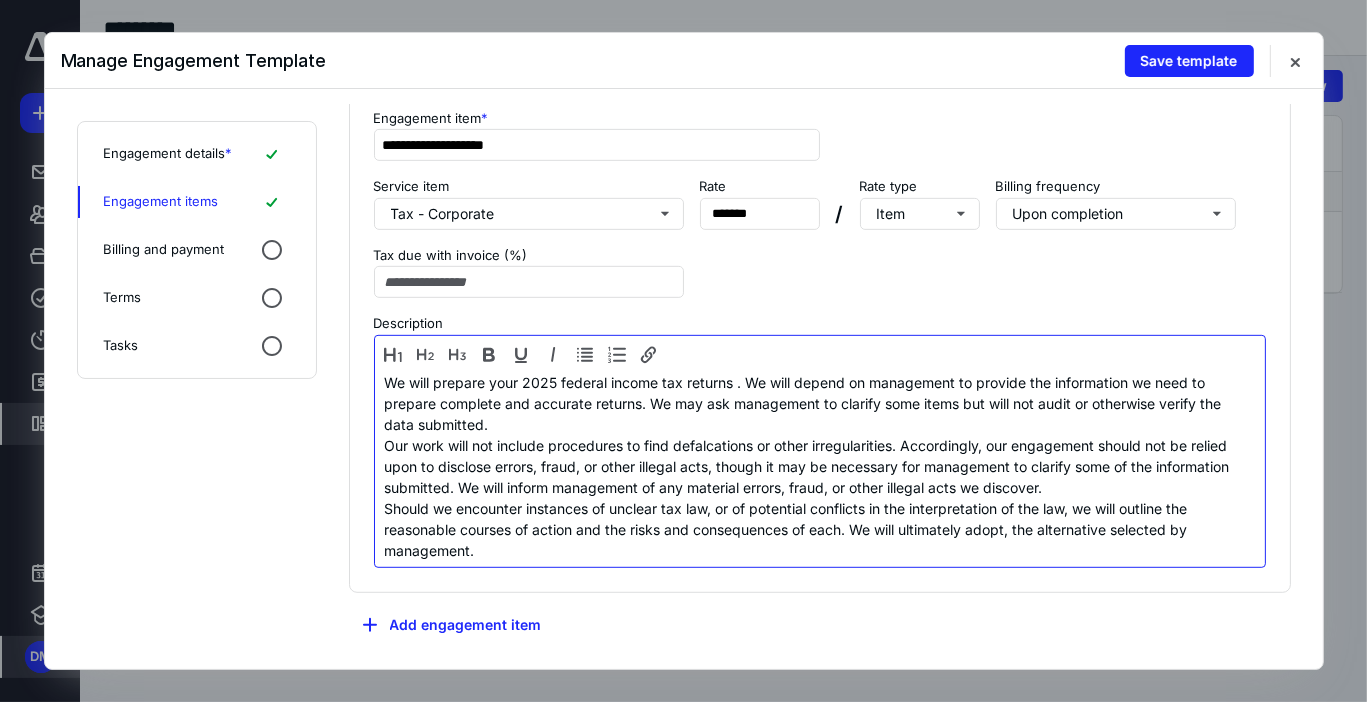 click on "Should we encounter
instances of unclear tax law, or of potential conflicts in the interpretation
of the law, we will outline the reasonable courses of action and the risks and
consequences of each. We will ultimately adopt, the alternative selected by management." at bounding box center [820, 529] 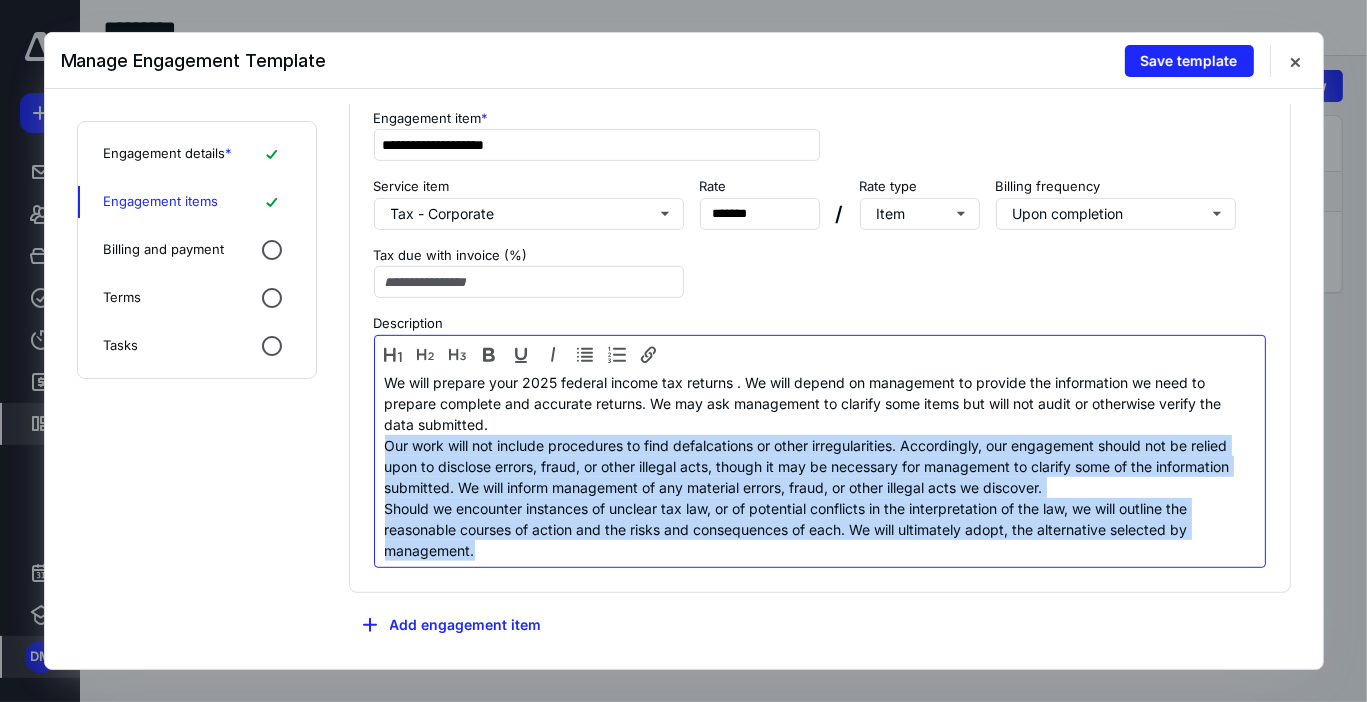 drag, startPoint x: 479, startPoint y: 541, endPoint x: 364, endPoint y: 442, distance: 151.74321 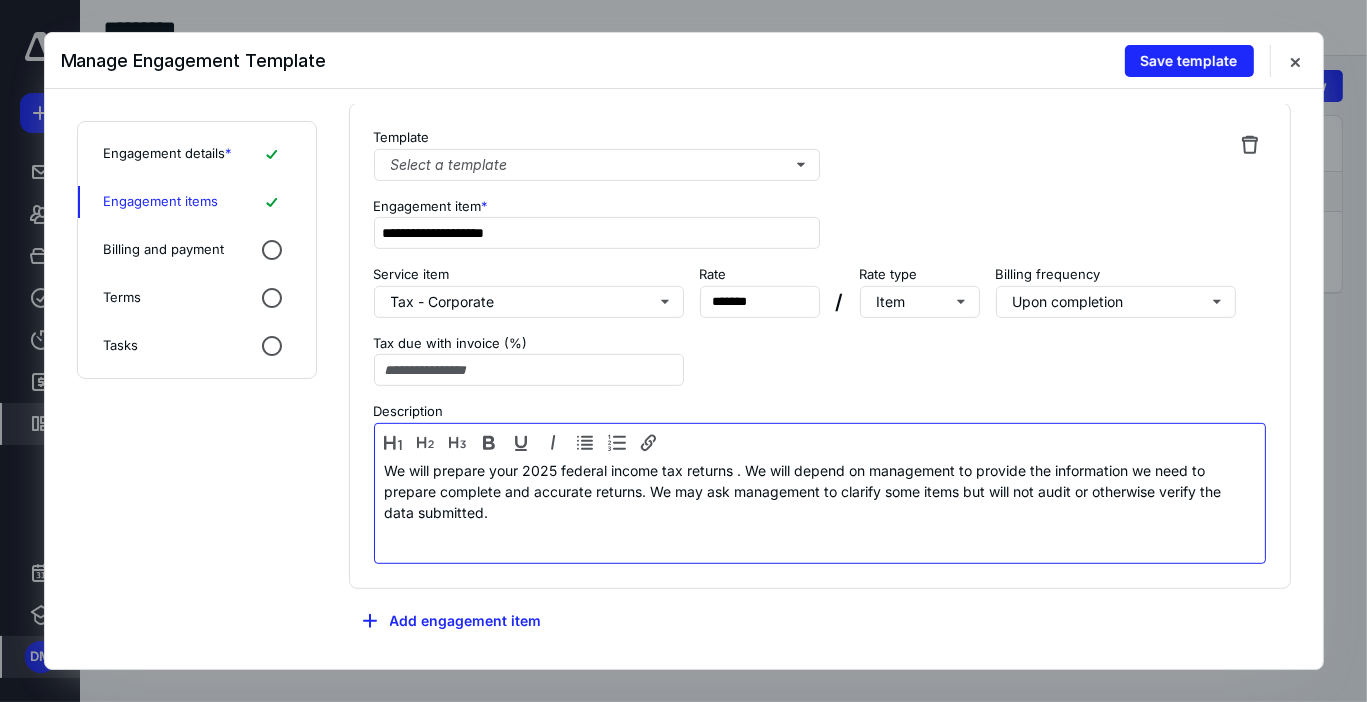 scroll, scrollTop: 821, scrollLeft: 0, axis: vertical 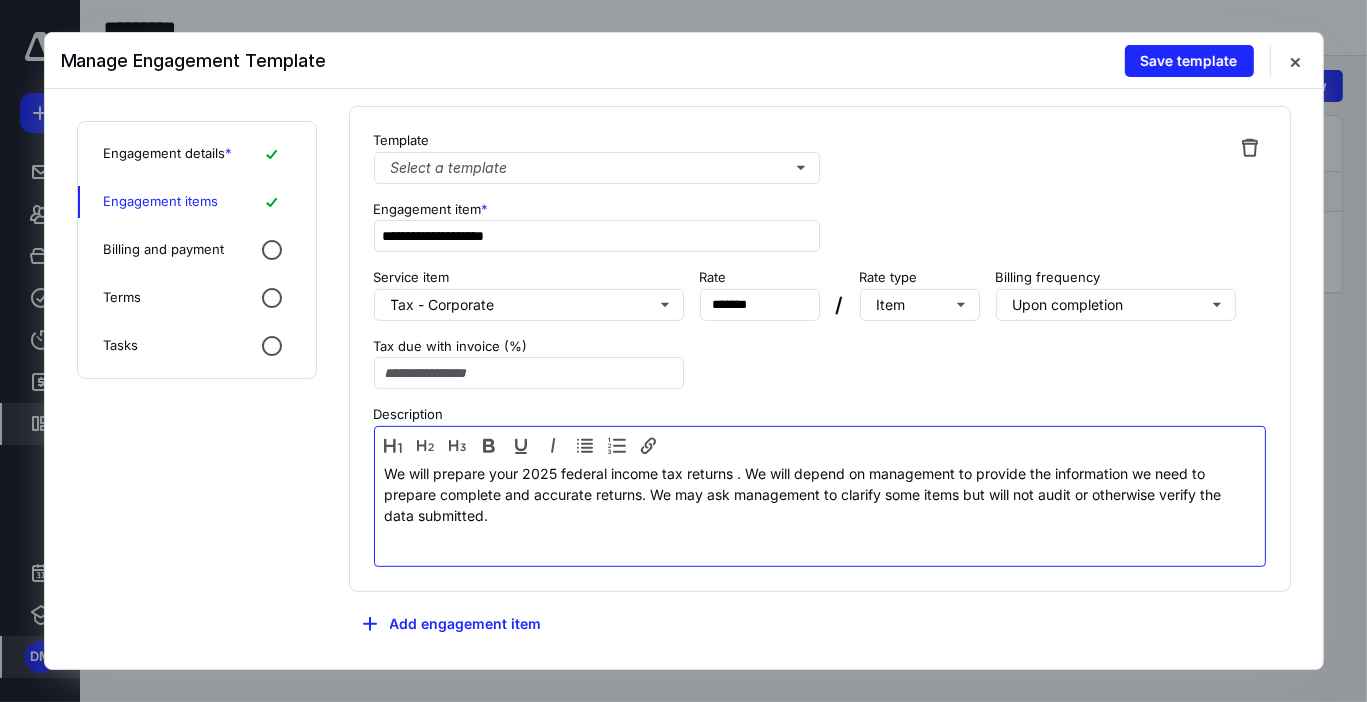 click on "We will prepare your 2025 federal income tax returns . We will depend on
management to provide the information we need to prepare complete and accurate
returns. We may ask management to clarify some items but will not audit or
otherwise verify the data submitted." at bounding box center [820, 494] 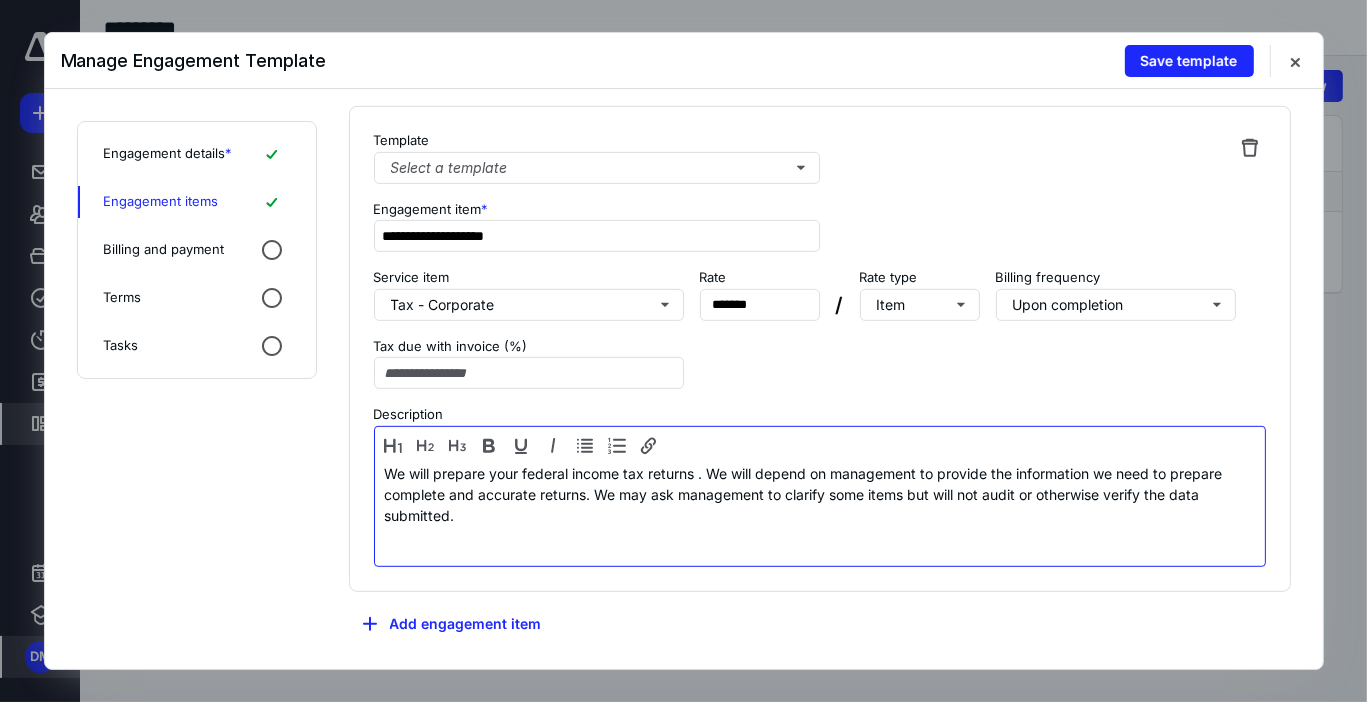 click at bounding box center (820, 536) 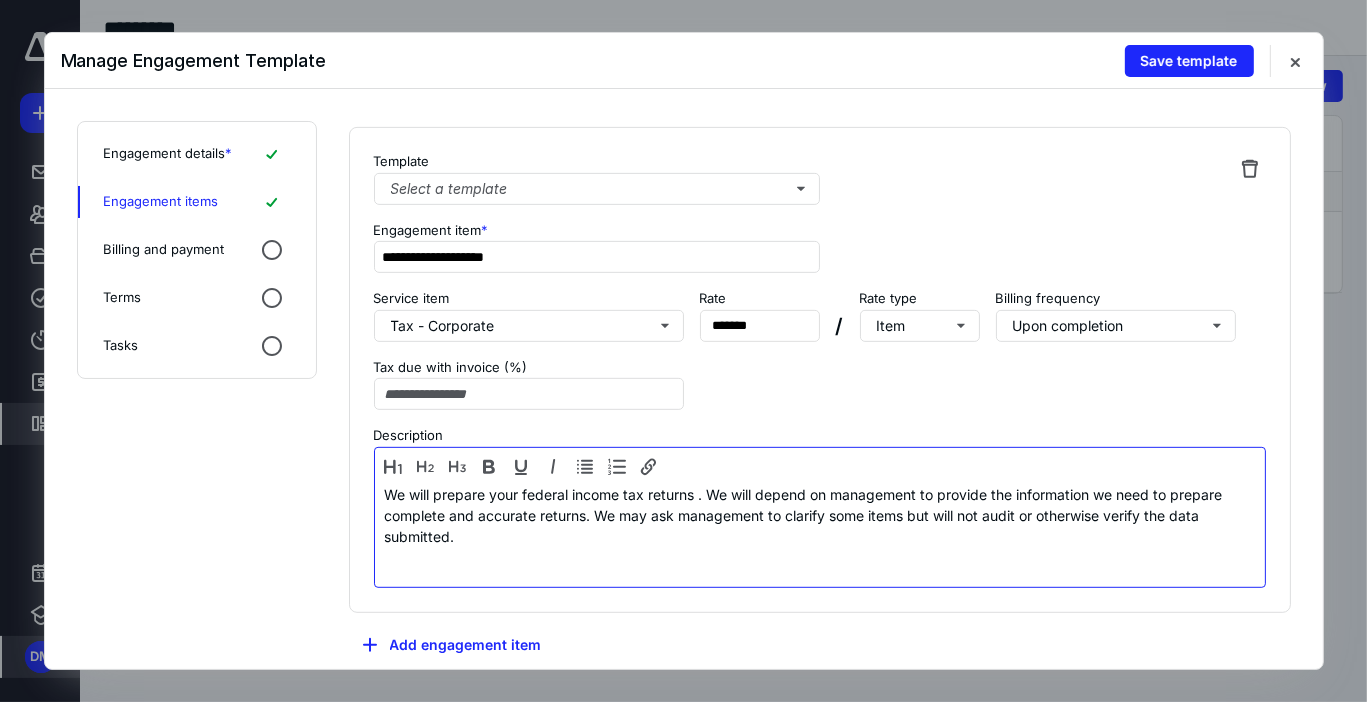 scroll, scrollTop: 808, scrollLeft: 0, axis: vertical 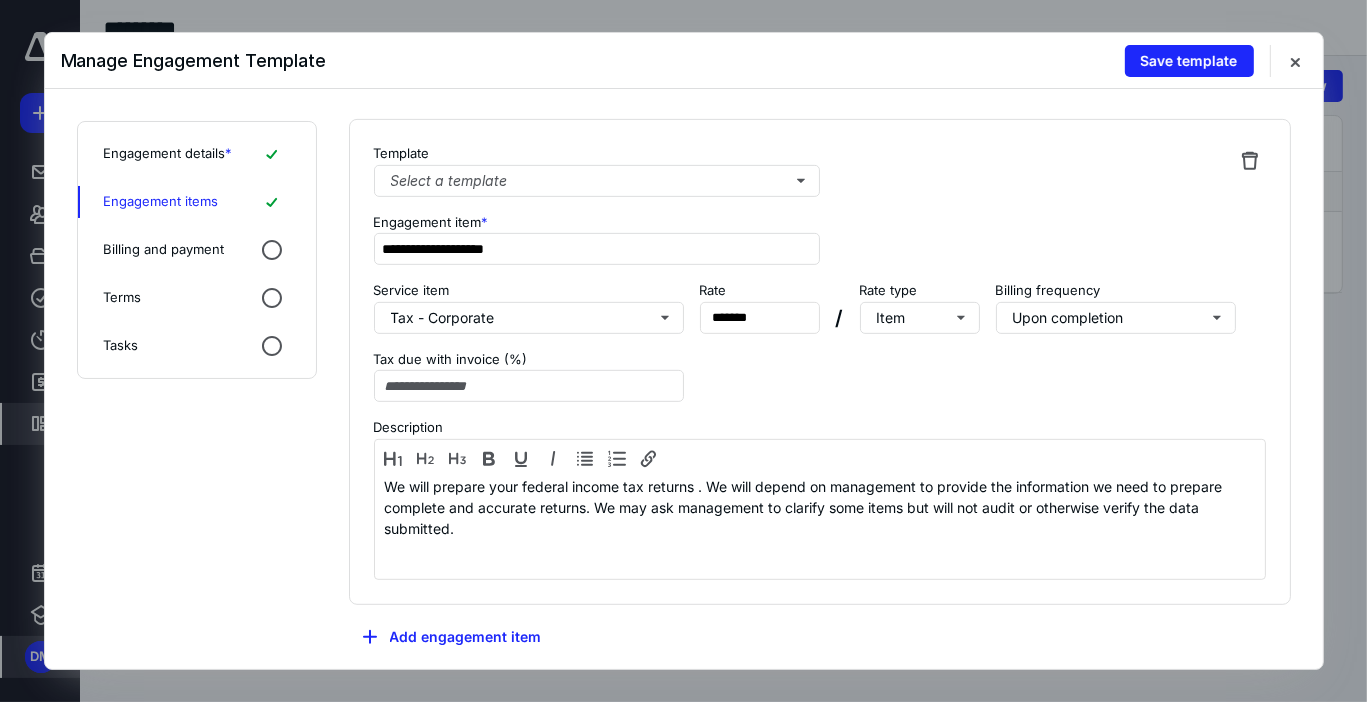 click on "Billing and payment" at bounding box center (164, 250) 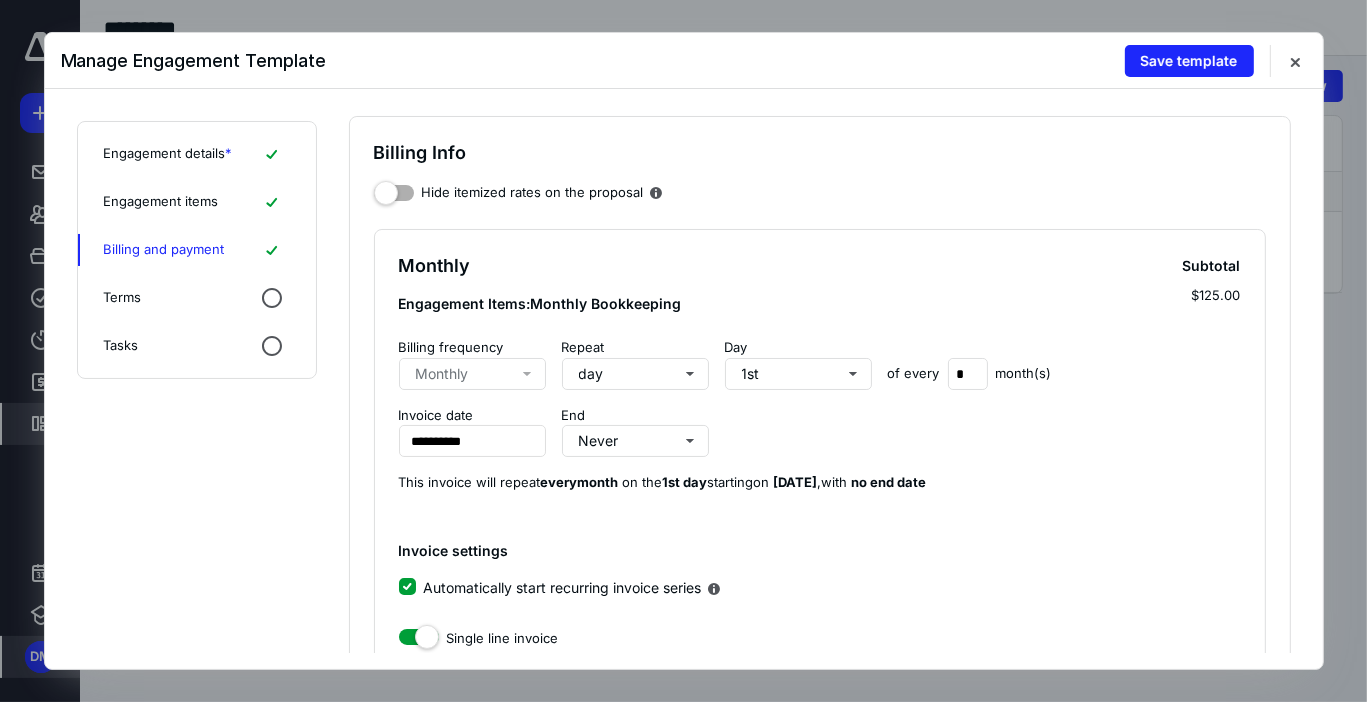 scroll, scrollTop: 0, scrollLeft: 0, axis: both 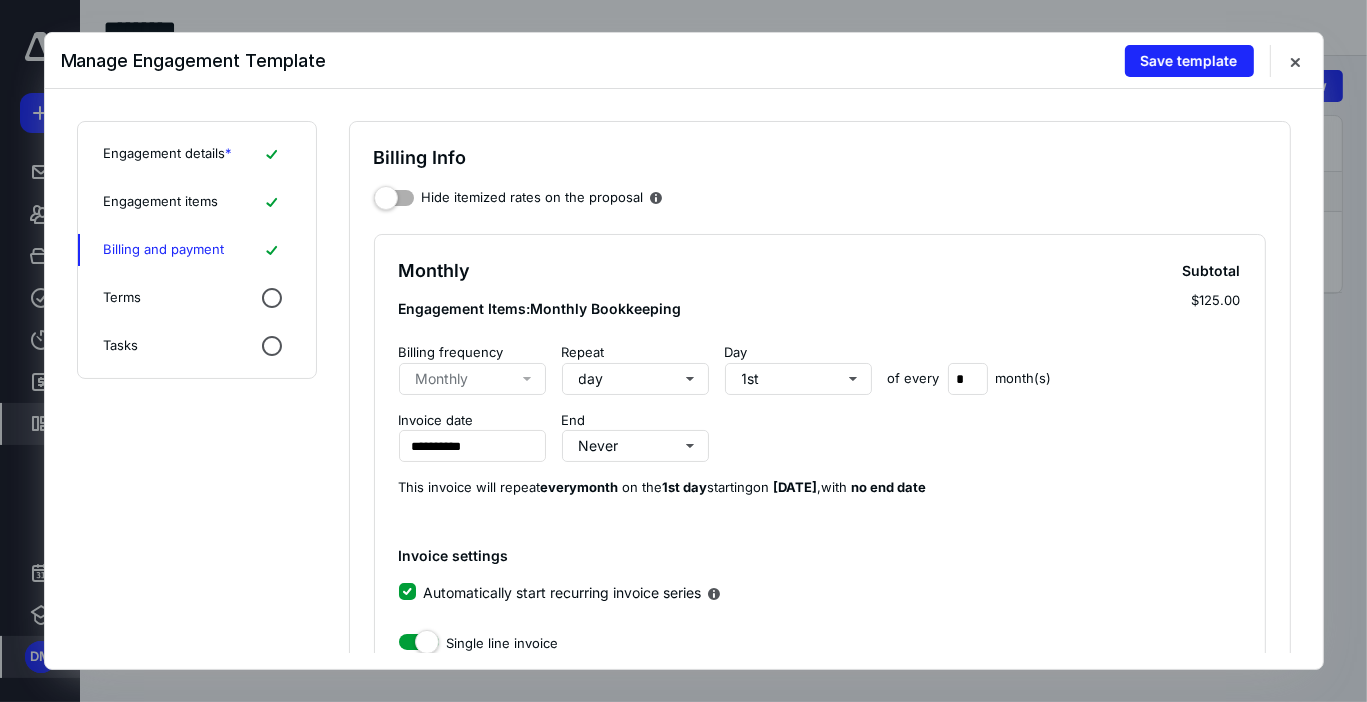 click on "Terms" at bounding box center (123, 298) 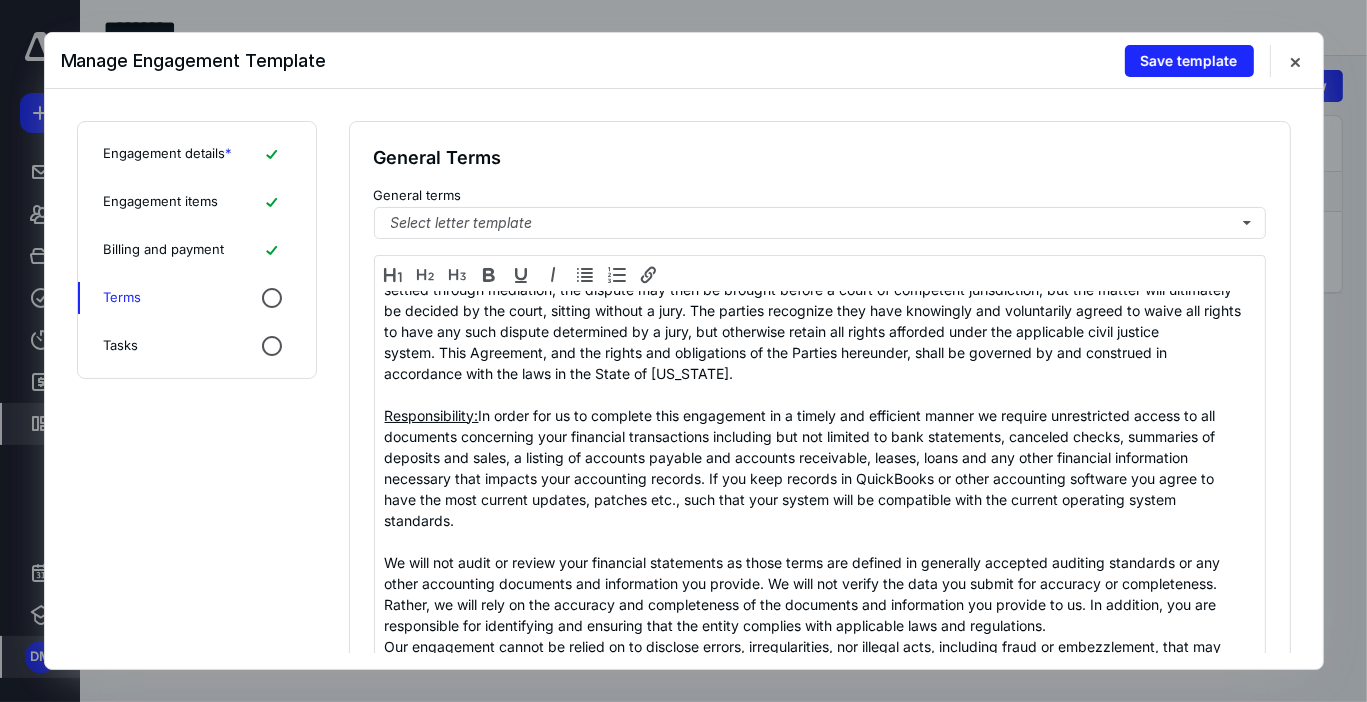 scroll, scrollTop: 180, scrollLeft: 0, axis: vertical 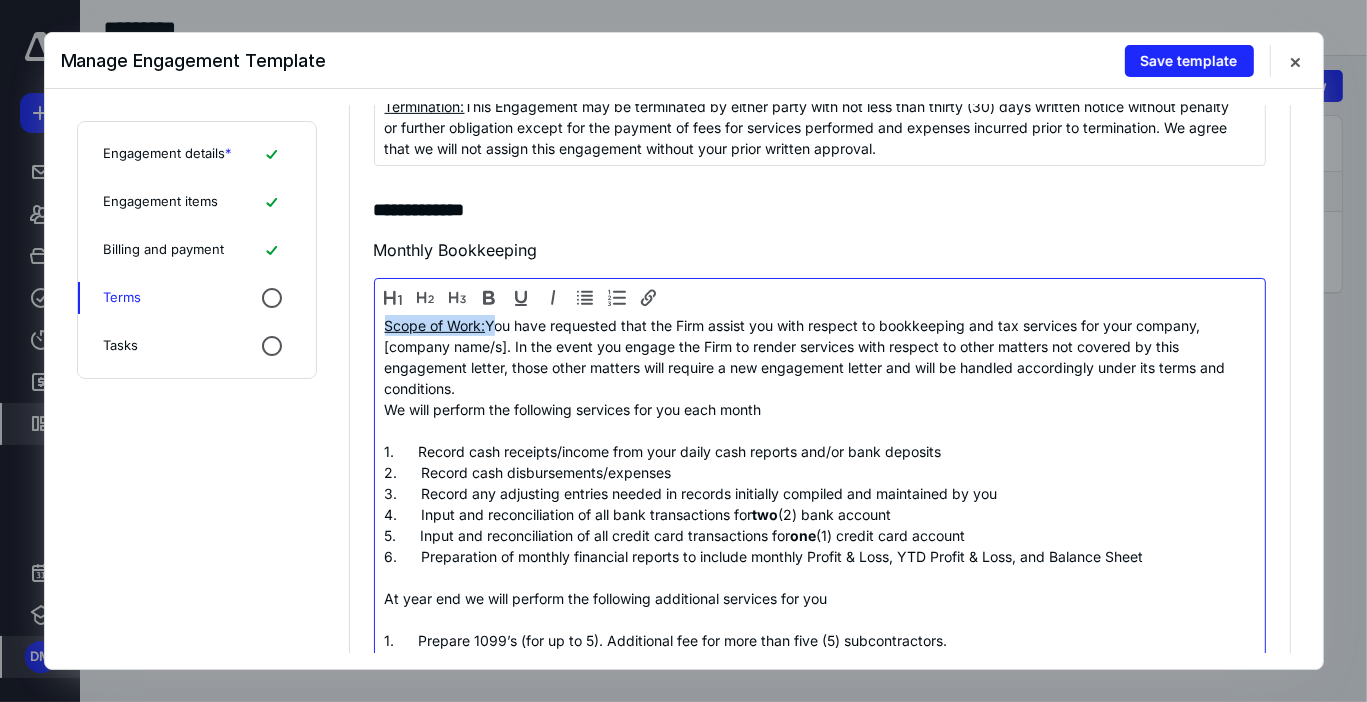 drag, startPoint x: 488, startPoint y: 324, endPoint x: 345, endPoint y: 326, distance: 143.01399 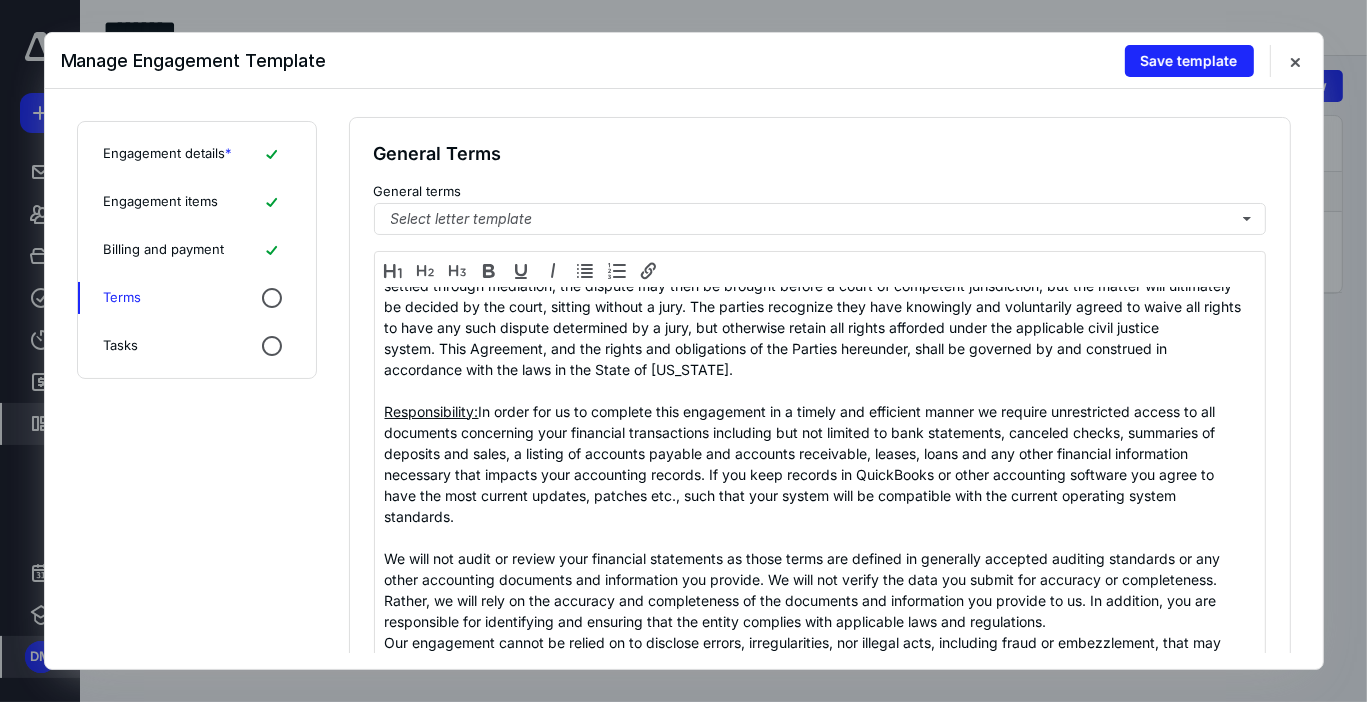 scroll, scrollTop: 0, scrollLeft: 0, axis: both 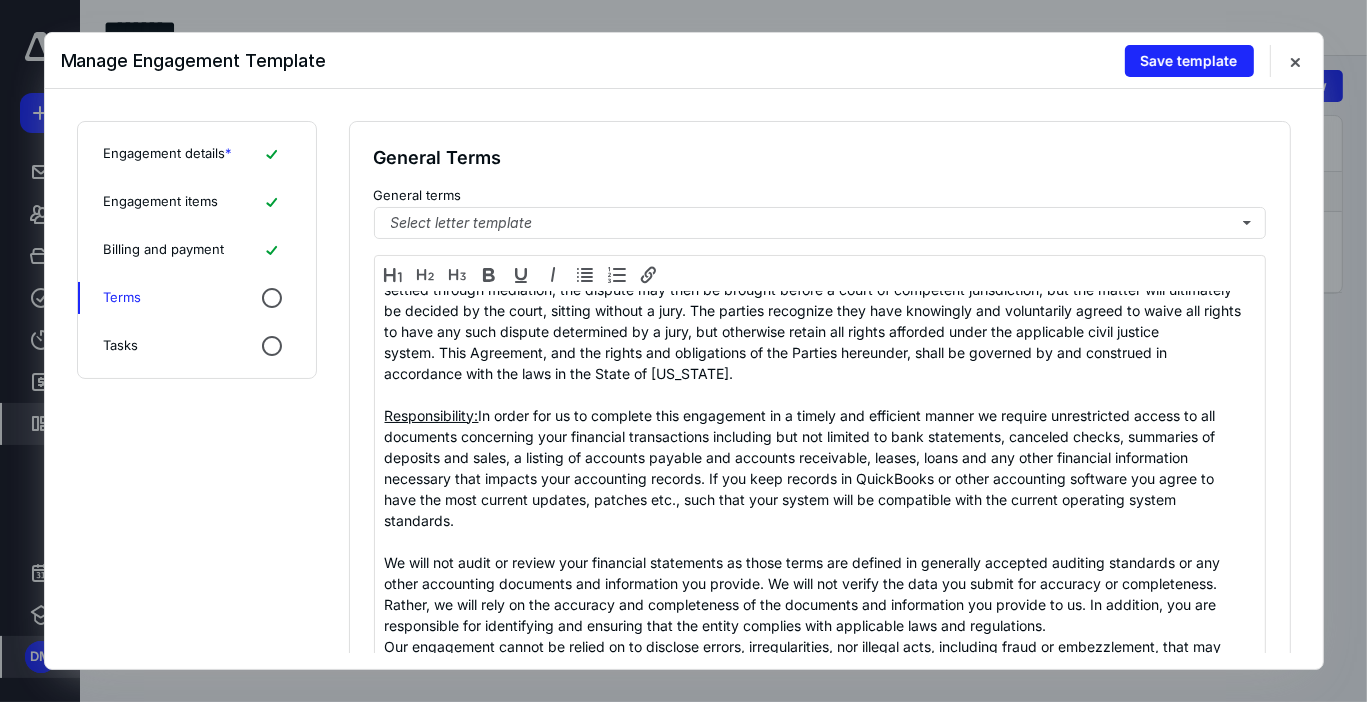 click on "Engagement items" at bounding box center [161, 202] 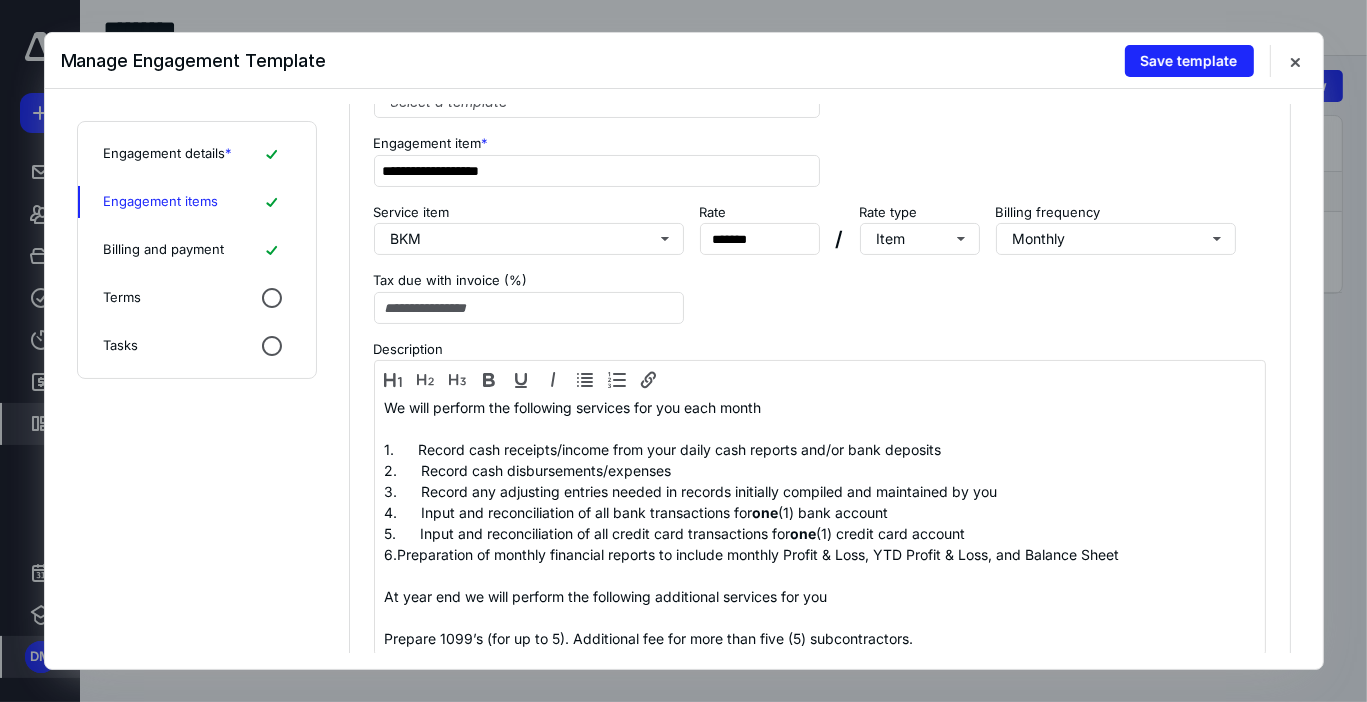 scroll, scrollTop: 214, scrollLeft: 0, axis: vertical 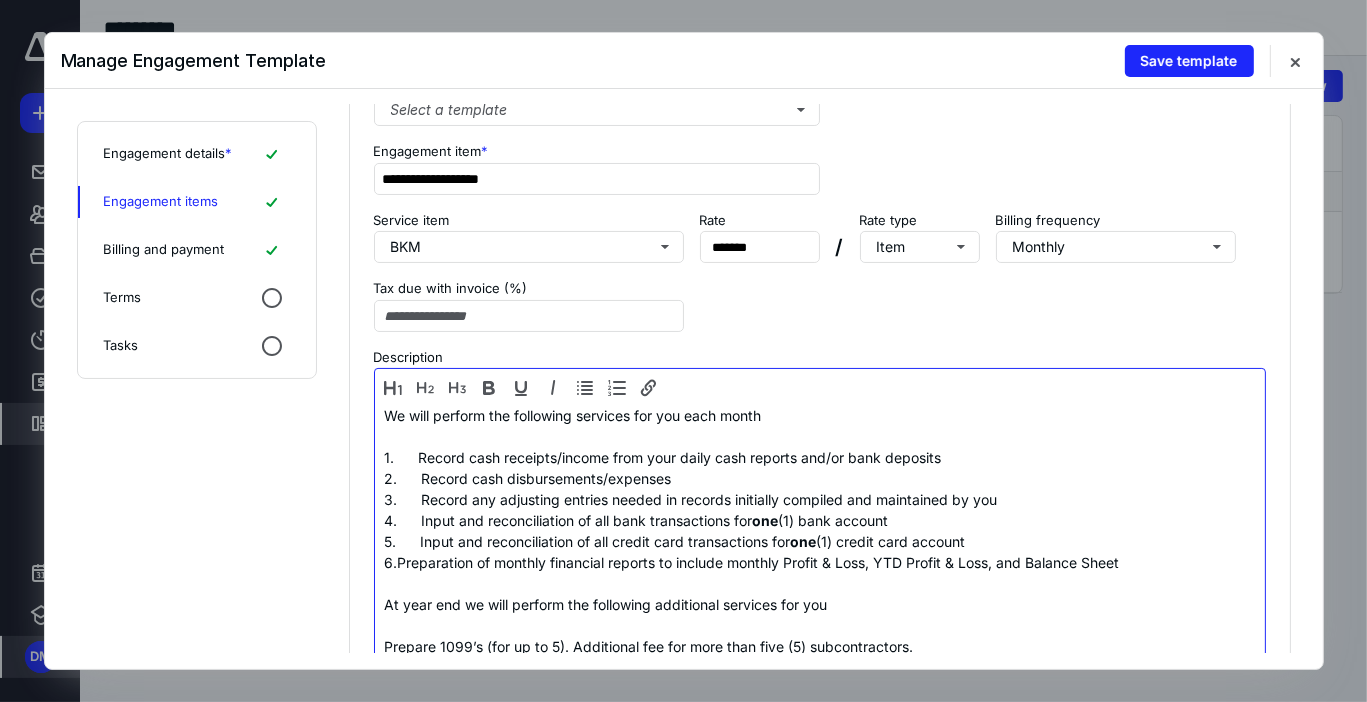 click on "4.      Input
and reconciliation of all bank transactions for  one  (1) bank account" at bounding box center (820, 520) 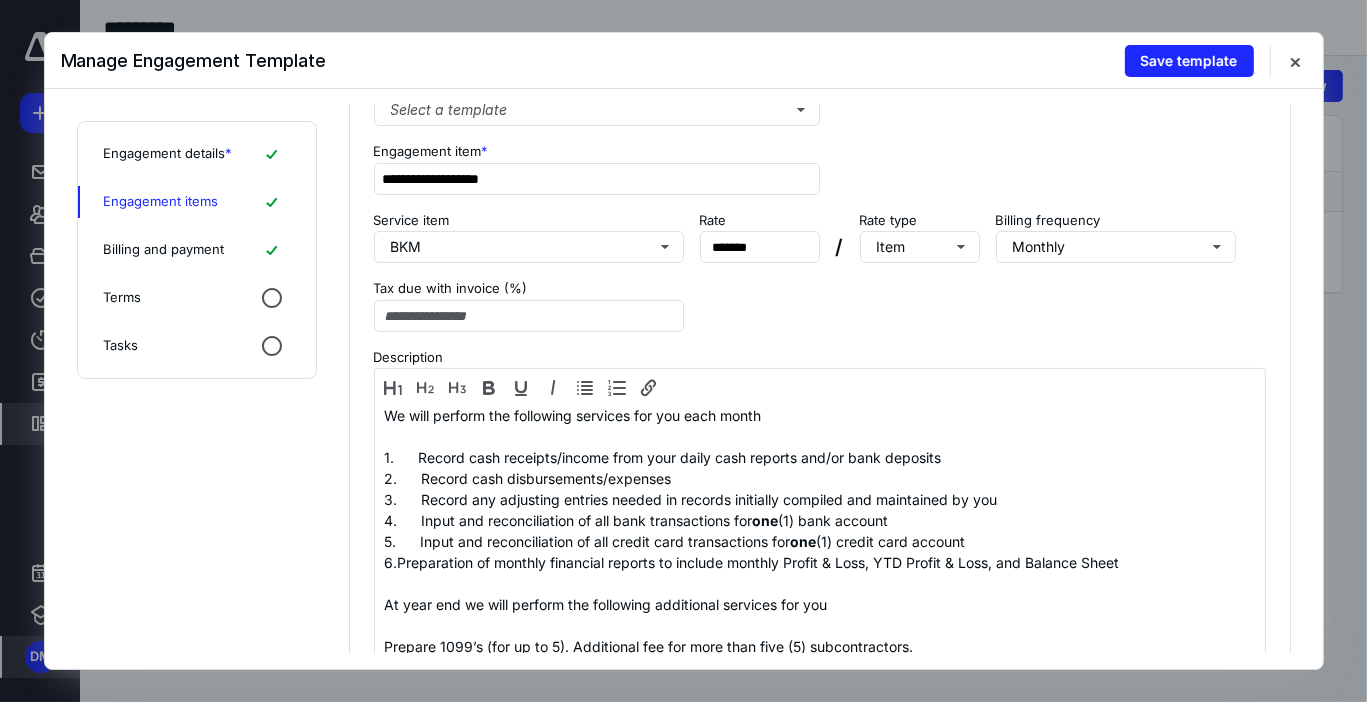 click on "Terms" at bounding box center (123, 298) 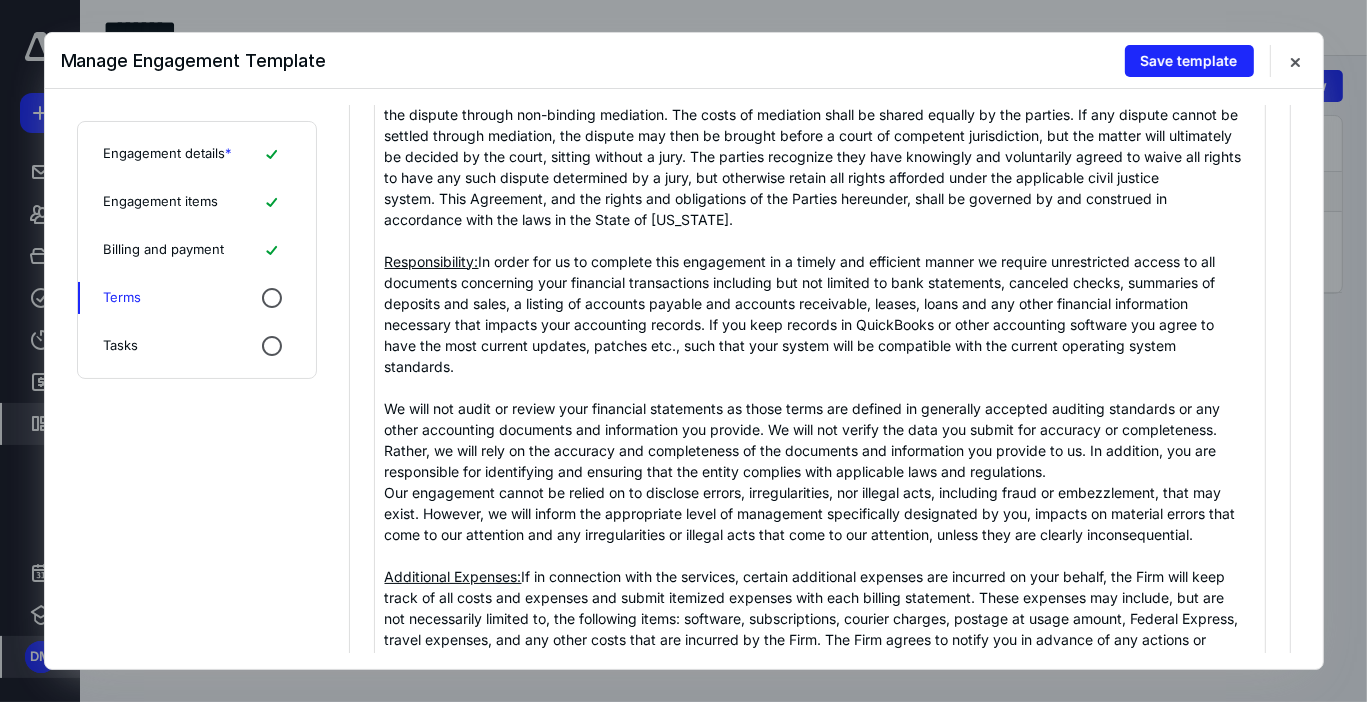 scroll, scrollTop: 0, scrollLeft: 0, axis: both 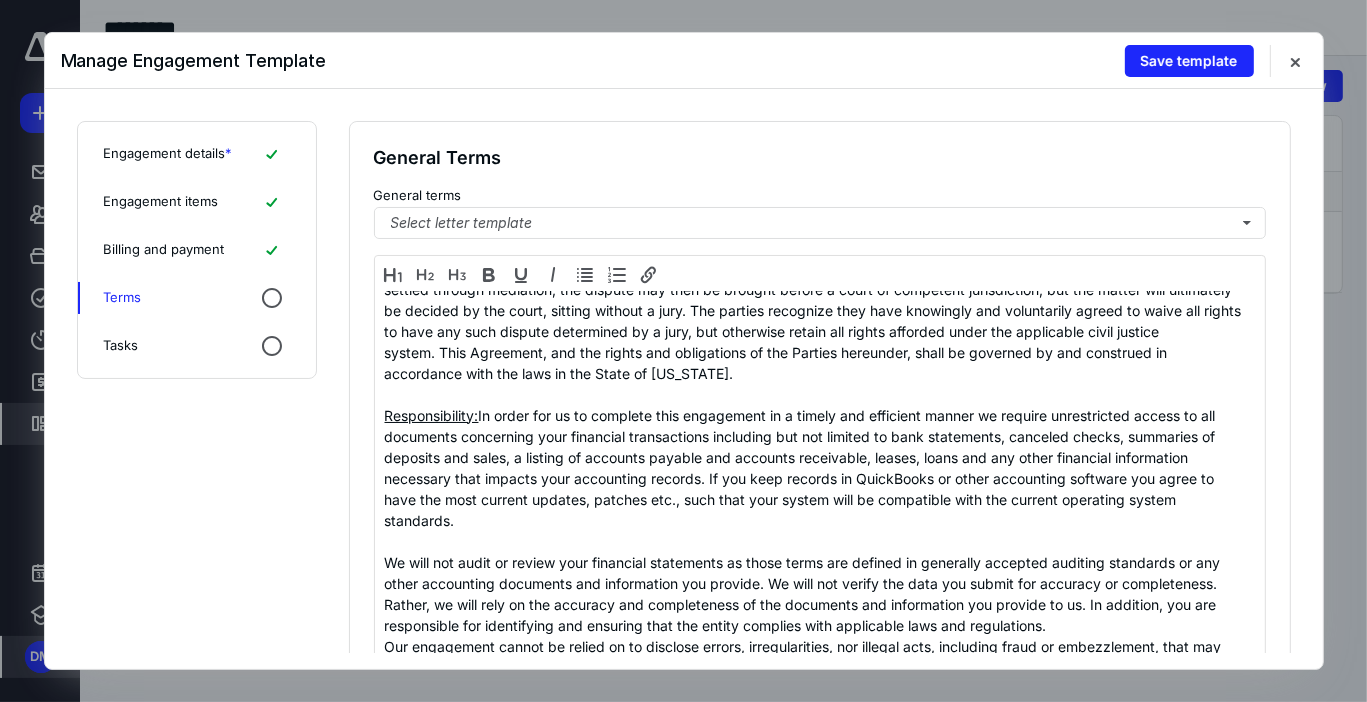 drag, startPoint x: 905, startPoint y: 561, endPoint x: 299, endPoint y: 555, distance: 606.0297 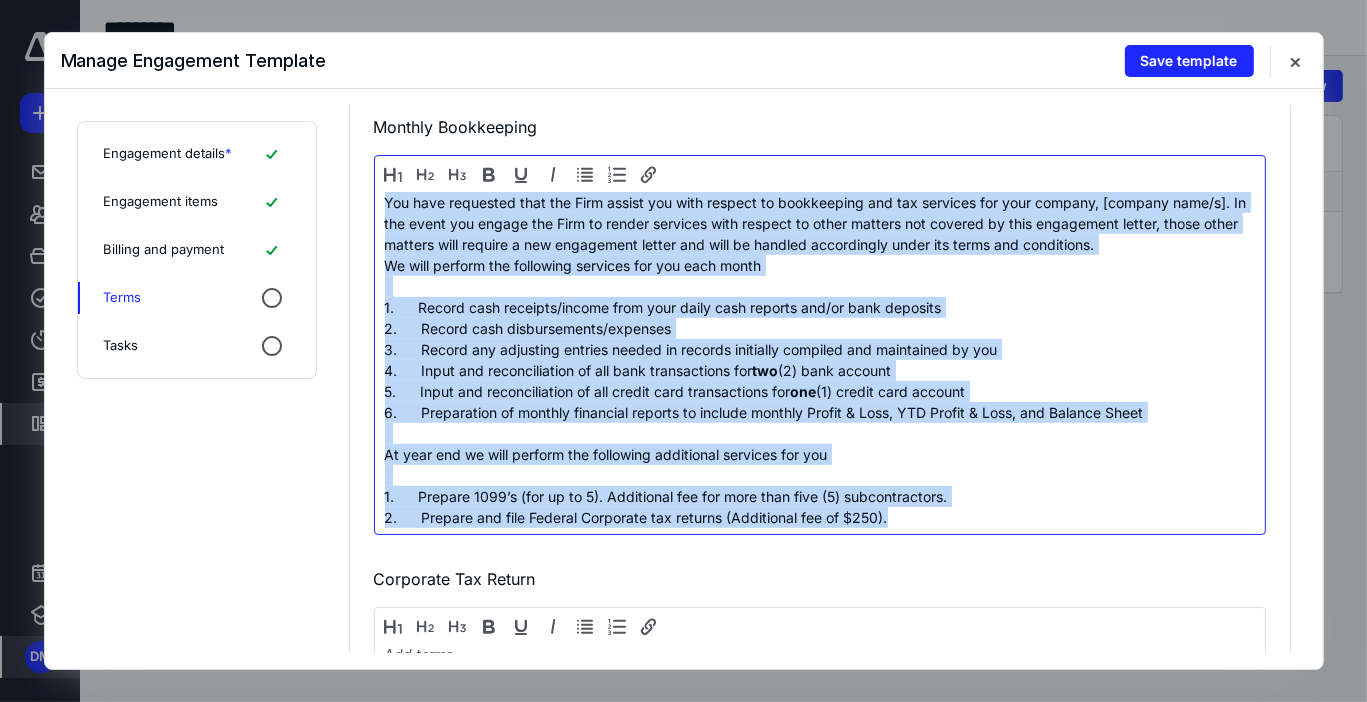 scroll, scrollTop: 1015, scrollLeft: 0, axis: vertical 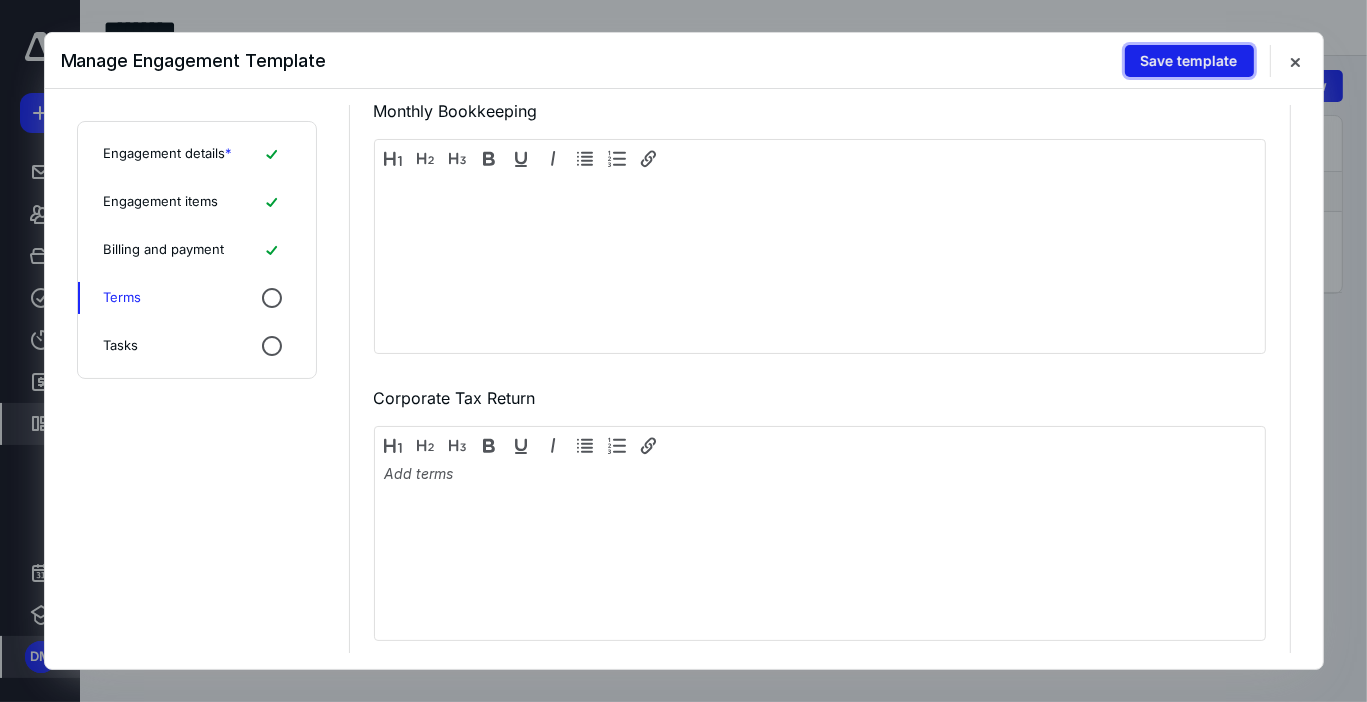 click on "Save template" at bounding box center (1189, 61) 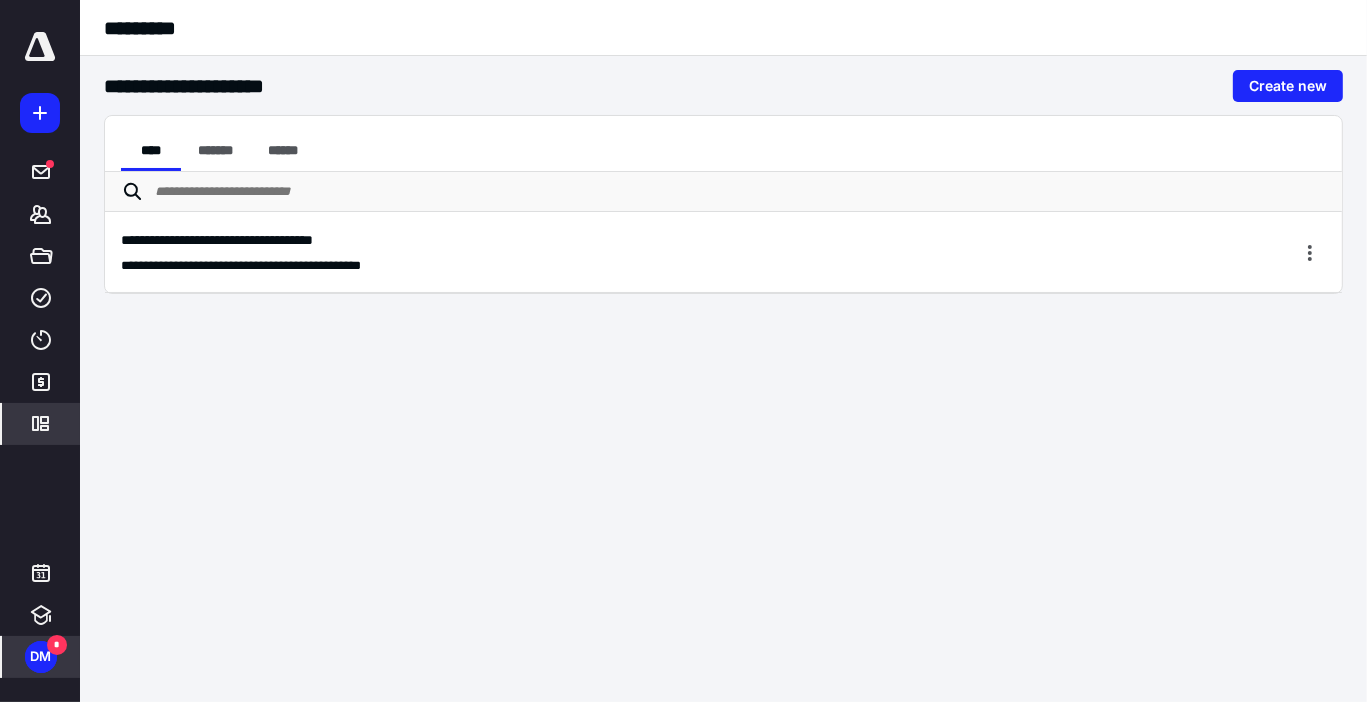 click on "**********" at bounding box center [649, 266] 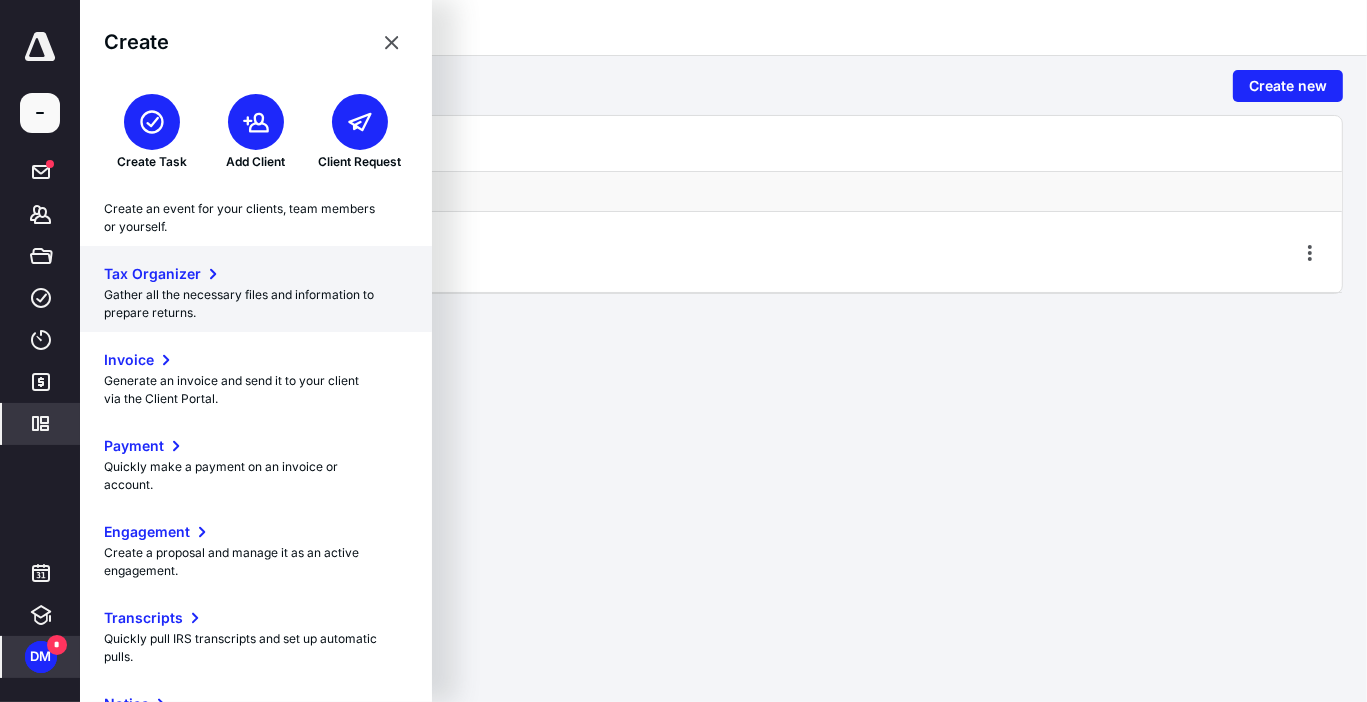 scroll, scrollTop: 293, scrollLeft: 0, axis: vertical 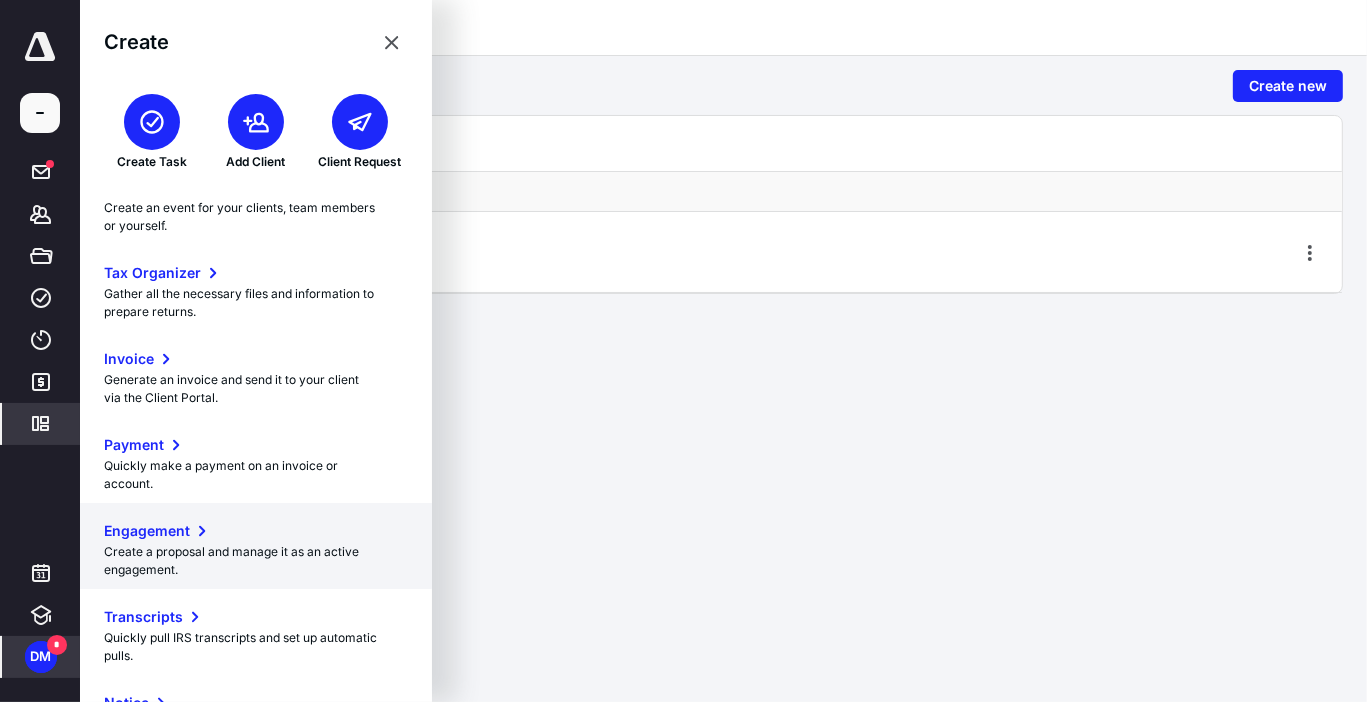 click on "Create a proposal and manage it as an active engagement." at bounding box center [256, 561] 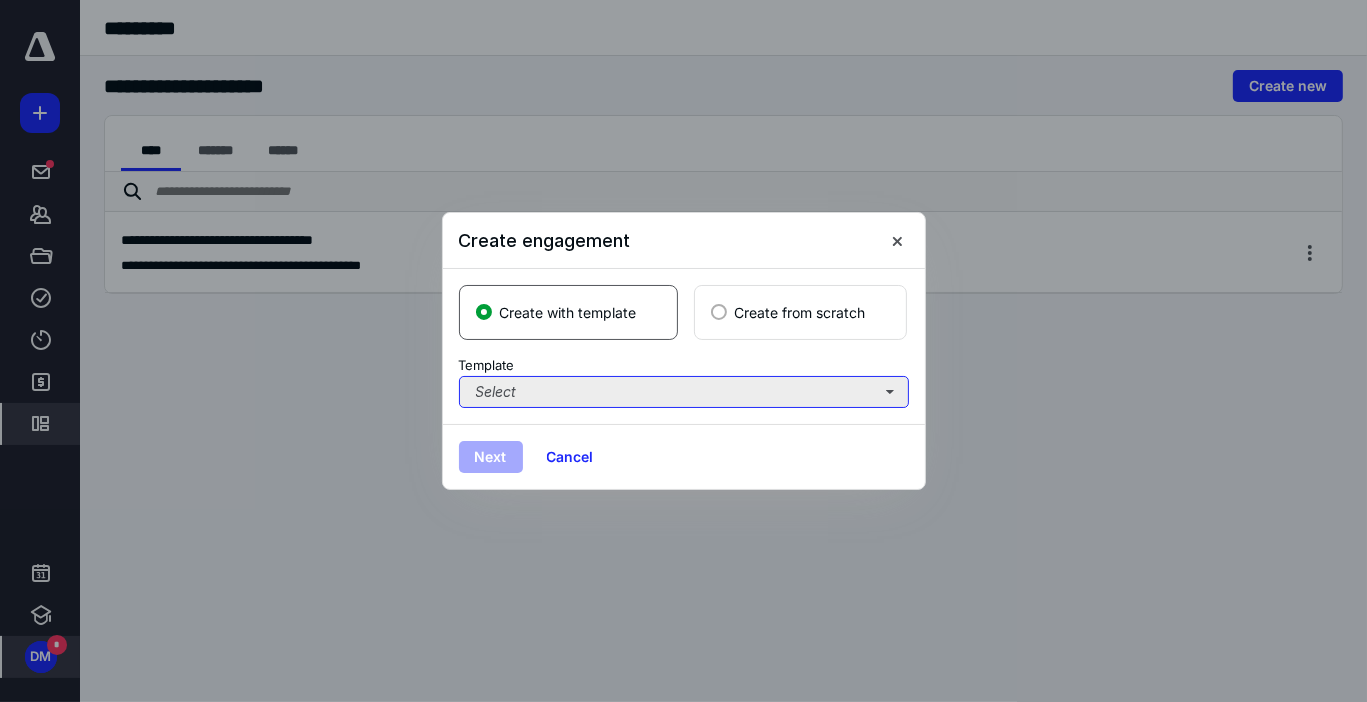 click on "Select" at bounding box center (684, 392) 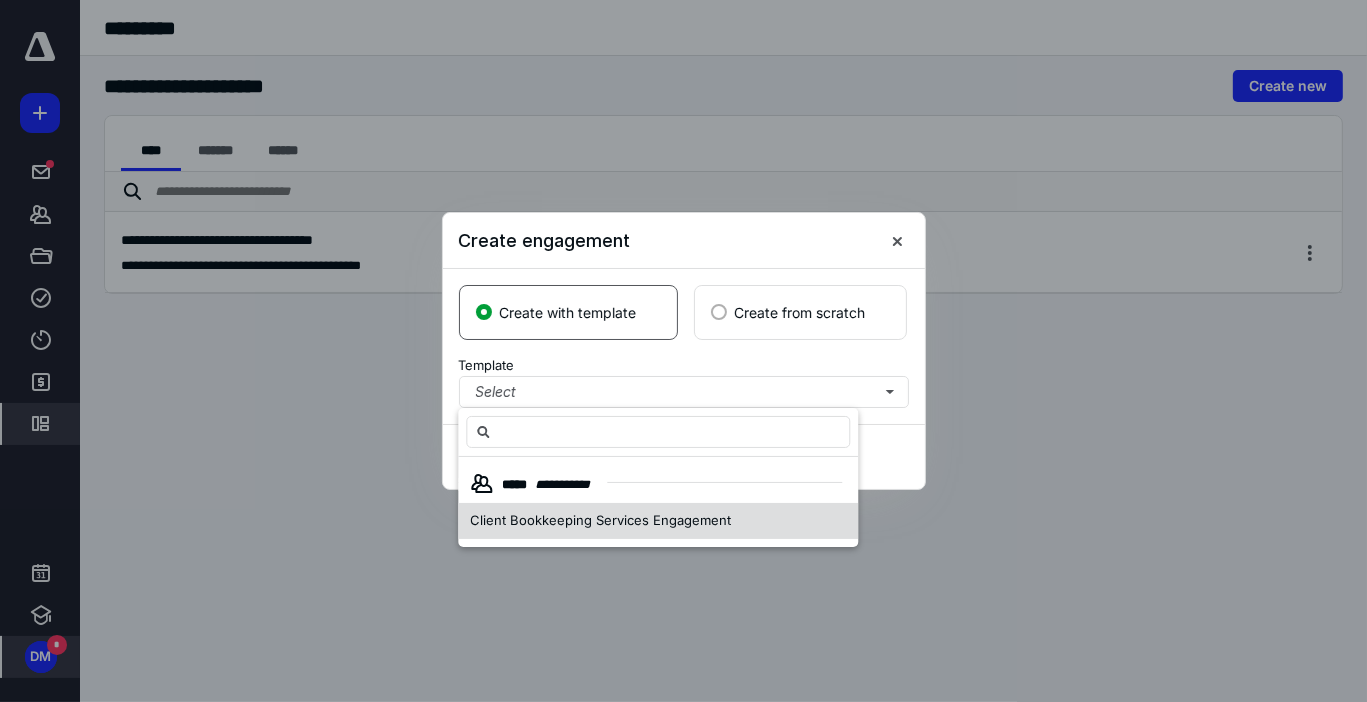click on "Client Bookkeeping Services Engagement" at bounding box center (600, 520) 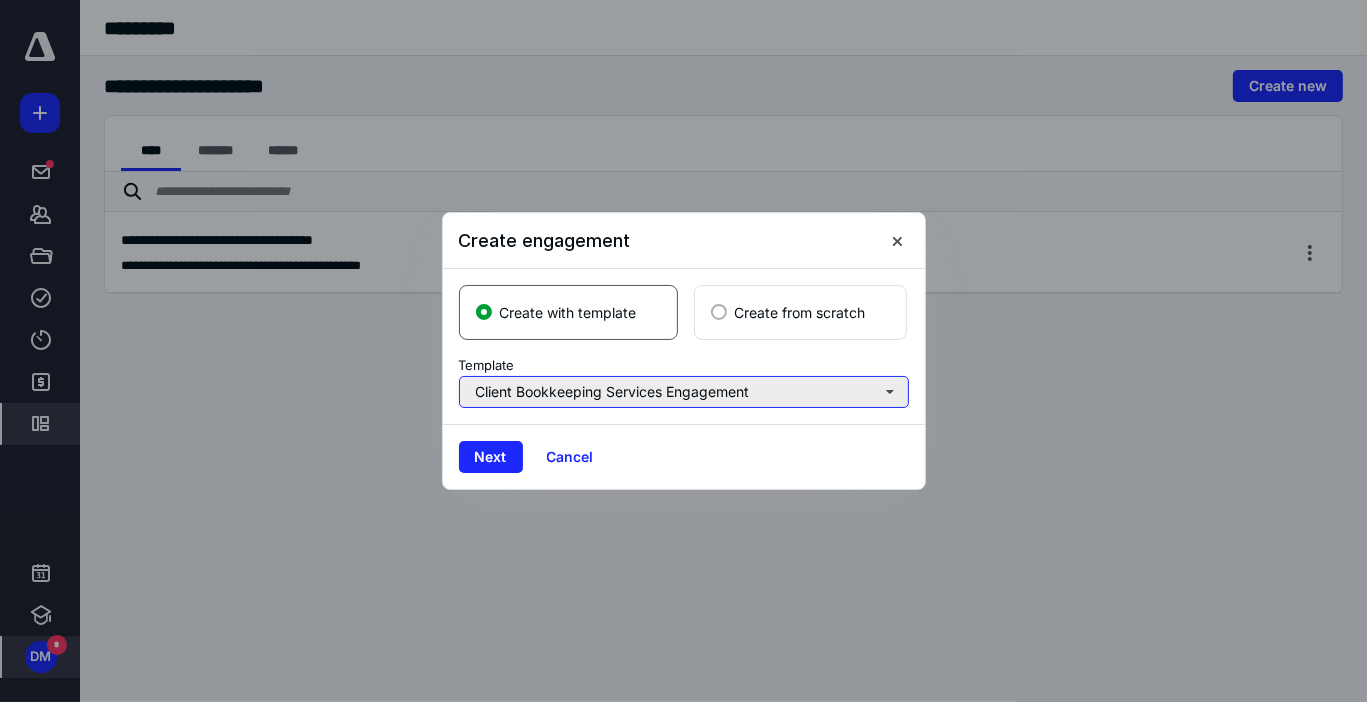 click on "Client Bookkeeping Services Engagement" at bounding box center (684, 392) 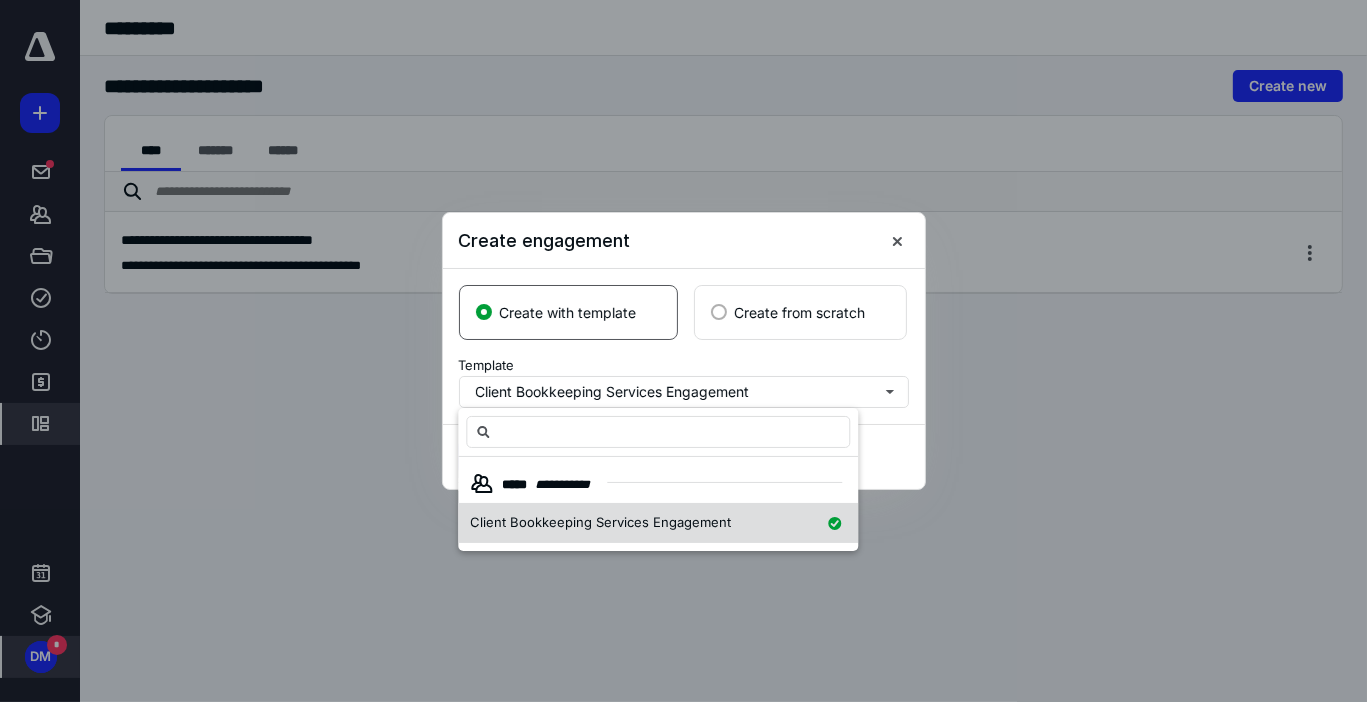 click on "Client Bookkeeping Services Engagement" at bounding box center (600, 522) 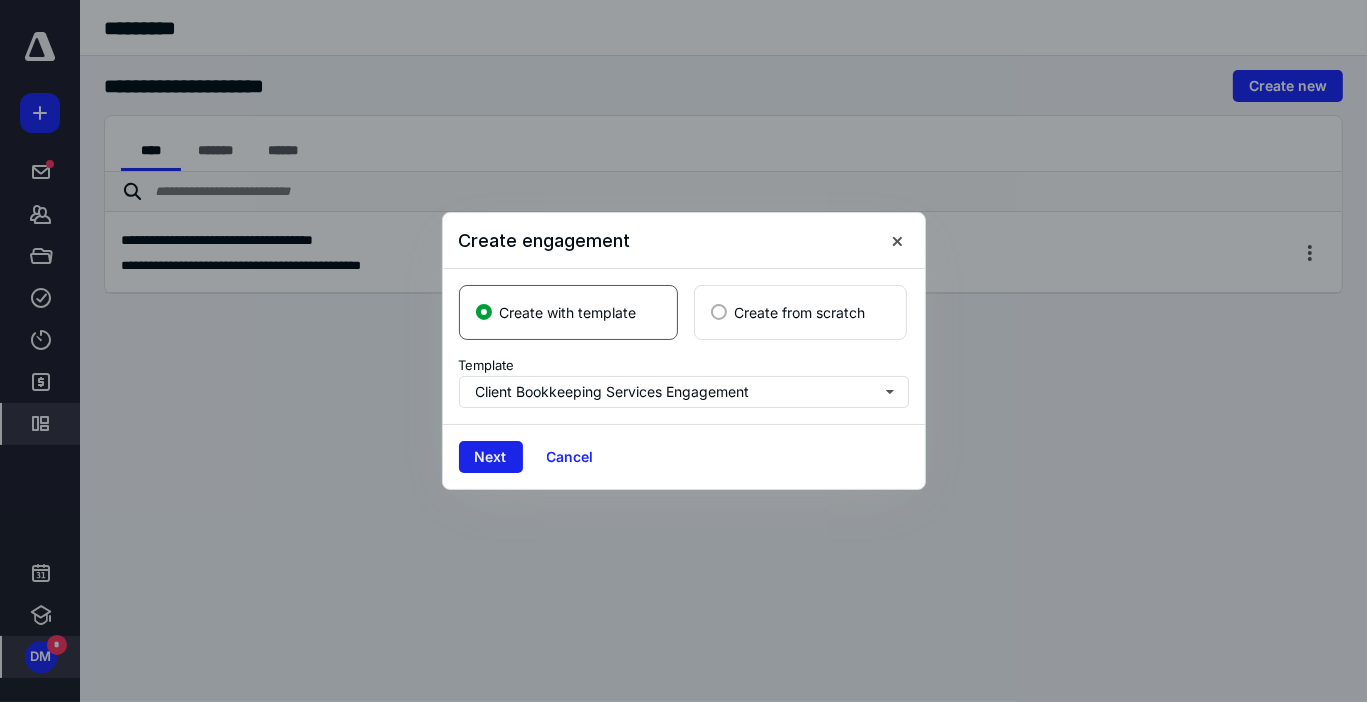click on "Next" at bounding box center (491, 457) 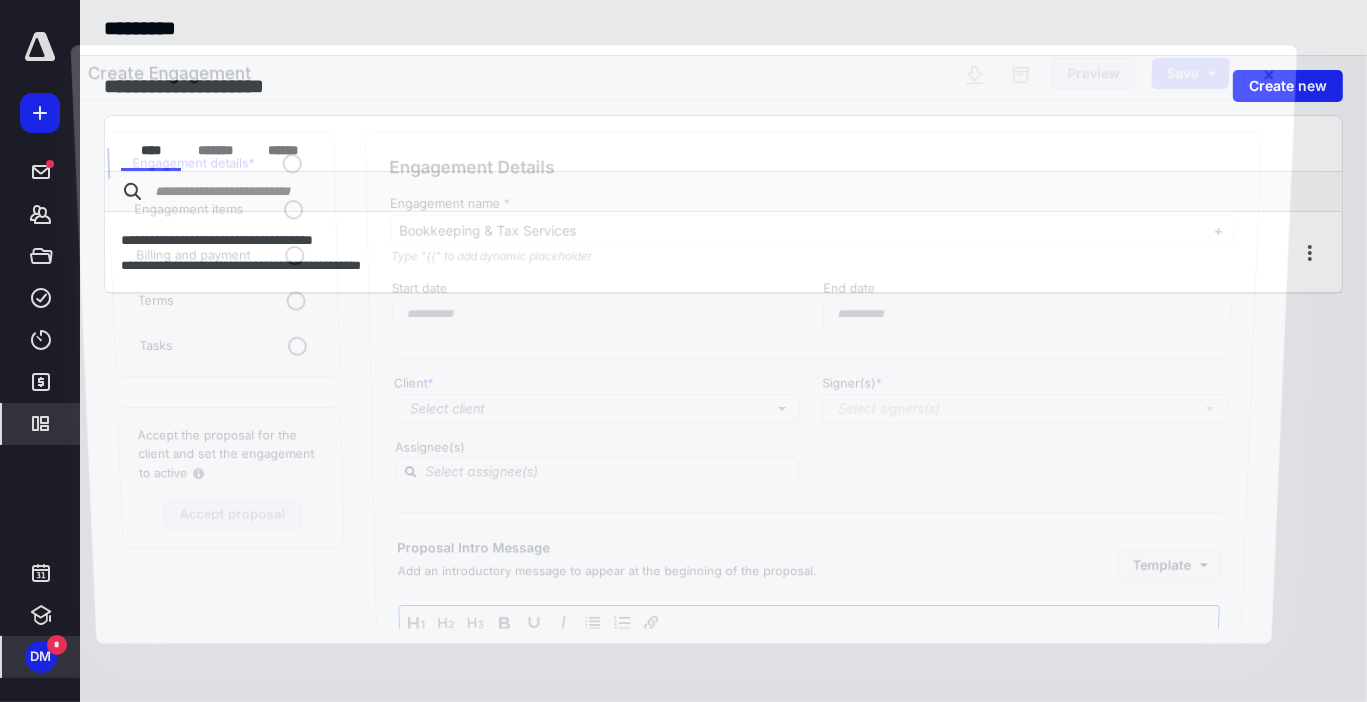 type on "**********" 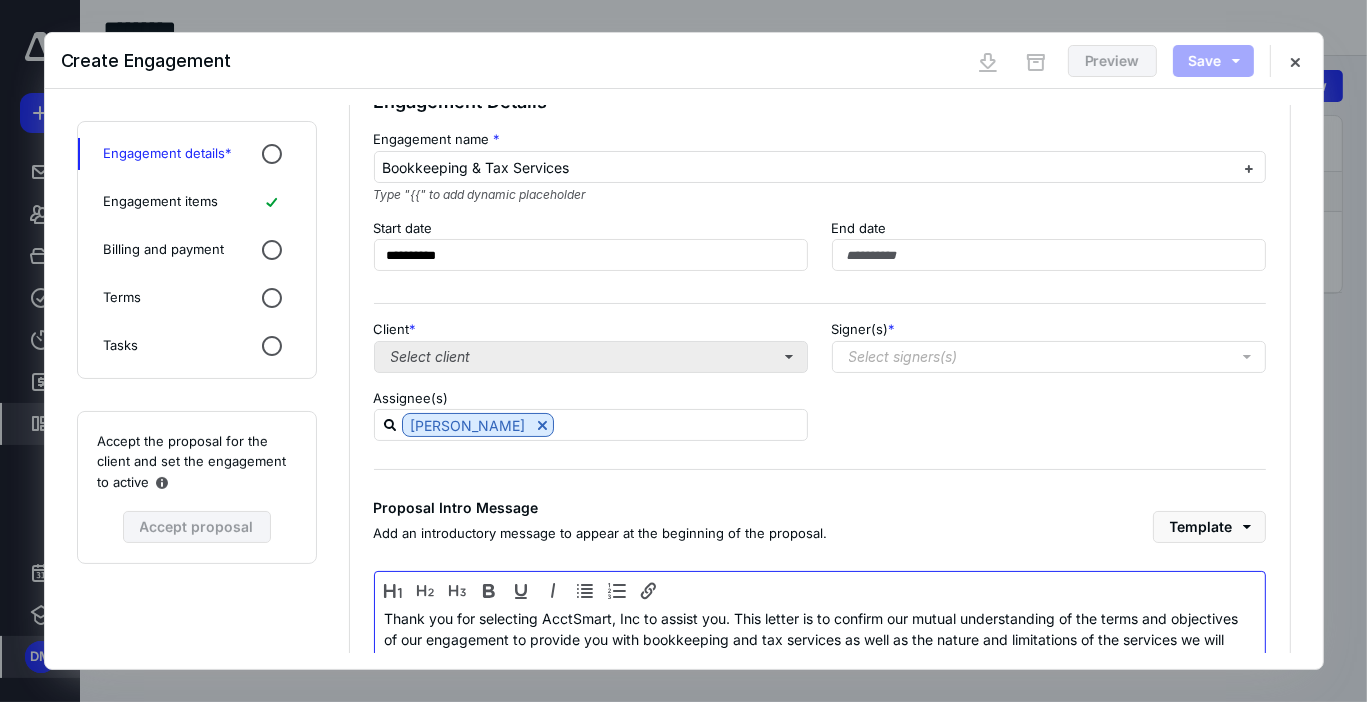 scroll, scrollTop: 61, scrollLeft: 0, axis: vertical 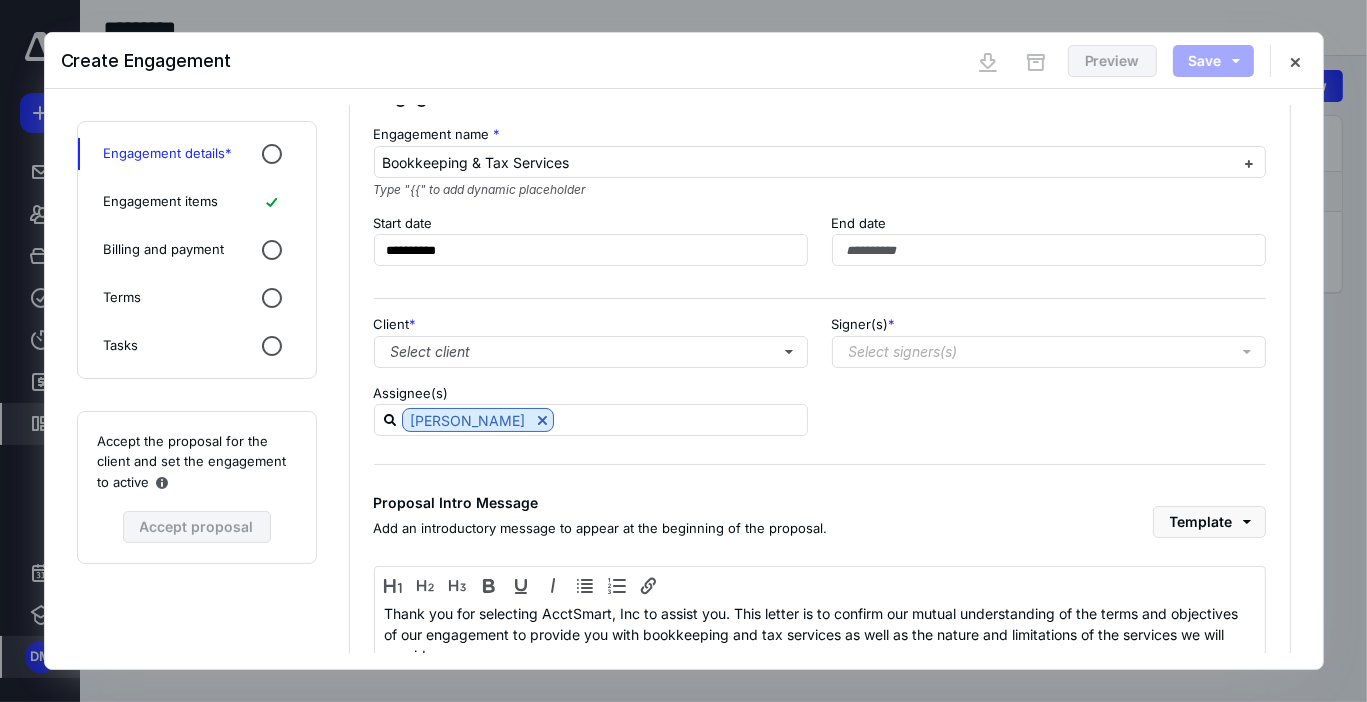click on "**********" at bounding box center [820, 440] 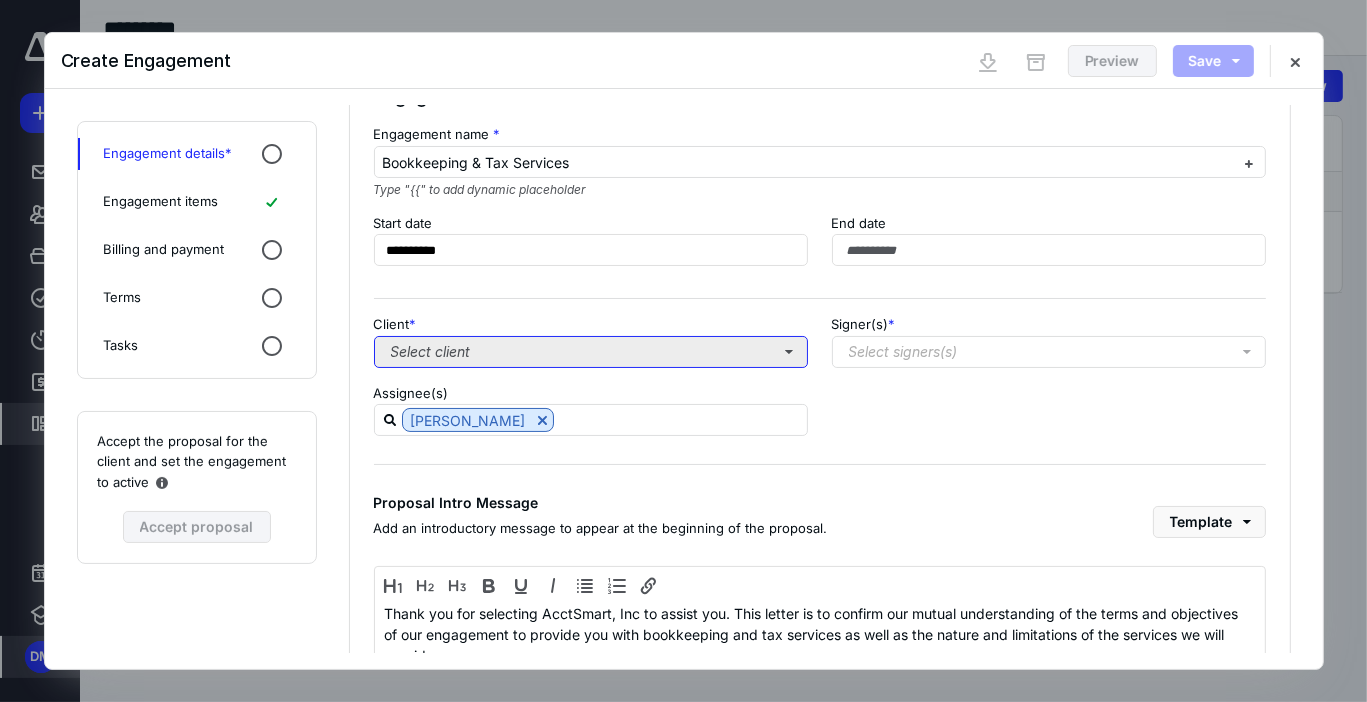 click on "Select client" at bounding box center (591, 352) 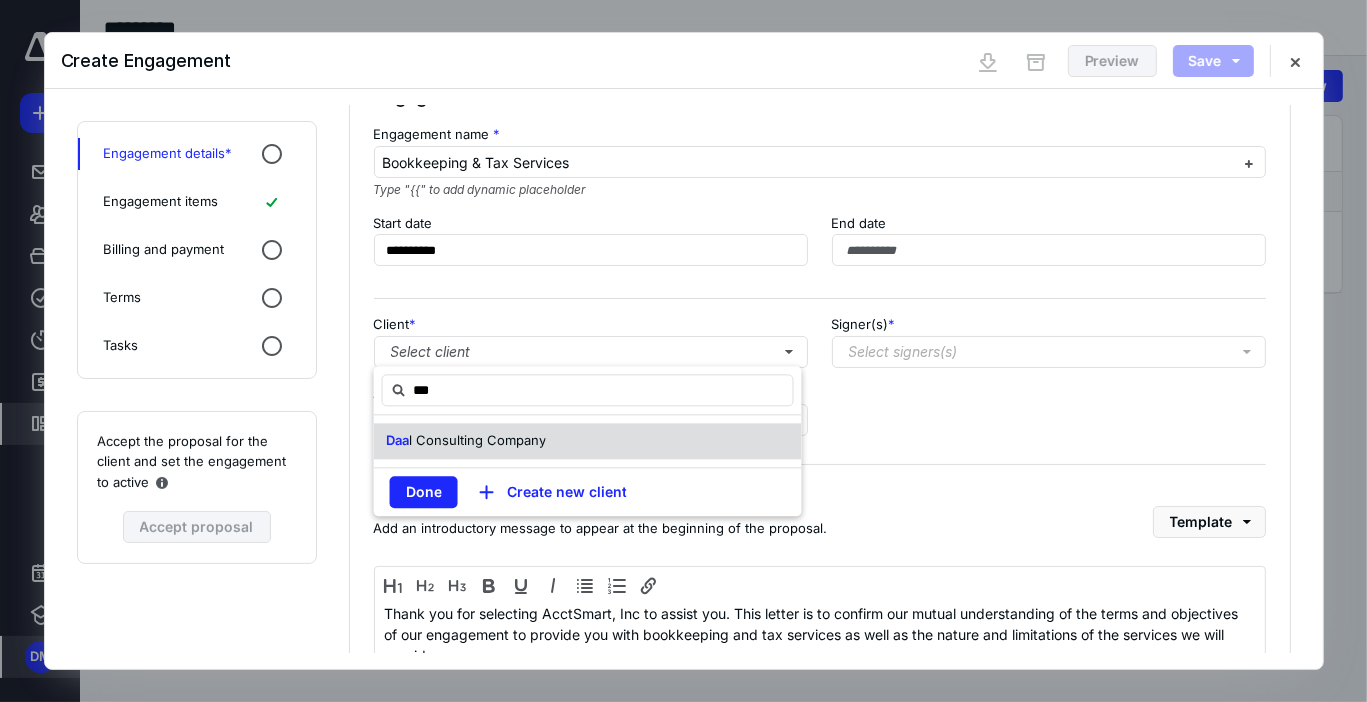 click on "l Consulting Company" at bounding box center [477, 440] 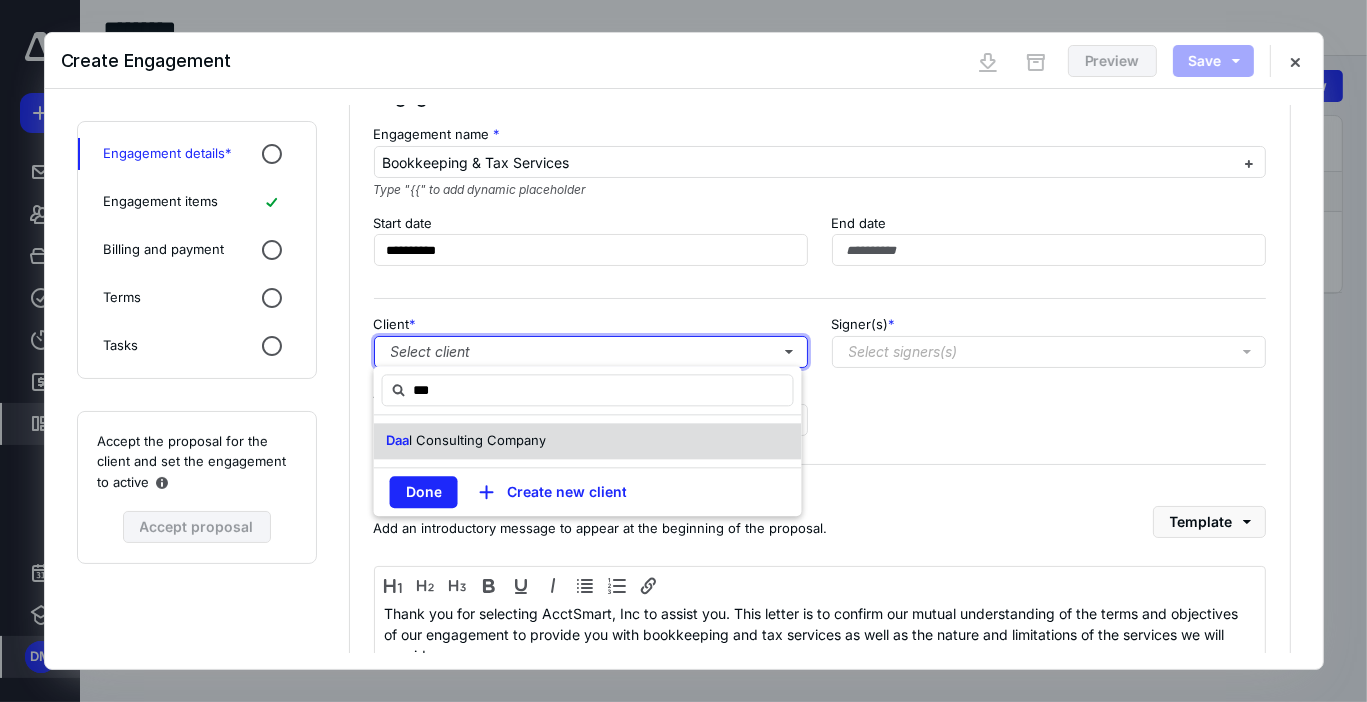 type 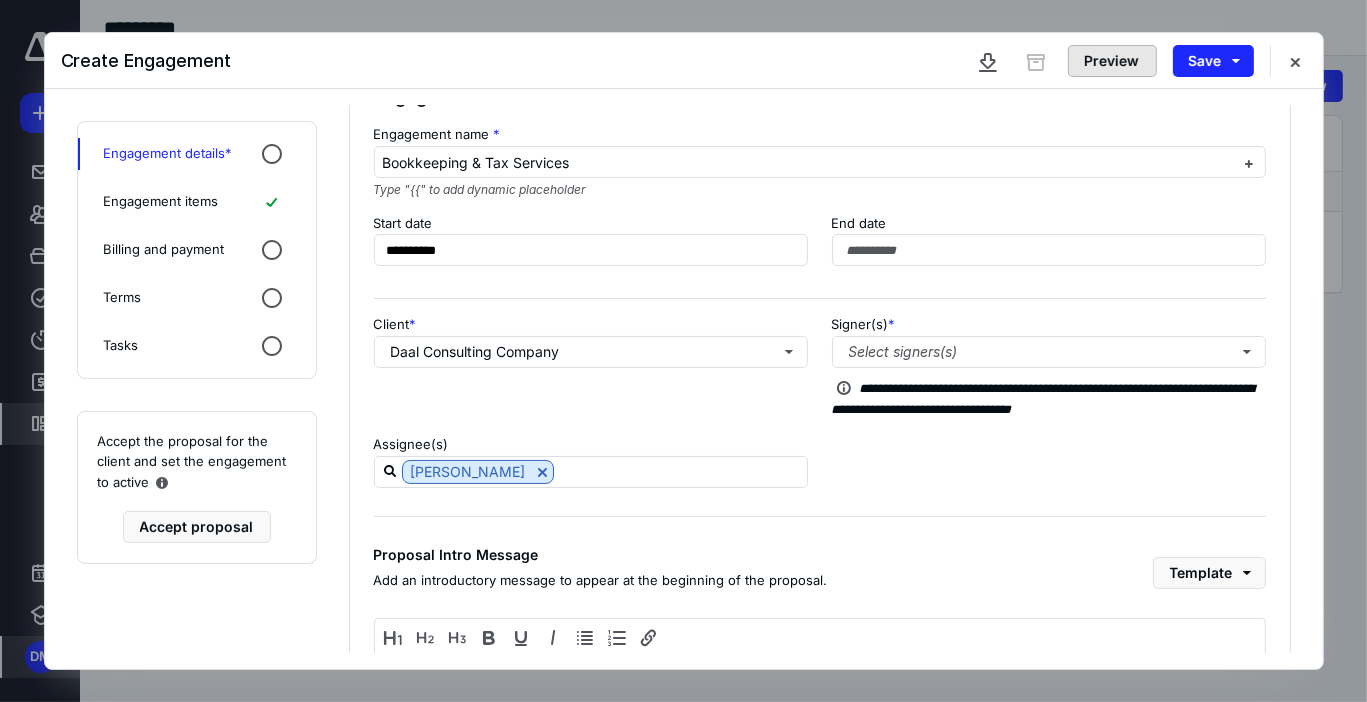 click on "Preview" at bounding box center [1112, 61] 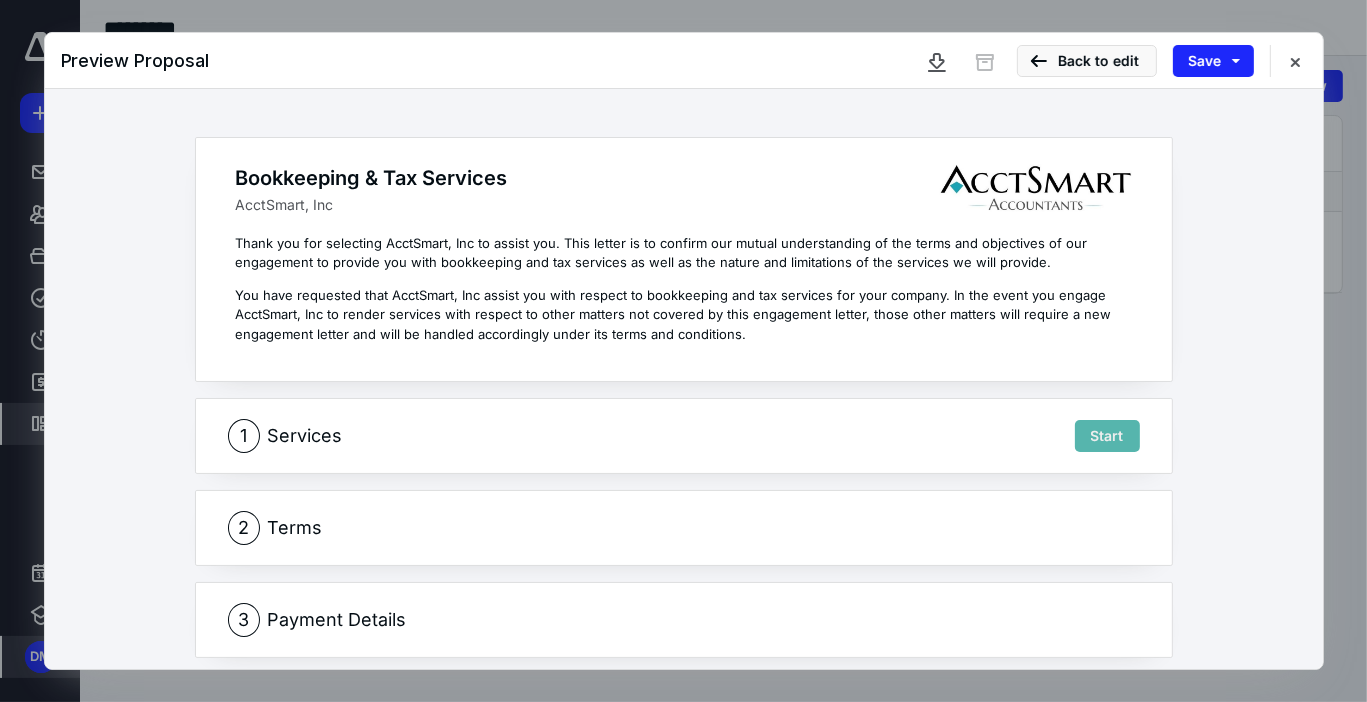 click on "Start" at bounding box center (1107, 436) 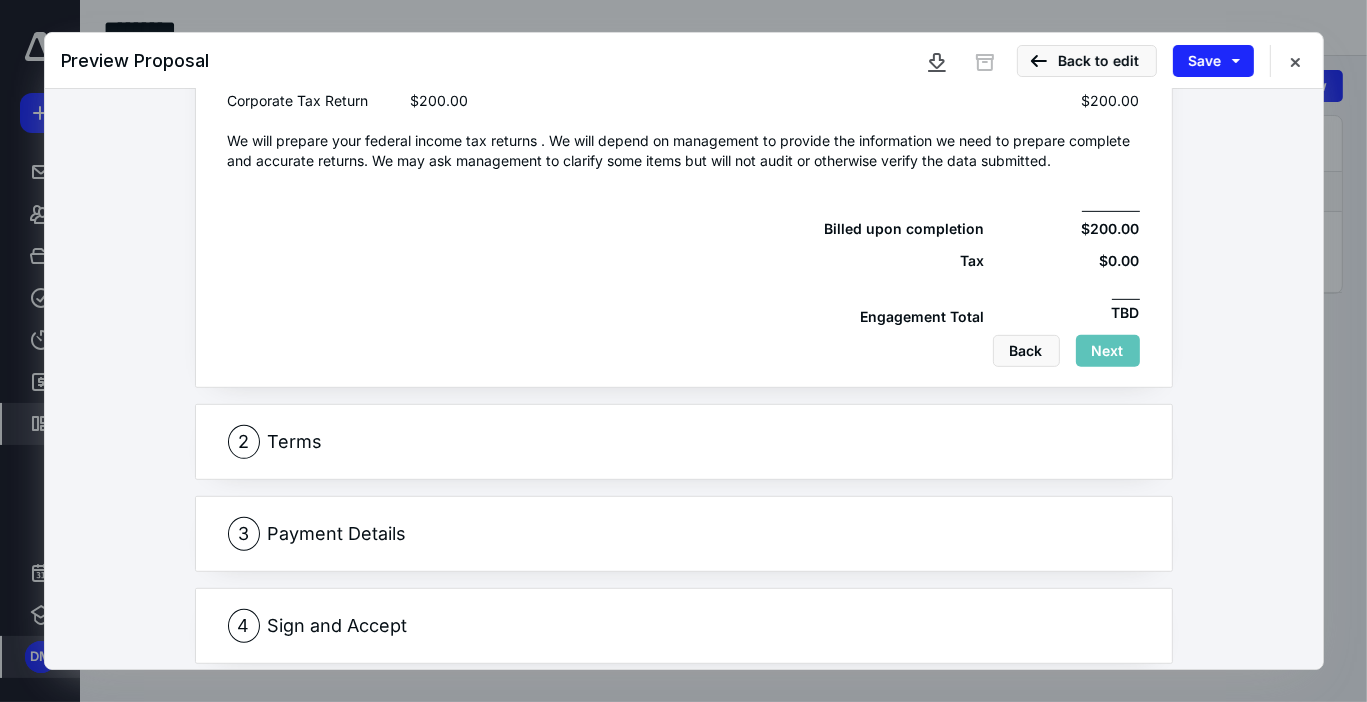 scroll, scrollTop: 900, scrollLeft: 0, axis: vertical 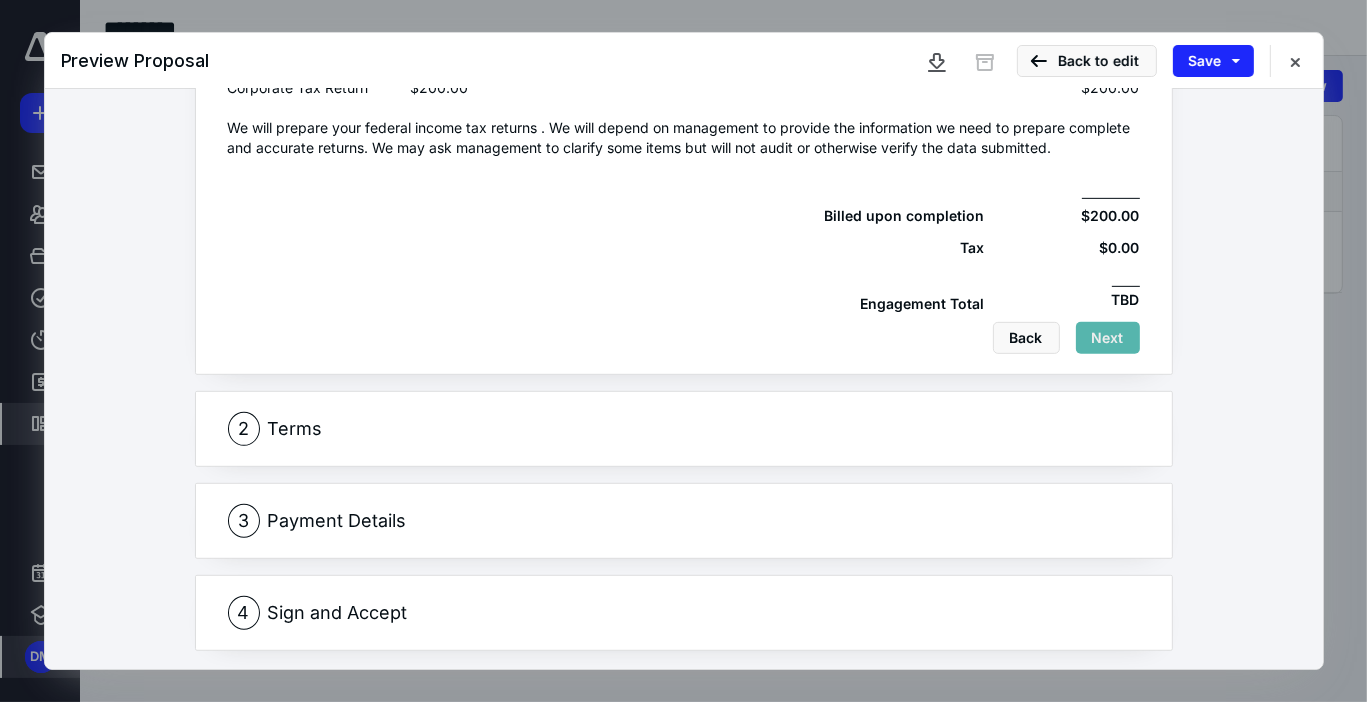 click on "Next" at bounding box center (1108, 338) 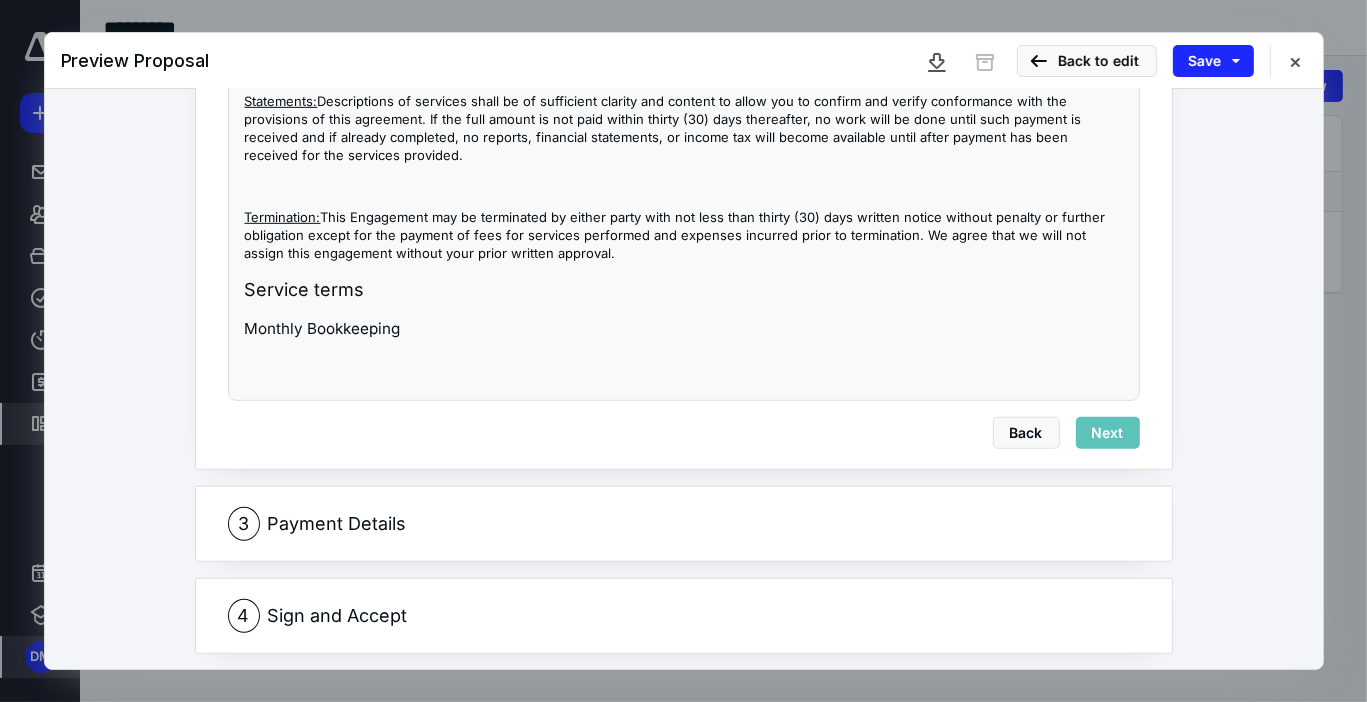 scroll, scrollTop: 1127, scrollLeft: 0, axis: vertical 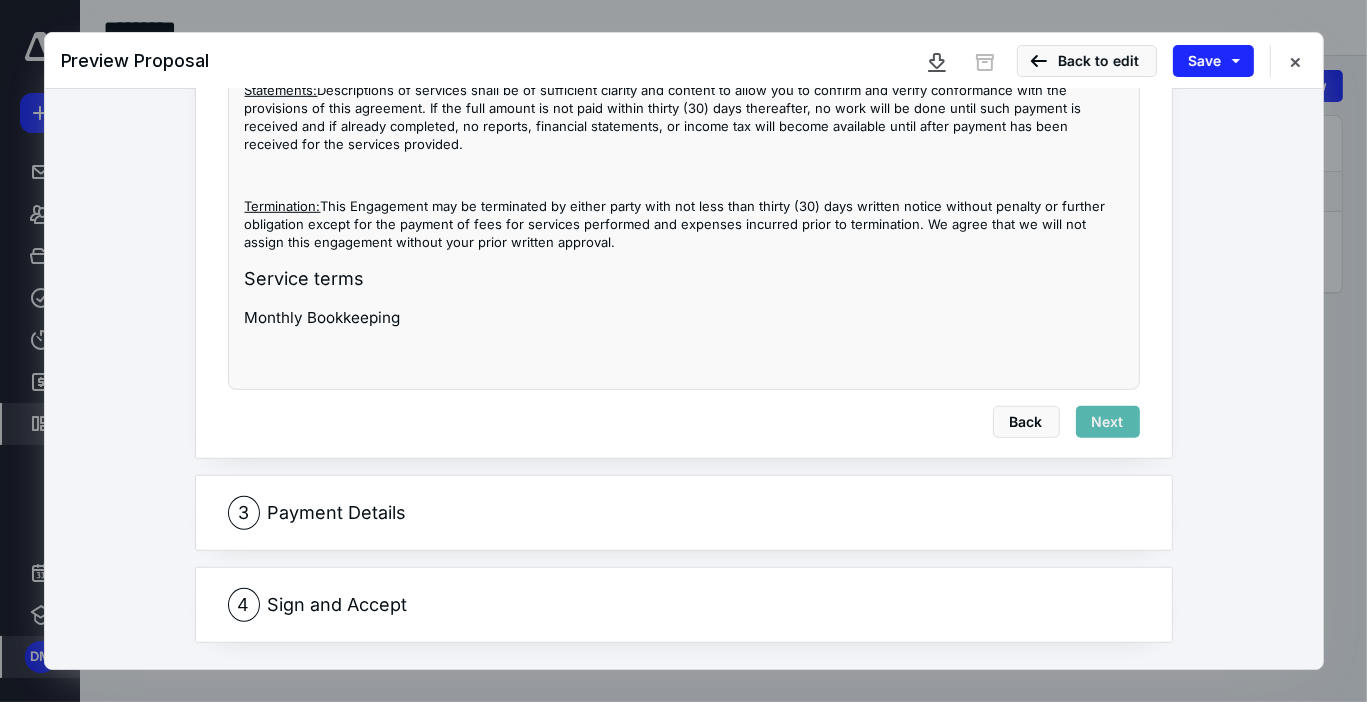 click on "Next" at bounding box center (1108, 422) 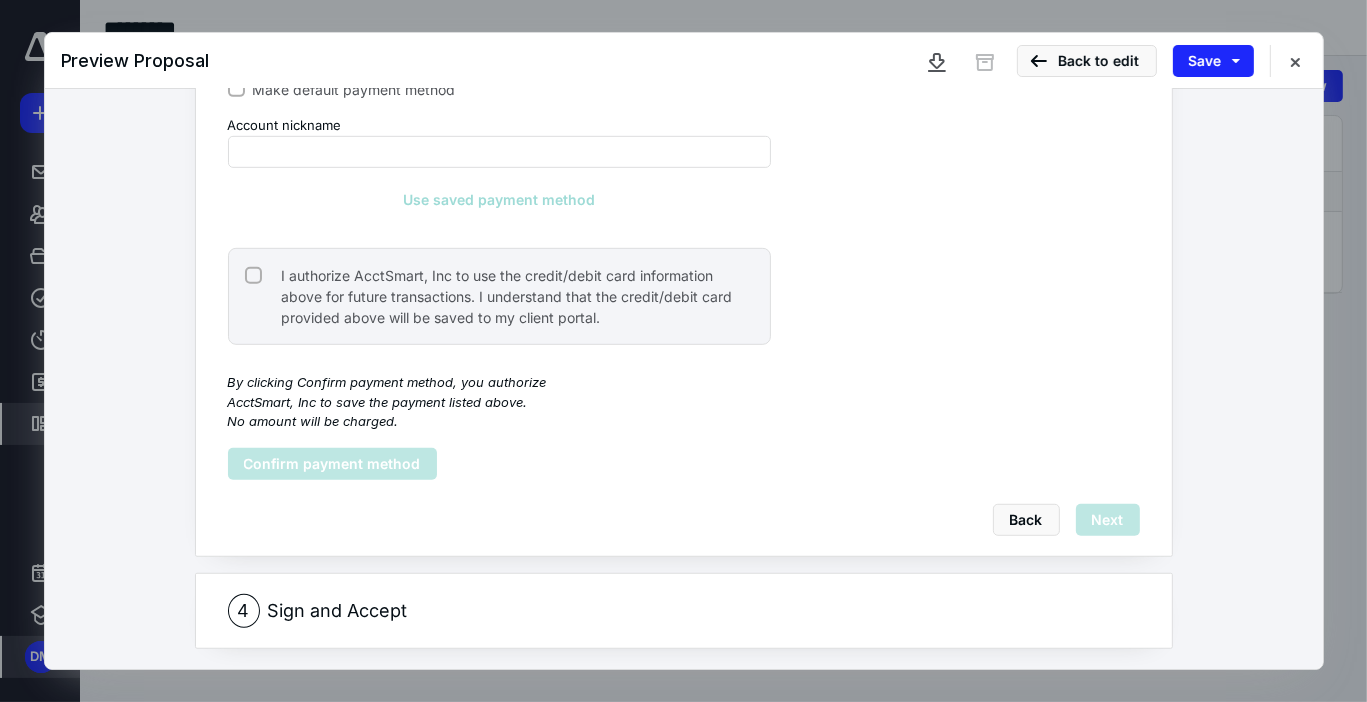 scroll, scrollTop: 1089, scrollLeft: 0, axis: vertical 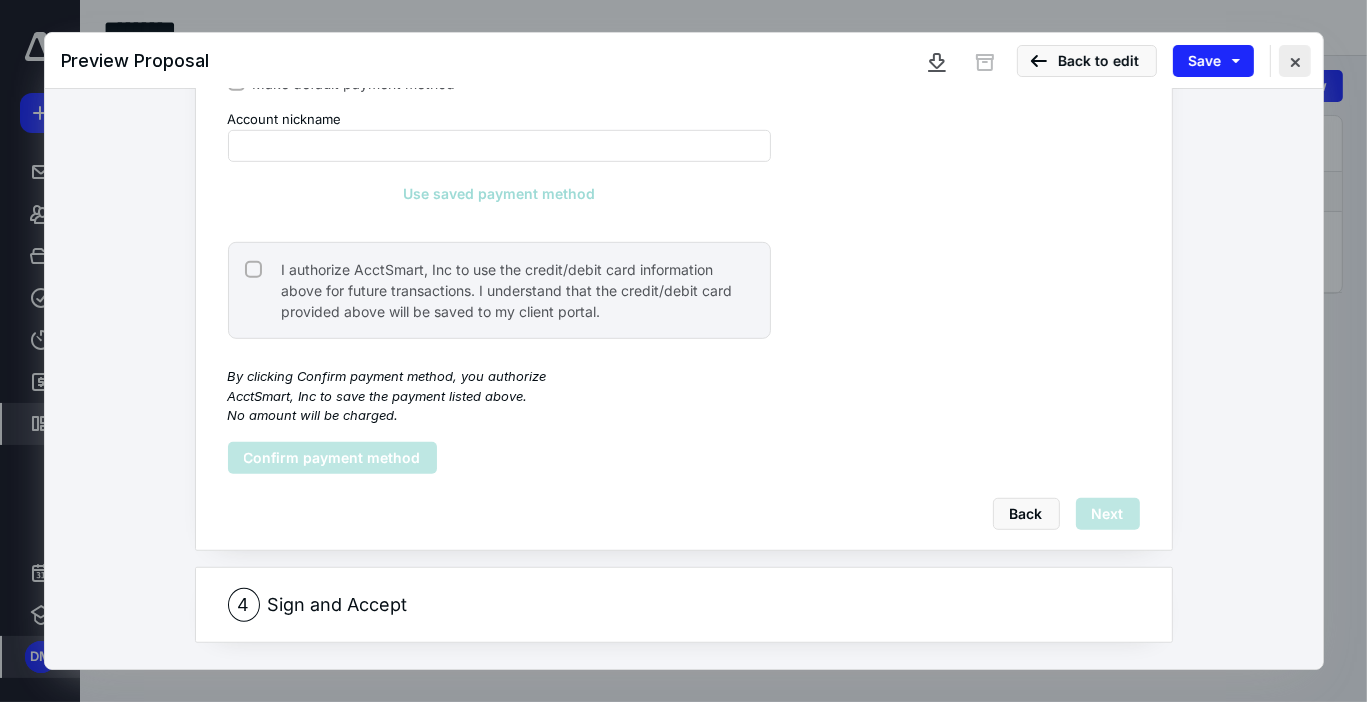 click at bounding box center (1295, 61) 